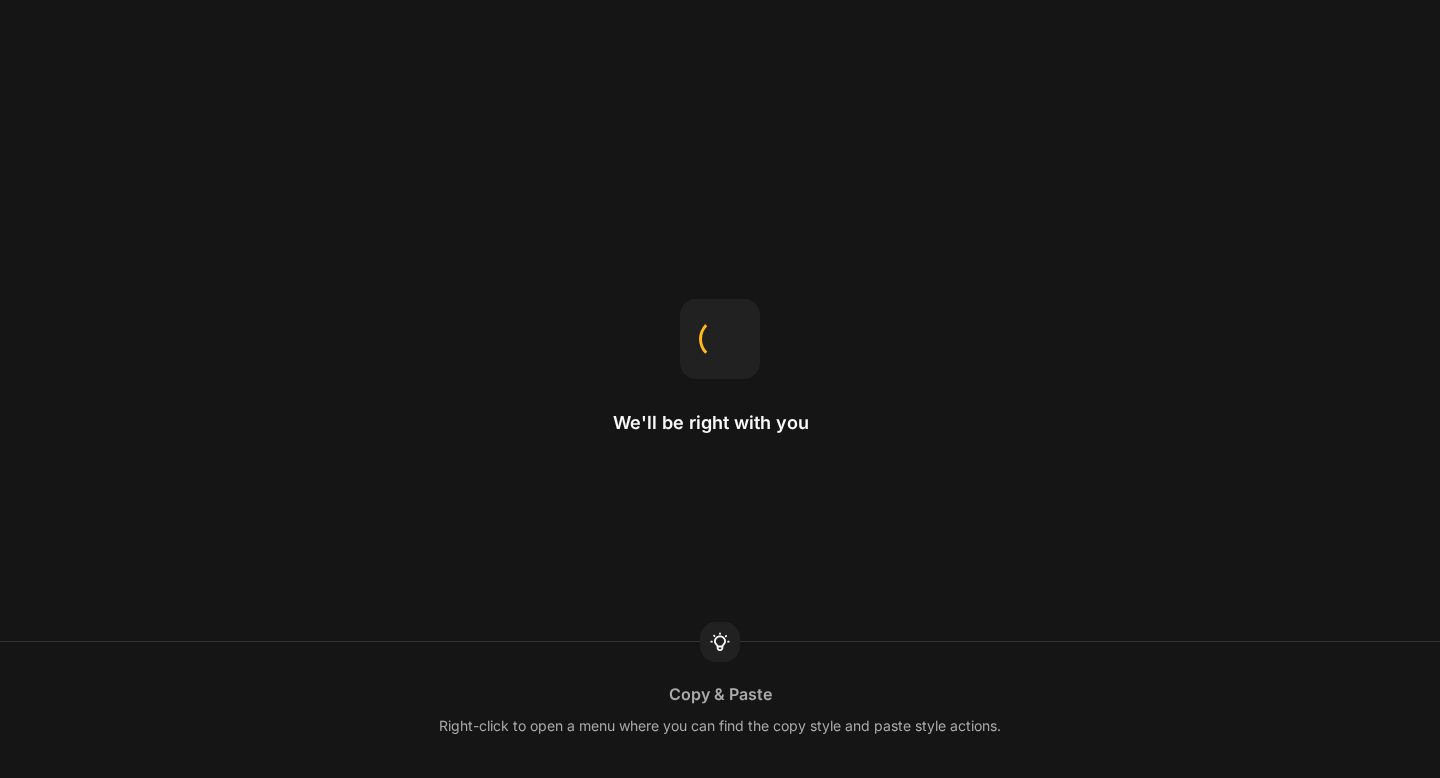 scroll, scrollTop: 0, scrollLeft: 0, axis: both 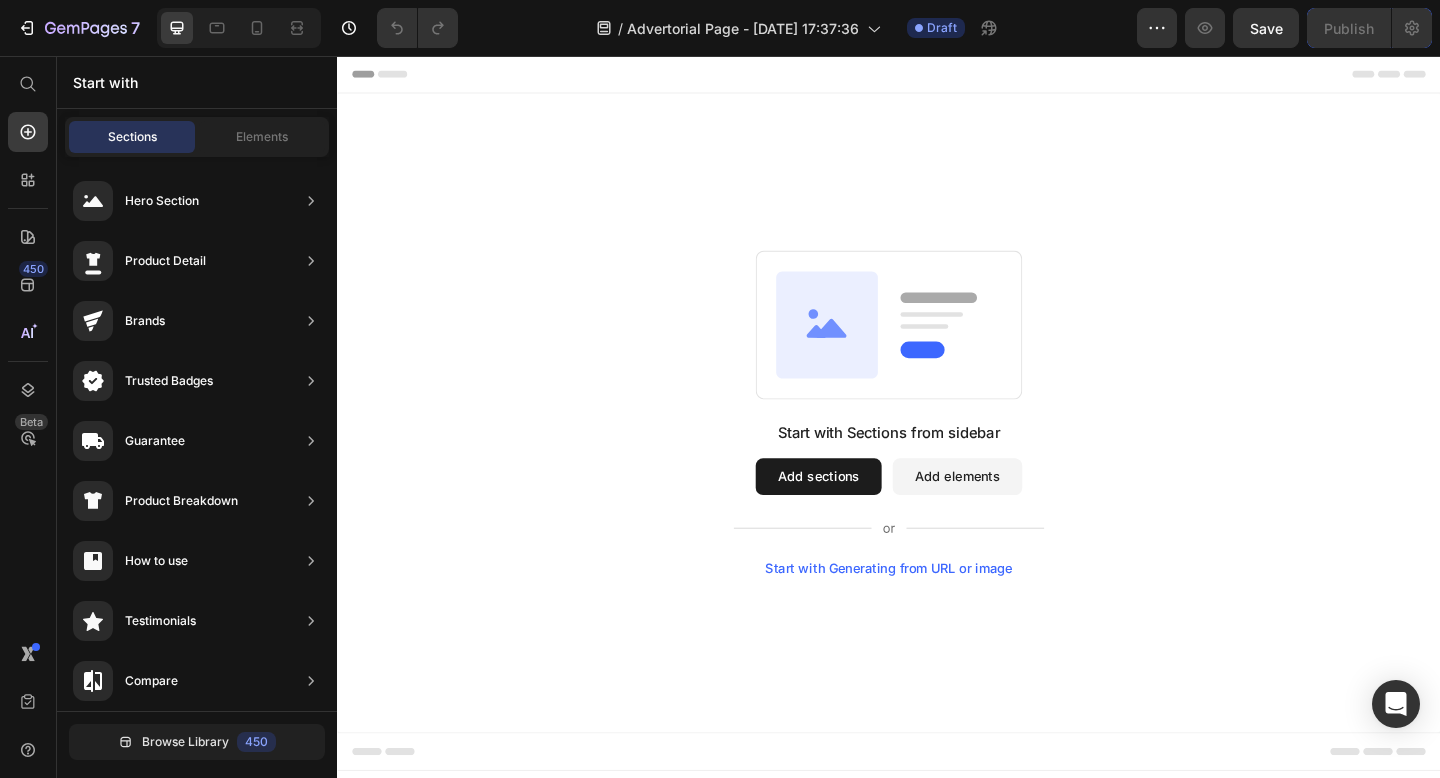 click on "Add sections" at bounding box center (860, 514) 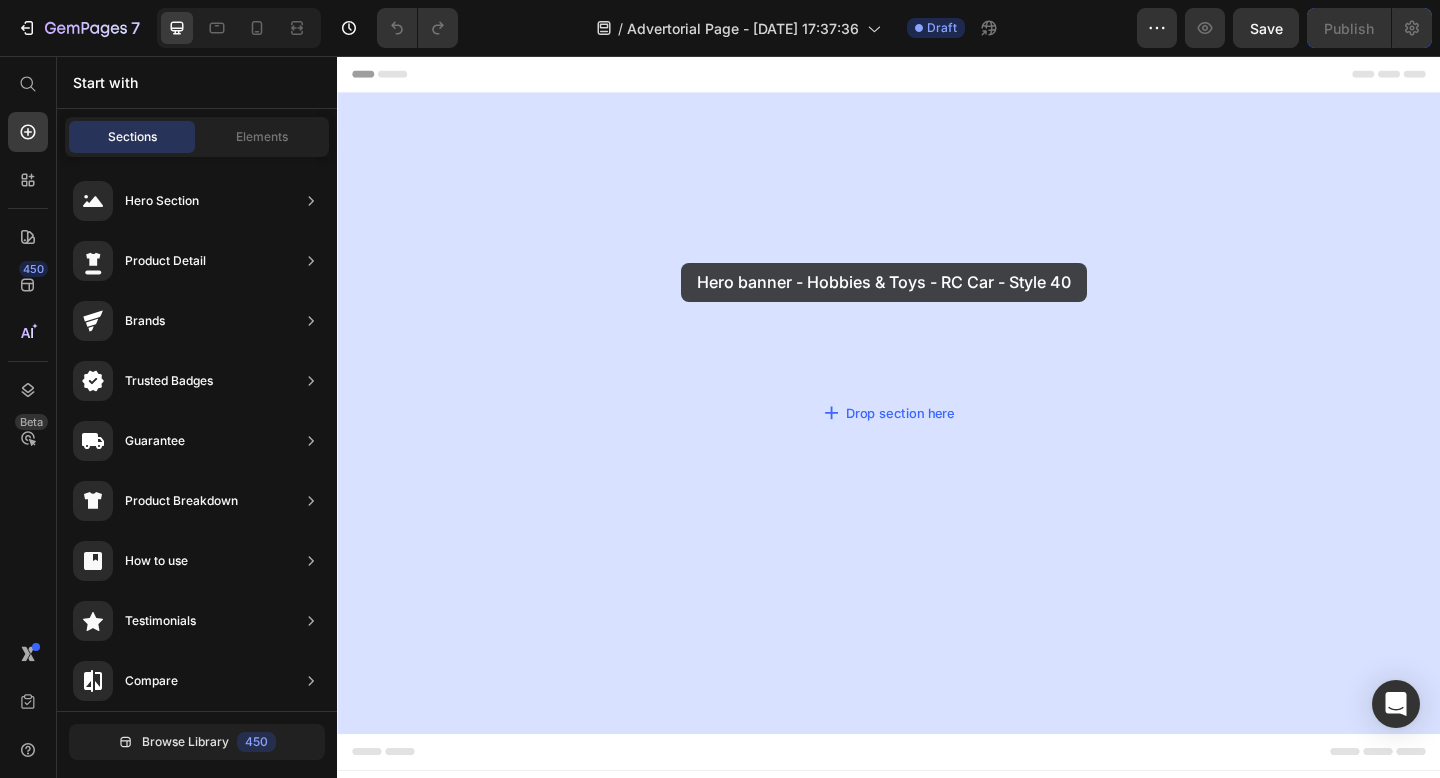 drag, startPoint x: 766, startPoint y: 240, endPoint x: 711, endPoint y: 281, distance: 68.60029 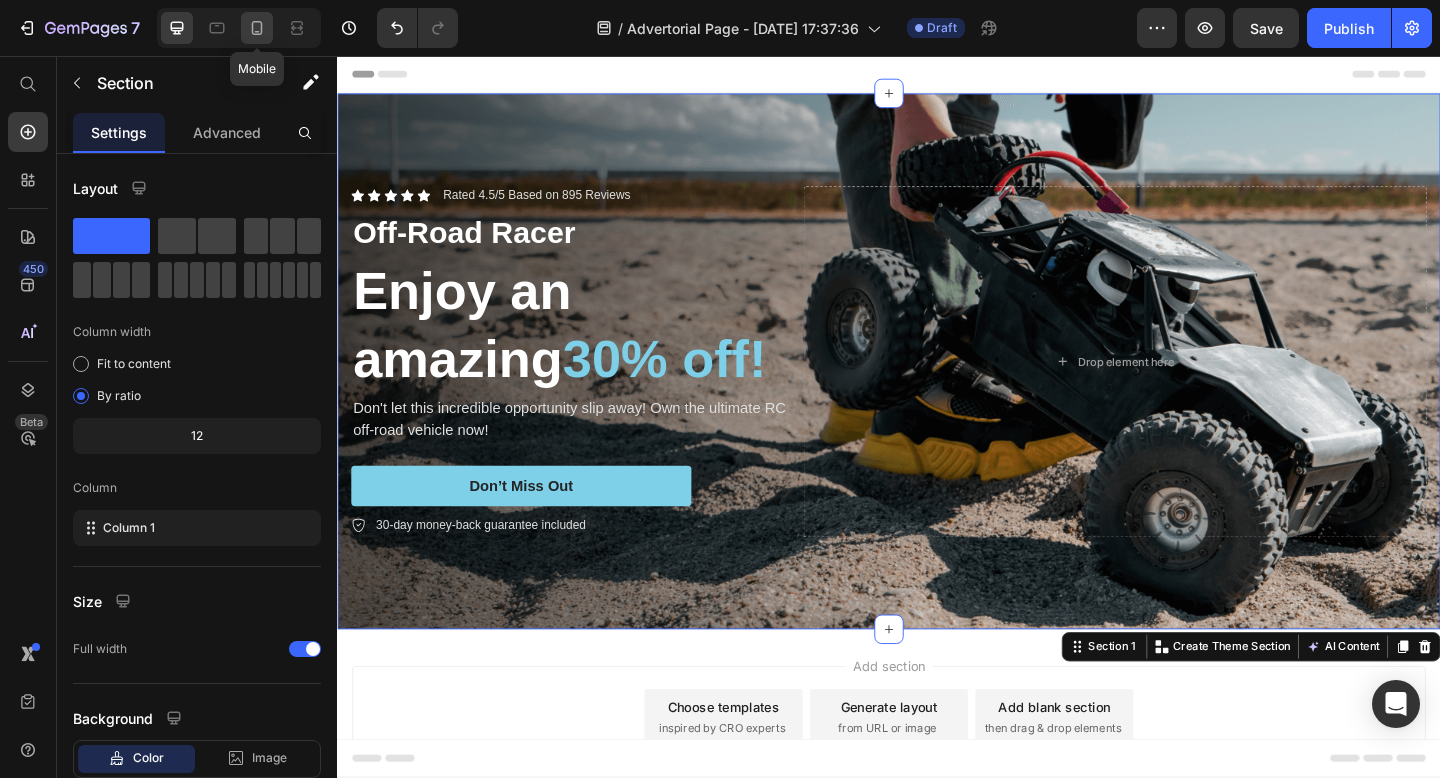 click 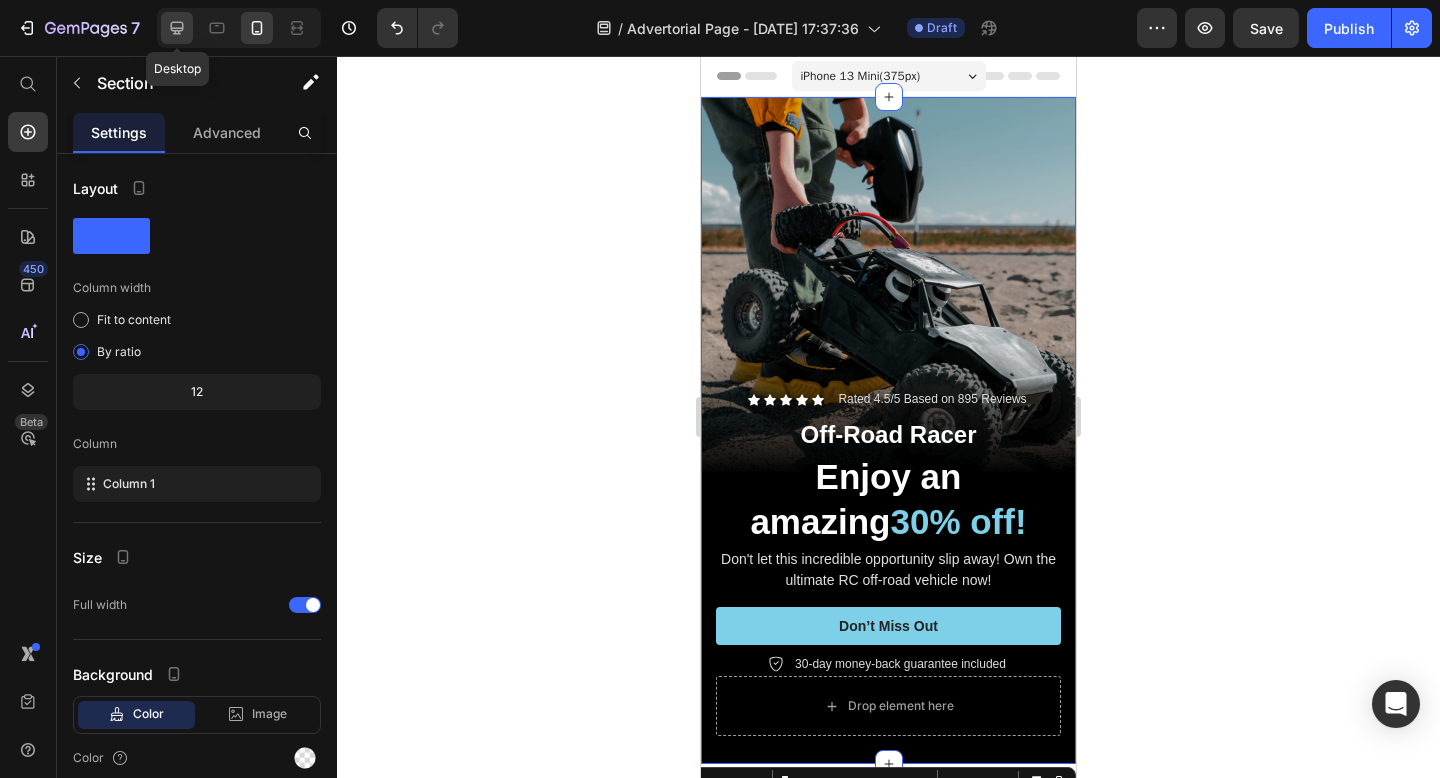 click 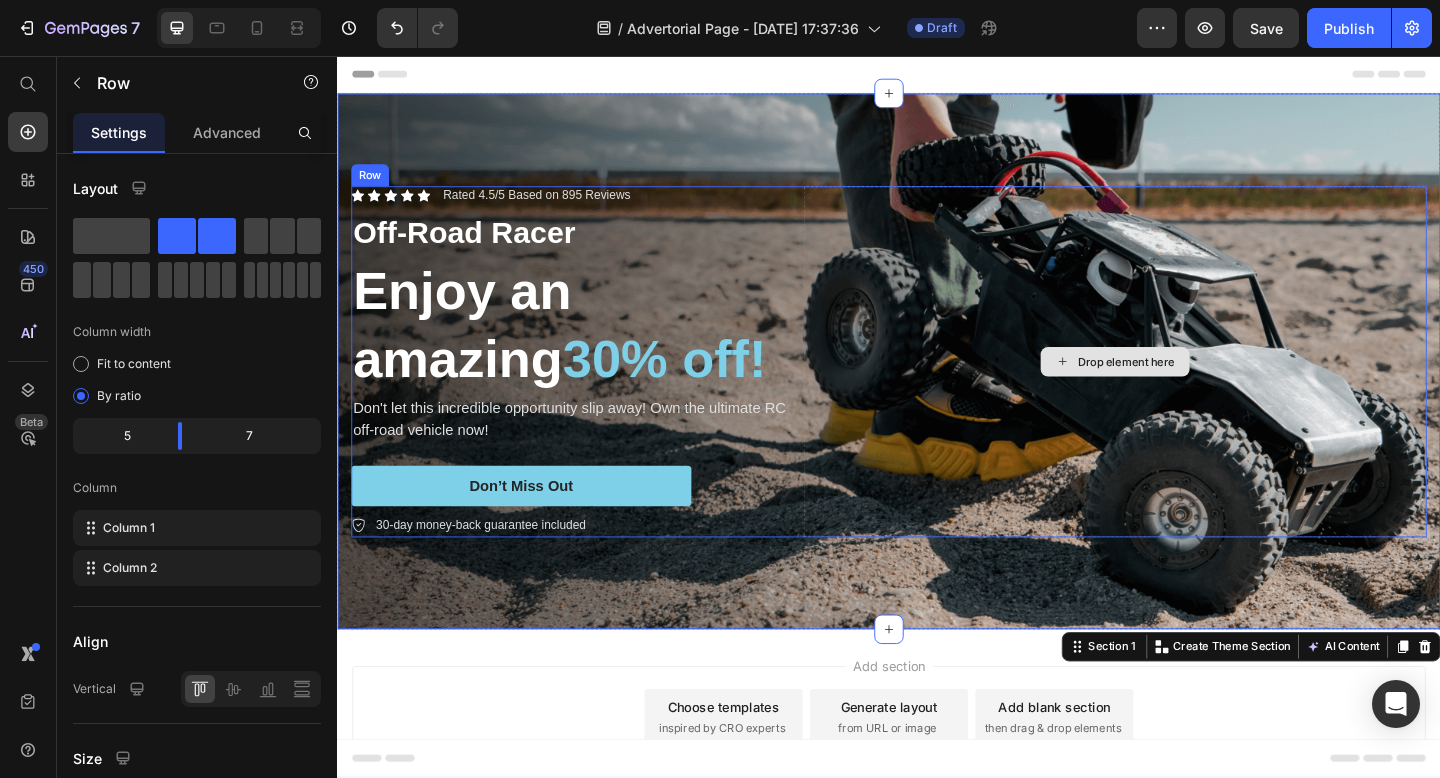 click on "Drop element here" at bounding box center (1183, 389) 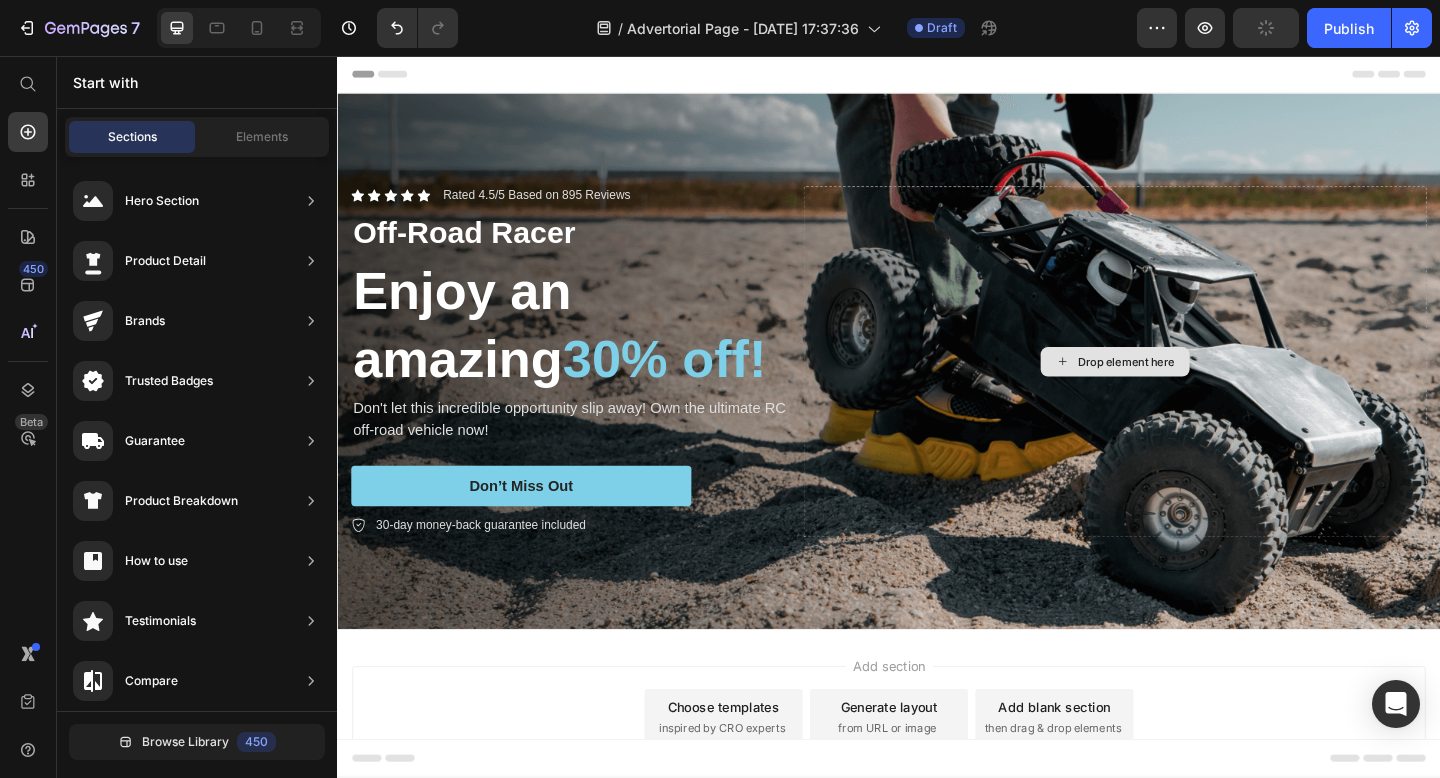 click on "Drop element here" at bounding box center (1195, 389) 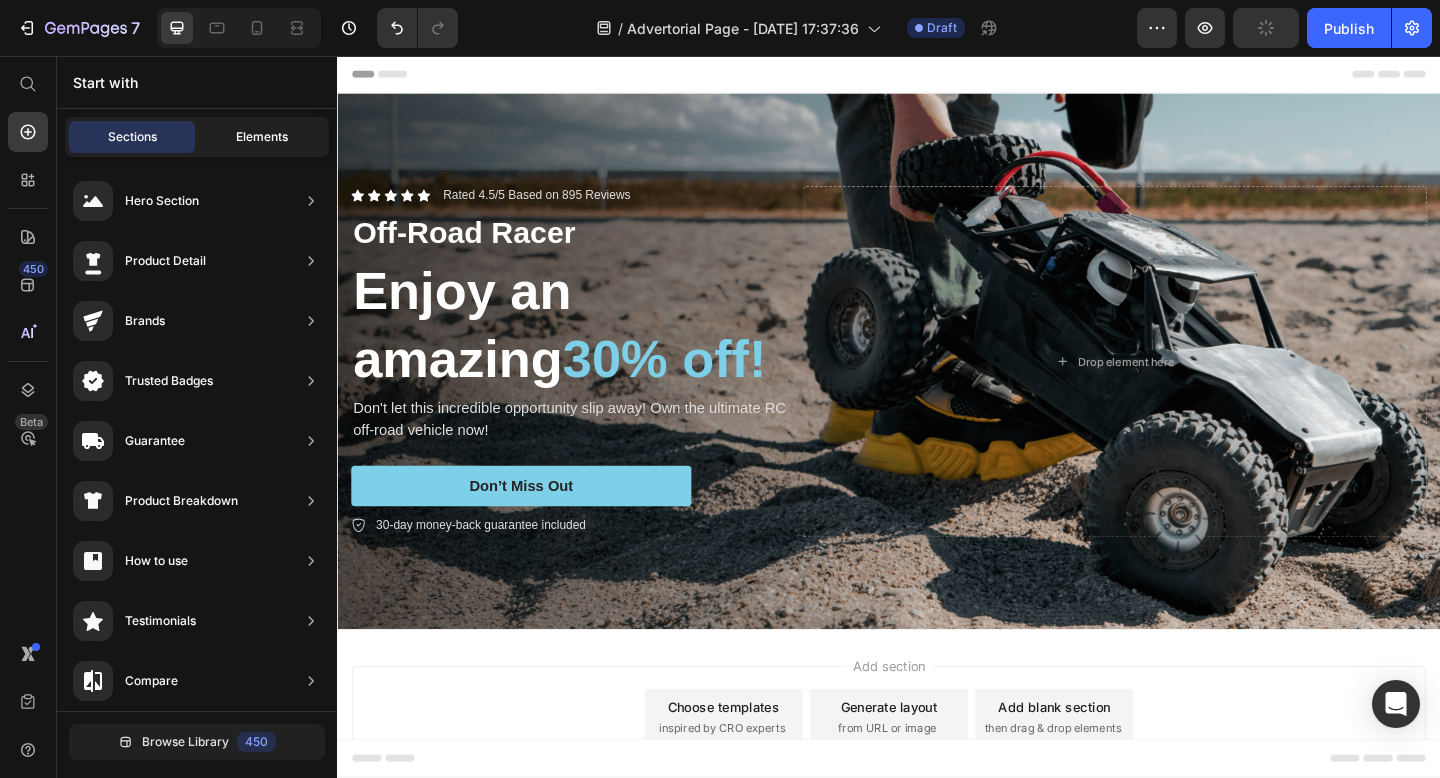 click on "Elements" at bounding box center [262, 137] 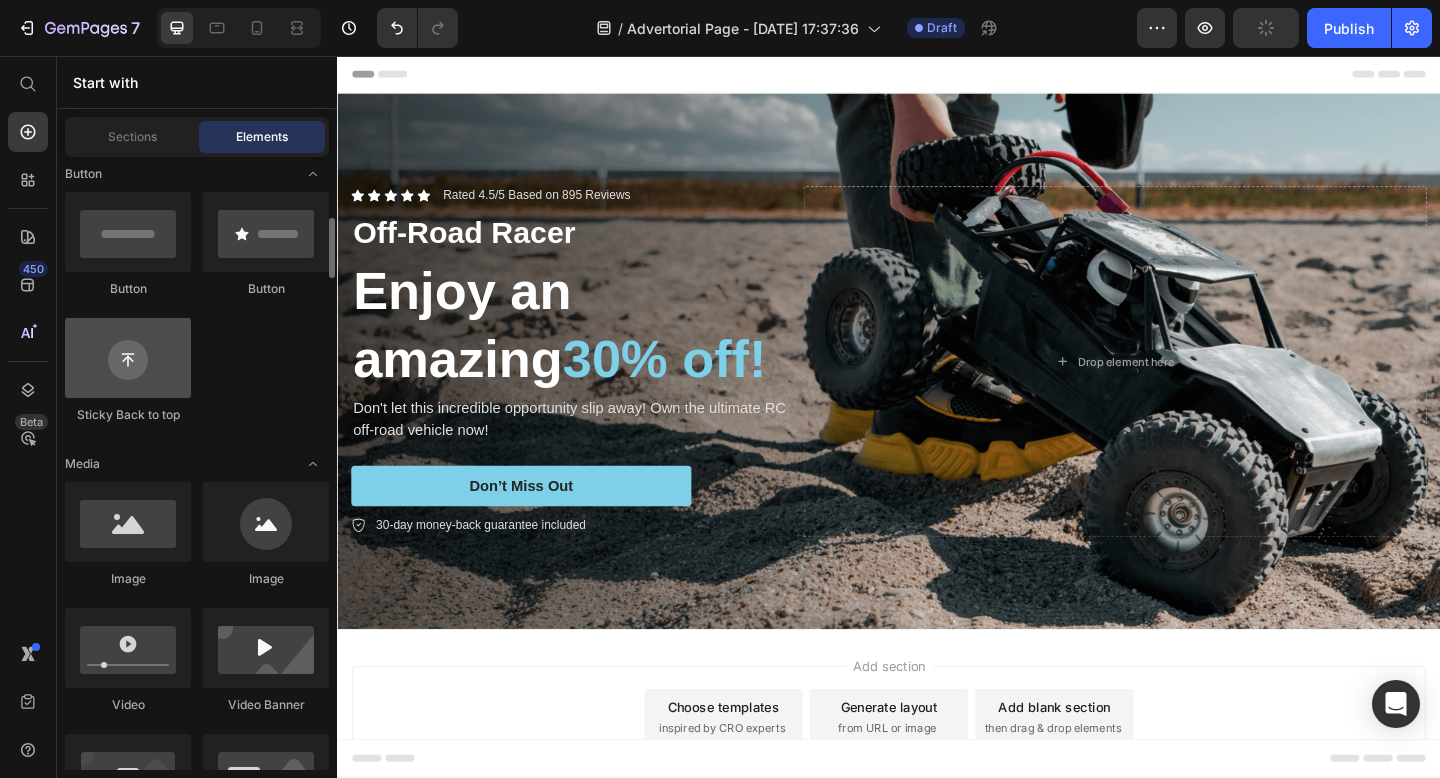 scroll, scrollTop: 478, scrollLeft: 0, axis: vertical 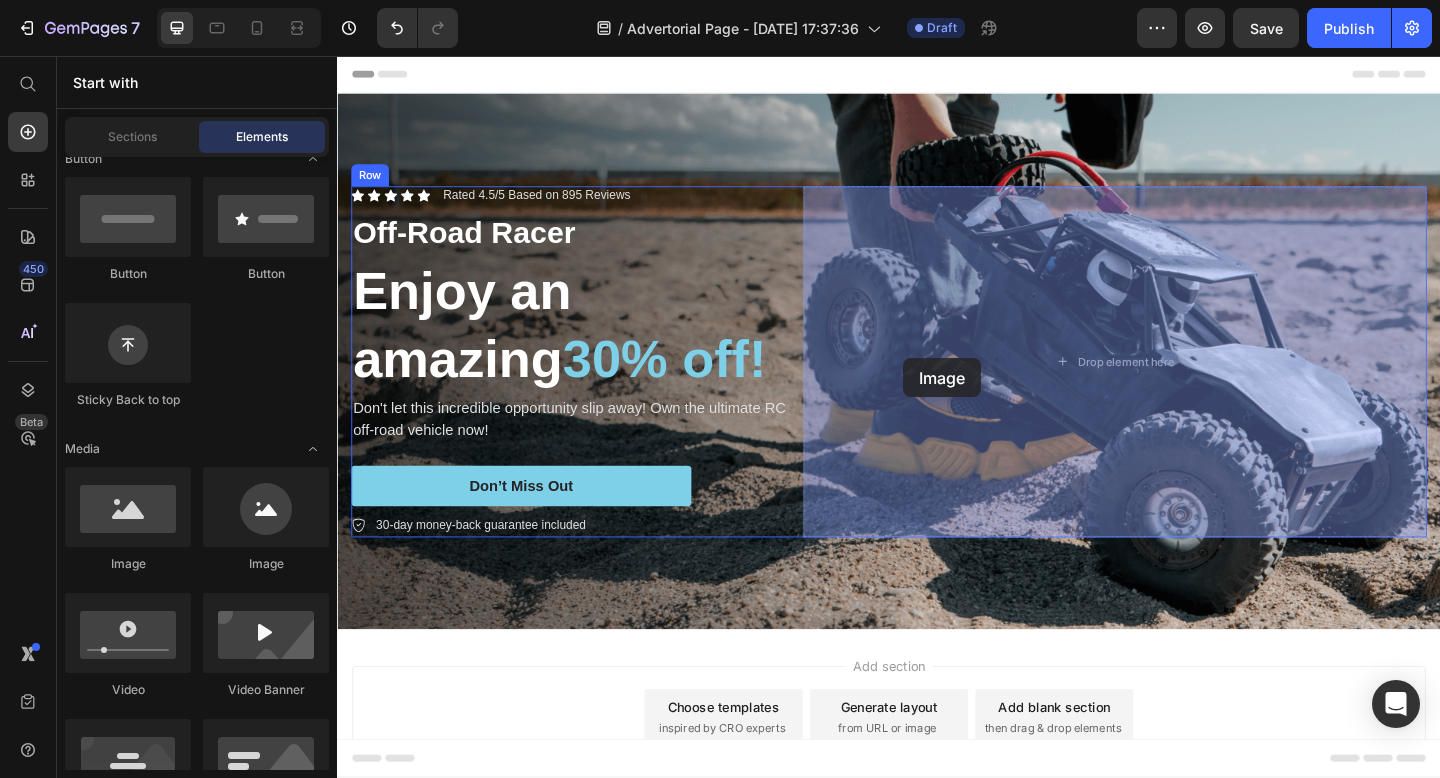 drag, startPoint x: 461, startPoint y: 562, endPoint x: 953, endPoint y: 385, distance: 522.87 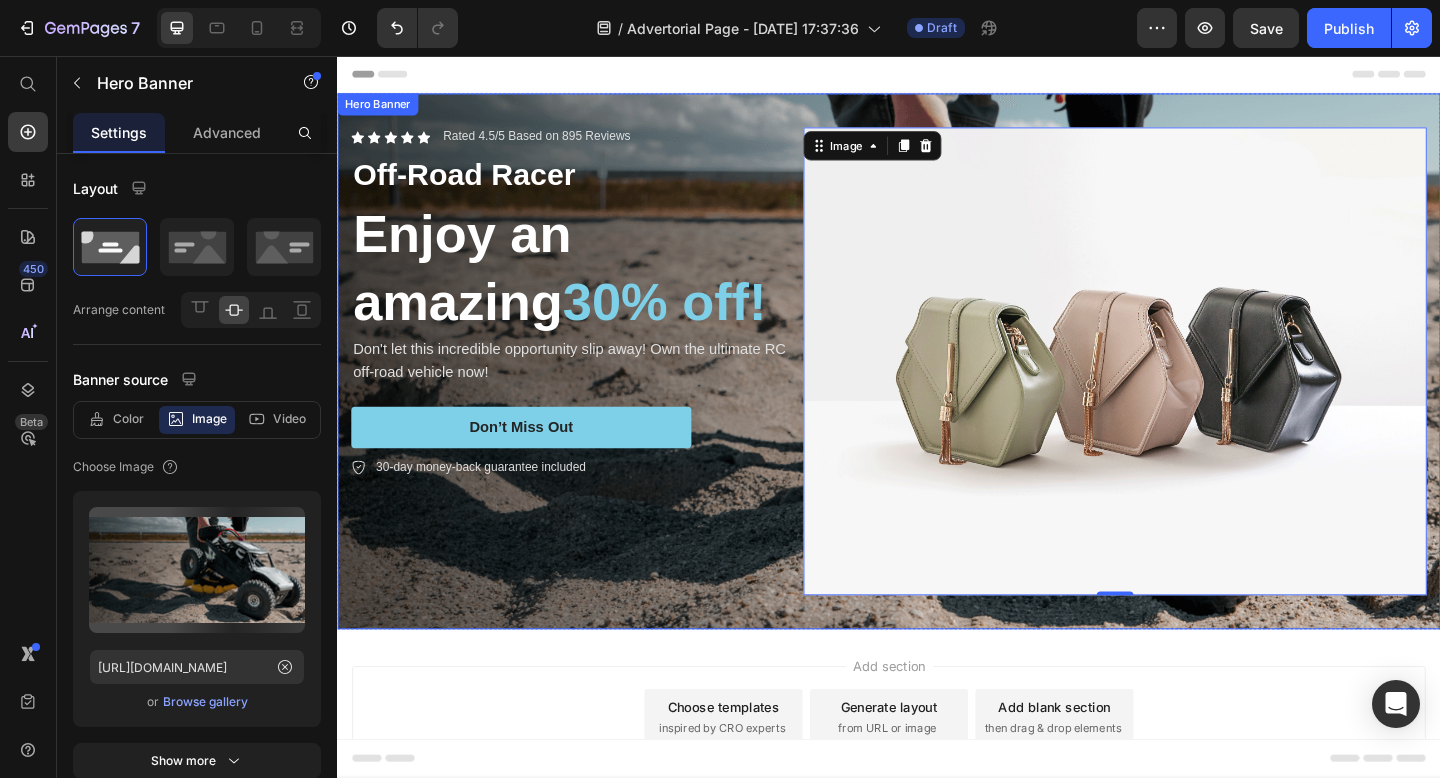 click on "Icon Icon Icon Icon Icon Icon List Rated 4.5/5 Based on 895 Reviews Text Block Row Off-Road Racer Text Block Enjoy an amazing  30% off! Heading Don't let this incredible opportunity slip away! Own the ultimate RC off-road vehicle now! Text Block Don’t Miss Out Button
30-day money-back guarantee included  Item List Image   0 Row" at bounding box center [937, 388] 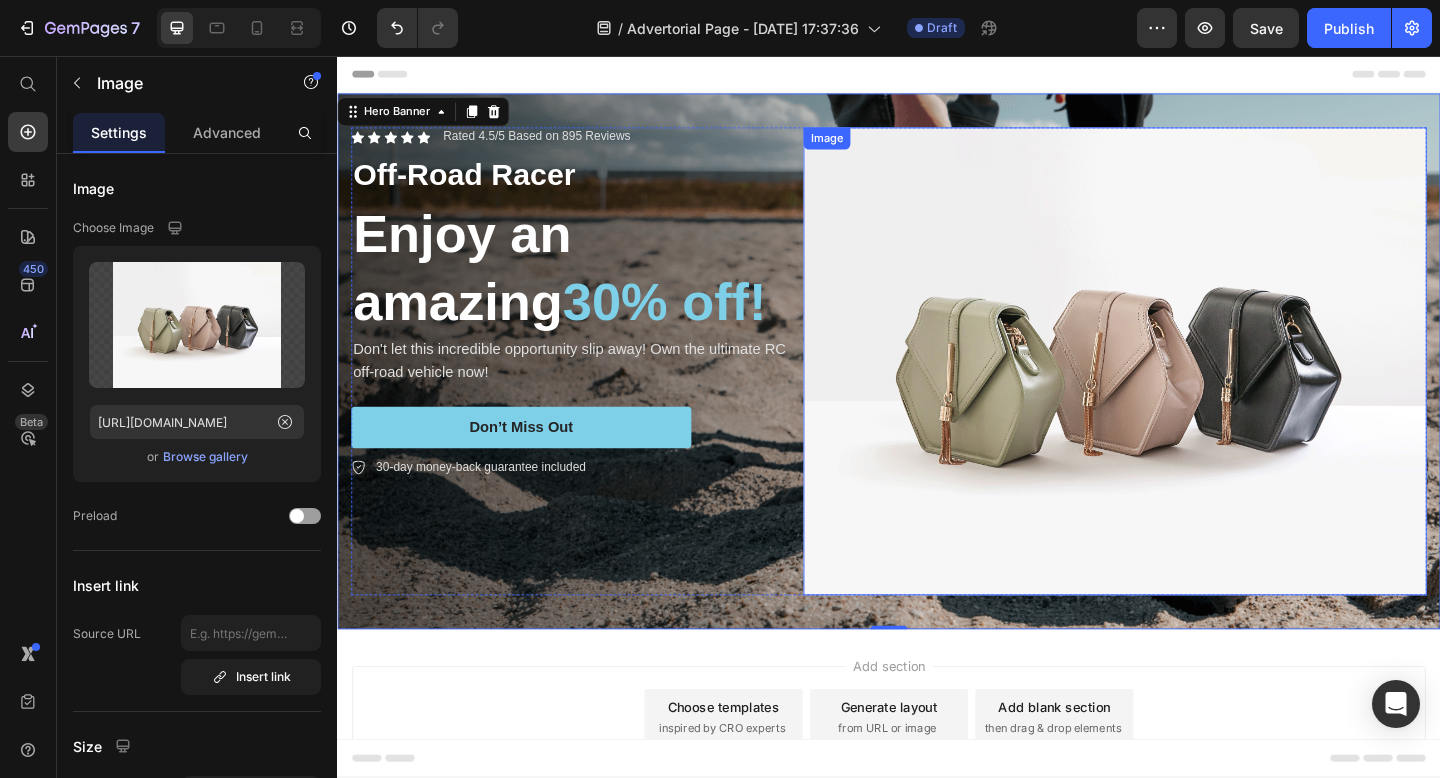 click at bounding box center [1183, 388] 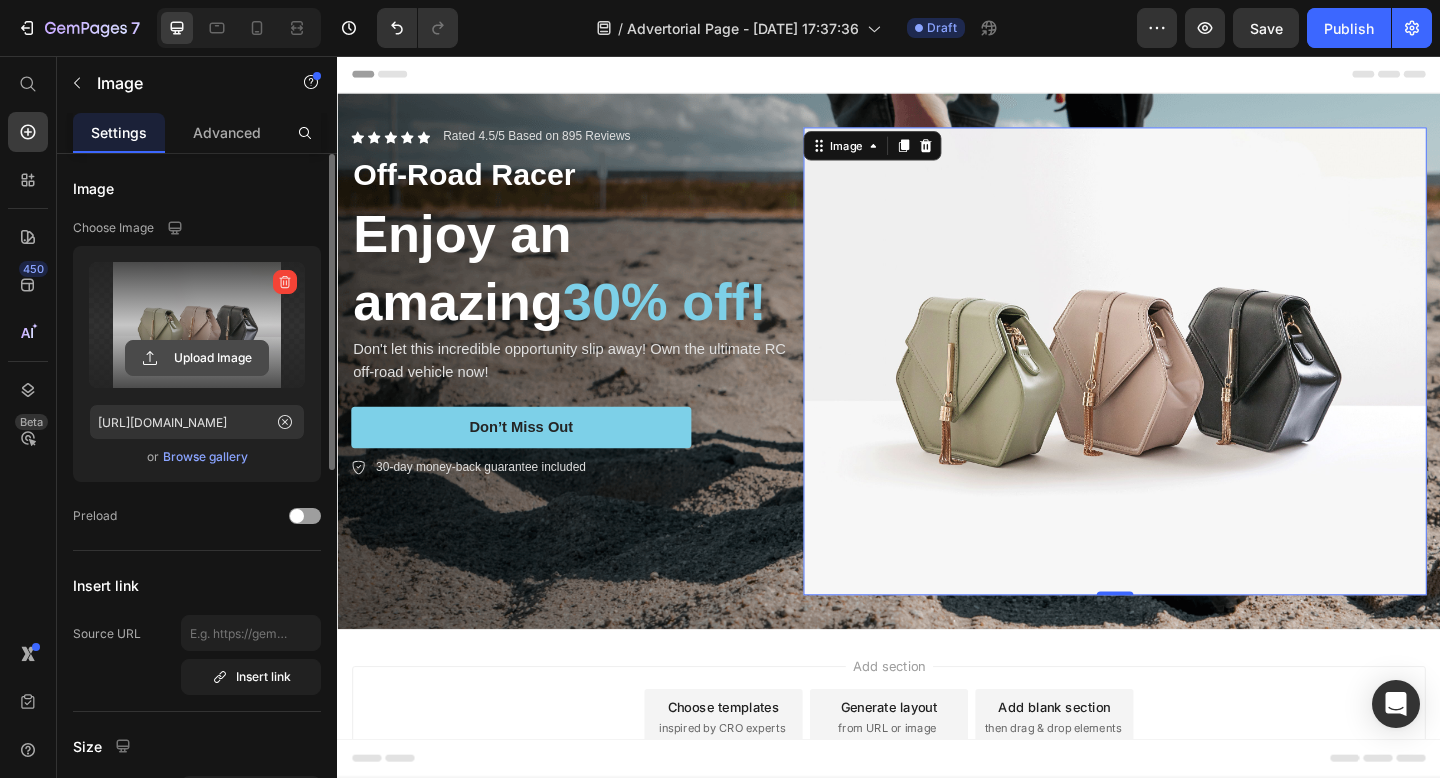 click 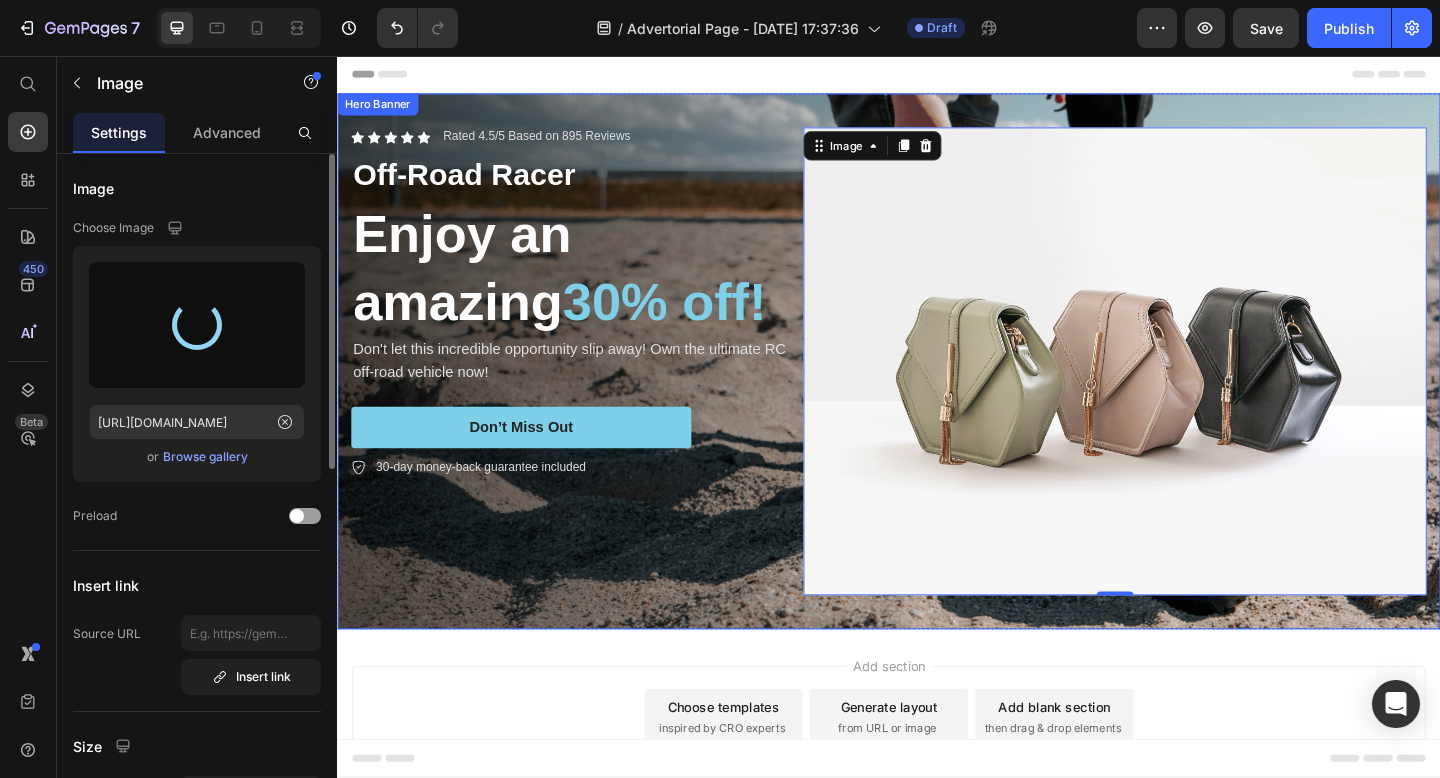 type on "[URL][DOMAIN_NAME]" 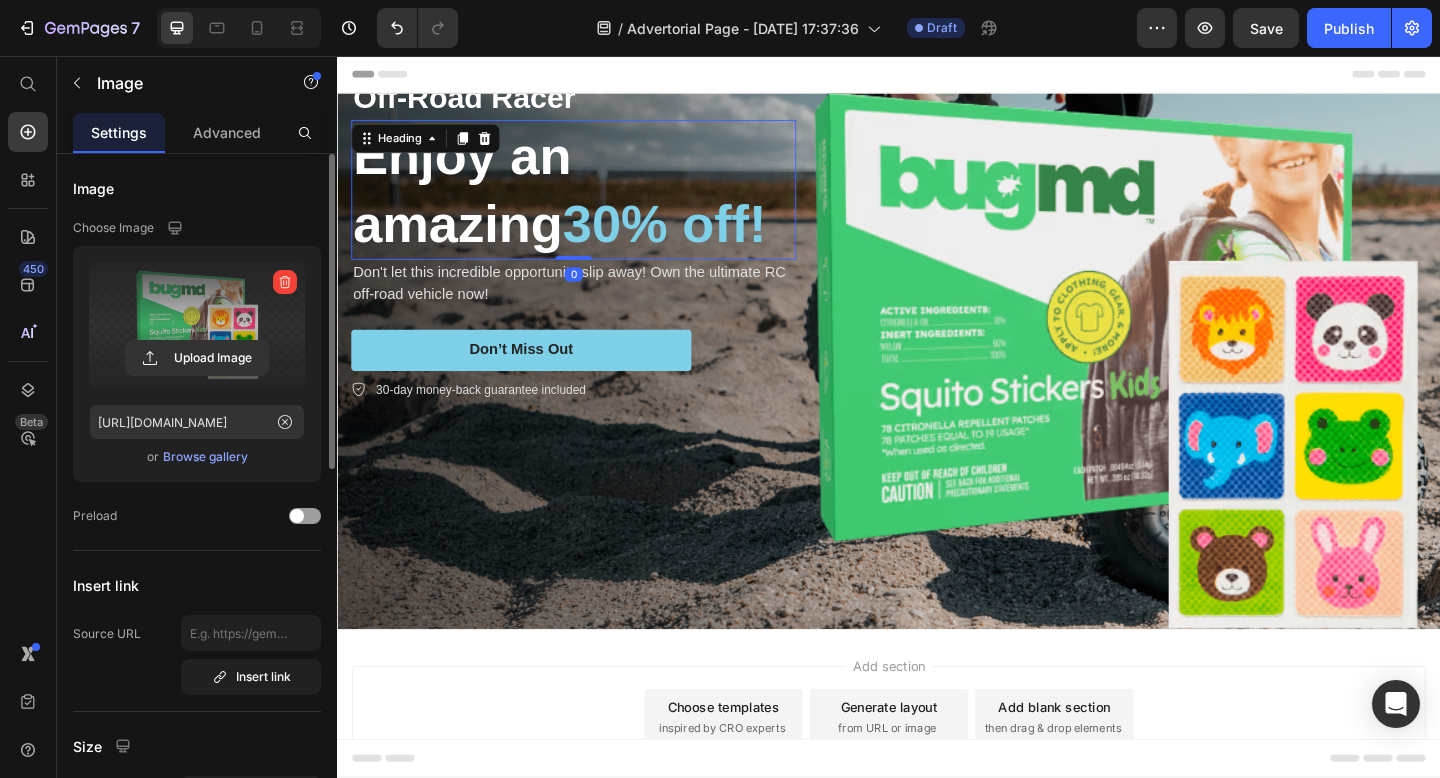 click on "30% off!" at bounding box center (693, 239) 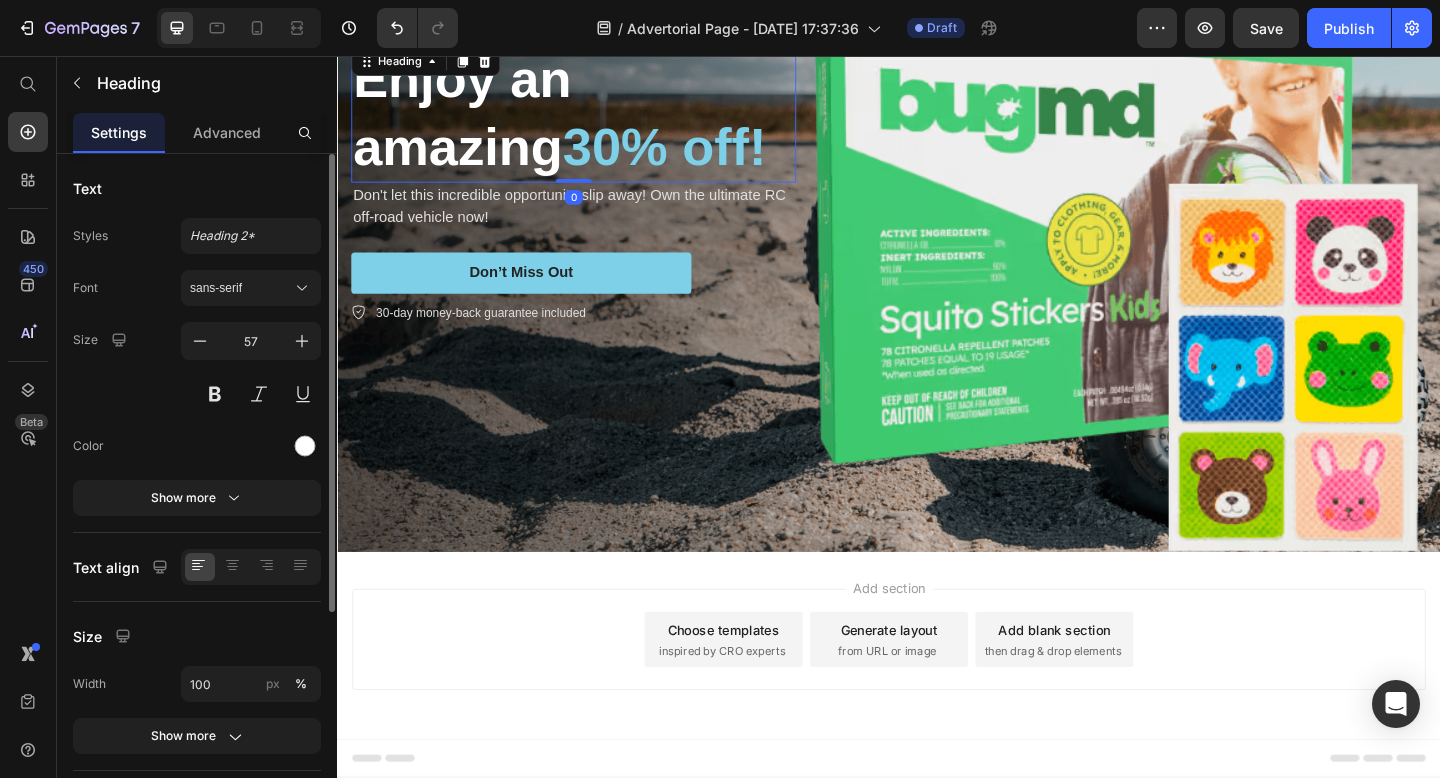 scroll, scrollTop: 0, scrollLeft: 0, axis: both 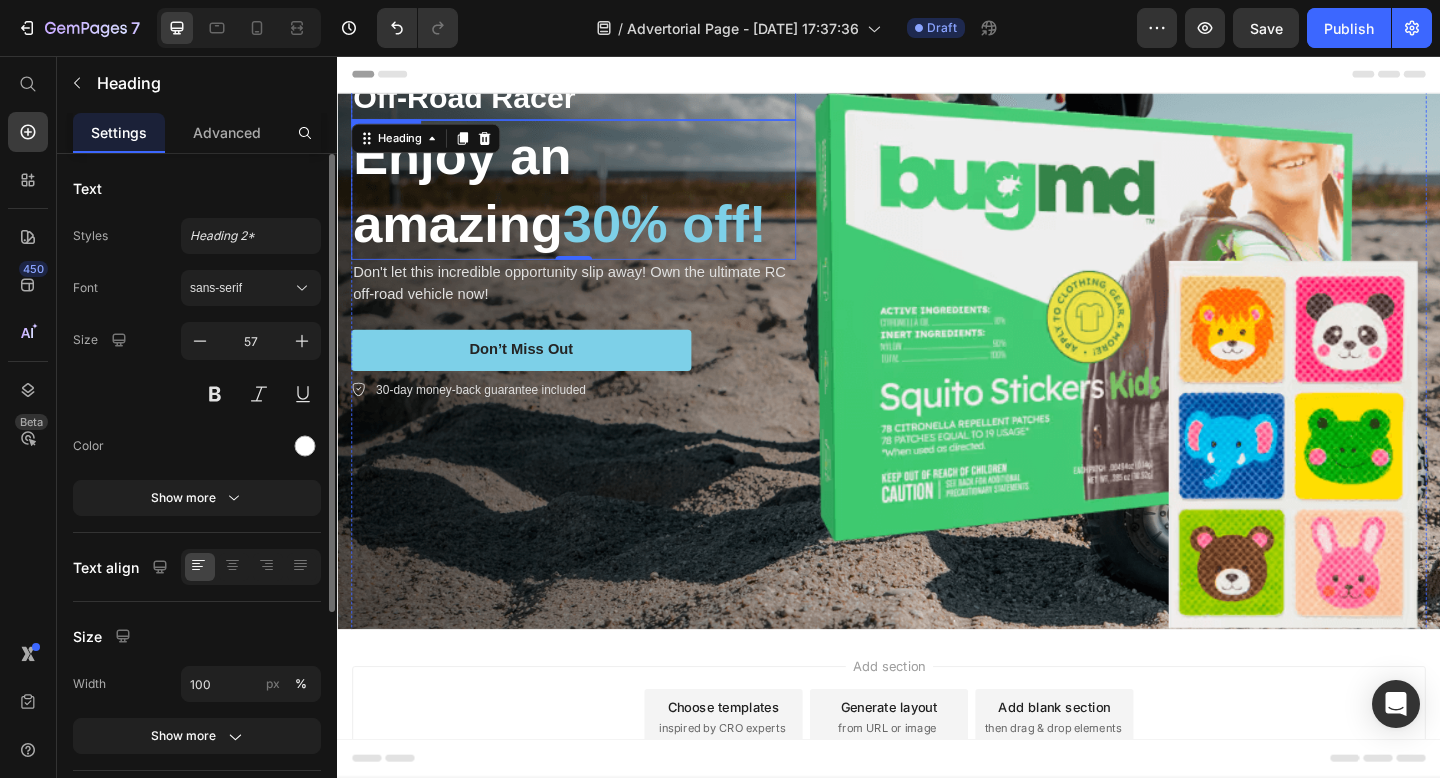 click on "Off-Road Racer" at bounding box center (594, 102) 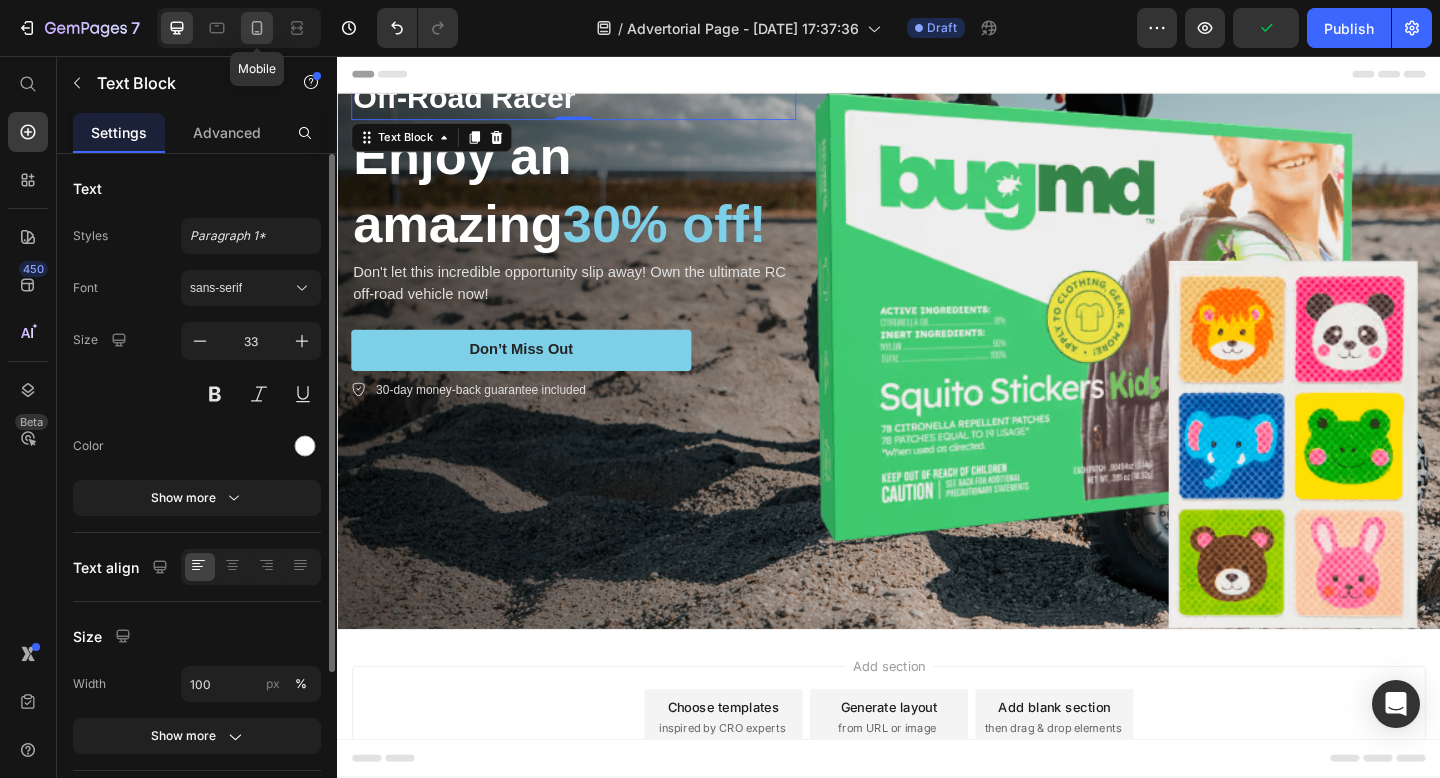 click 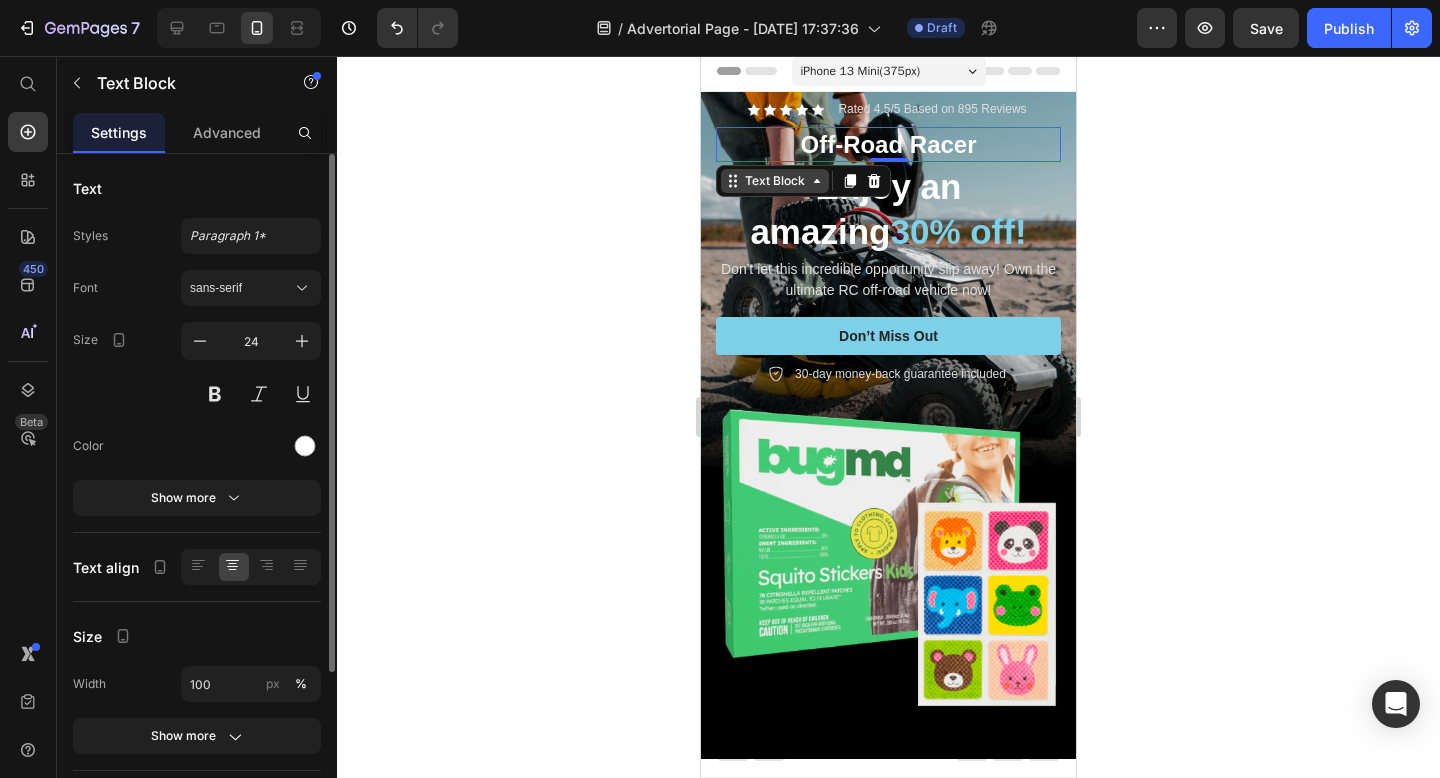 scroll, scrollTop: 0, scrollLeft: 0, axis: both 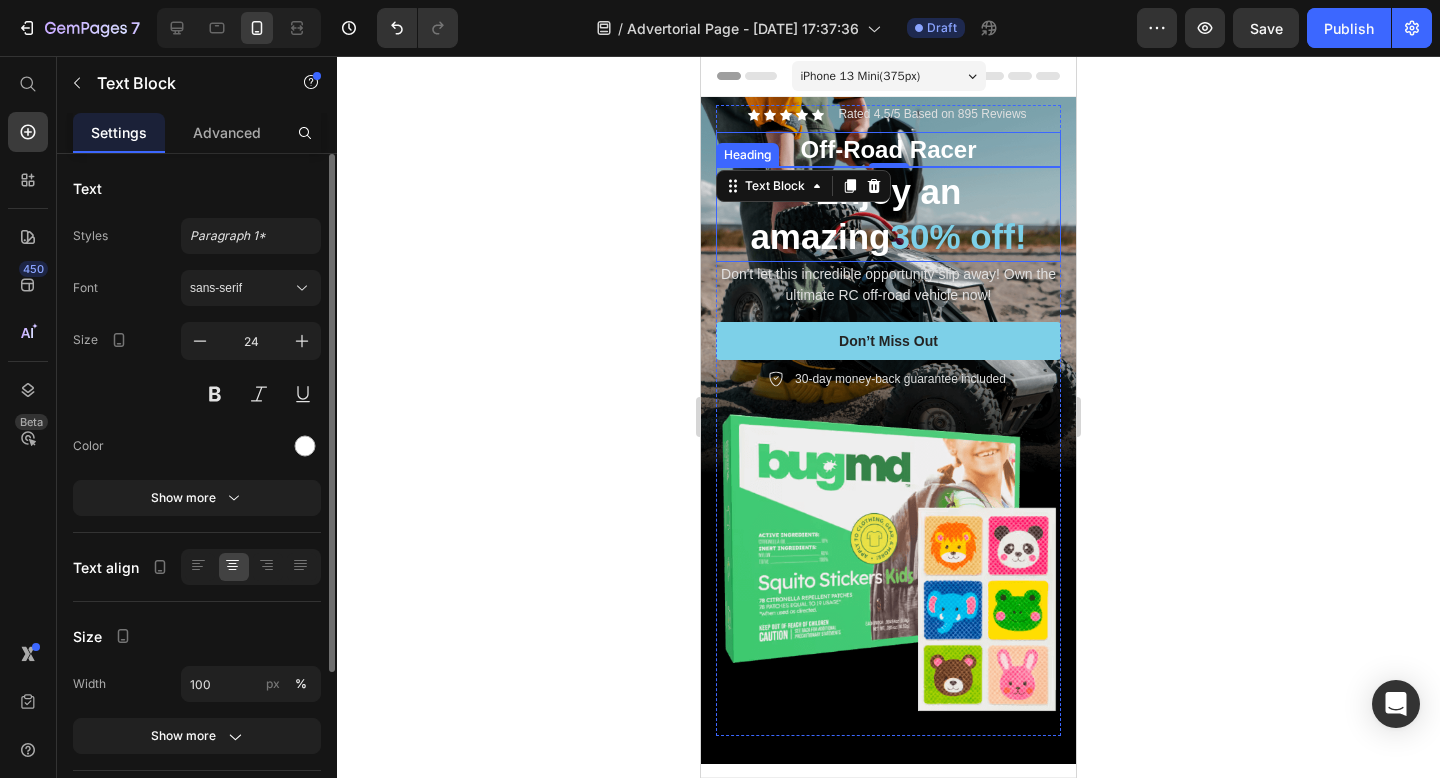 click on "Enjoy an amazing  30% off!" at bounding box center (888, 214) 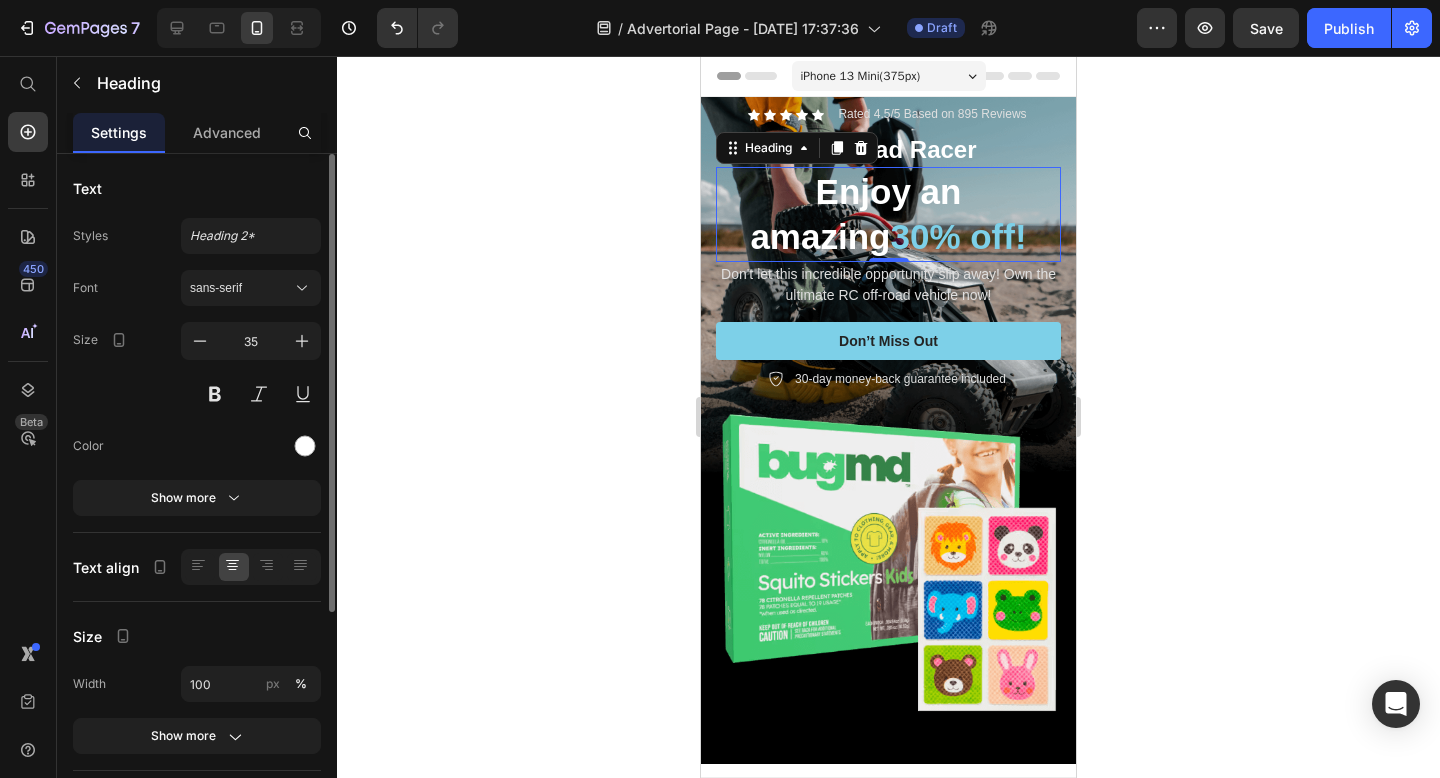 click on "Enjoy an amazing  30% off!" at bounding box center [888, 214] 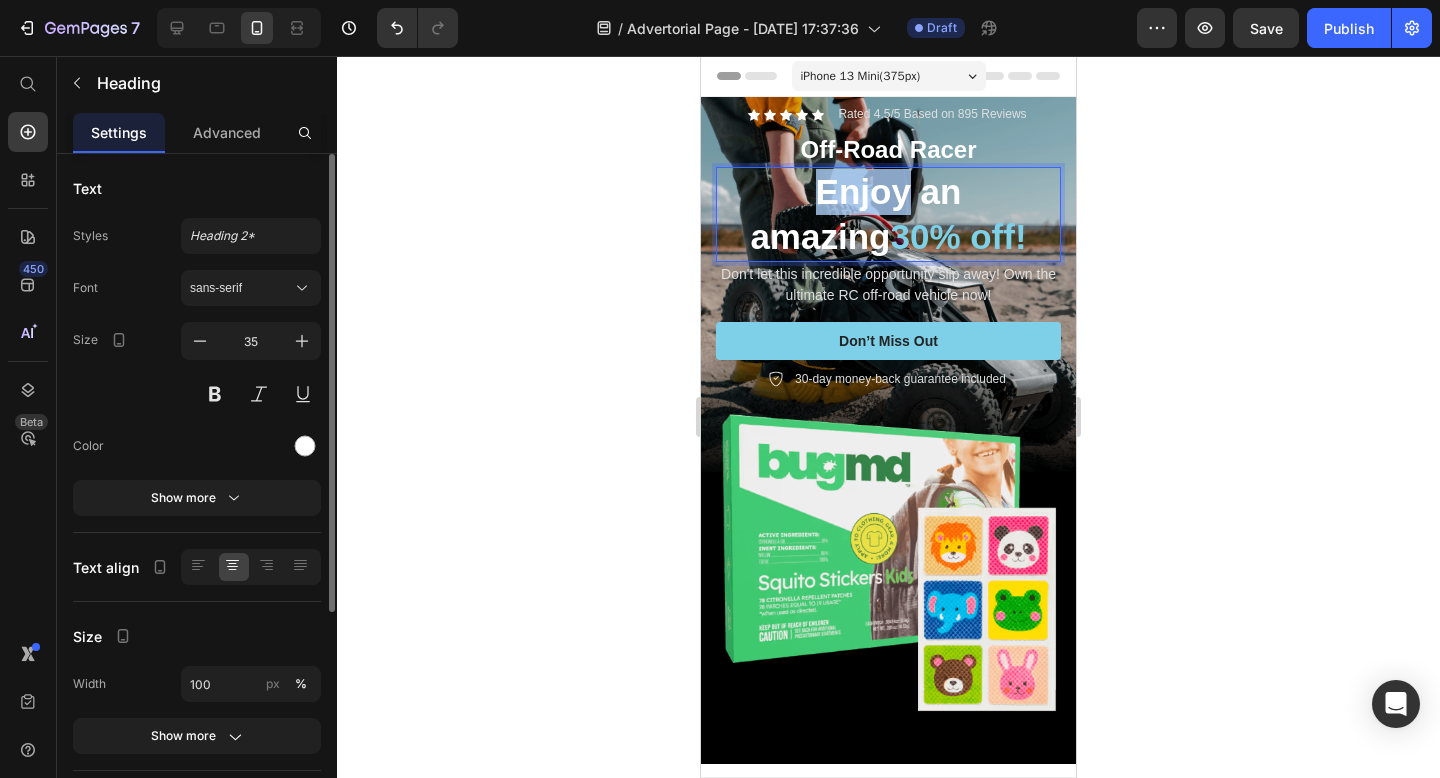click on "Enjoy an amazing  30% off!" at bounding box center [888, 214] 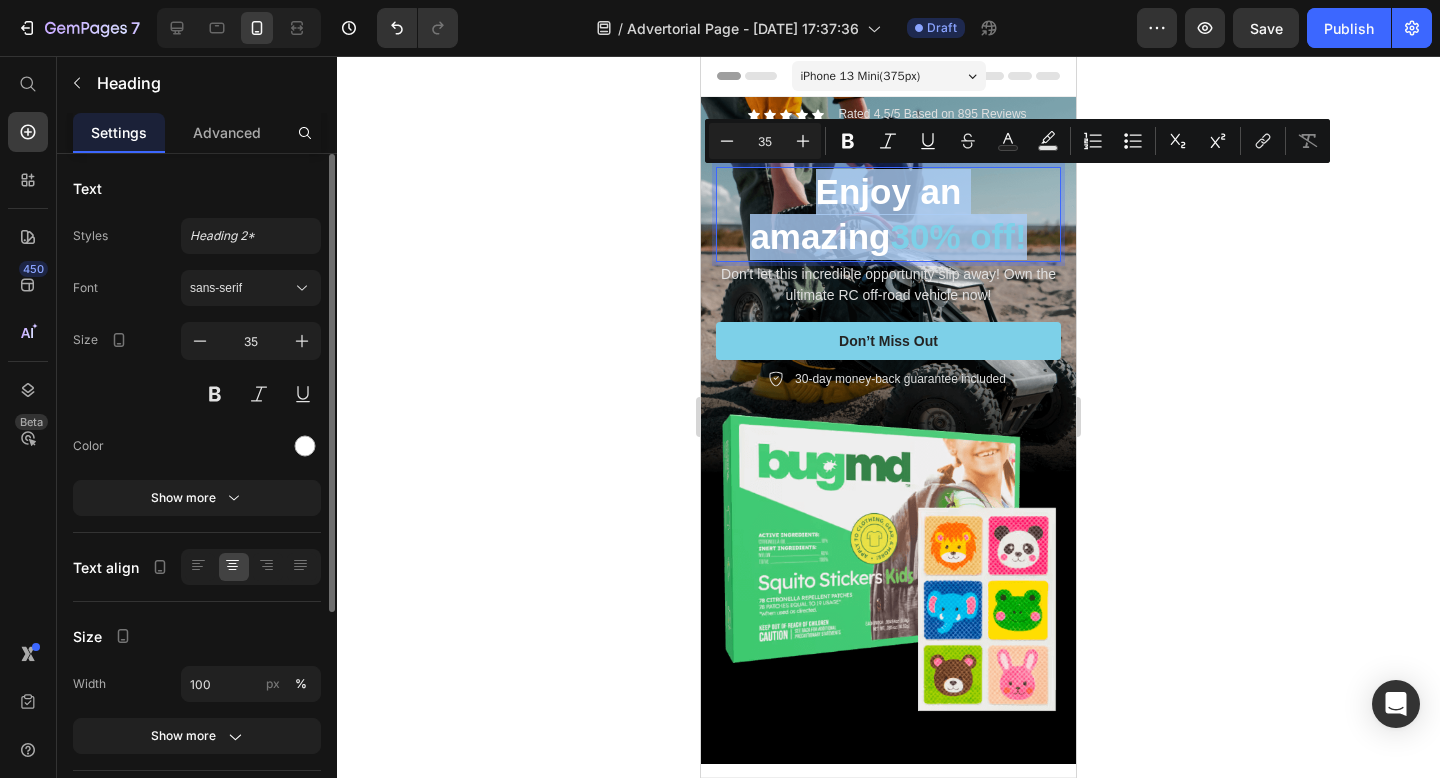 click on "Enjoy an amazing  30% off!" at bounding box center [888, 214] 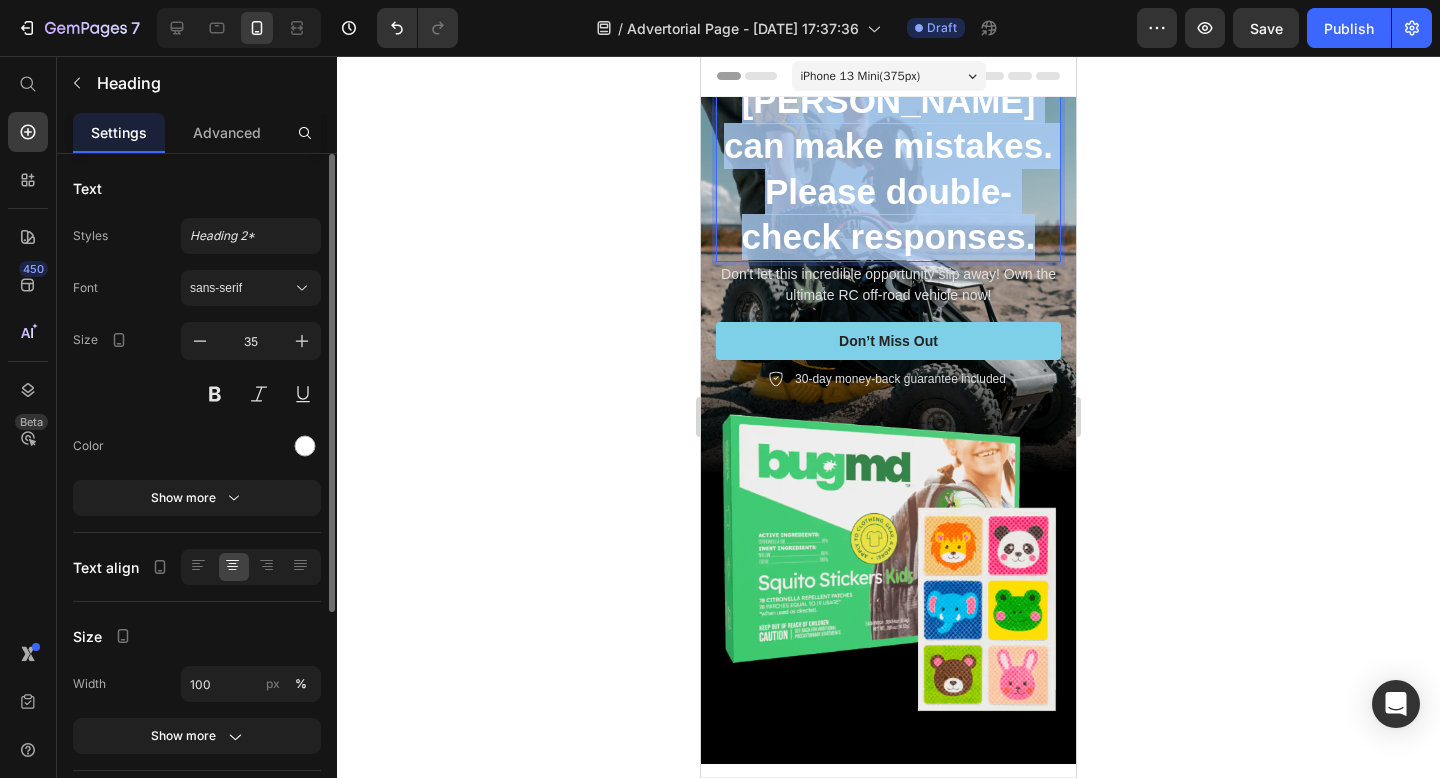 drag, startPoint x: 1033, startPoint y: 242, endPoint x: 750, endPoint y: 103, distance: 315.29352 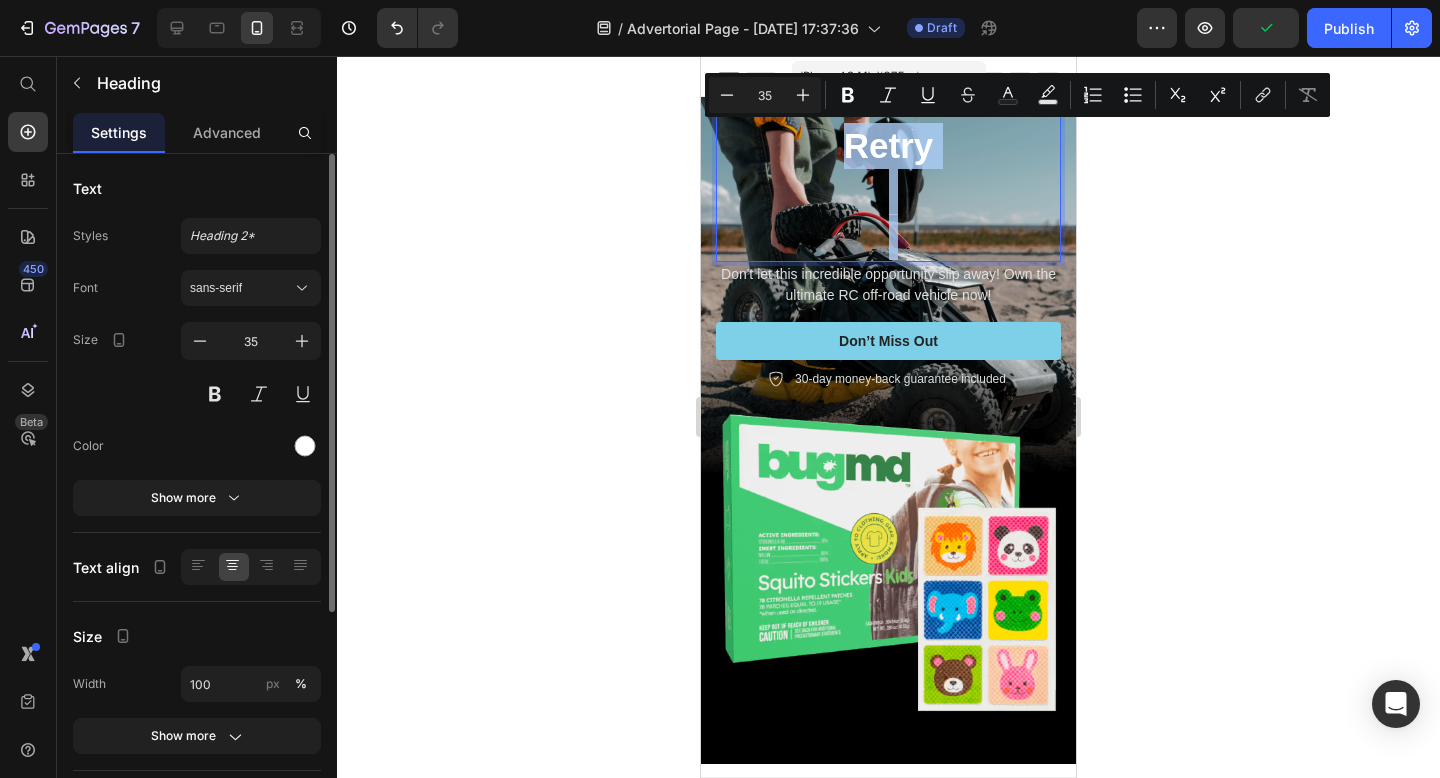 drag, startPoint x: 902, startPoint y: 242, endPoint x: 843, endPoint y: 140, distance: 117.83463 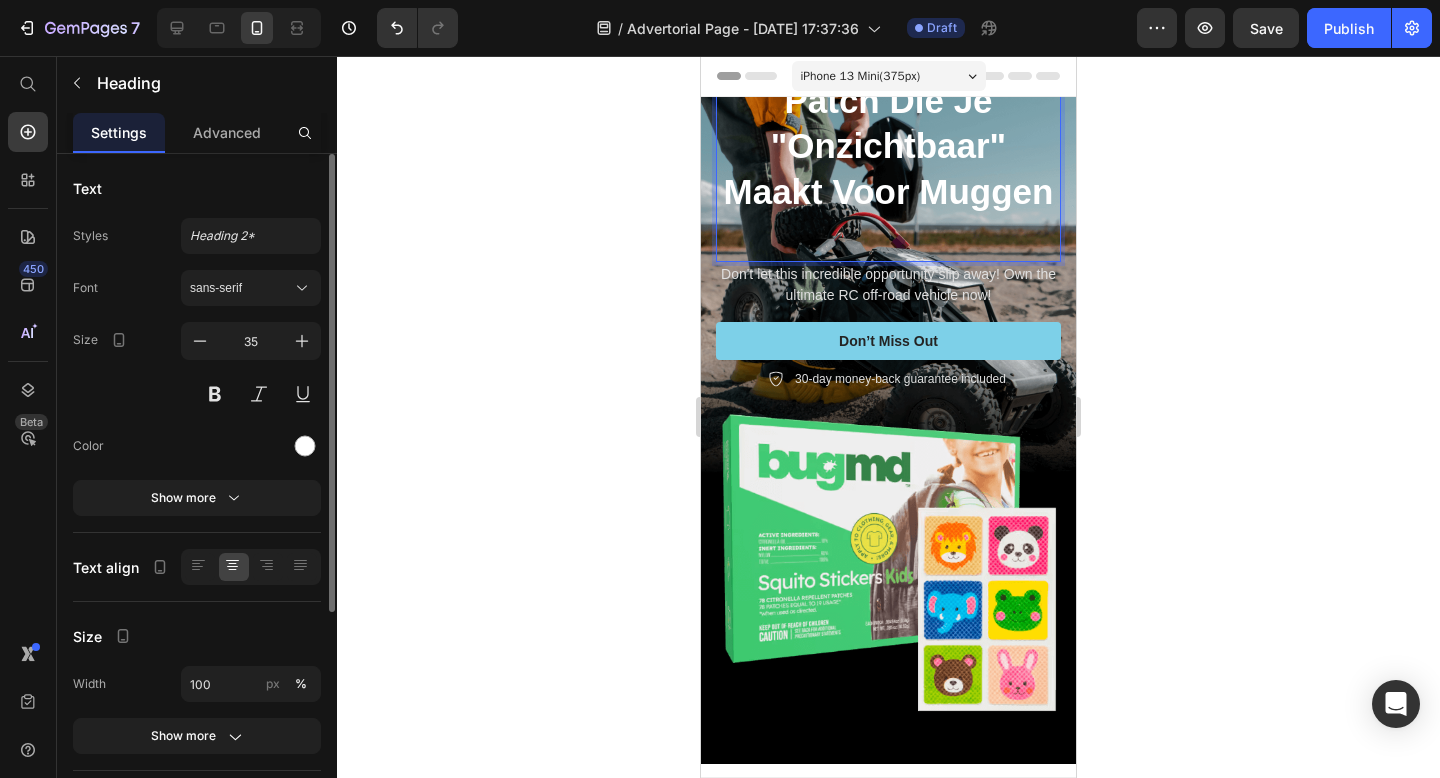 click at bounding box center [888, 237] 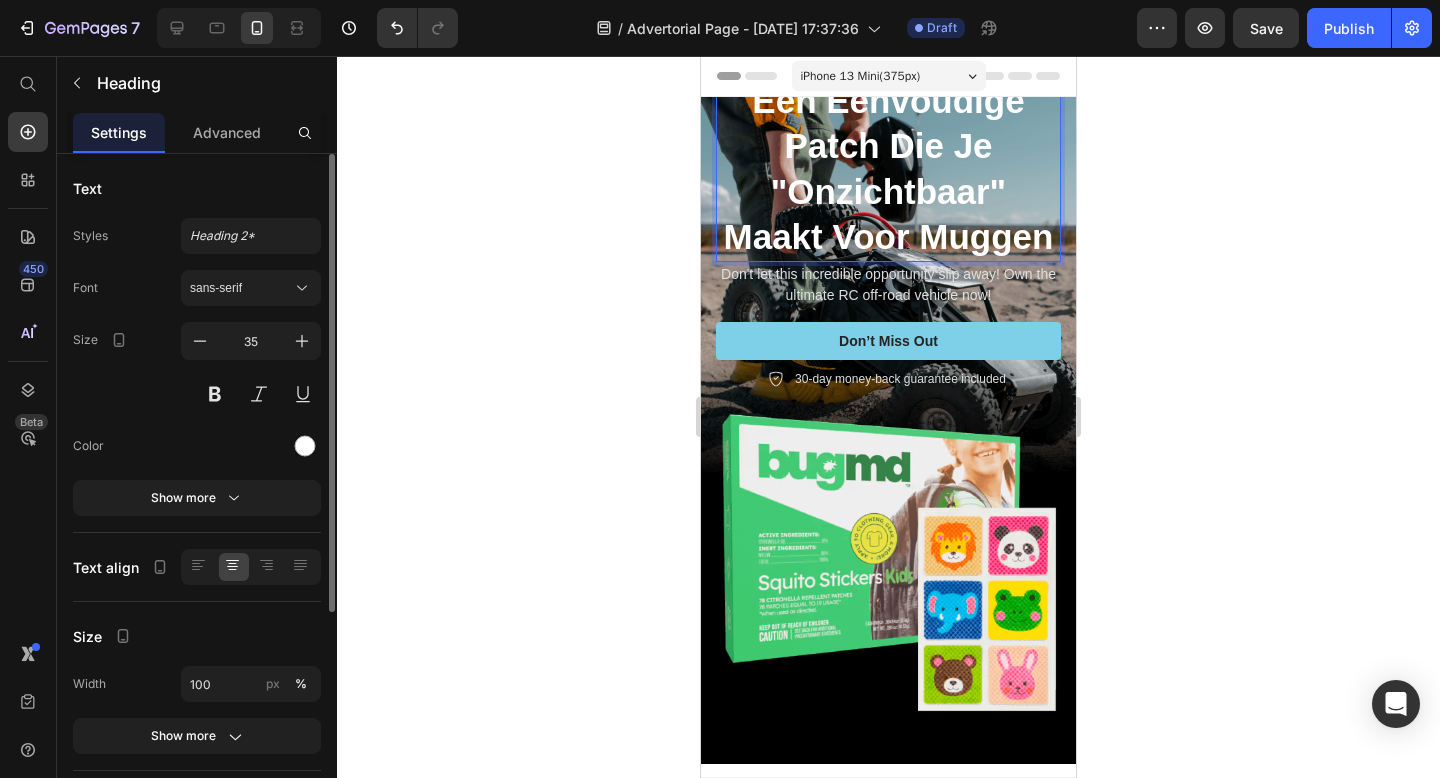 click on "Een Eenvoudige Patch Die Je "Onzichtbaar" Maakt Voor Muggen" at bounding box center [889, 169] 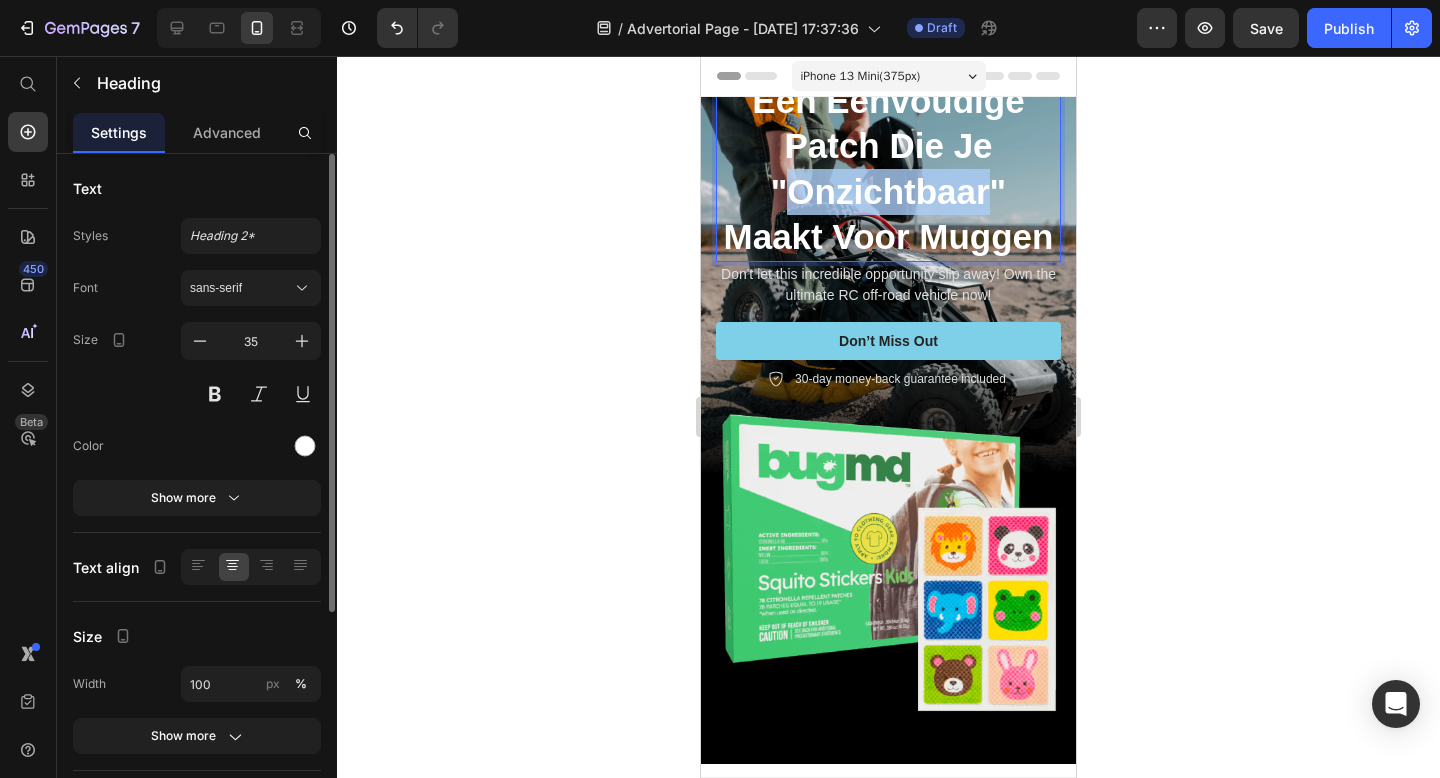 click on "Een Eenvoudige Patch Die Je "Onzichtbaar" Maakt Voor Muggen" at bounding box center [889, 169] 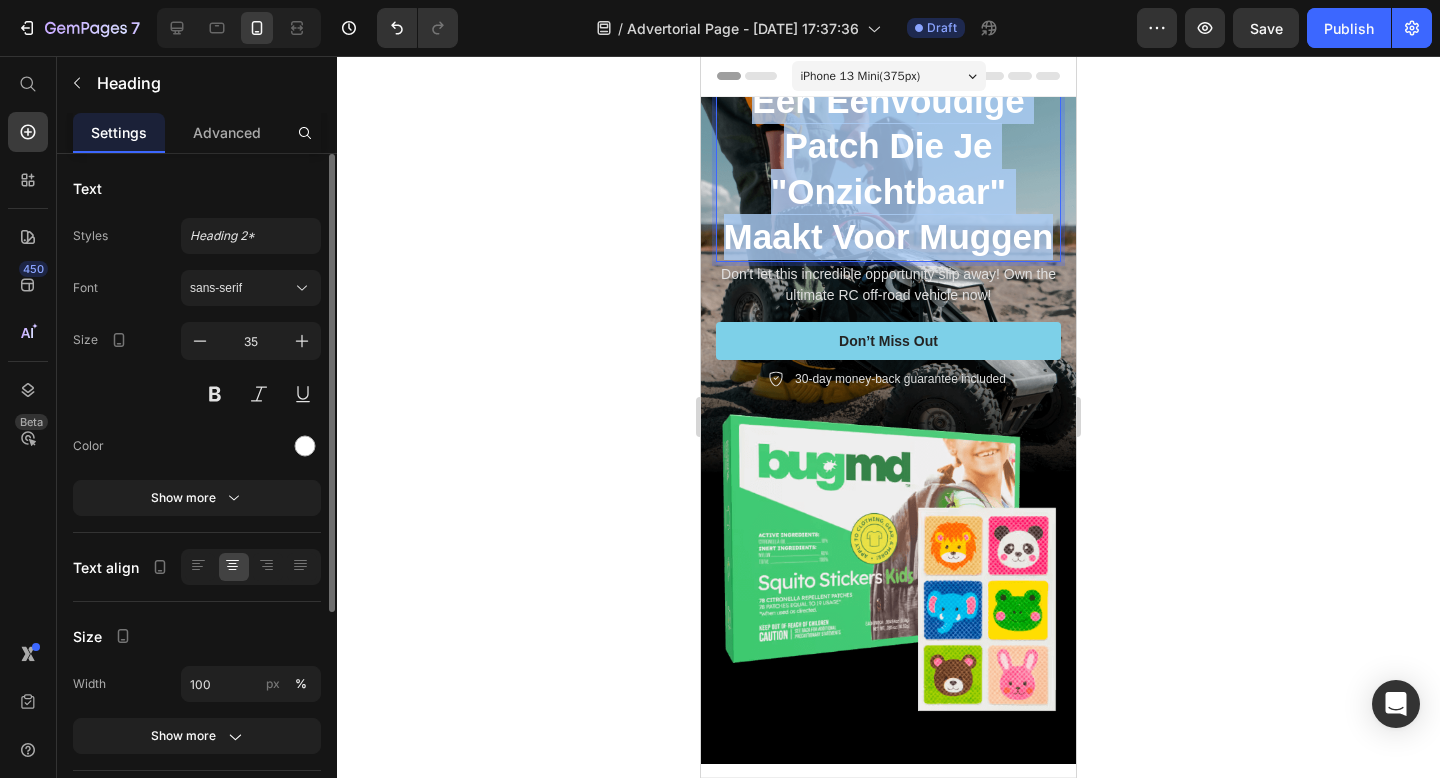 click on "Een Eenvoudige Patch Die Je "Onzichtbaar" Maakt Voor Muggen" at bounding box center [889, 169] 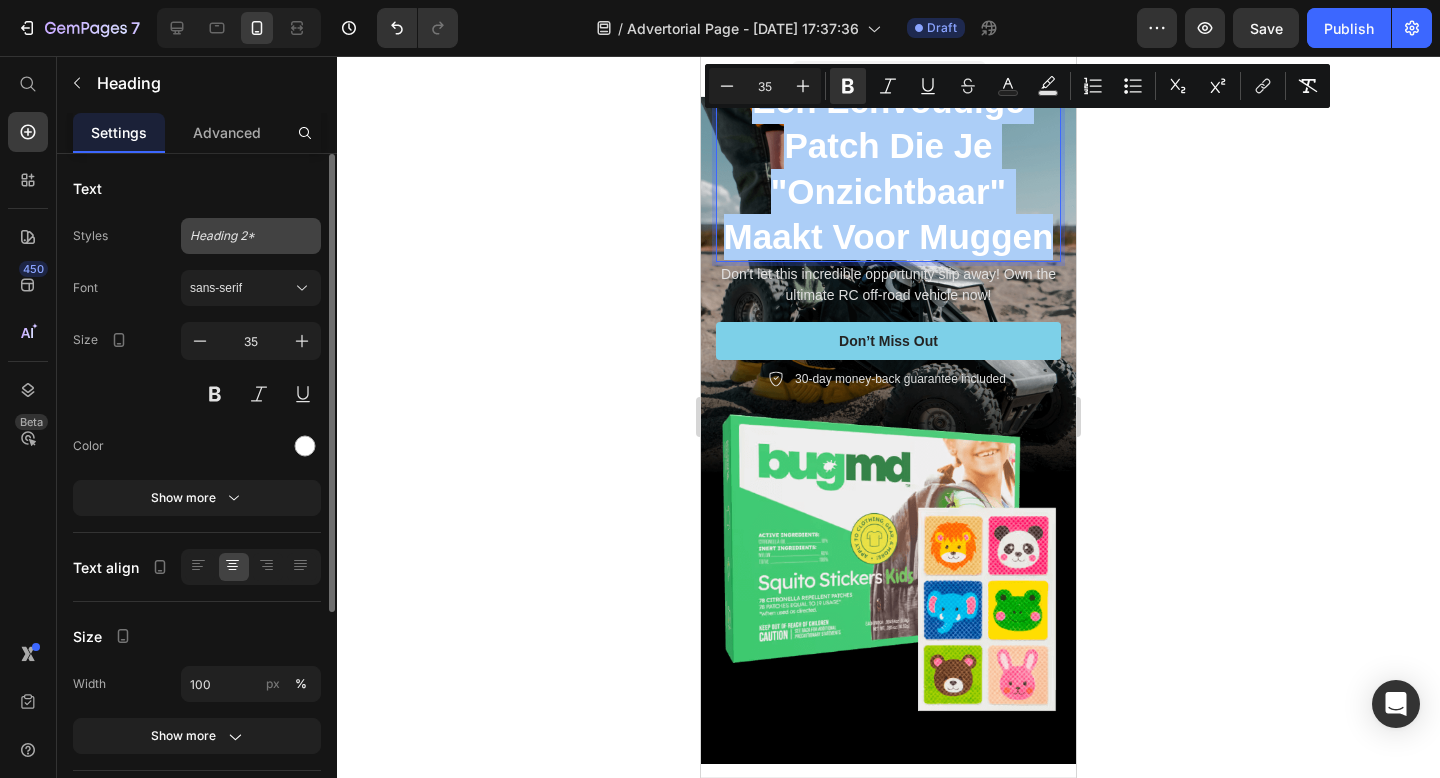 click on "Heading 2*" 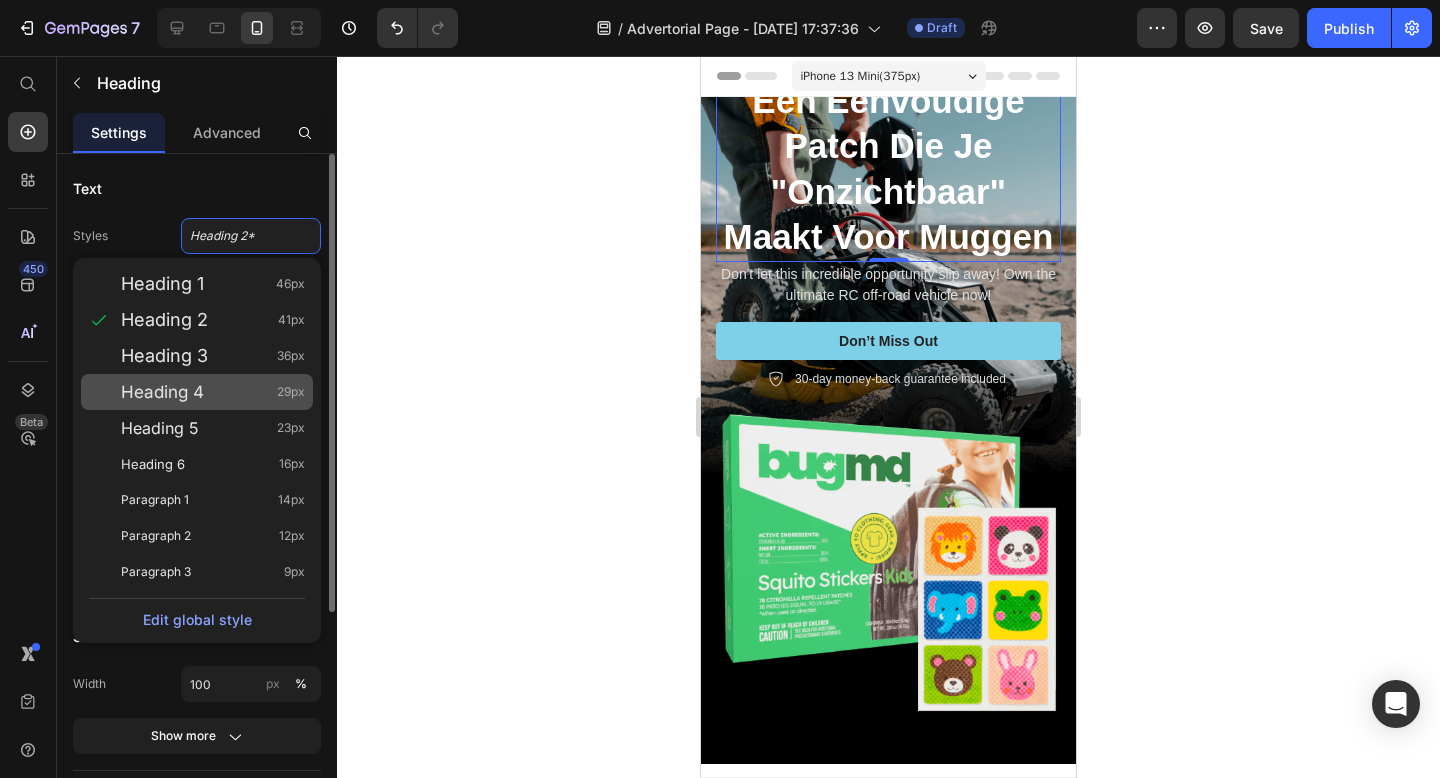 click on "Heading 4 29px" 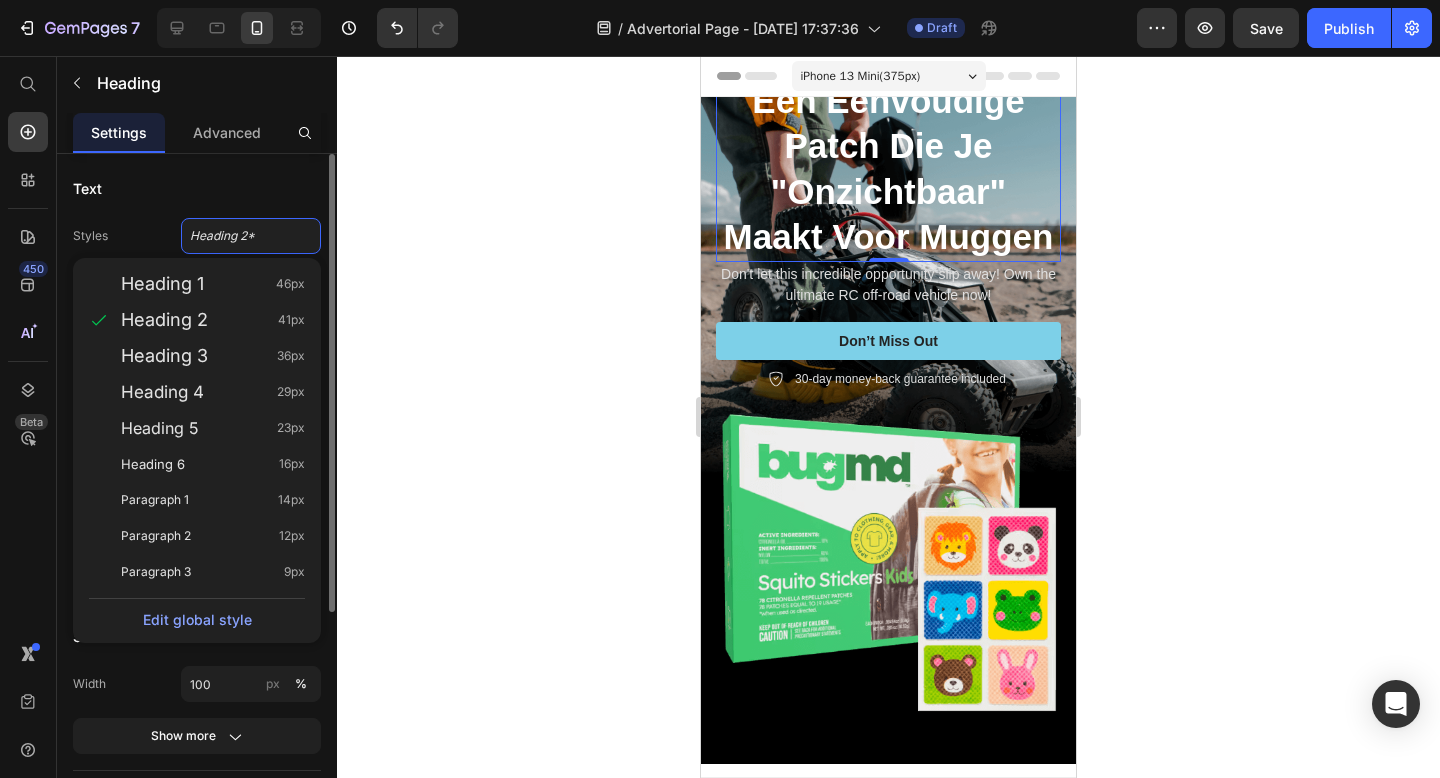 type on "29" 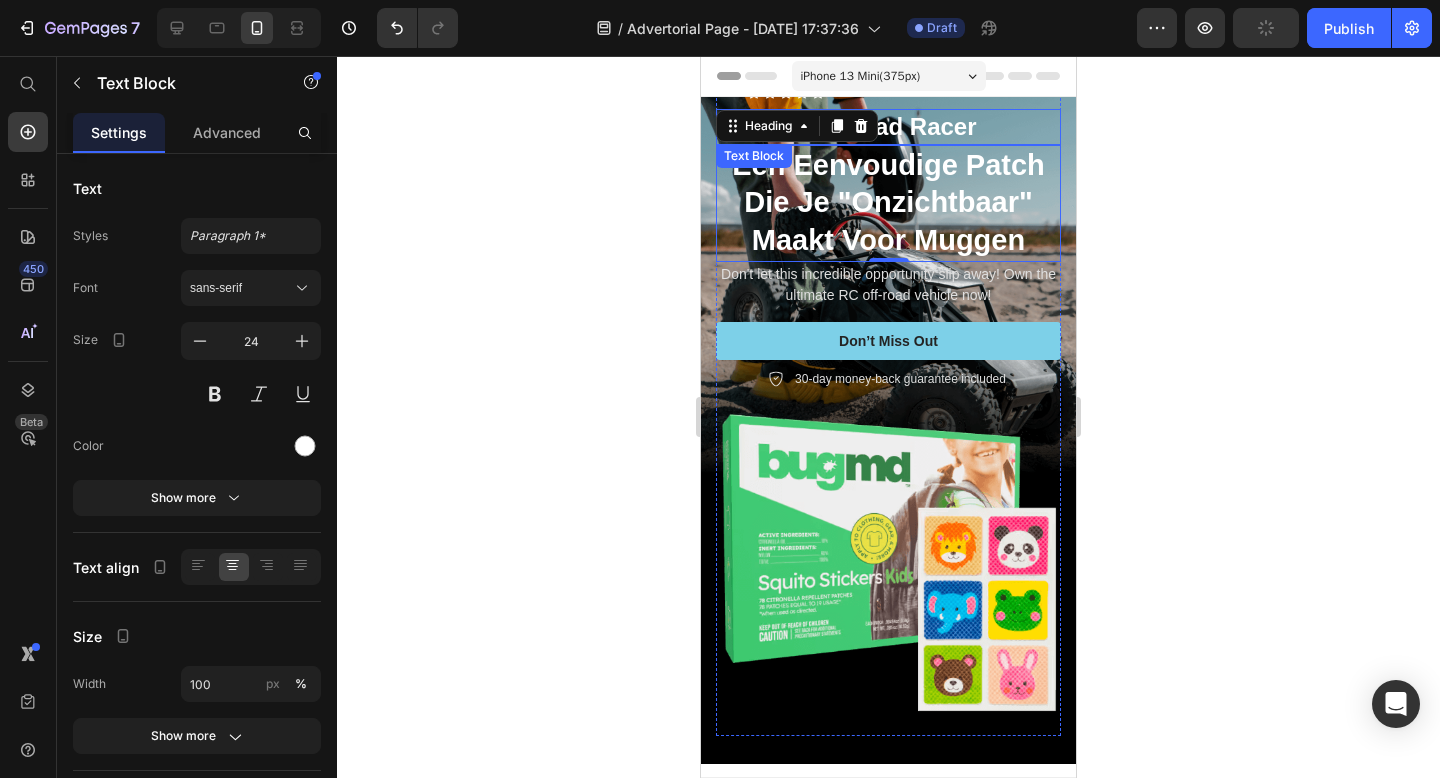 click on "Off-Road Racer" at bounding box center [888, 126] 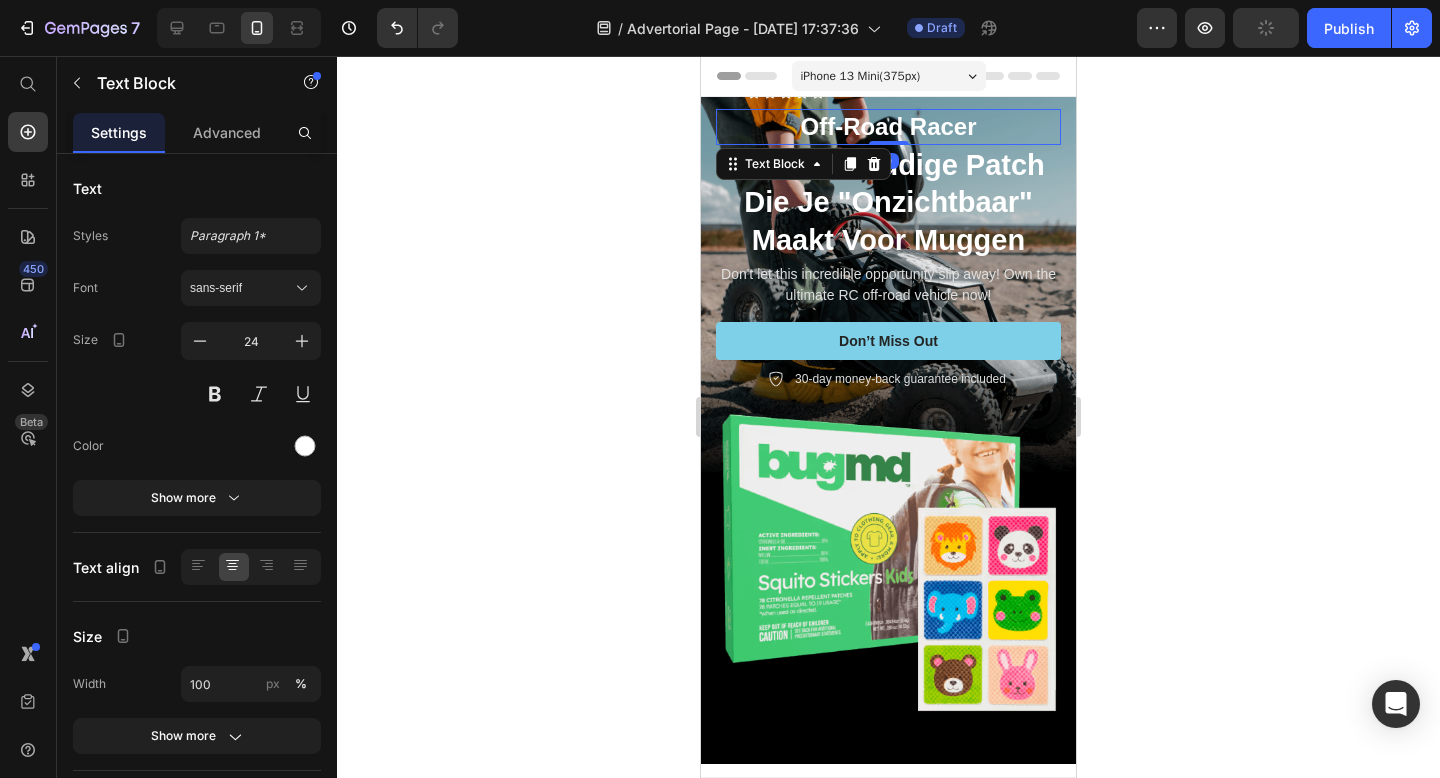 click on "Off-Road Racer" at bounding box center (888, 126) 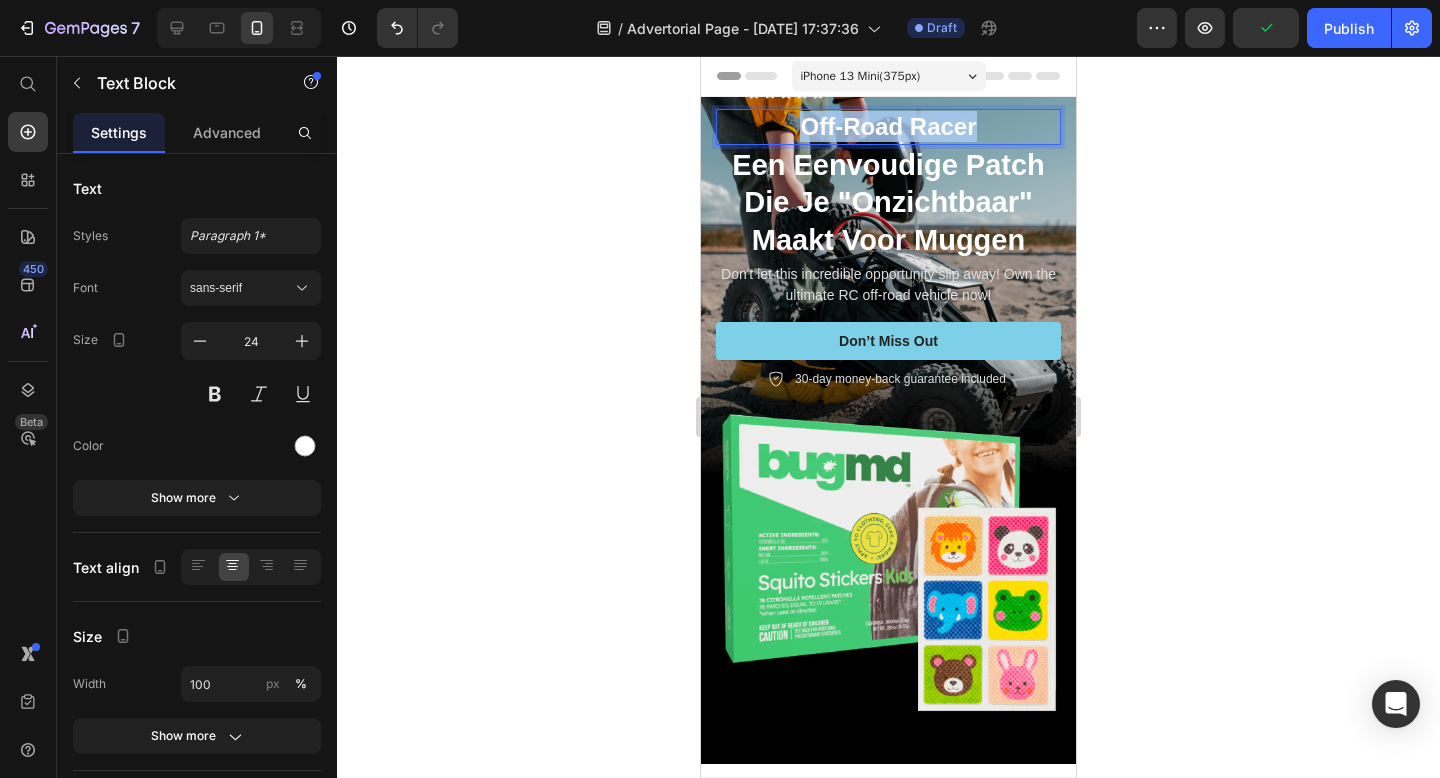 click on "Off-Road Racer" at bounding box center [888, 126] 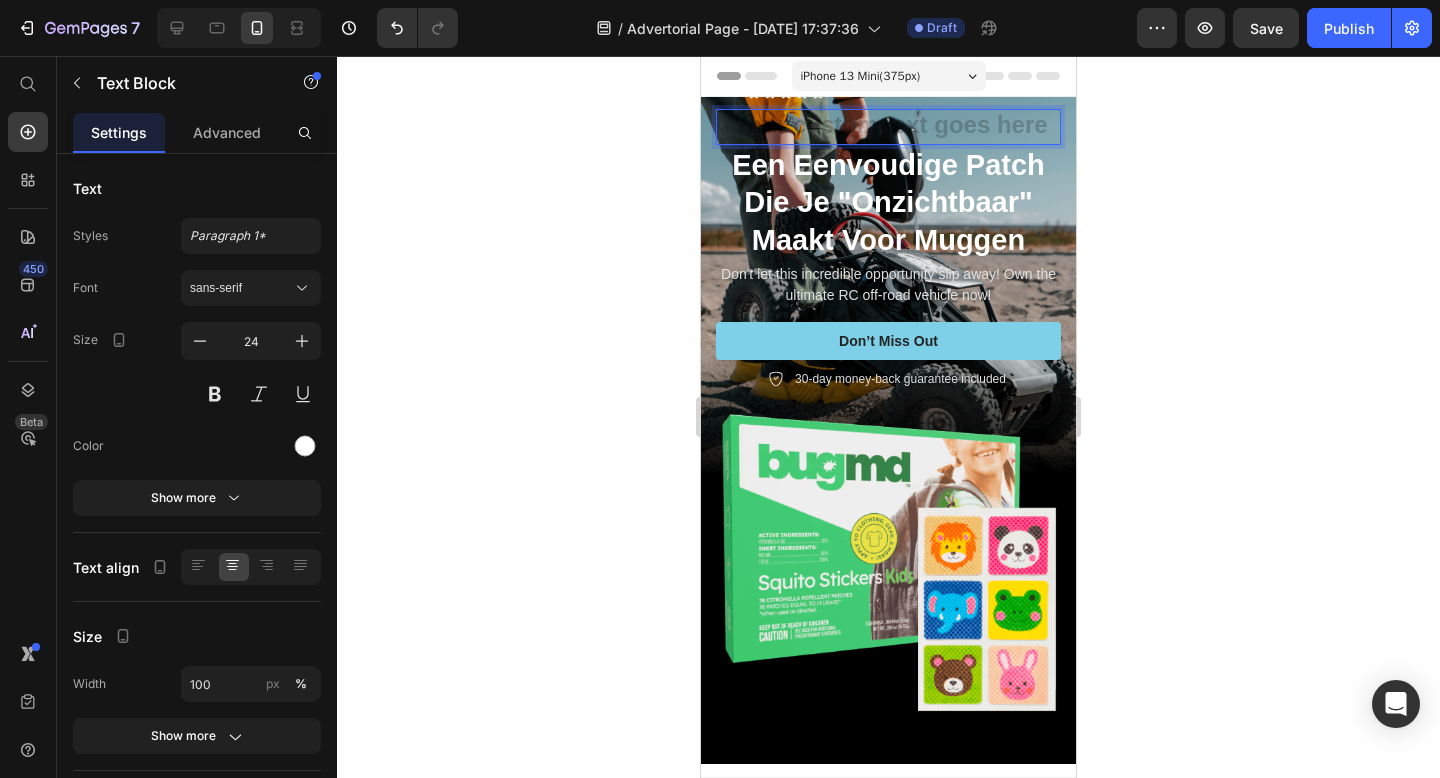 click at bounding box center (888, 126) 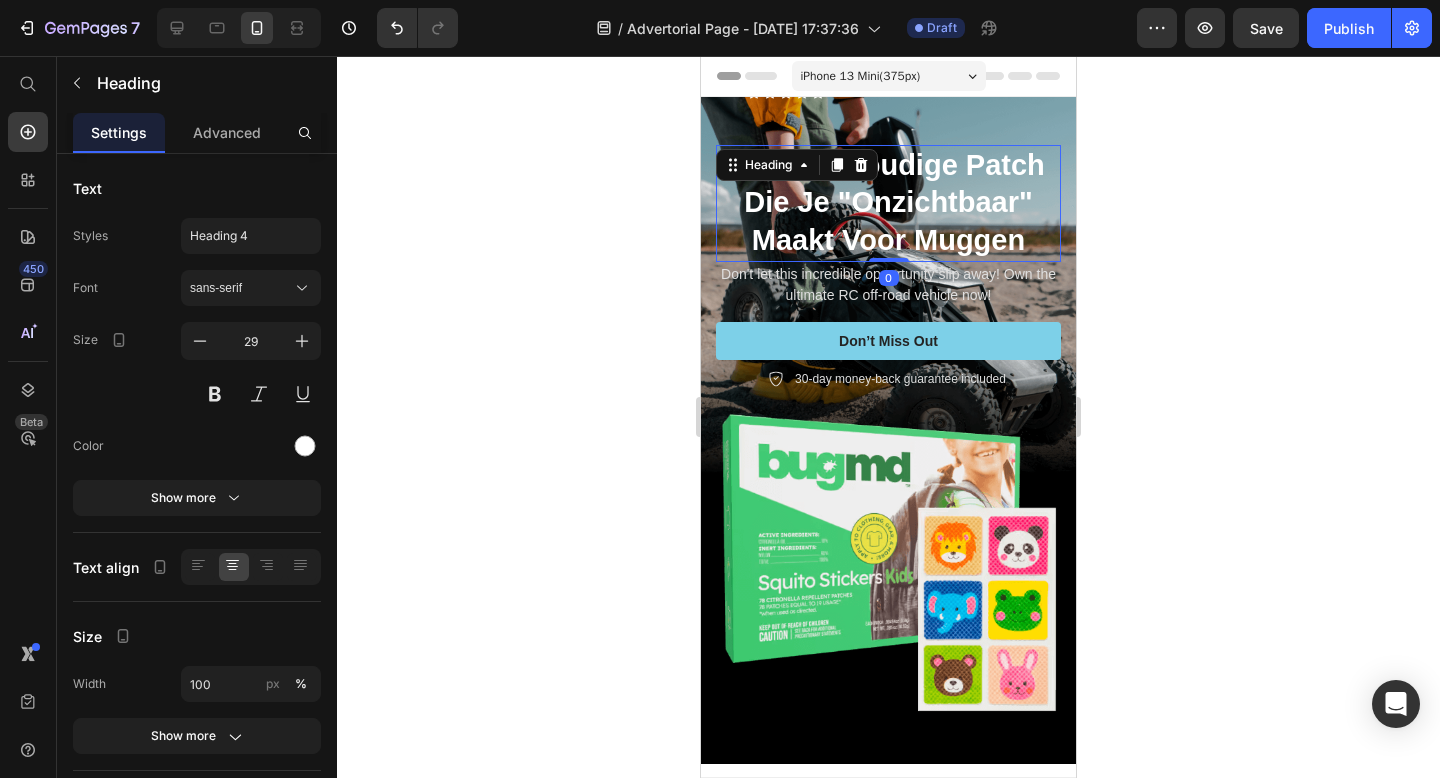 click on "Een Eenvoudige Patch Die Je "Onzichtbaar" Maakt Voor Muggen" at bounding box center [888, 202] 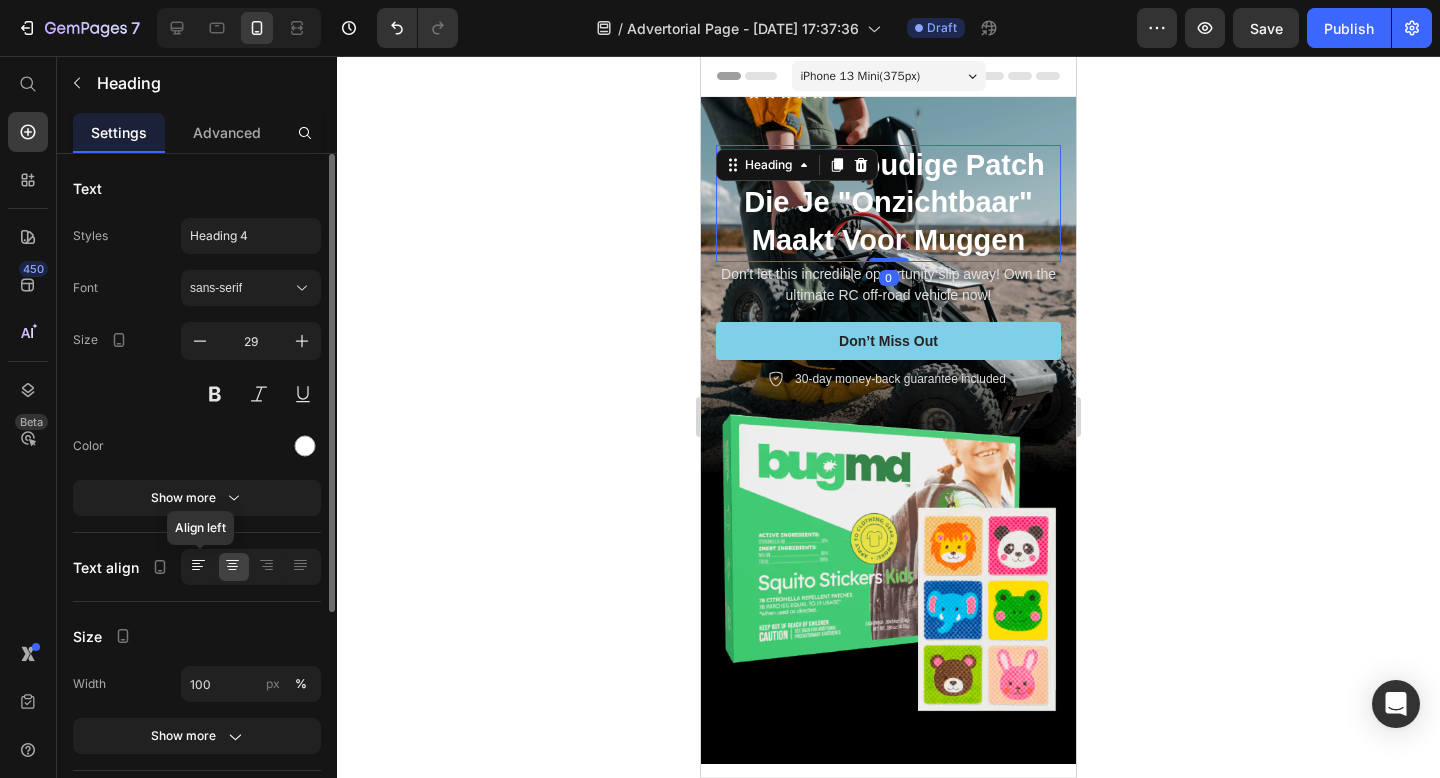 click 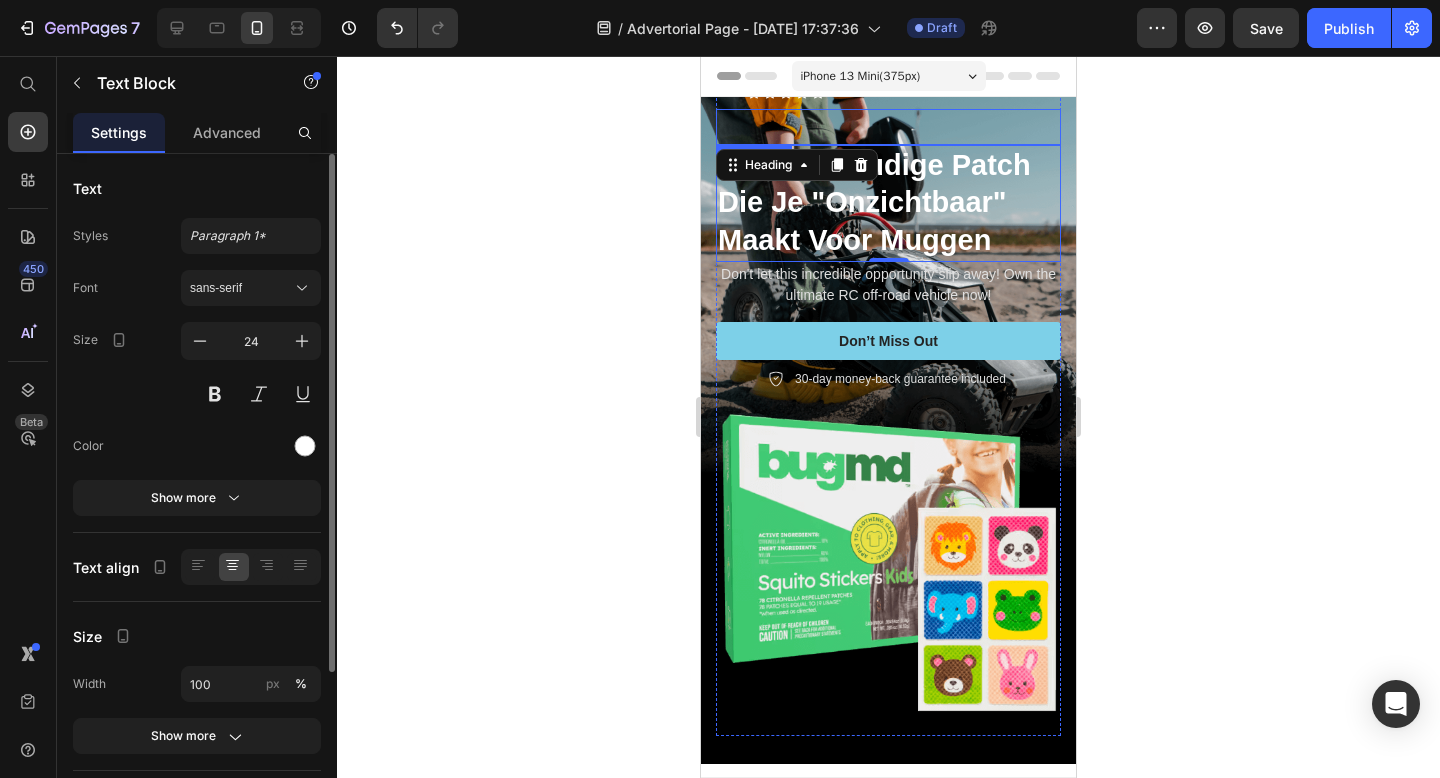 click at bounding box center (888, 126) 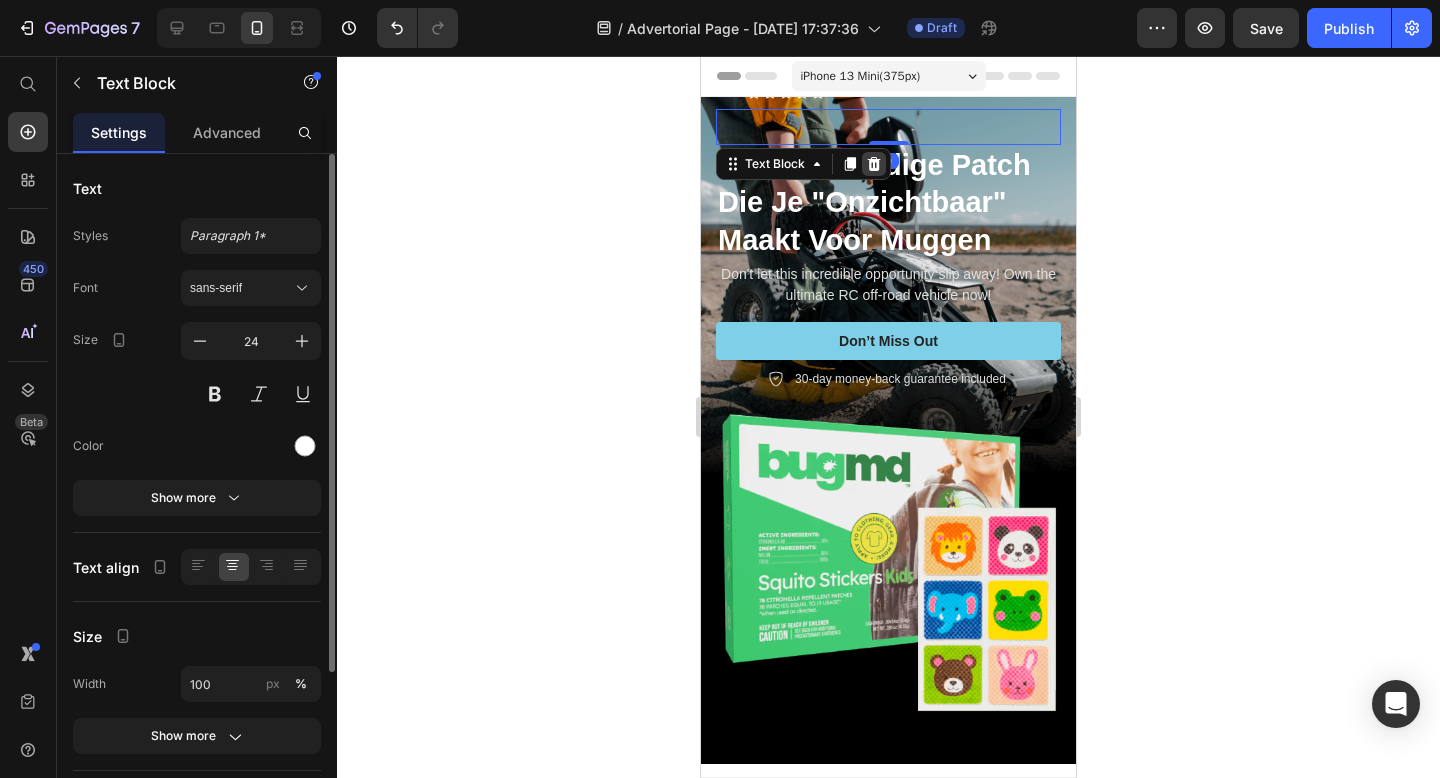click 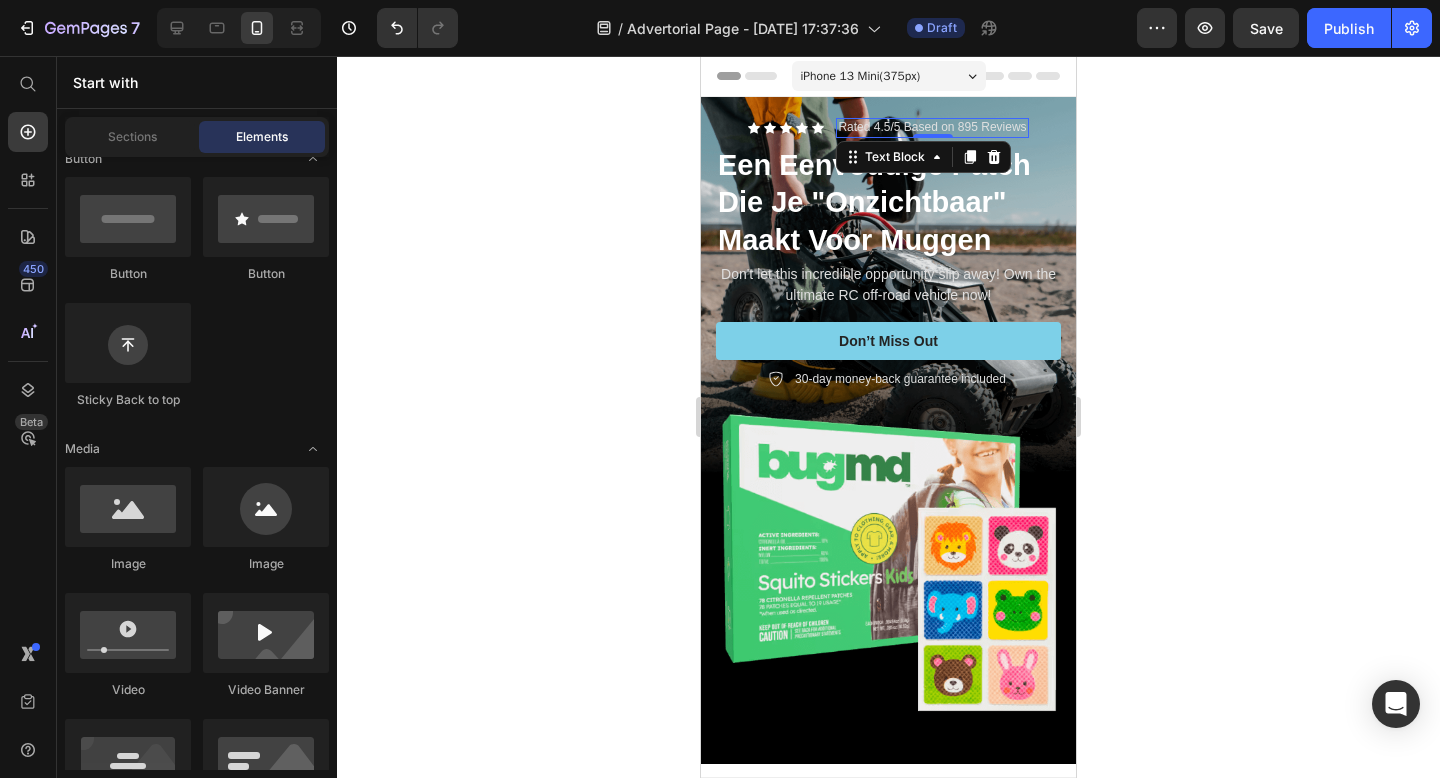click on "Rated 4.5/5 Based on 895 Reviews" at bounding box center (932, 128) 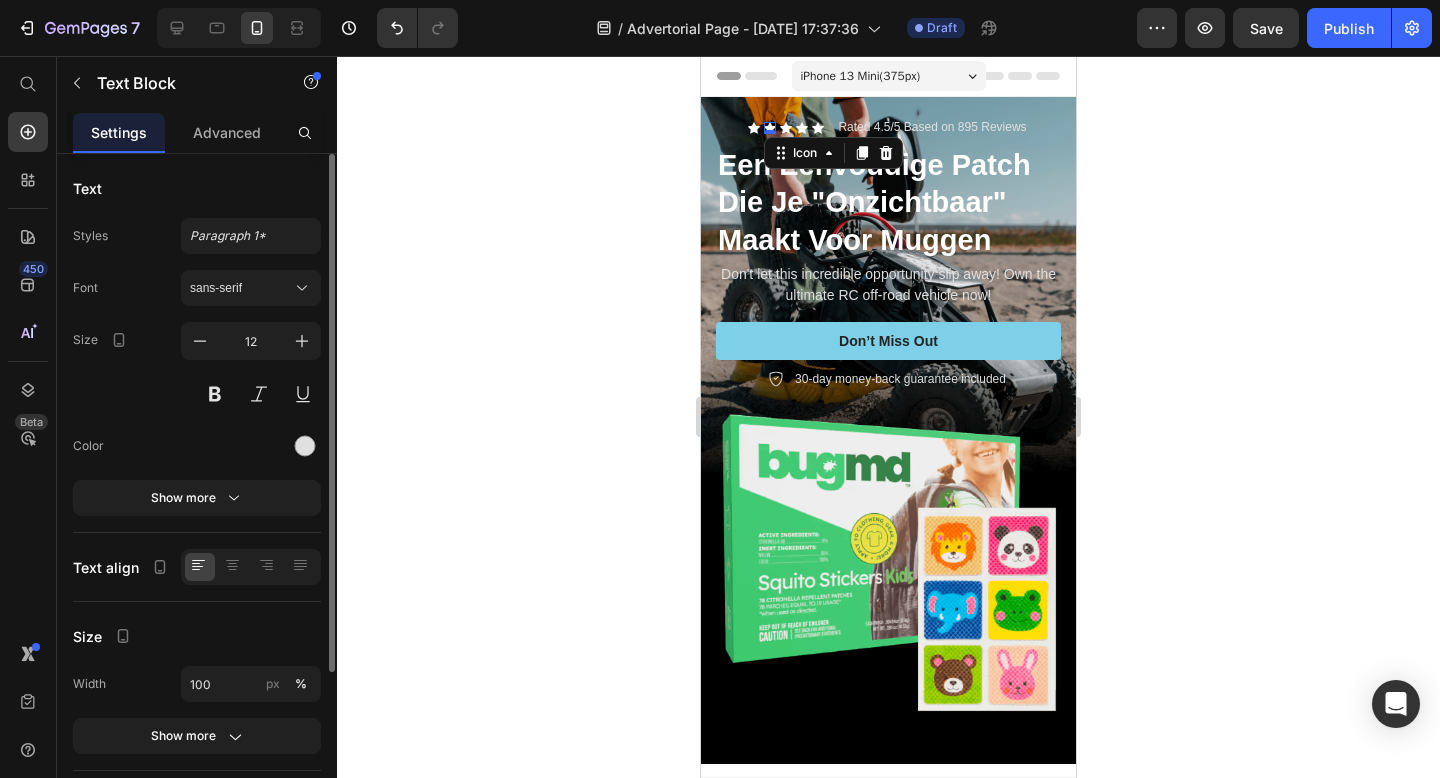 click 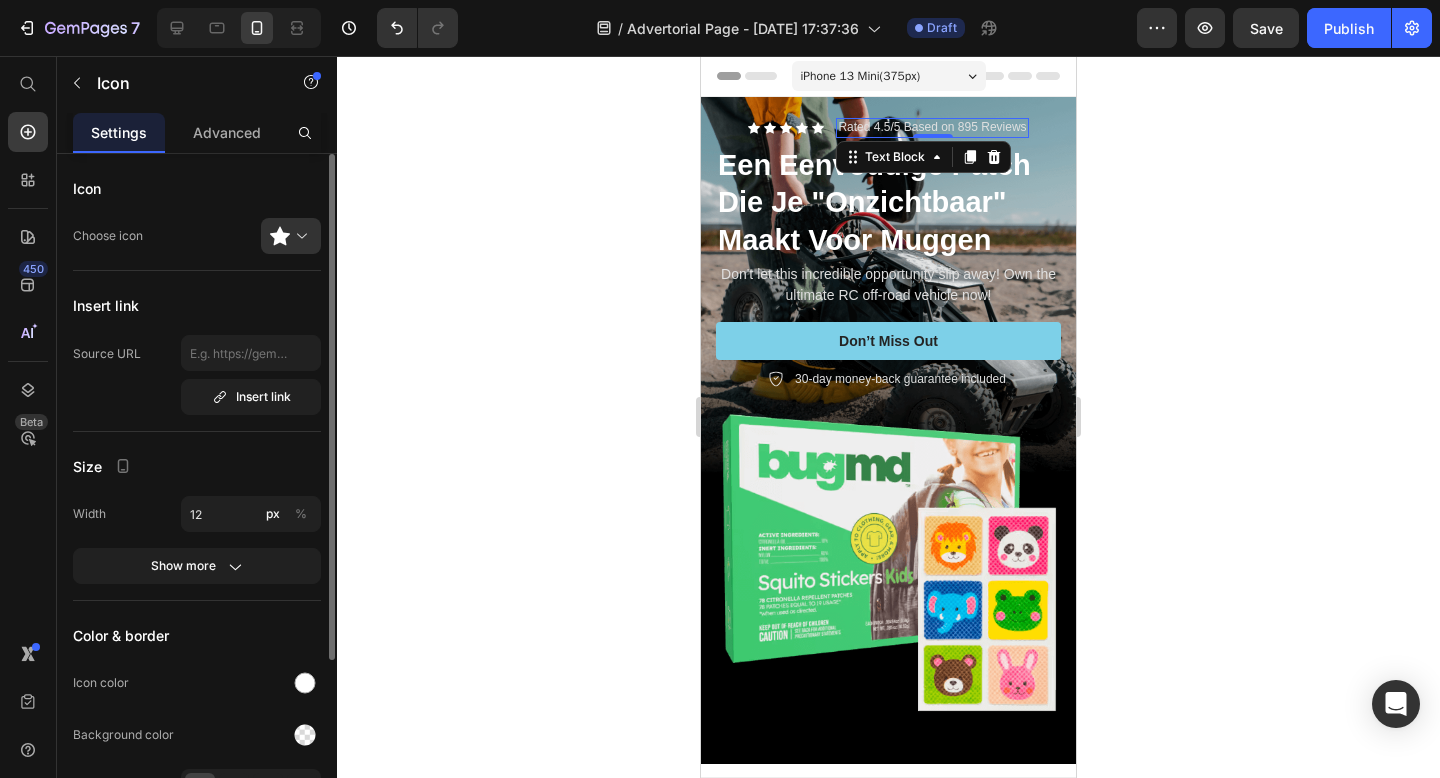 click on "Rated 4.5/5 Based on 895 Reviews" at bounding box center [932, 128] 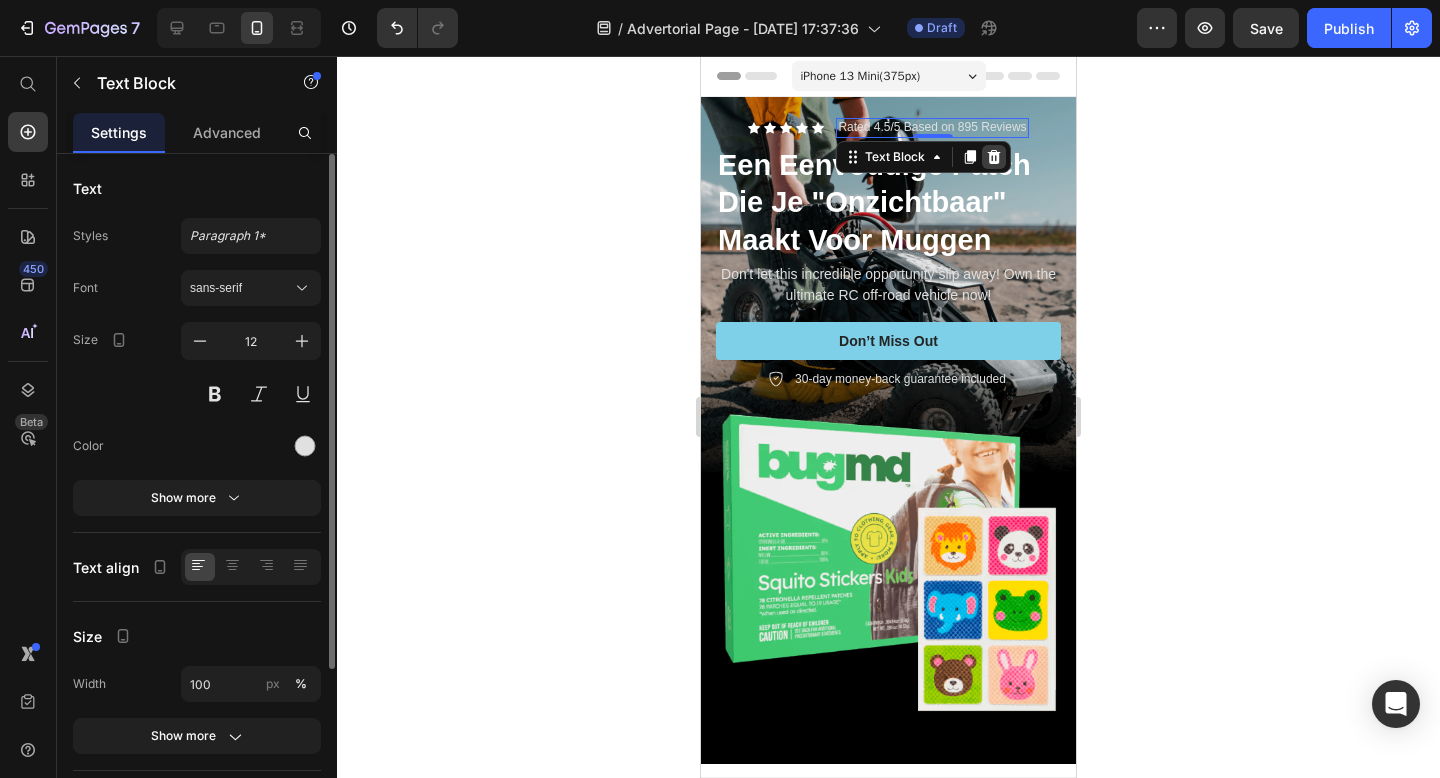 click 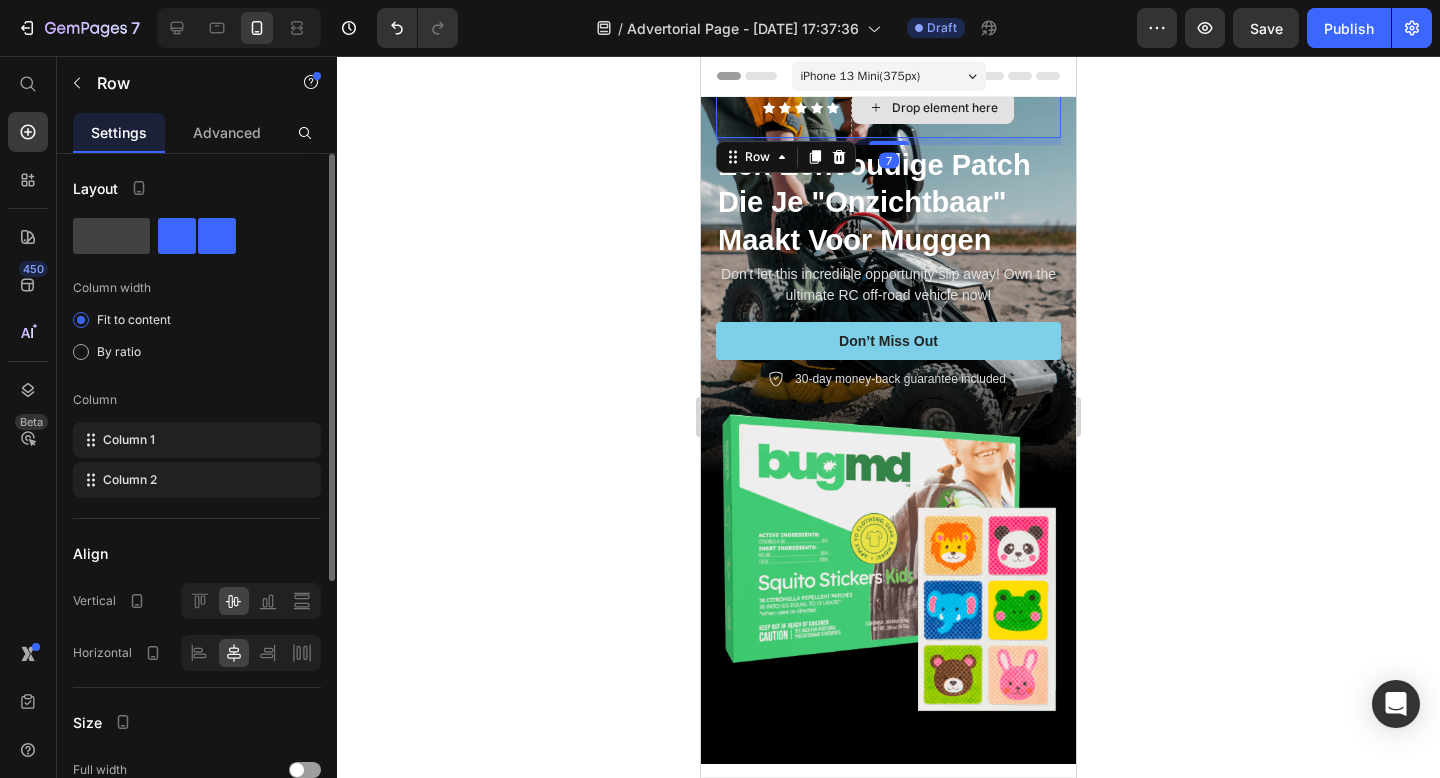 click on "Drop element here" at bounding box center [933, 108] 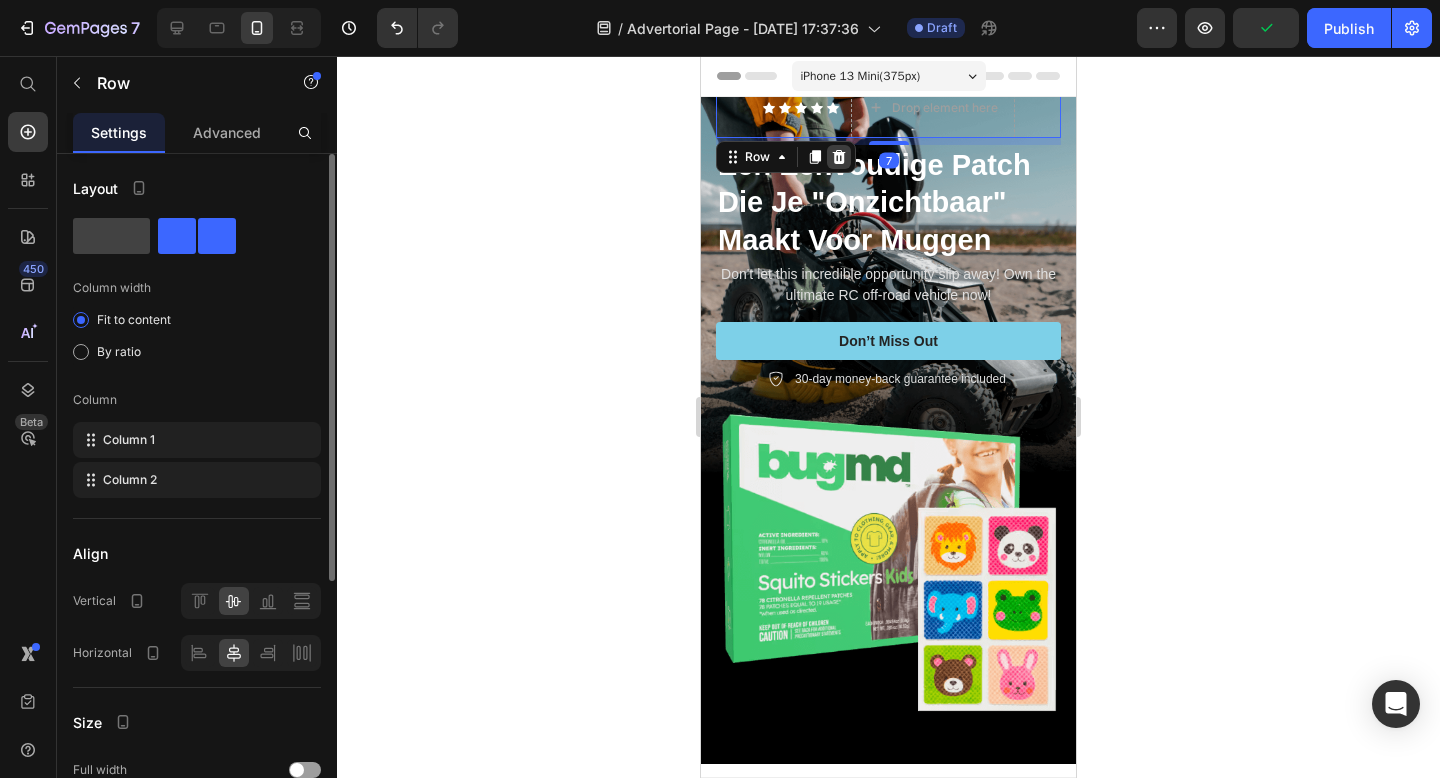 click 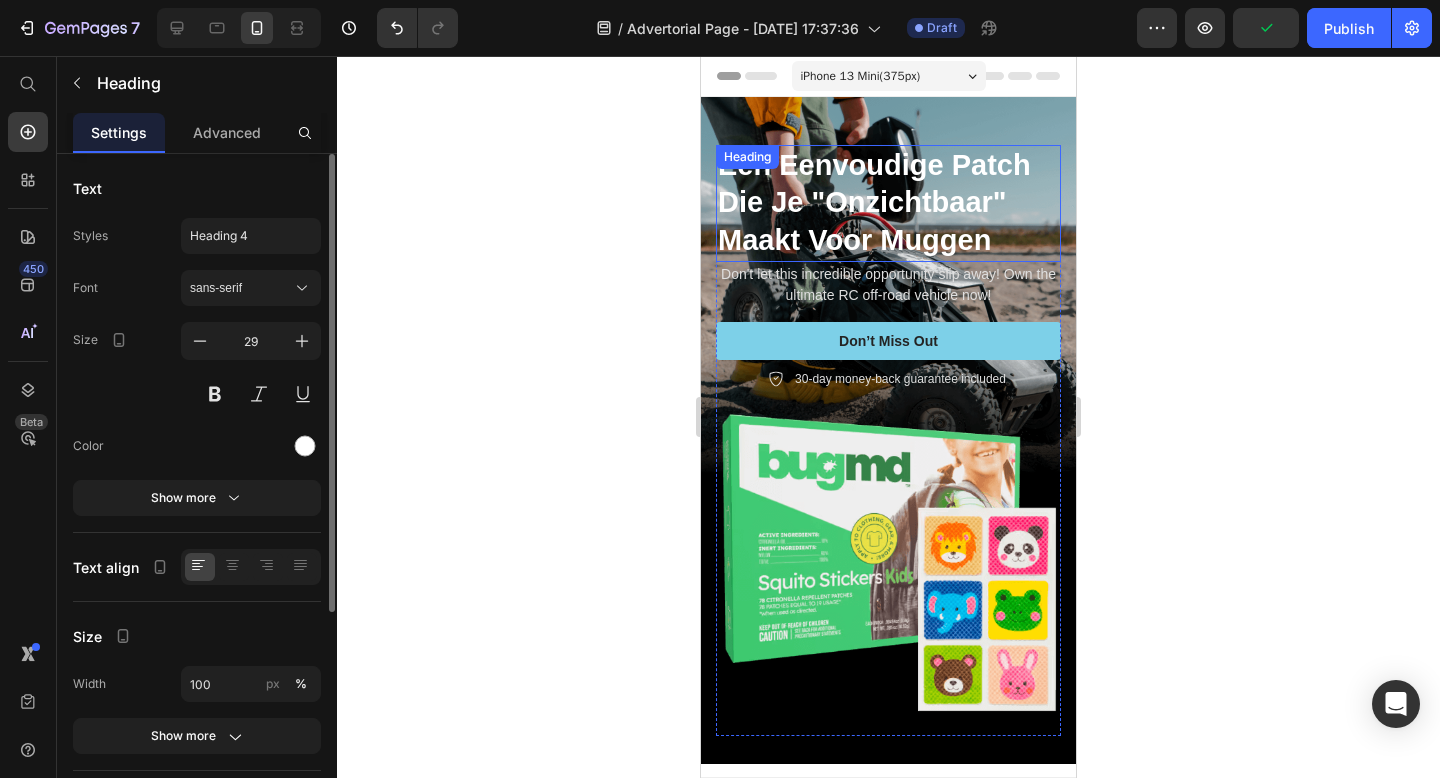 click on "⁠⁠⁠⁠⁠⁠⁠ Een Eenvoudige Patch Die Je "Onzichtbaar" Maakt Voor Muggen Heading" at bounding box center (888, 203) 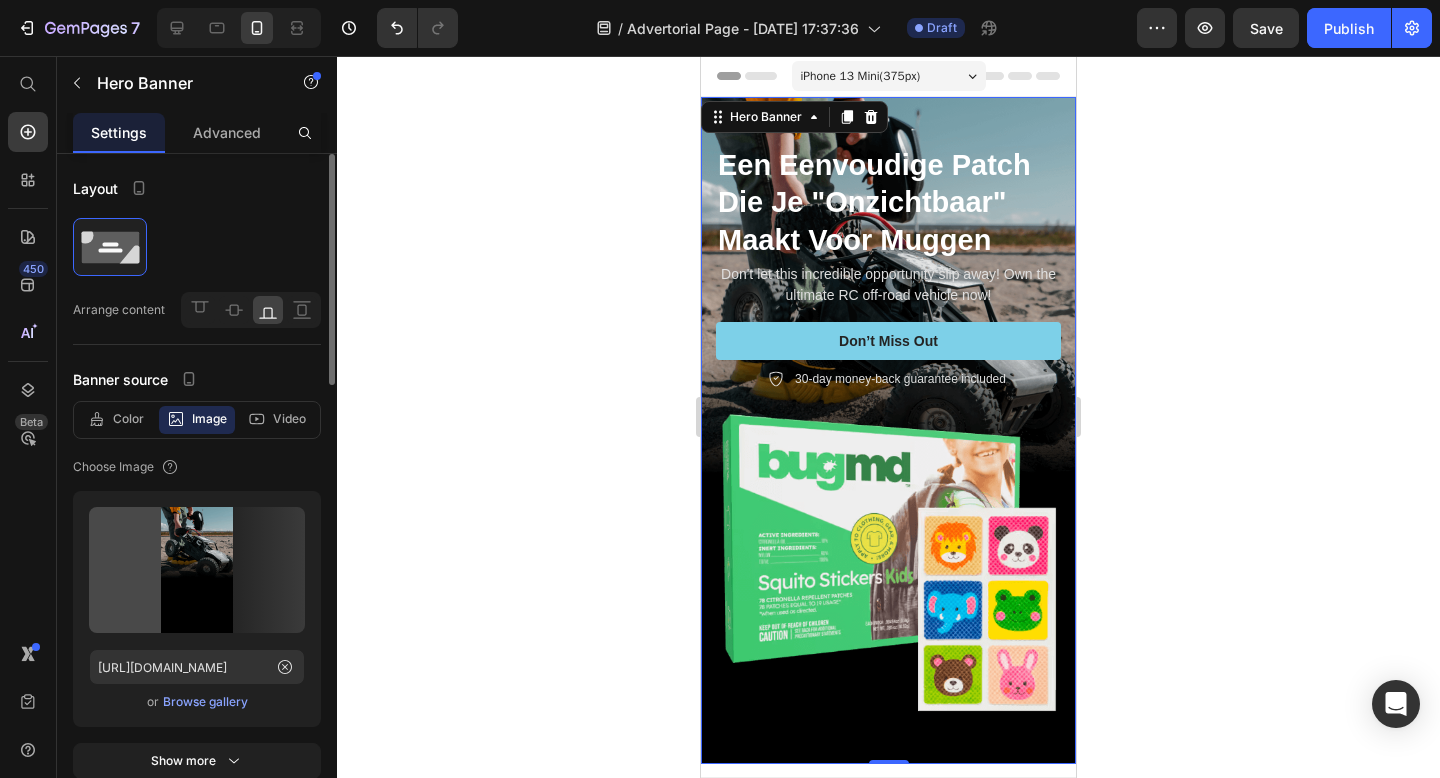 click on "⁠⁠⁠⁠⁠⁠⁠ Een Eenvoudige Patch Die Je "Onzichtbaar" Maakt Voor Muggen Heading Don't let this incredible opportunity slip away! Own the ultimate RC off-road vehicle now! Text Block Don’t Miss Out Button
30-day money-back guarantee included  Item List Image Row Hero Banner   0" at bounding box center (888, 430) 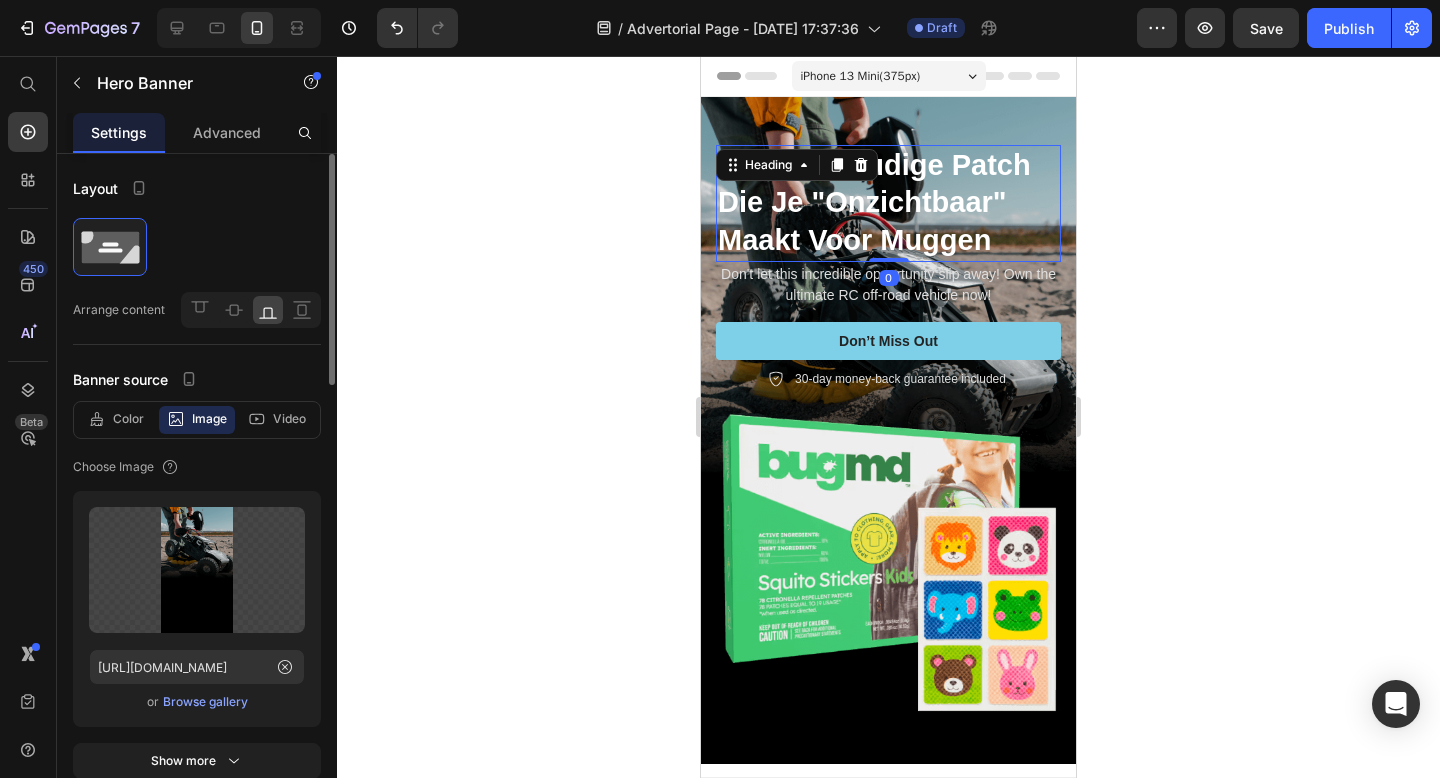 click on "Een Eenvoudige Patch Die Je "Onzichtbaar" Maakt Voor Muggen" at bounding box center (874, 202) 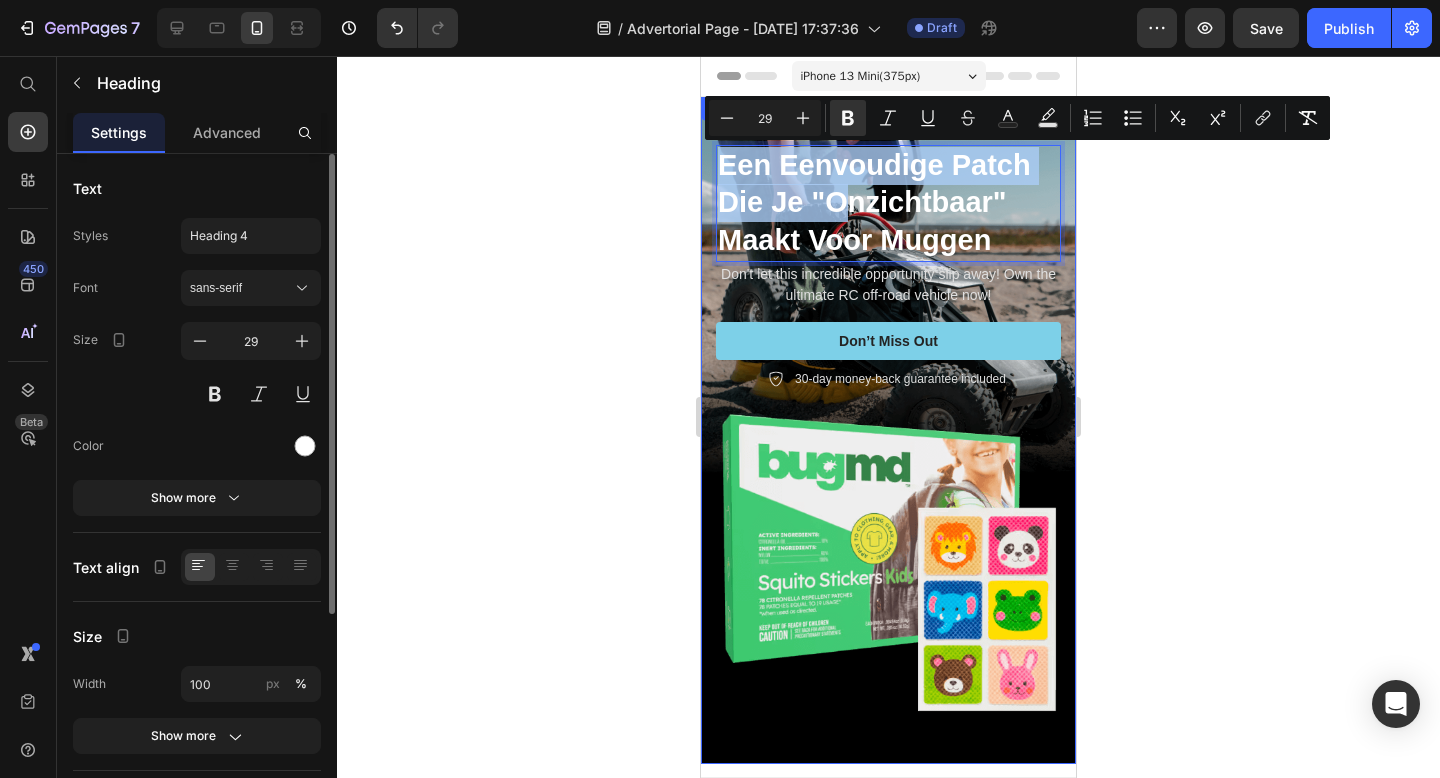 drag, startPoint x: 846, startPoint y: 194, endPoint x: 803, endPoint y: 120, distance: 85.58621 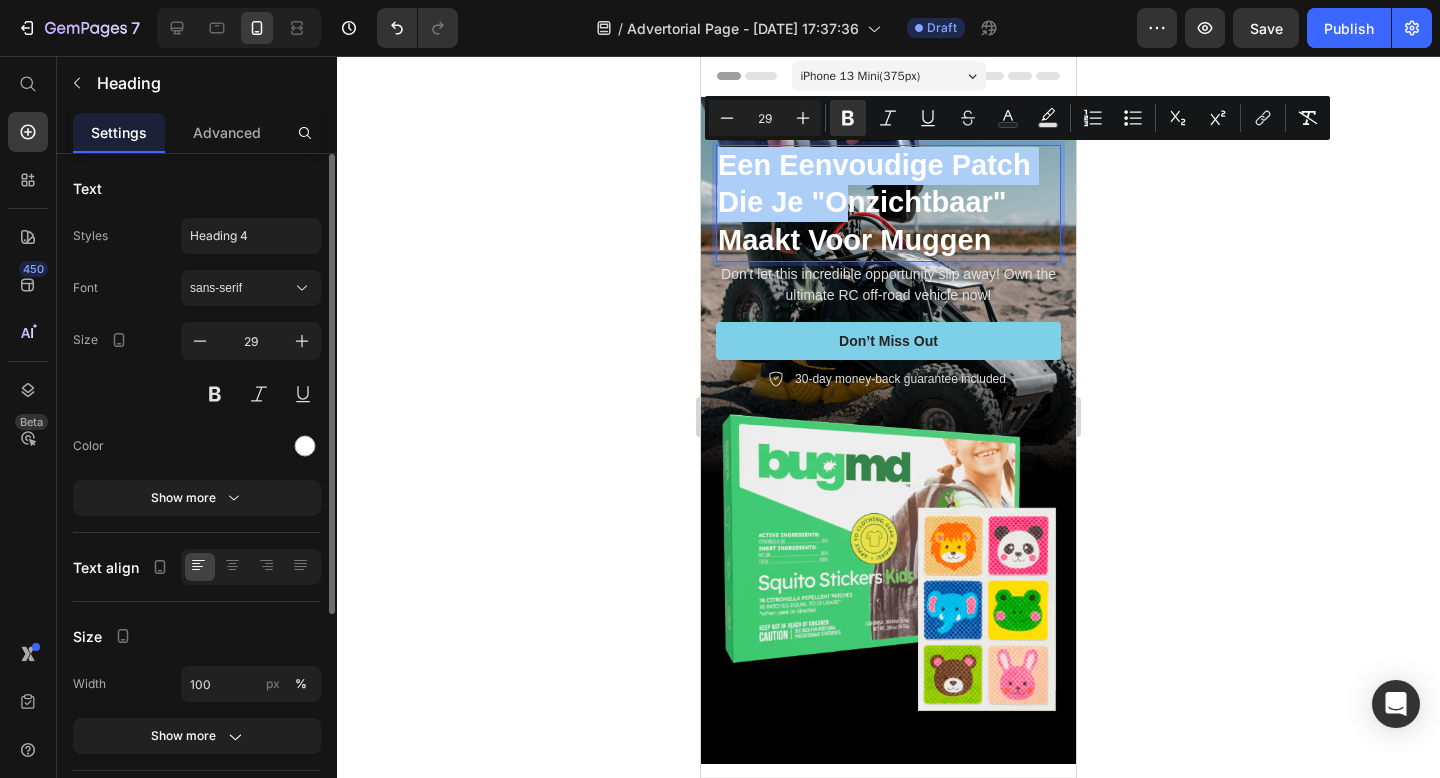 click 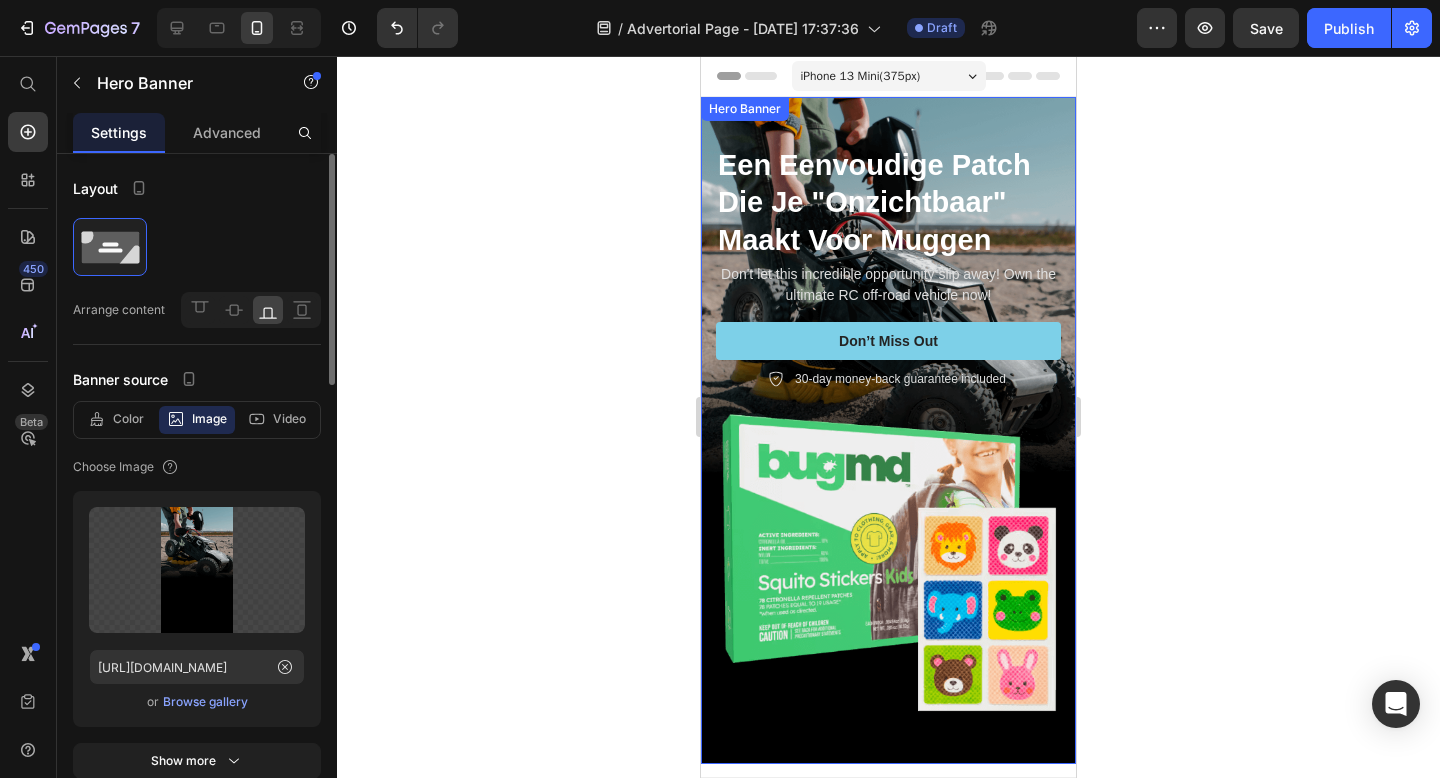click on "⁠⁠⁠⁠⁠⁠⁠ Een Eenvoudige Patch Die Je "Onzichtbaar" Maakt Voor Muggen Heading Don't let this incredible opportunity slip away! Own the ultimate RC off-road vehicle now! Text Block Don’t Miss Out Button
30-day money-back guarantee included  Item List Image Row" at bounding box center [888, 440] 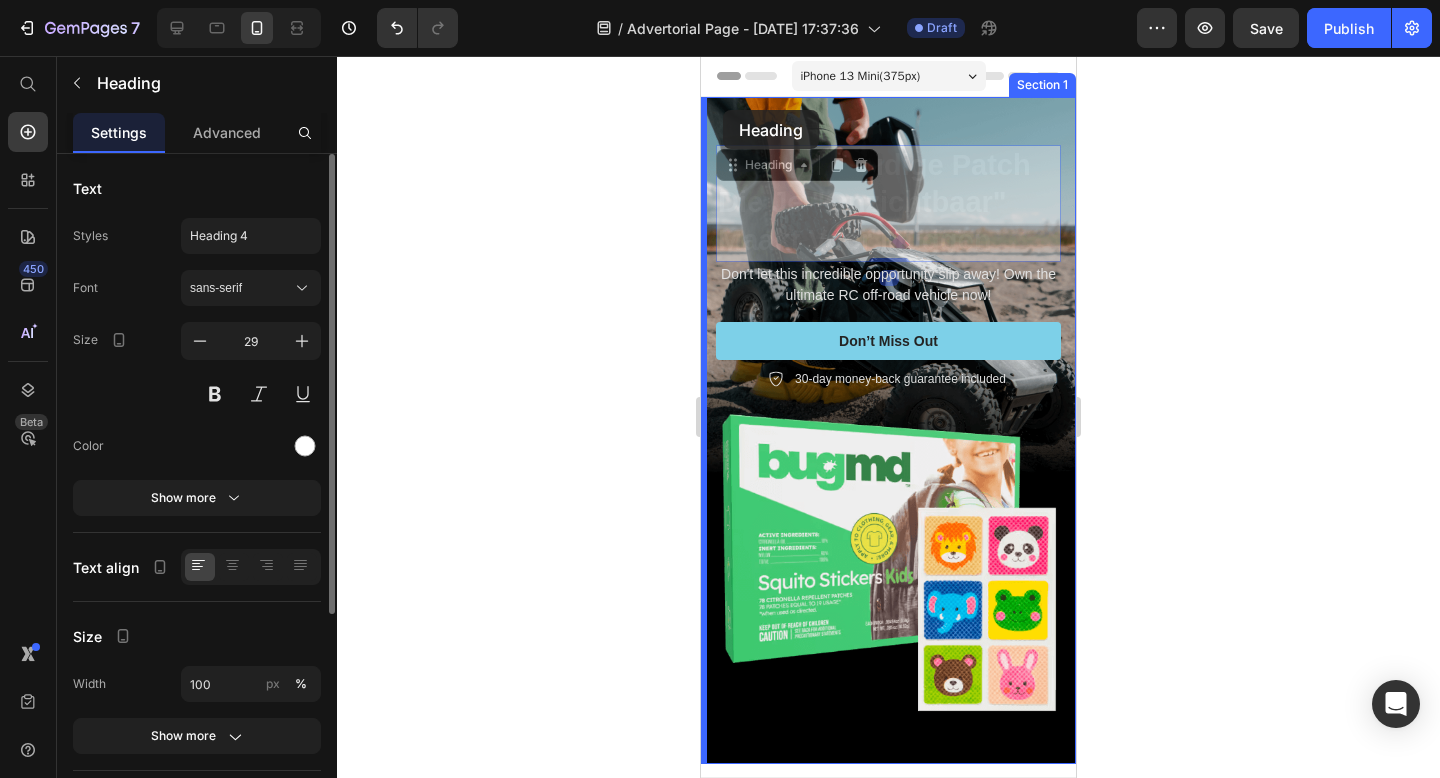 drag, startPoint x: 738, startPoint y: 206, endPoint x: 723, endPoint y: 110, distance: 97.16481 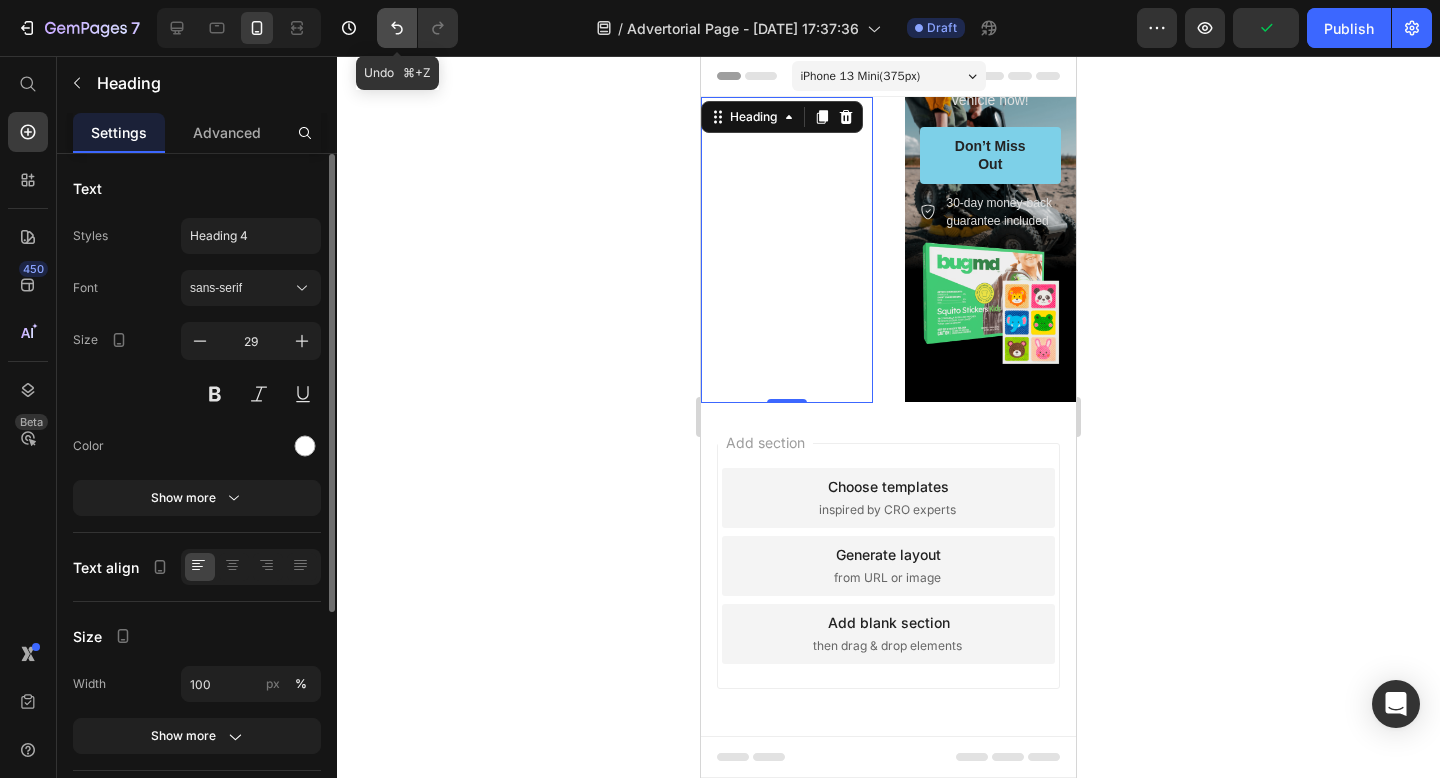 click 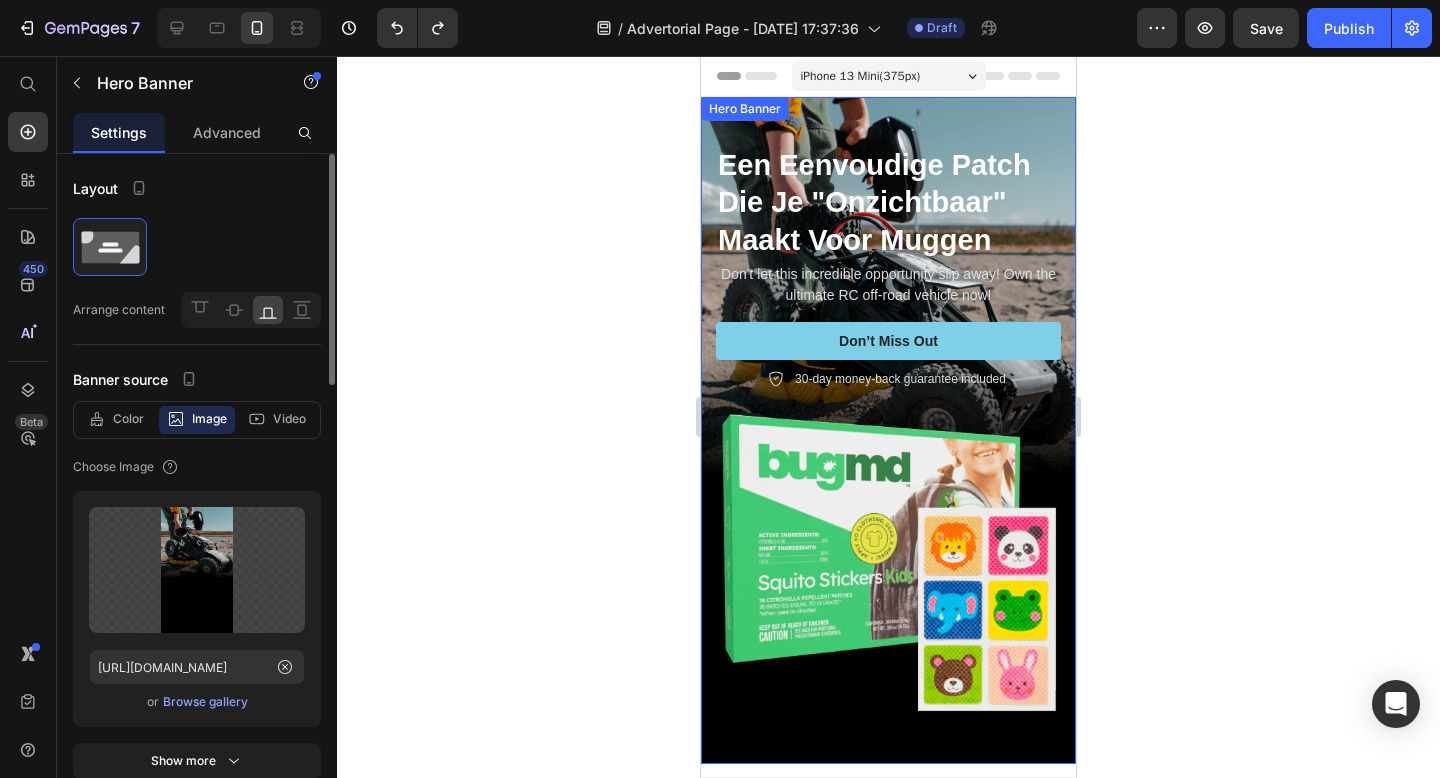 click on "Een Eenvoudige Patch Die Je "Onzichtbaar" Maakt Voor Muggen Heading Don't let this incredible opportunity slip away! Own the ultimate RC off-road vehicle now! Text Block Don’t Miss Out Button
30-day money-back guarantee included  Item List Image Row Hero Banner" at bounding box center [888, 430] 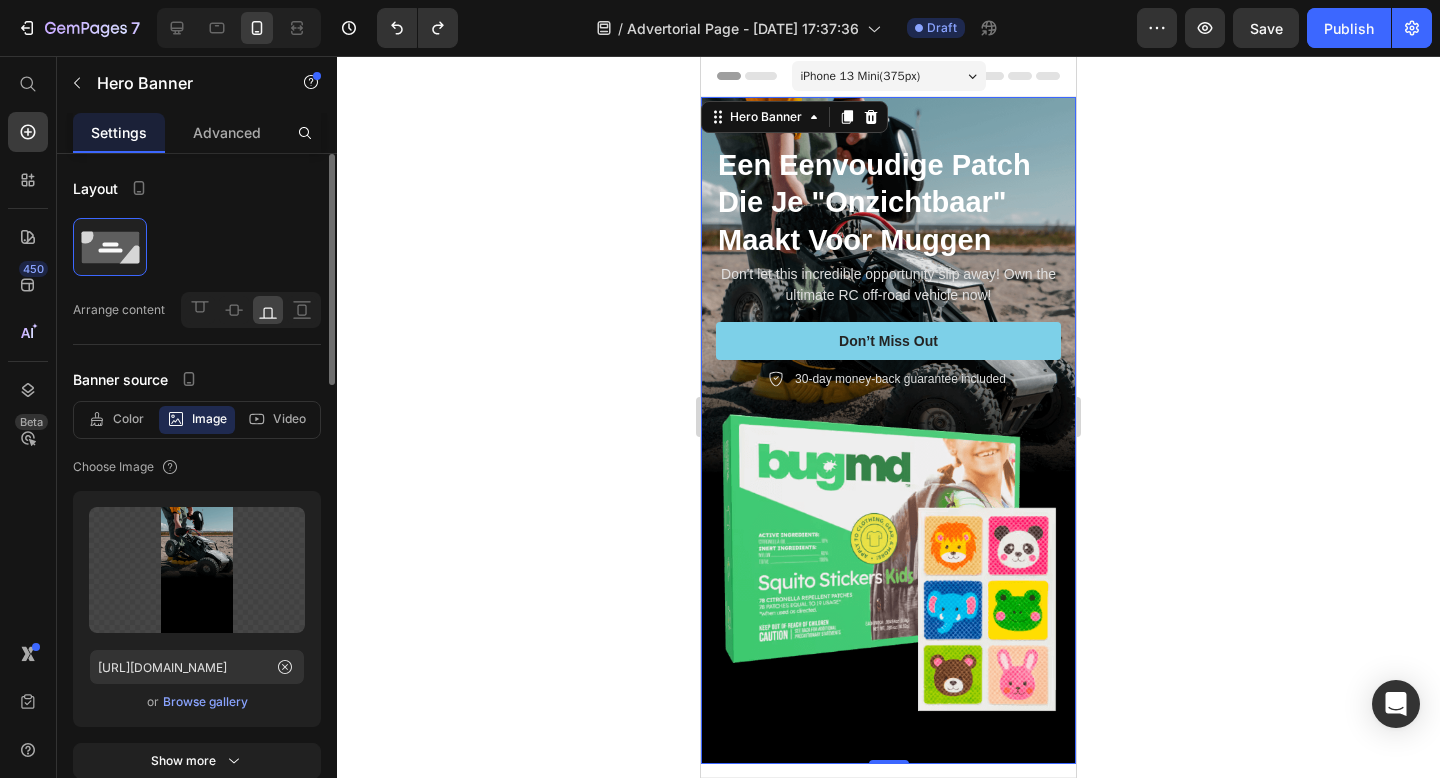 click on "Een Eenvoudige Patch Die Je "Onzichtbaar" Maakt Voor Muggen Heading Don't let this incredible opportunity slip away! Own the ultimate RC off-road vehicle now! Text Block Don’t Miss Out Button
30-day money-back guarantee included  Item List Image Row" at bounding box center (888, 440) 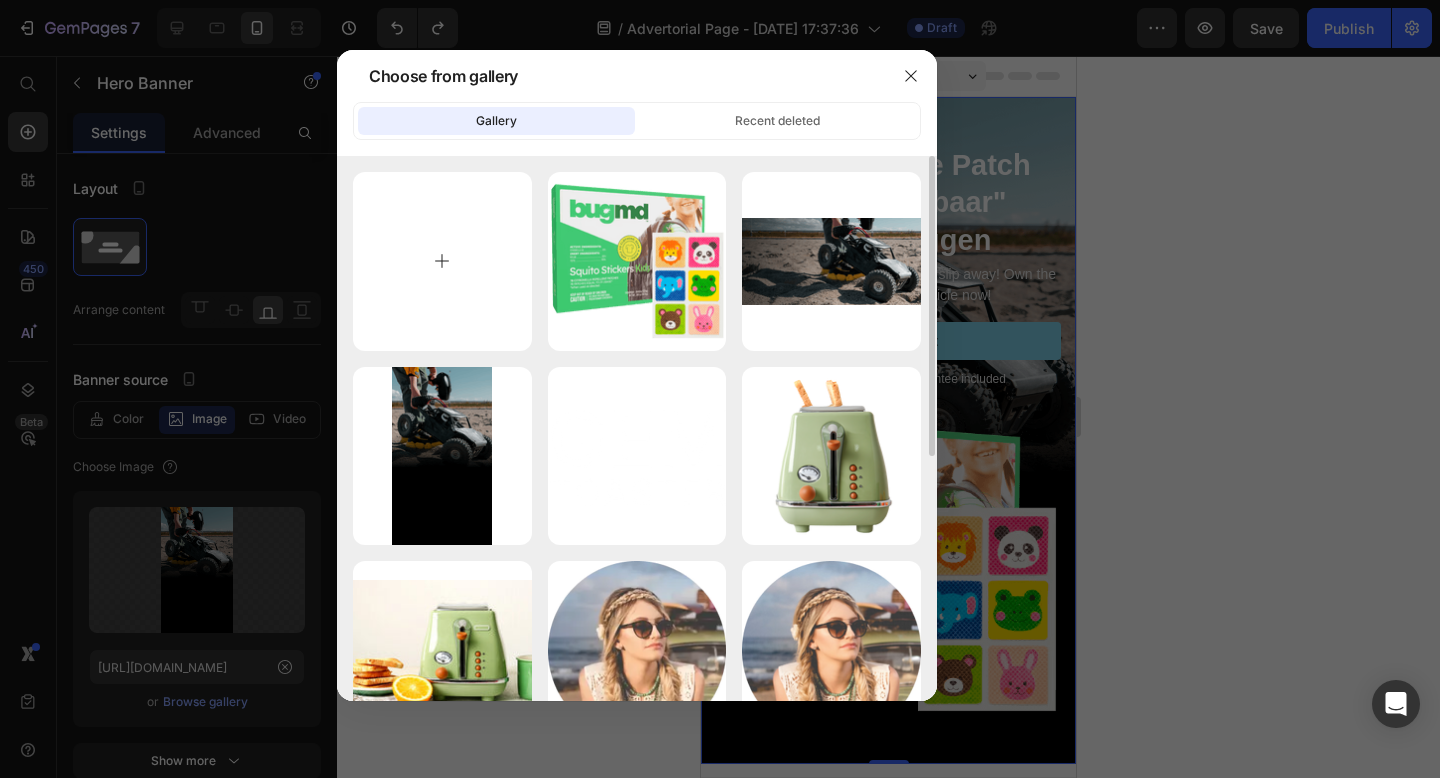 click at bounding box center (442, 261) 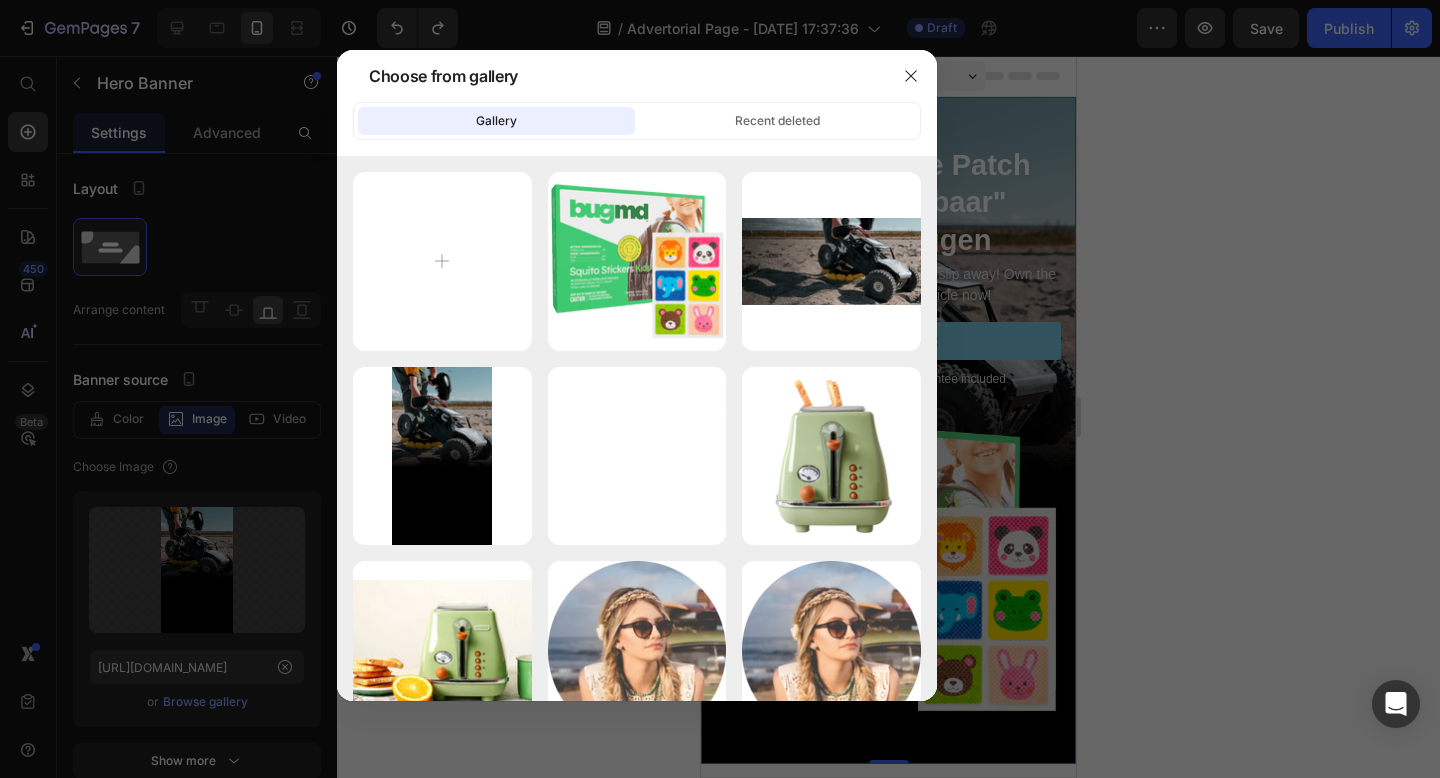 type on "C:\fakepath\gempages_574504516251026544-44ff999f-134c-40f9-be58-4e367438f35f.png" 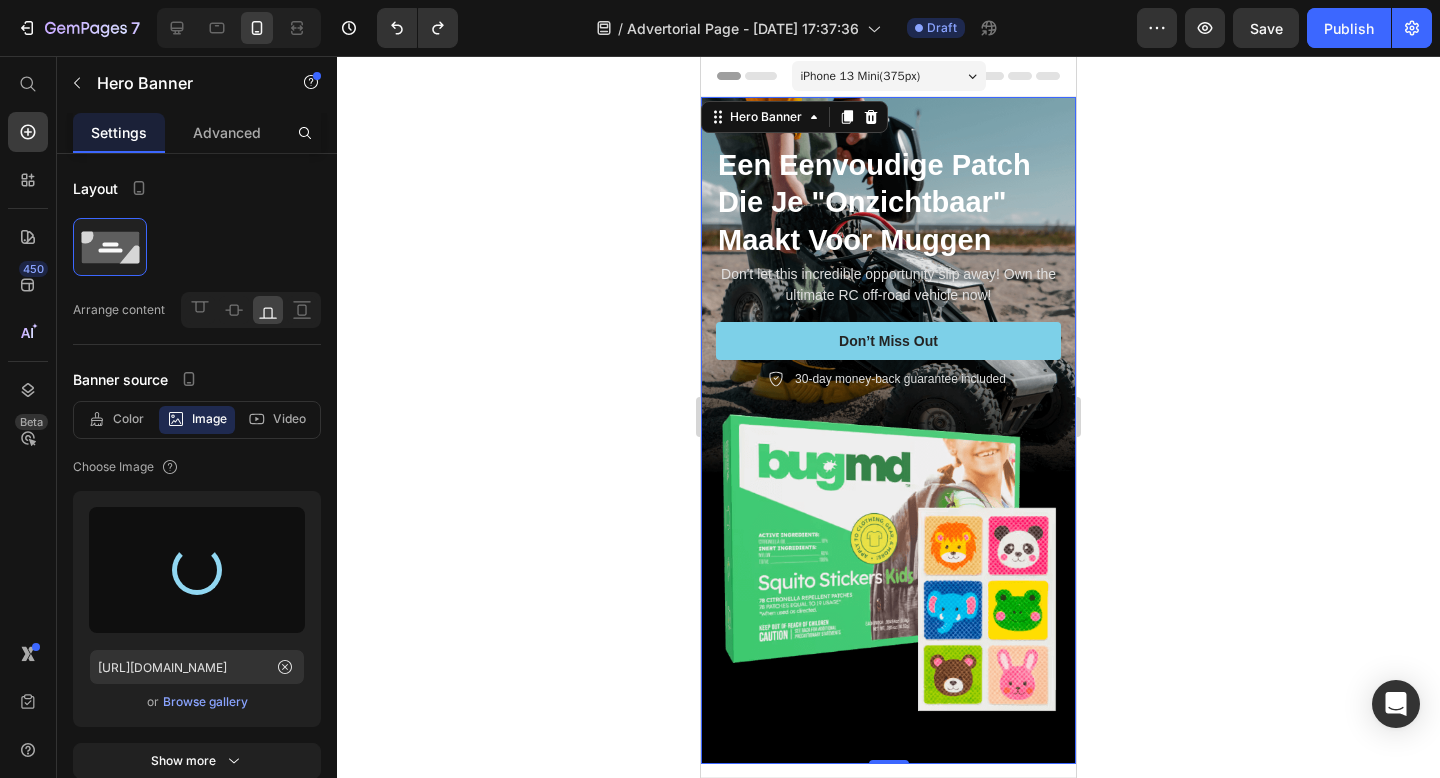 type on "[URL][DOMAIN_NAME]" 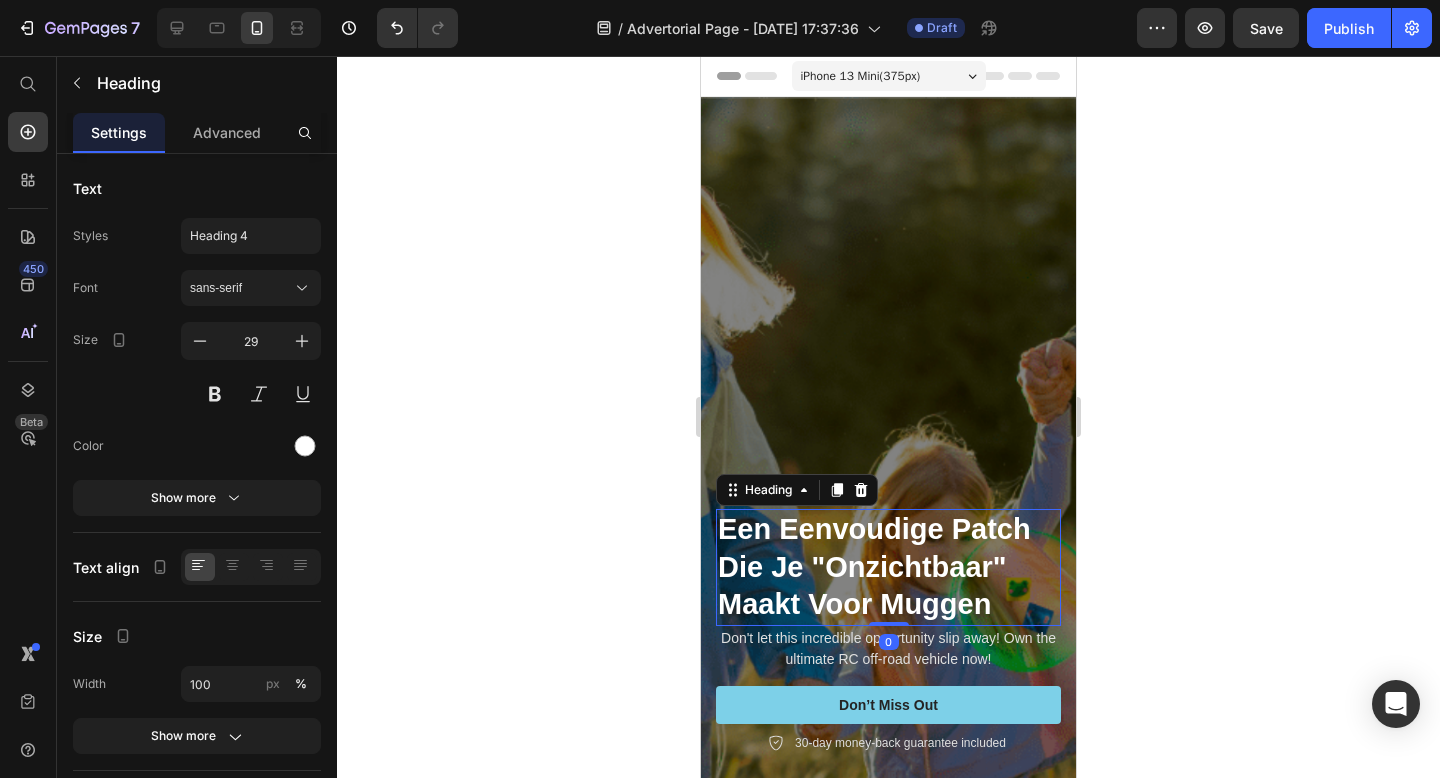 click on "Een Eenvoudige Patch Die Je "Onzichtbaar" Maakt Voor Muggen" at bounding box center [874, 566] 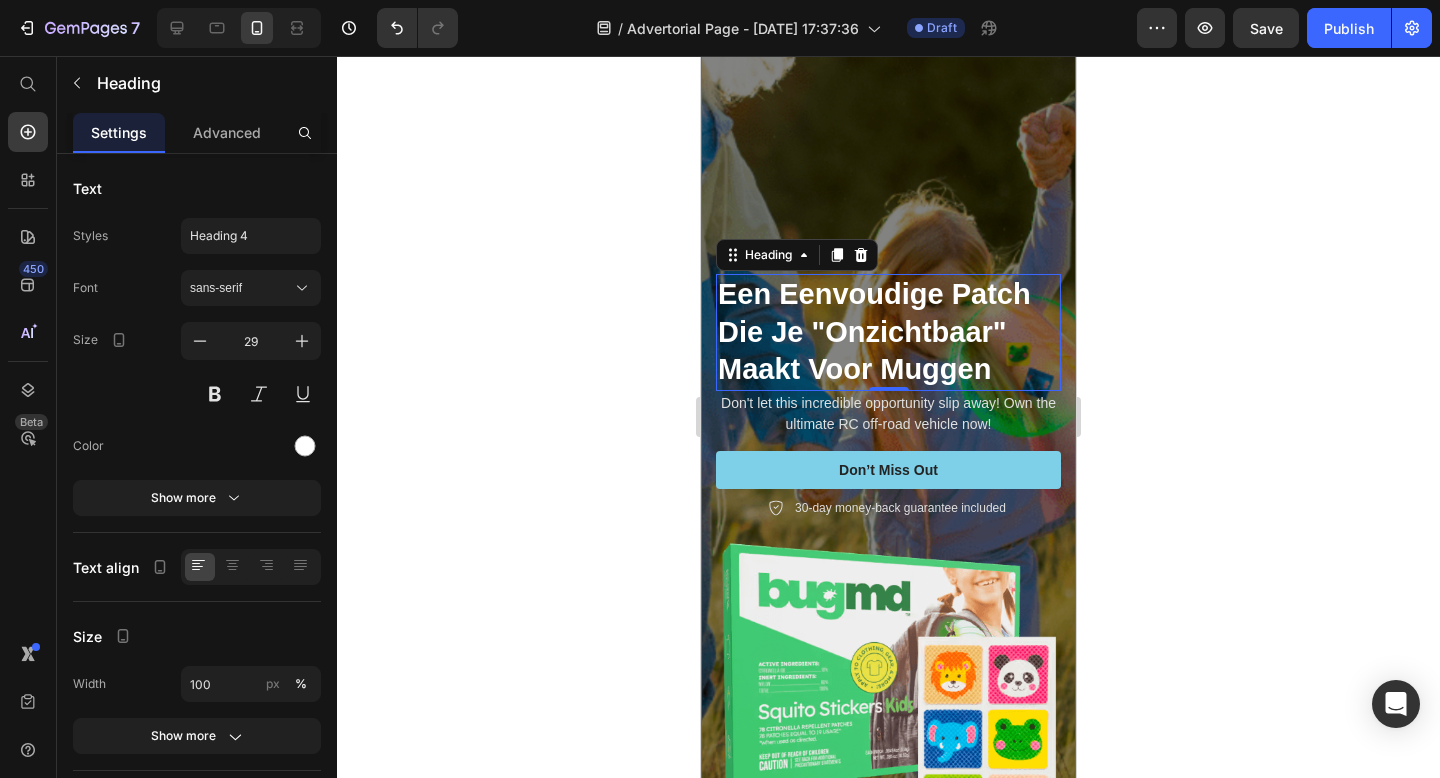 scroll, scrollTop: 219, scrollLeft: 0, axis: vertical 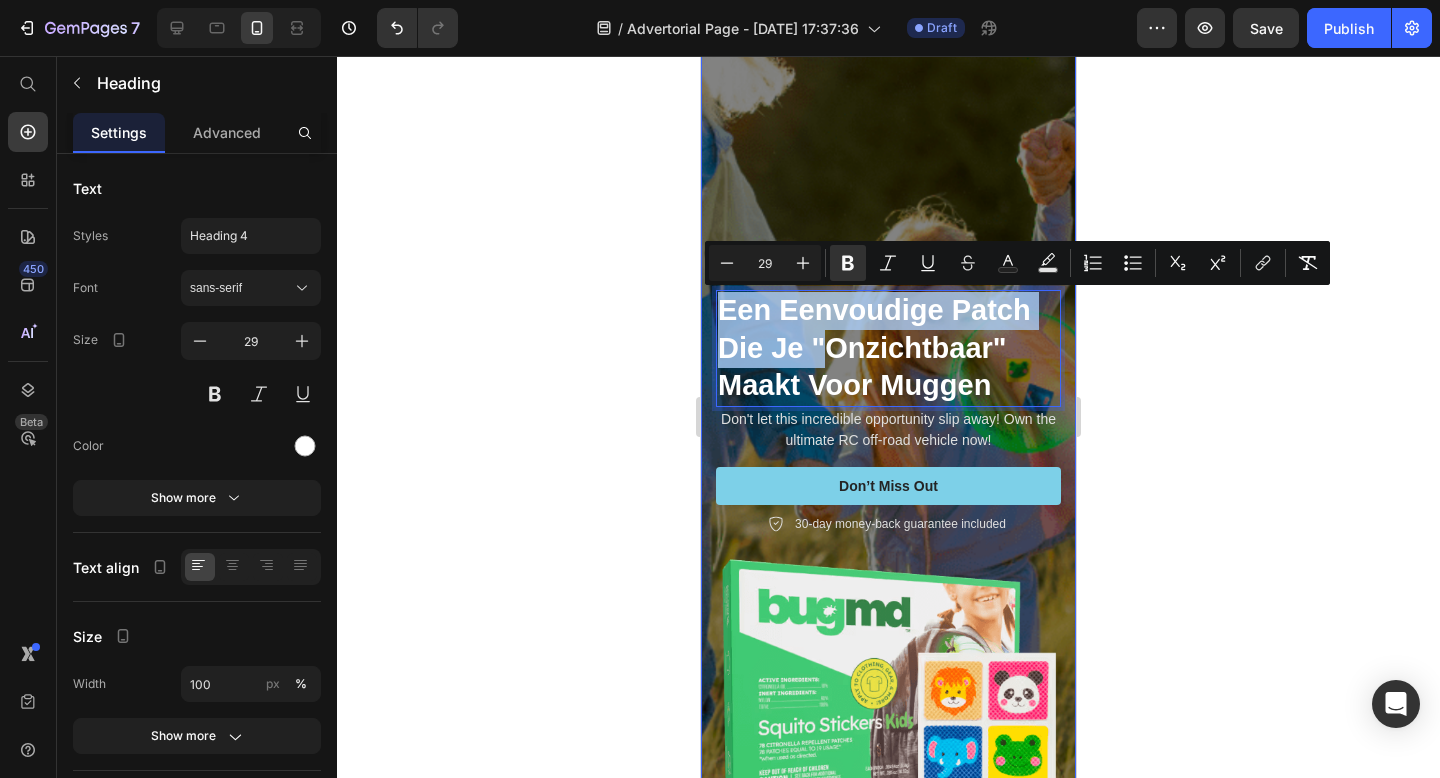 drag, startPoint x: 829, startPoint y: 343, endPoint x: 798, endPoint y: 166, distance: 179.69418 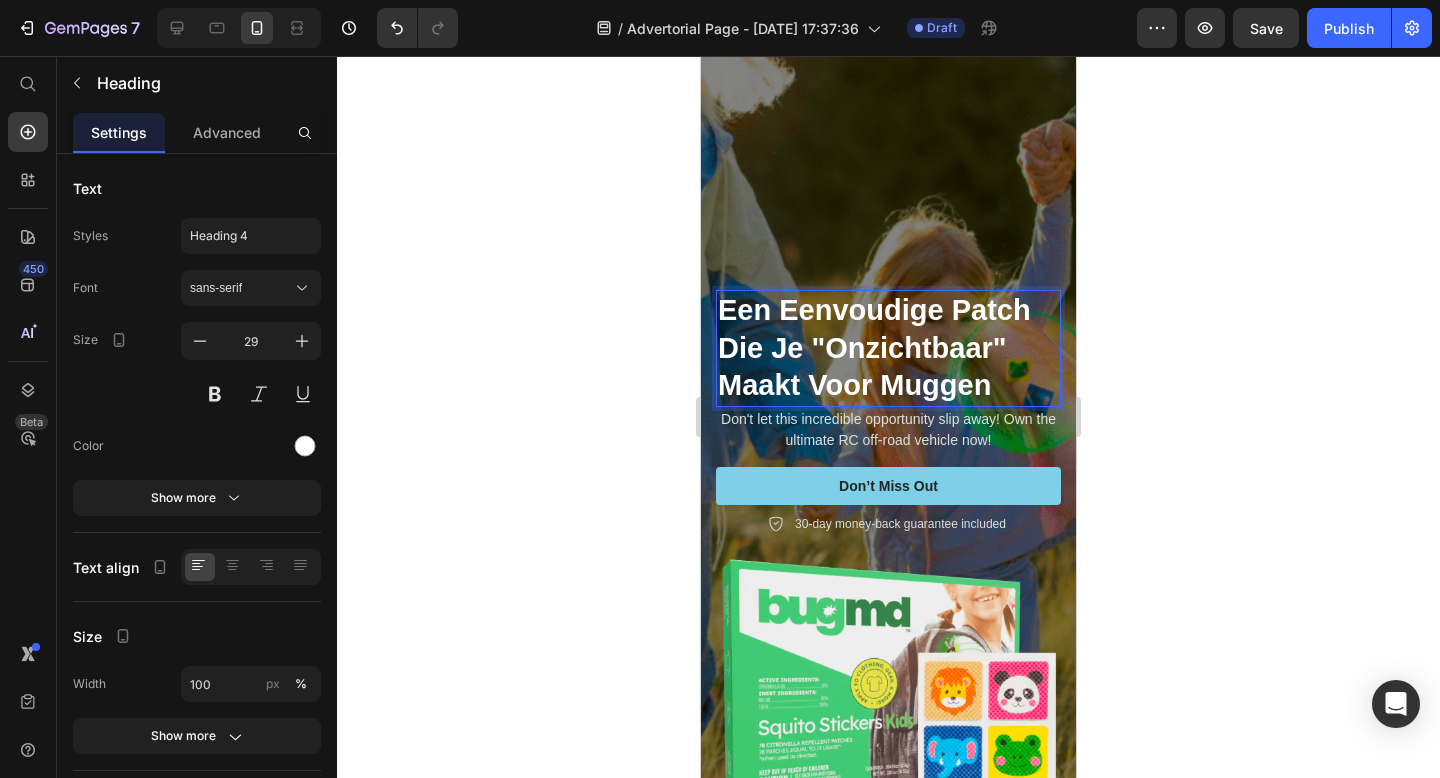 click on "Een Eenvoudige Patch Die Je "Onzichtbaar" Maakt Voor Muggen" at bounding box center (874, 347) 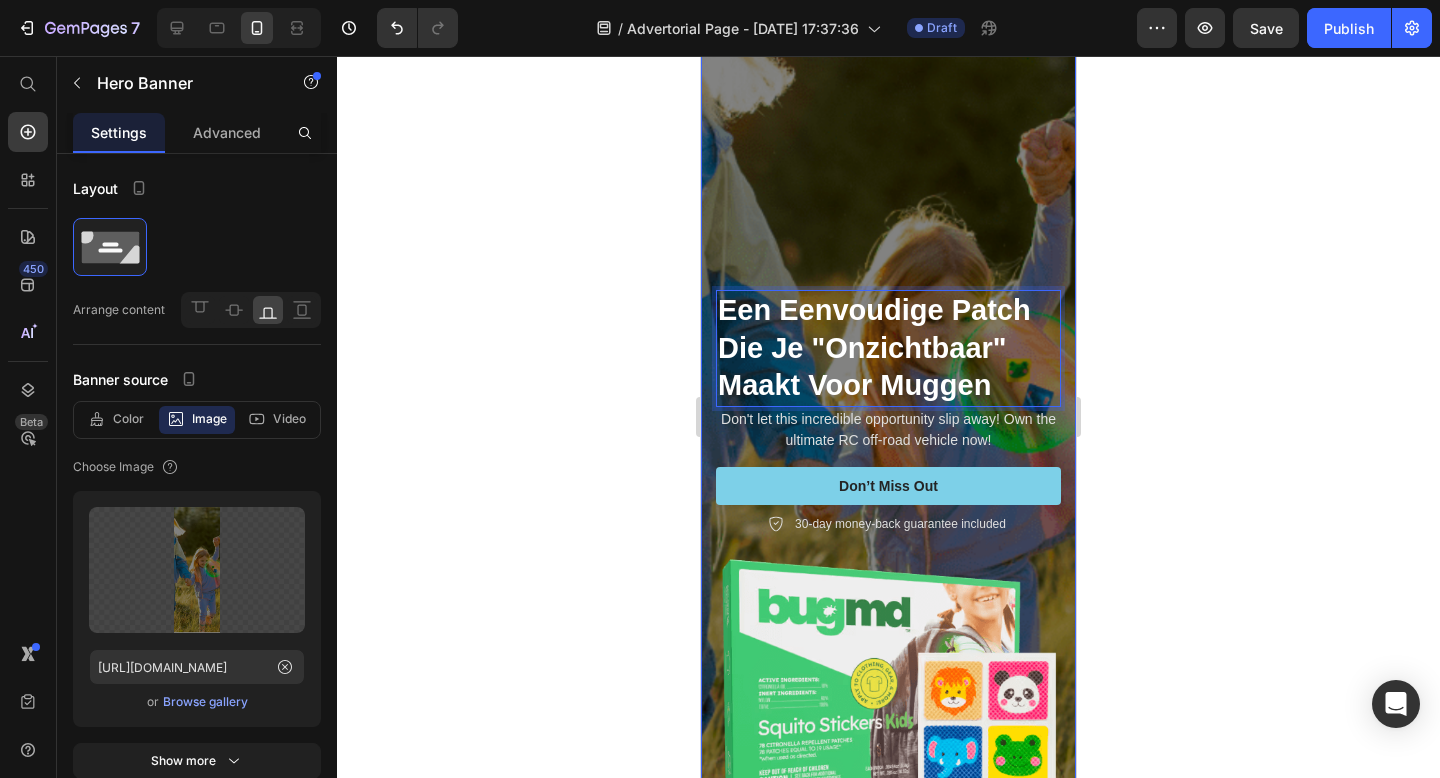 click at bounding box center [888, 393] 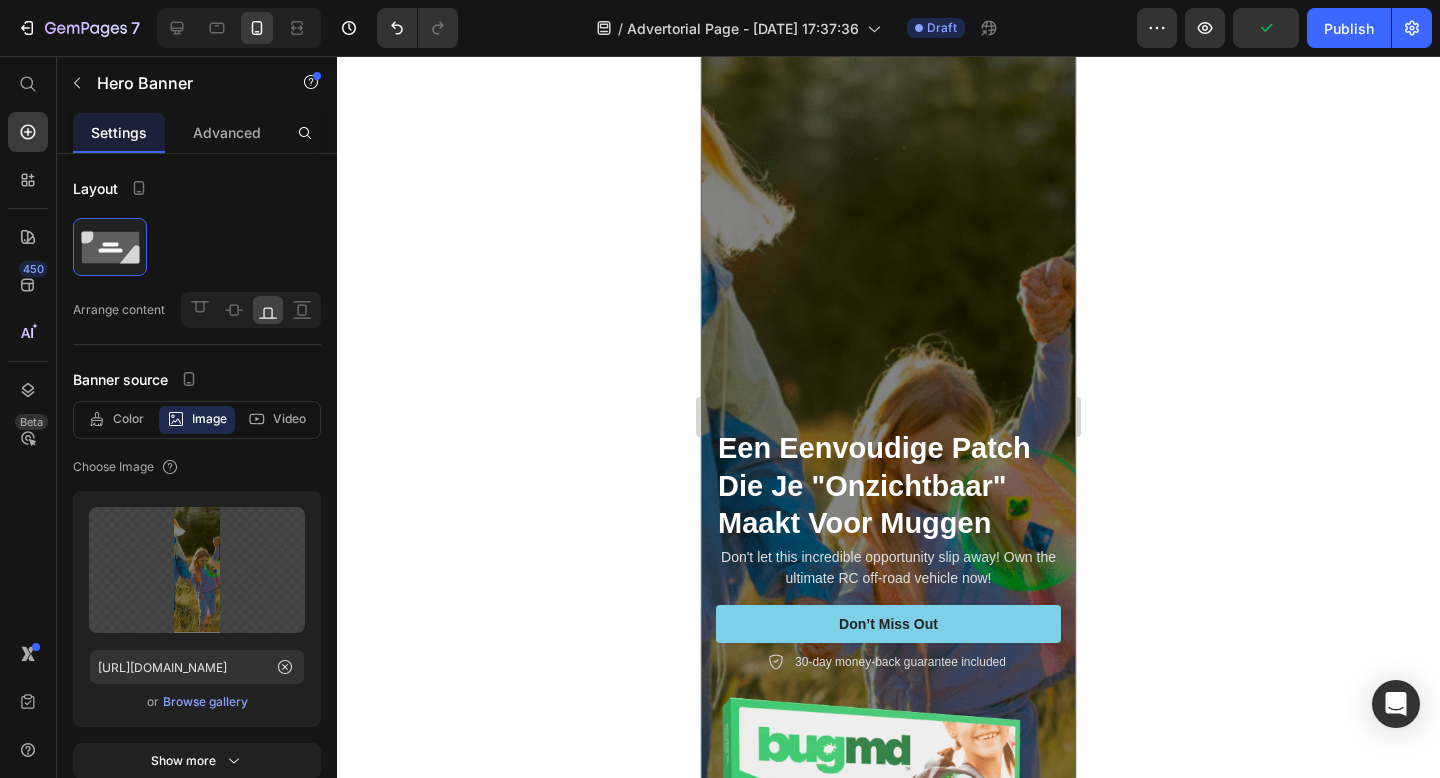 scroll, scrollTop: 85, scrollLeft: 0, axis: vertical 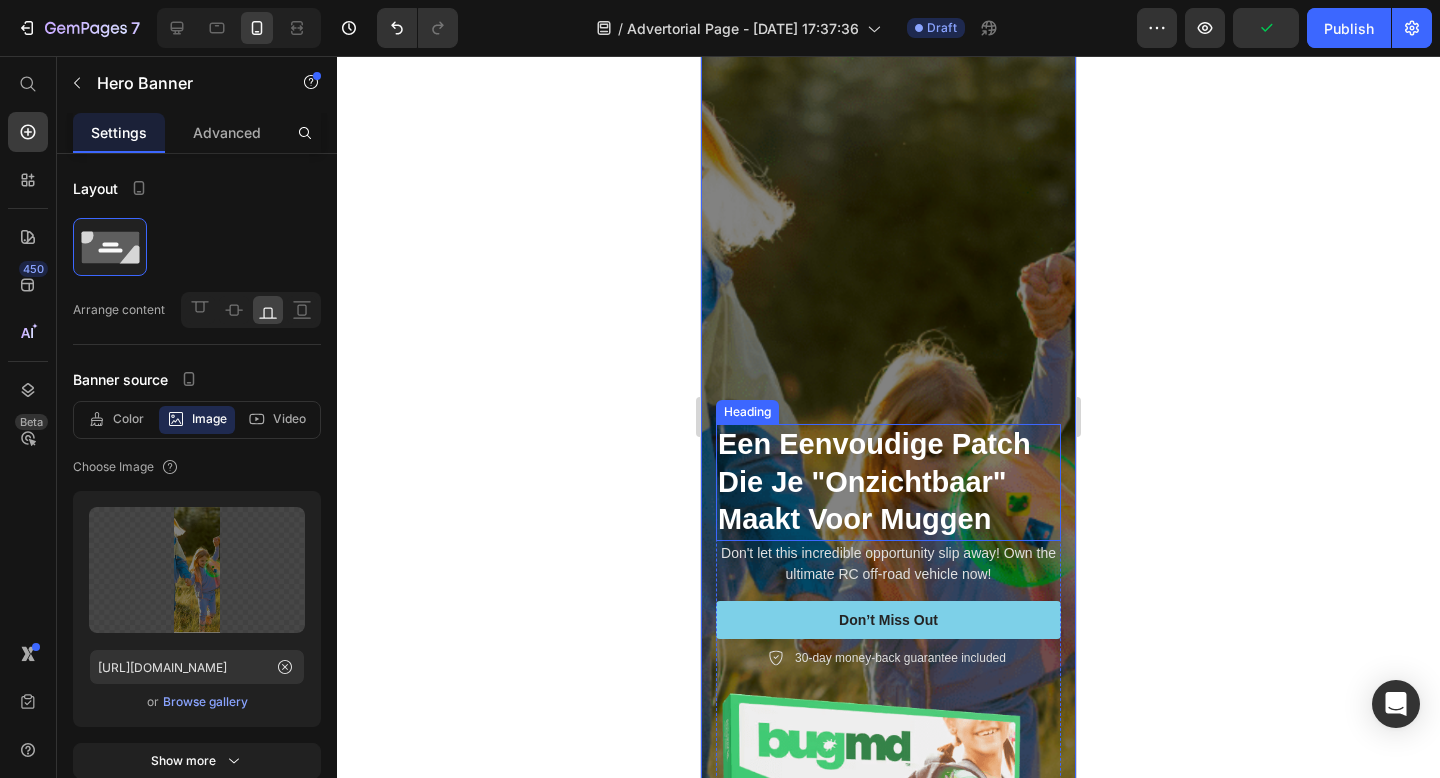 click on "⁠⁠⁠⁠⁠⁠⁠ Een Eenvoudige Patch Die Je "Onzichtbaar" Maakt Voor Muggen" at bounding box center [888, 482] 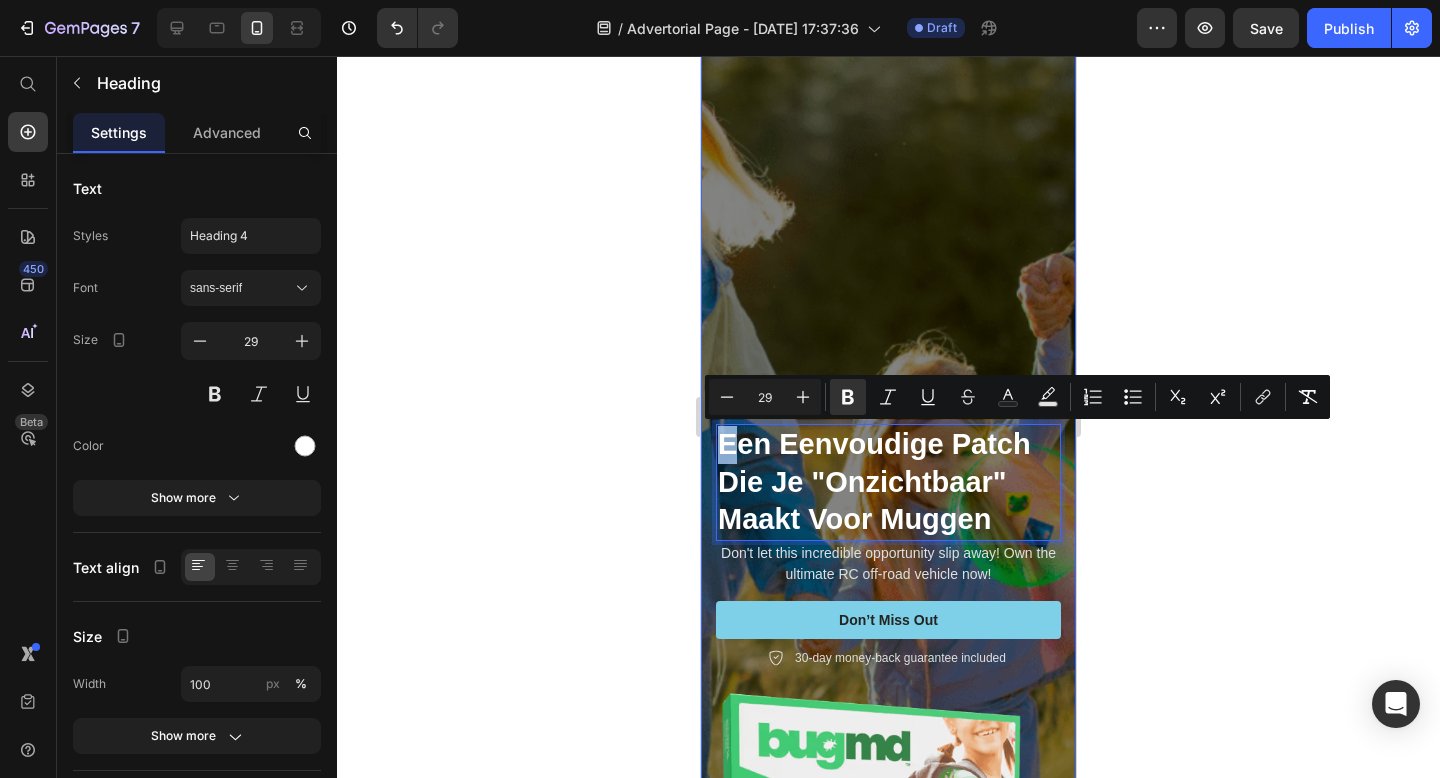 drag, startPoint x: 730, startPoint y: 427, endPoint x: 725, endPoint y: 366, distance: 61.204575 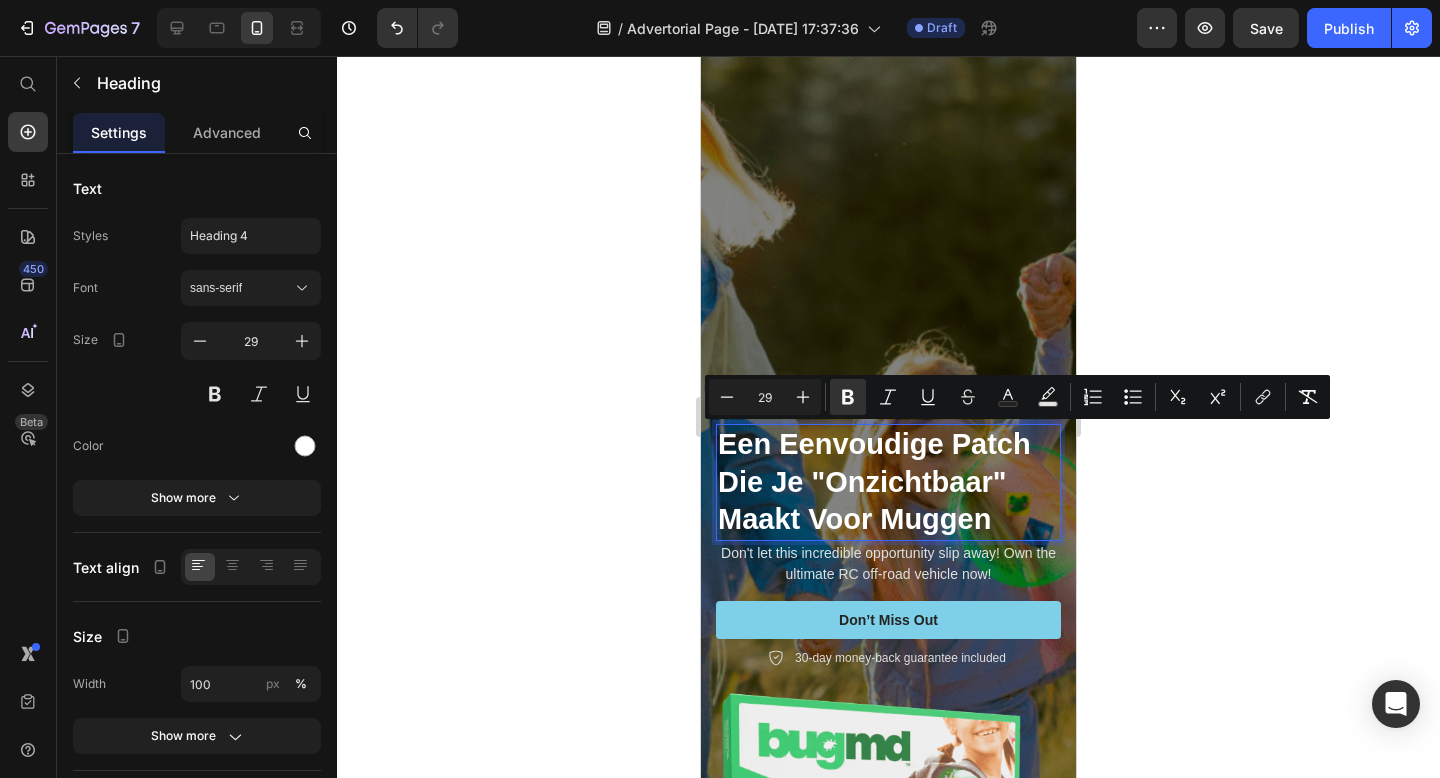 click on "Een Eenvoudige Patch Die Je "Onzichtbaar" Maakt Voor Muggen" at bounding box center (874, 481) 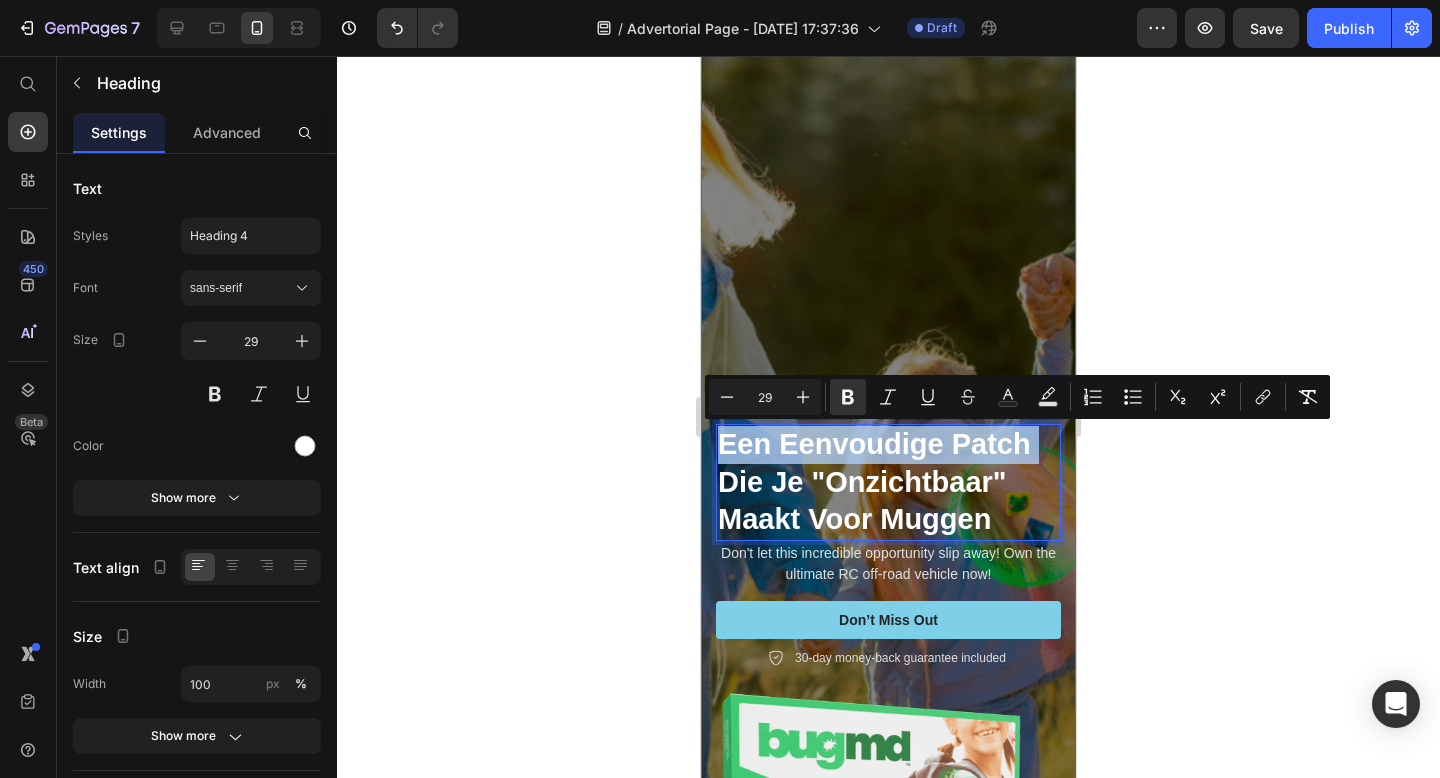 drag, startPoint x: 720, startPoint y: 486, endPoint x: 728, endPoint y: 339, distance: 147.21753 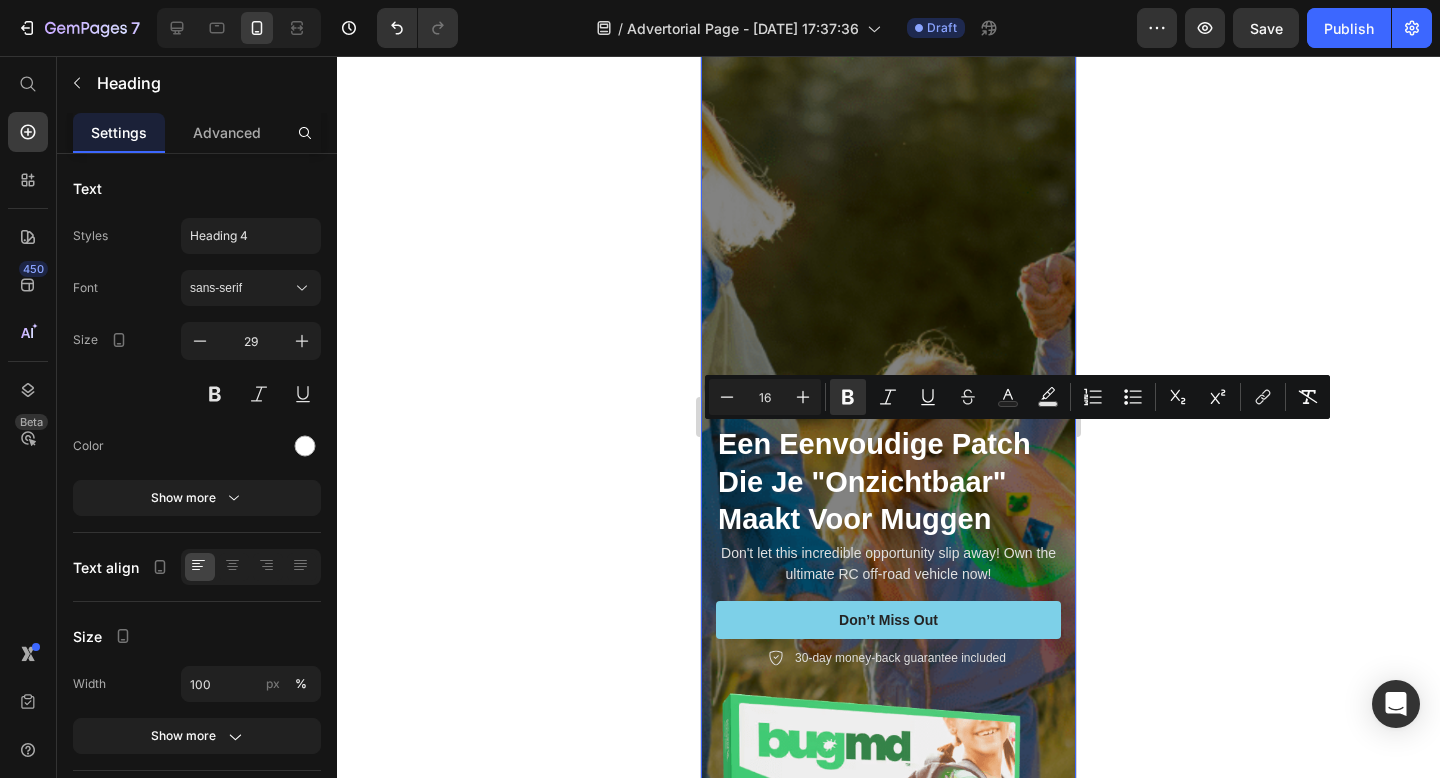 click at bounding box center (888, 527) 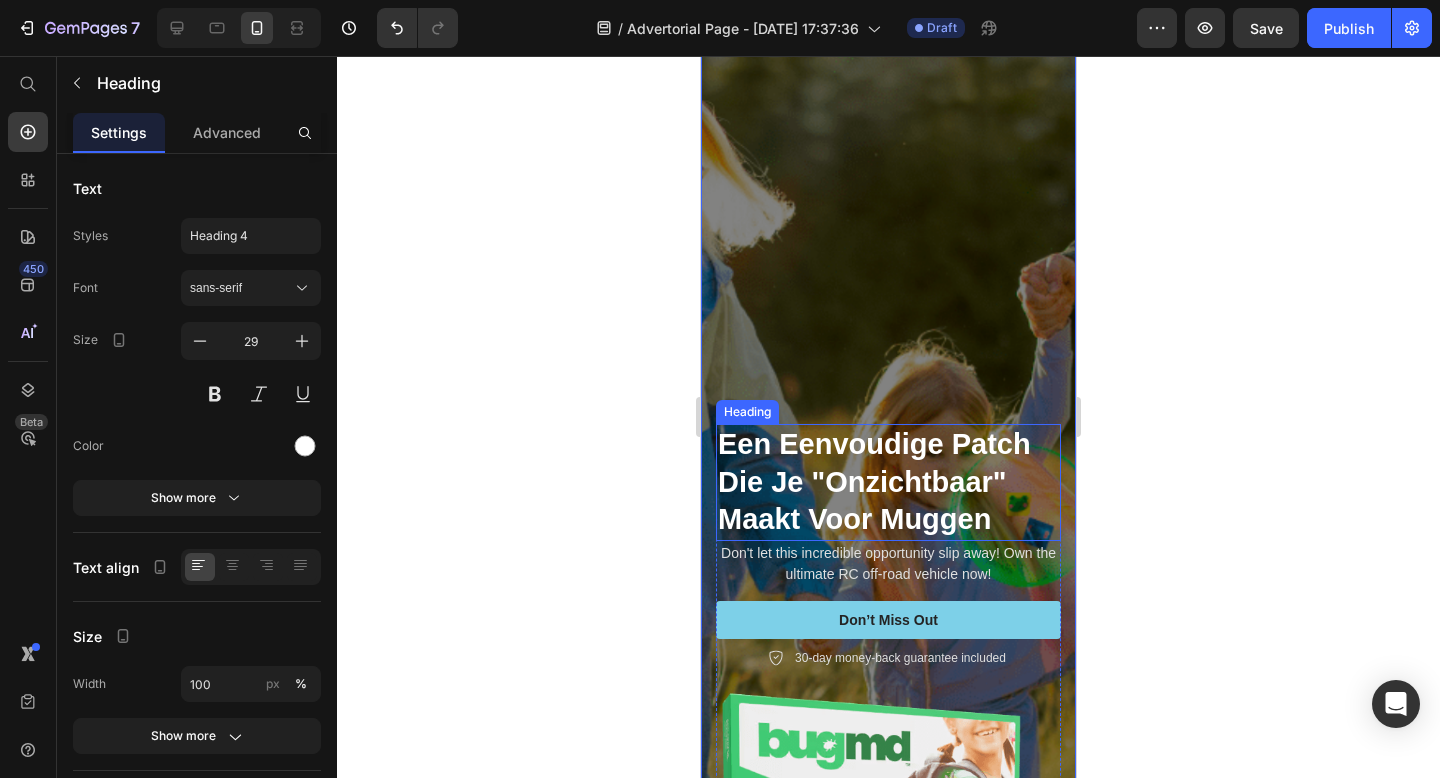 click on "Een Eenvoudige Patch Die Je "Onzichtbaar" Maakt Voor Muggen" at bounding box center [874, 481] 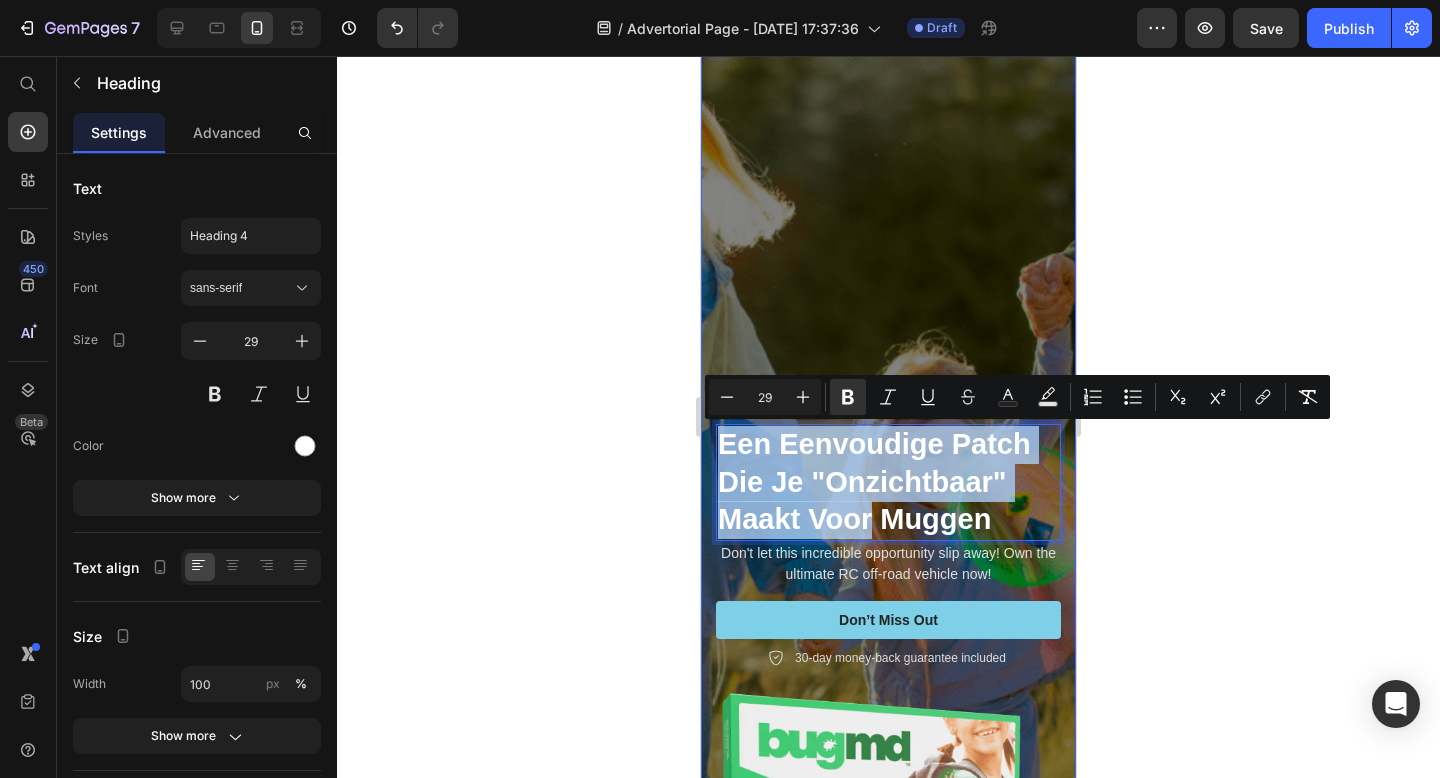 drag, startPoint x: 868, startPoint y: 526, endPoint x: 799, endPoint y: 75, distance: 456.24774 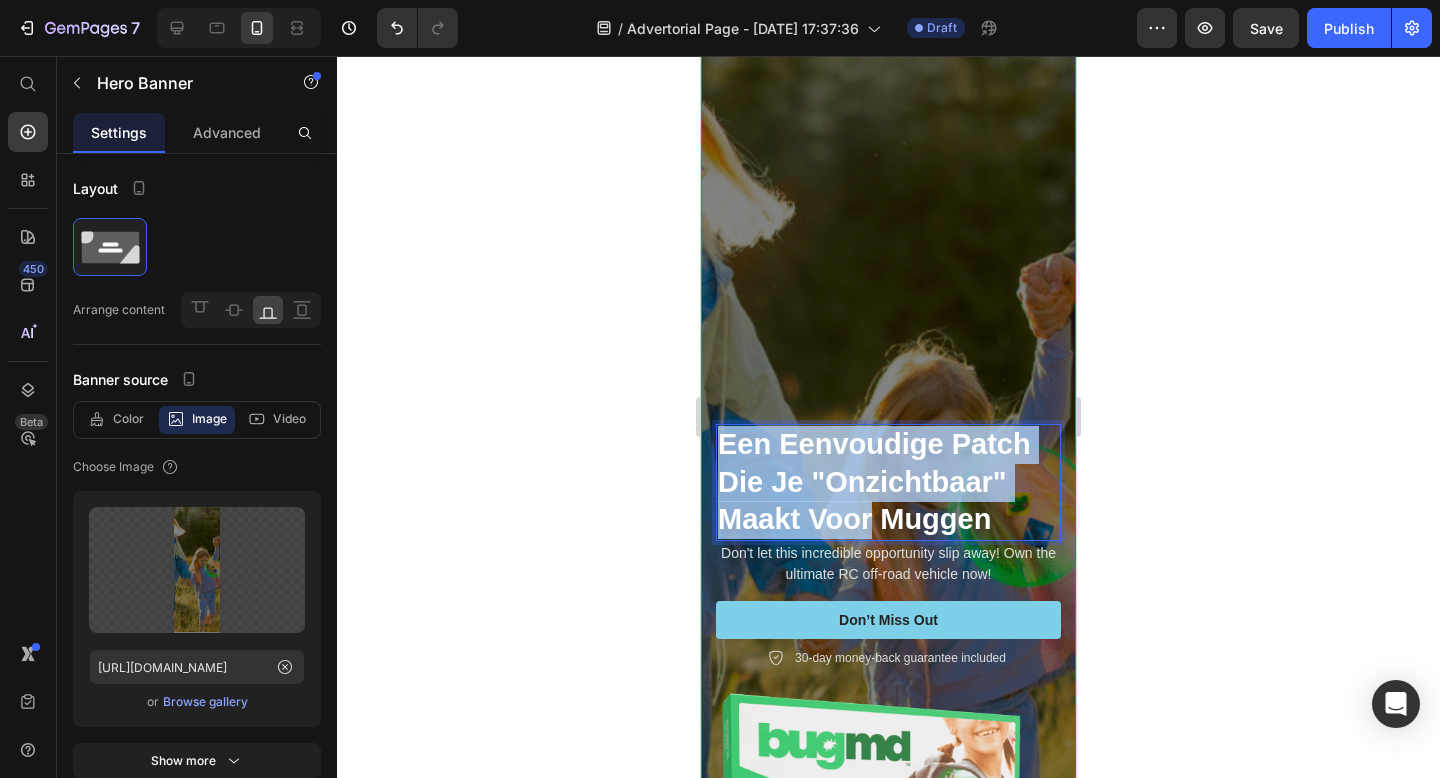 click at bounding box center [888, 527] 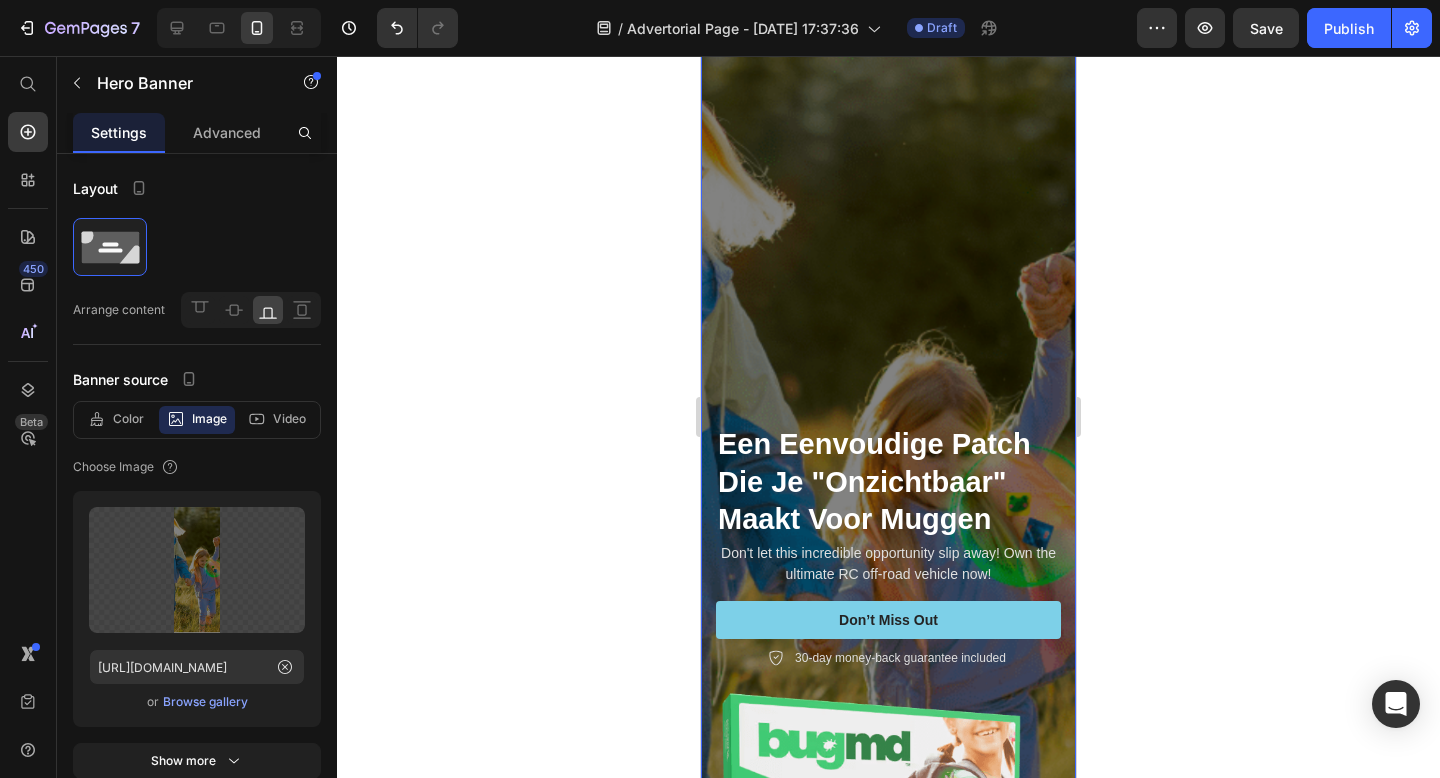 click at bounding box center [888, 527] 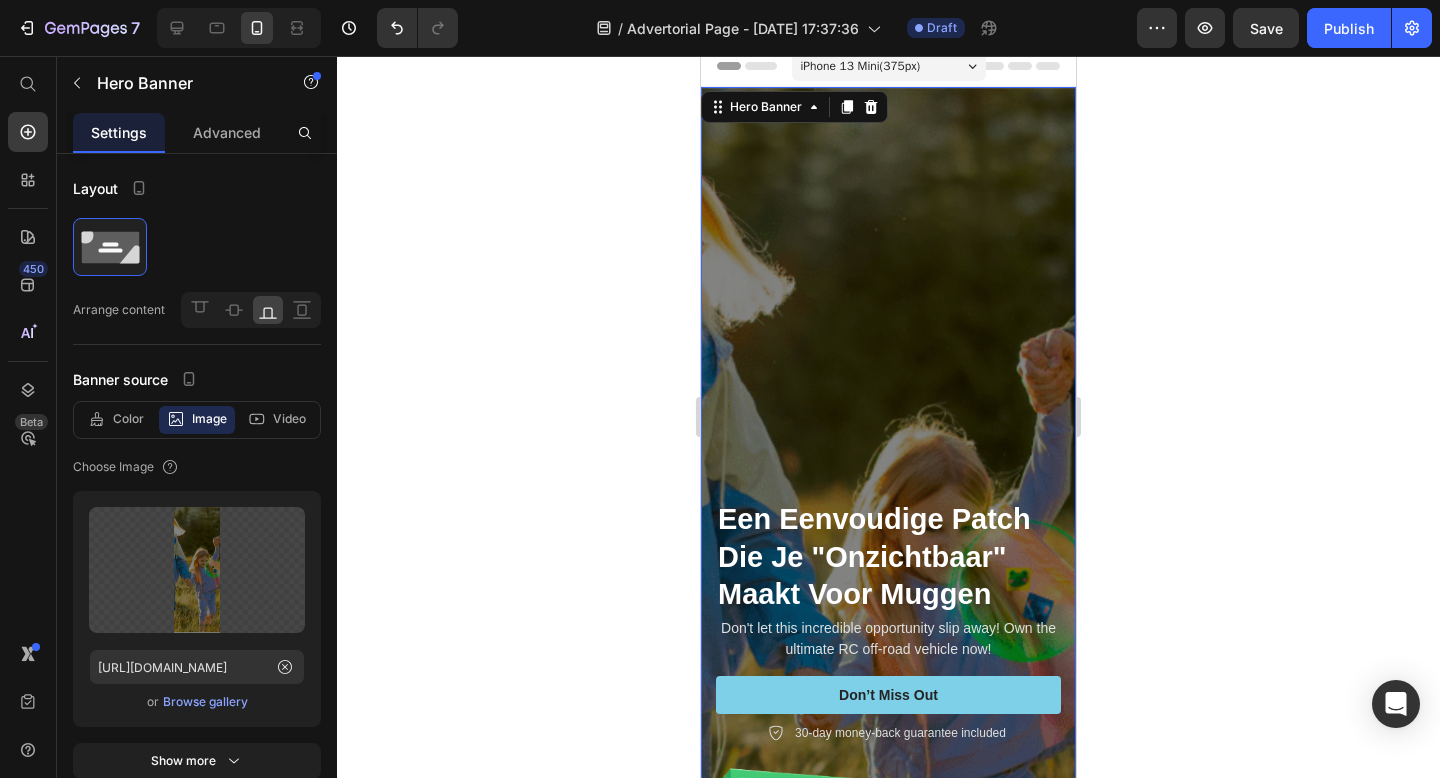 scroll, scrollTop: 0, scrollLeft: 0, axis: both 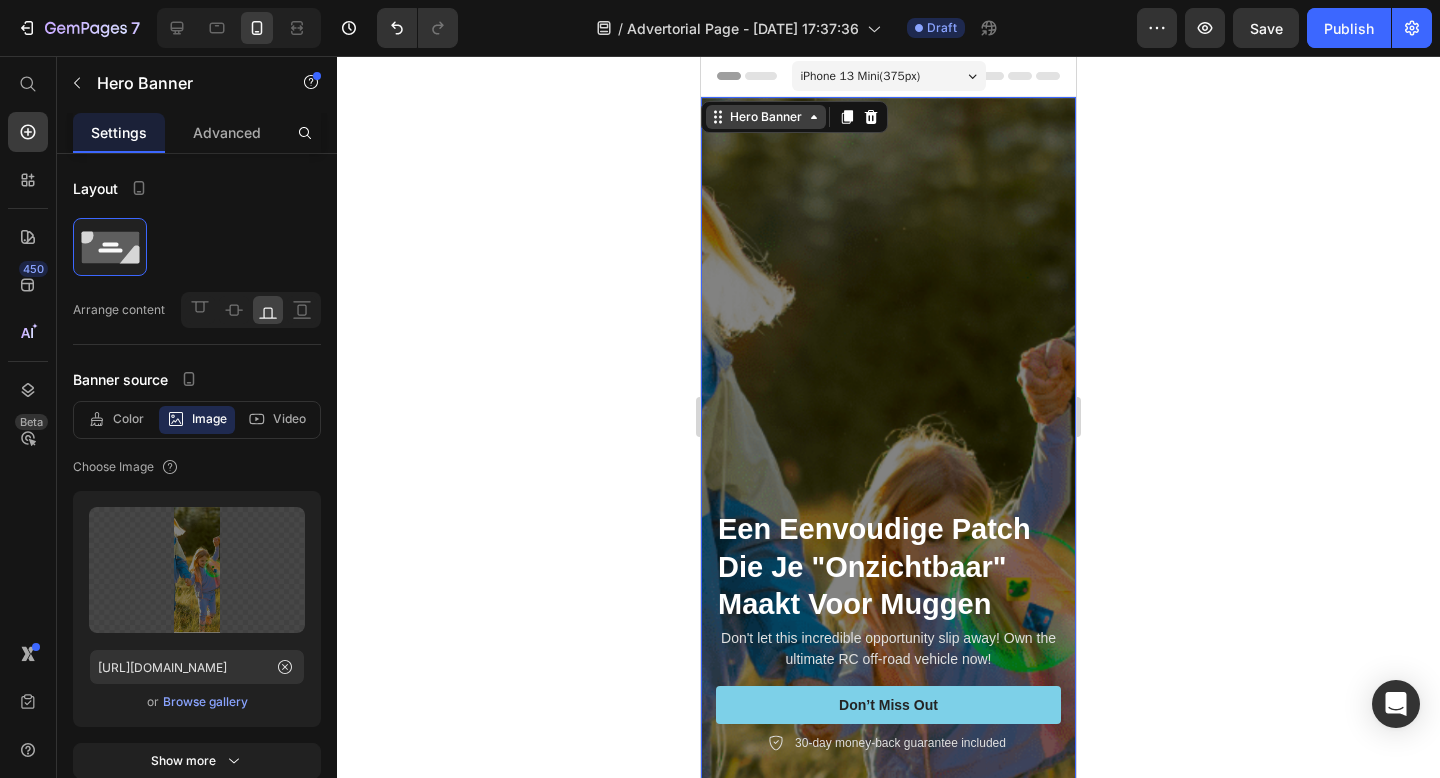 click on "Hero Banner" at bounding box center [766, 117] 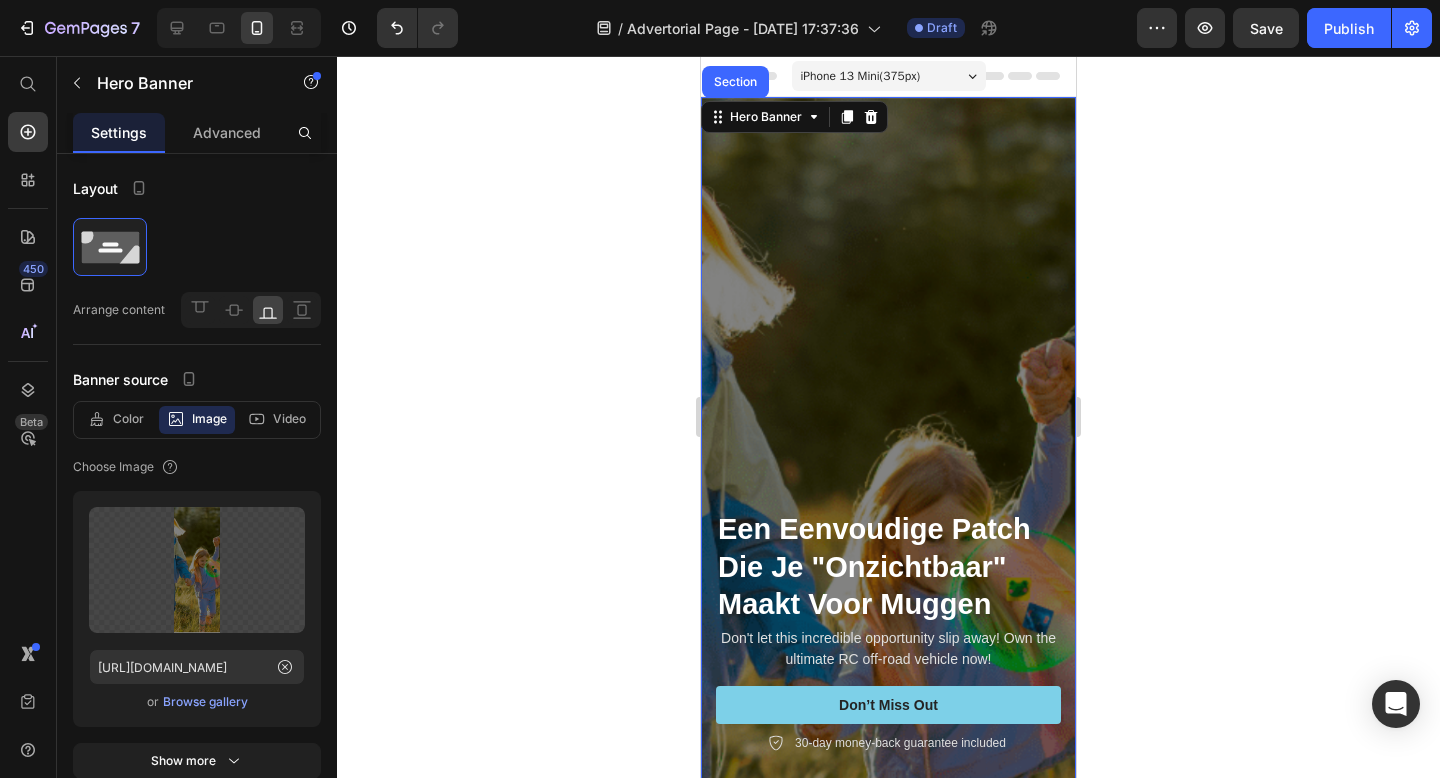 click at bounding box center [888, 612] 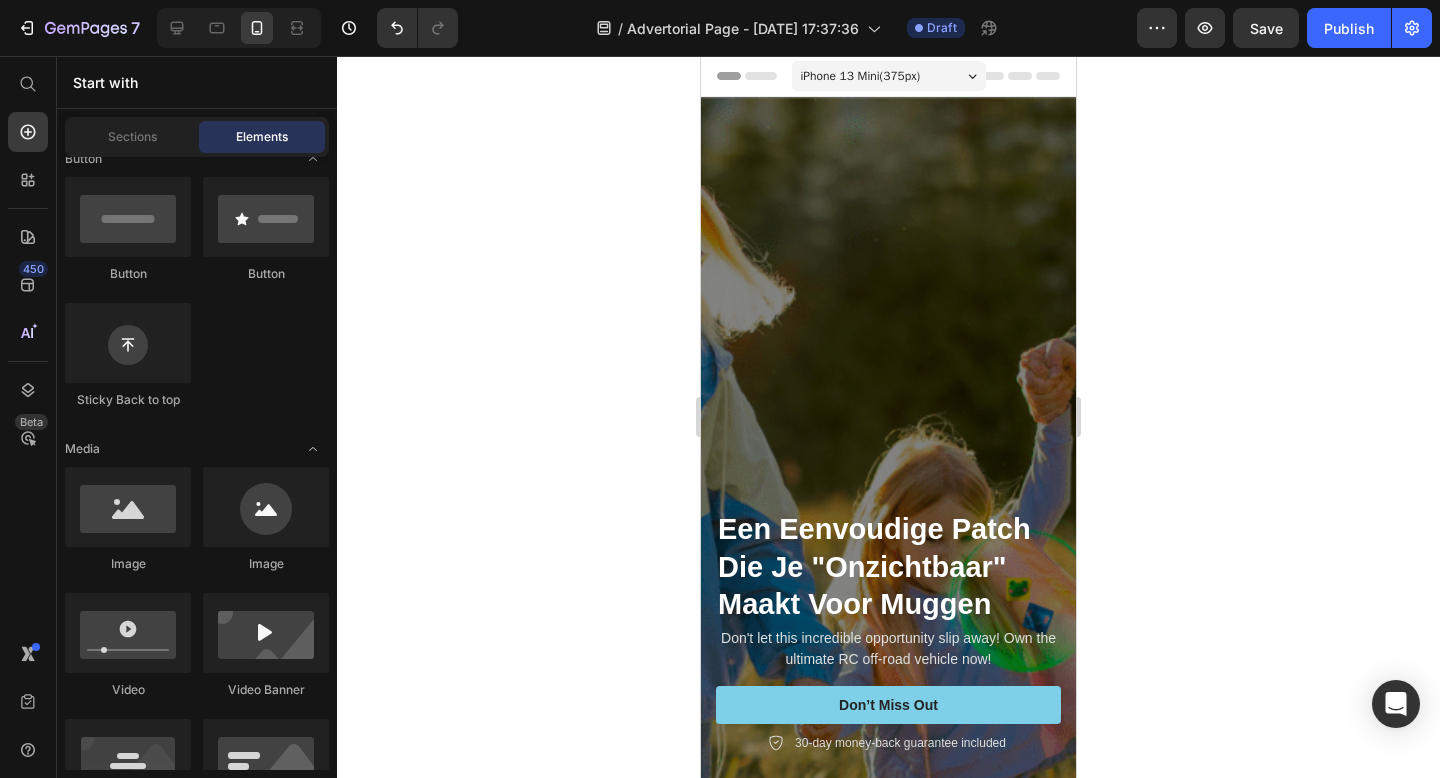 click 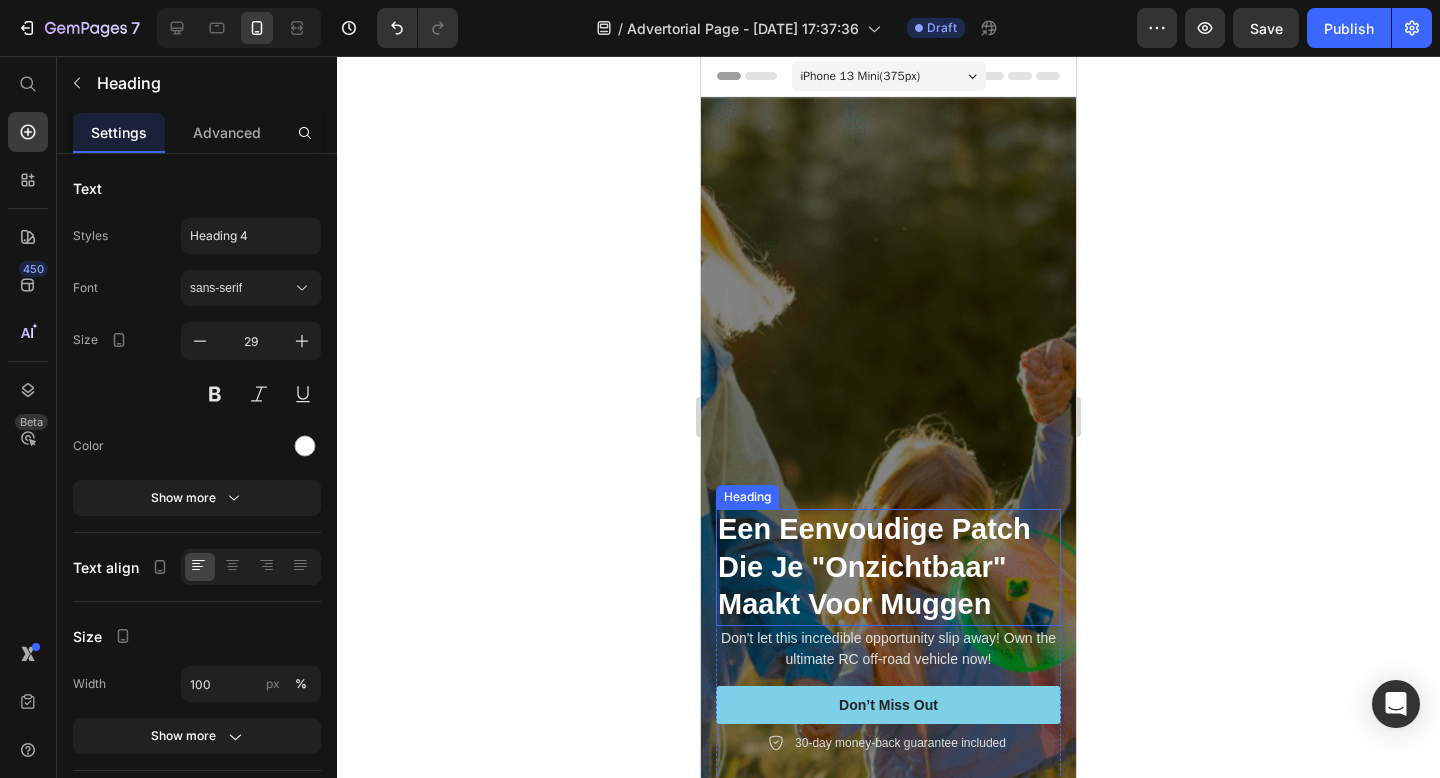 click on "Een Eenvoudige Patch Die Je "Onzichtbaar" Maakt Voor Muggen" at bounding box center [874, 566] 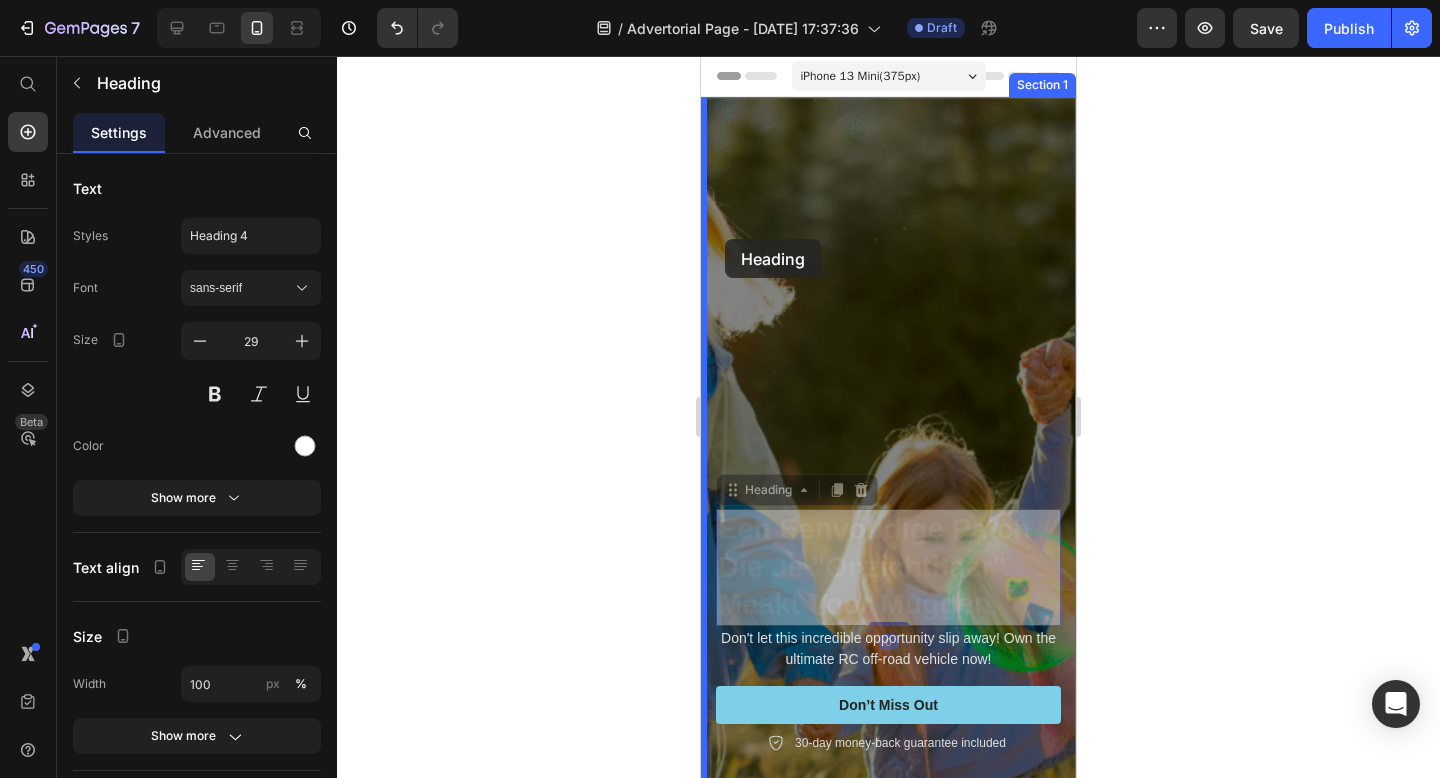 drag, startPoint x: 741, startPoint y: 494, endPoint x: 725, endPoint y: 223, distance: 271.47192 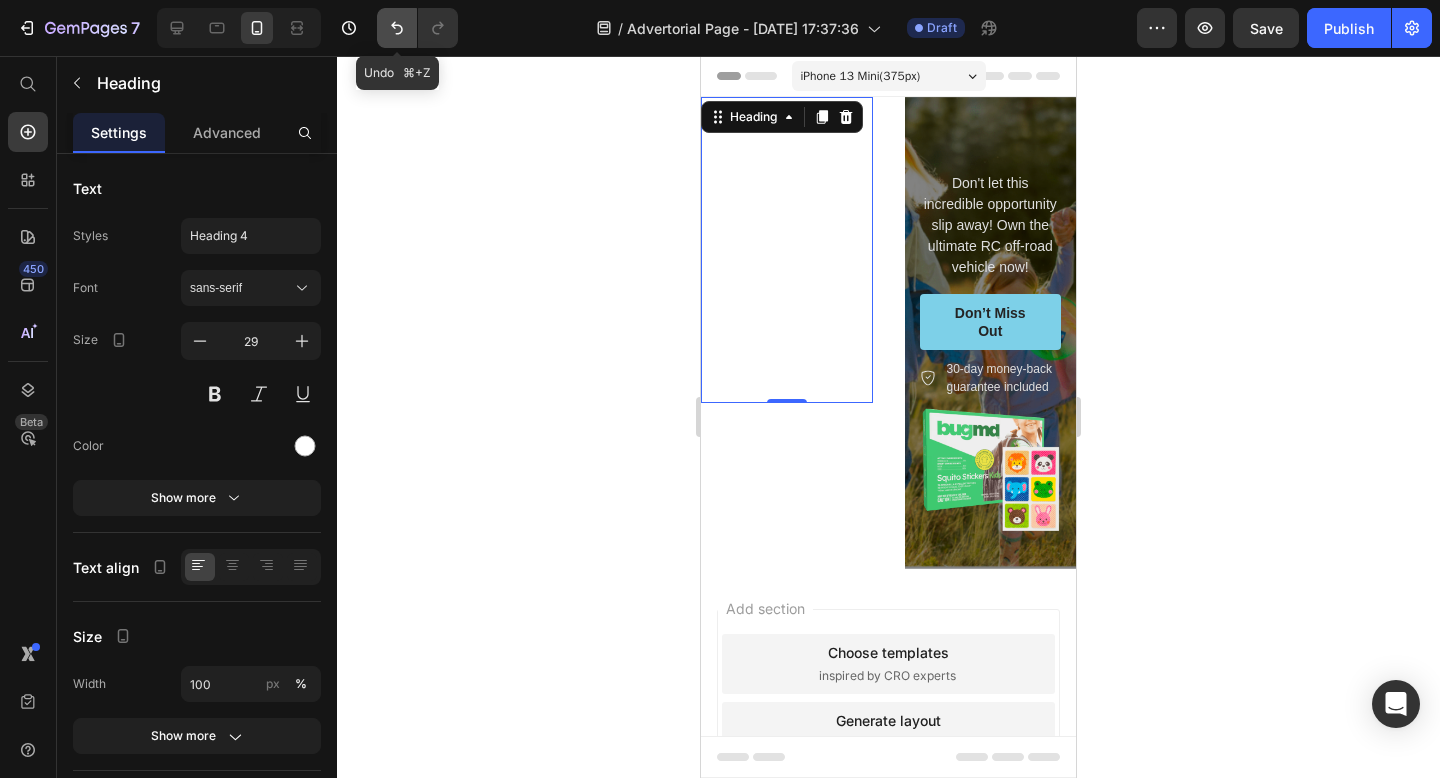 click 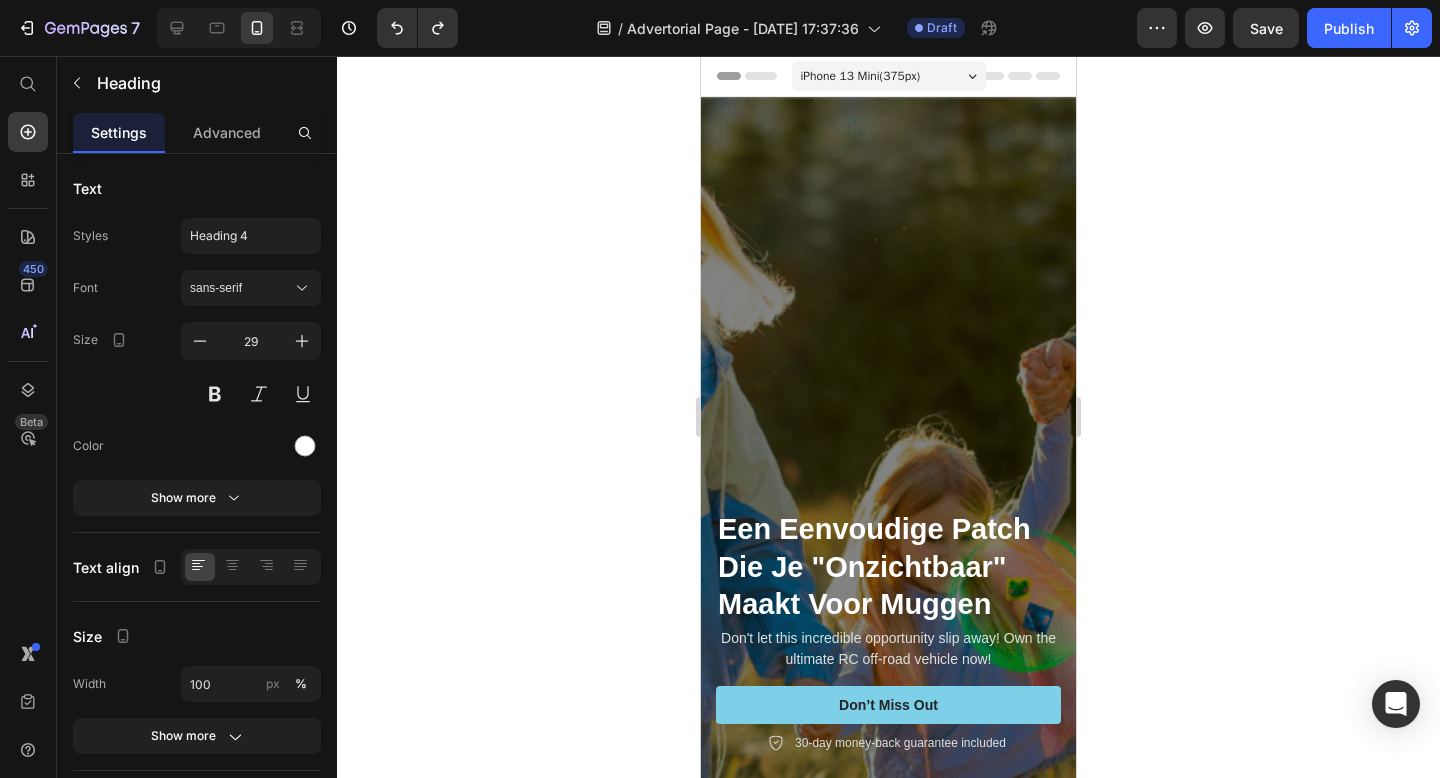 click on "Een Eenvoudige Patch Die Je "Onzichtbaar" Maakt Voor Muggen" at bounding box center (888, 567) 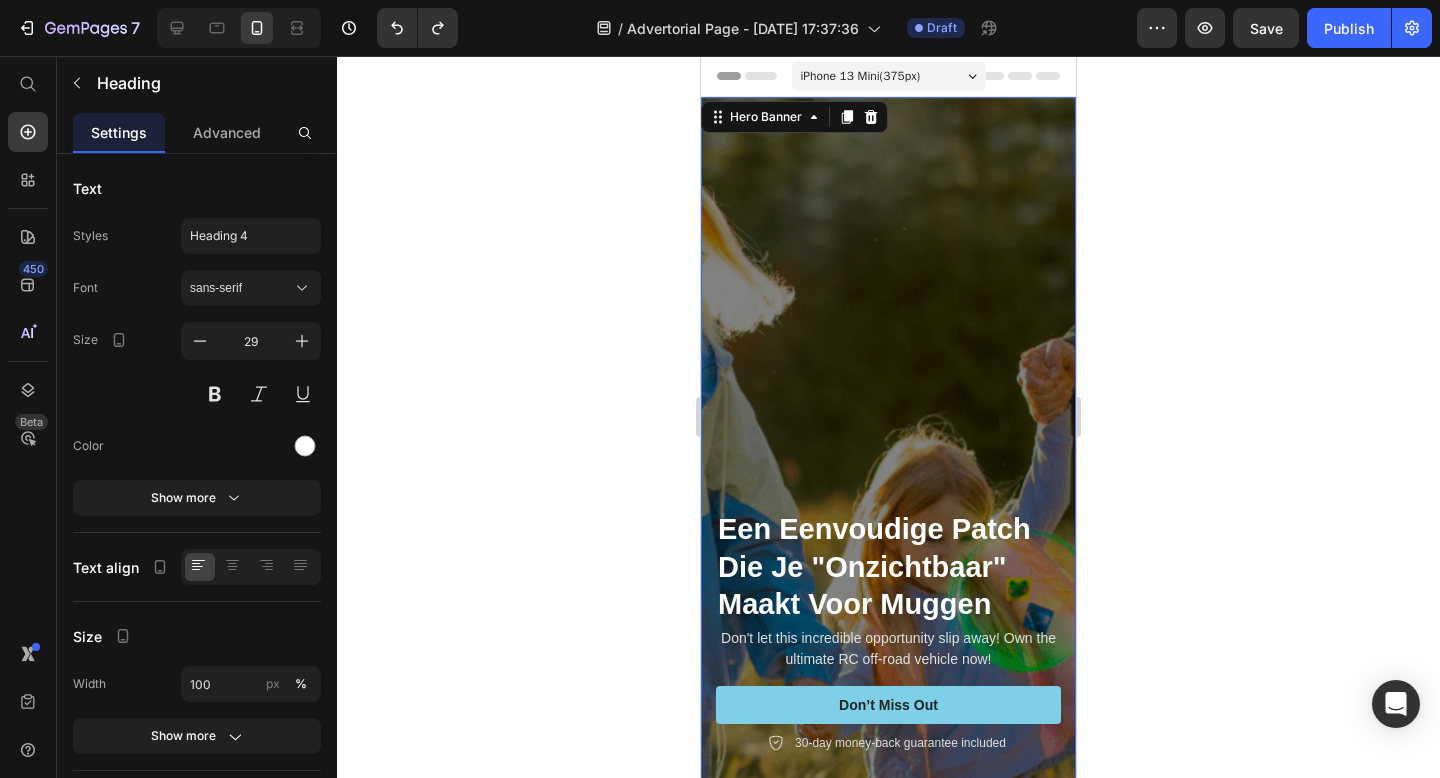 click on "⁠⁠⁠⁠⁠⁠⁠ Een Eenvoudige Patch Die Je "Onzichtbaar" Maakt Voor Muggen Heading Don't let this incredible opportunity slip away! Own the ultimate RC off-road vehicle now! Text Block Don’t Miss Out Button
30-day money-back guarantee included  Item List Image Row" at bounding box center [888, 804] 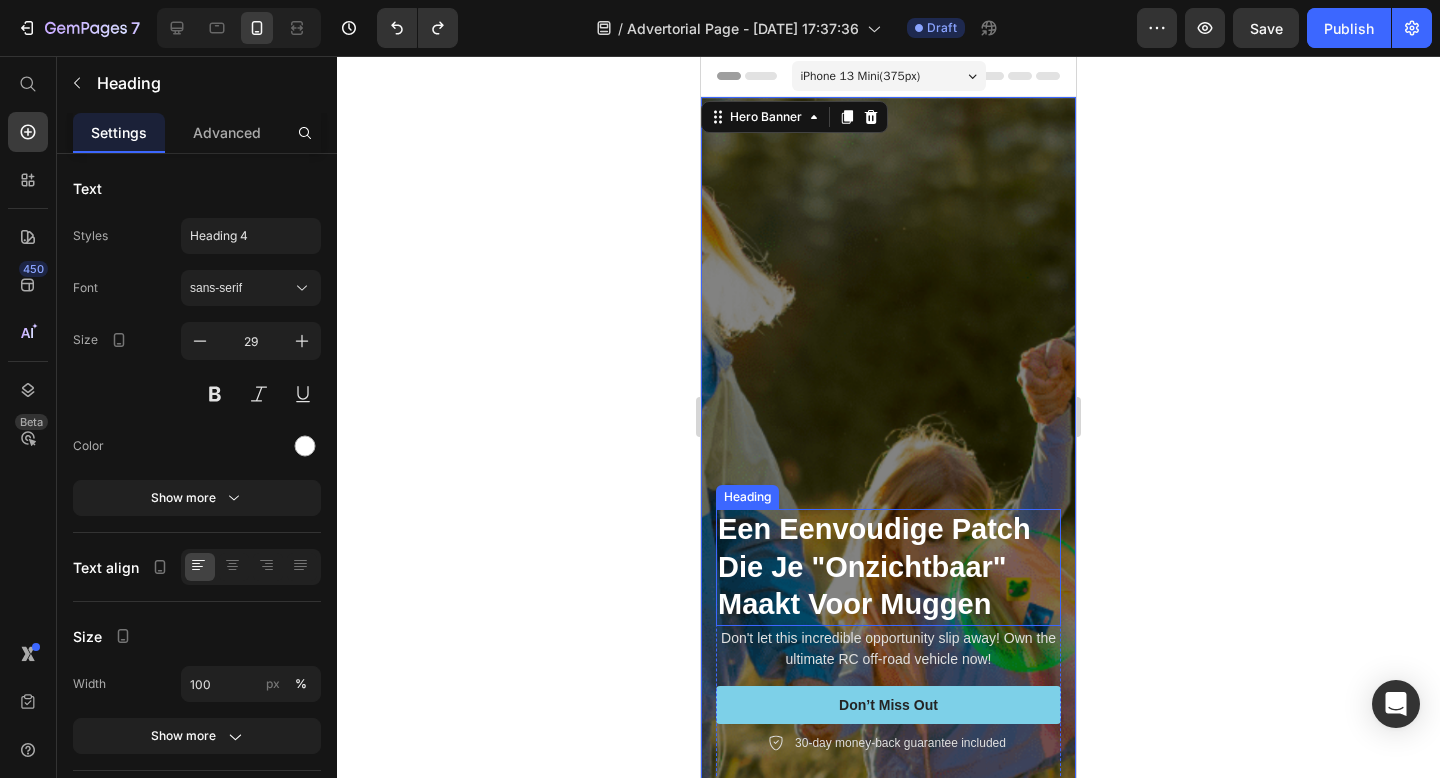 click on "⁠⁠⁠⁠⁠⁠⁠ Een Eenvoudige Patch Die Je "Onzichtbaar" Maakt Voor Muggen" at bounding box center (888, 567) 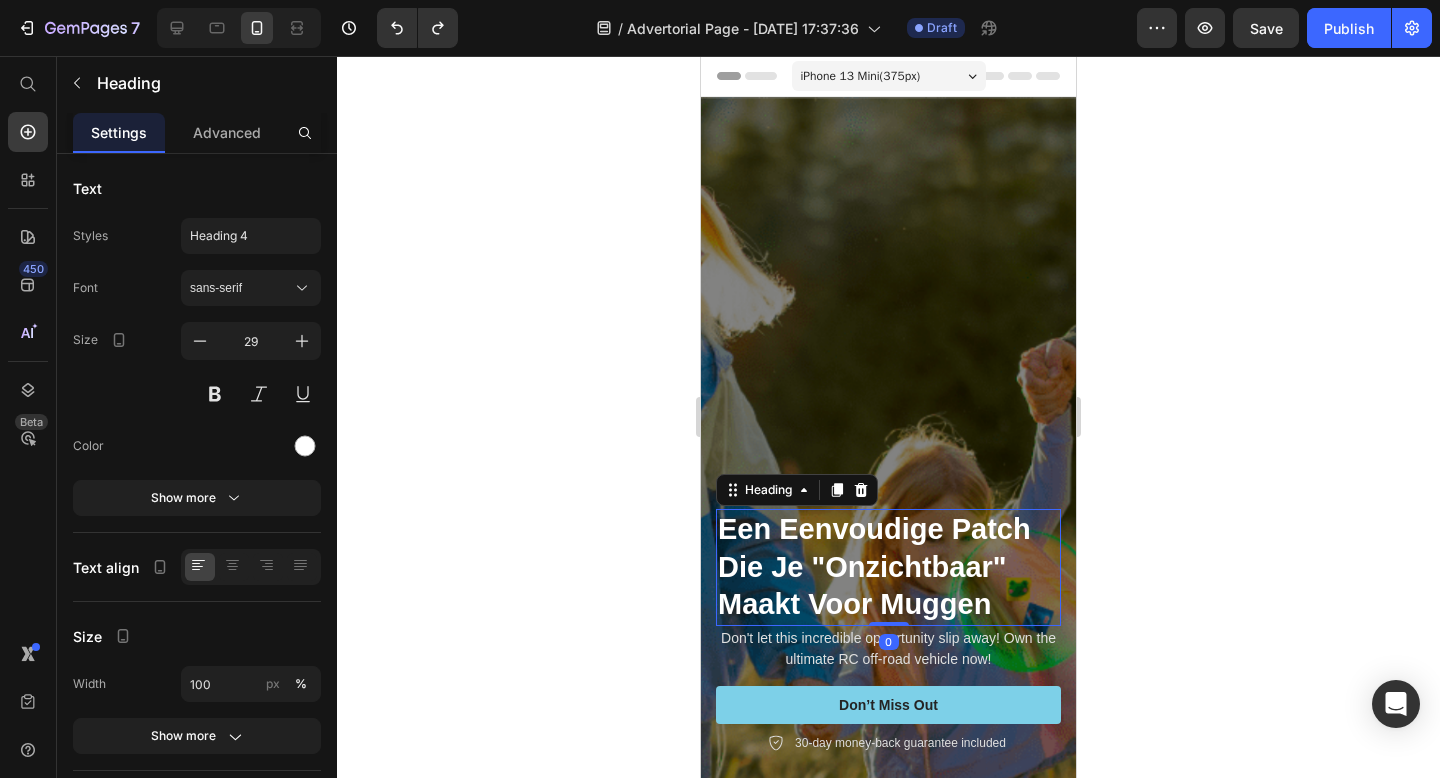 click 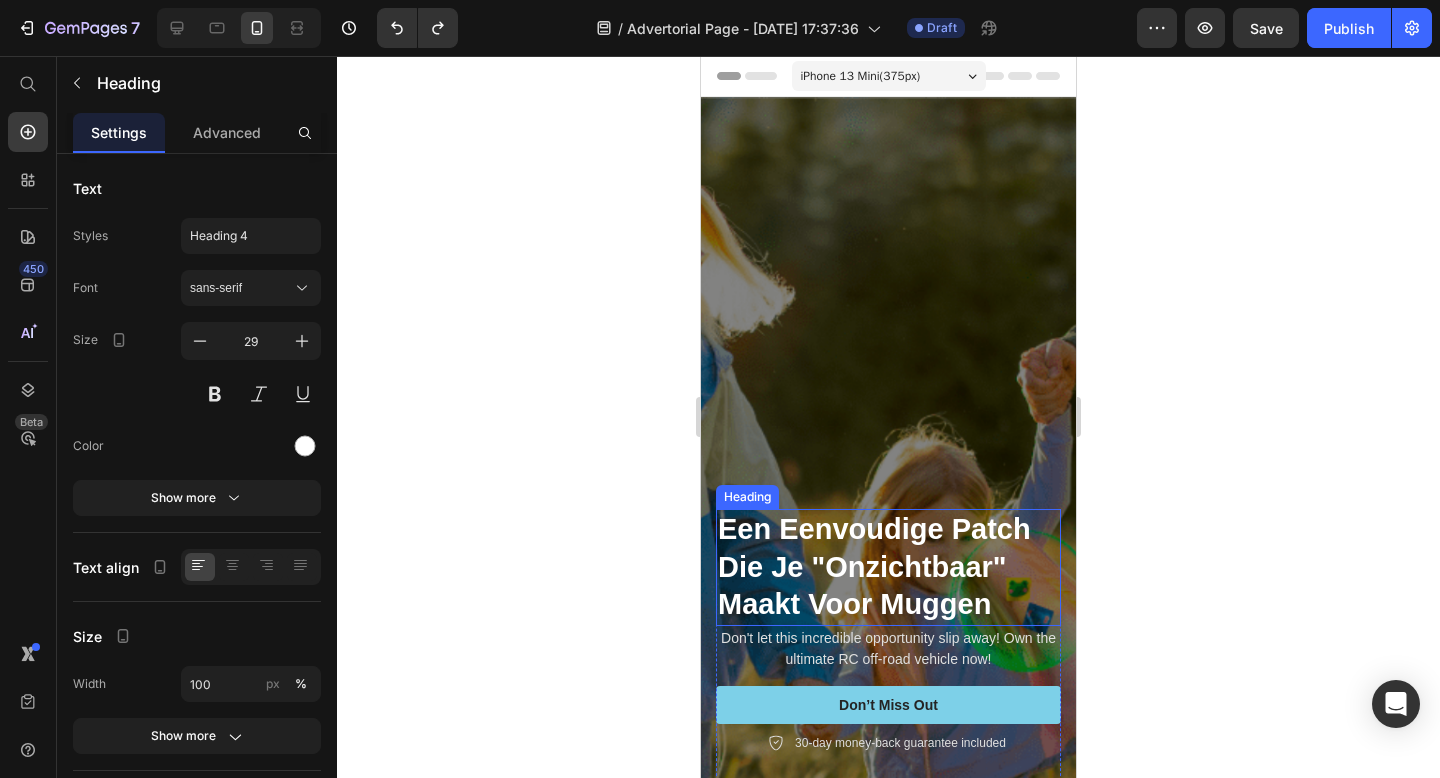 click on "Een Eenvoudige Patch Die Je "Onzichtbaar" Maakt Voor Muggen" at bounding box center (874, 566) 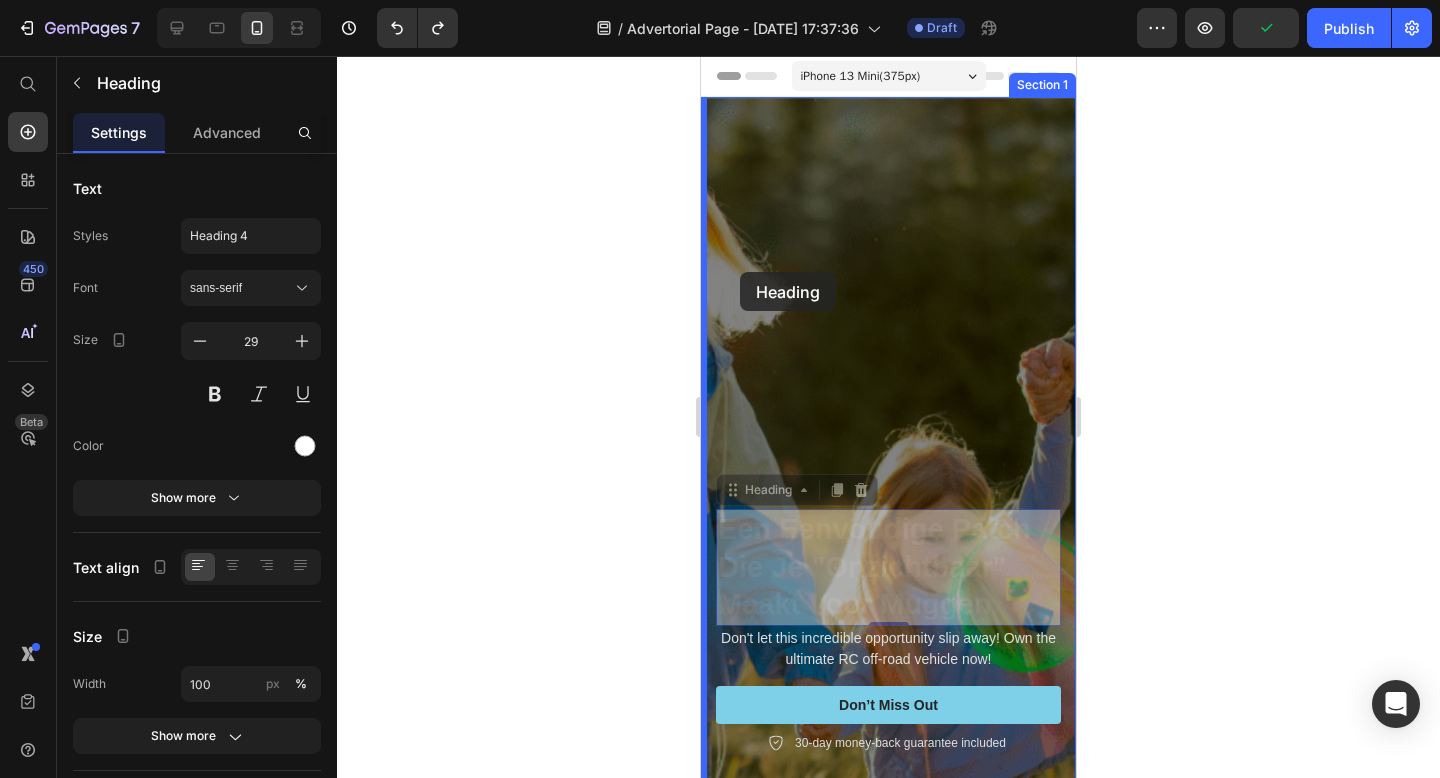 drag, startPoint x: 739, startPoint y: 492, endPoint x: 741, endPoint y: 270, distance: 222.009 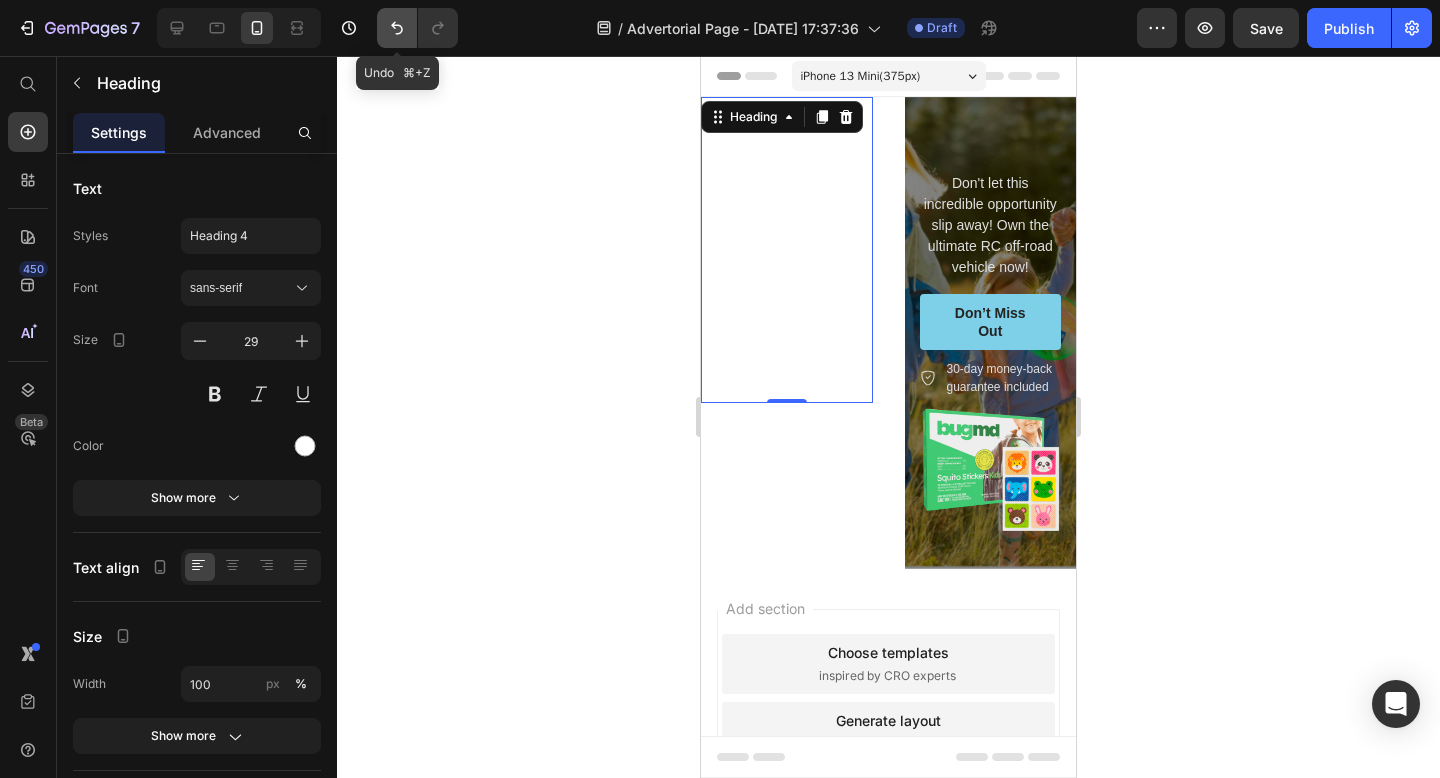 click 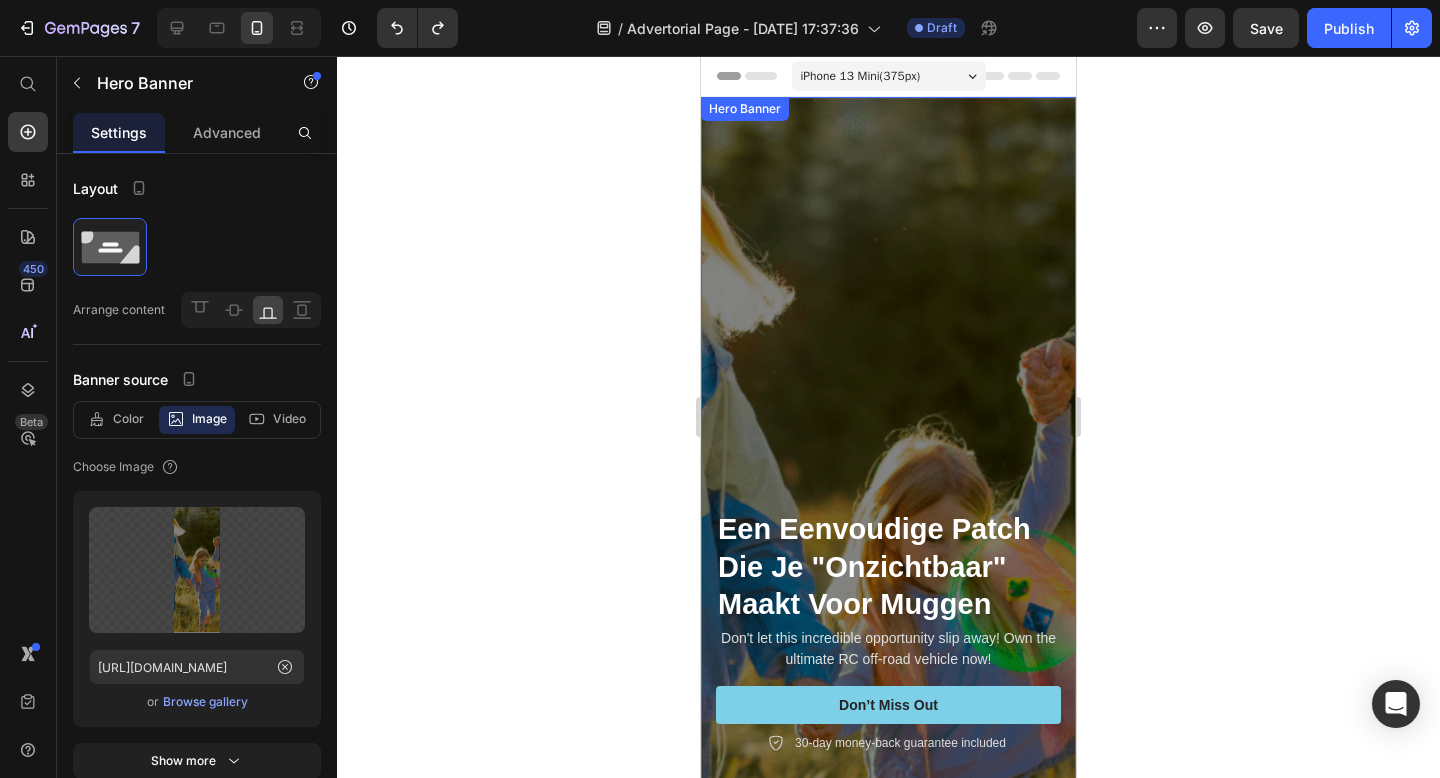 click at bounding box center (888, 612) 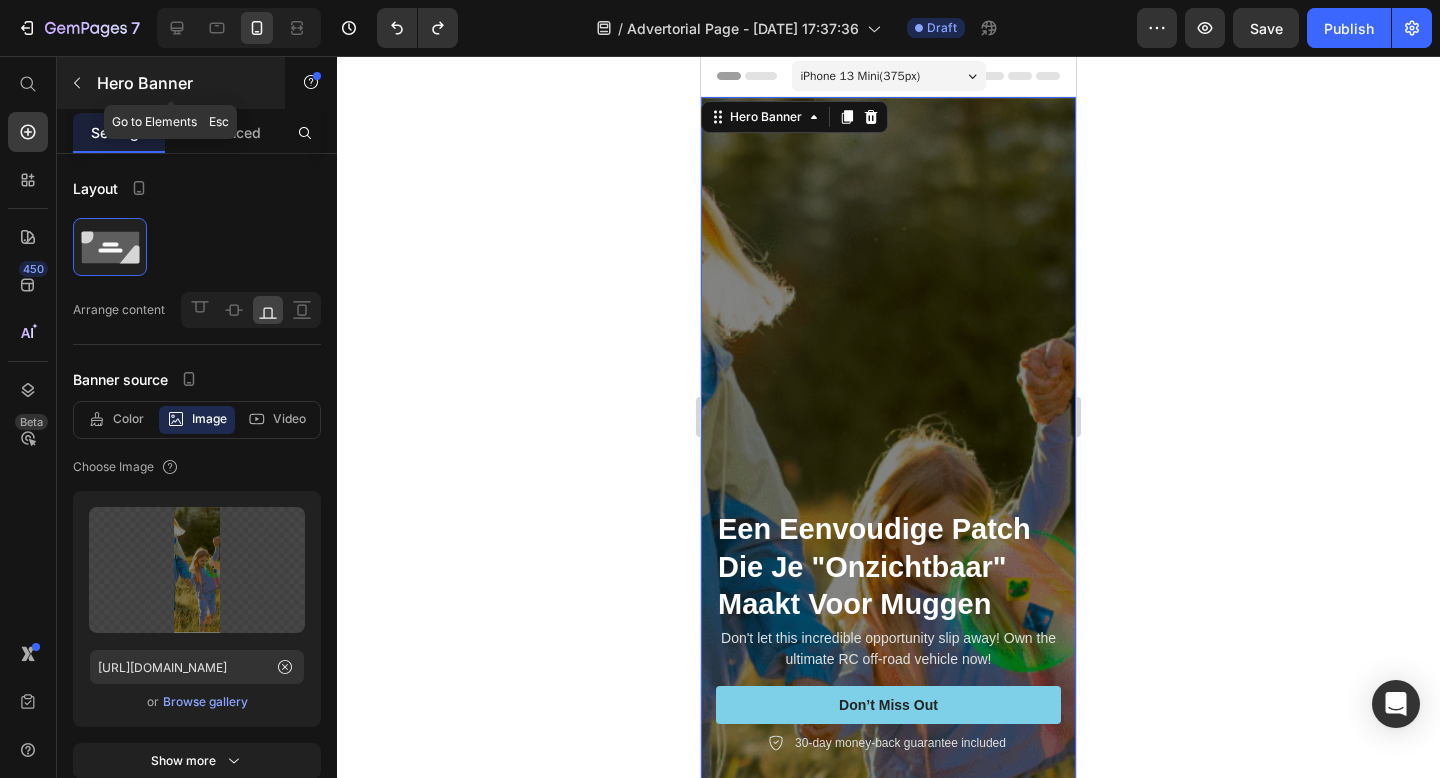 click 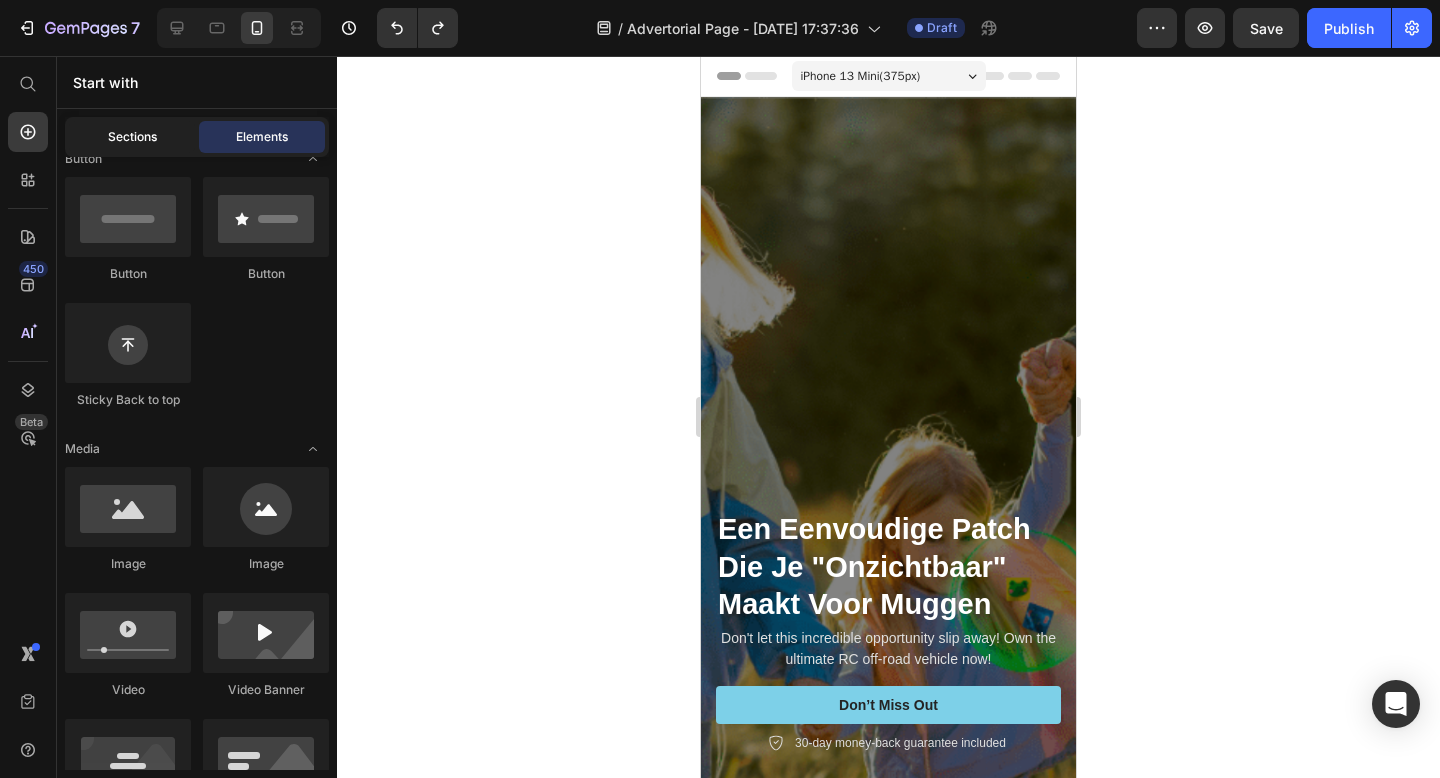 click on "Sections" at bounding box center (132, 137) 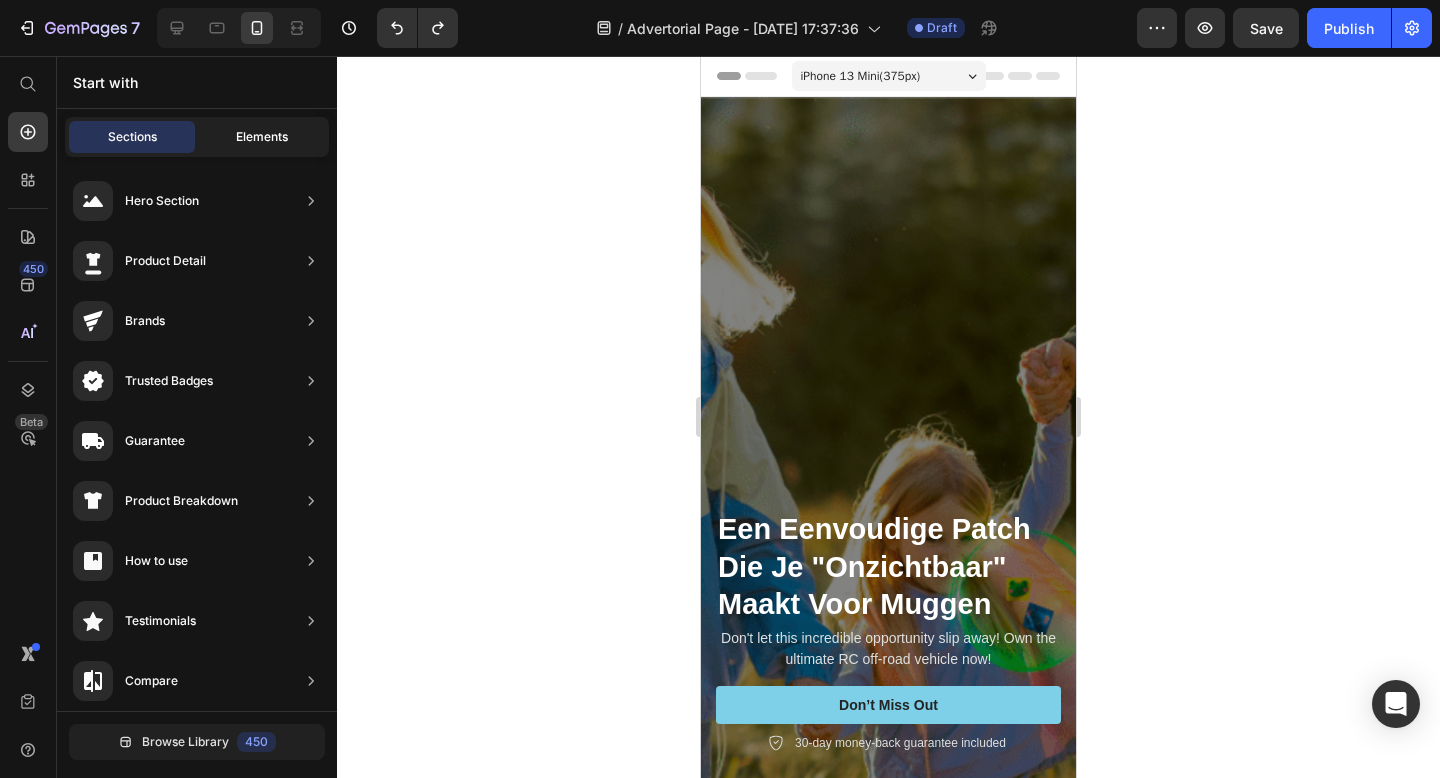 click on "Elements" at bounding box center [262, 137] 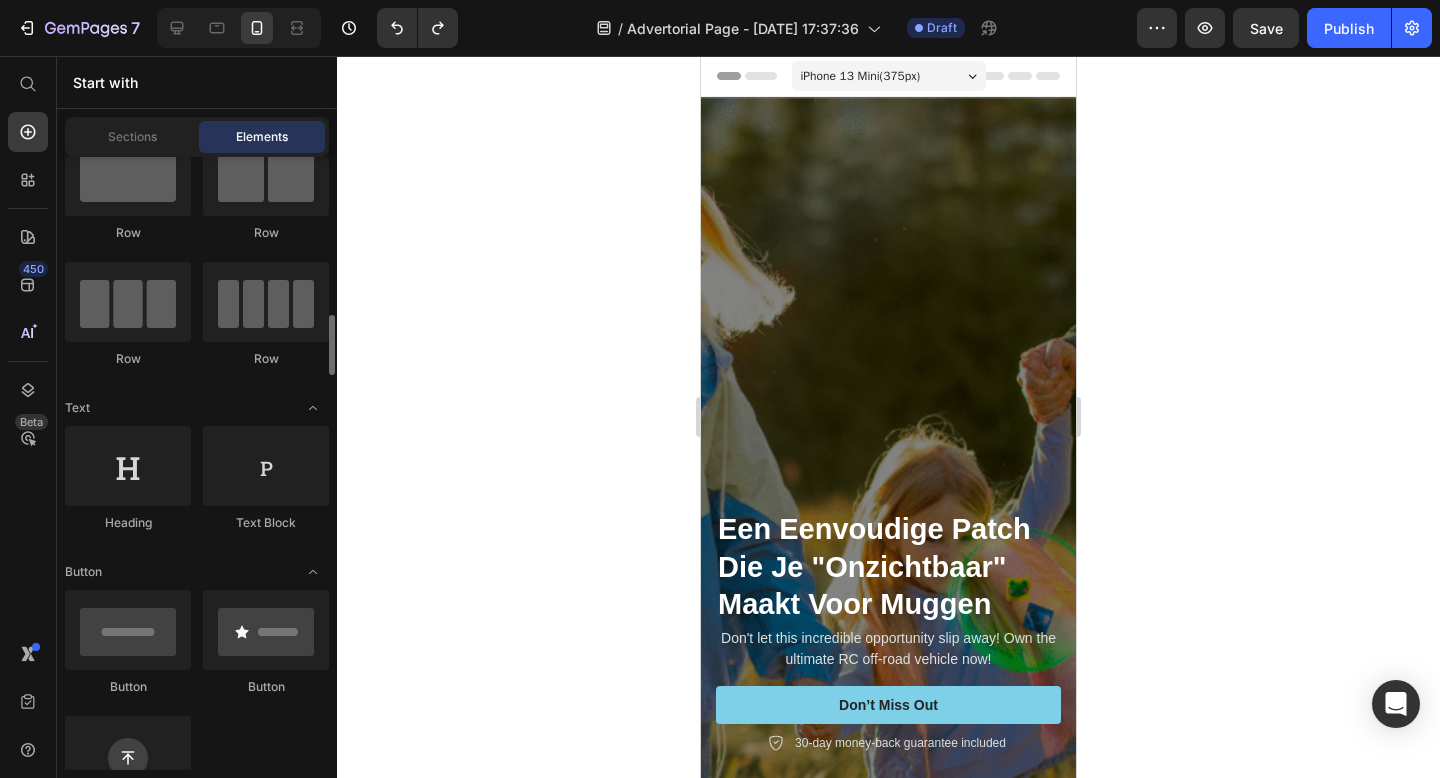 scroll, scrollTop: 0, scrollLeft: 0, axis: both 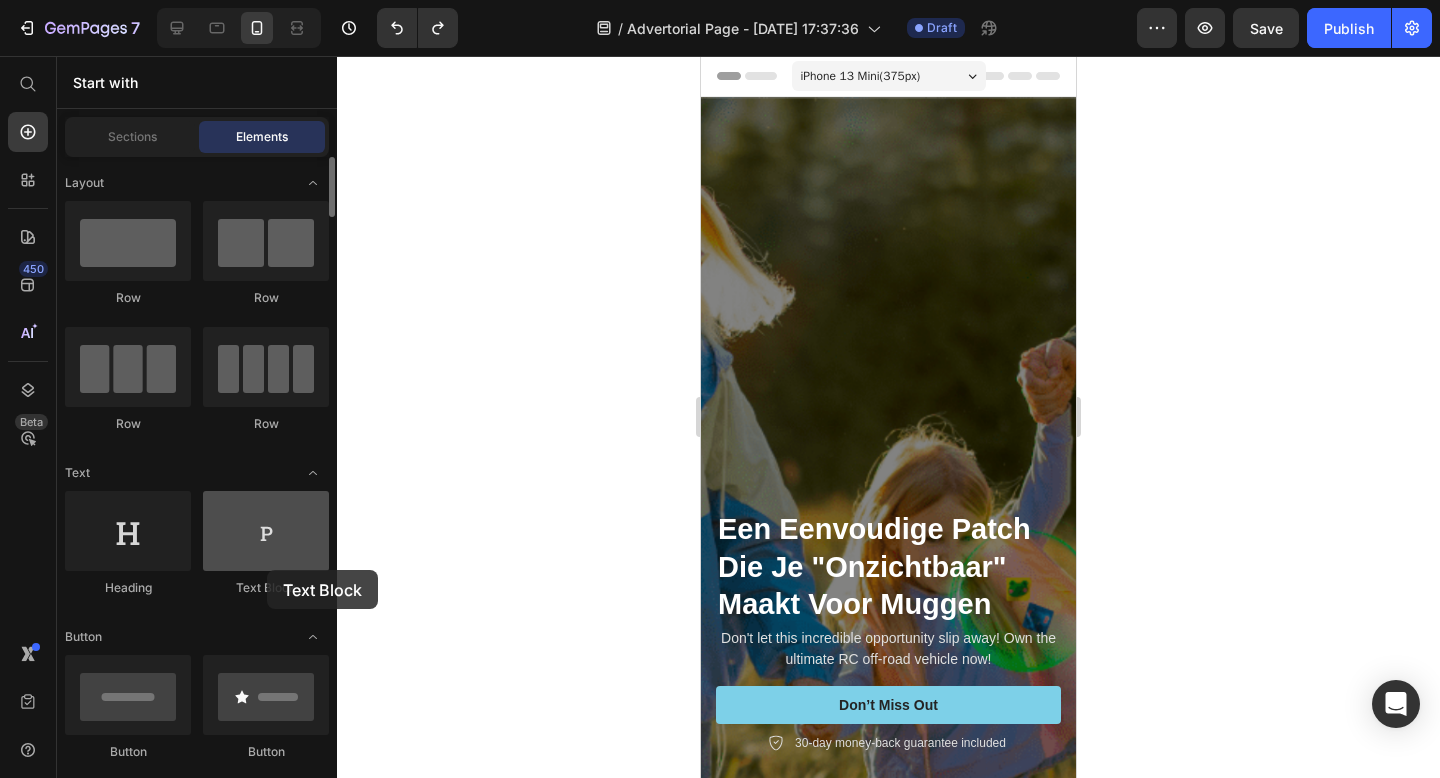click at bounding box center [266, 531] 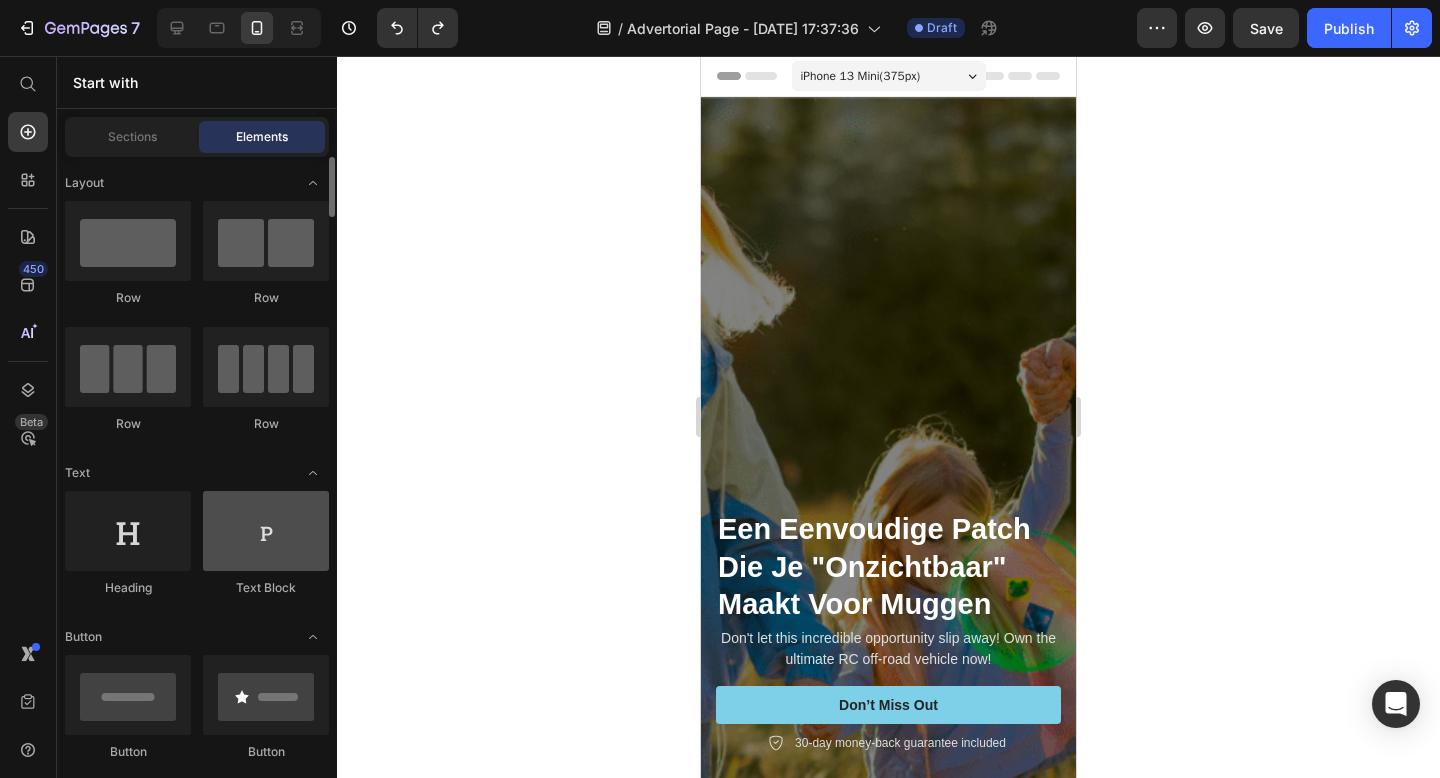 click at bounding box center [266, 531] 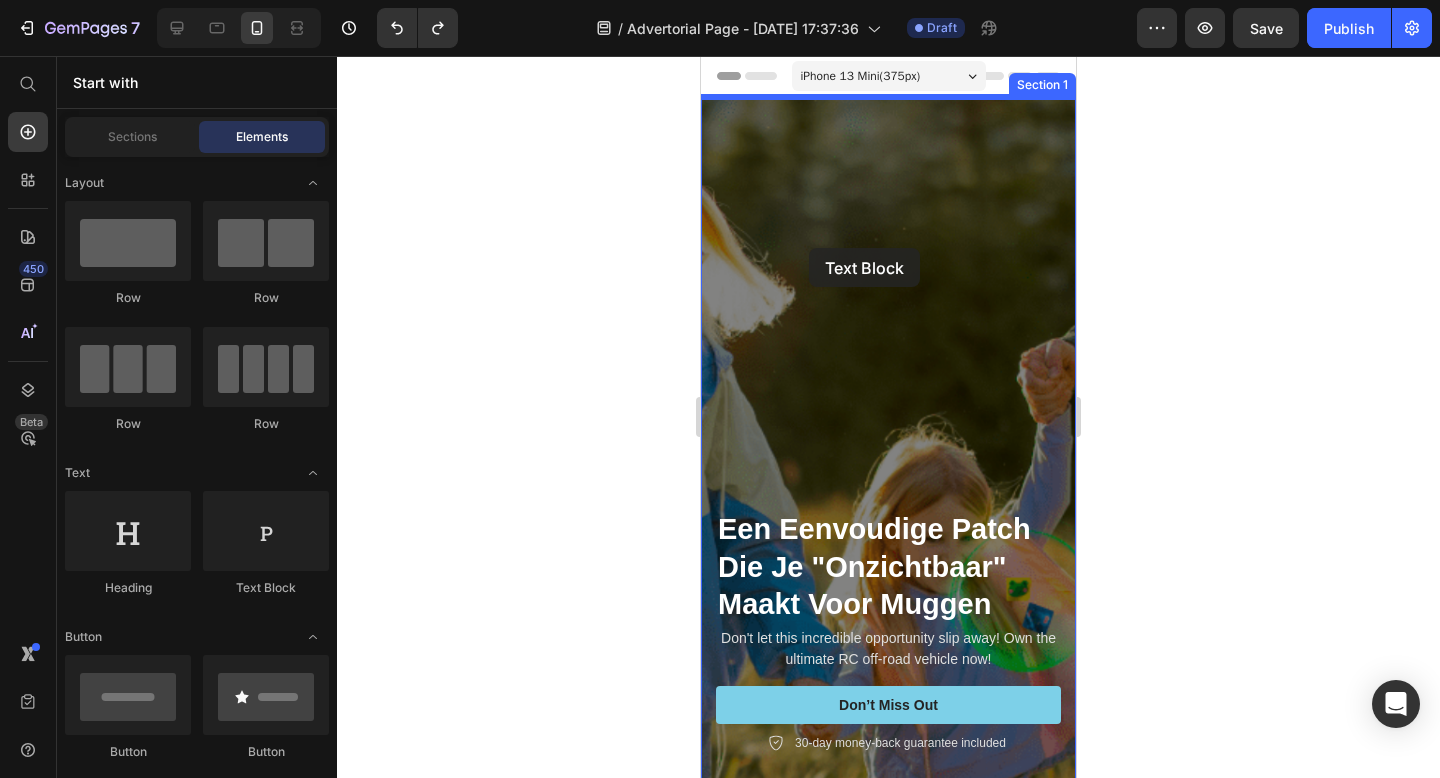 drag, startPoint x: 960, startPoint y: 604, endPoint x: 809, endPoint y: 248, distance: 386.70013 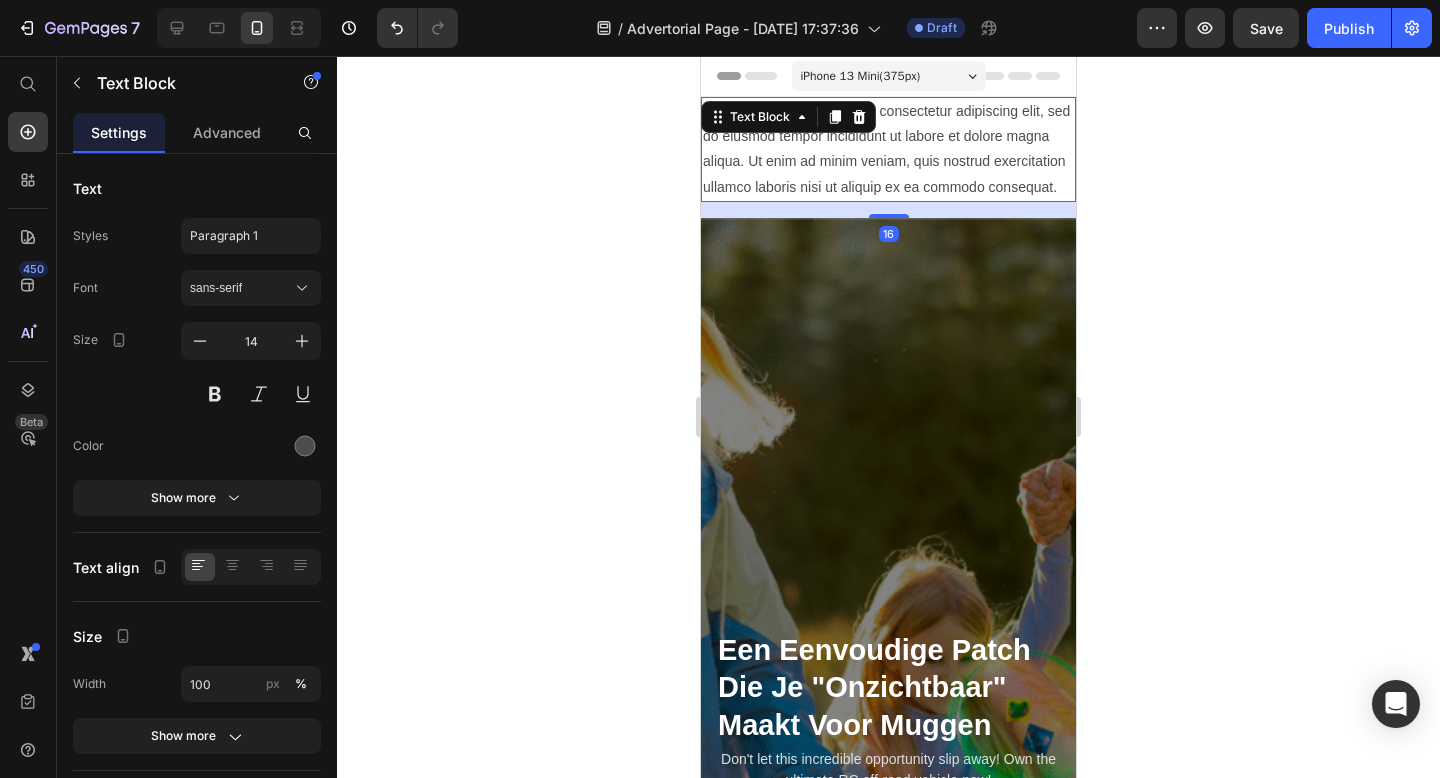 click on "Lorem ipsum dolor sit amet, consectetur adipiscing elit, sed do eiusmod tempor incididunt ut labore et dolore magna aliqua. Ut enim ad minim veniam, quis nostrud exercitation ullamco laboris nisi ut aliquip ex ea commodo consequat." at bounding box center (888, 149) 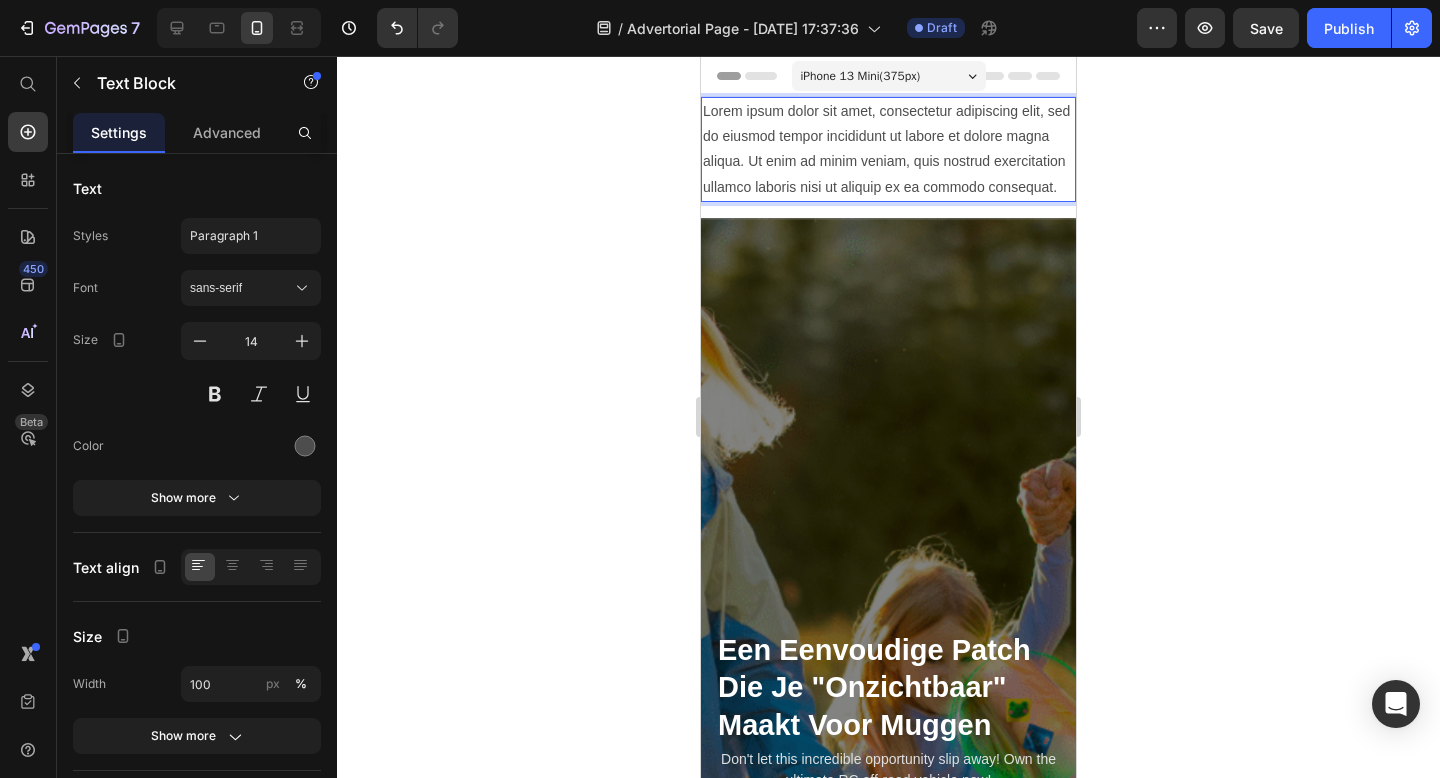 click on "Lorem ipsum dolor sit amet, consectetur adipiscing elit, sed do eiusmod tempor incididunt ut labore et dolore magna aliqua. Ut enim ad minim veniam, quis nostrud exercitation ullamco laboris nisi ut aliquip ex ea commodo consequat." at bounding box center [888, 149] 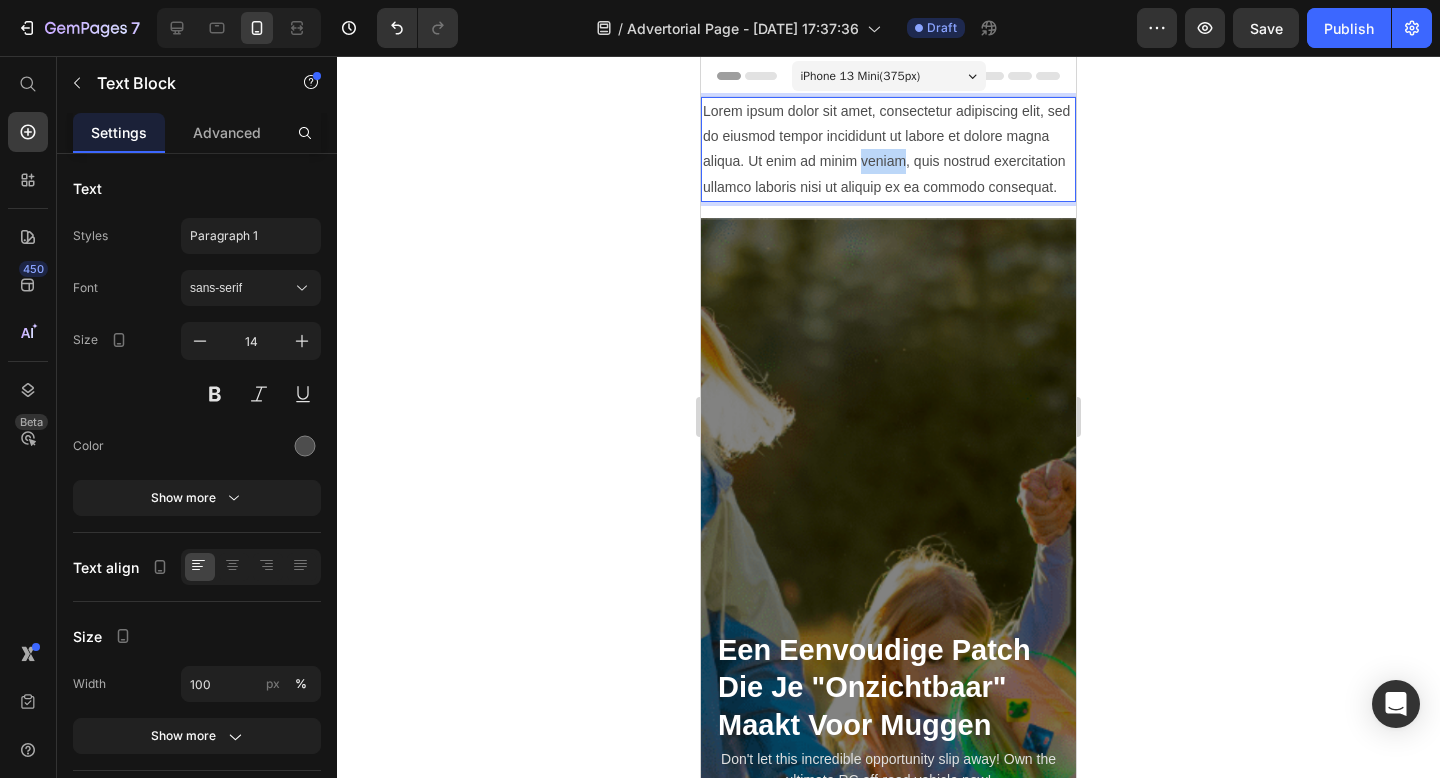 click on "Lorem ipsum dolor sit amet, consectetur adipiscing elit, sed do eiusmod tempor incididunt ut labore et dolore magna aliqua. Ut enim ad minim veniam, quis nostrud exercitation ullamco laboris nisi ut aliquip ex ea commodo consequat." at bounding box center [888, 149] 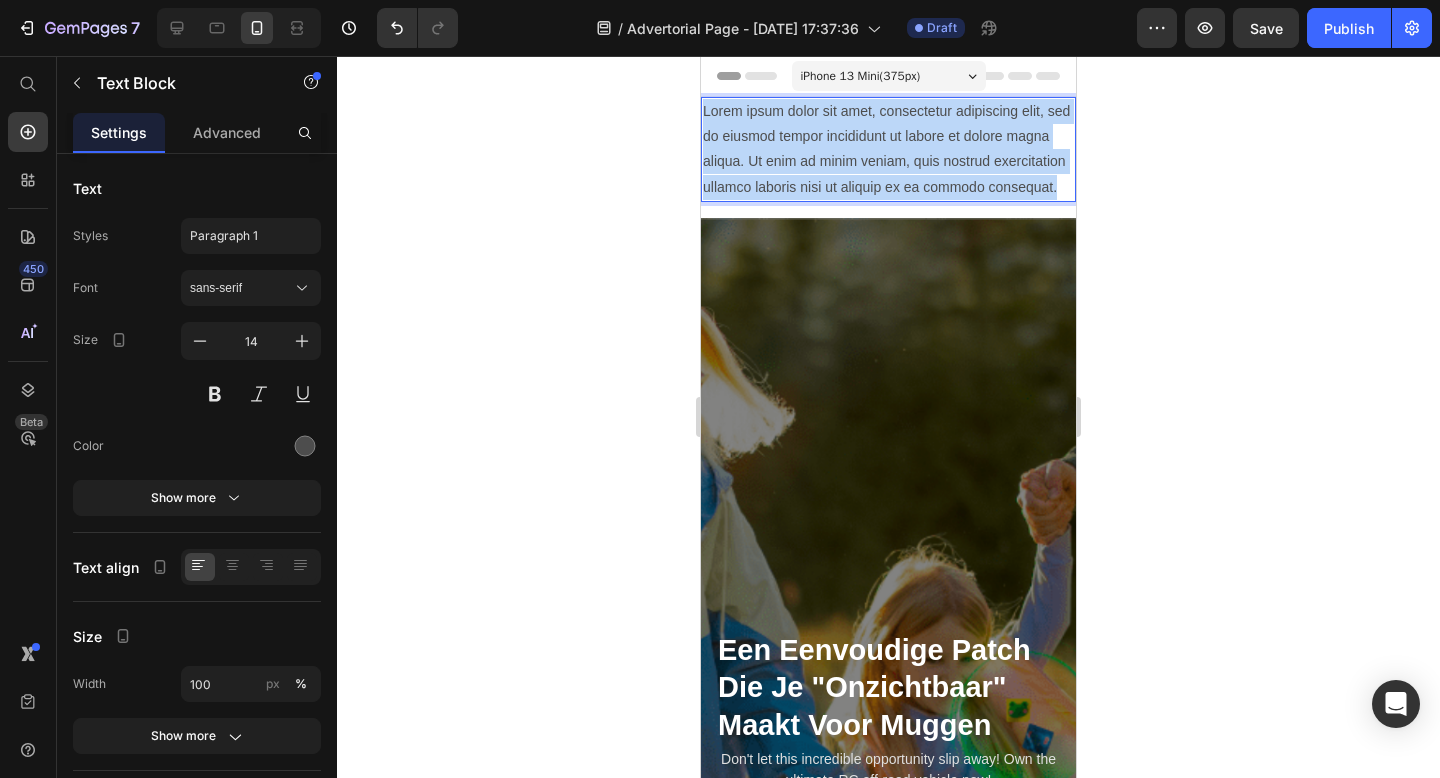 click on "Lorem ipsum dolor sit amet, consectetur adipiscing elit, sed do eiusmod tempor incididunt ut labore et dolore magna aliqua. Ut enim ad minim veniam, quis nostrud exercitation ullamco laboris nisi ut aliquip ex ea commodo consequat." at bounding box center (888, 149) 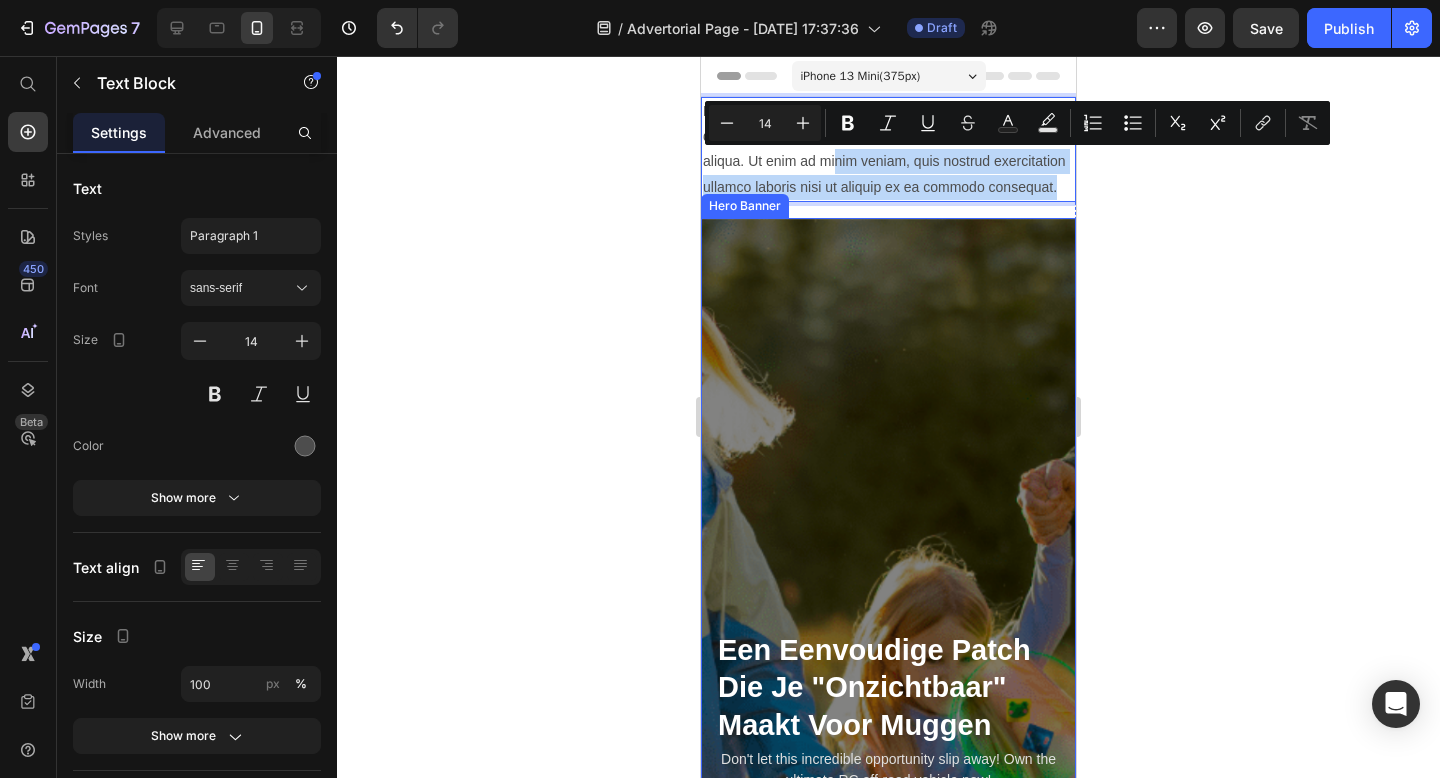 drag, startPoint x: 835, startPoint y: 153, endPoint x: 845, endPoint y: 370, distance: 217.23029 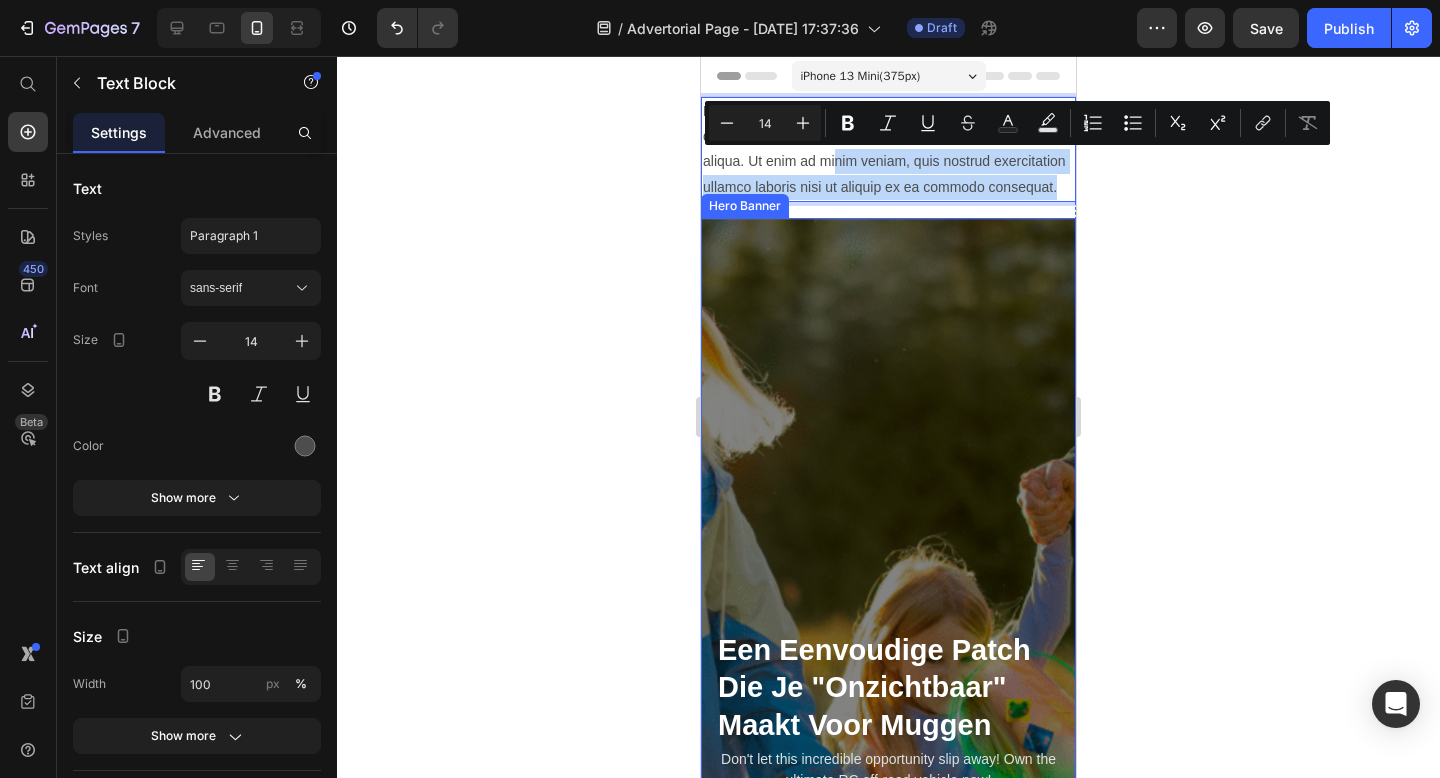 click on "Lorem ipsum dolor sit amet, consectetur adipiscing elit, sed do eiusmod tempor incididunt ut labore et dolore magna aliqua. Ut enim ad minim veniam, quis nostrud exercitation ullamco laboris nisi ut aliquip ex ea commodo consequat. Text Block   16 Een Eenvoudige Patch Die Je "Onzichtbaar" Maakt Voor Muggen Heading Don't let this incredible opportunity slip away! Own the ultimate RC off-road vehicle now! Text Block Don’t Miss Out Button
30-day money-back guarantee included  Item List Image Row Hero Banner" at bounding box center [888, 673] 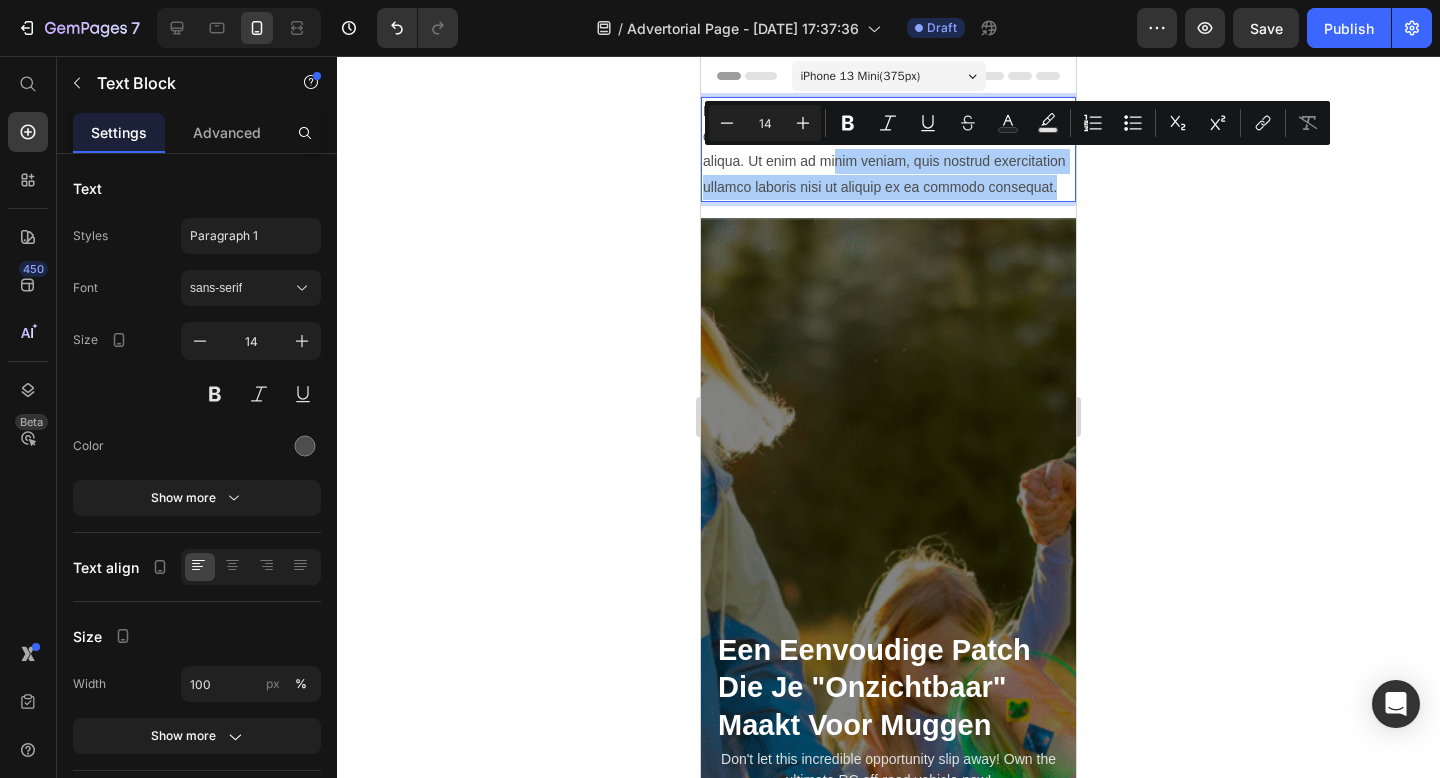 click 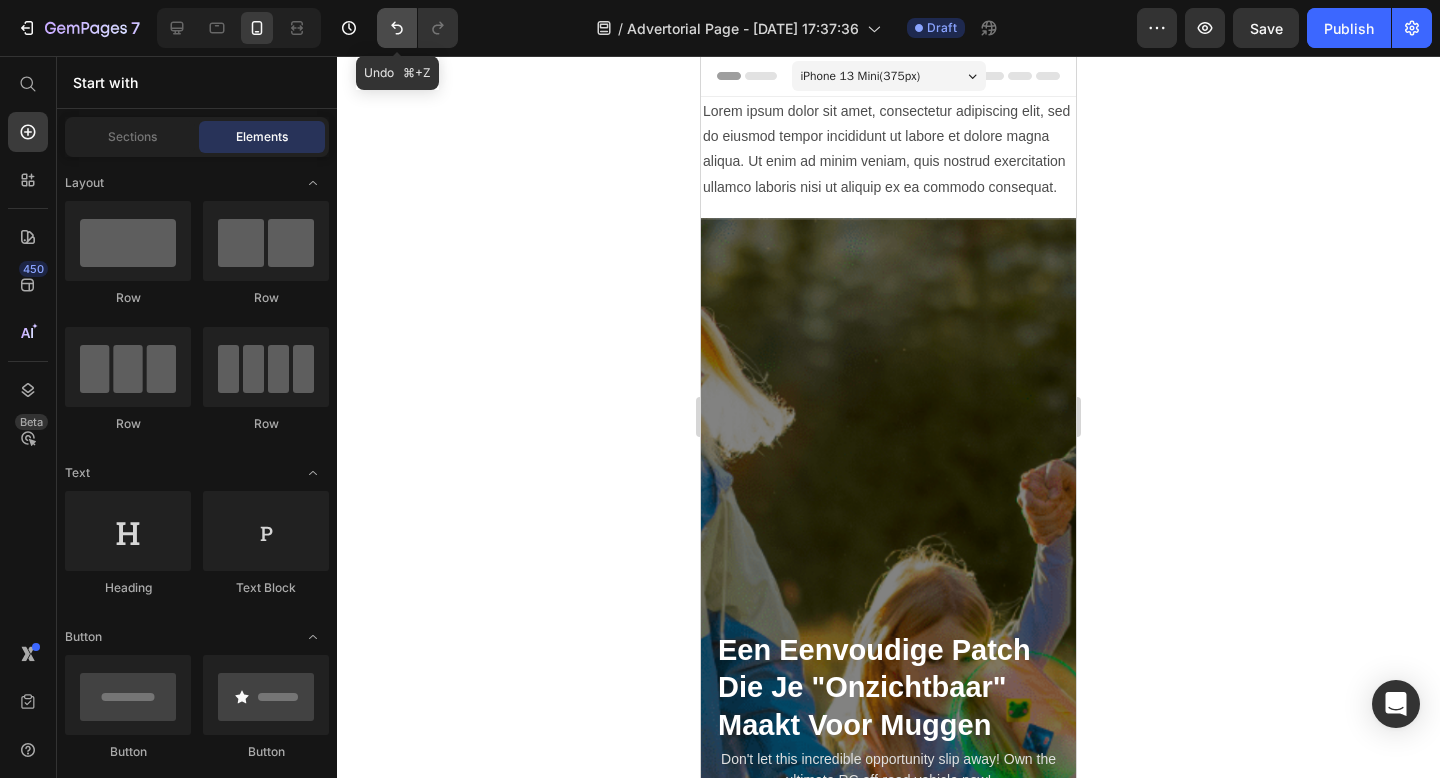 click 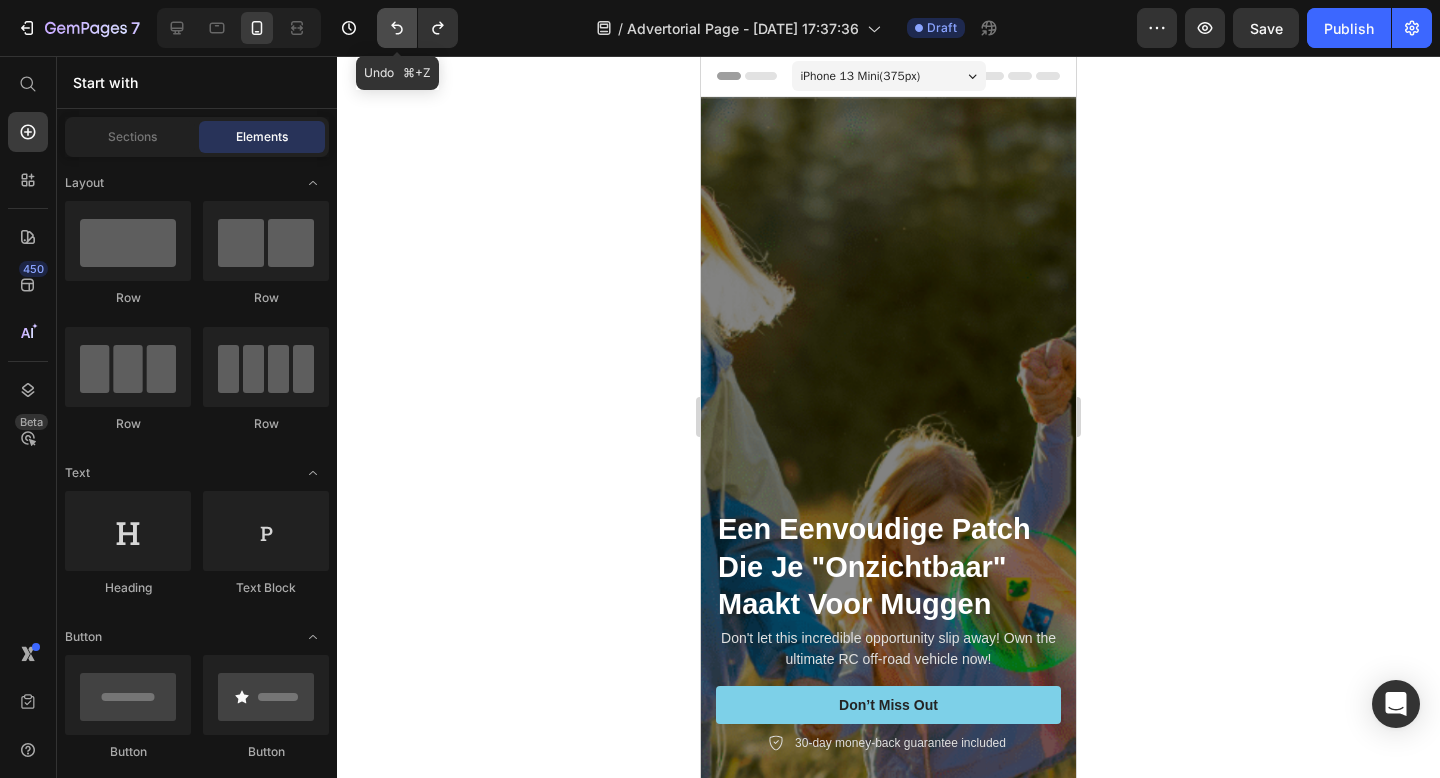 click 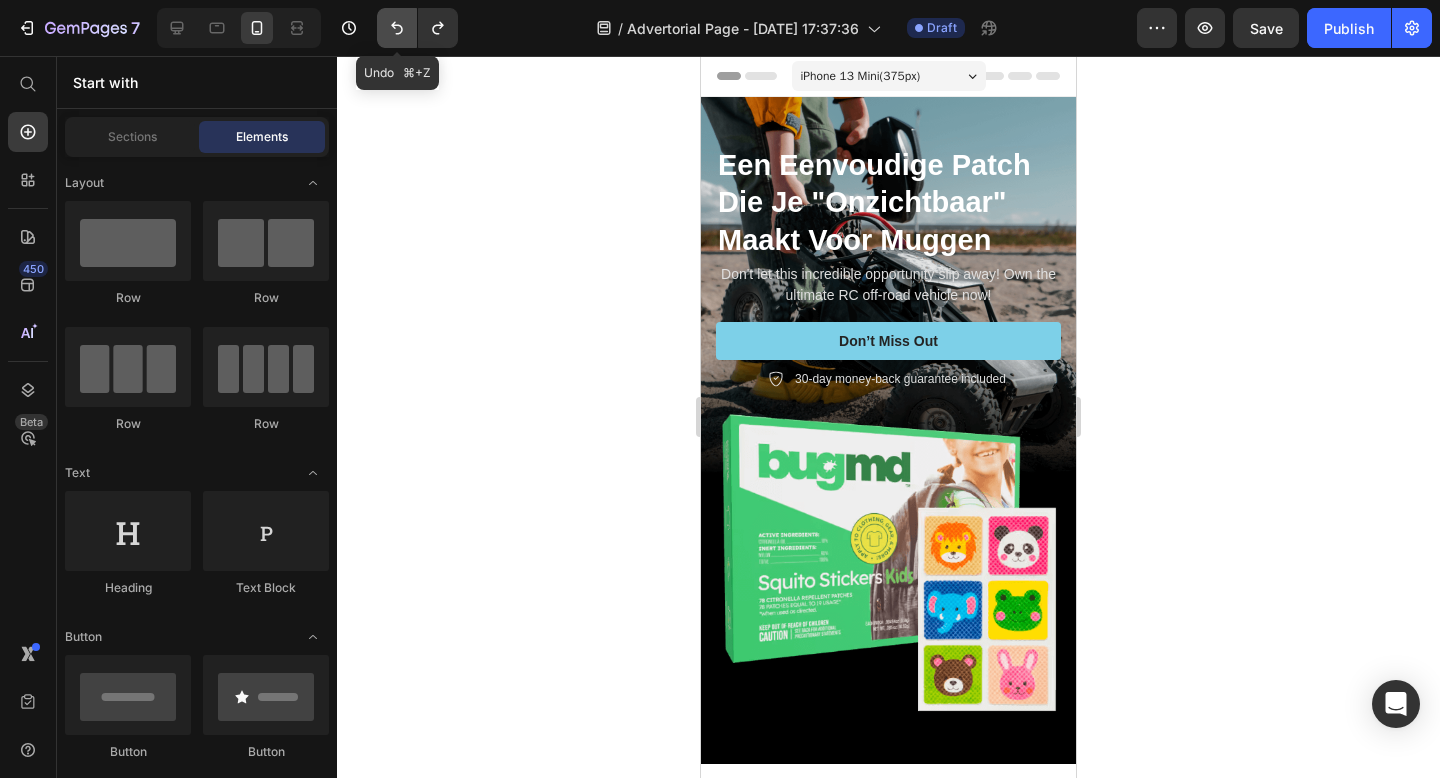 click 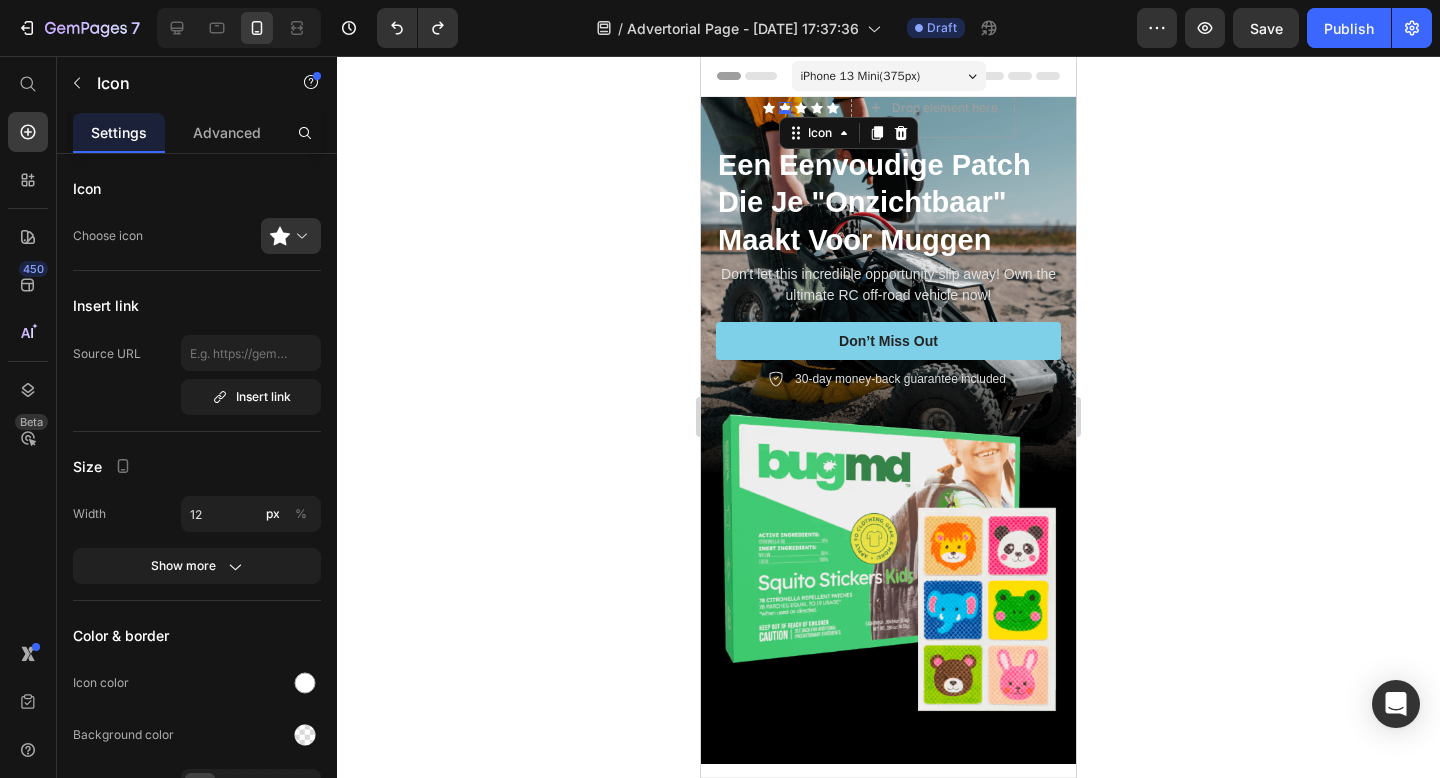 click 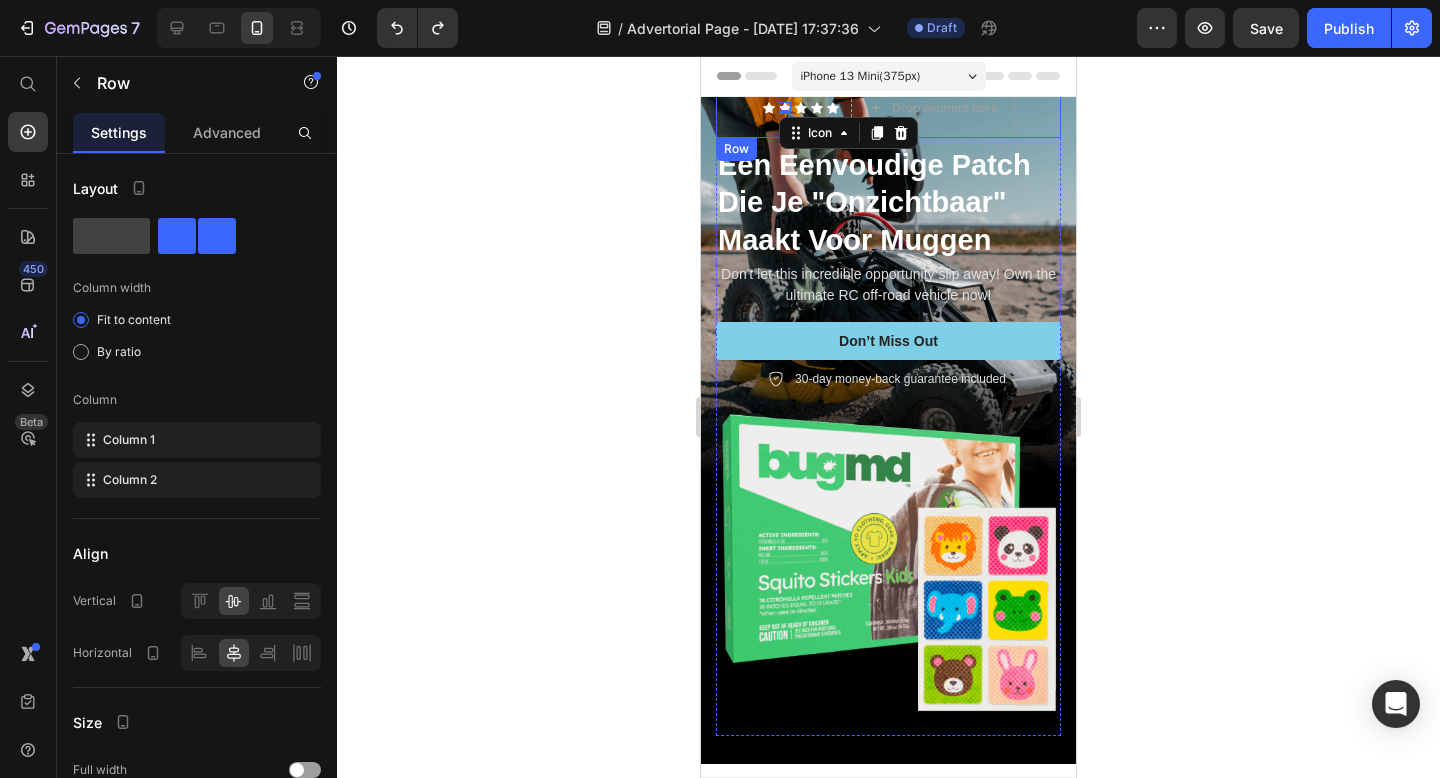 click on "Icon Icon   0 Icon Icon Icon Icon List
Drop element here Row" at bounding box center [888, 108] 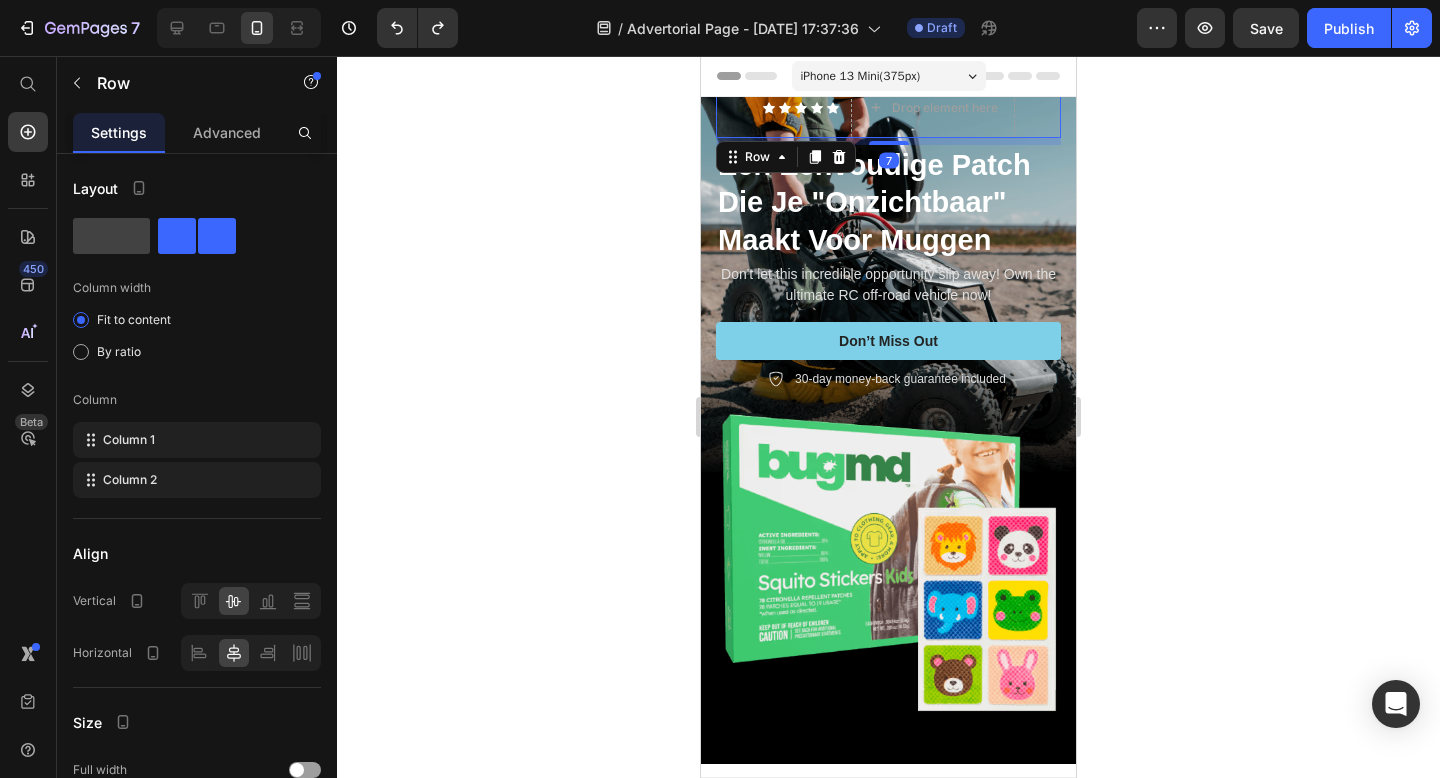 click on "Icon Icon Icon Icon Icon Icon List
Drop element here Row   7" at bounding box center (888, 108) 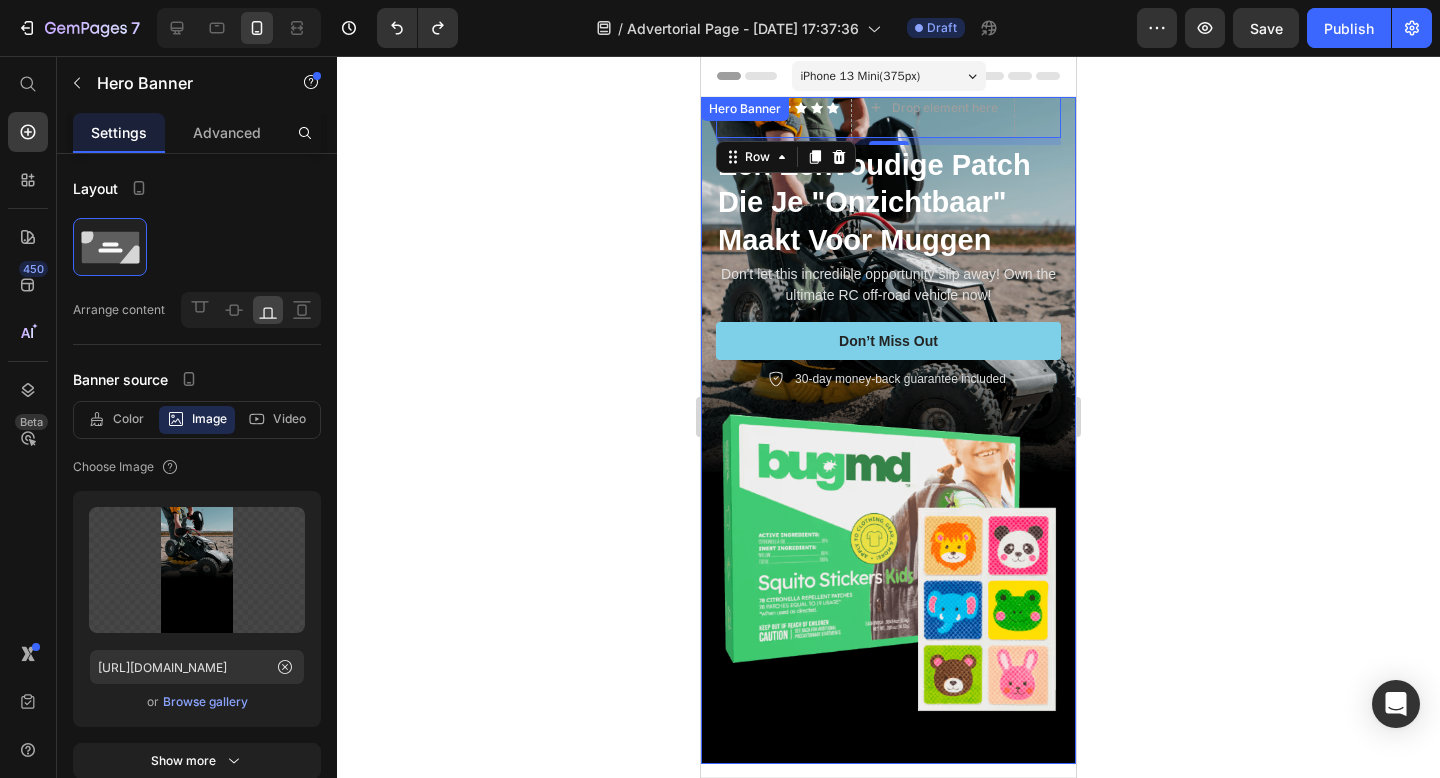 click on "Icon Icon Icon Icon Icon Icon List
Drop element here Row   7 Een Eenvoudige Patch Die Je "Onzichtbaar" Maakt Voor Muggen Heading Don't let this incredible opportunity slip away! Own the ultimate RC off-road vehicle now! Text Block Don’t Miss Out Button
30-day money-back guarantee included  Item List Image Row" at bounding box center [888, 407] 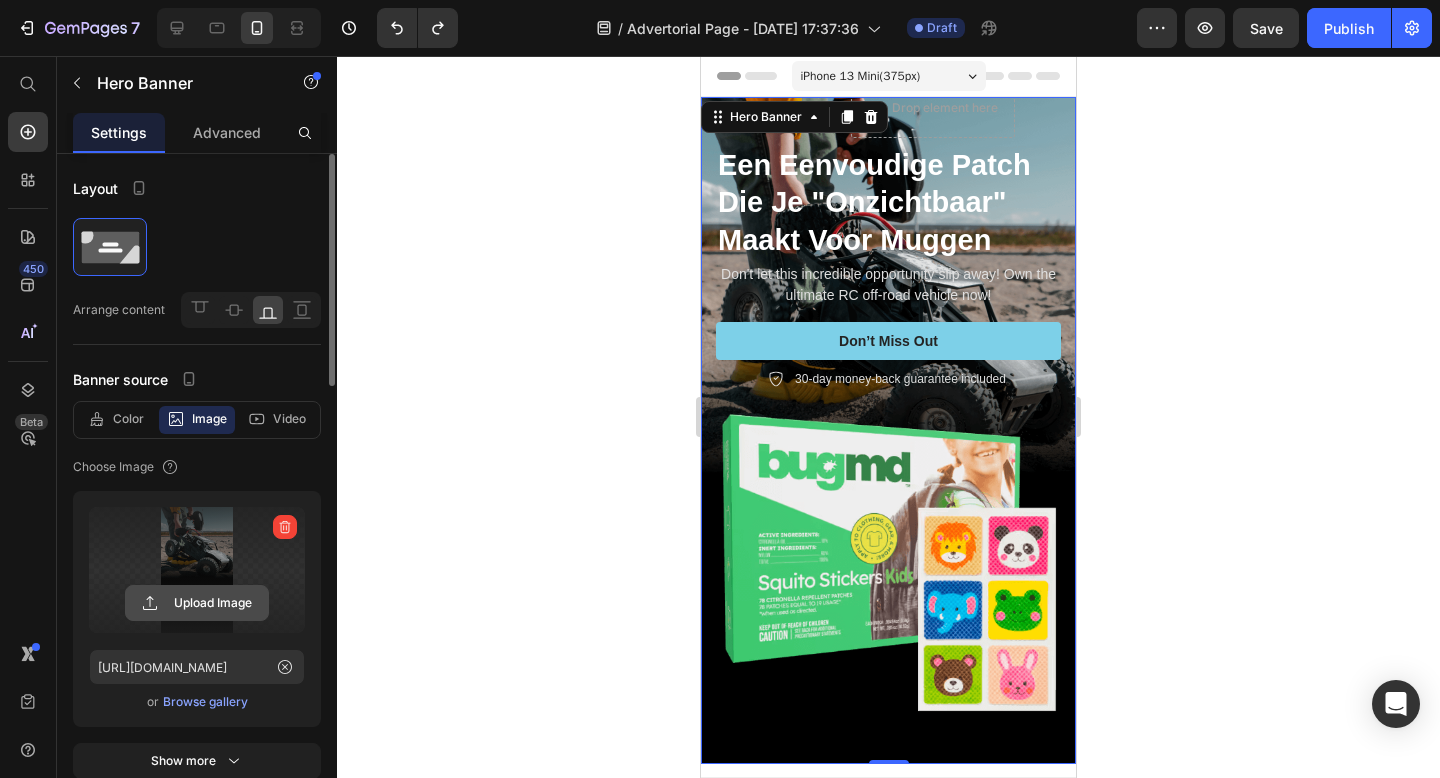 click 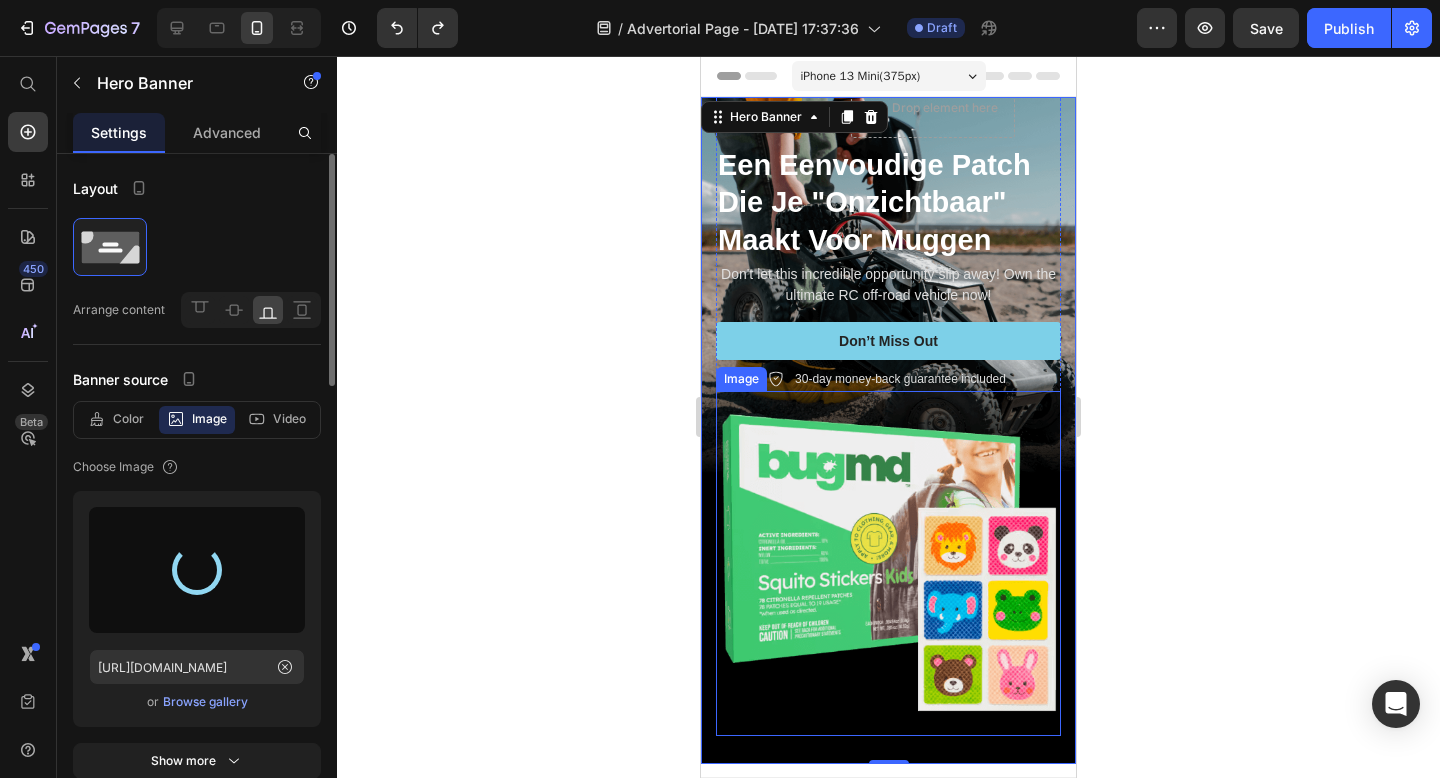 type on "[URL][DOMAIN_NAME]" 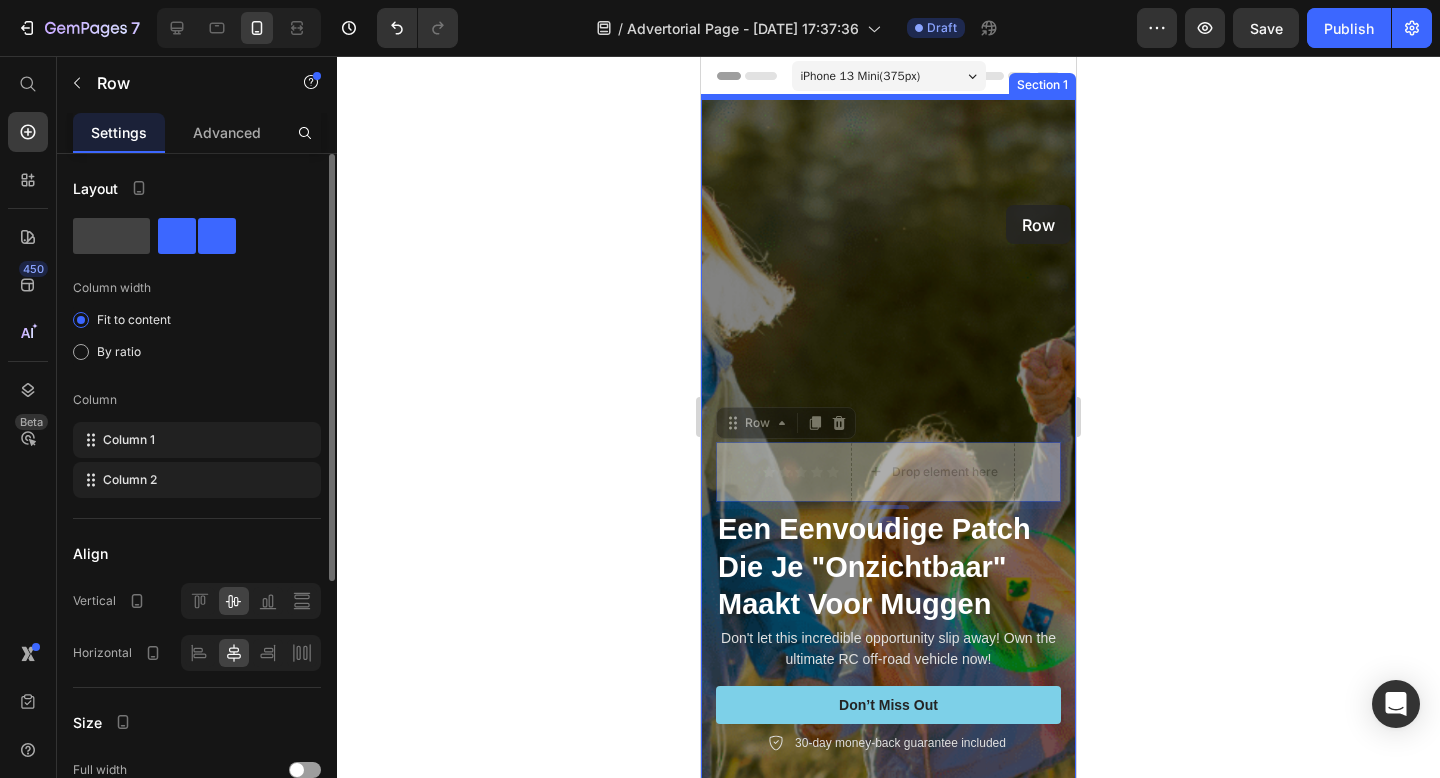 drag, startPoint x: 1035, startPoint y: 447, endPoint x: 1006, endPoint y: 205, distance: 243.73141 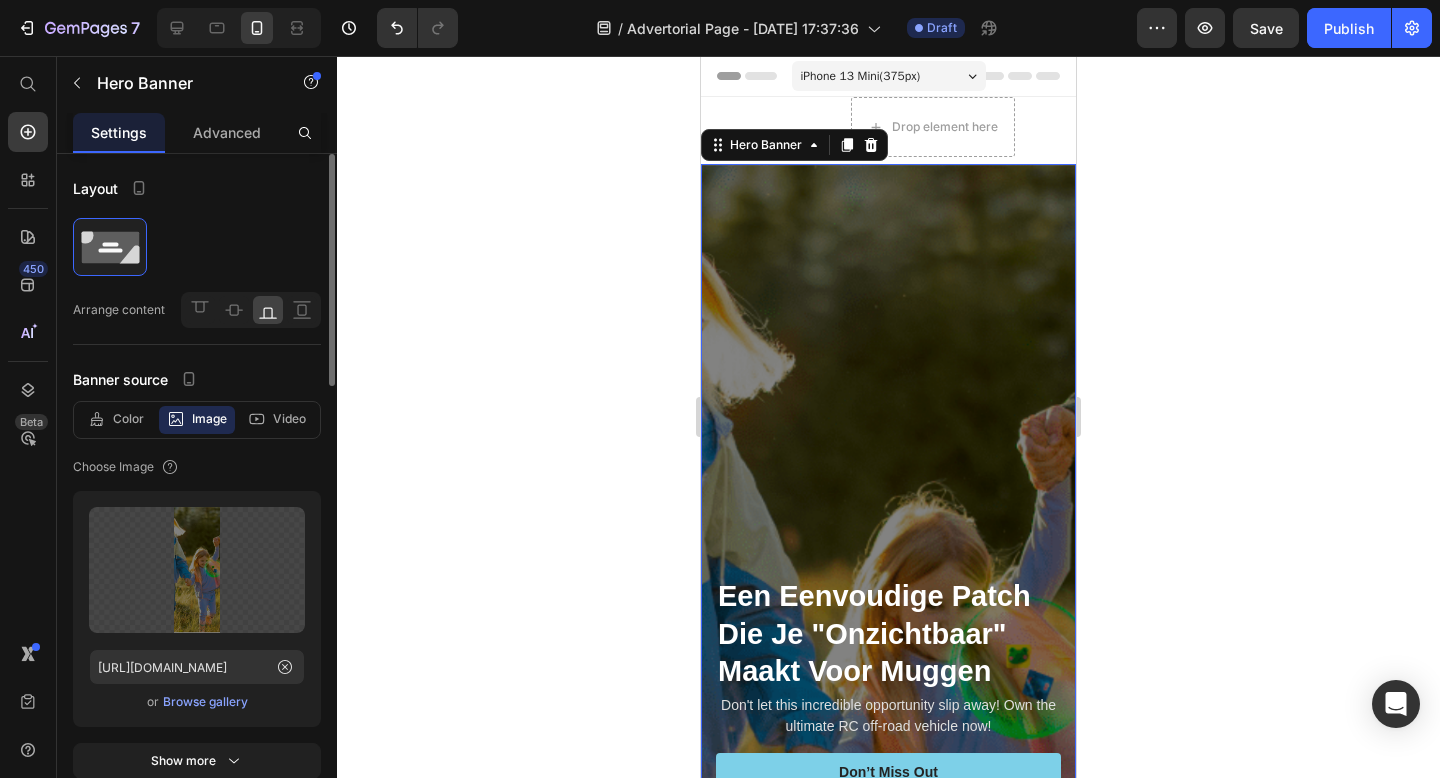 click at bounding box center (888, 679) 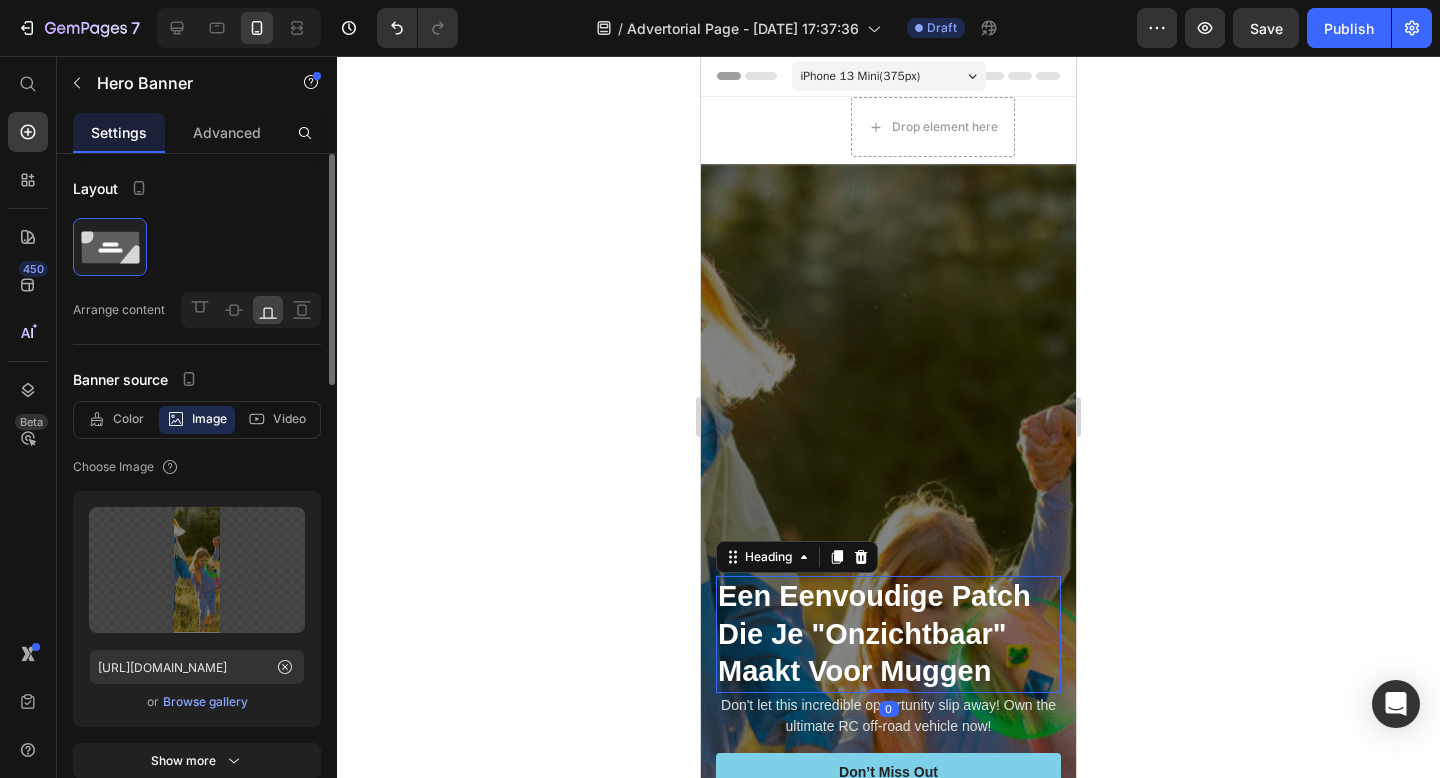 click on "Een Eenvoudige Patch Die Je "Onzichtbaar" Maakt Voor Muggen" at bounding box center [888, 634] 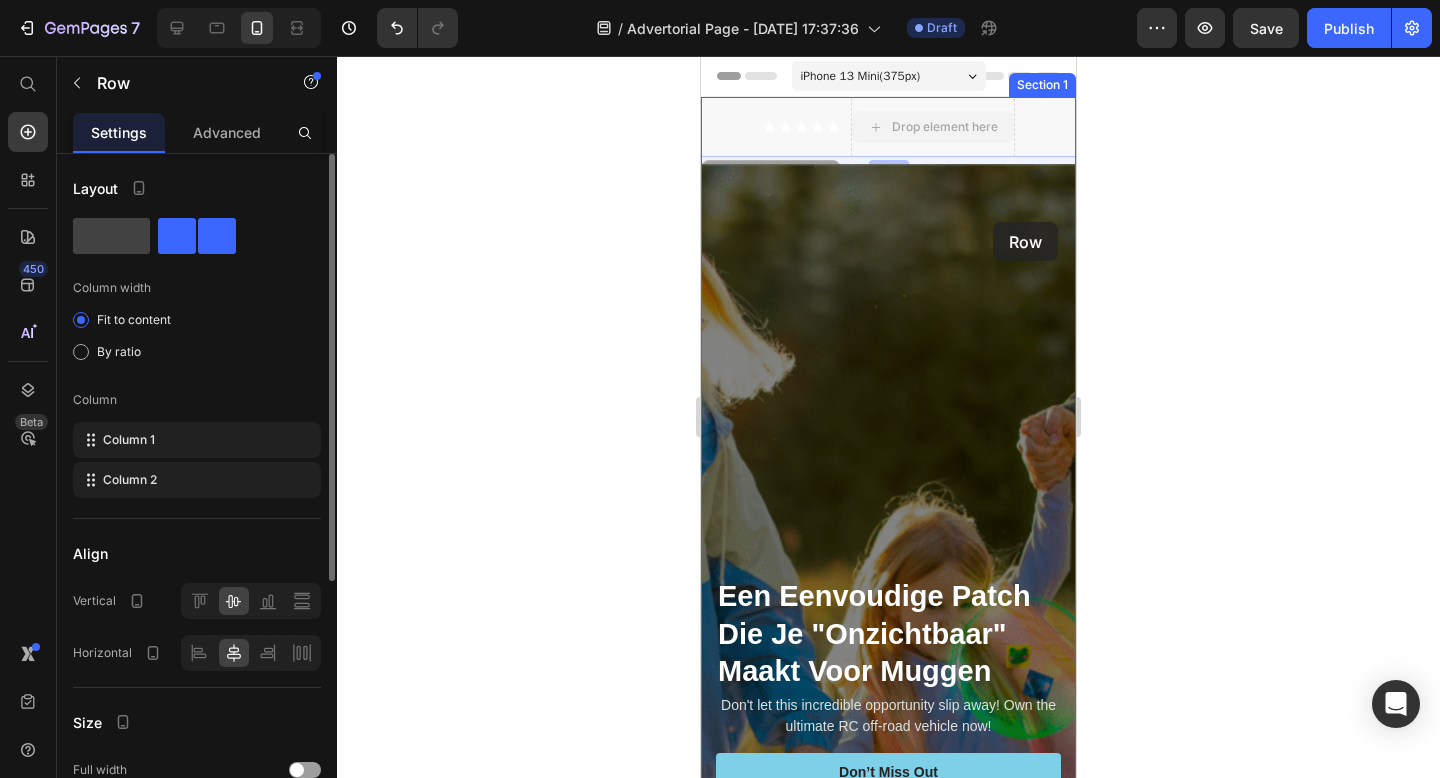 drag, startPoint x: 1000, startPoint y: 103, endPoint x: 993, endPoint y: 224, distance: 121.20231 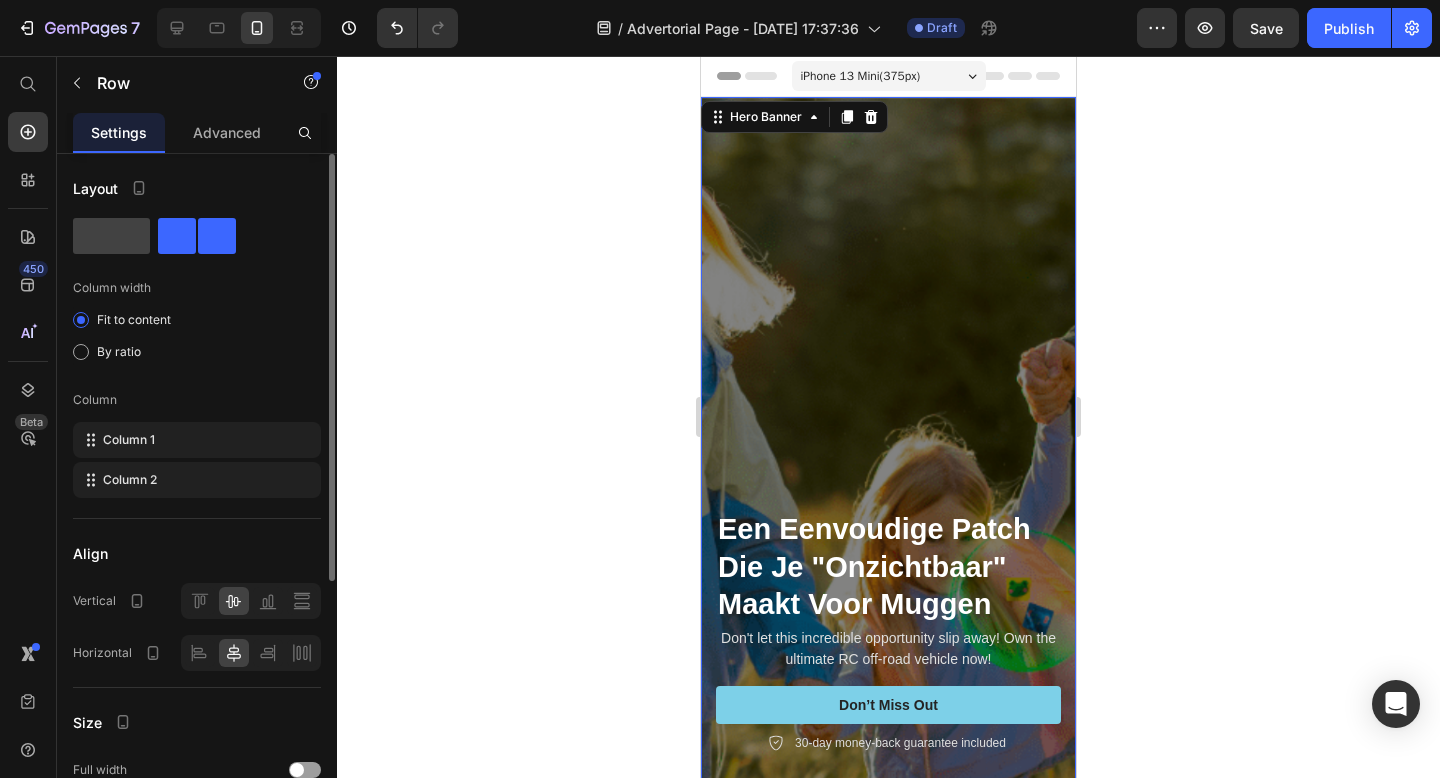 click at bounding box center [888, 612] 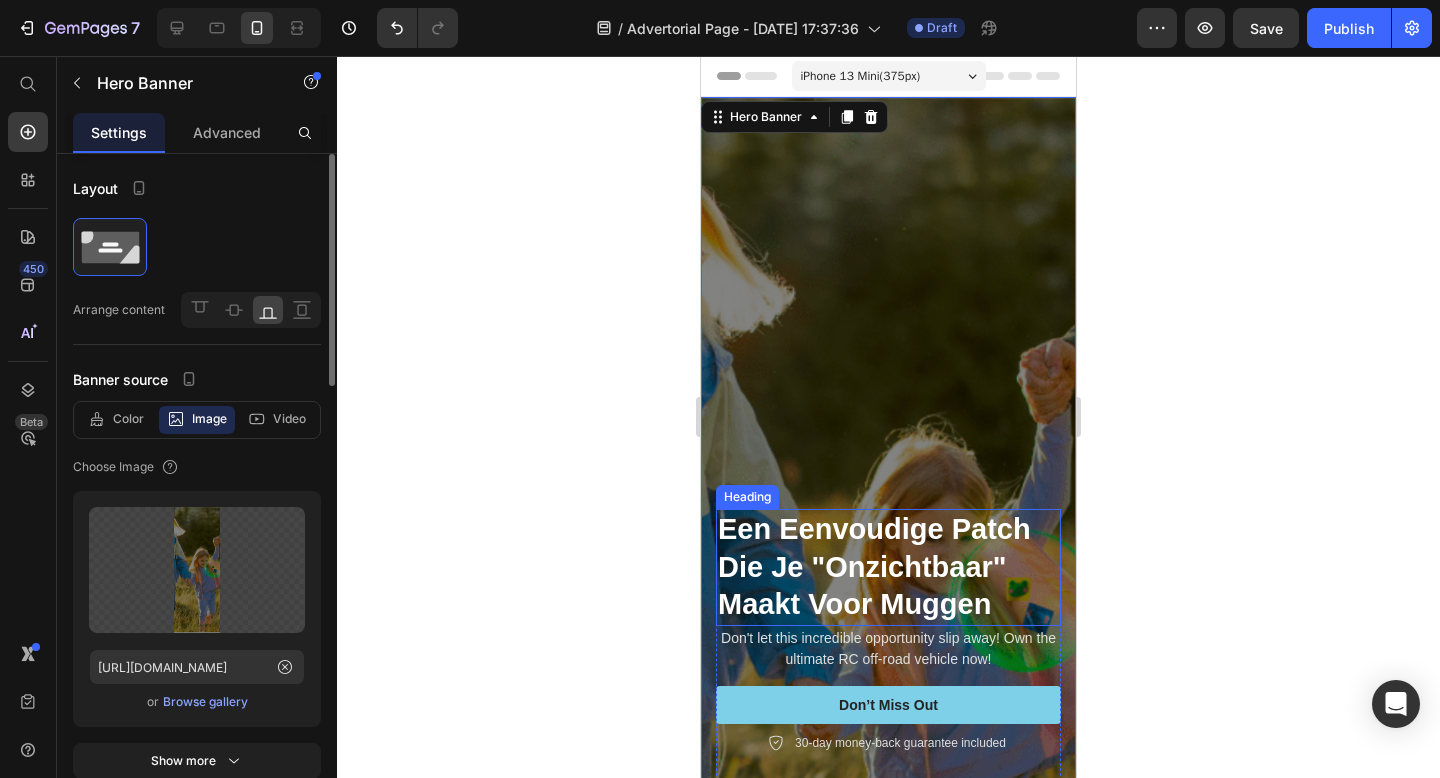 click on "Een Eenvoudige Patch Die Je "Onzichtbaar" Maakt Voor Muggen" at bounding box center [874, 566] 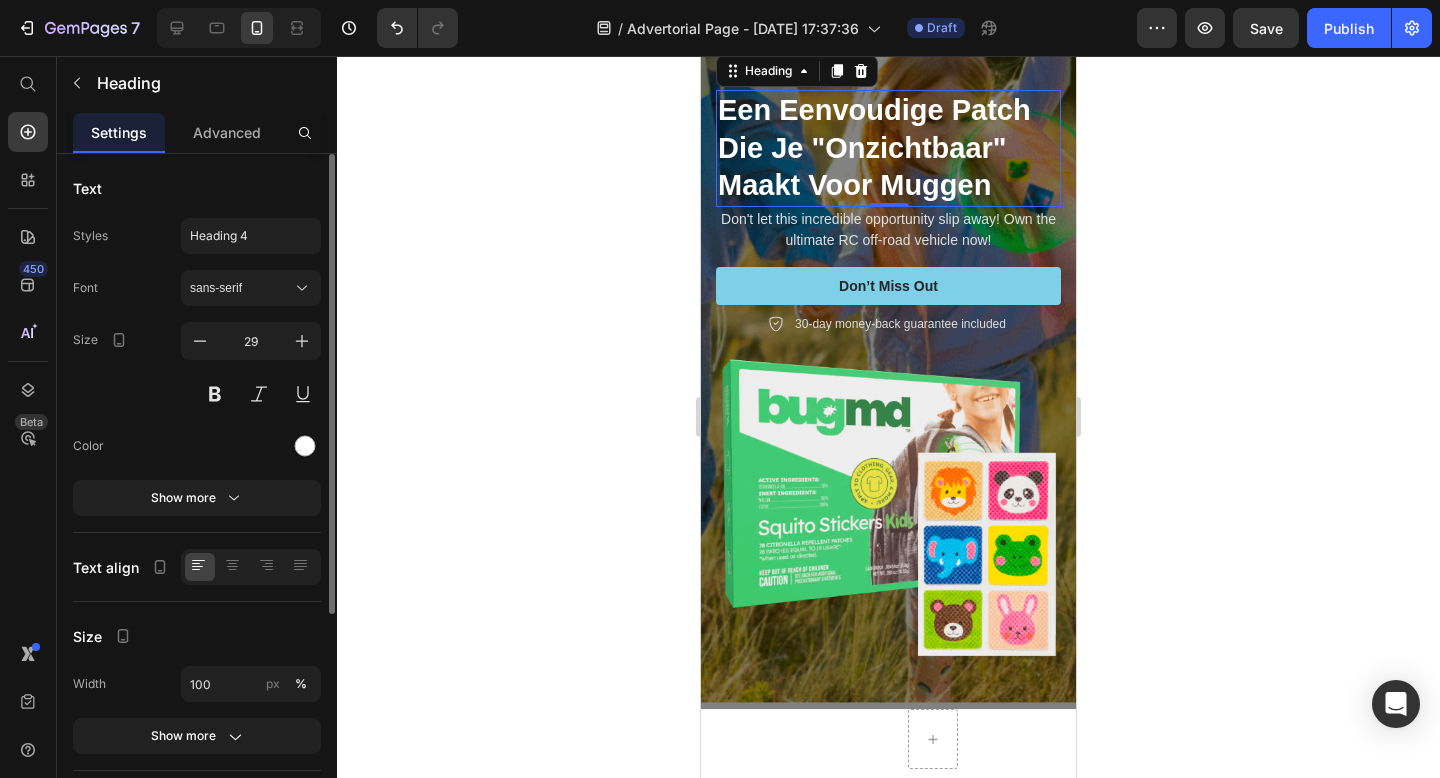 scroll, scrollTop: 333, scrollLeft: 0, axis: vertical 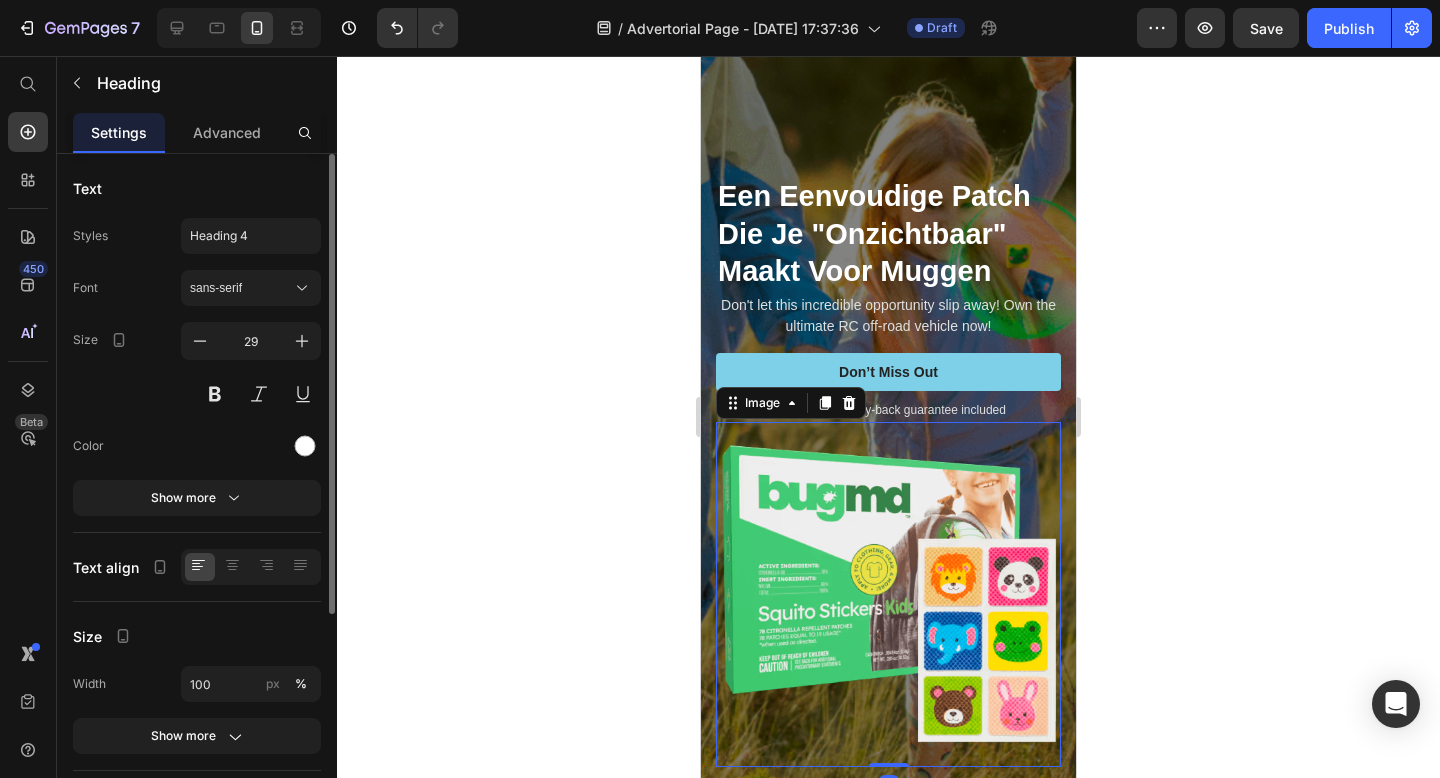 click at bounding box center (888, 594) 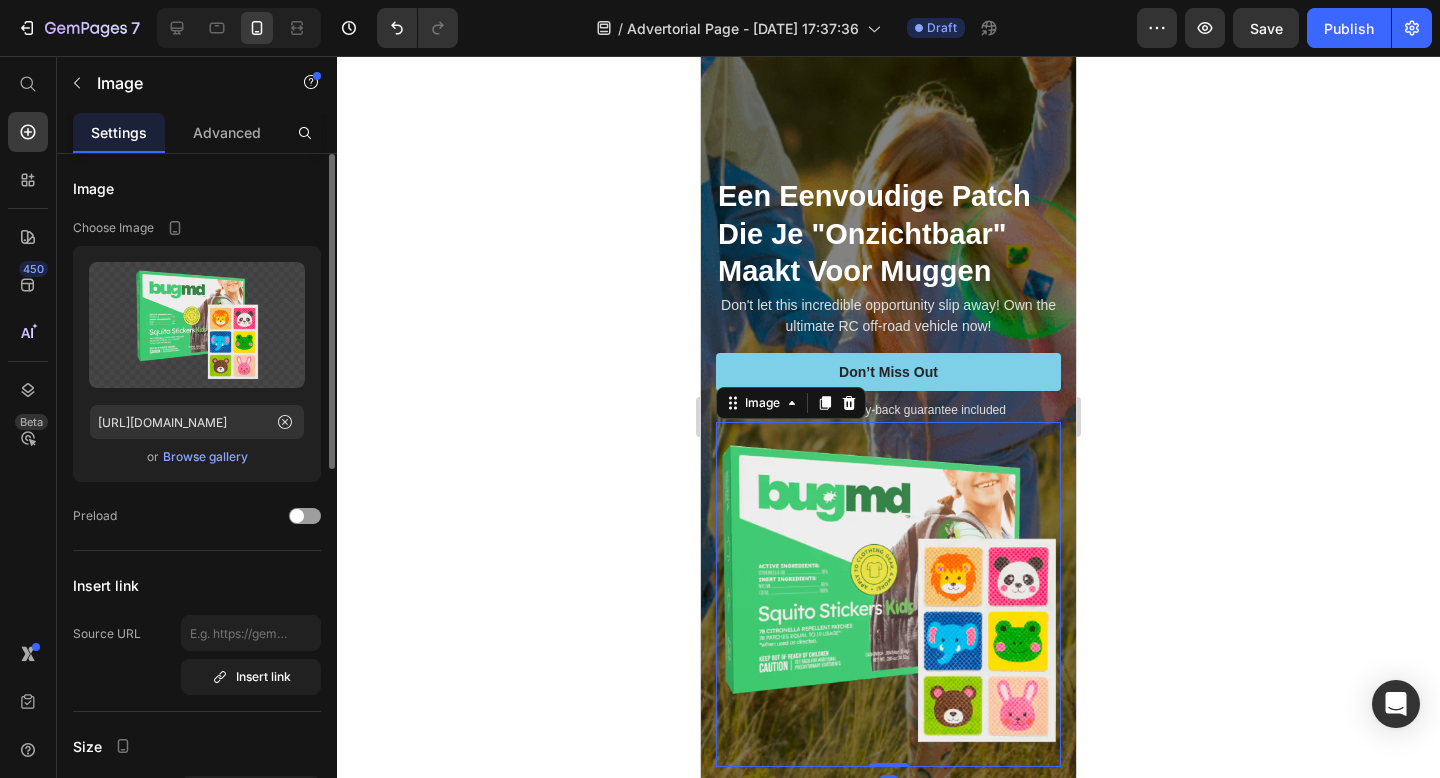 click at bounding box center [888, 594] 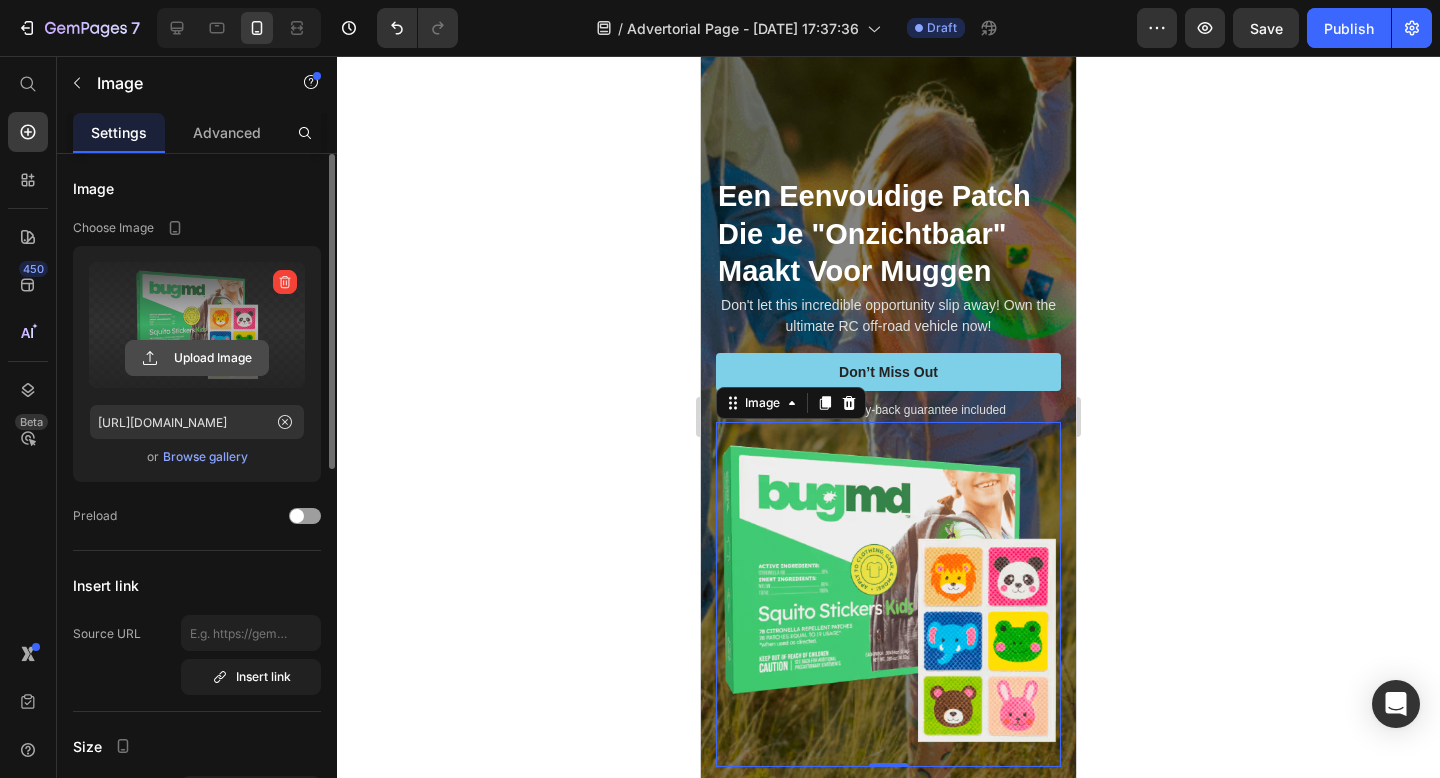 click 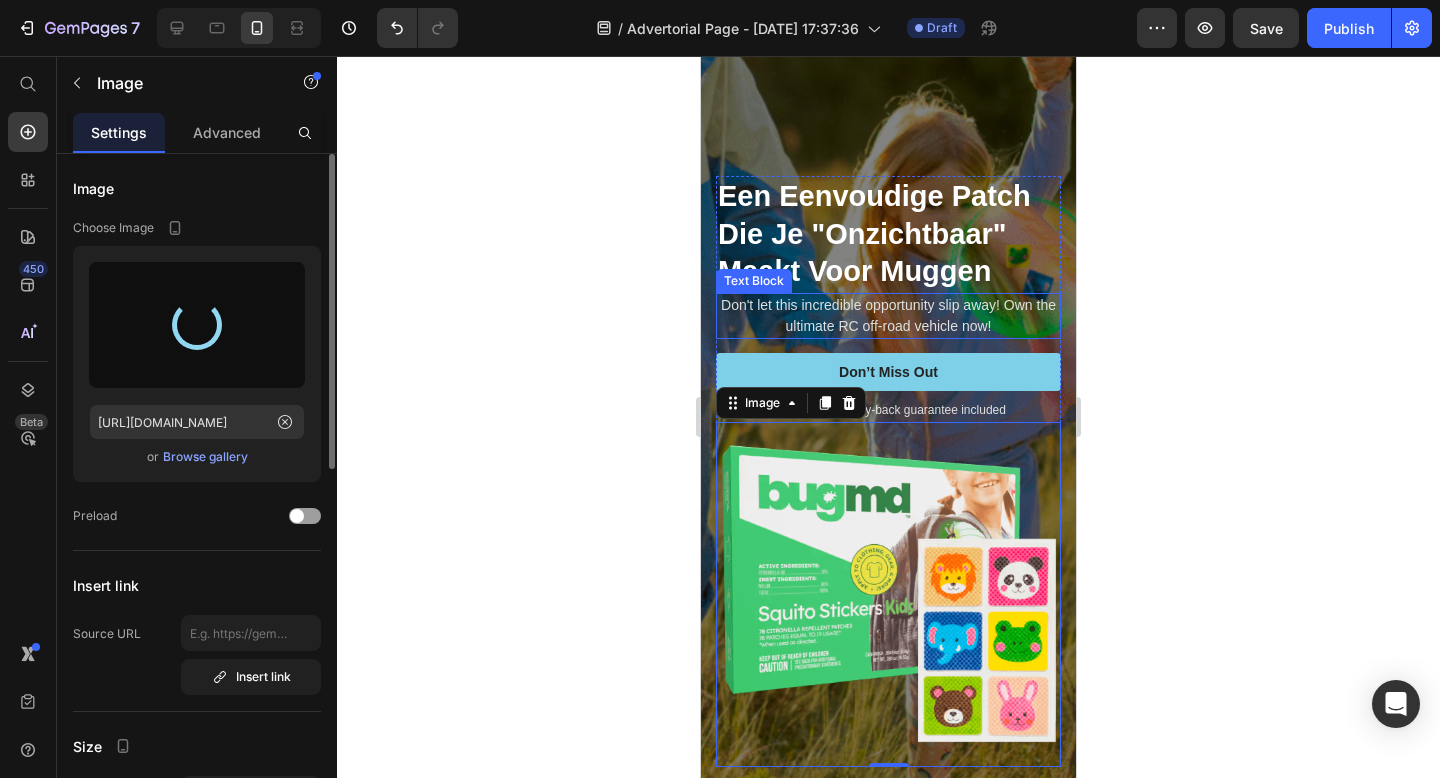 type on "[URL][DOMAIN_NAME]" 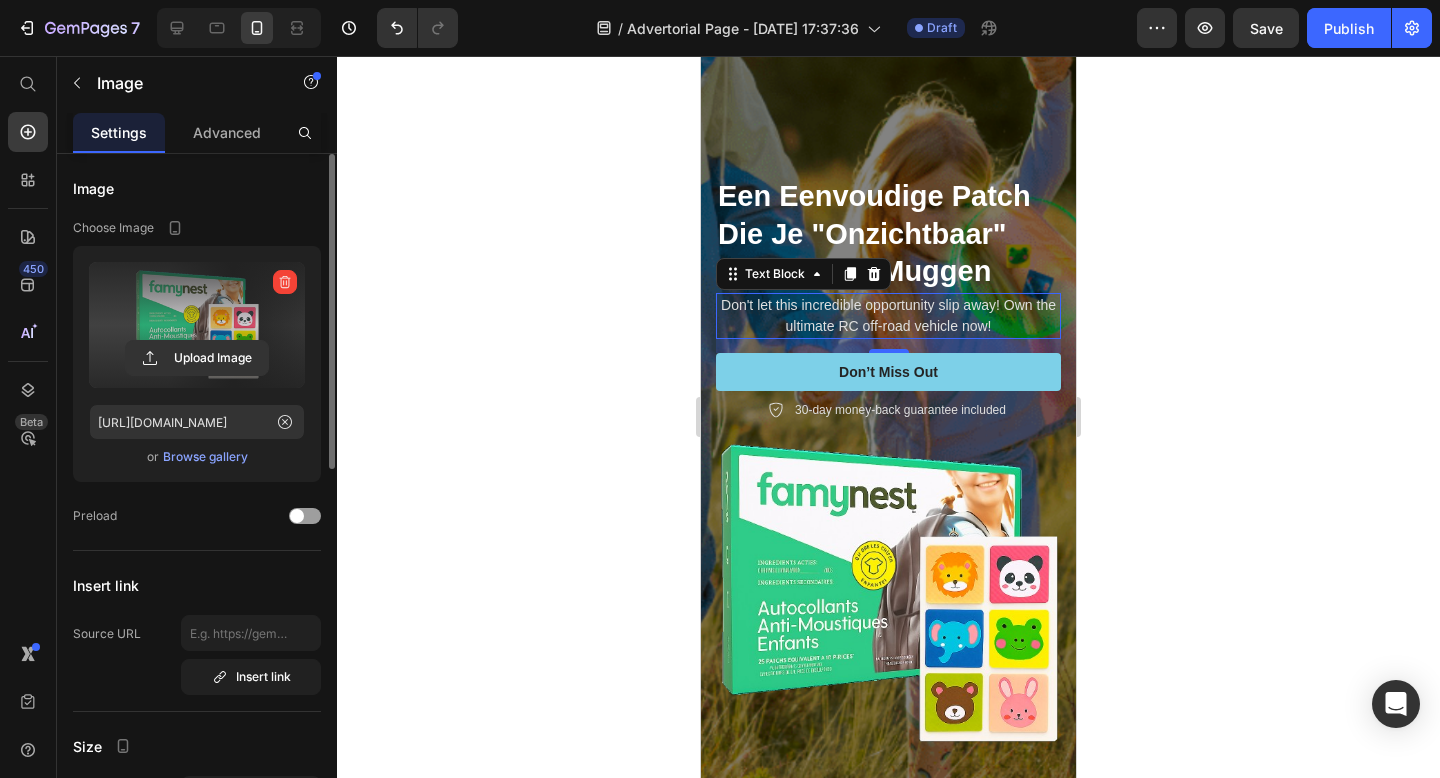 click on "Don't let this incredible opportunity slip away! Own the ultimate RC off-road vehicle now!" at bounding box center (888, 316) 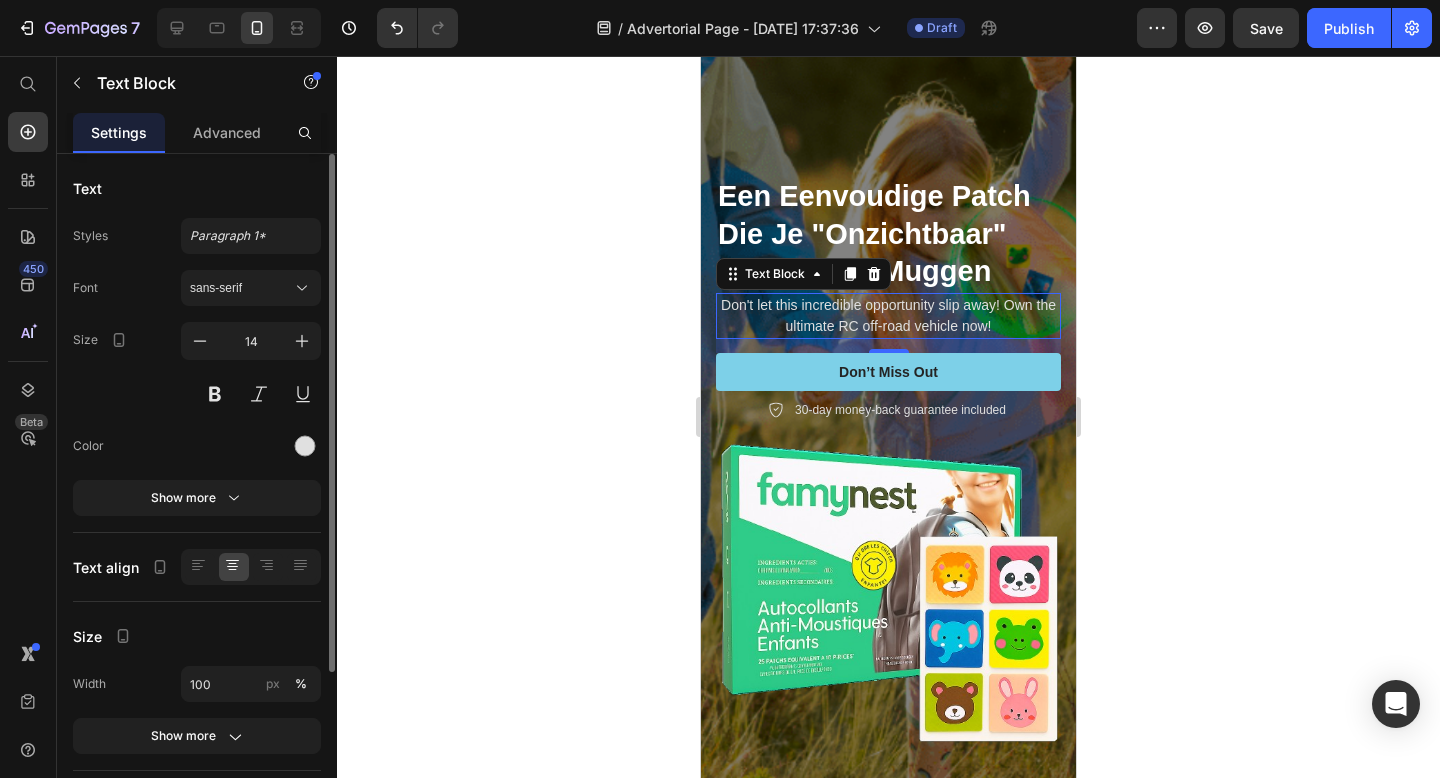 click on "Don't let this incredible opportunity slip away! Own the ultimate RC off-road vehicle now!" at bounding box center (888, 316) 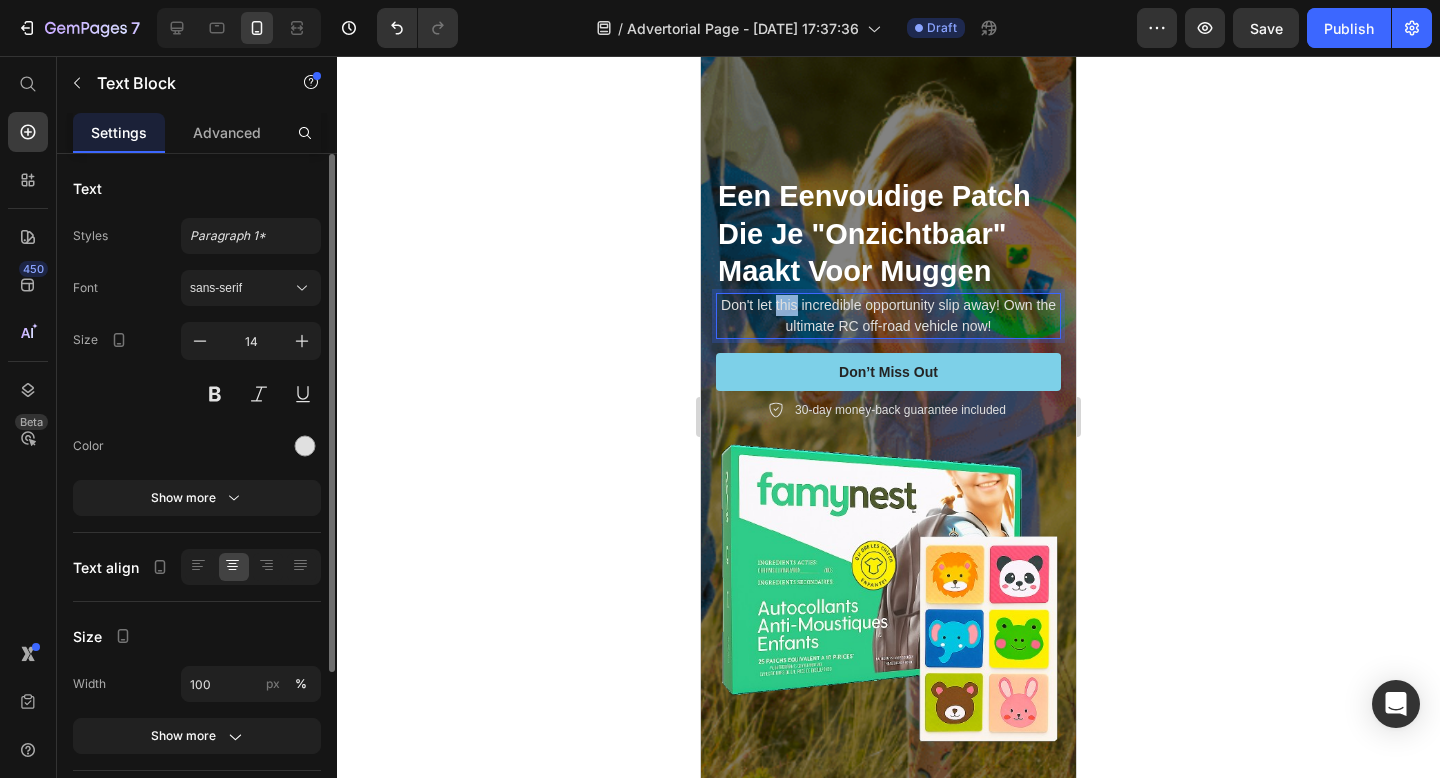 click on "Don't let this incredible opportunity slip away! Own the ultimate RC off-road vehicle now!" at bounding box center (888, 316) 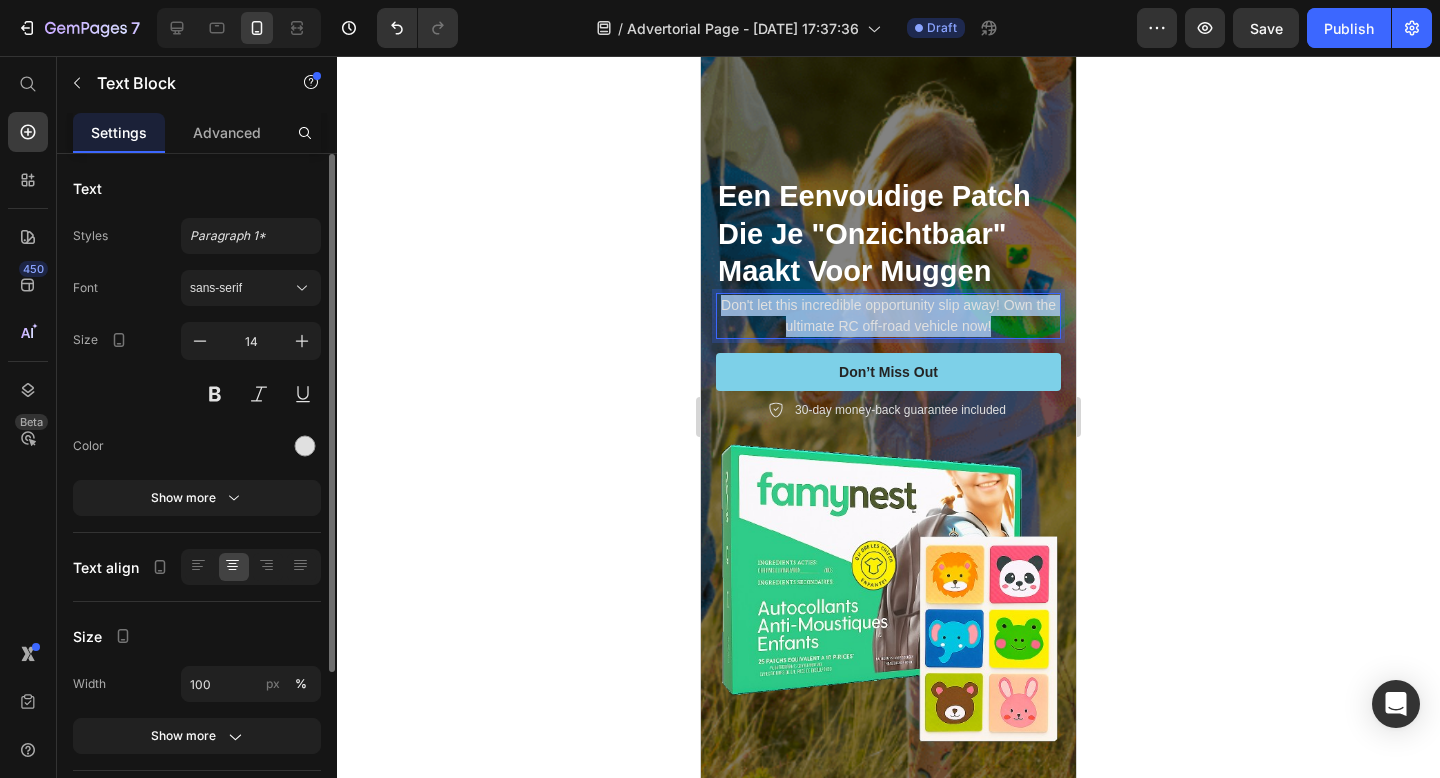 click on "Don't let this incredible opportunity slip away! Own the ultimate RC off-road vehicle now!" at bounding box center [888, 316] 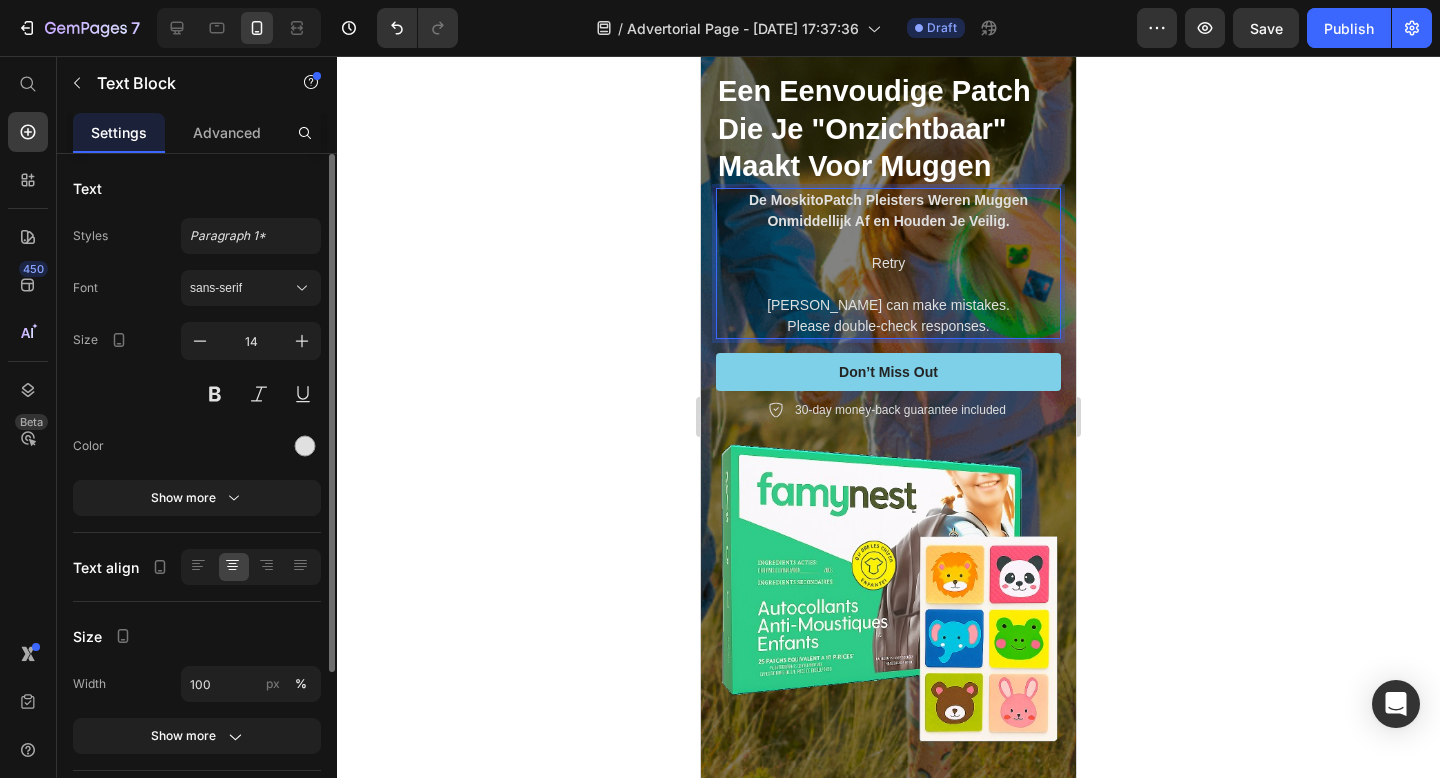 scroll, scrollTop: 228, scrollLeft: 0, axis: vertical 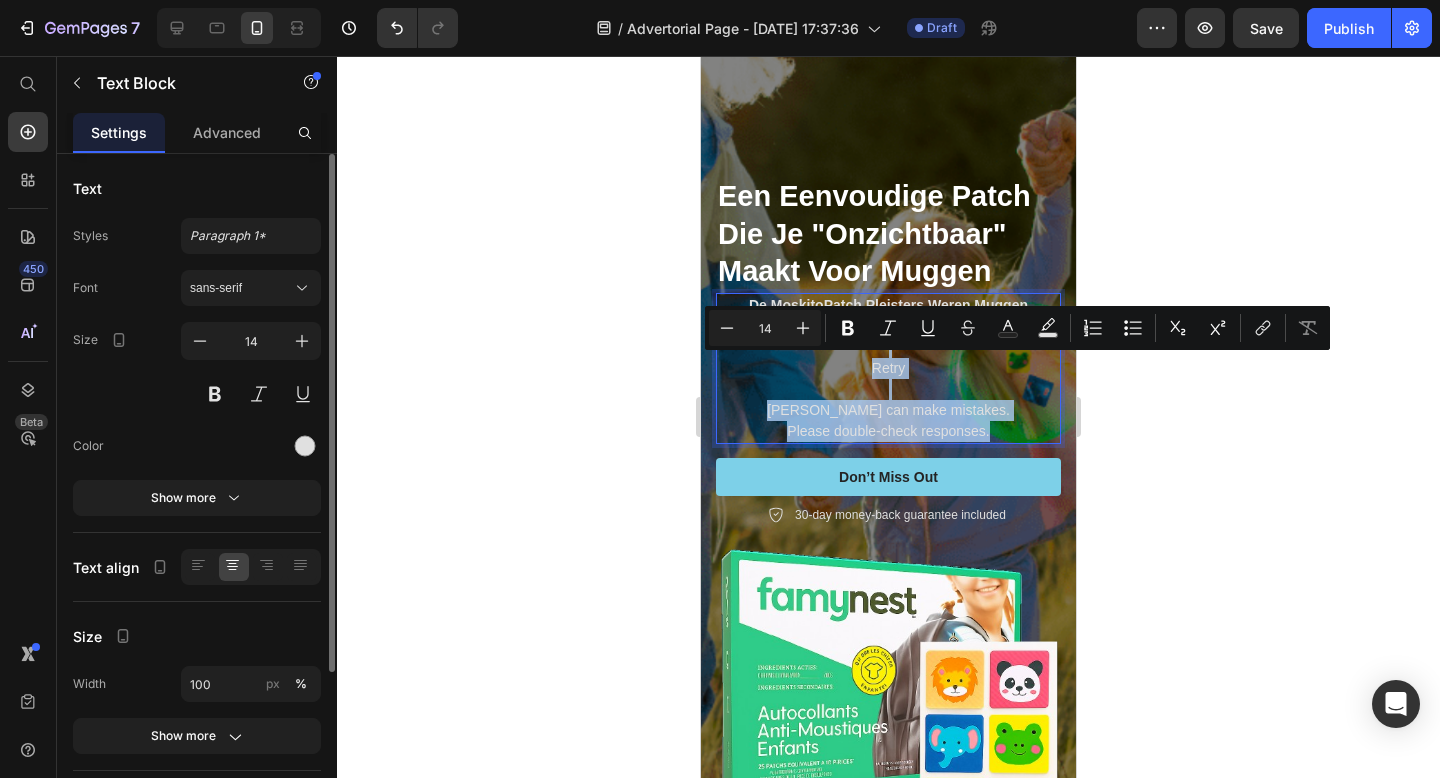 drag, startPoint x: 995, startPoint y: 431, endPoint x: 944, endPoint y: 342, distance: 102.5768 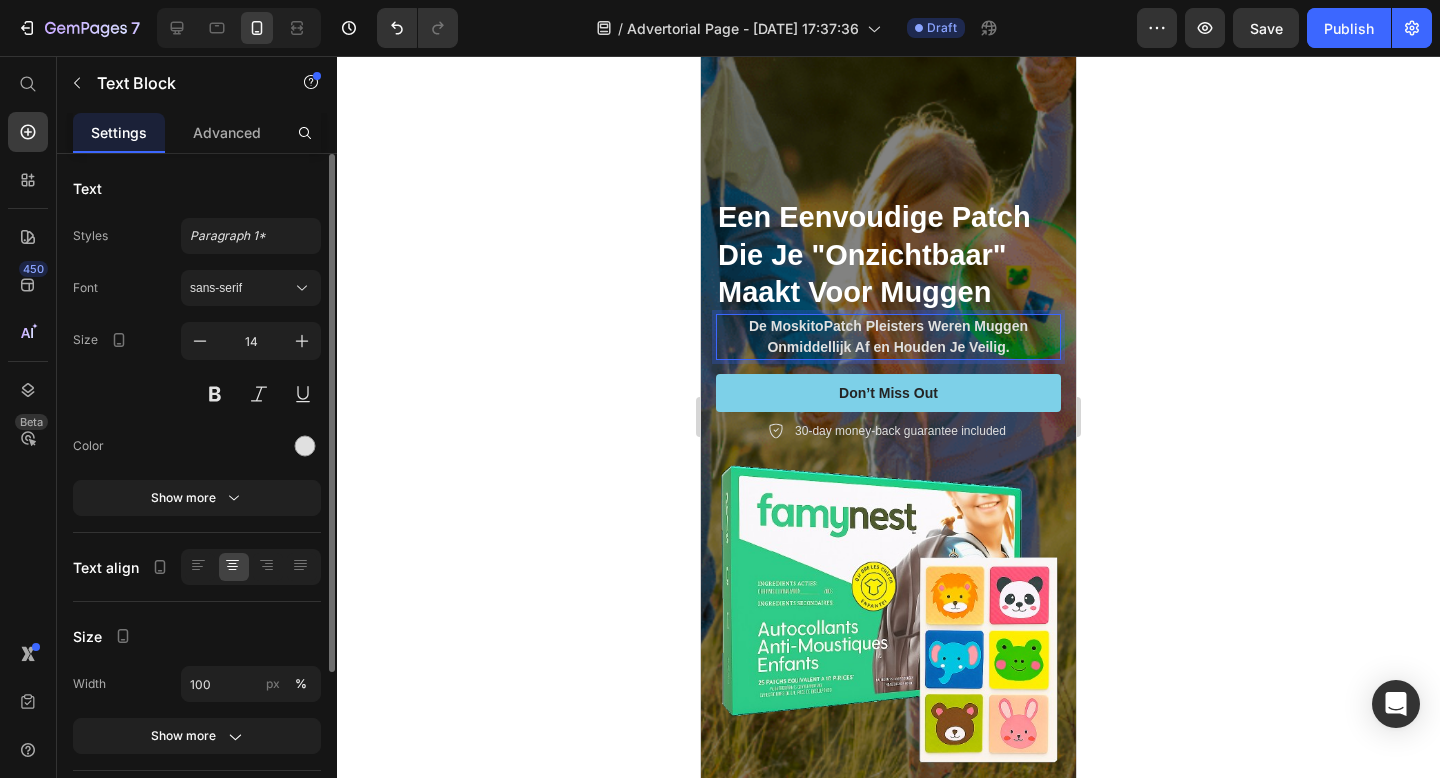 scroll, scrollTop: 333, scrollLeft: 0, axis: vertical 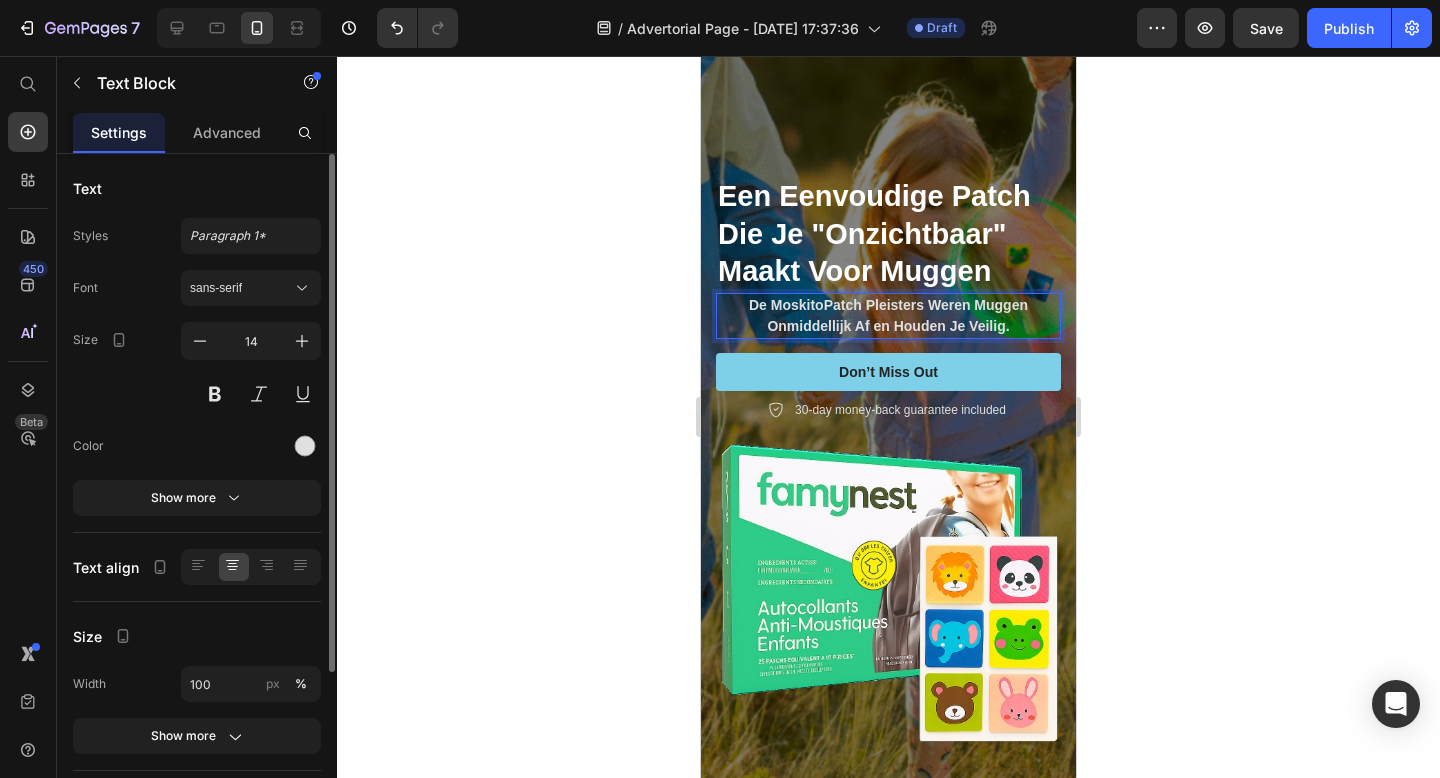 click on "De MoskitoPatch Pleisters Weren Muggen Onmiddellijk Af en Houden Je Veilig." at bounding box center [888, 315] 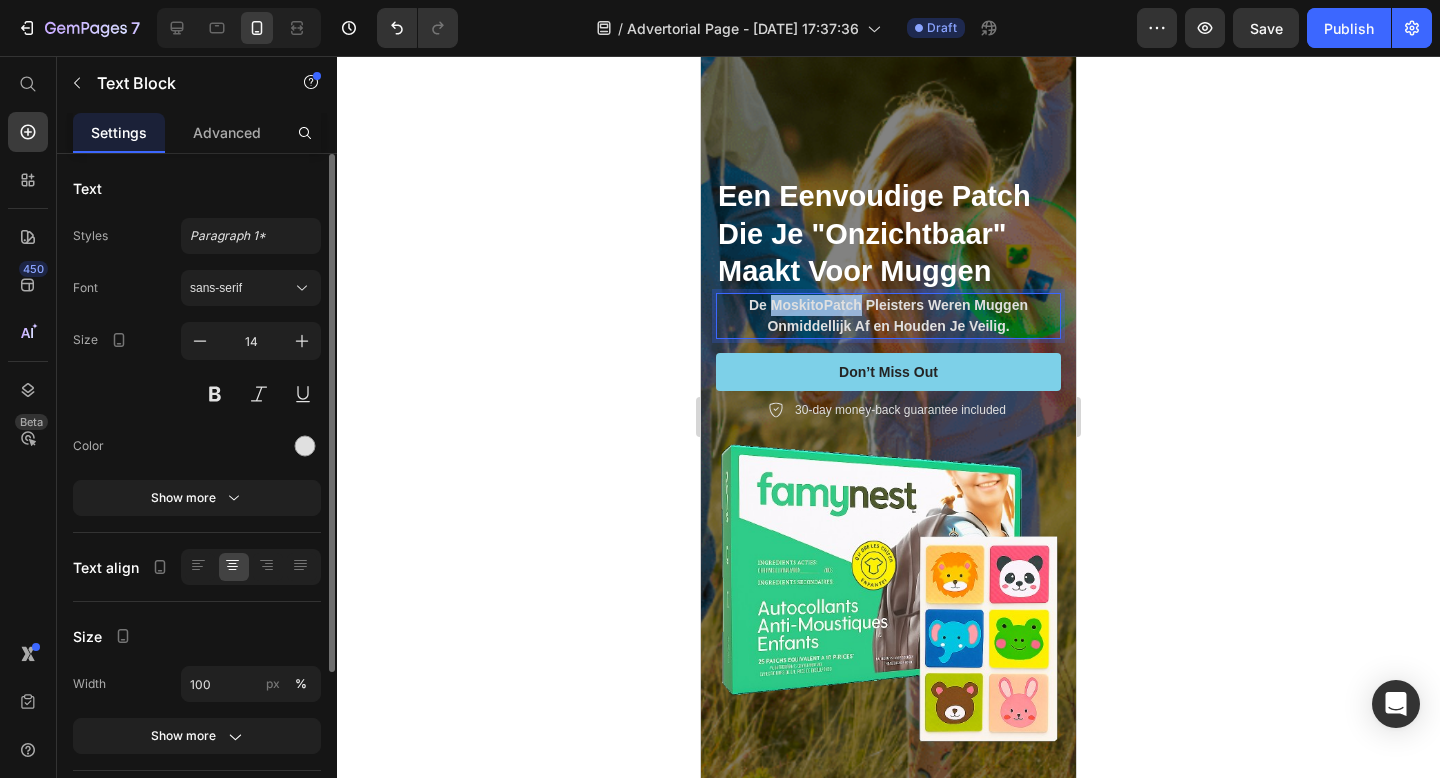click on "De MoskitoPatch Pleisters Weren Muggen Onmiddellijk Af en Houden Je Veilig." at bounding box center [888, 315] 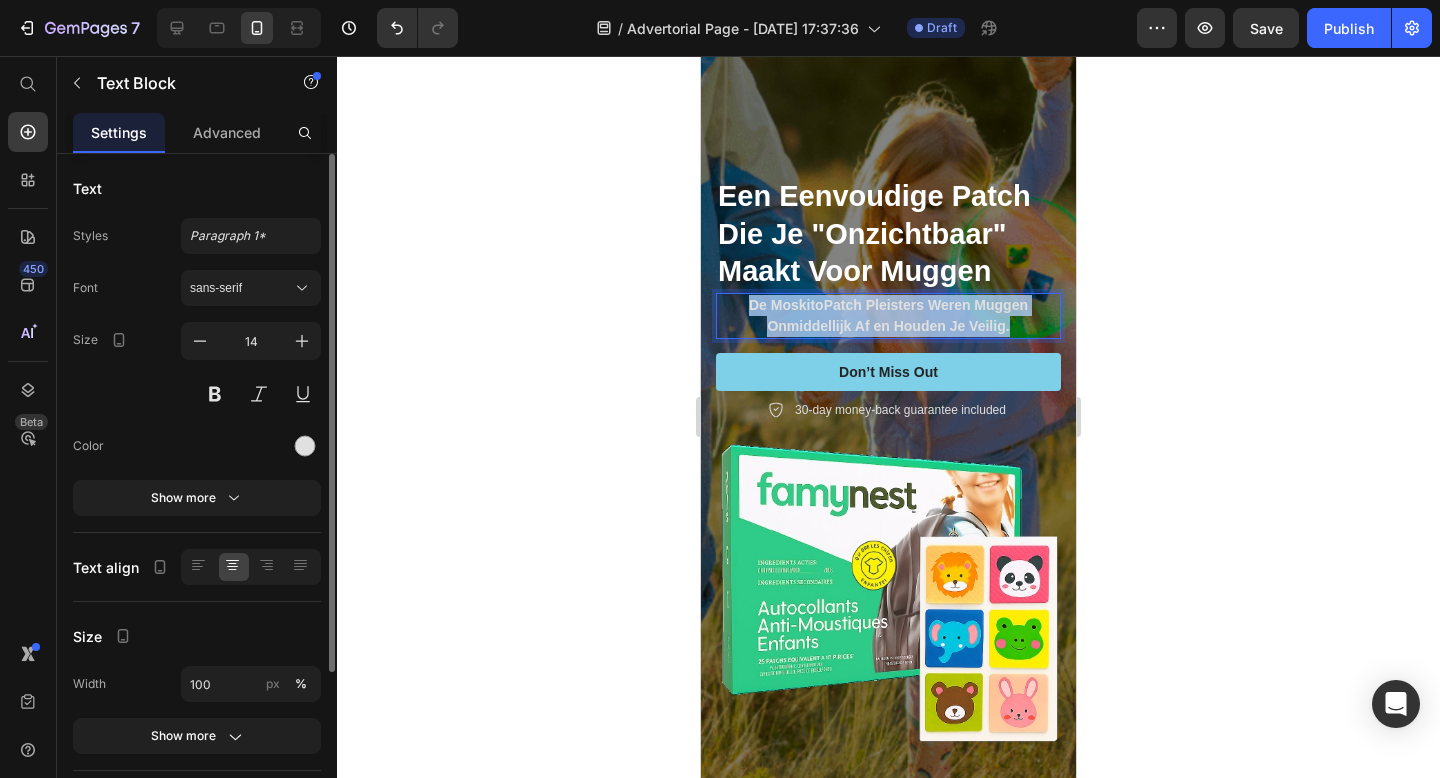 click on "De MoskitoPatch Pleisters Weren Muggen Onmiddellijk Af en Houden Je Veilig." at bounding box center (888, 315) 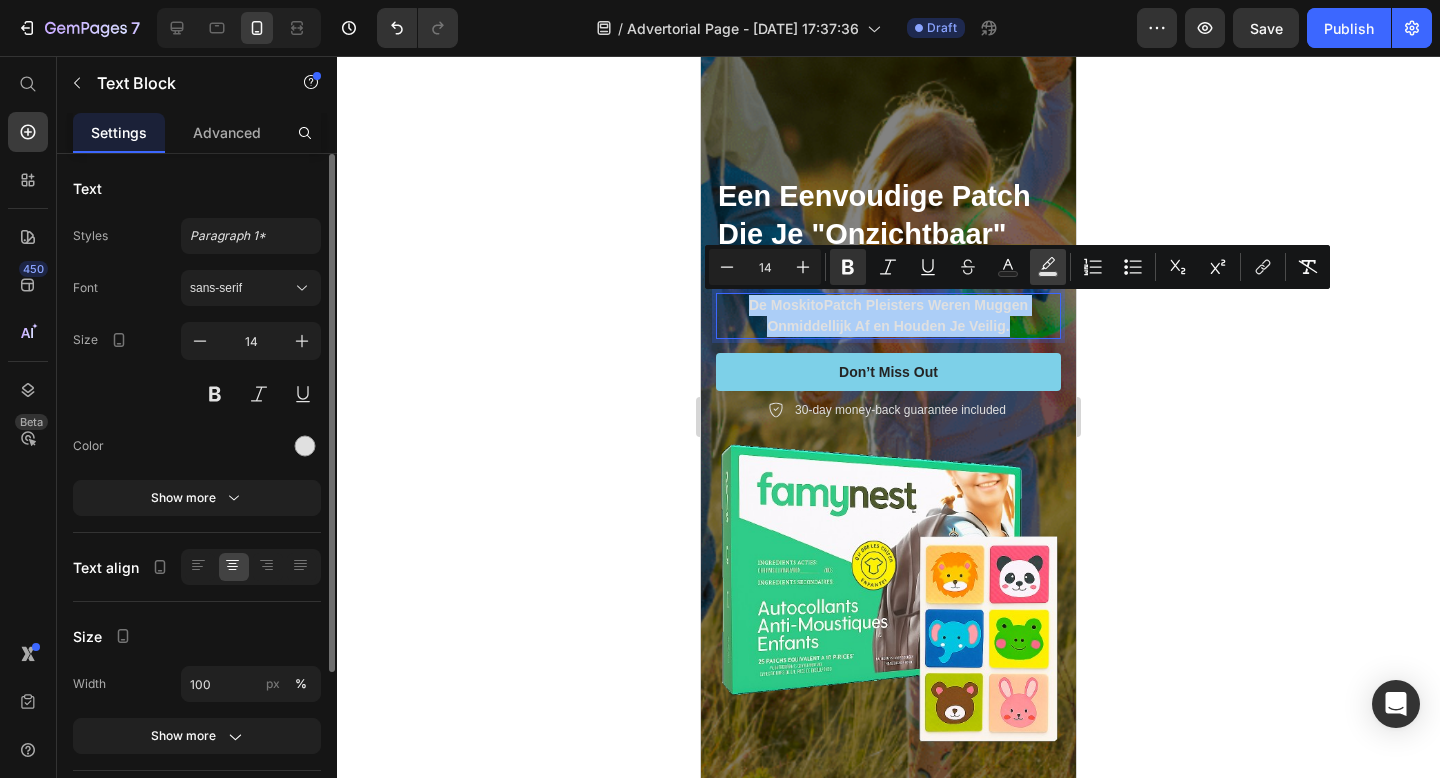 click on "Text Background Color" at bounding box center (1048, 267) 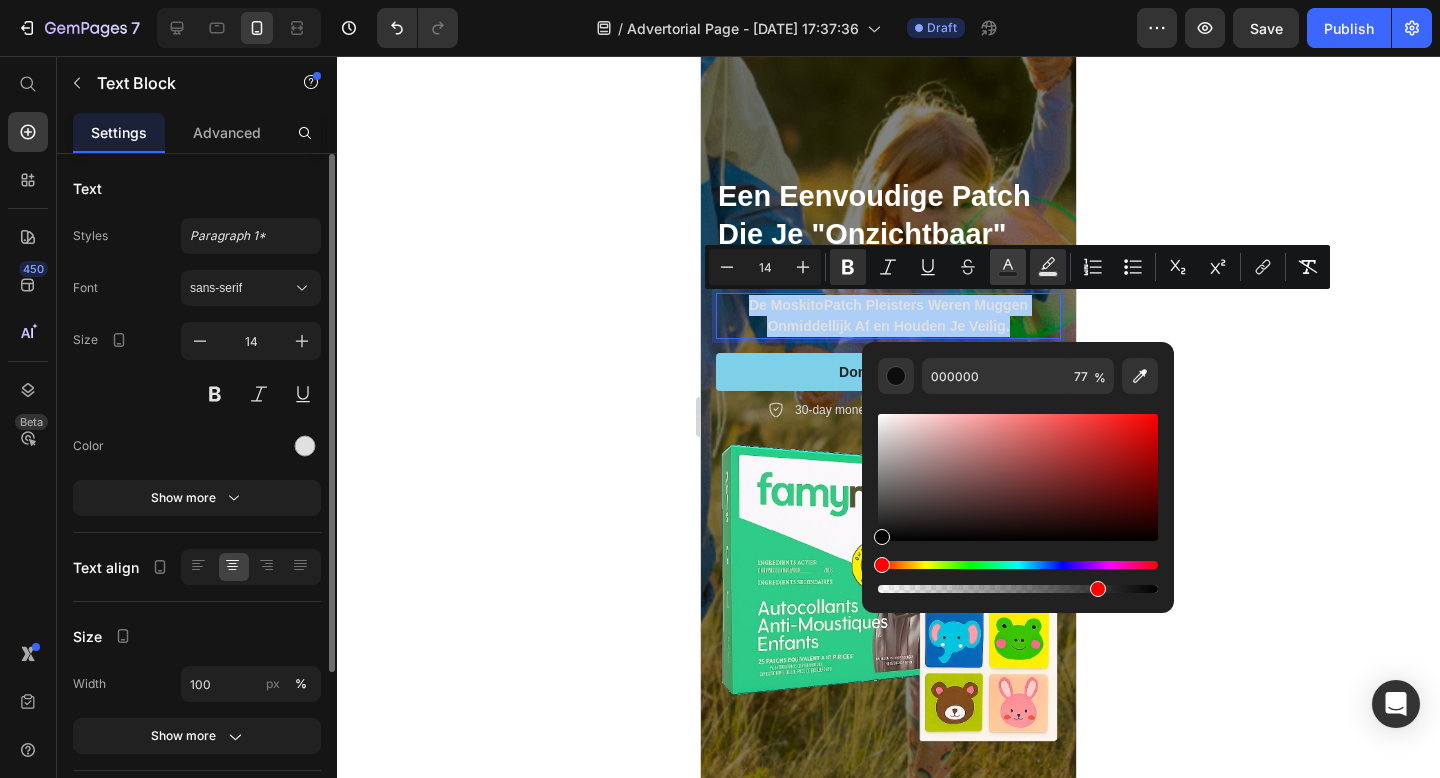click 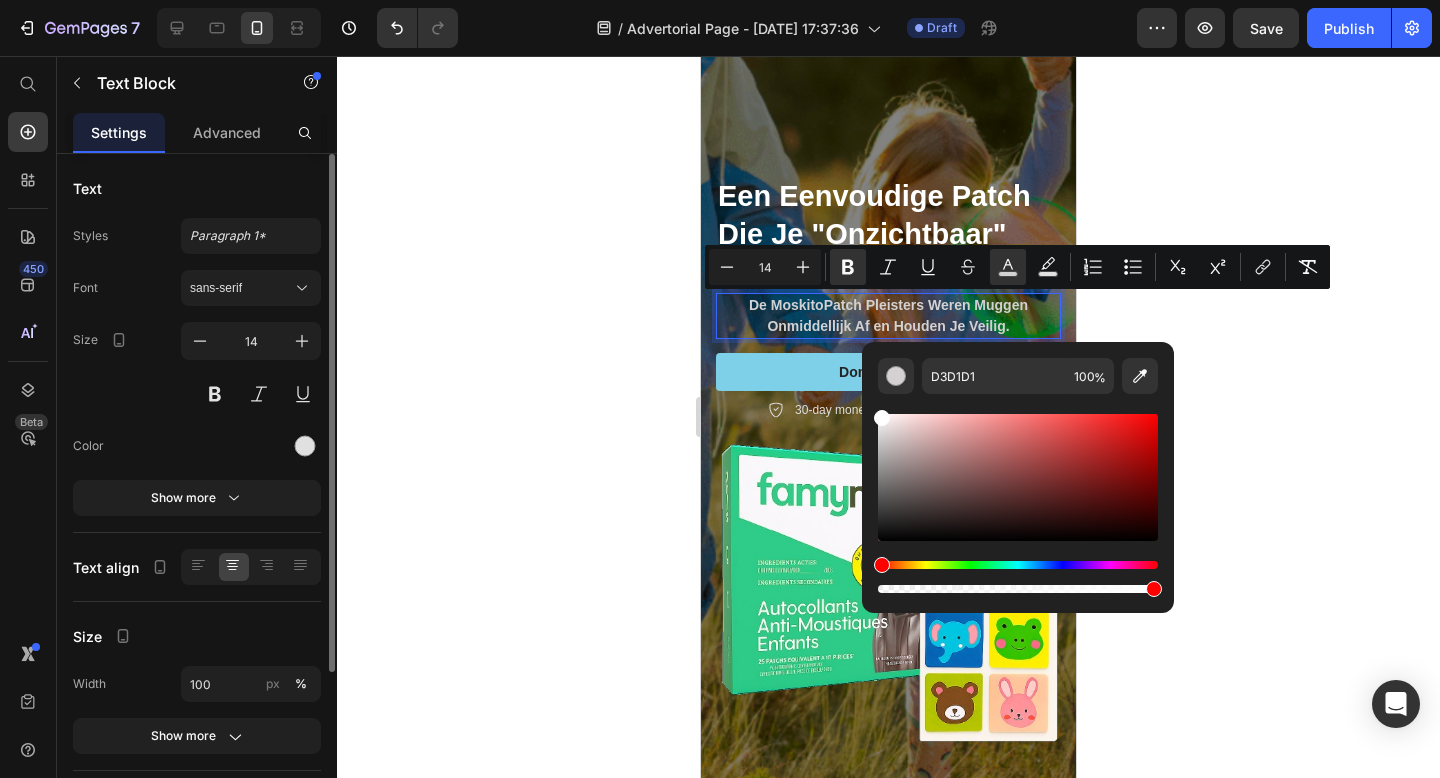 type on "FFFFFF" 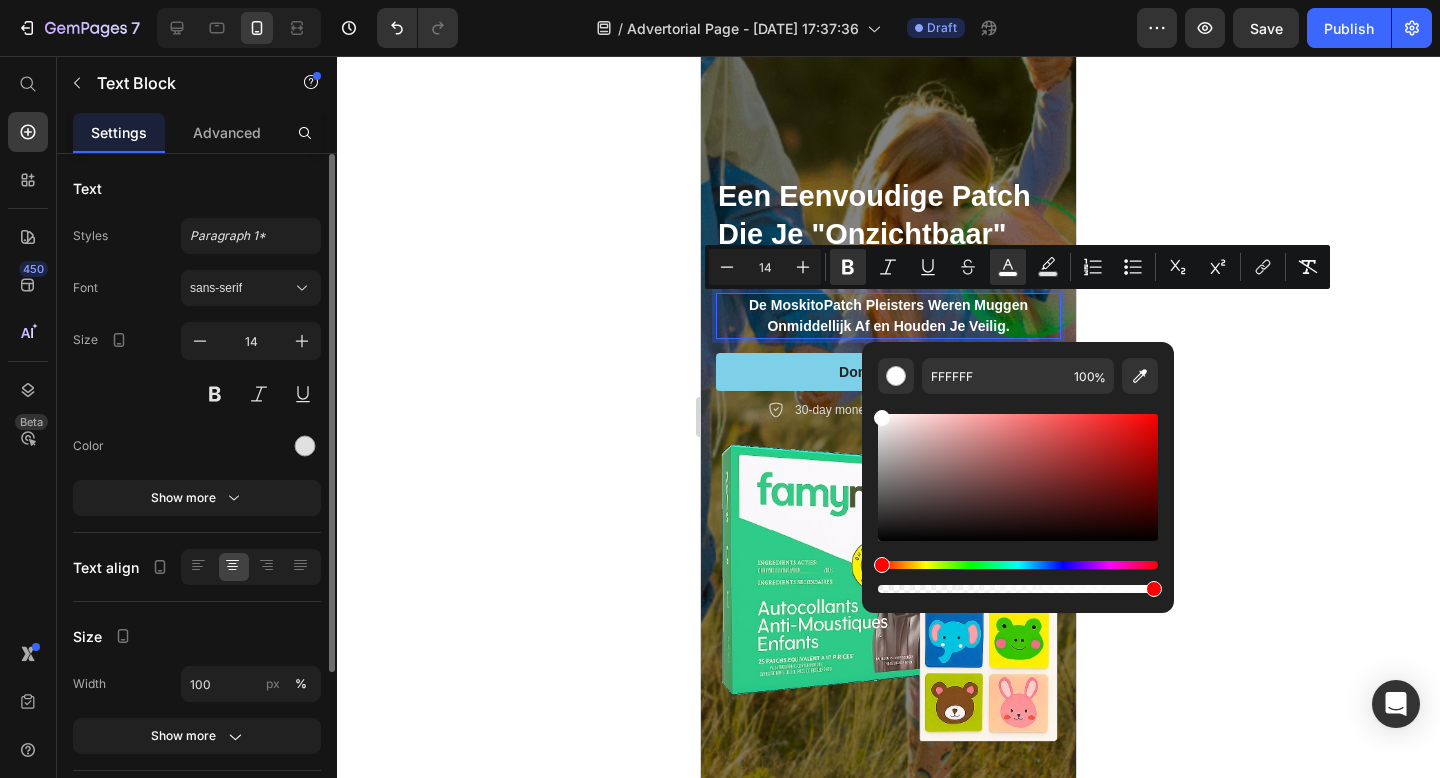 drag, startPoint x: 881, startPoint y: 435, endPoint x: 878, endPoint y: 404, distance: 31.144823 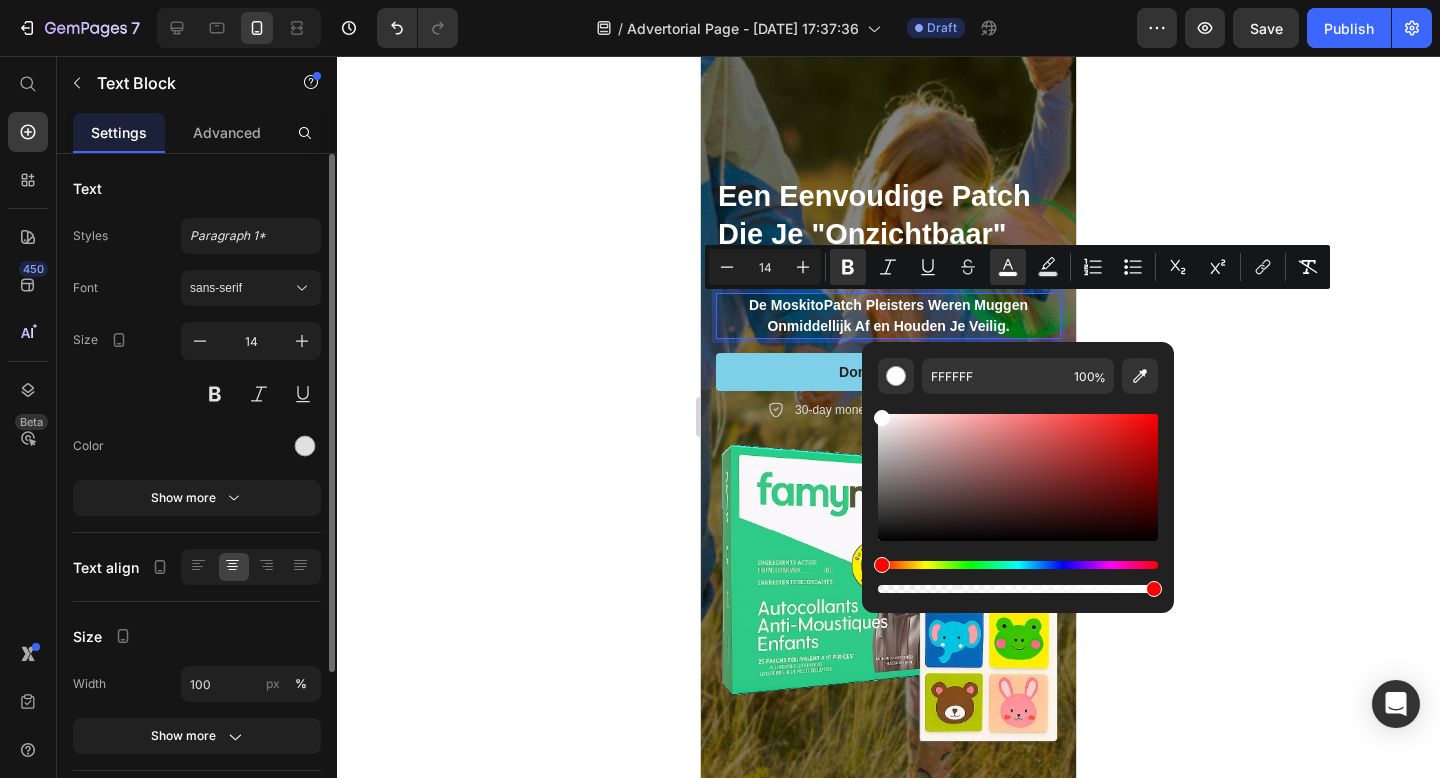click at bounding box center [1018, 495] 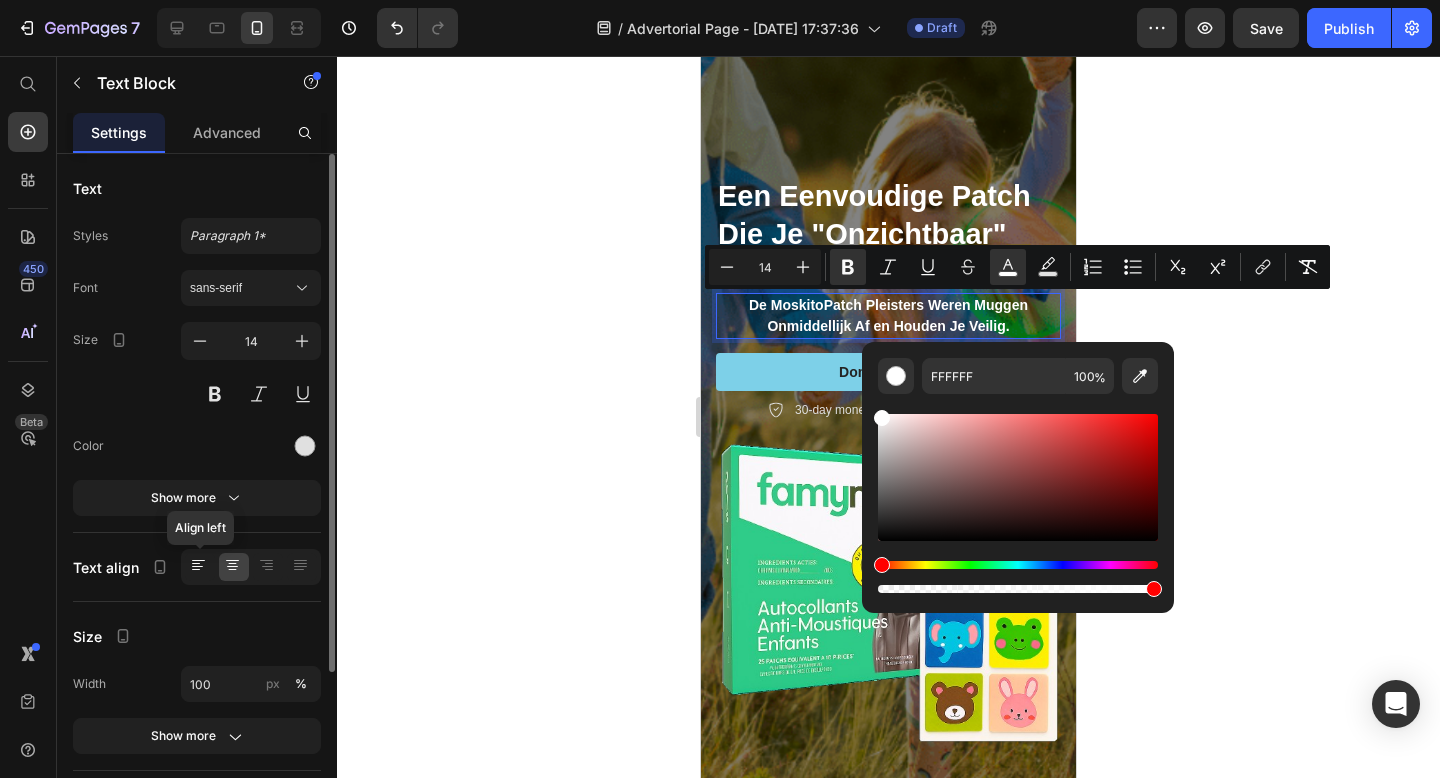 click 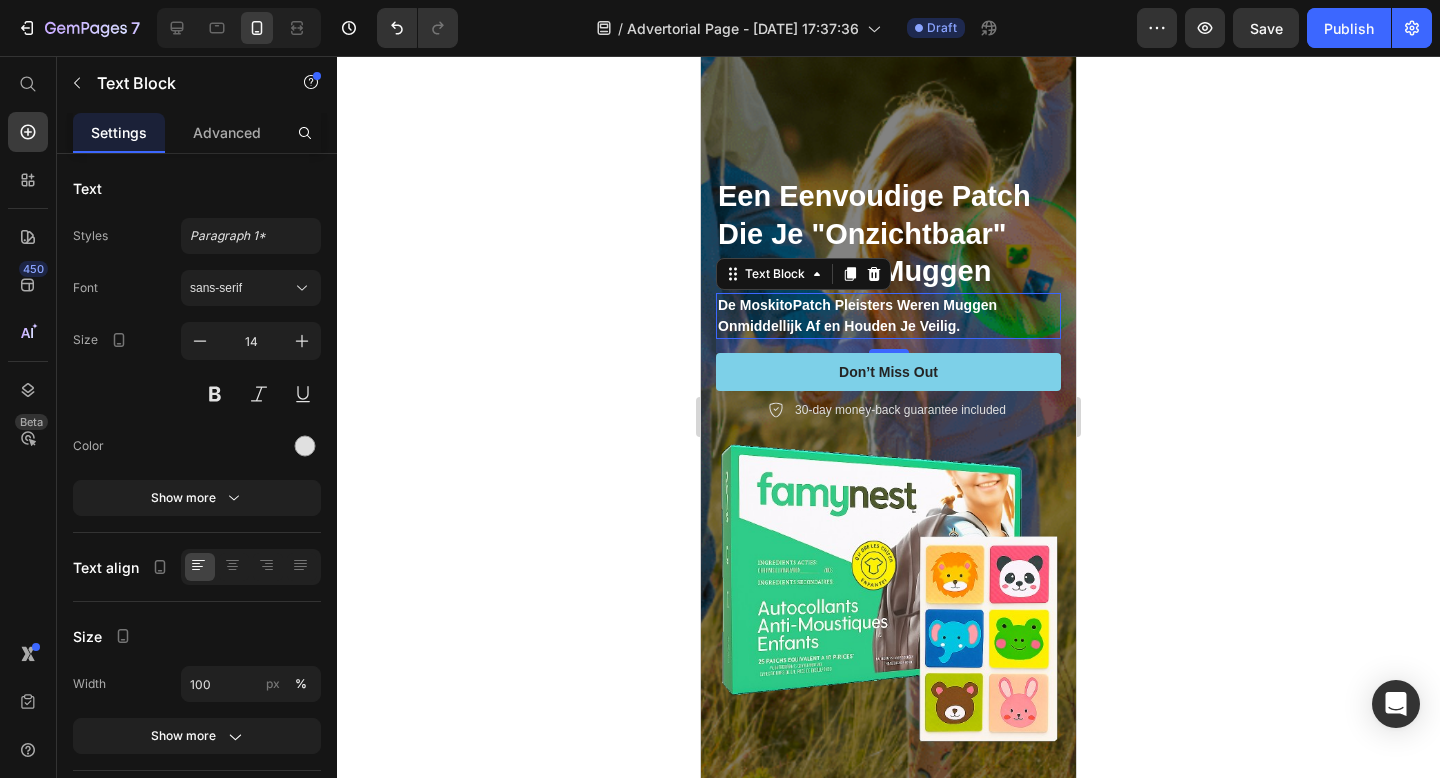 click 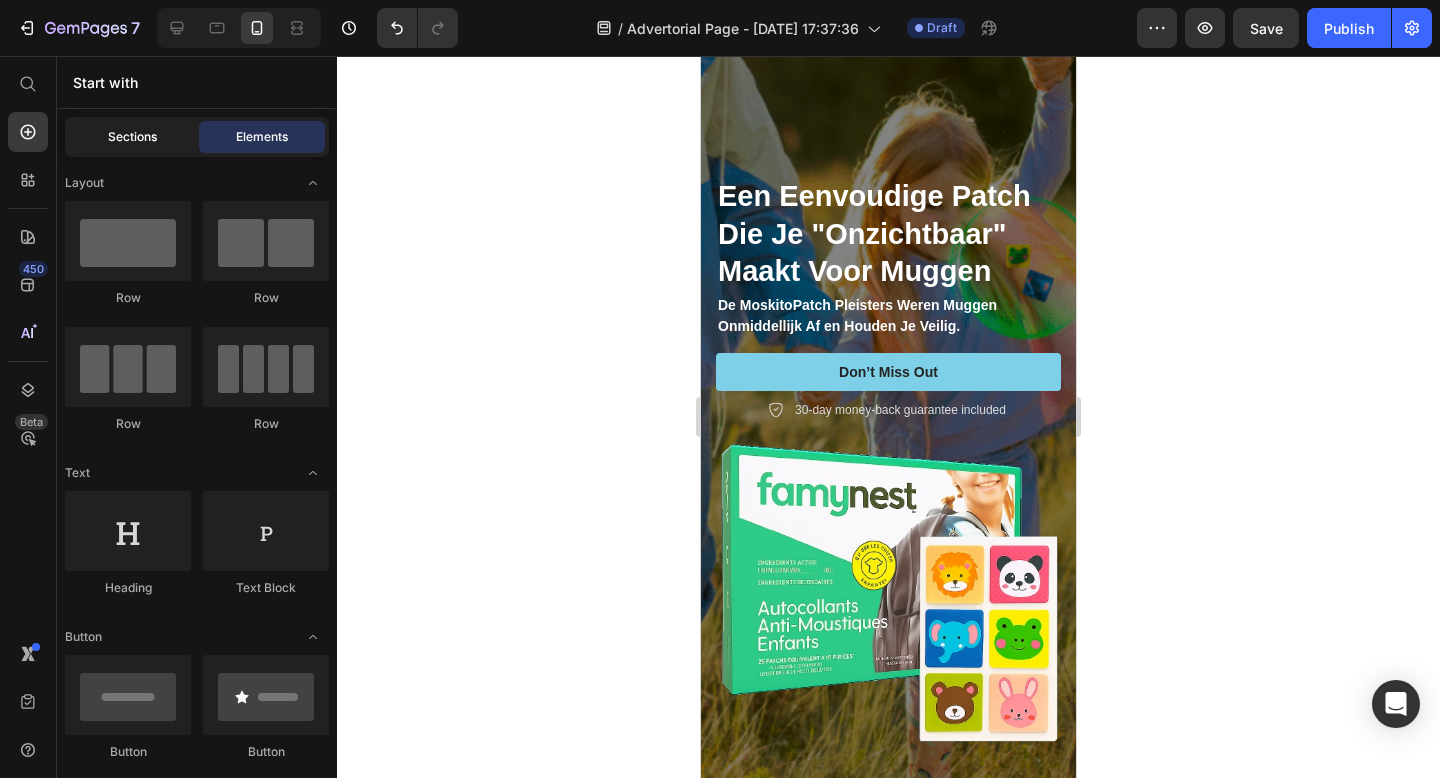 click on "Sections" 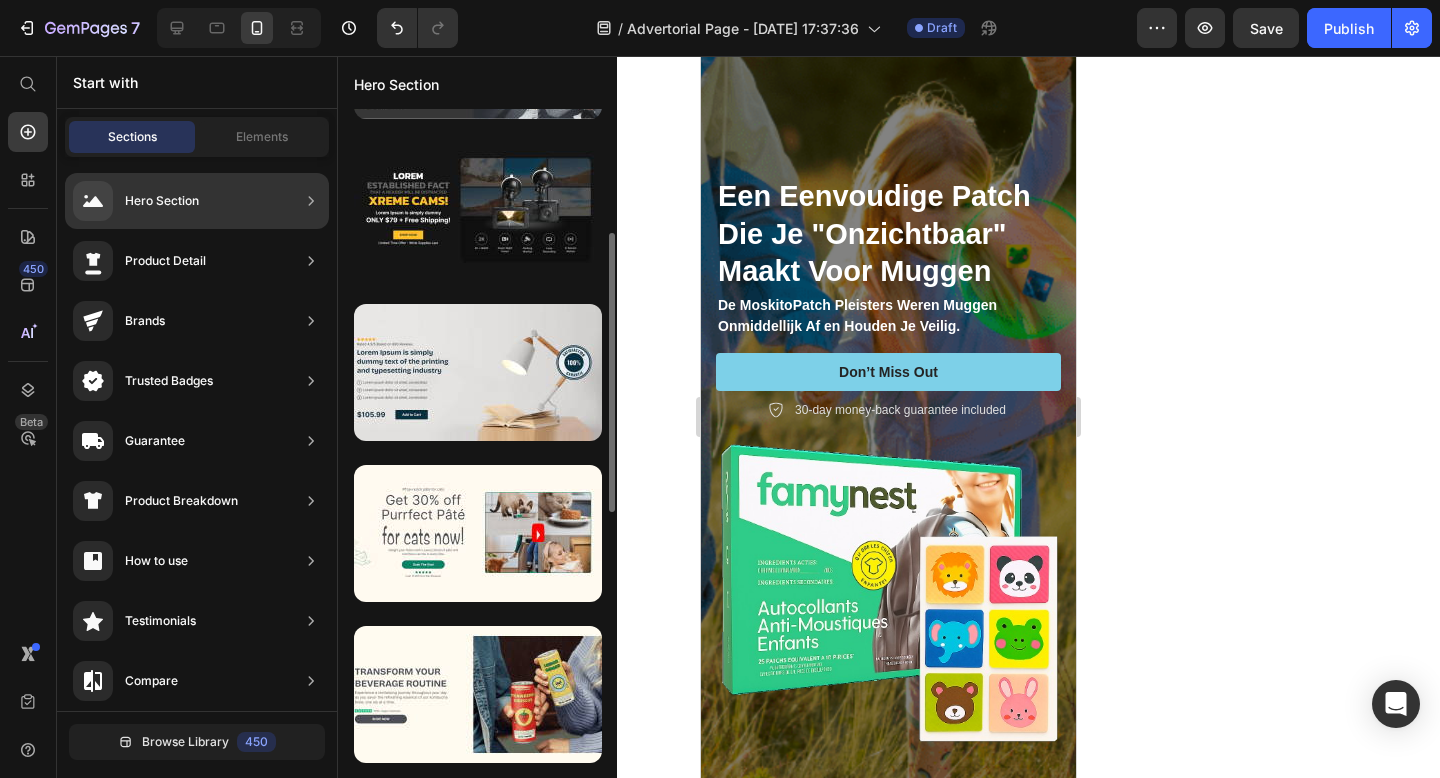 scroll, scrollTop: 297, scrollLeft: 0, axis: vertical 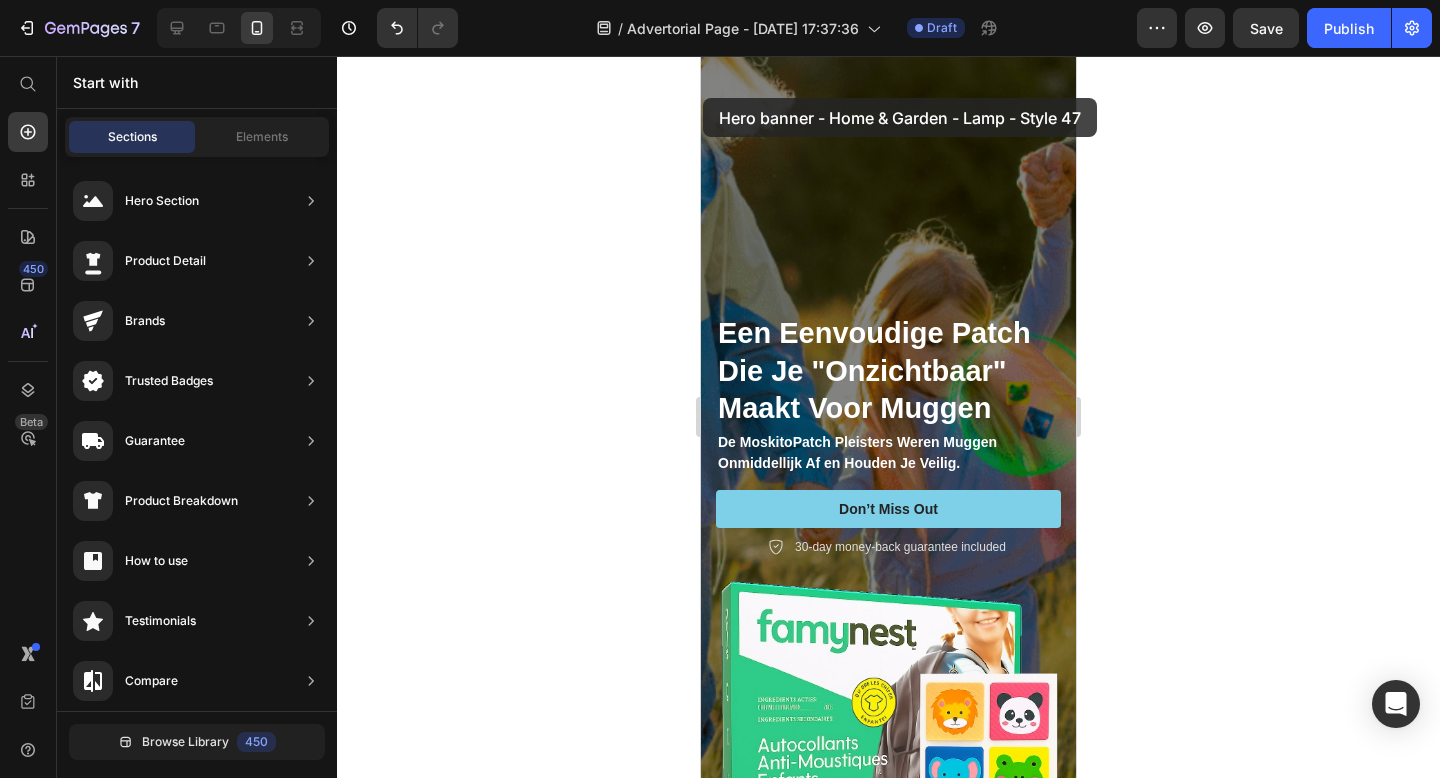 drag, startPoint x: 1145, startPoint y: 433, endPoint x: 703, endPoint y: 98, distance: 554.60706 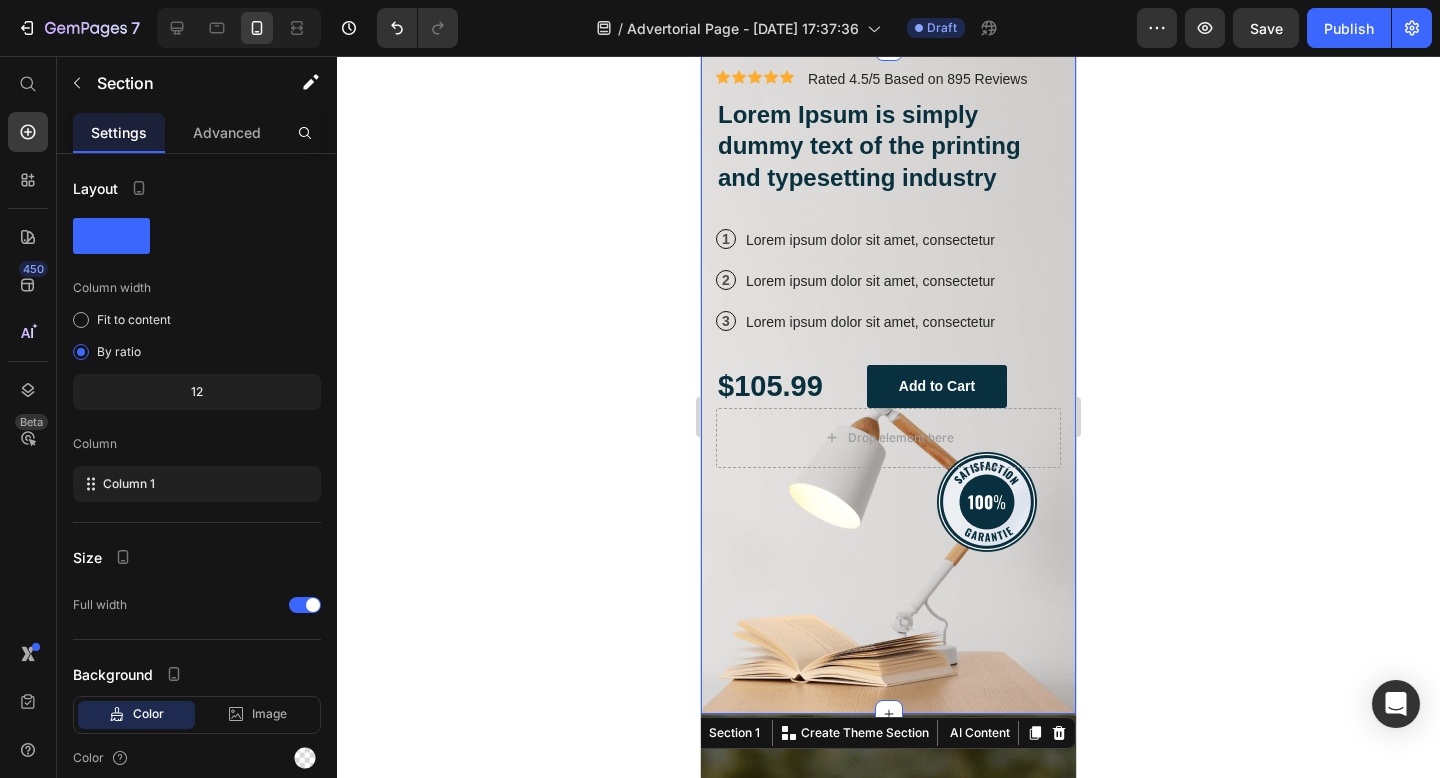 scroll, scrollTop: 0, scrollLeft: 0, axis: both 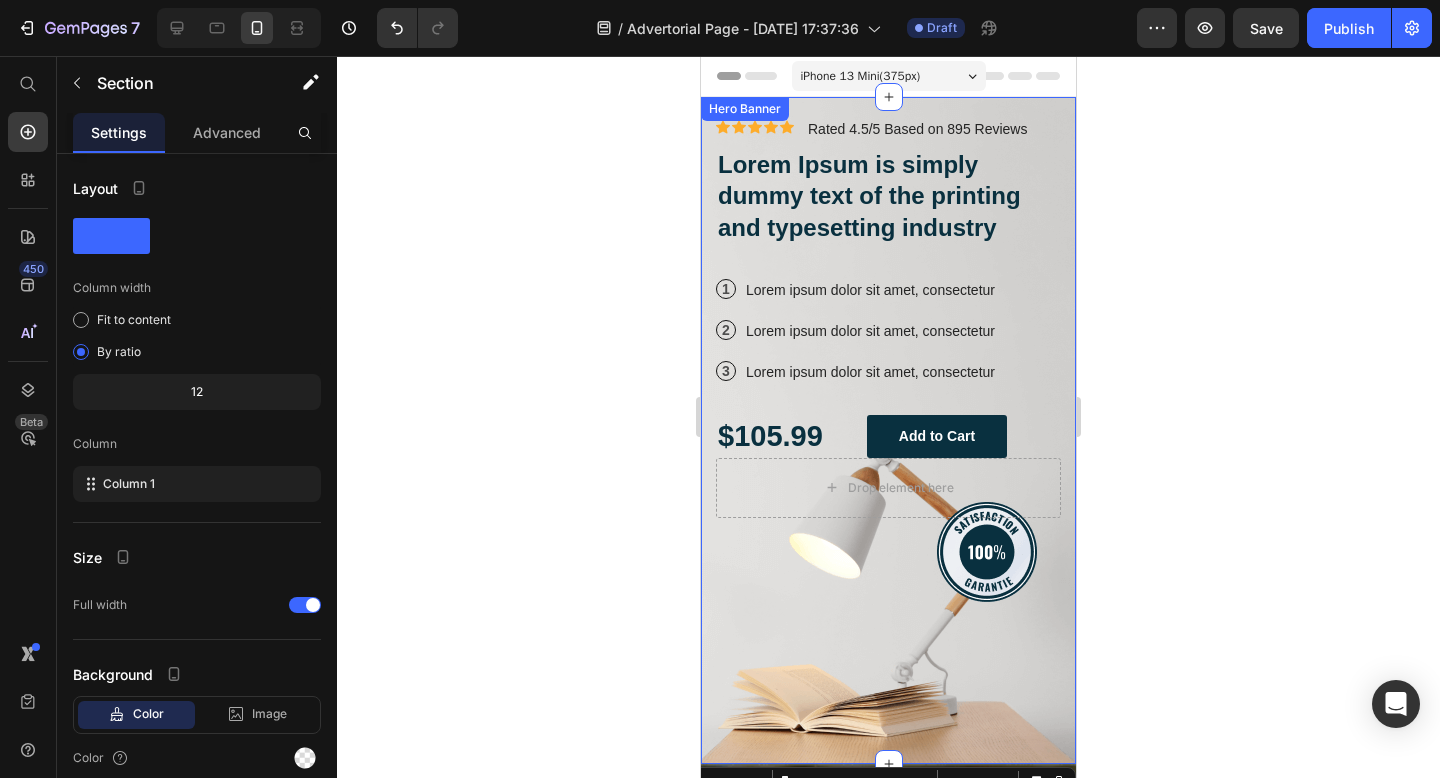 click on "Icon Icon Icon Icon Icon Icon List Icon Icon Icon Icon Icon Icon List Rated 4.5/5 Based on 895 Reviews Text Block Row Lorem Ipsum is simply dummy text of the printing and typesetting industry Heading 1 Text Block Row Lorem ipsum dolor sit amet, consectetur Text Block Row 2 Text Block Row Lorem ipsum dolor sit amet, consectetur Text Block Row 3 Text Block Row Lorem ipsum dolor sit amet, consectetur Text Block Row $105.99 Text Block Add to Cart Button Row
Drop element here" at bounding box center [888, 318] 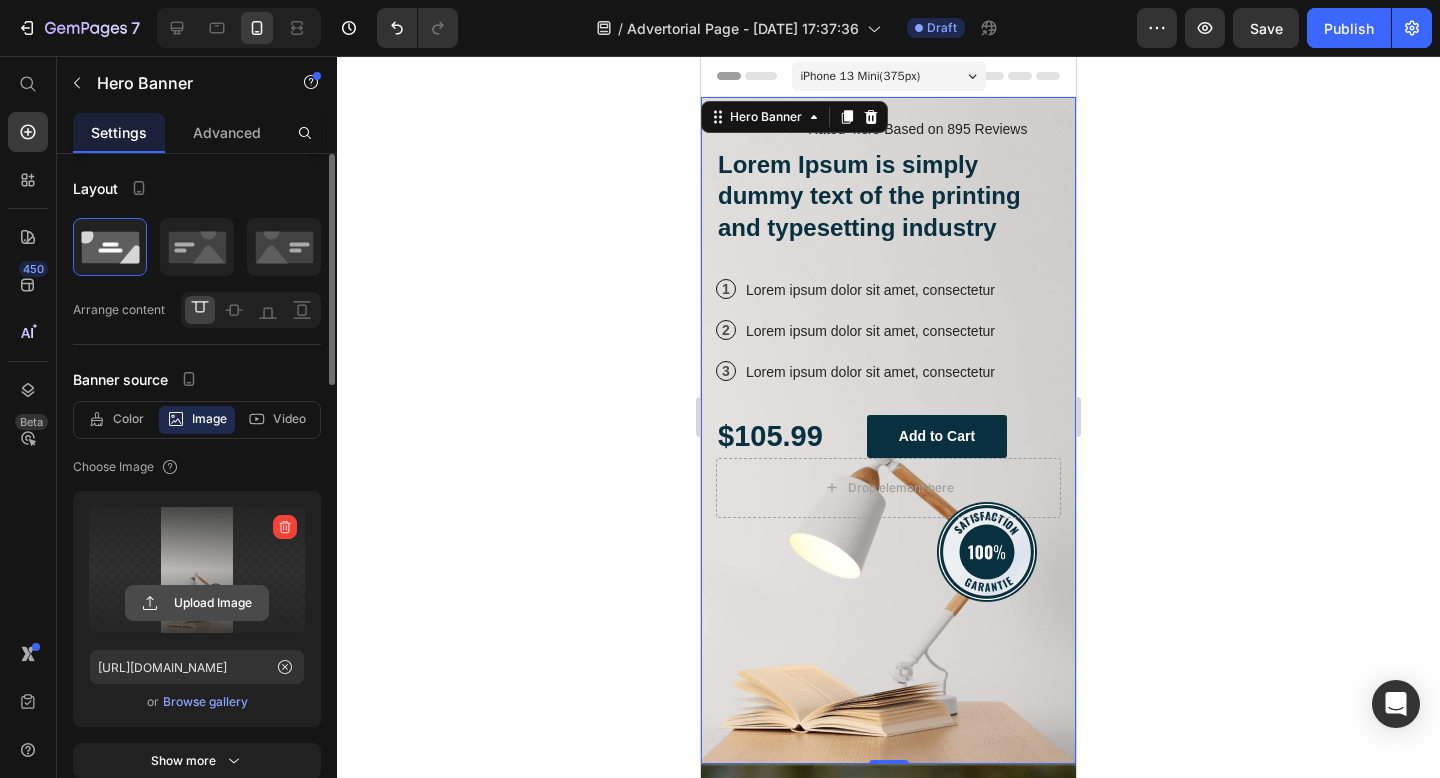 click 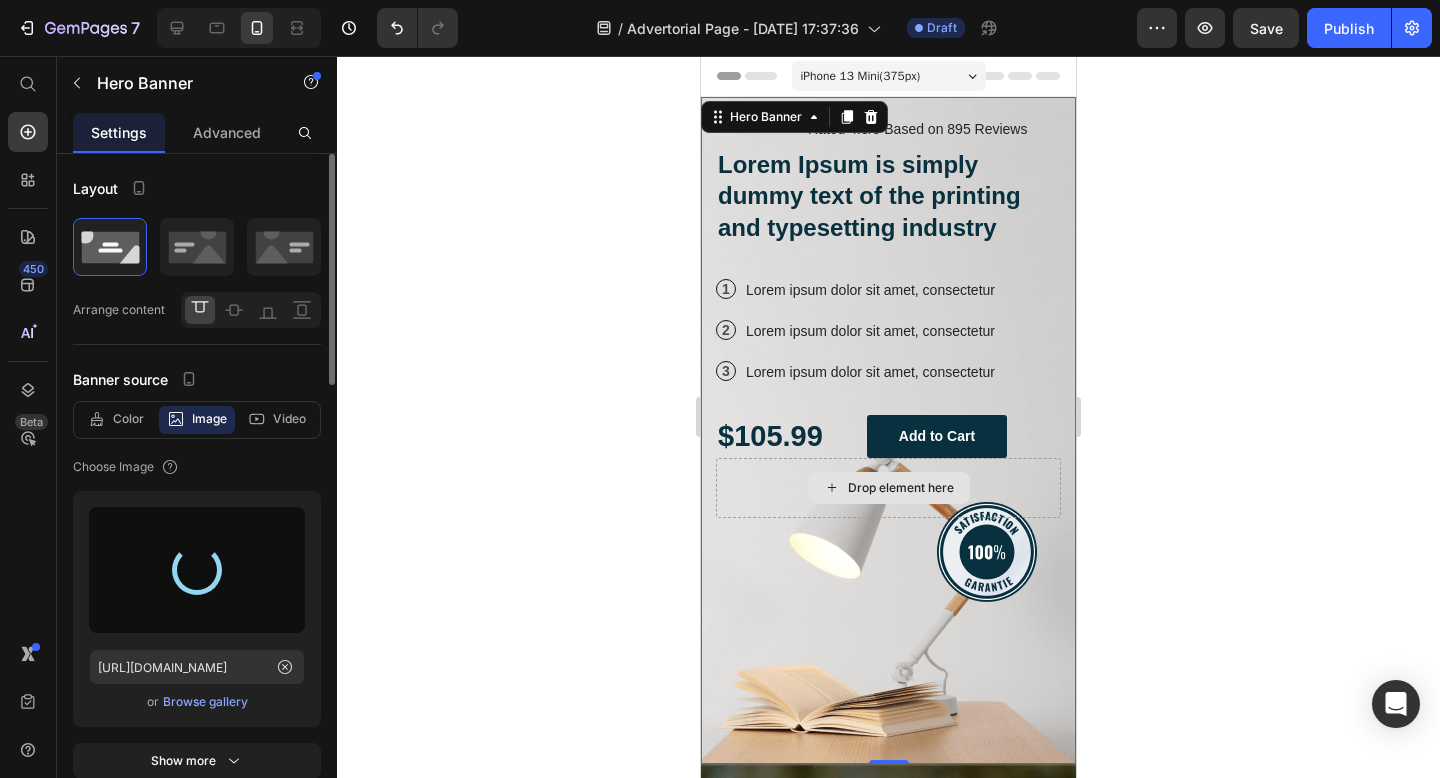 type on "[URL][DOMAIN_NAME]" 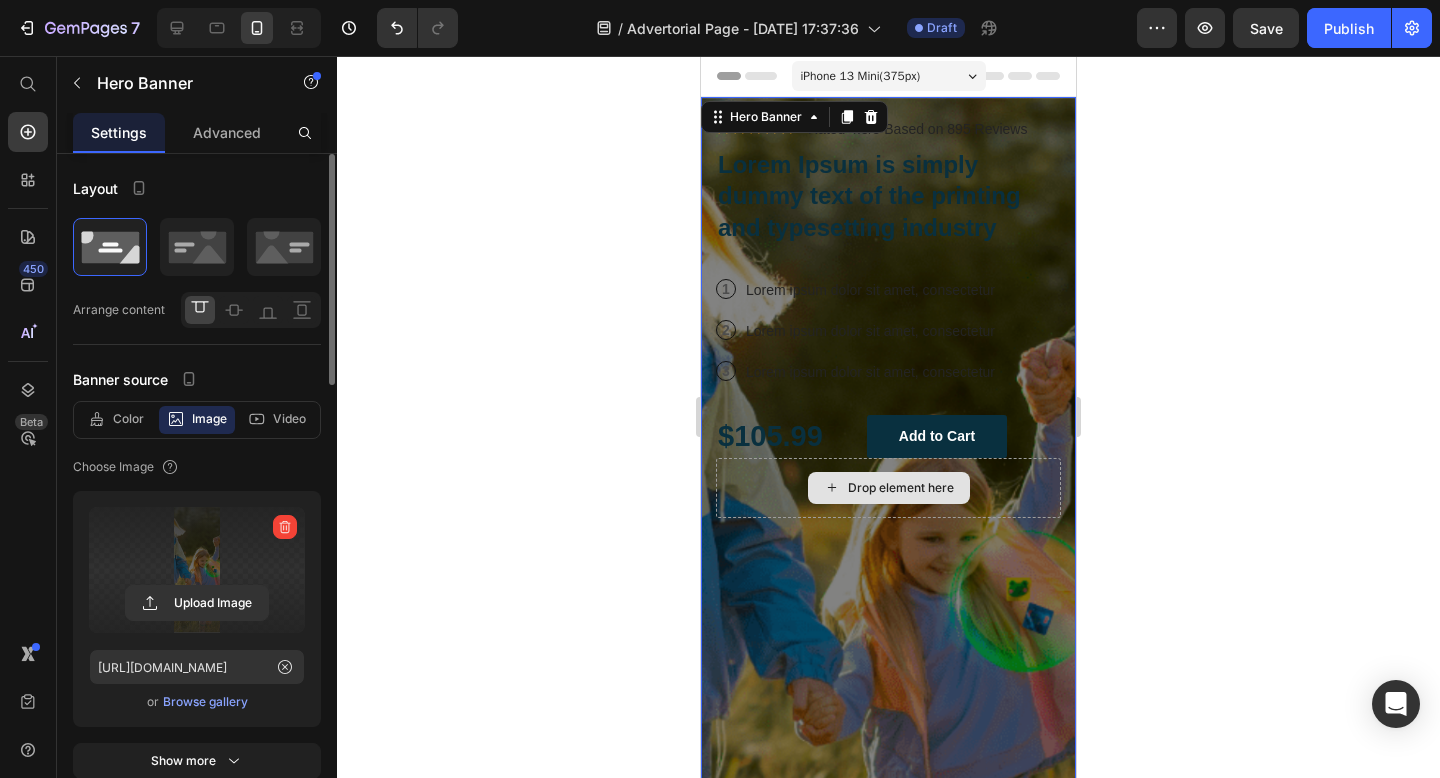 click on "Drop element here" at bounding box center [888, 488] 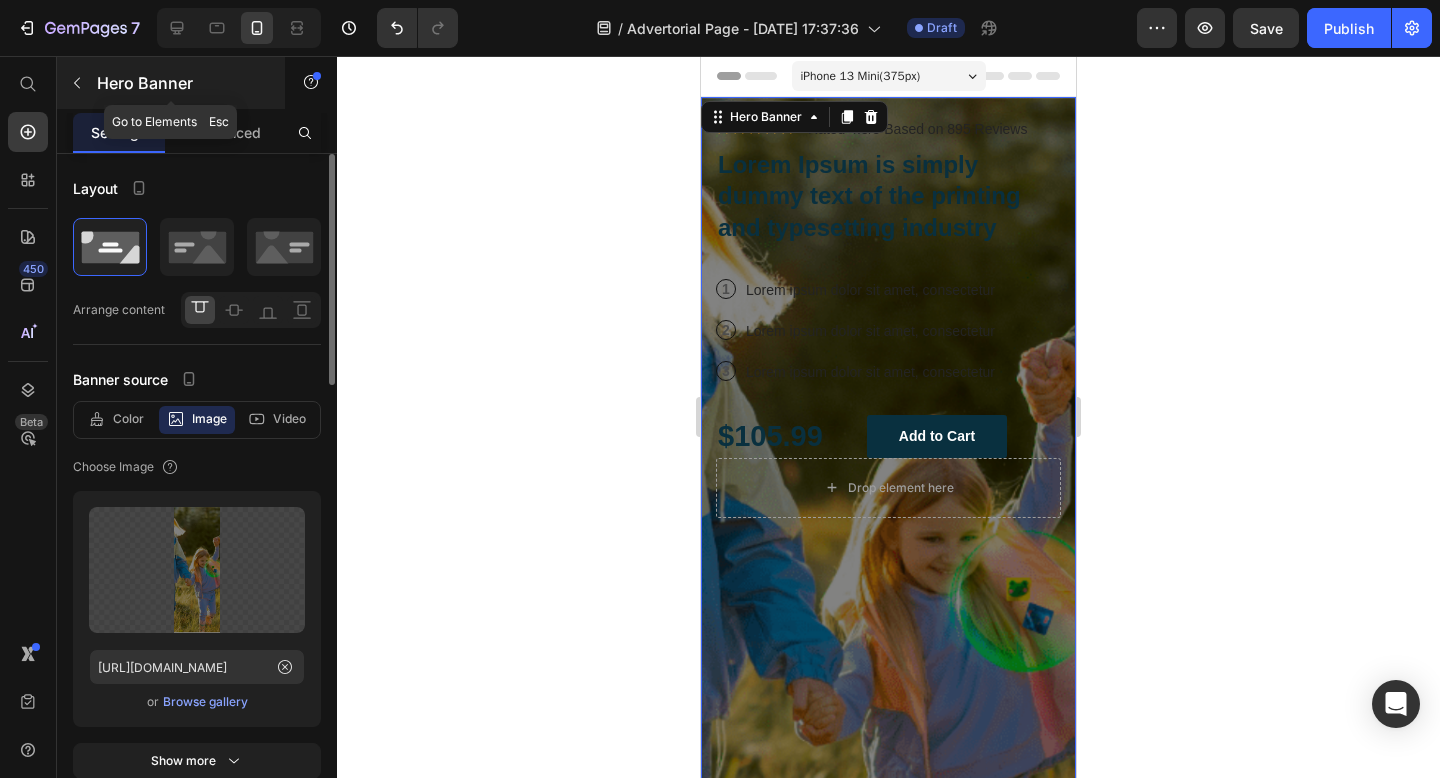 click 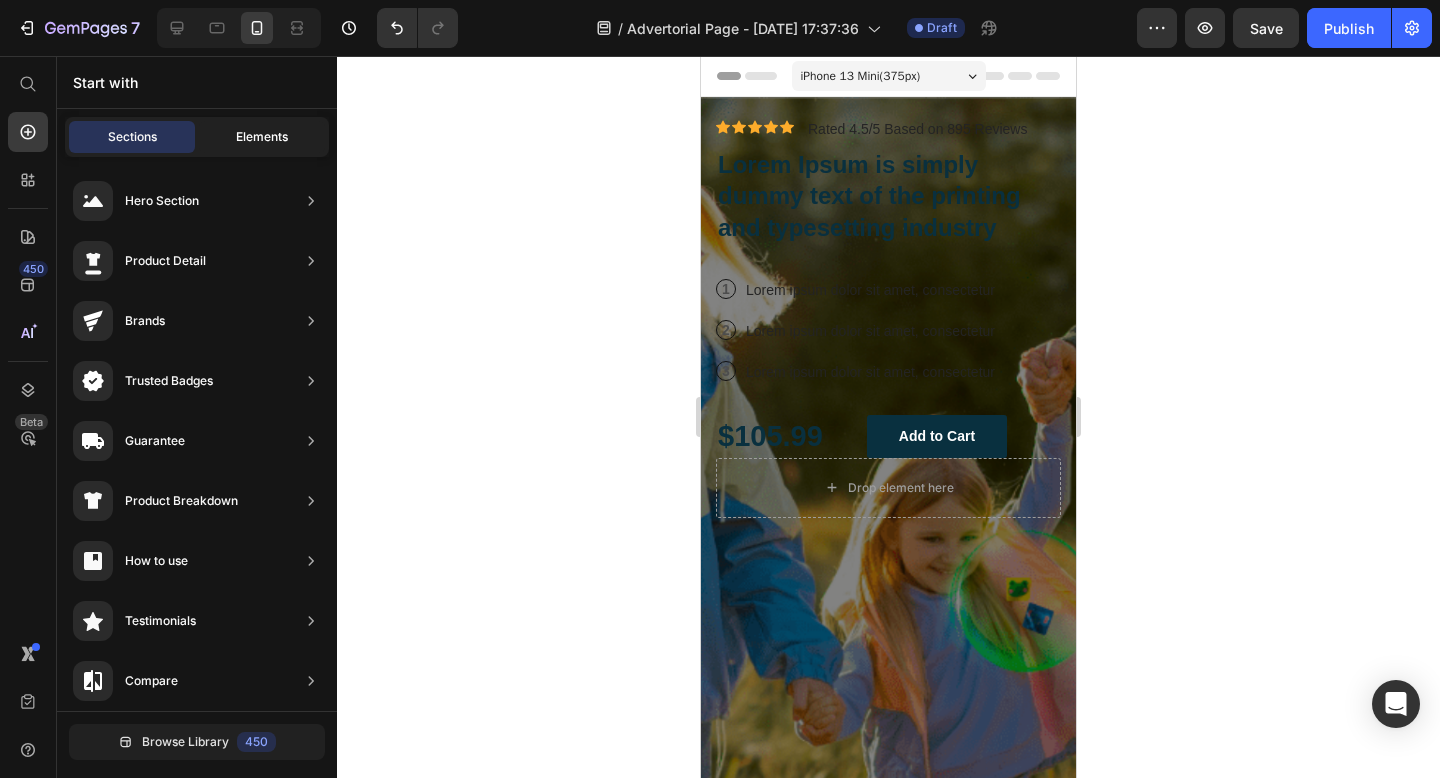 click on "Elements" at bounding box center (262, 137) 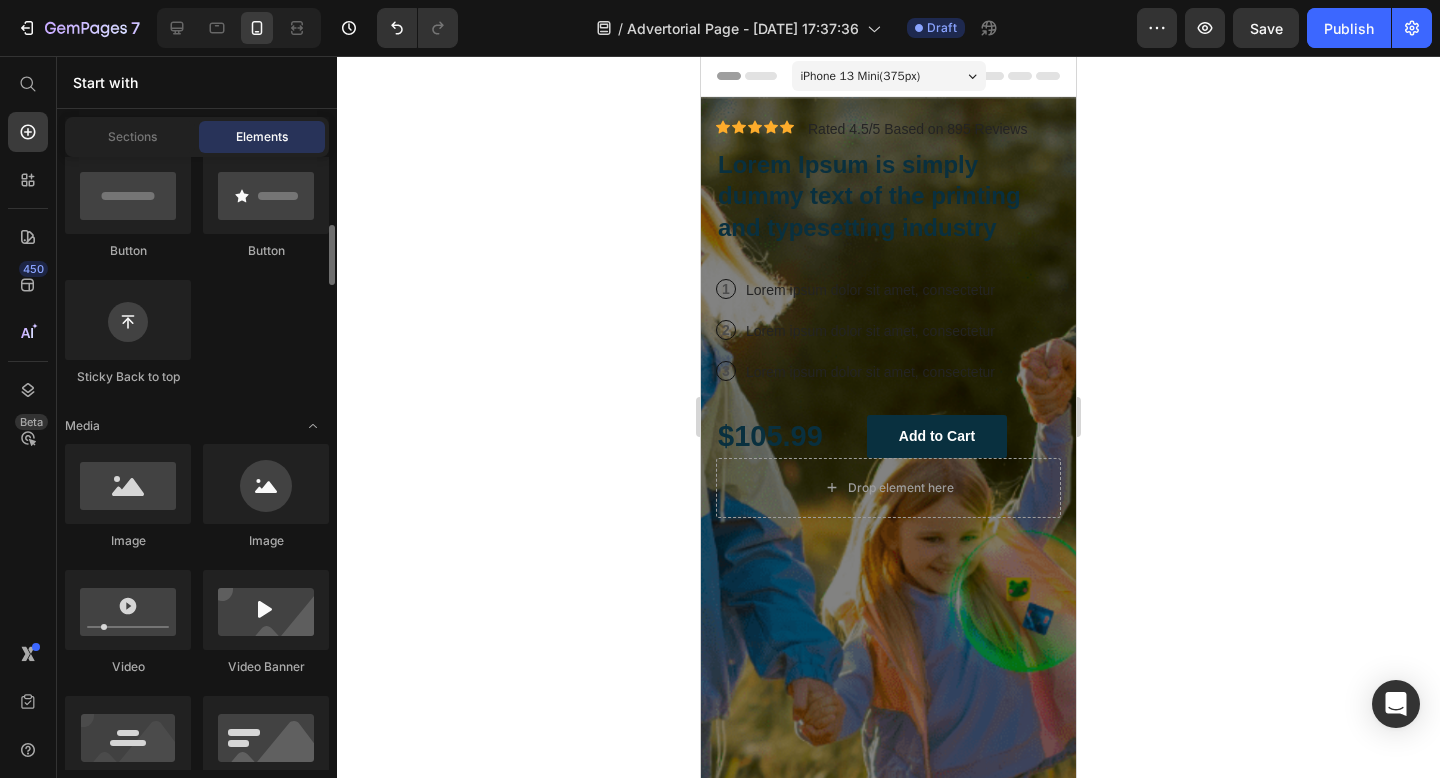 scroll, scrollTop: 520, scrollLeft: 0, axis: vertical 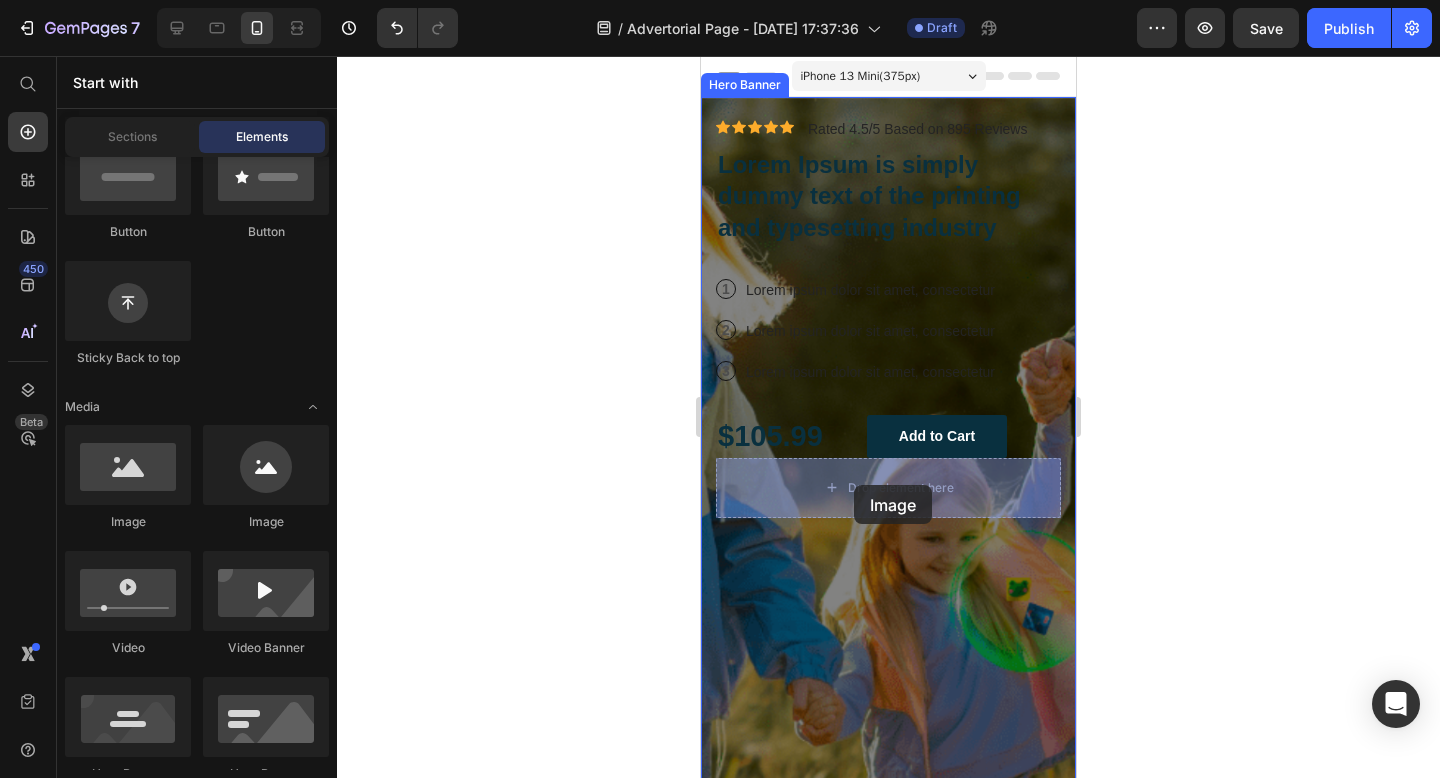 drag, startPoint x: 836, startPoint y: 534, endPoint x: 854, endPoint y: 485, distance: 52.201534 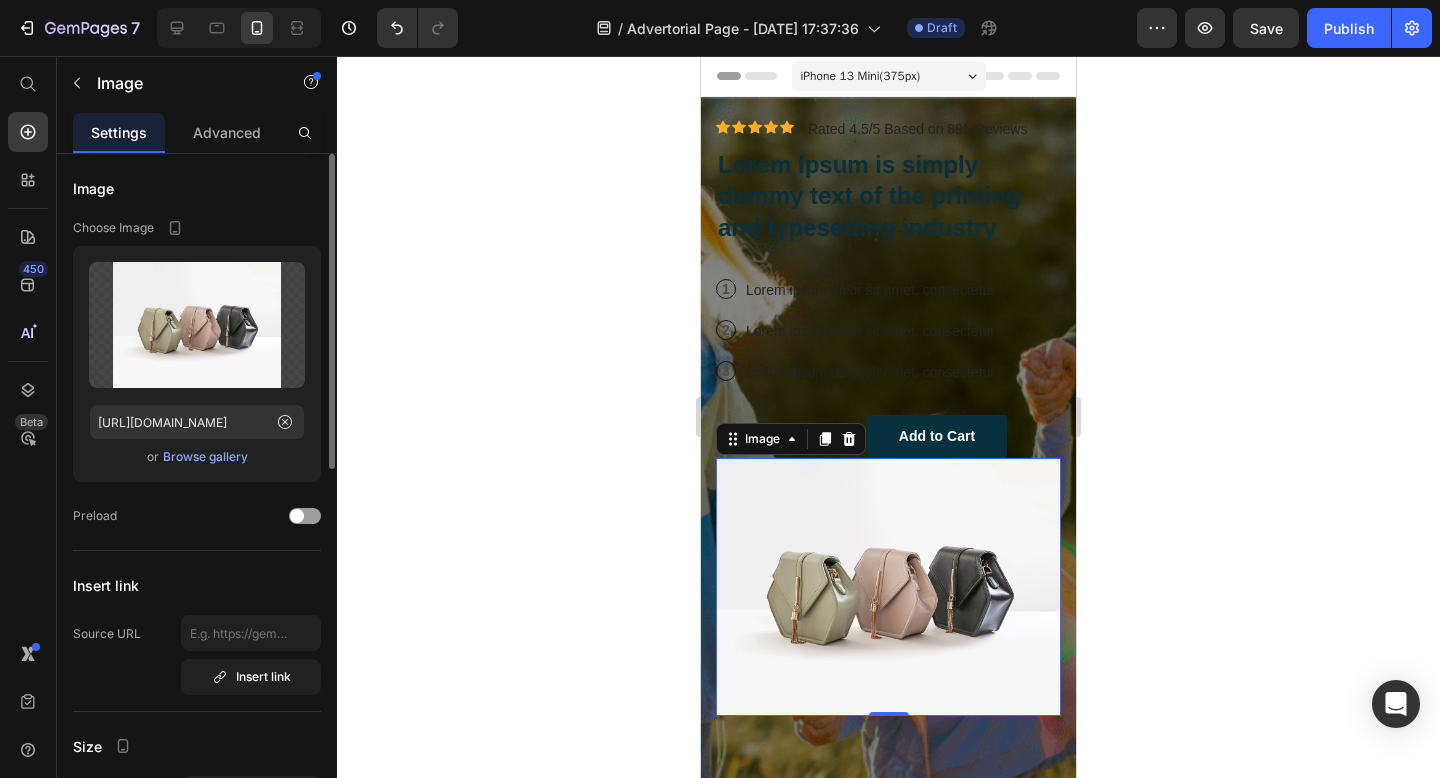 click on "Browse gallery" at bounding box center (205, 457) 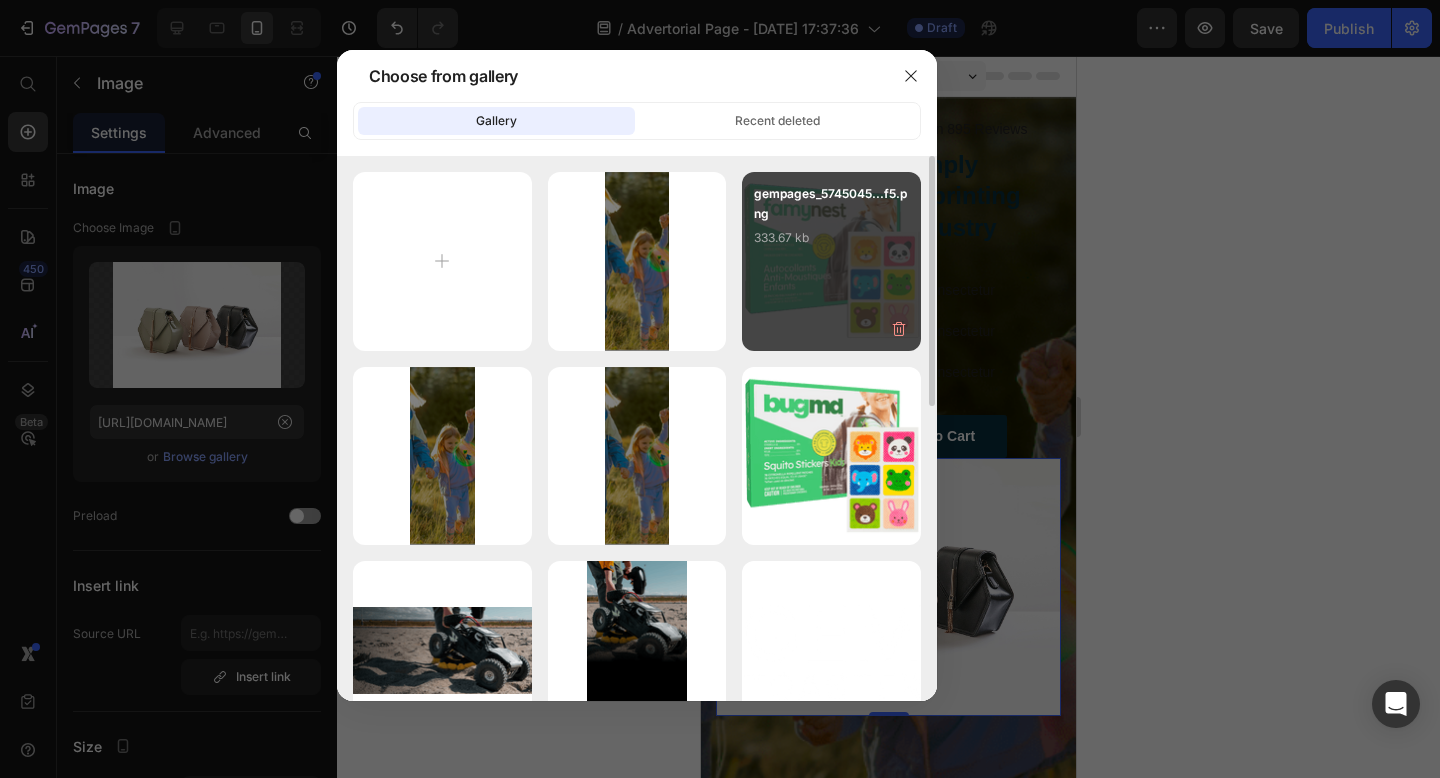 click on "gempages_5745045...f5.png 333.67 kb" at bounding box center [831, 224] 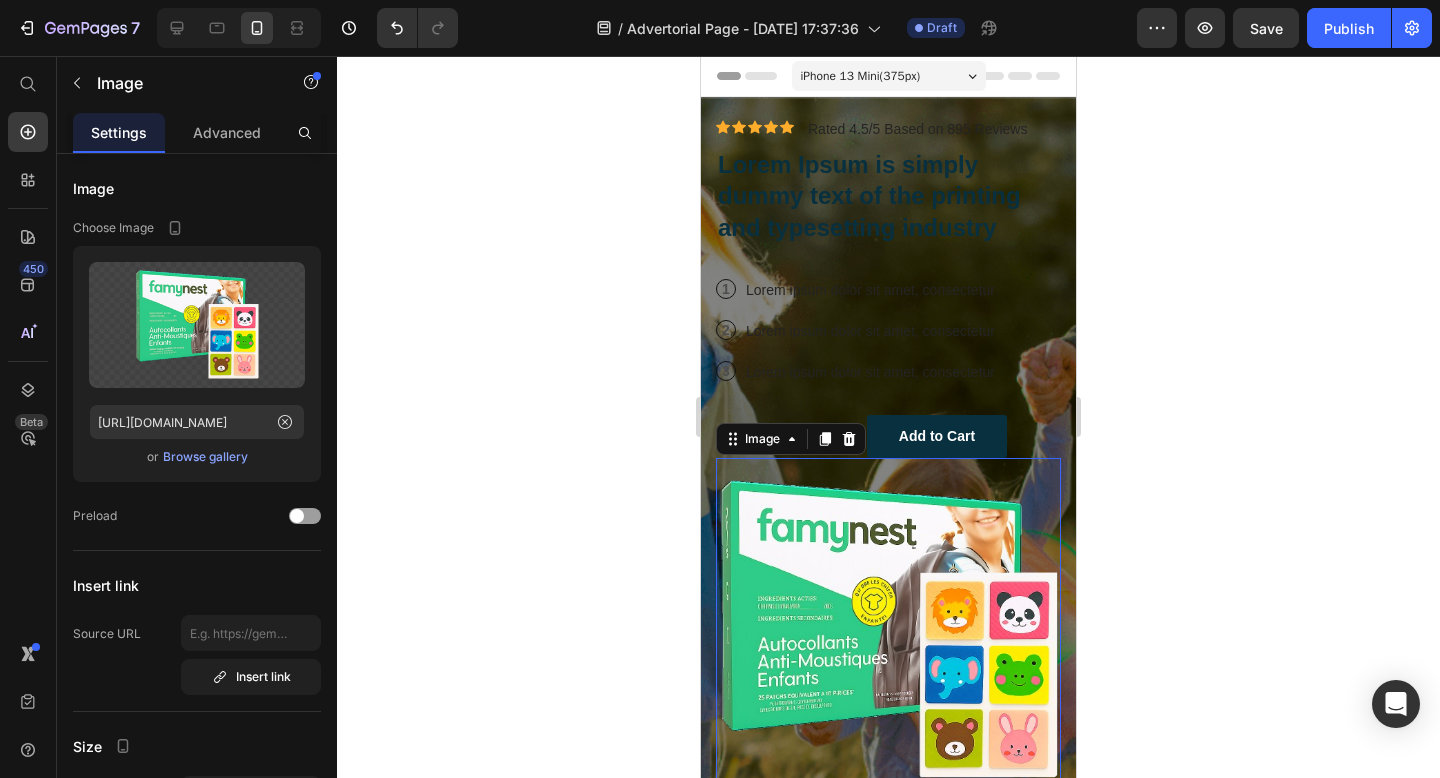 click 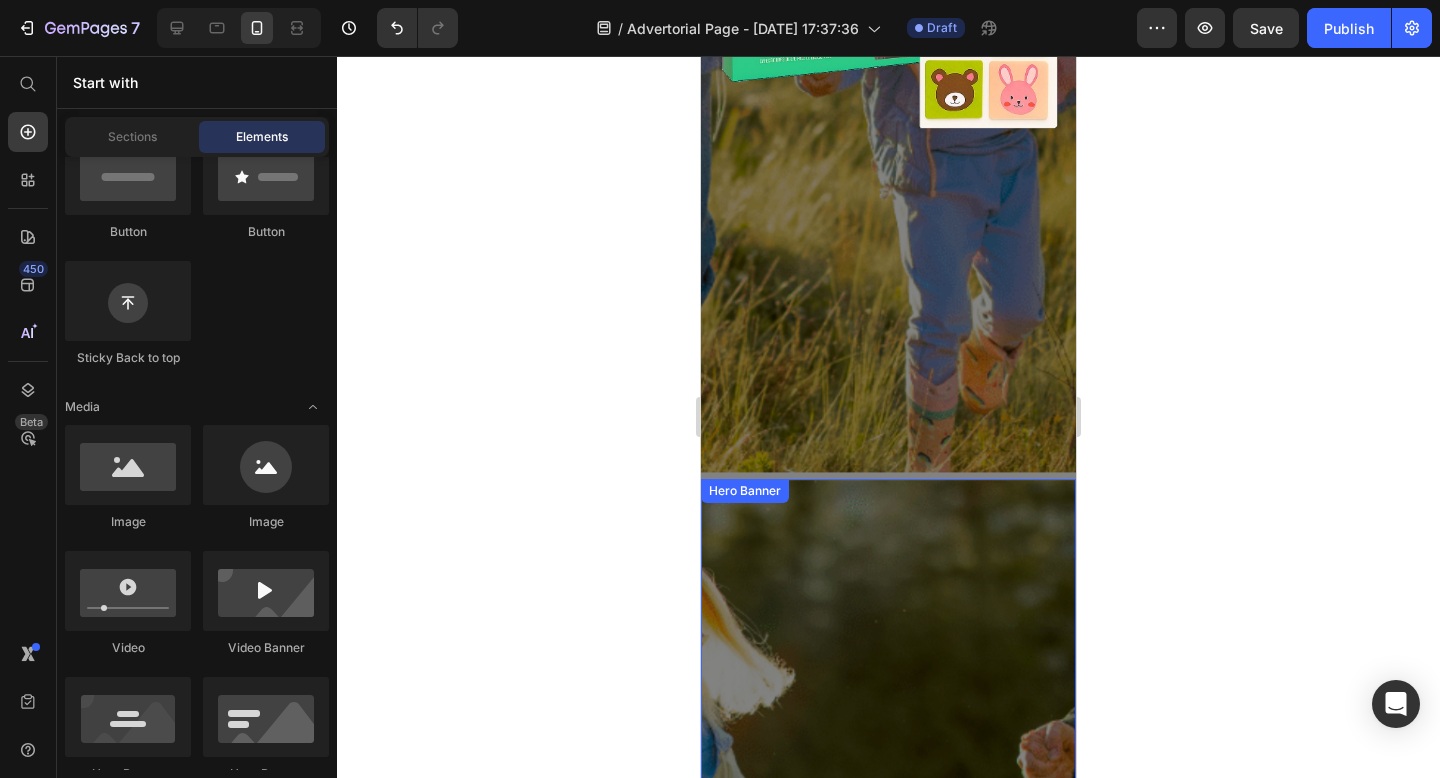 scroll, scrollTop: 636, scrollLeft: 0, axis: vertical 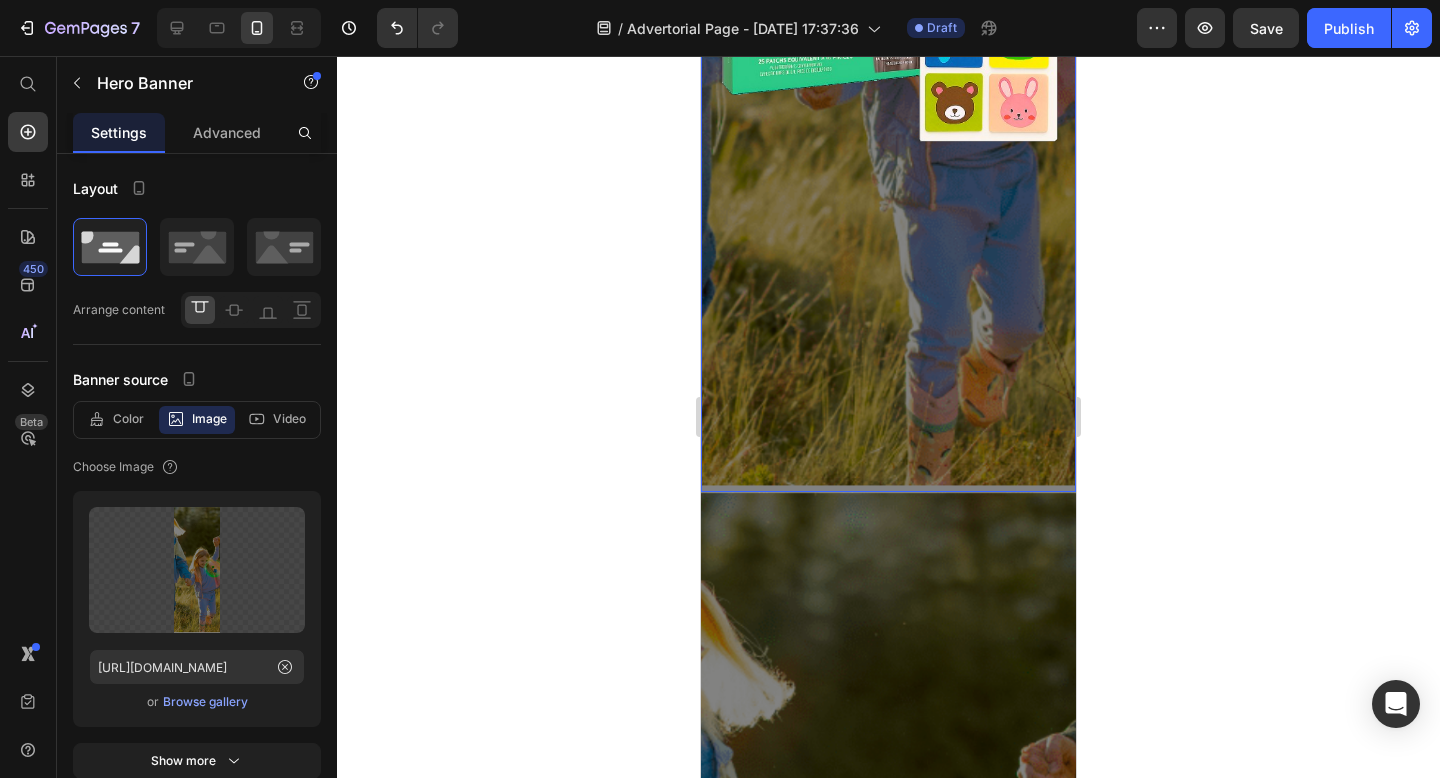 click at bounding box center (888, -24) 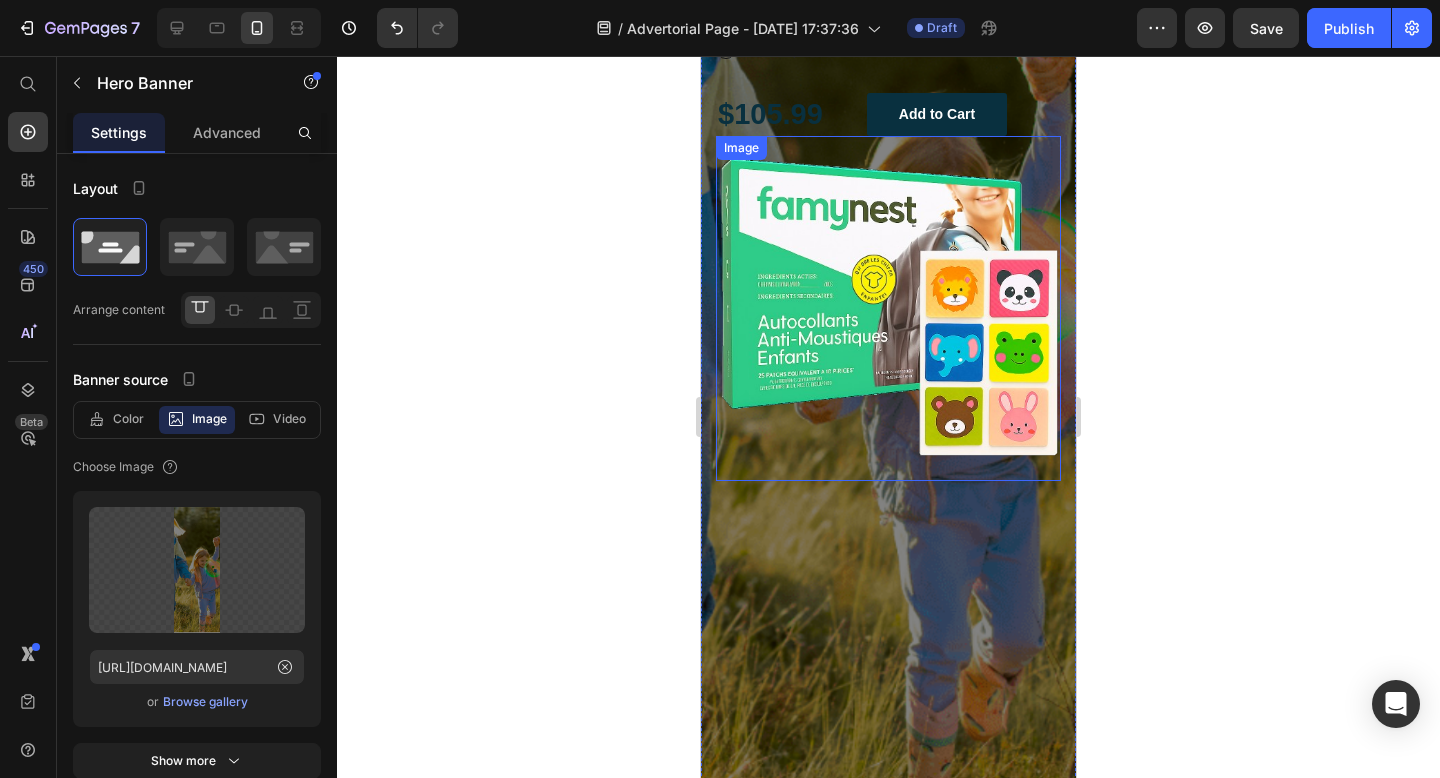 scroll, scrollTop: 320, scrollLeft: 0, axis: vertical 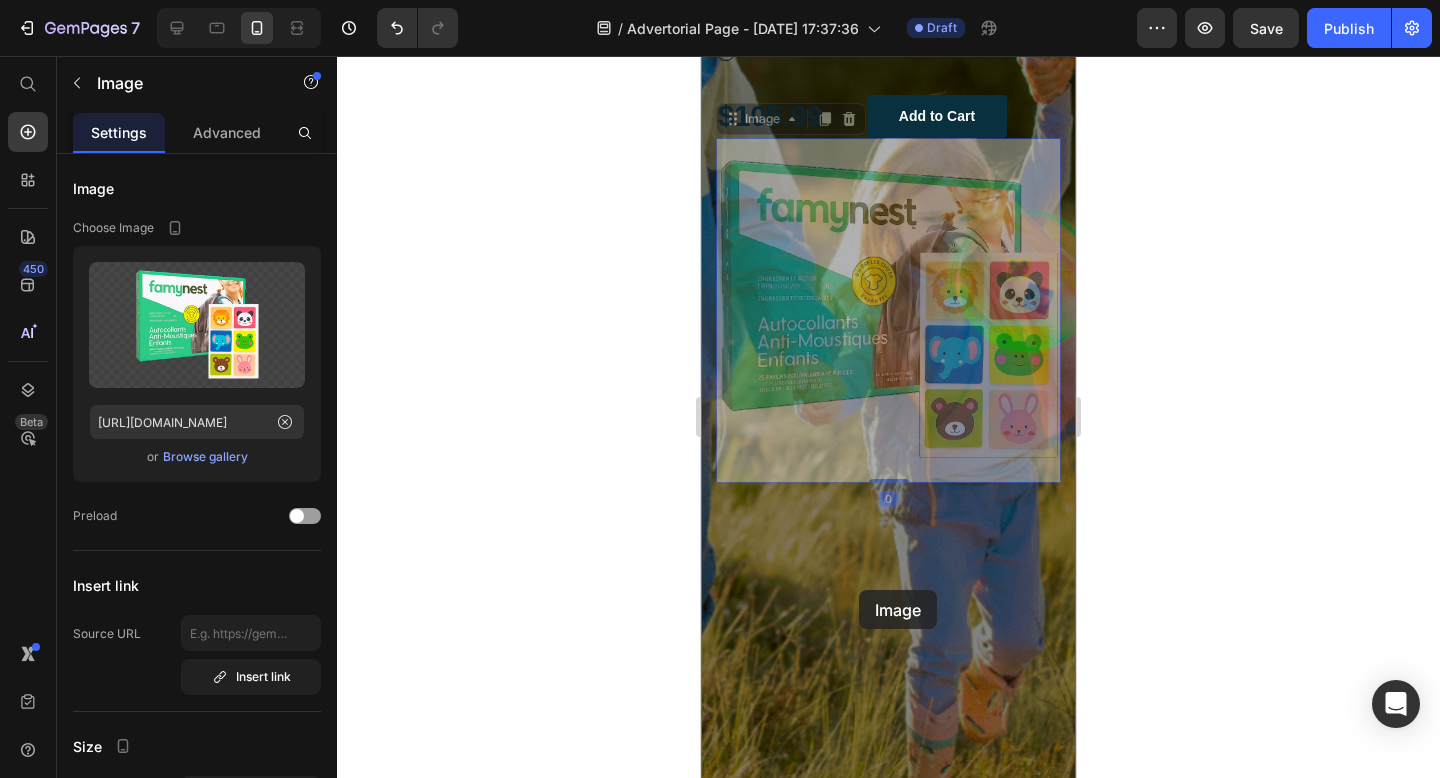 drag, startPoint x: 840, startPoint y: 183, endPoint x: 858, endPoint y: 590, distance: 407.39783 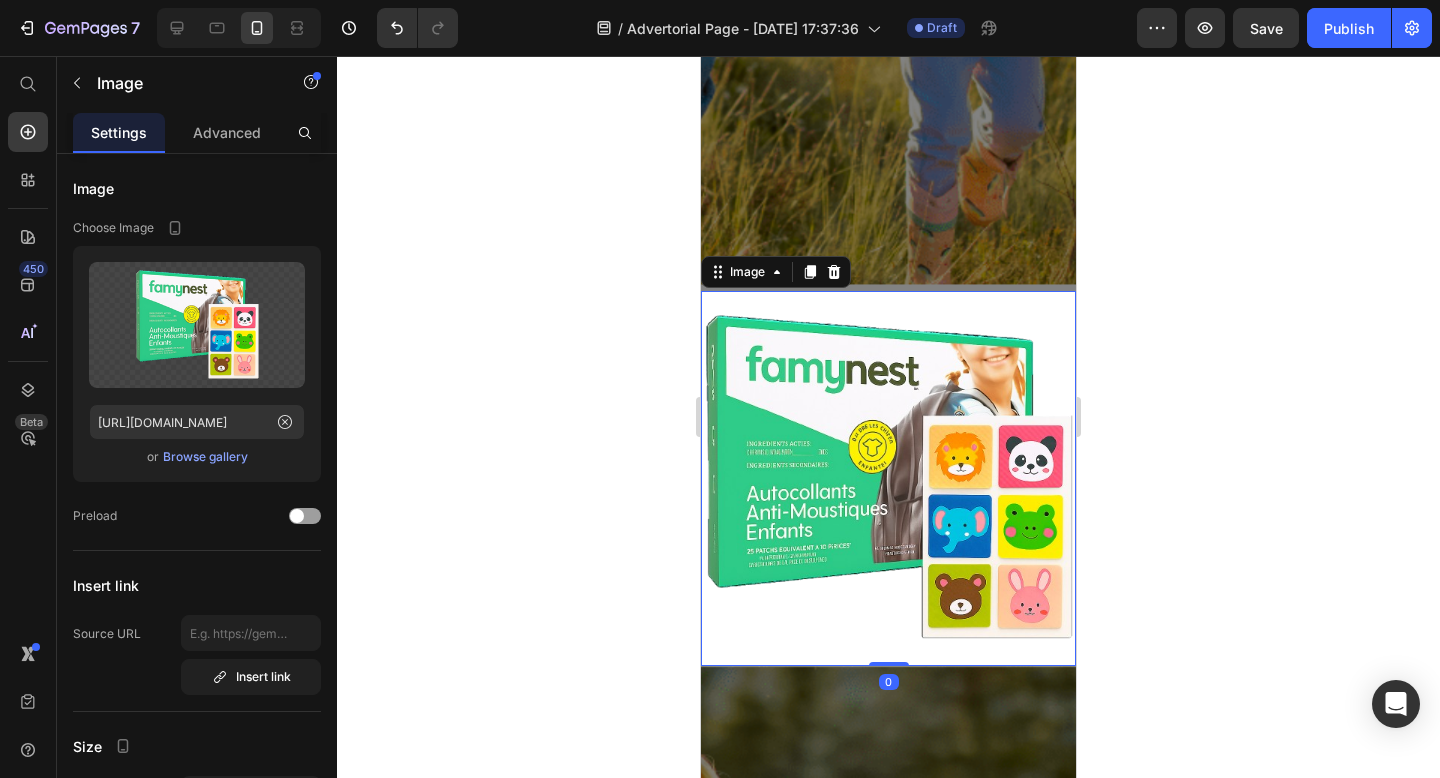 scroll, scrollTop: 859, scrollLeft: 0, axis: vertical 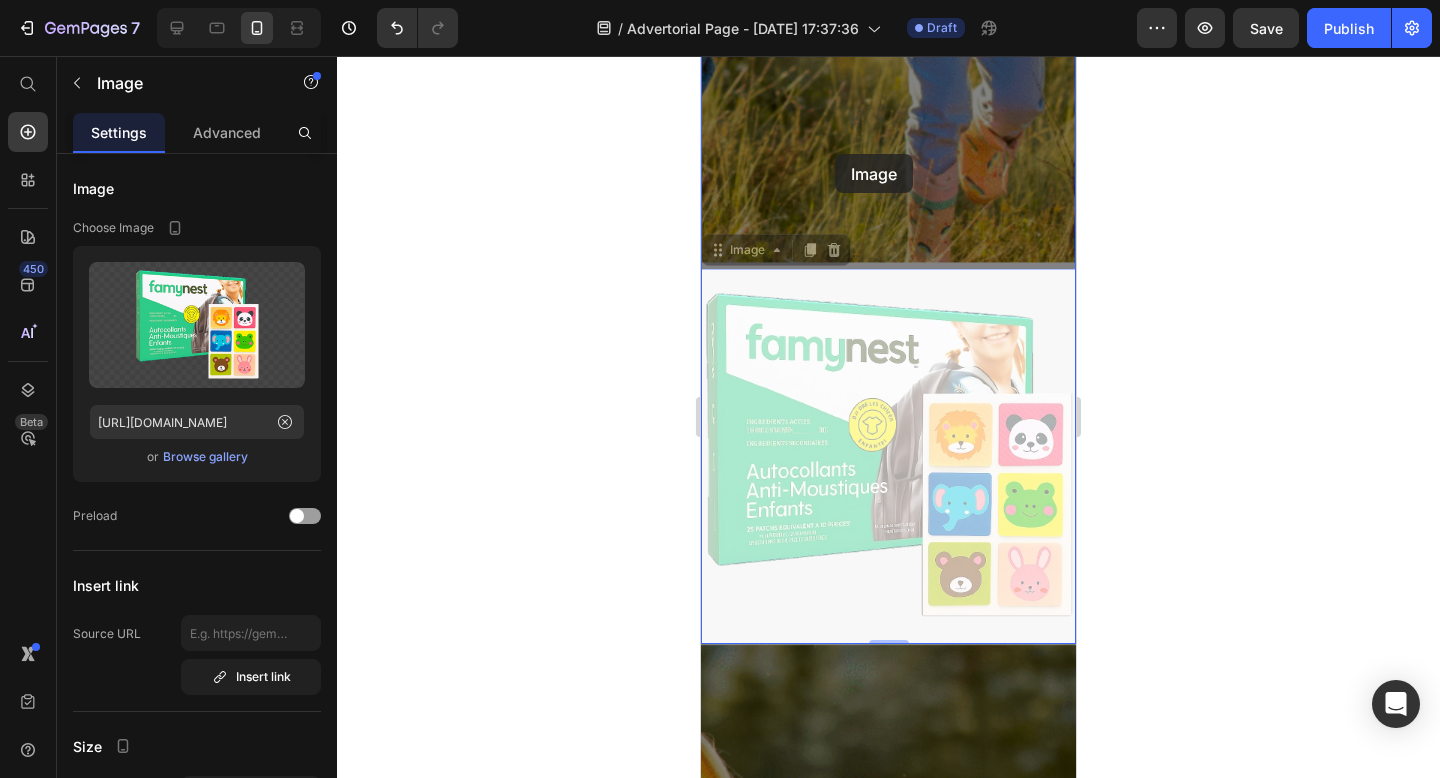 drag, startPoint x: 847, startPoint y: 454, endPoint x: 835, endPoint y: 153, distance: 301.2391 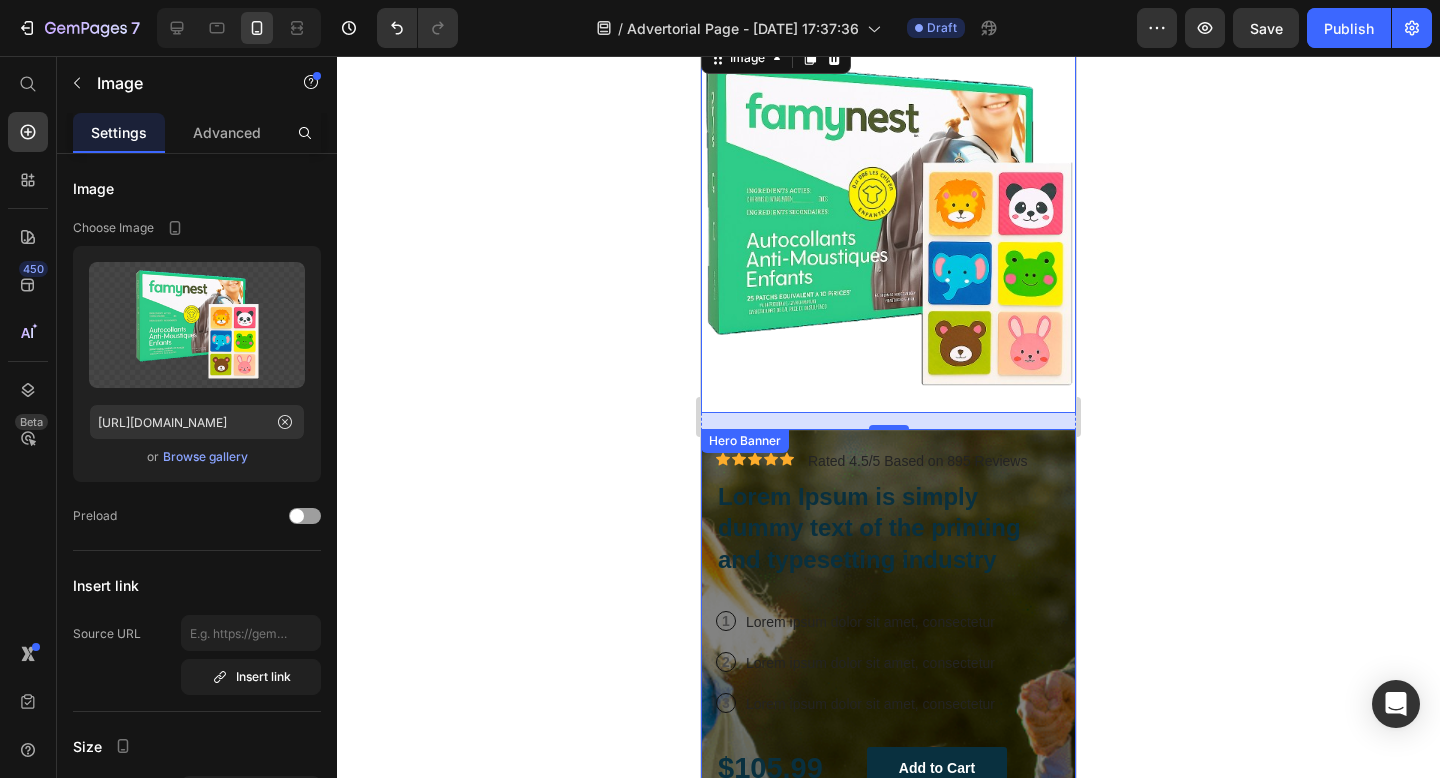 scroll, scrollTop: 0, scrollLeft: 0, axis: both 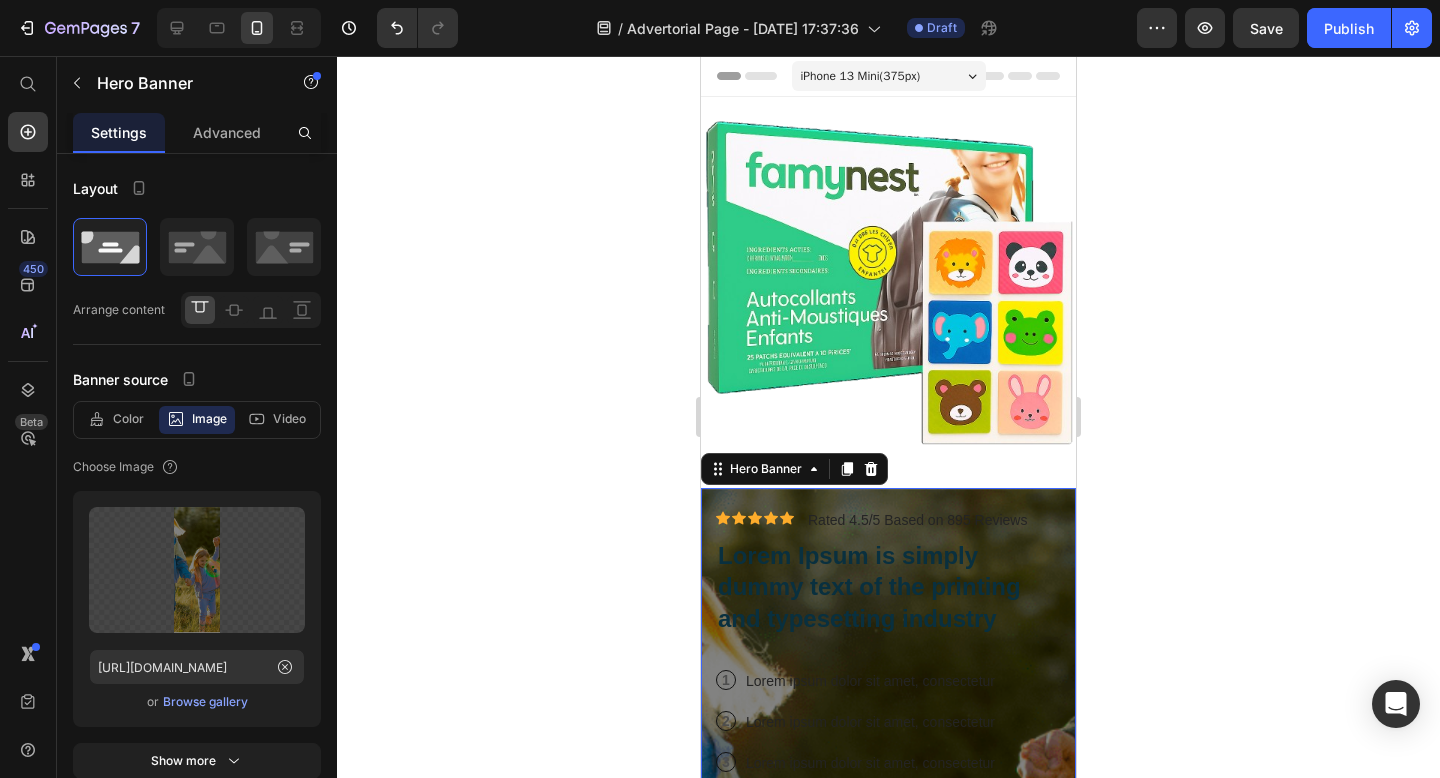 click on "Icon Icon Icon Icon Icon Icon List Icon Icon Icon Icon Icon Icon List Rated 4.5/5 Based on 895 Reviews Text Block Row Lorem Ipsum is simply dummy text of the printing and typesetting industry Heading 1 Text Block Row Lorem ipsum dolor sit amet, consectetur Text Block Row 2 Text Block Row Lorem ipsum dolor sit amet, consectetur Text Block Row 3 Text Block Row Lorem ipsum dolor sit amet, consectetur Text Block Row $105.99 Text Block Add to Cart Button Row
Drop element here" at bounding box center [888, 709] 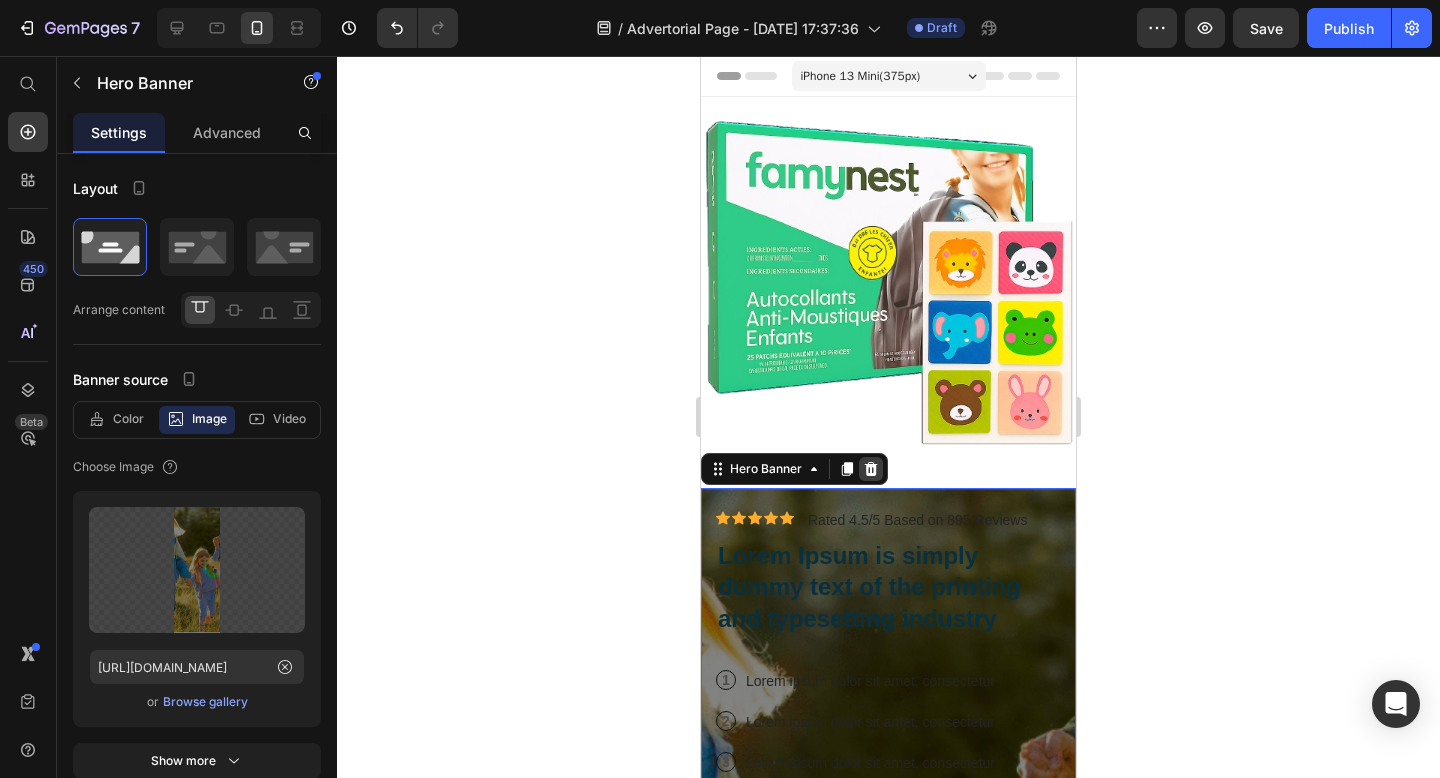 click 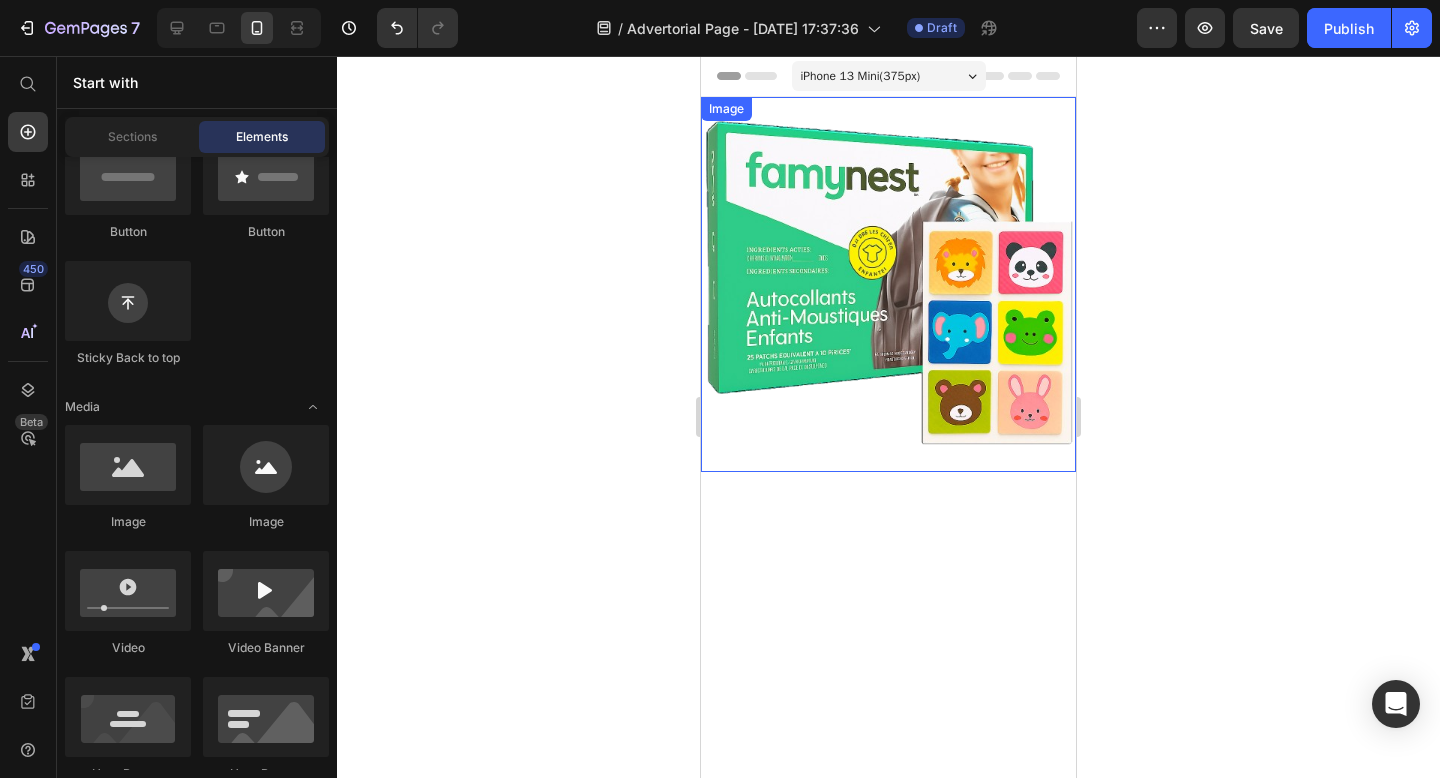 click at bounding box center [888, 284] 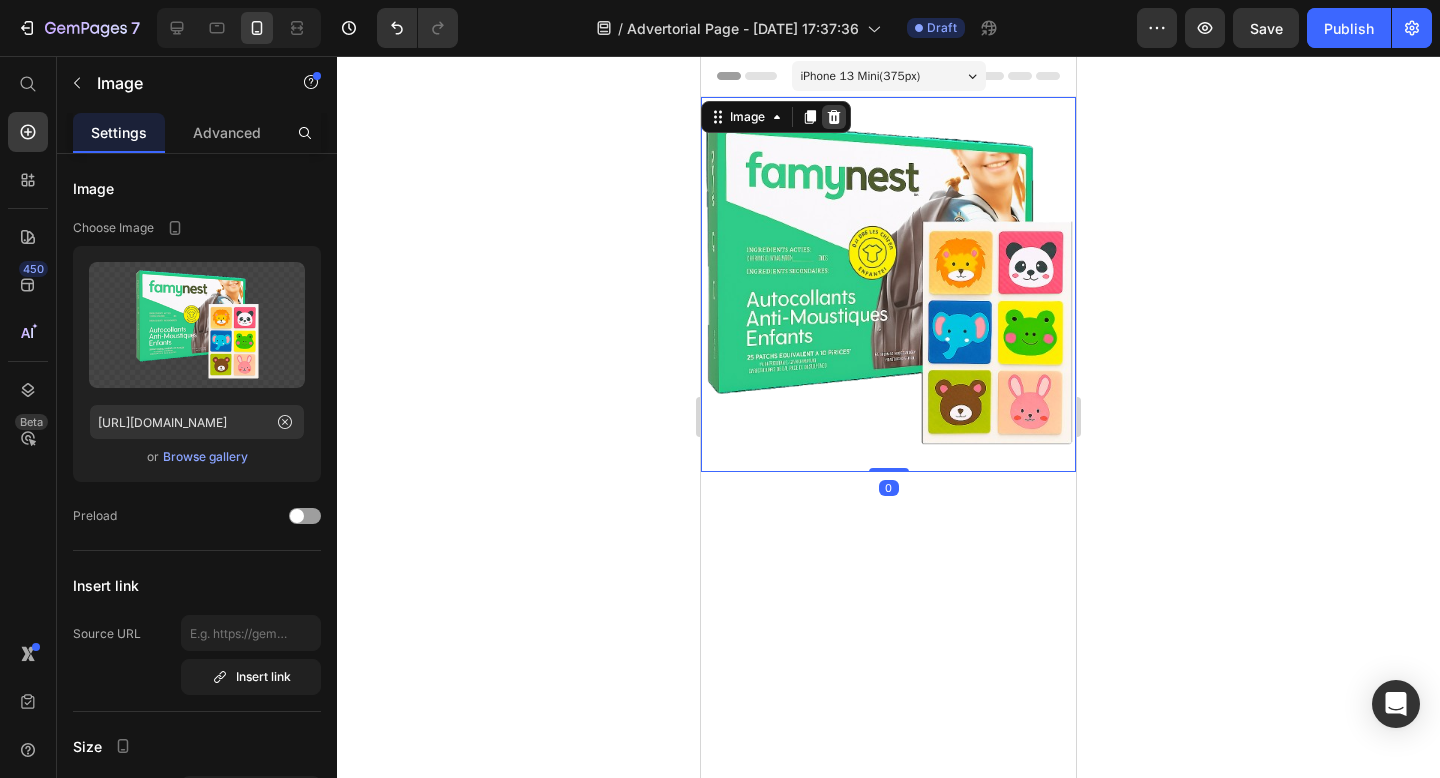click 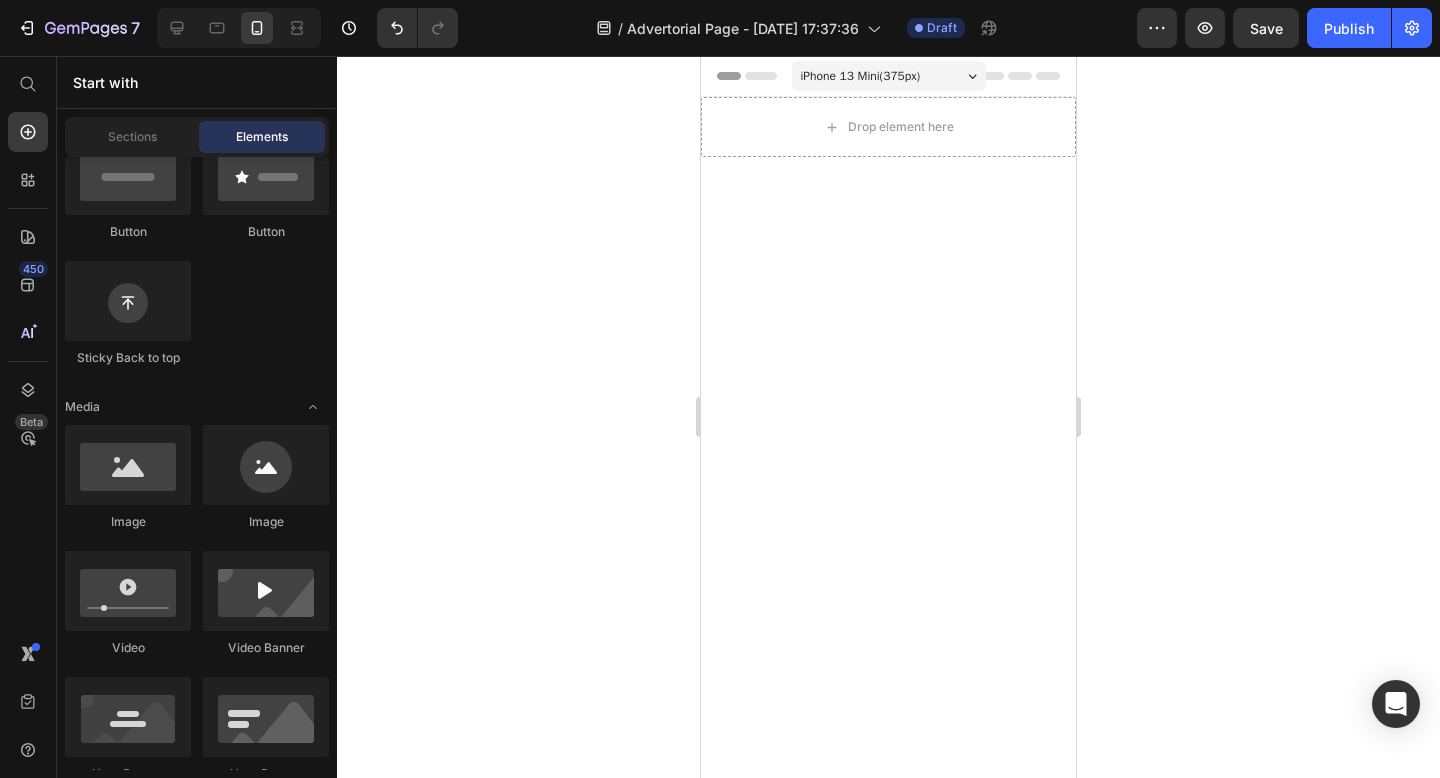 click at bounding box center [888, 706] 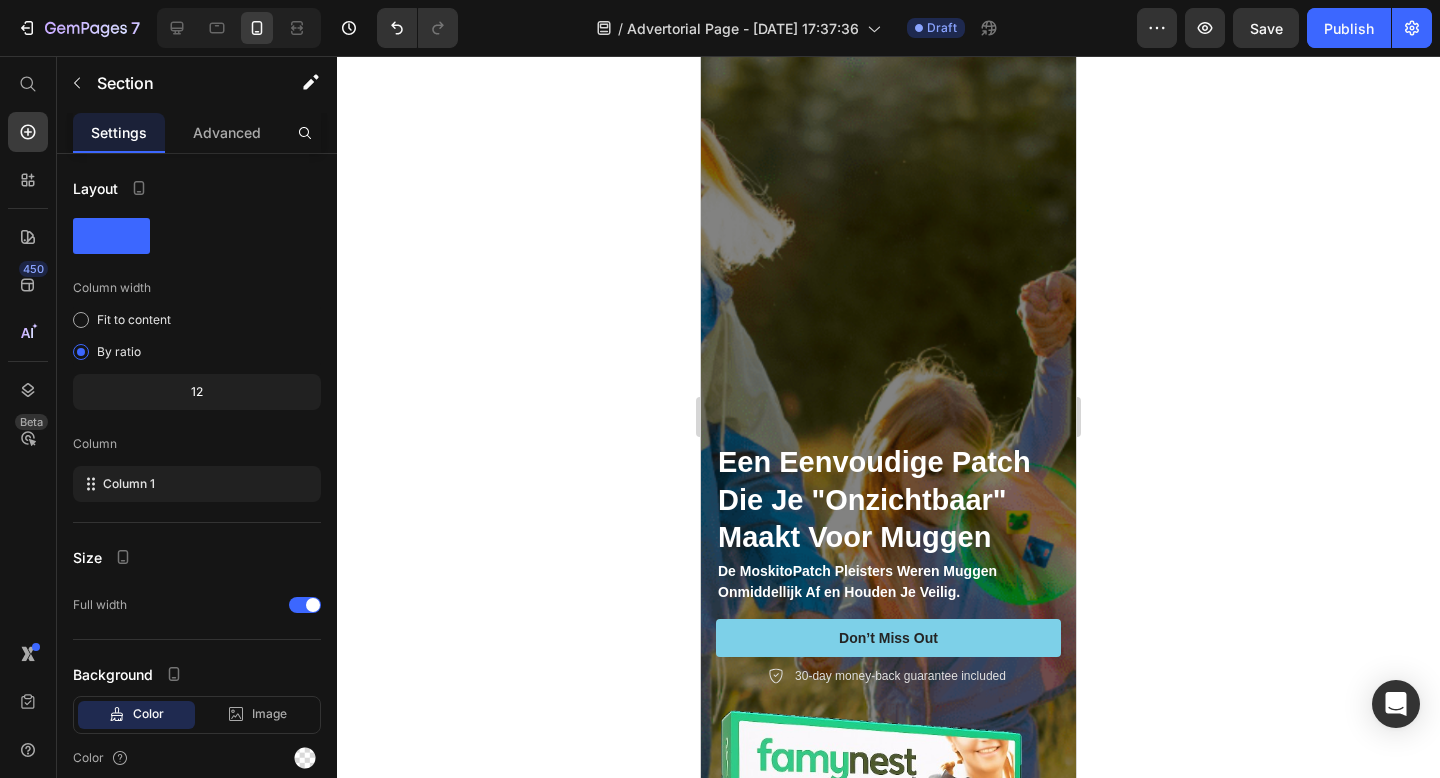 scroll, scrollTop: 0, scrollLeft: 0, axis: both 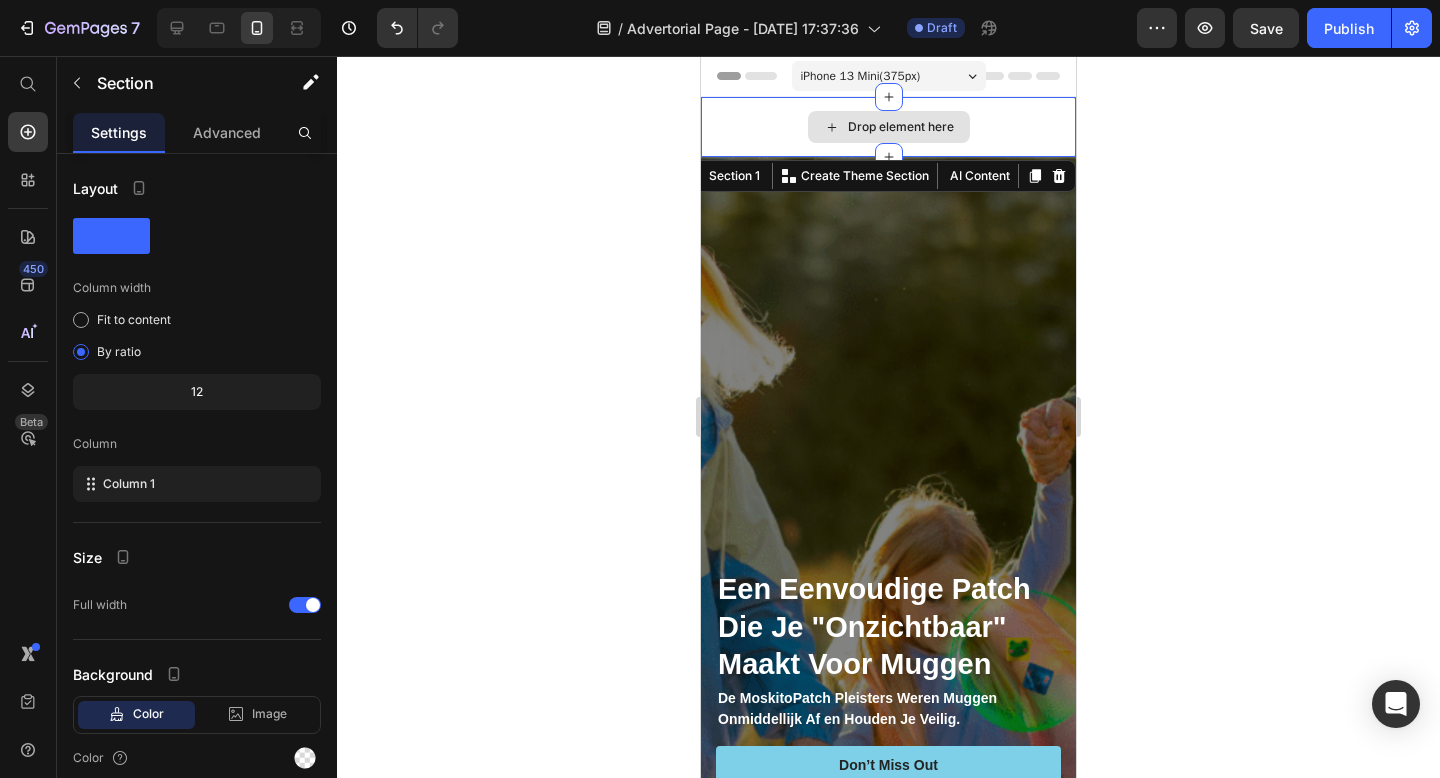click on "Drop element here" at bounding box center (888, 127) 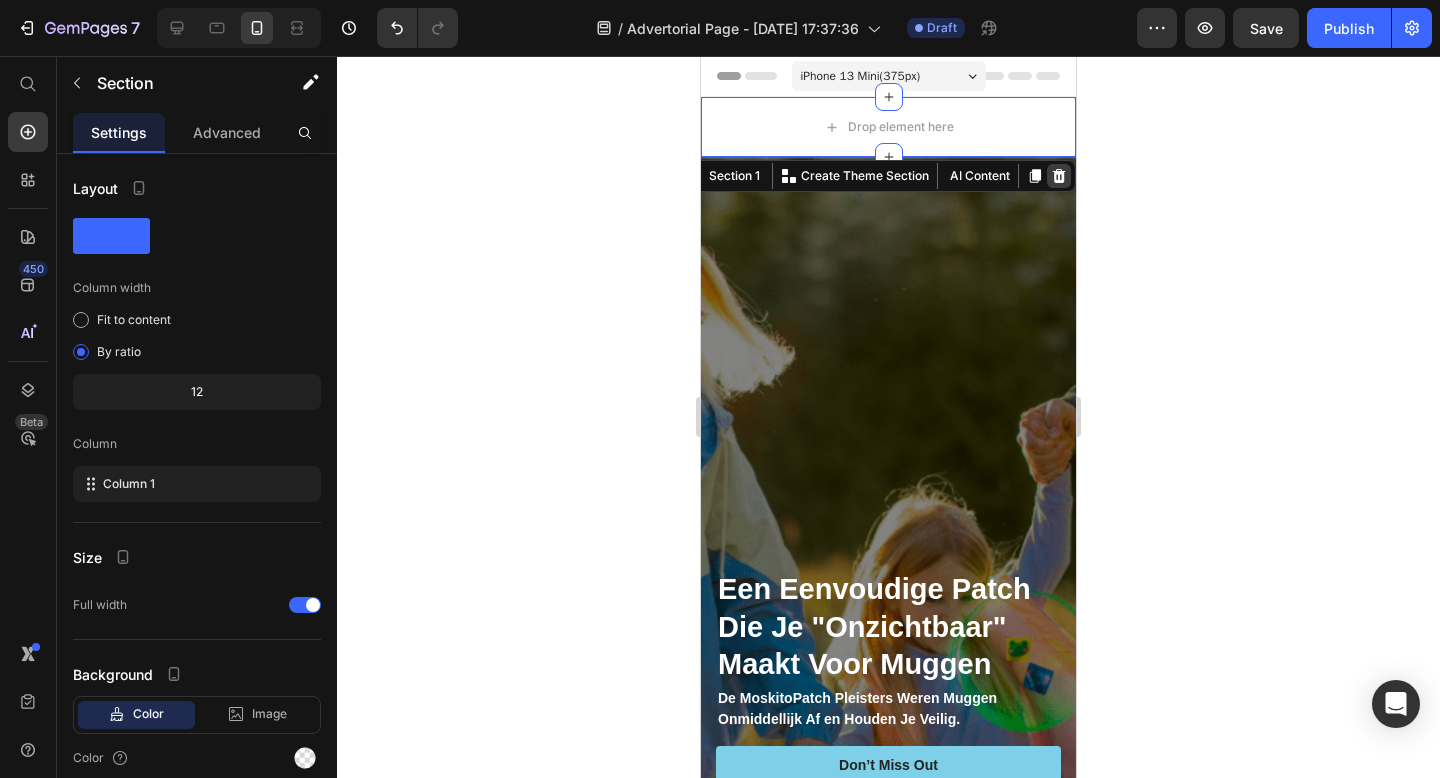 click 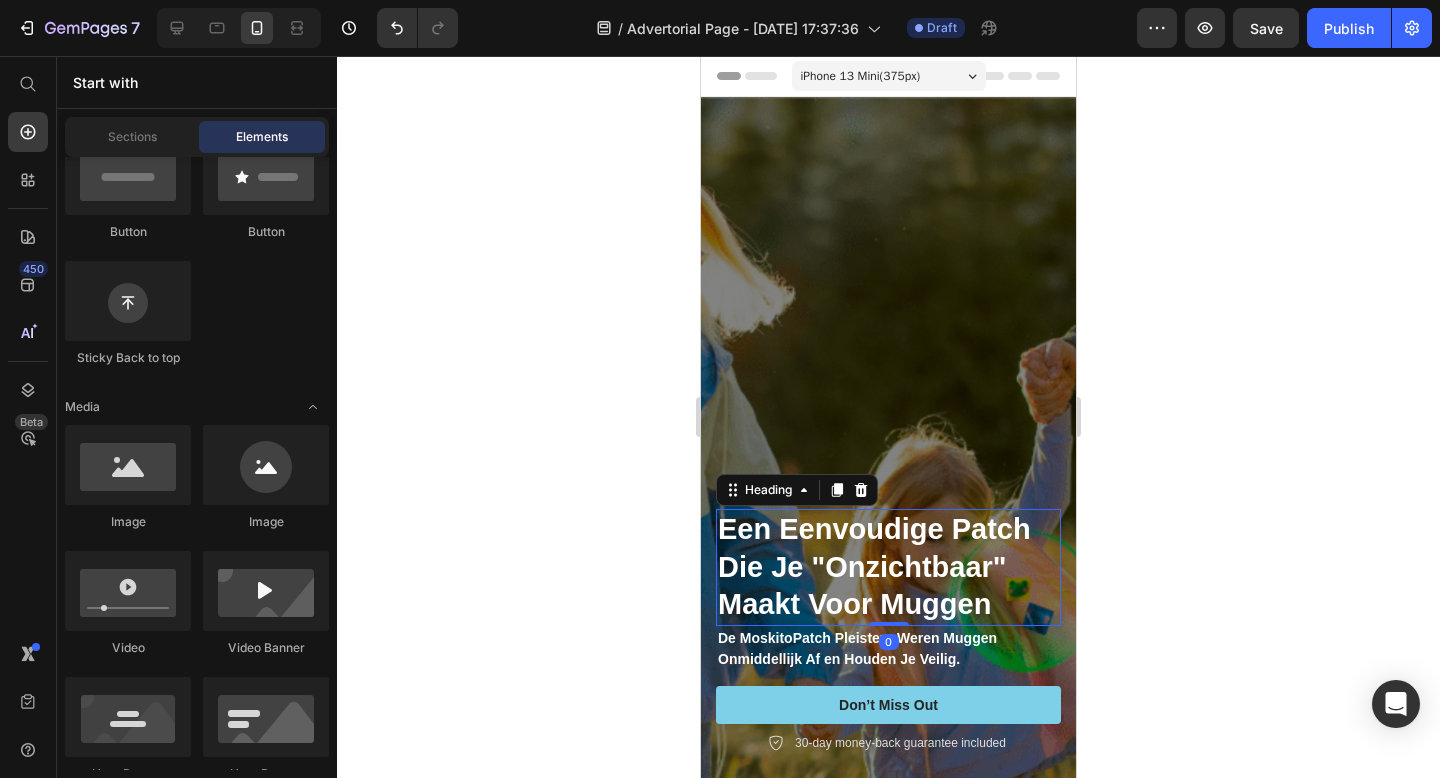 click on "Een Eenvoudige Patch Die Je "Onzichtbaar" Maakt Voor Muggen" at bounding box center (874, 566) 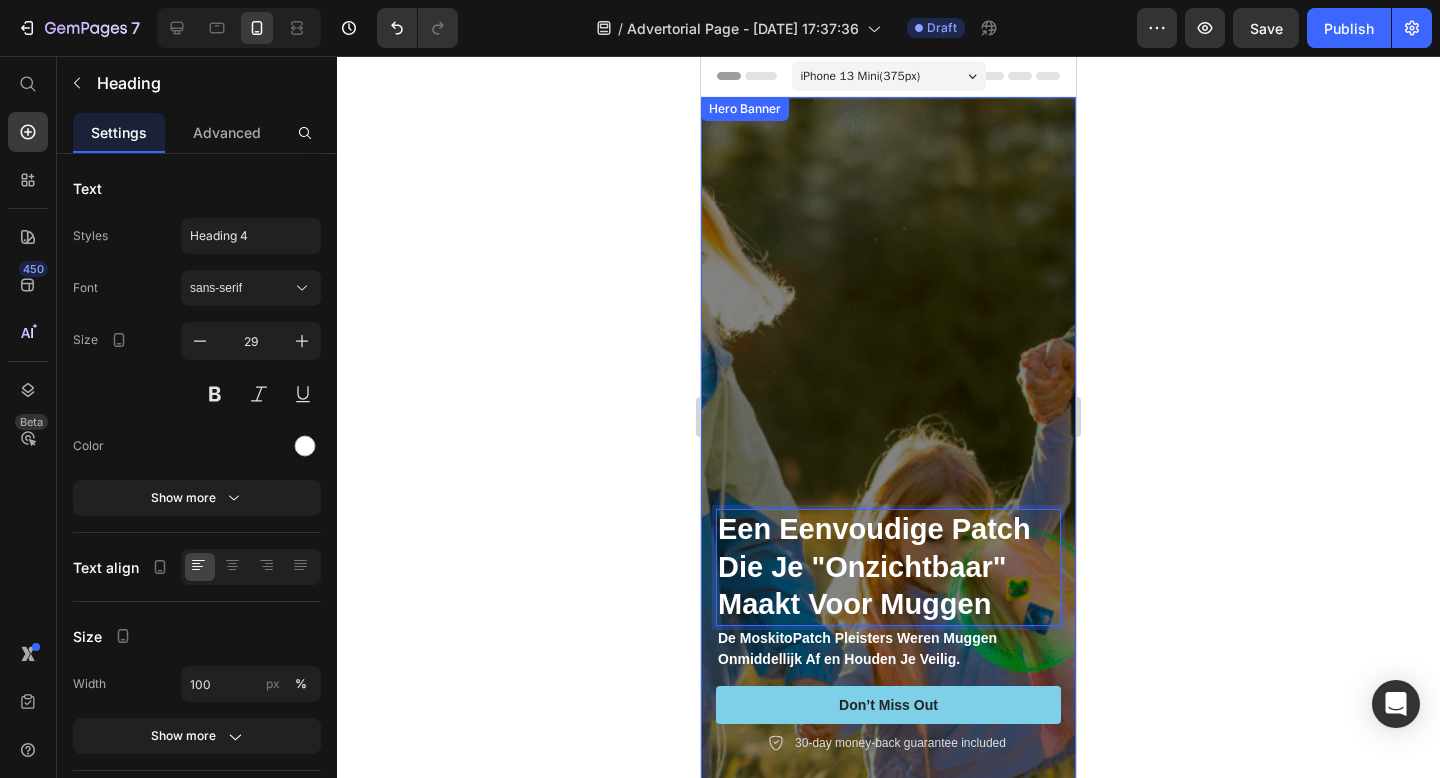 drag, startPoint x: 727, startPoint y: 522, endPoint x: 734, endPoint y: 311, distance: 211.11609 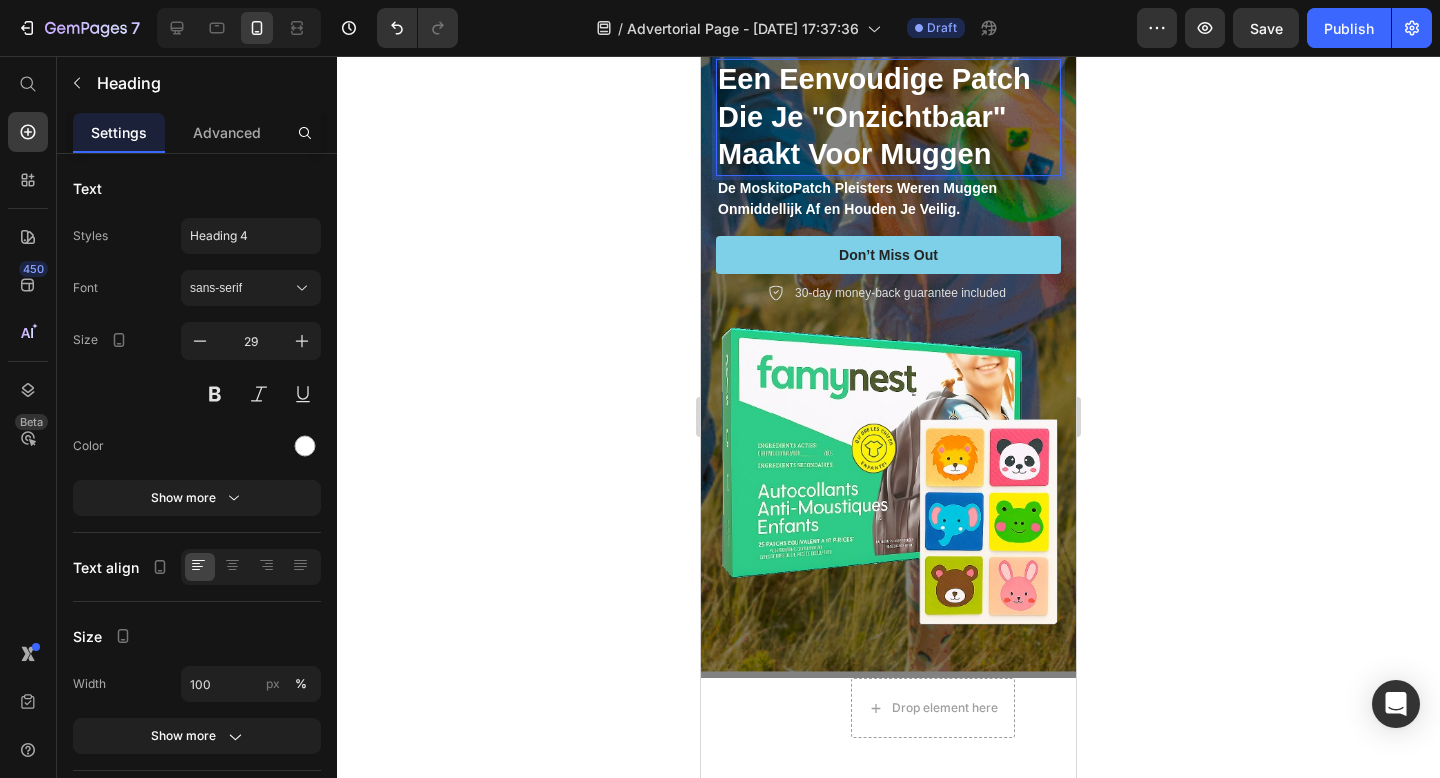 scroll, scrollTop: 480, scrollLeft: 0, axis: vertical 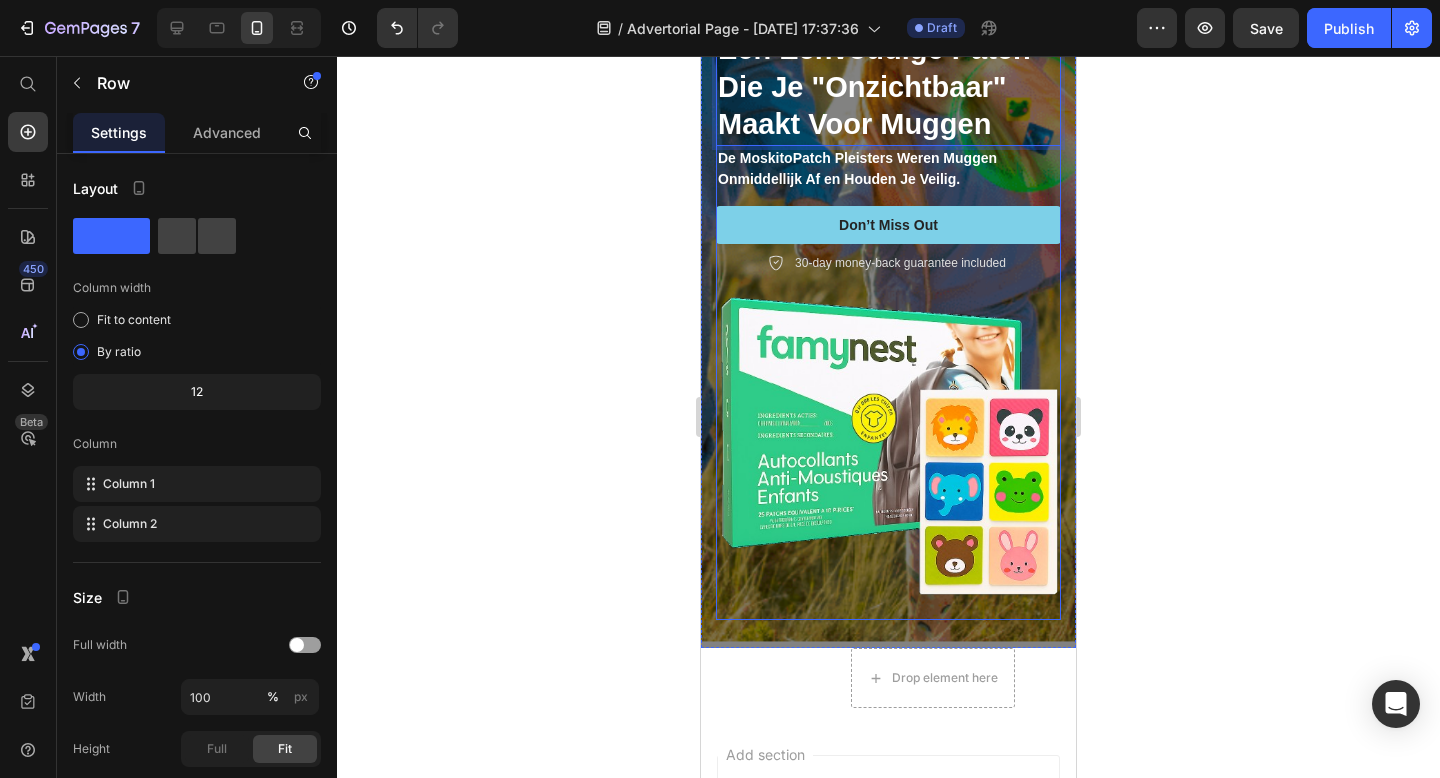 click on "Een Eenvoudige Patch Die Je "Onzichtbaar" Maakt Voor Muggen Heading   0 De MoskitoPatch Pleisters Weren Muggen Onmiddellijk Af en [PERSON_NAME] Veilig. Text Block Don’t Miss Out Button
30-day money-back guarantee included  Item List" at bounding box center [888, 152] 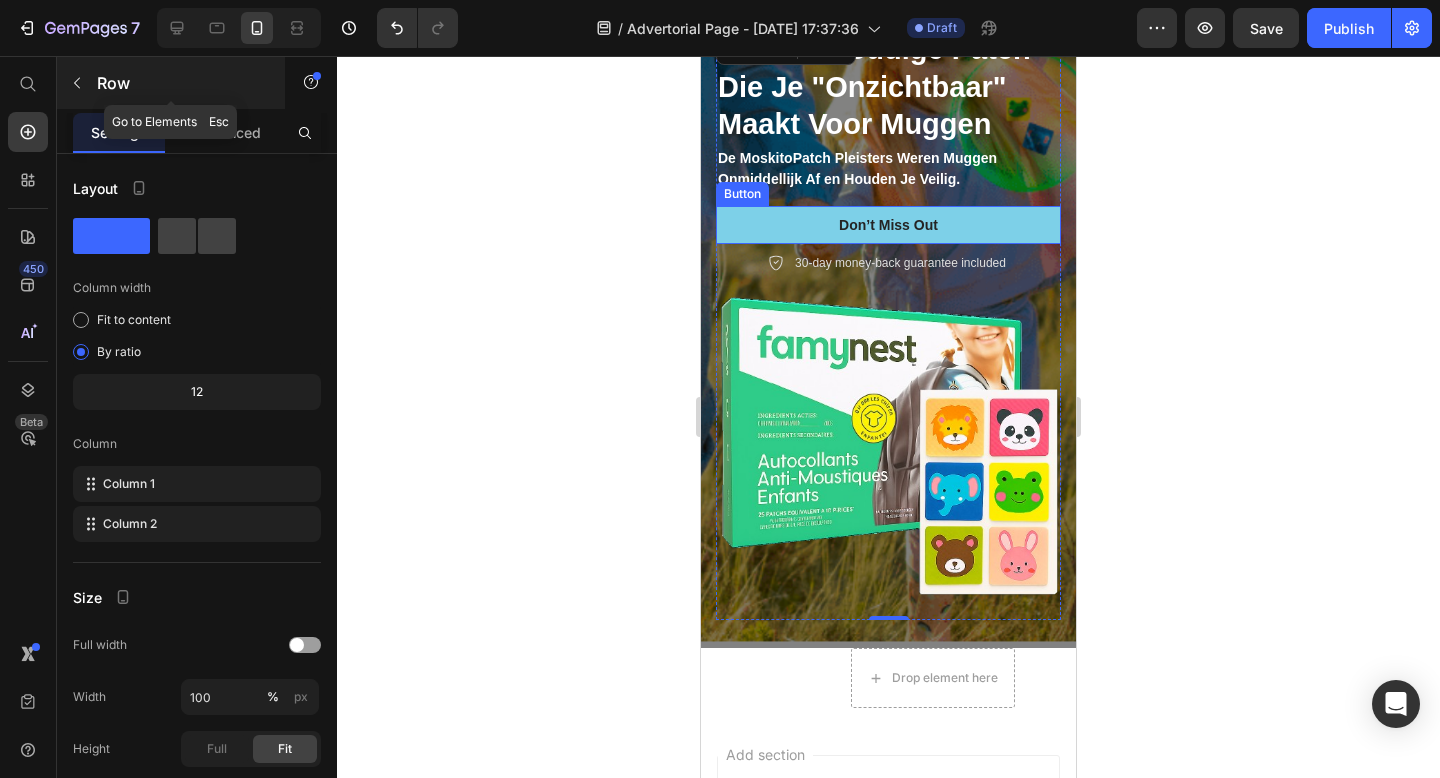click 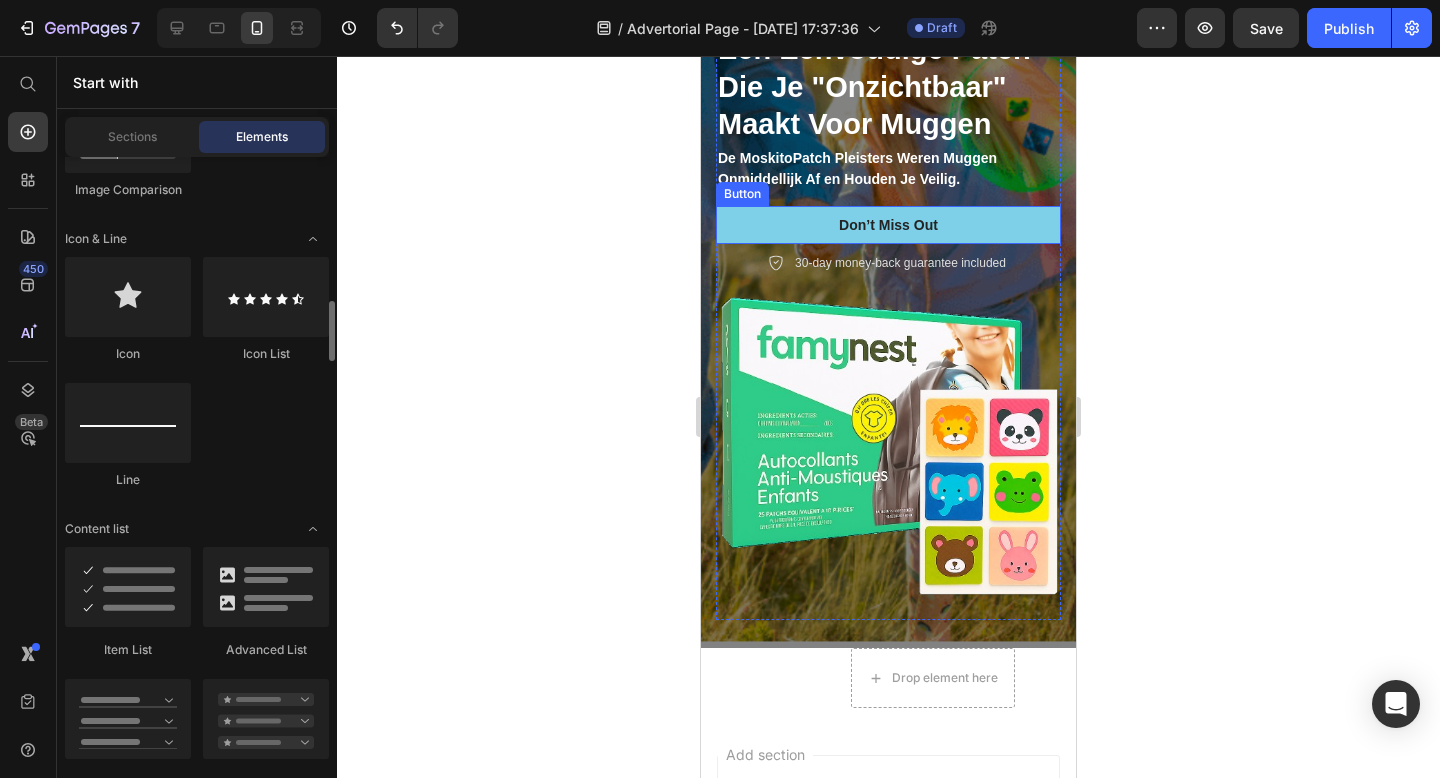 scroll, scrollTop: 1366, scrollLeft: 0, axis: vertical 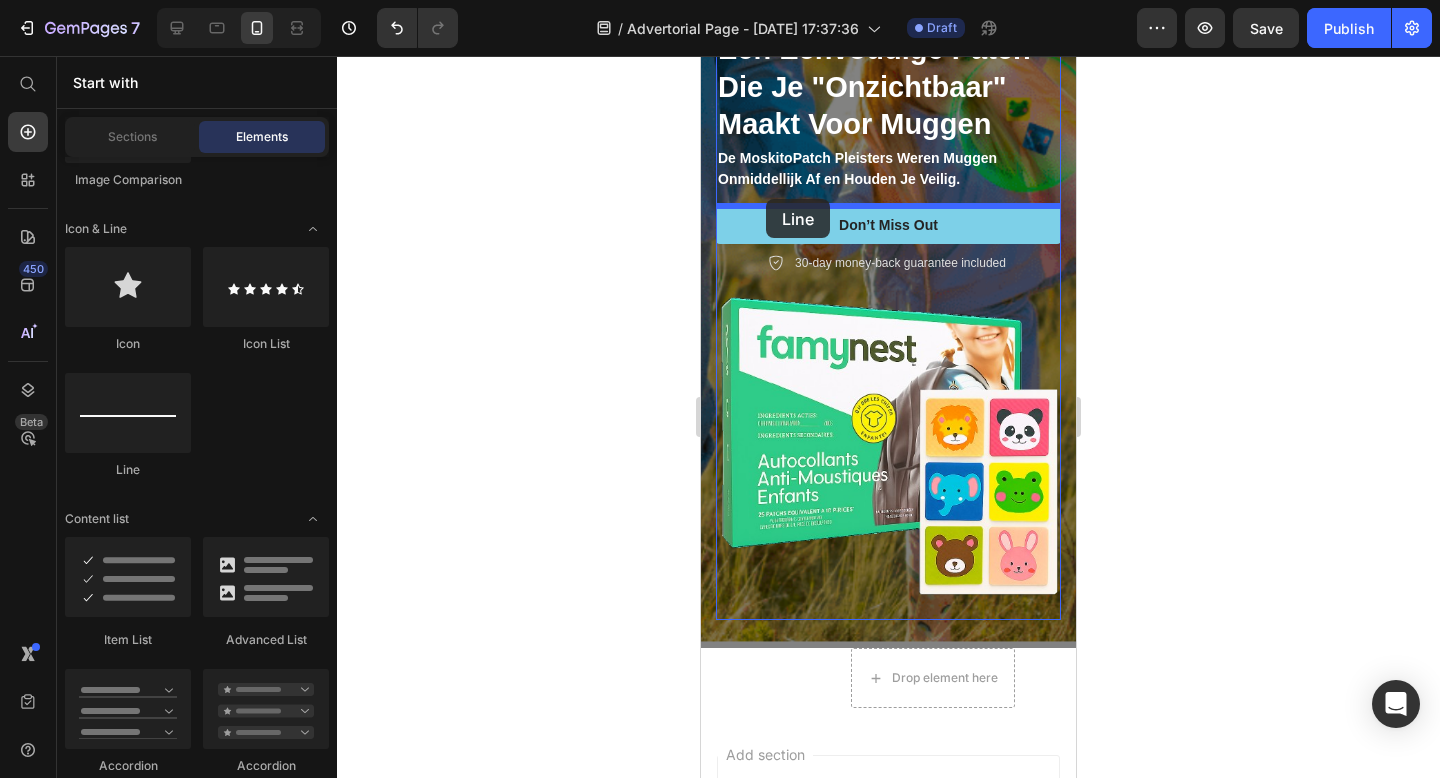 drag, startPoint x: 830, startPoint y: 464, endPoint x: 766, endPoint y: 199, distance: 272.61877 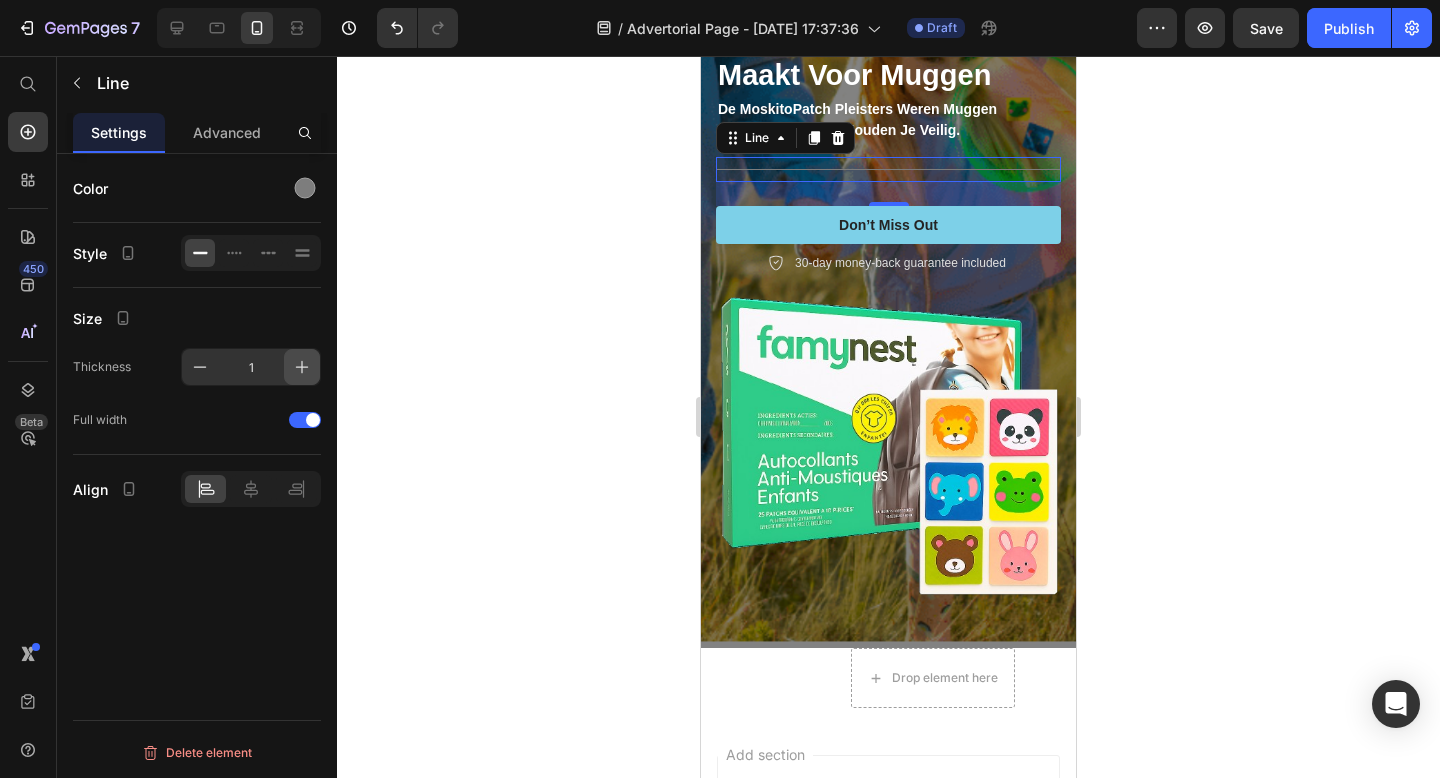 click at bounding box center [302, 367] 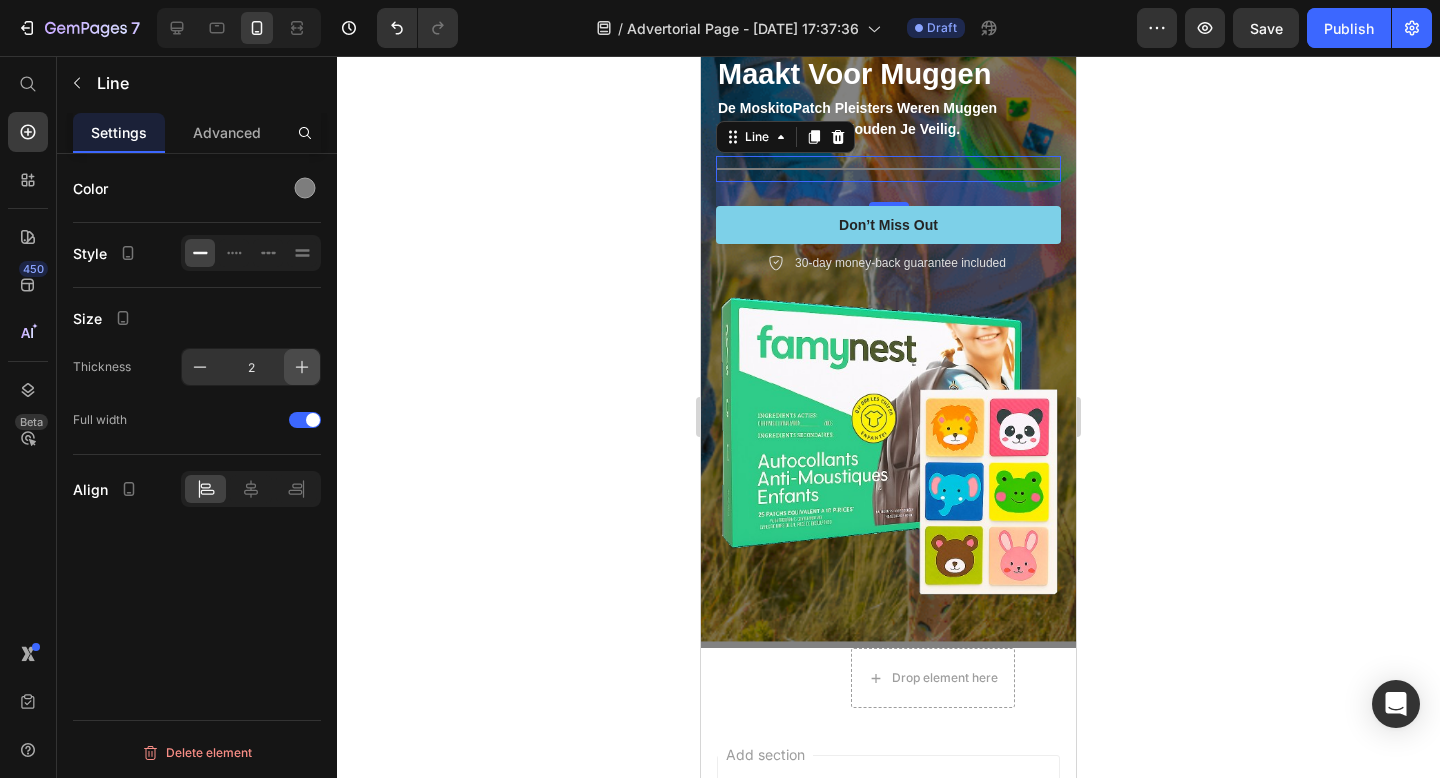 click at bounding box center (302, 367) 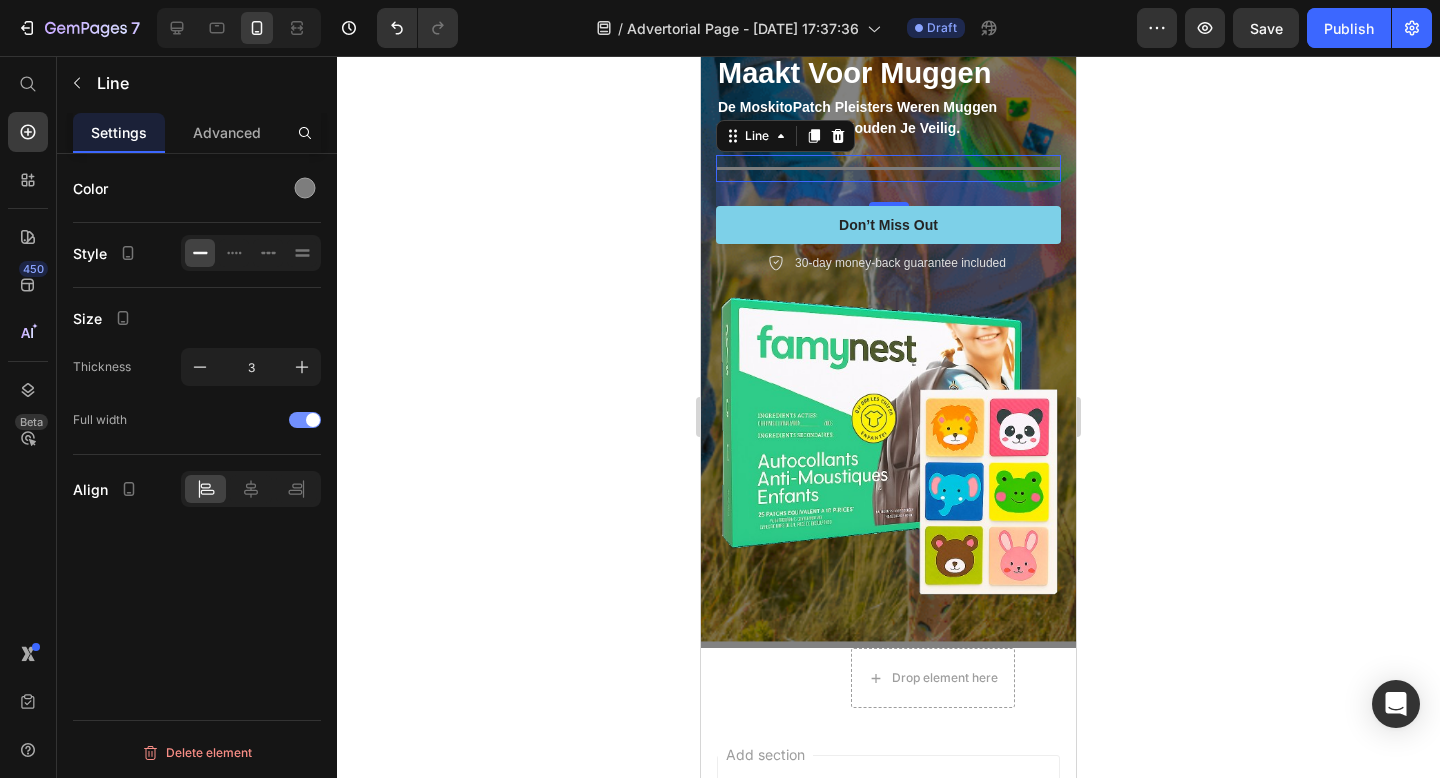 click at bounding box center [305, 420] 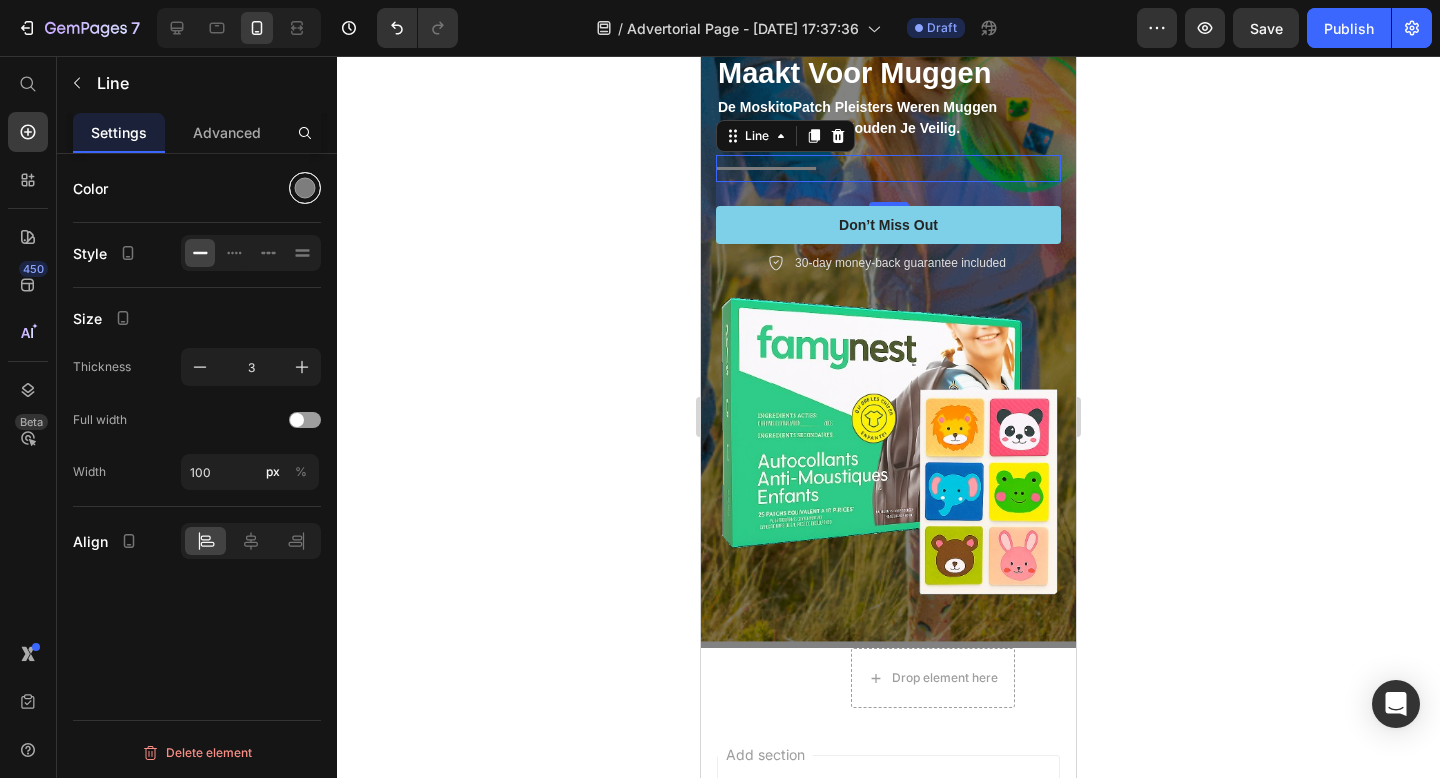 click at bounding box center [305, 188] 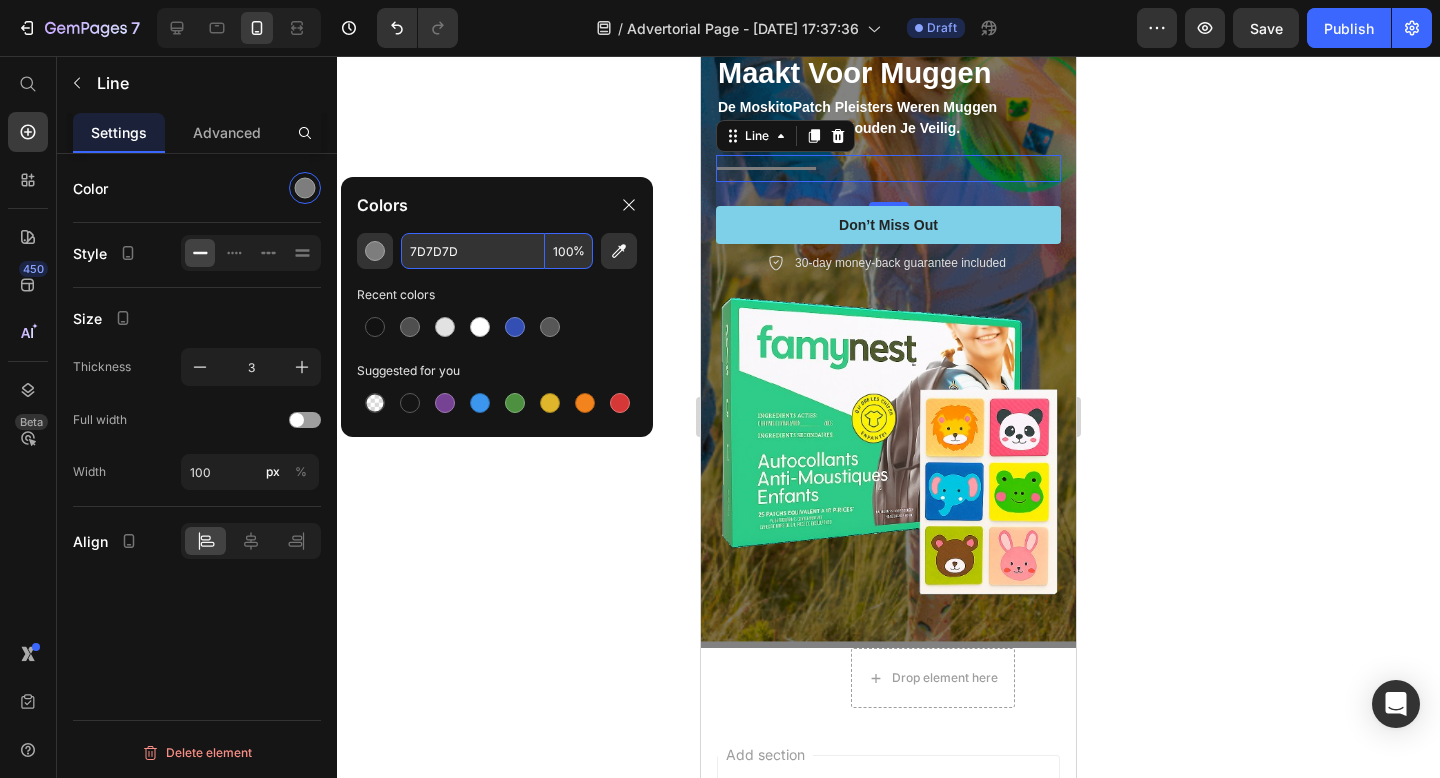 click on "7D7D7D" at bounding box center [473, 251] 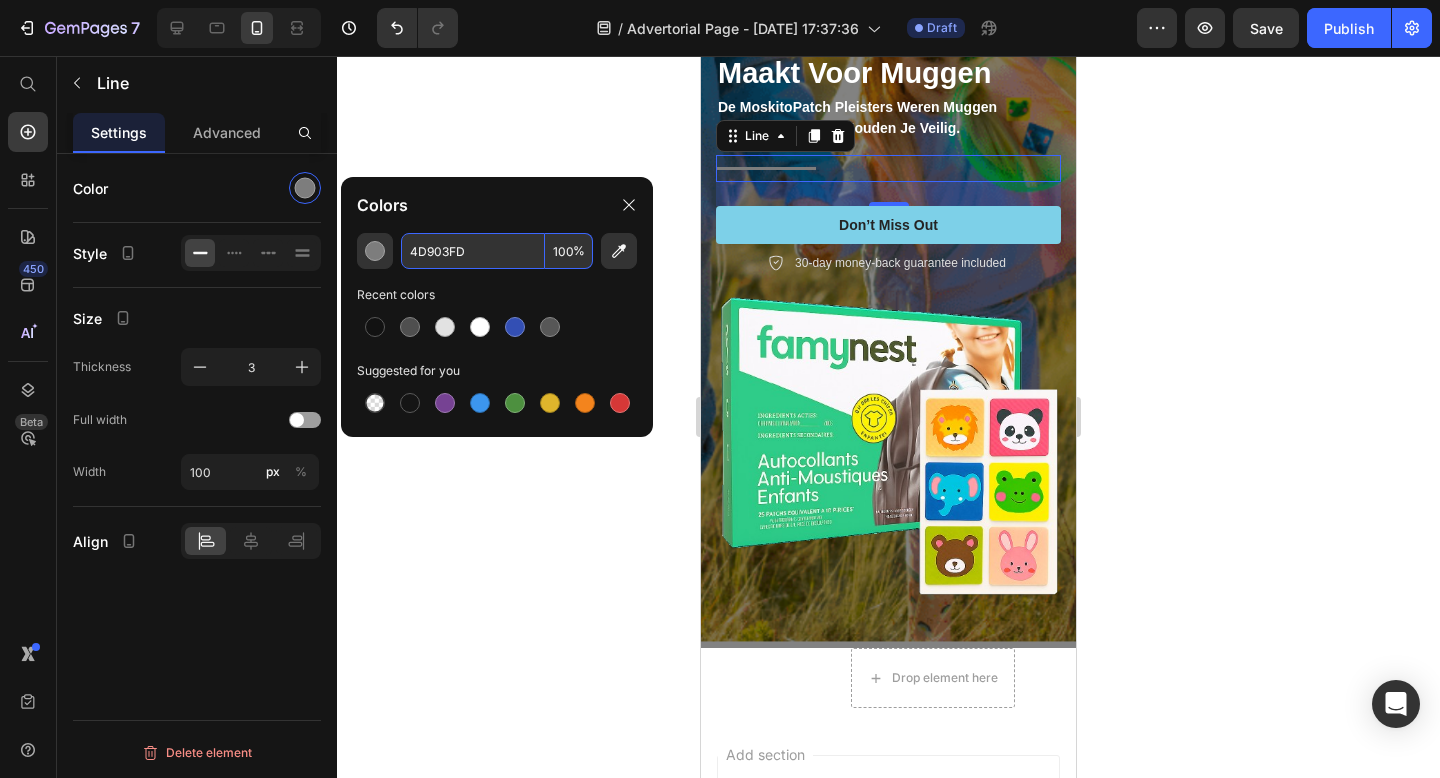type on "7D7D7D" 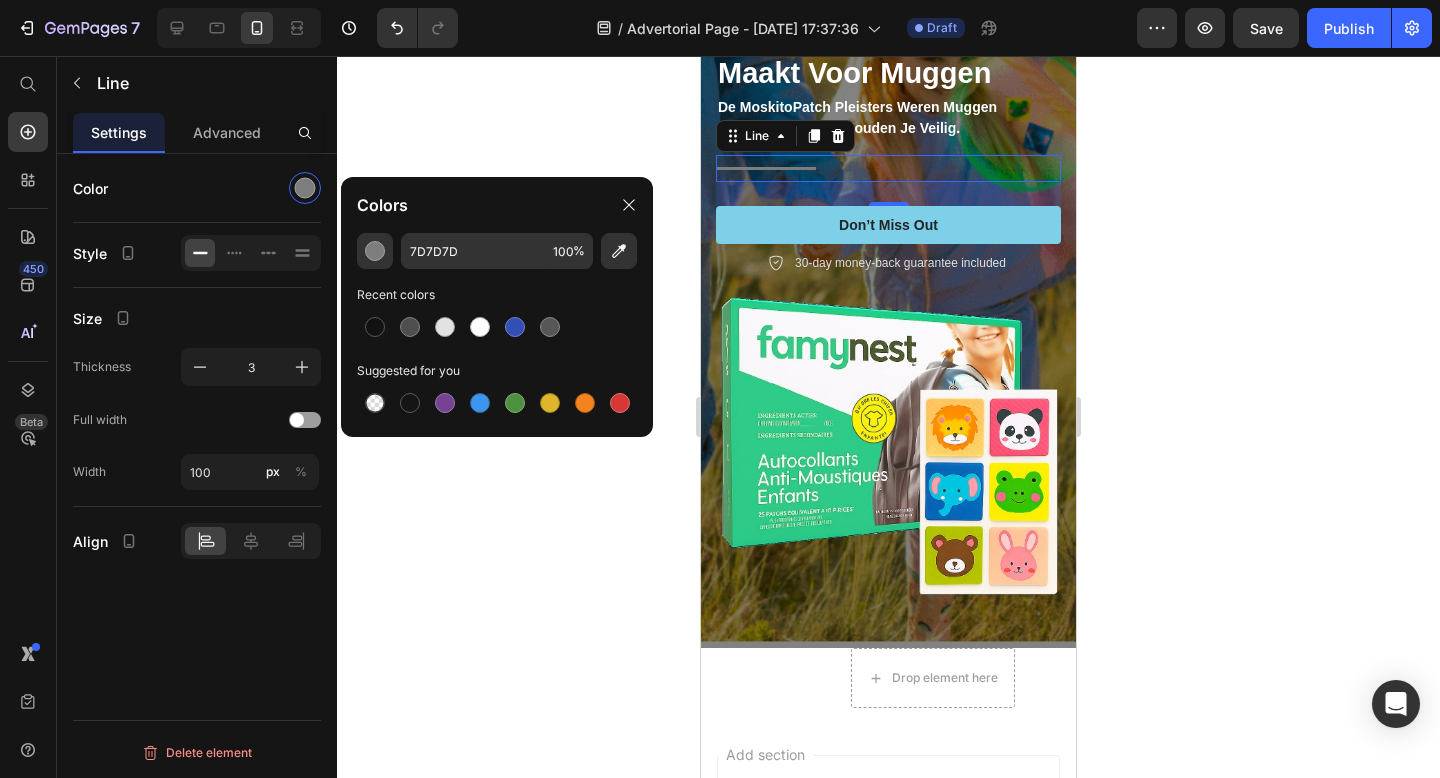click 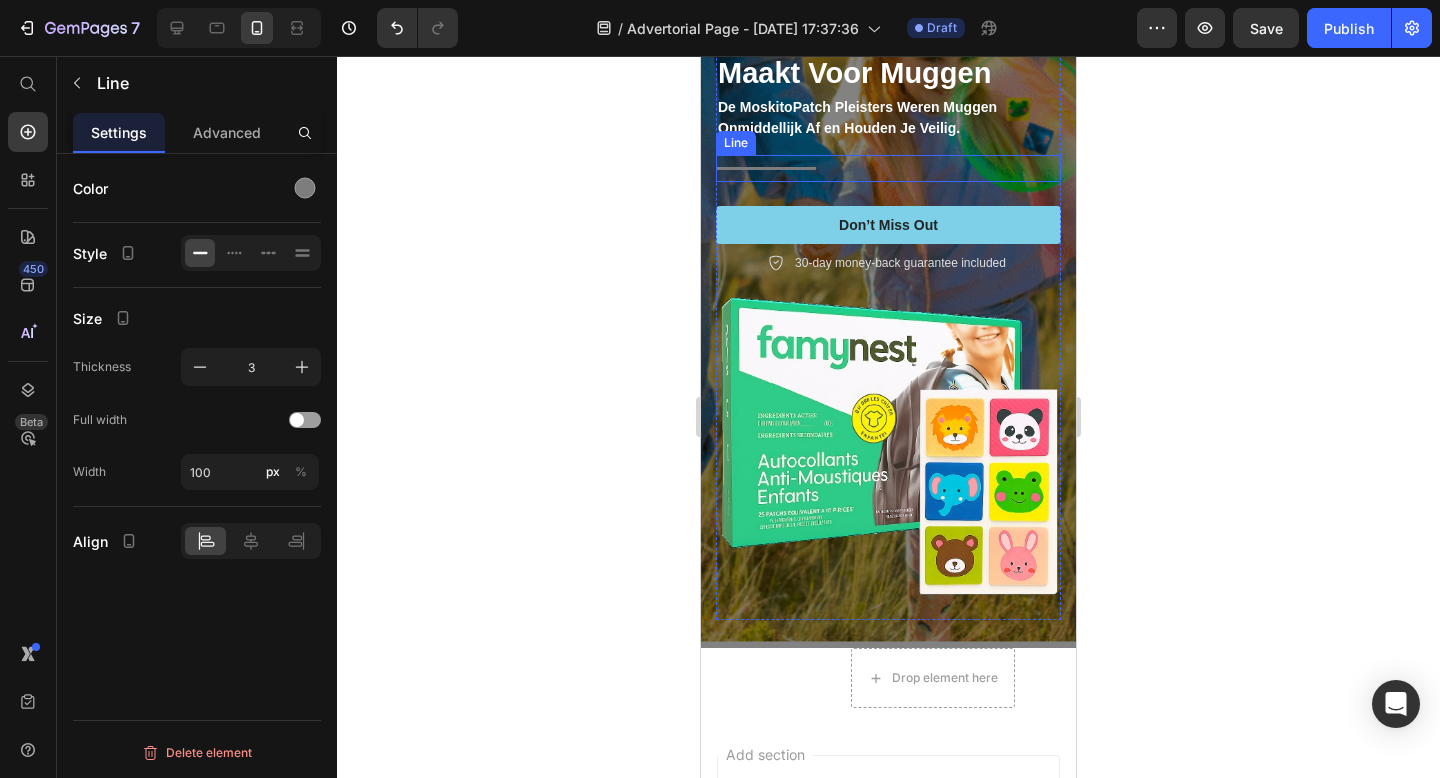 click at bounding box center (766, 168) 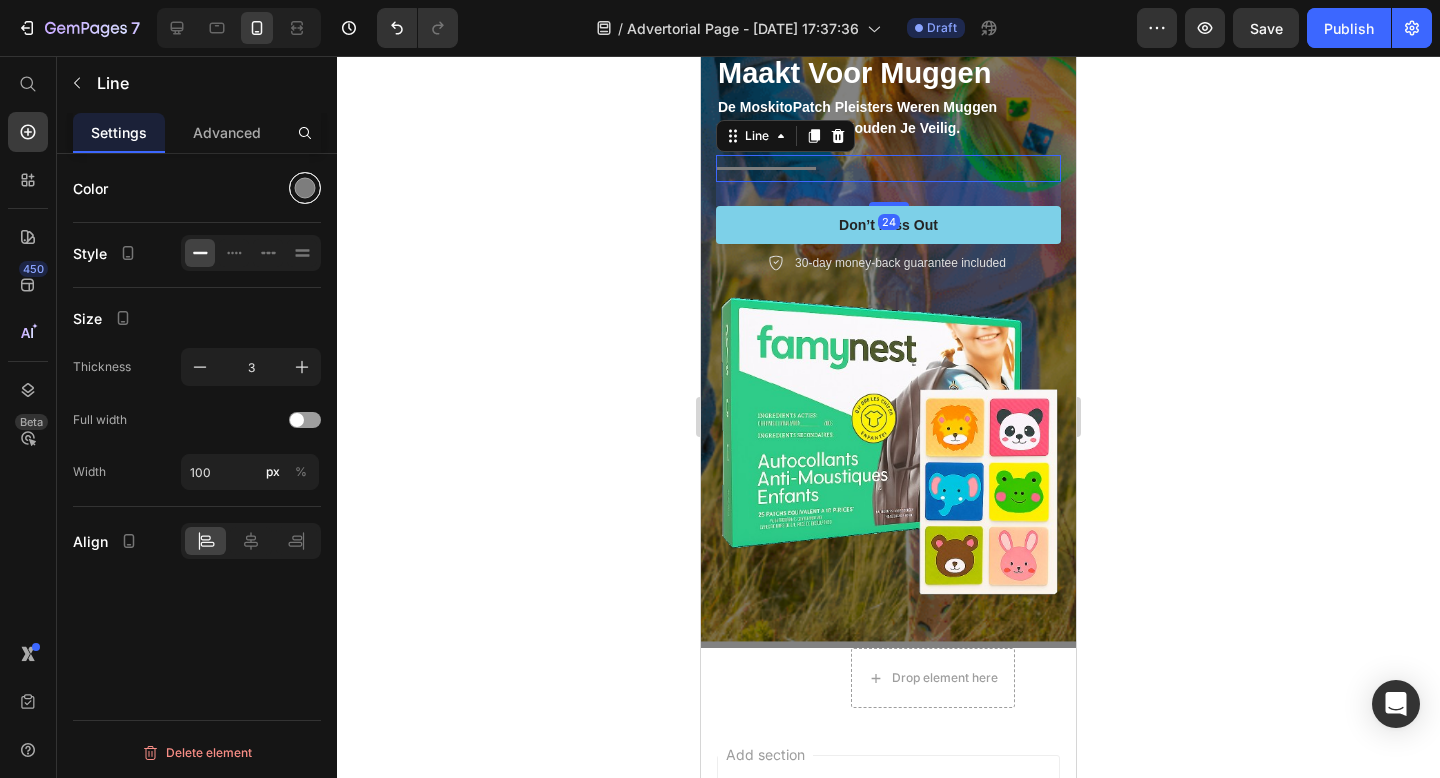 click at bounding box center (305, 188) 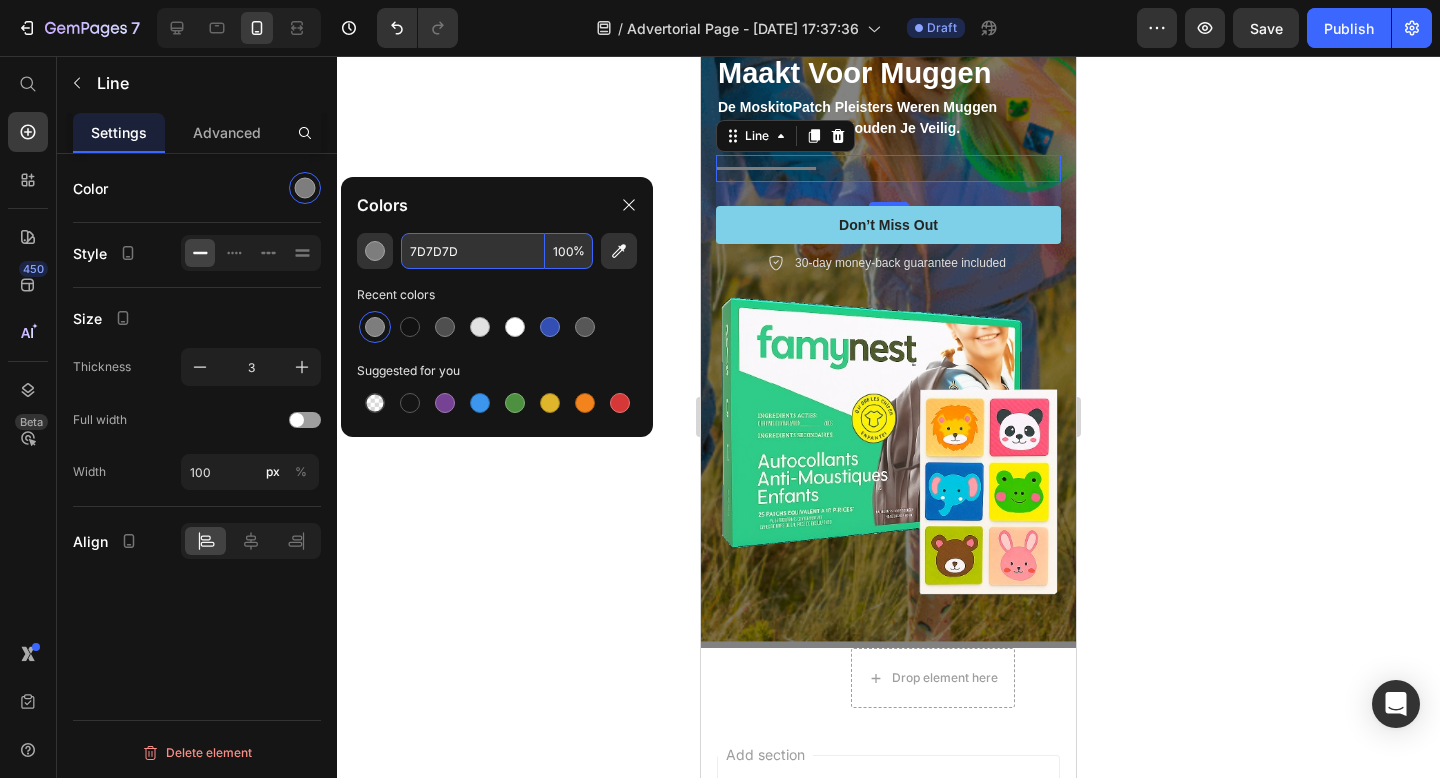 click on "7D7D7D" at bounding box center [473, 251] 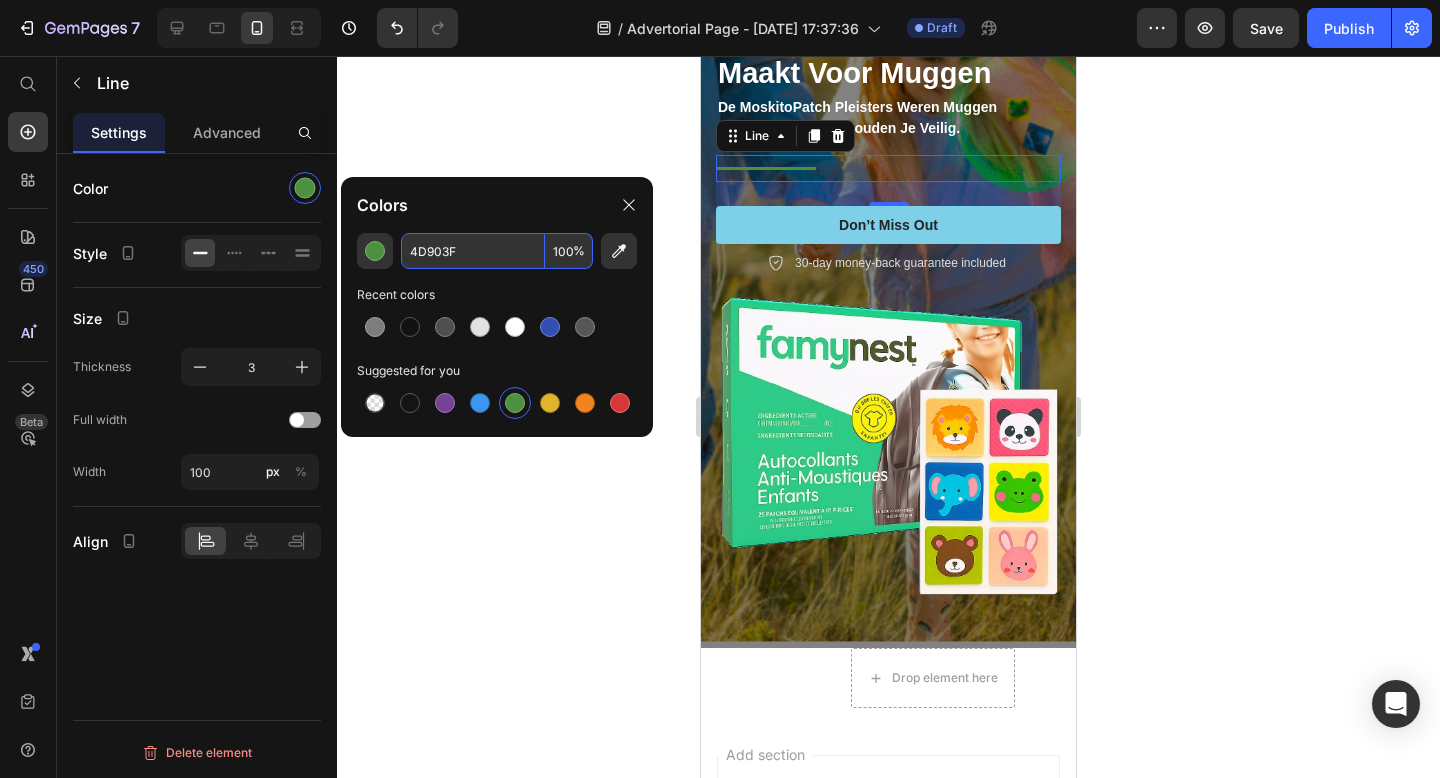 type on "4D903F" 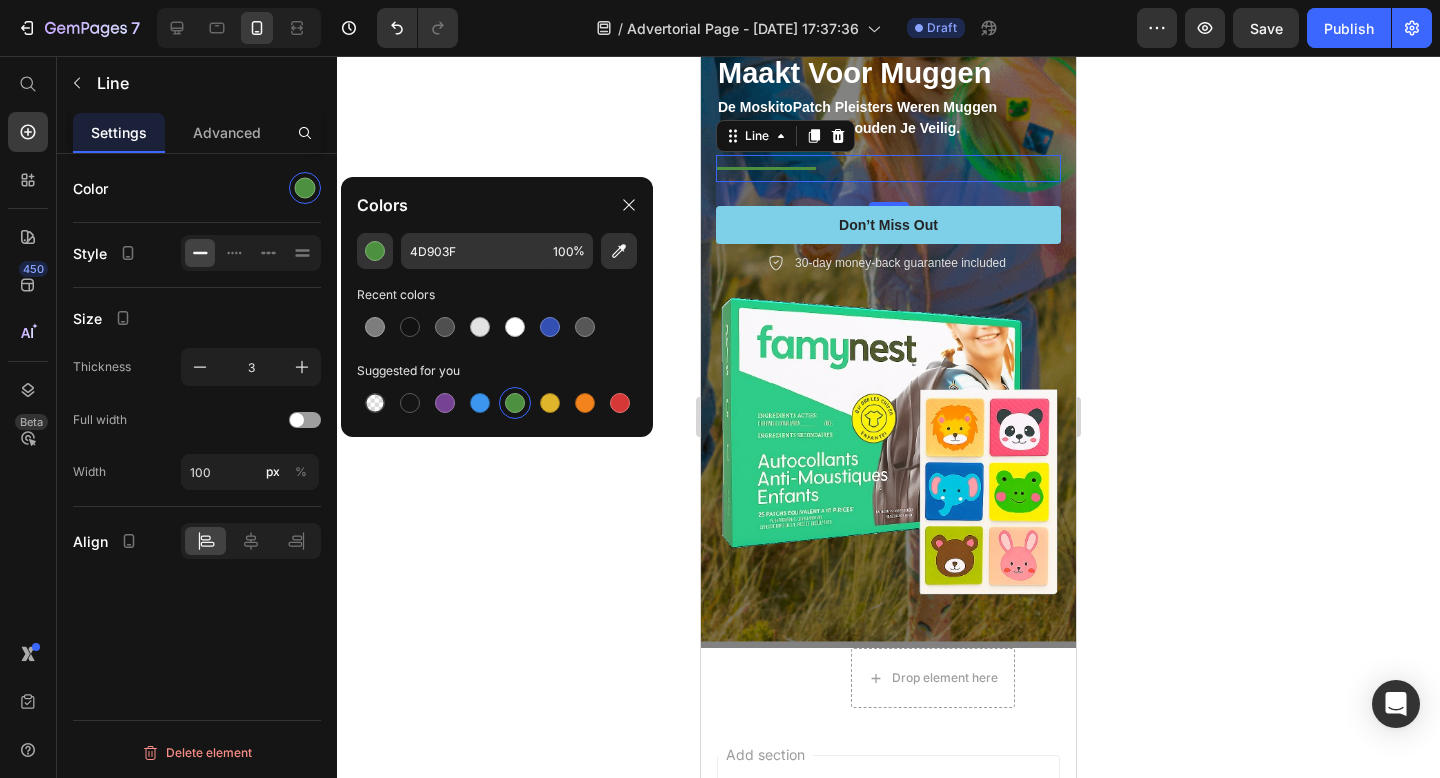 click on "Colors" 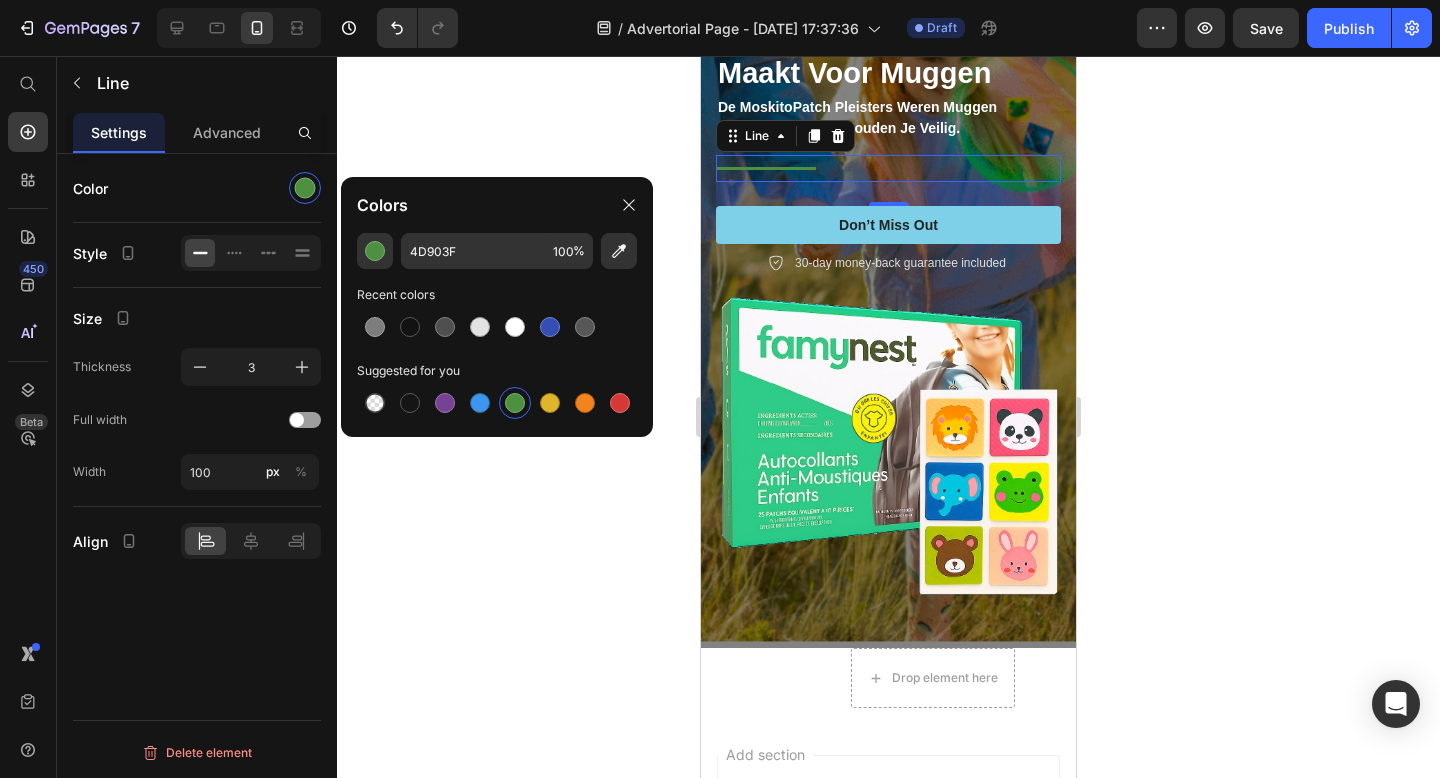 click 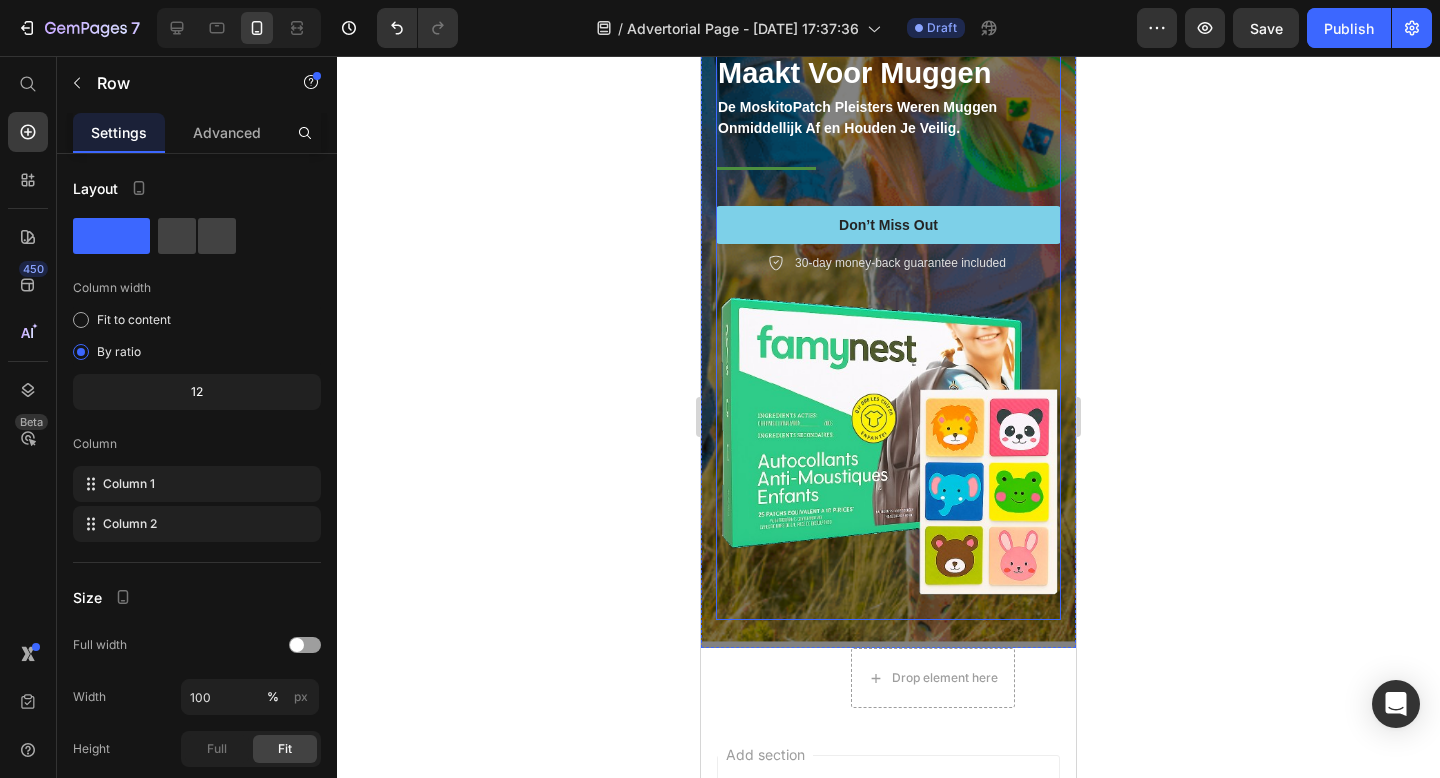 click on "⁠⁠⁠⁠⁠⁠⁠ Een Eenvoudige Patch Die Je "Onzichtbaar" Maakt Voor Muggen Heading De MoskitoPatch Pleisters Weren Muggen Onmiddellijk Af en [PERSON_NAME] Veilig. Text Block                Title Line Don’t Miss Out Button
30-day money-back guarantee included  Item List" at bounding box center [888, 126] 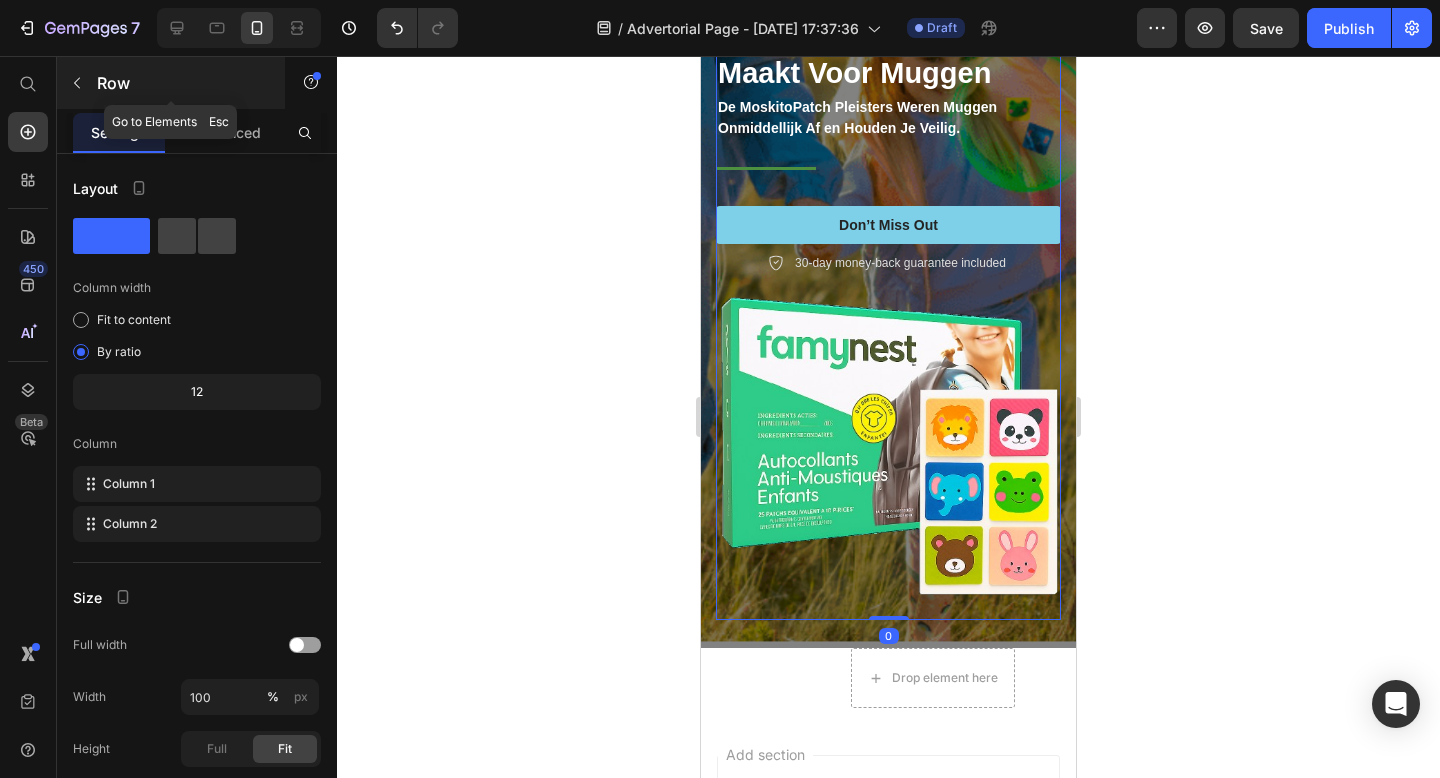 click 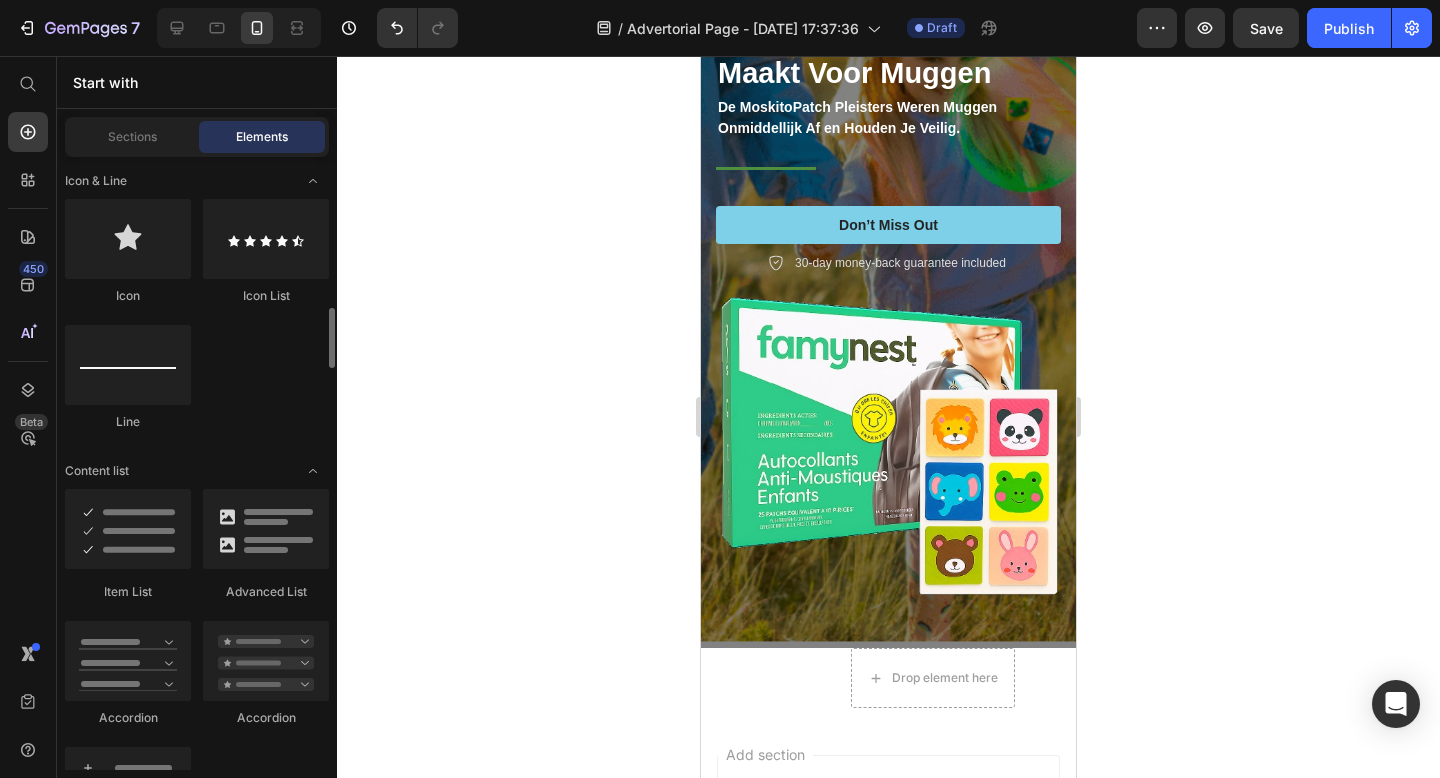 scroll, scrollTop: 1443, scrollLeft: 0, axis: vertical 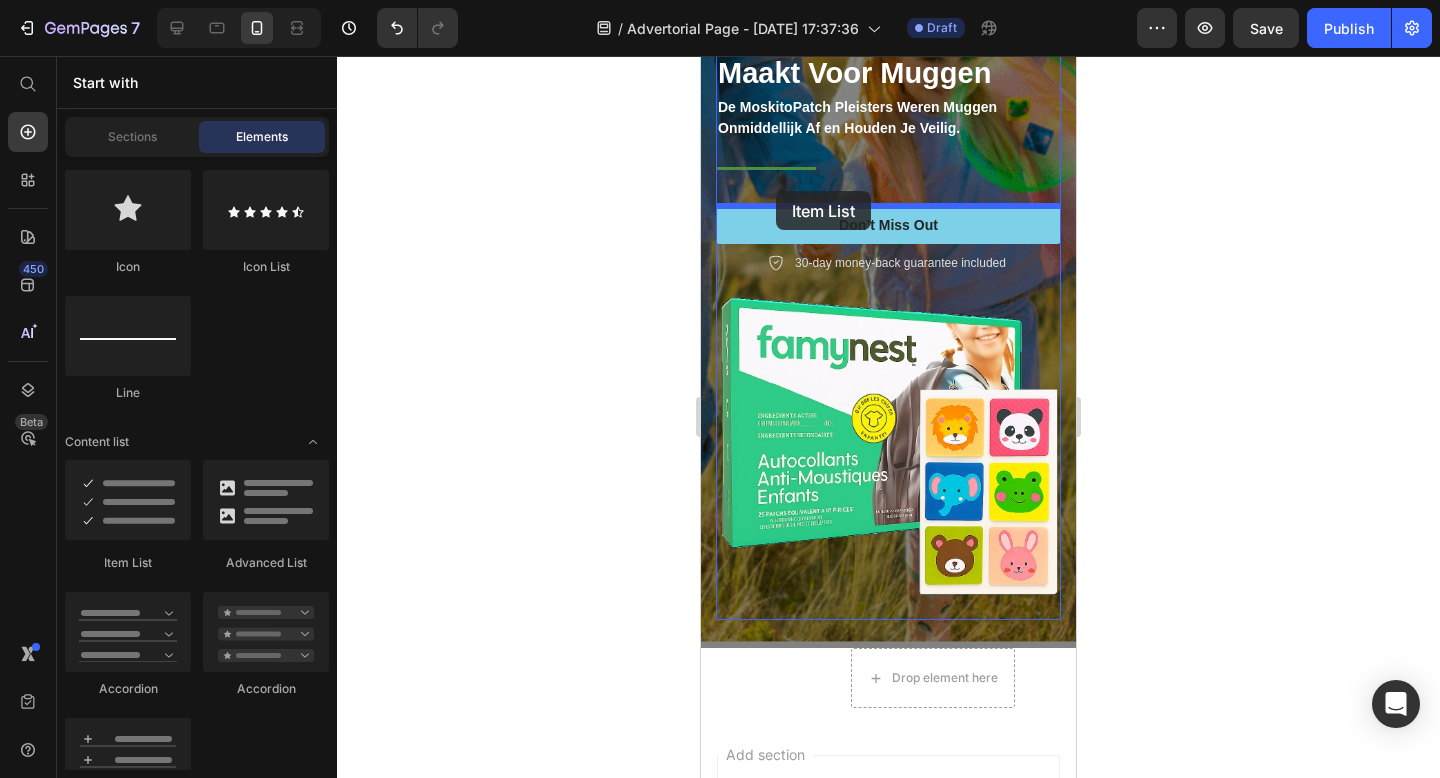 drag, startPoint x: 829, startPoint y: 572, endPoint x: 776, endPoint y: 192, distance: 383.67825 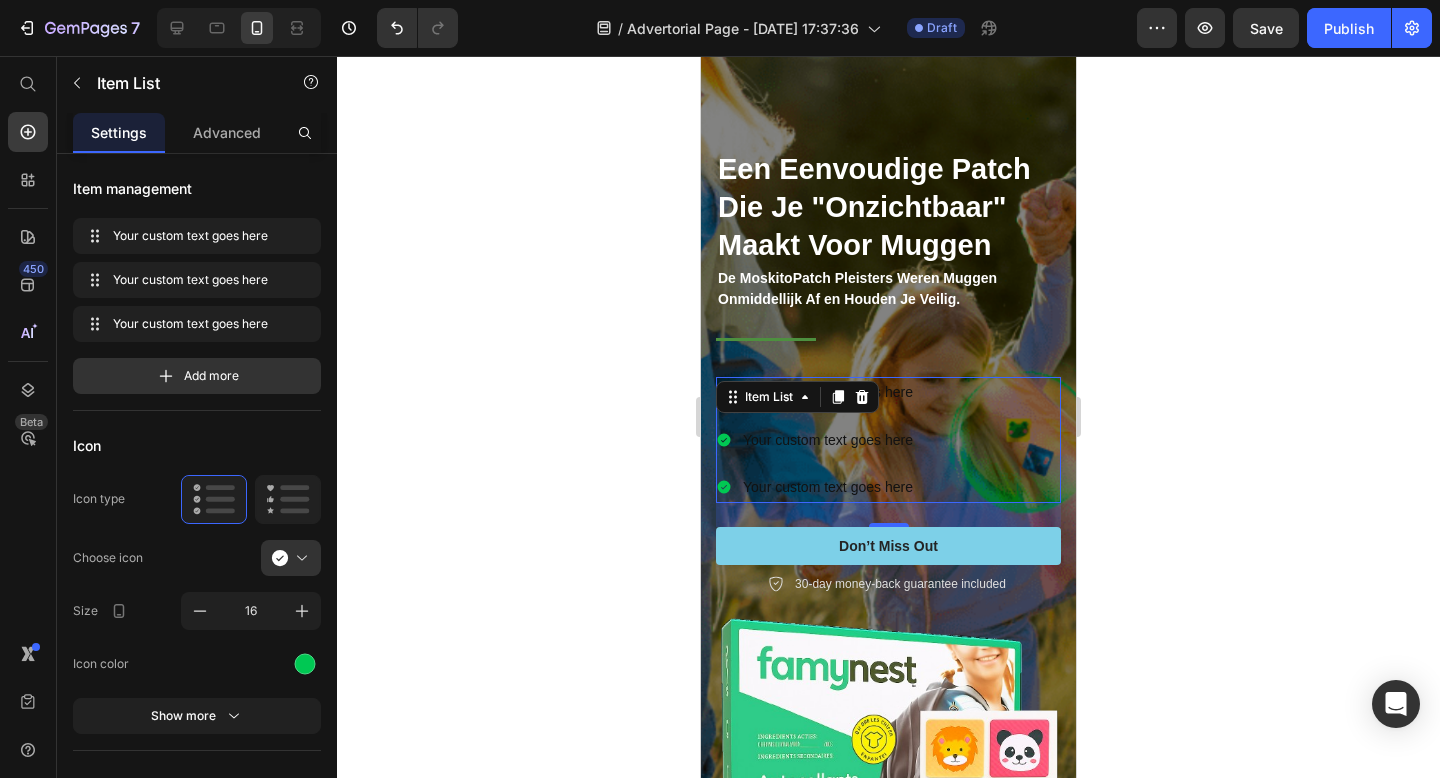 scroll, scrollTop: 185, scrollLeft: 0, axis: vertical 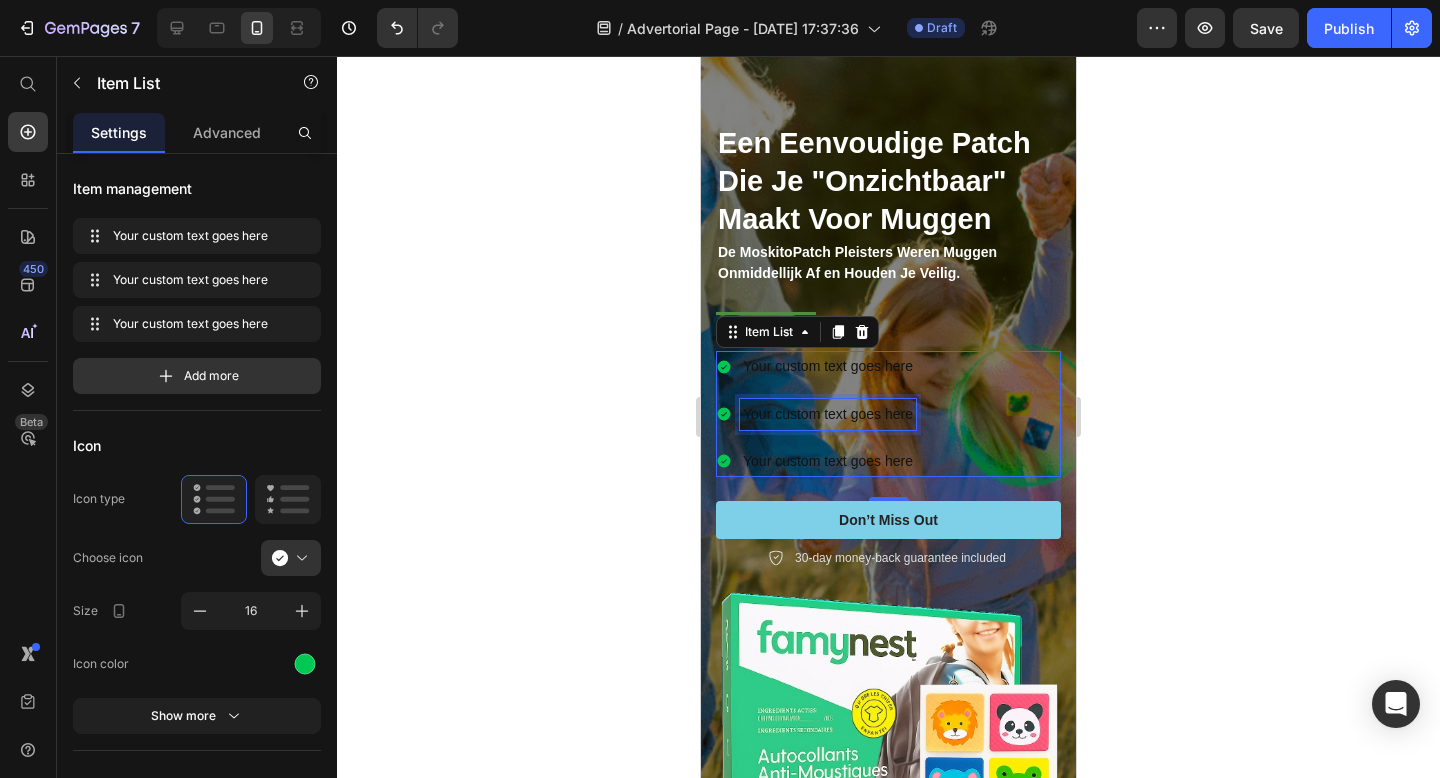 click on "Your custom text goes here" at bounding box center (828, 414) 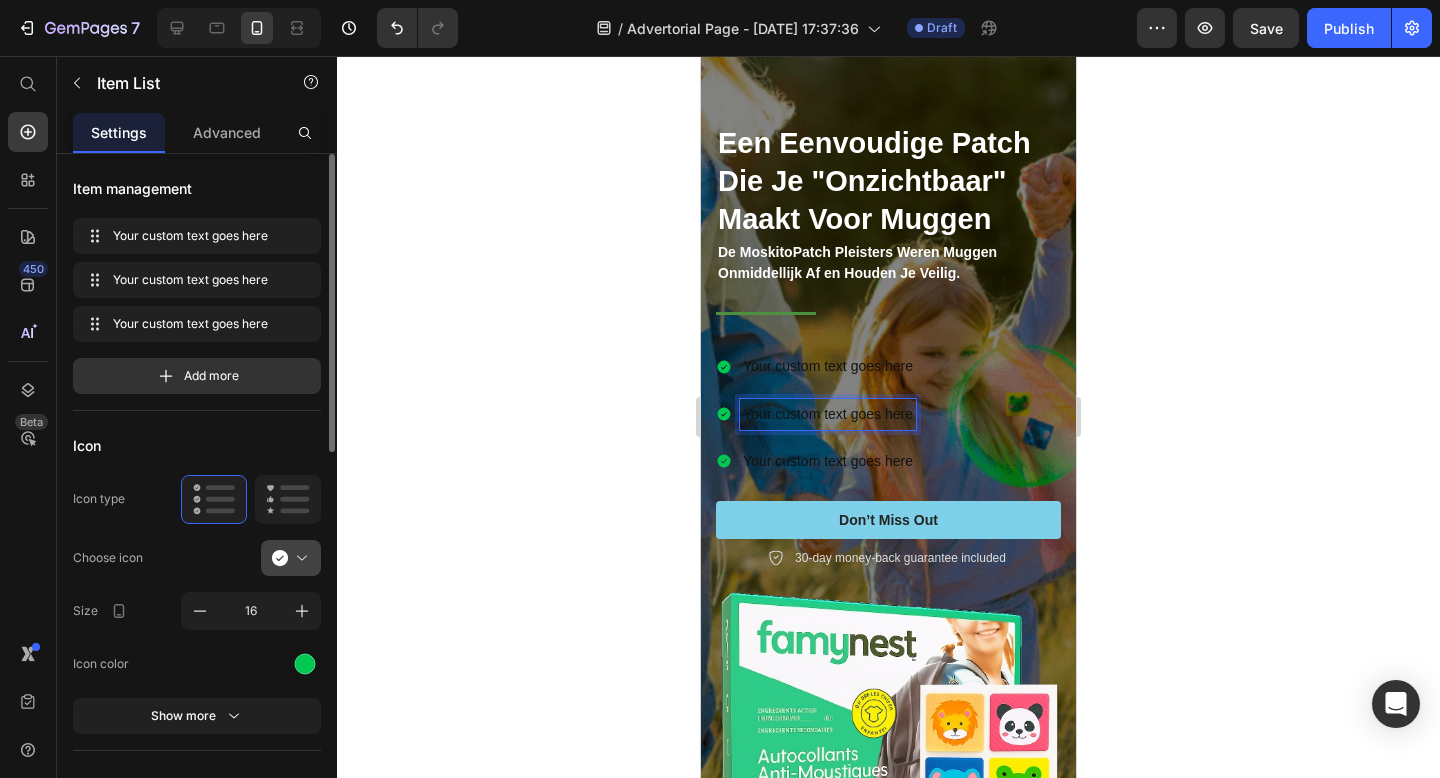 click at bounding box center (299, 558) 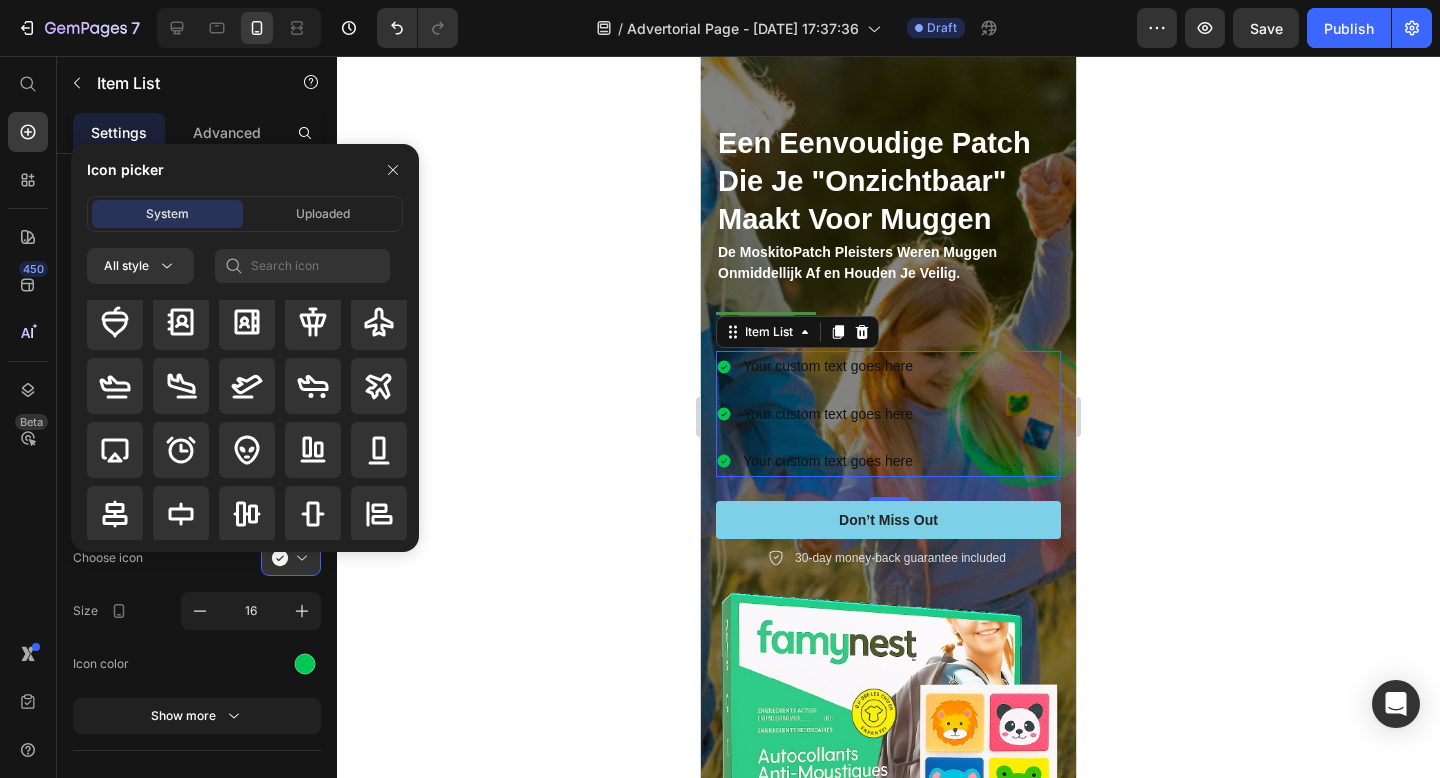 scroll, scrollTop: 0, scrollLeft: 0, axis: both 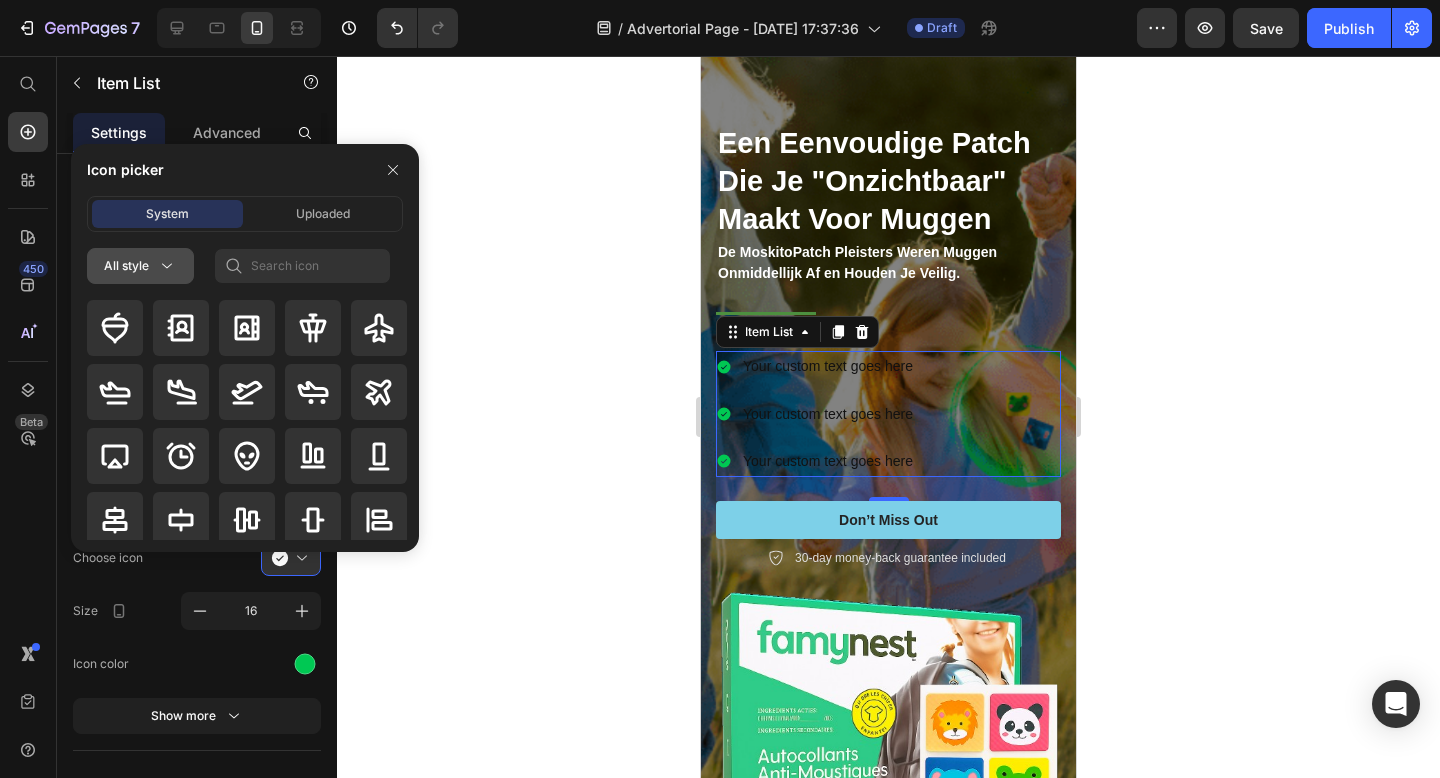 click 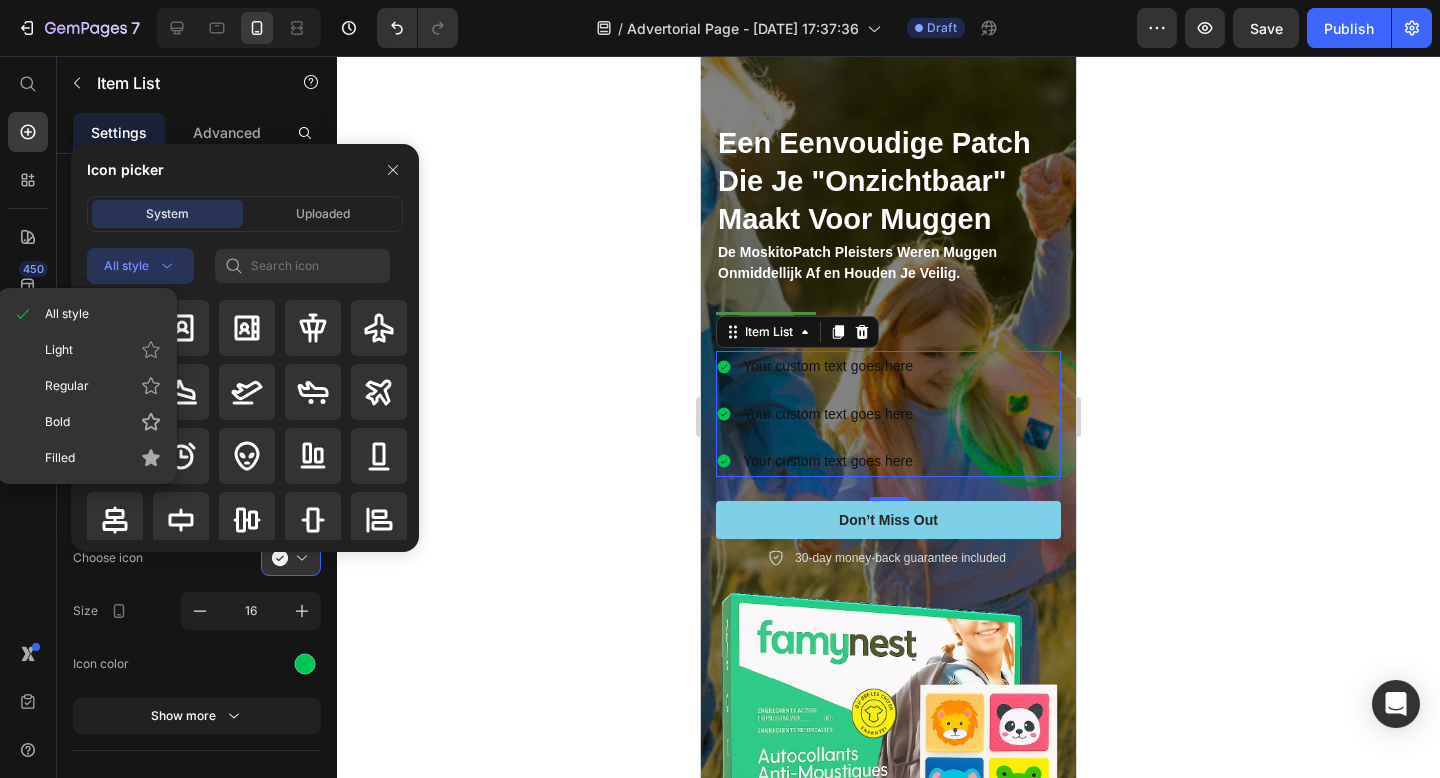 click 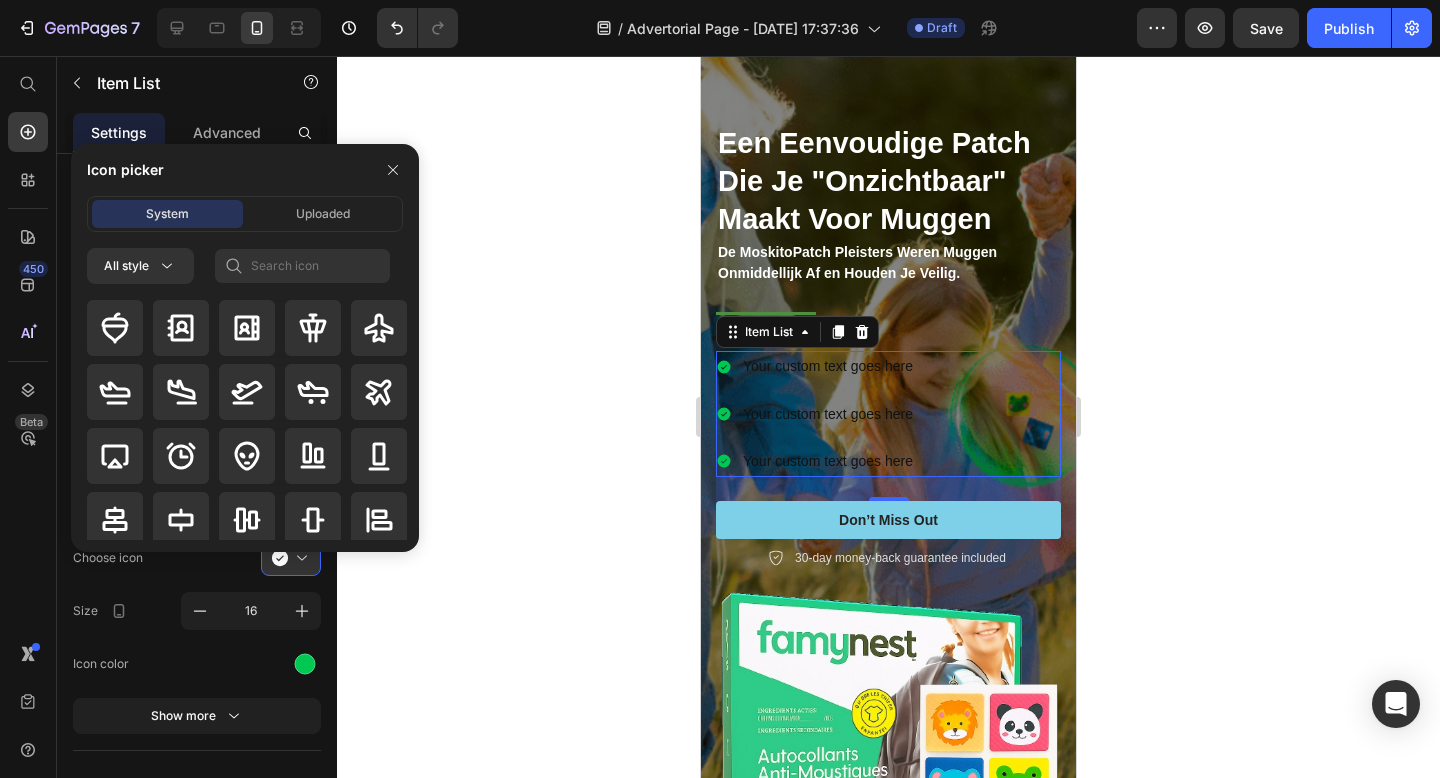 click 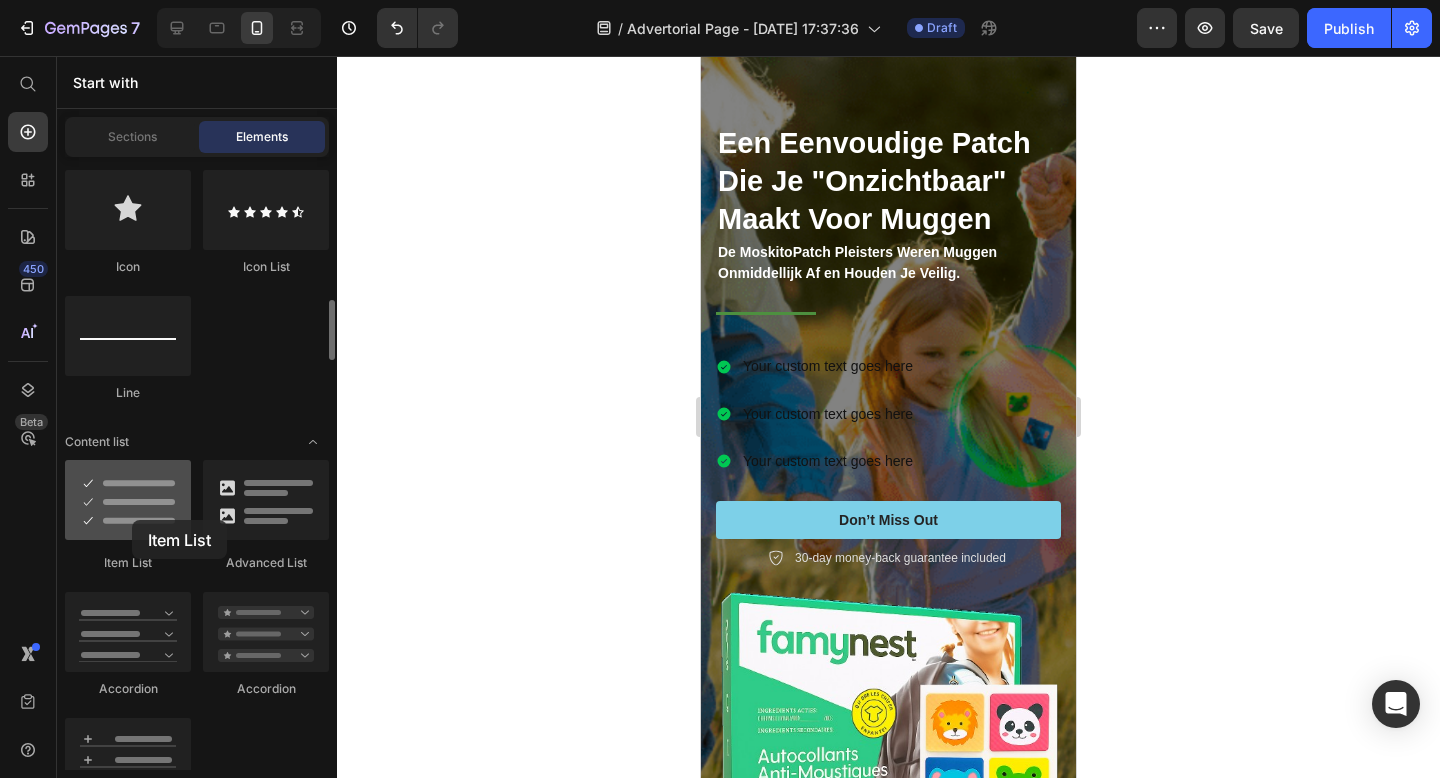 click at bounding box center [128, 500] 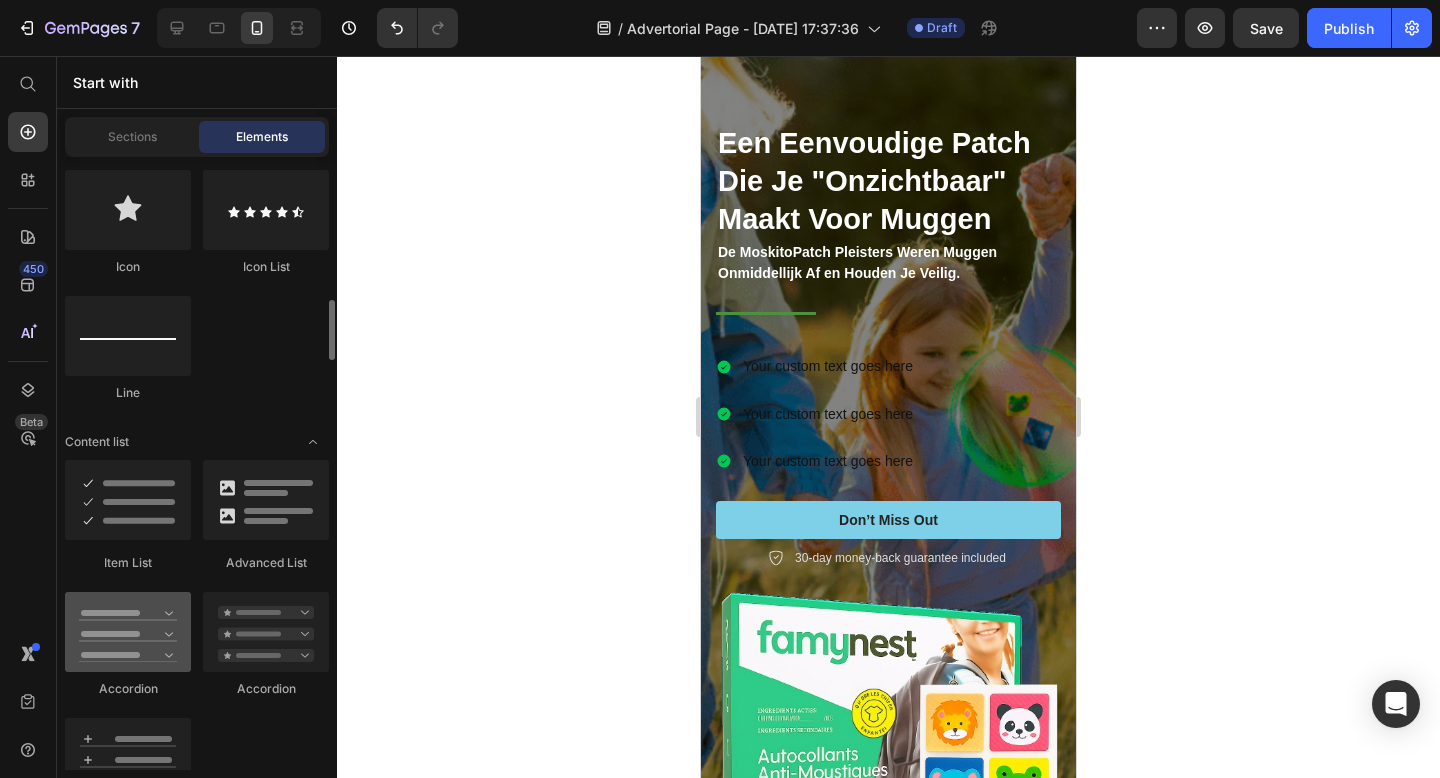 click at bounding box center [128, 632] 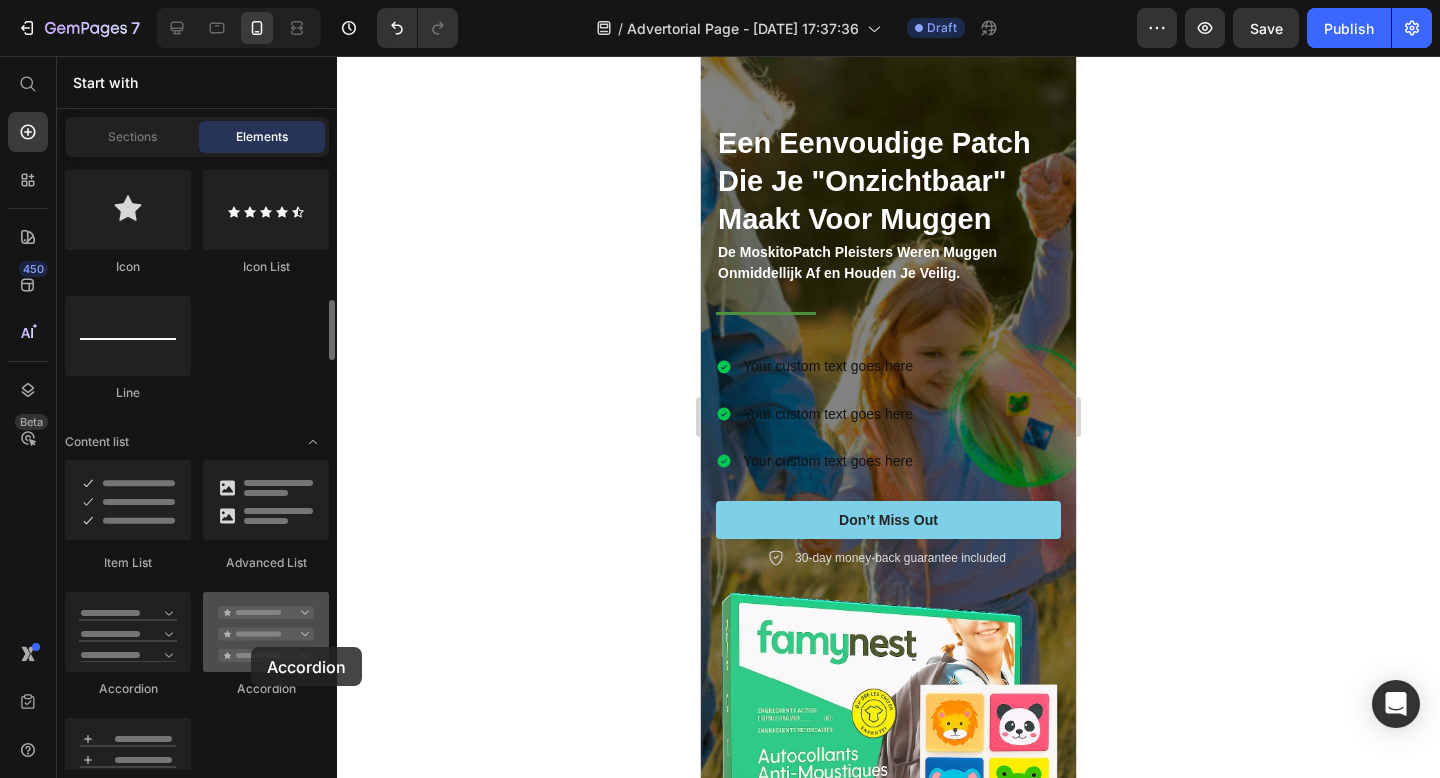 click at bounding box center (266, 632) 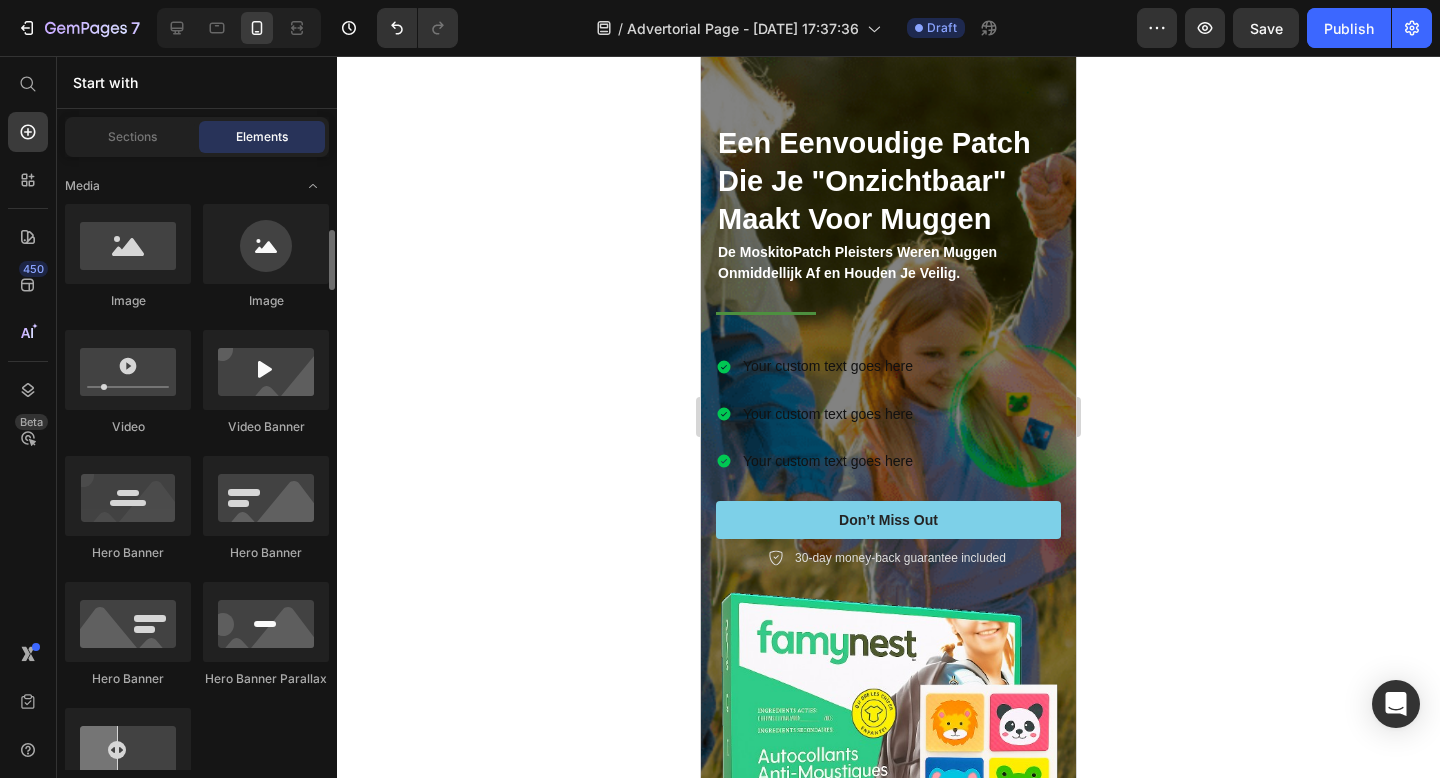 scroll, scrollTop: 585, scrollLeft: 0, axis: vertical 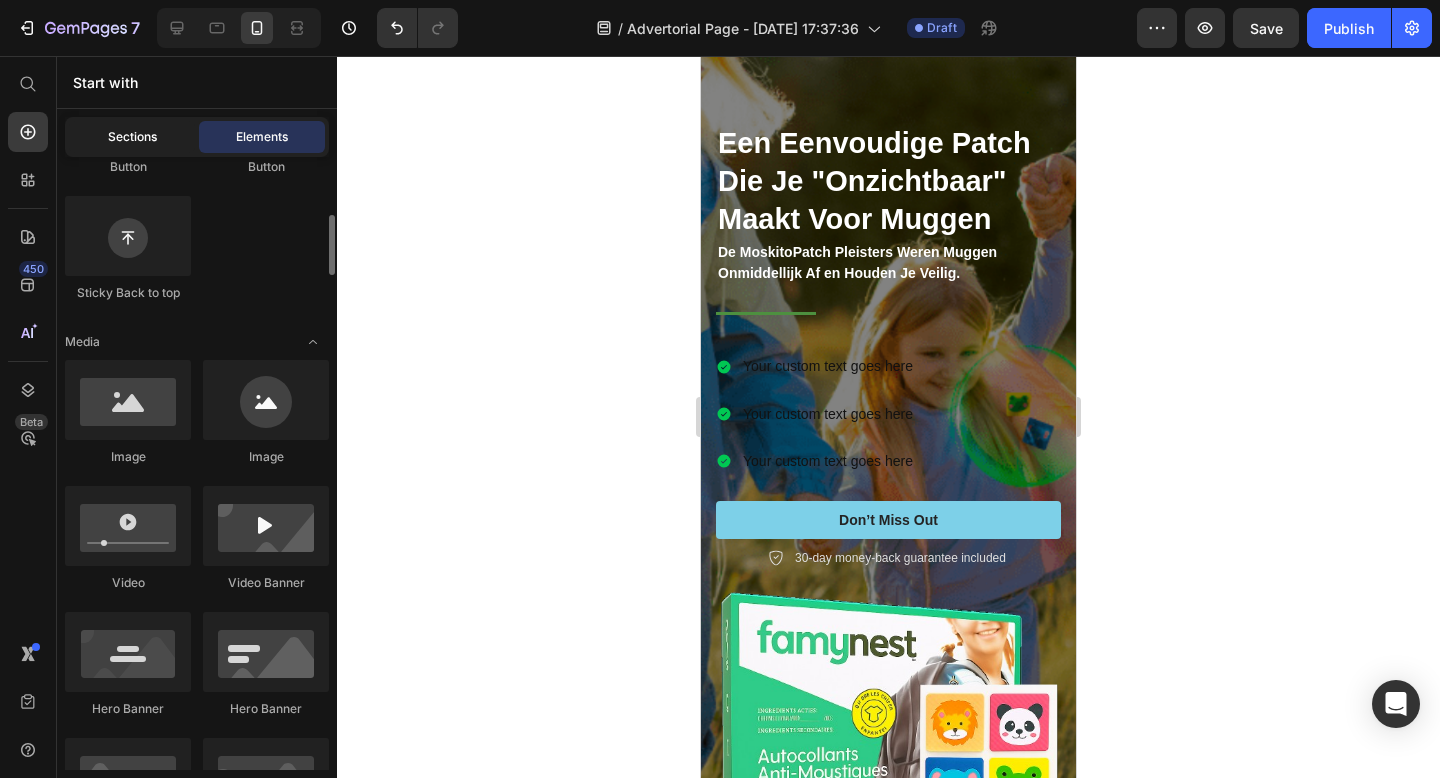 click on "Sections" at bounding box center (132, 137) 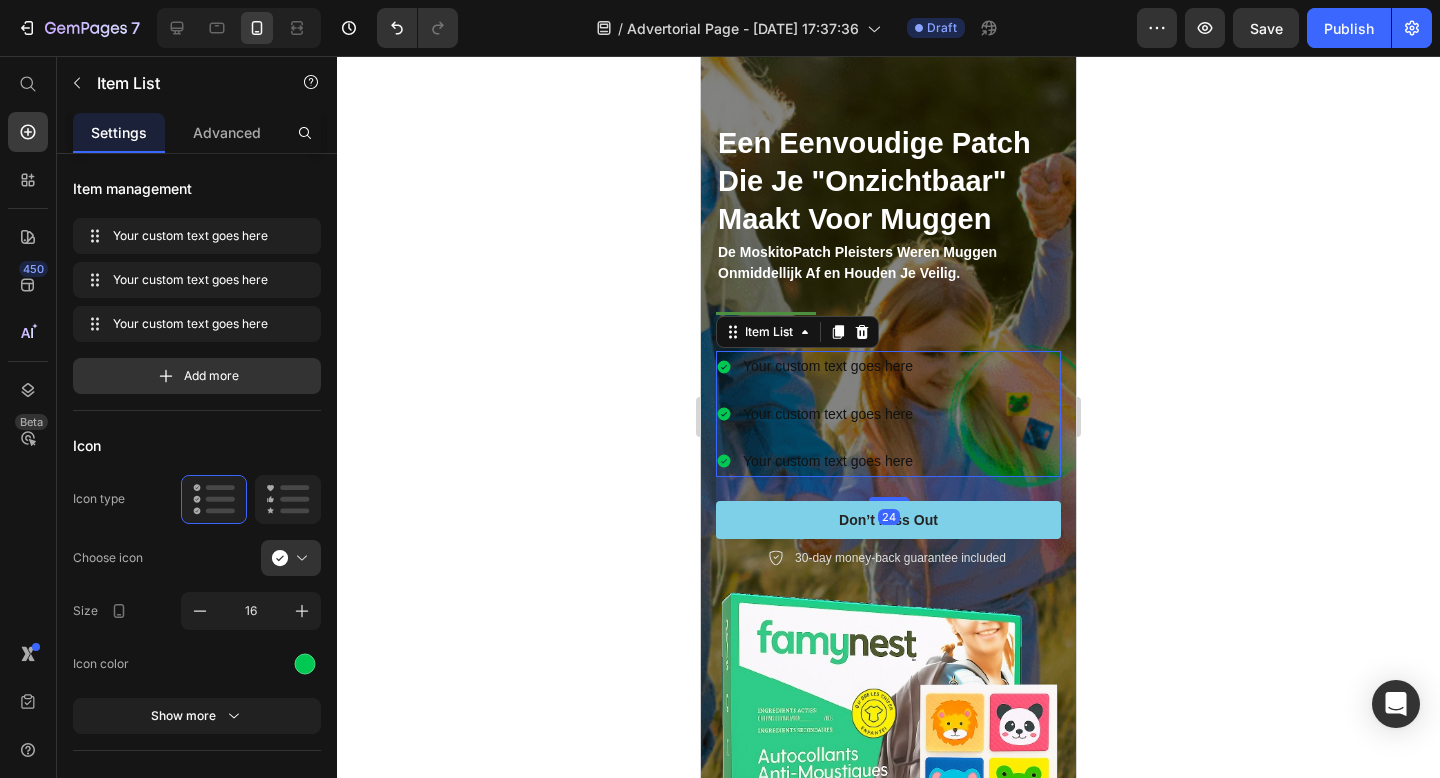 click on "Your custom text goes here Your custom text goes here Your custom text goes here" at bounding box center (816, 414) 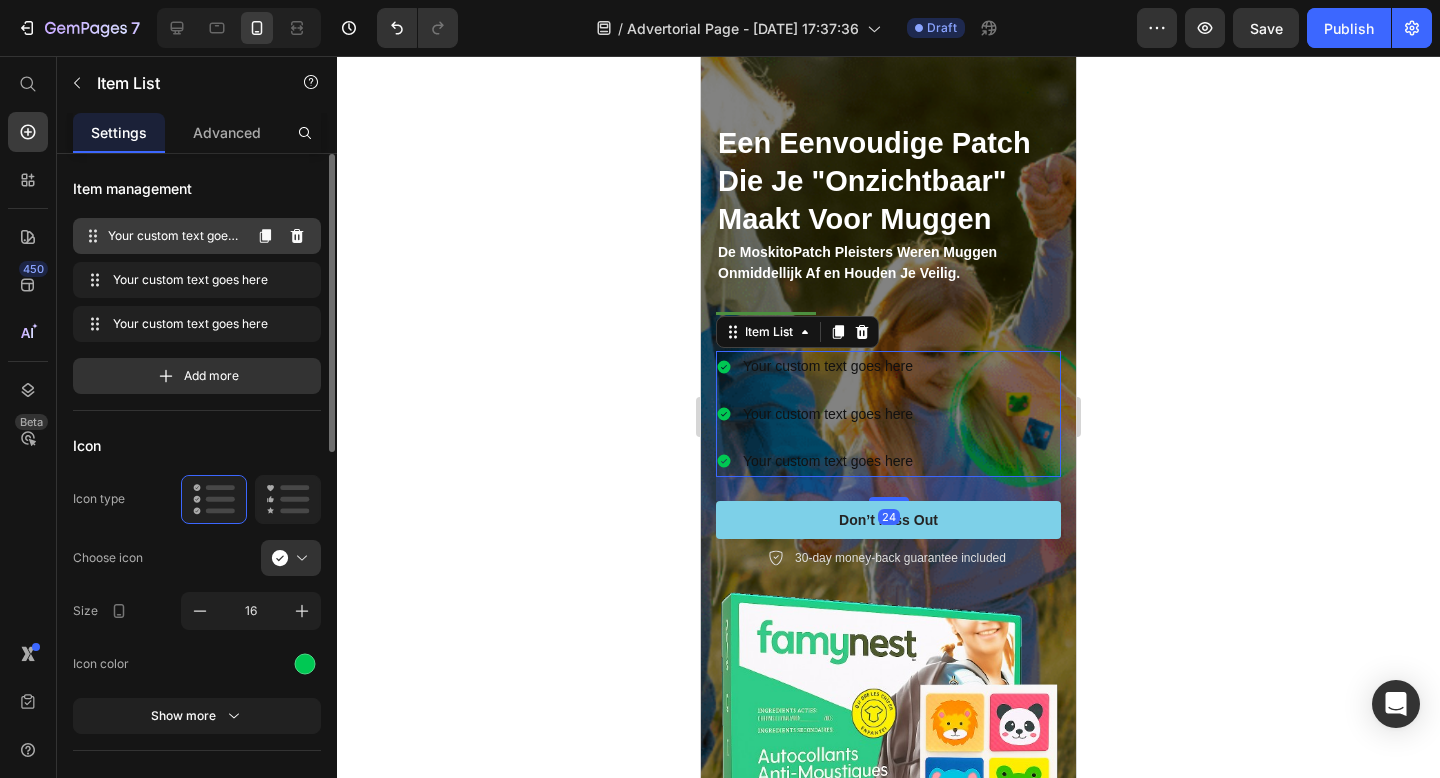 click 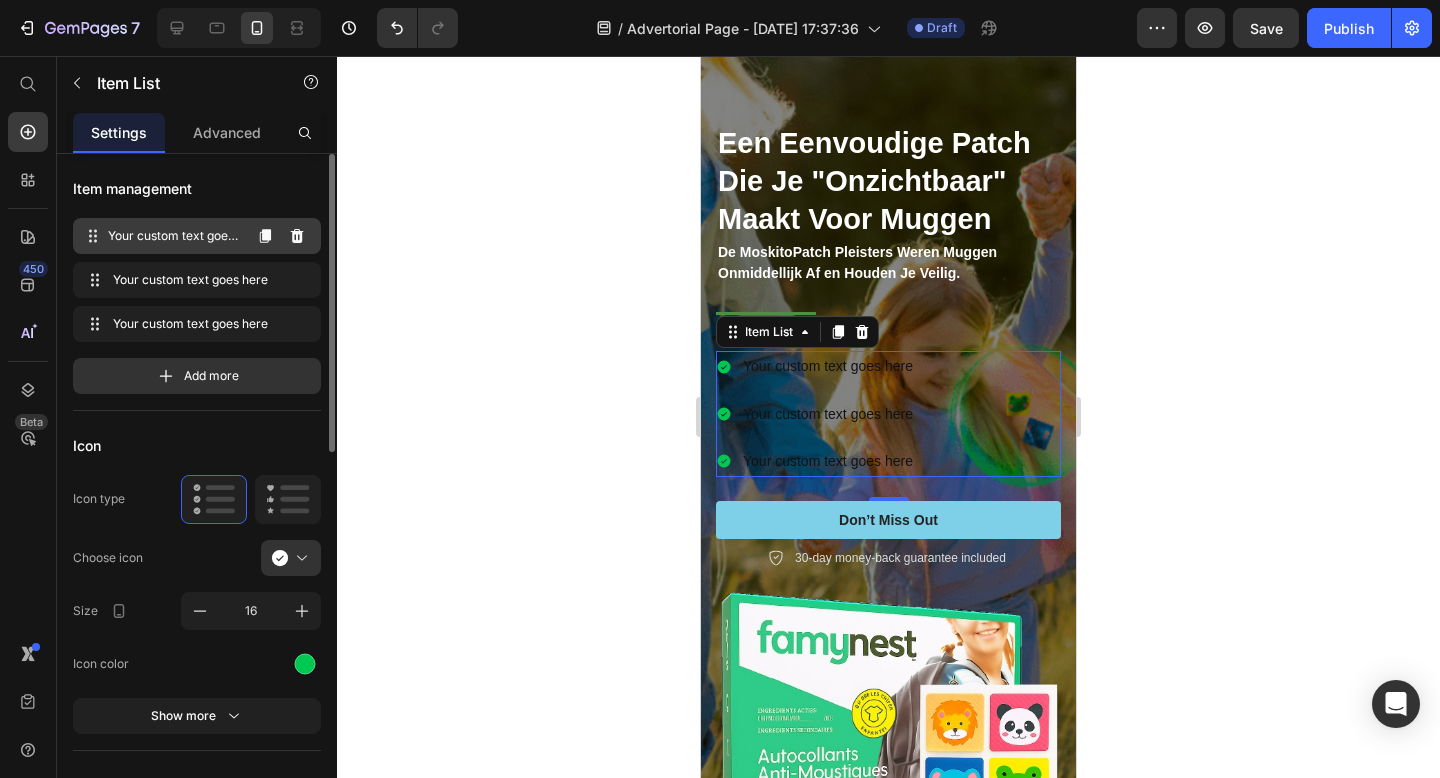 click 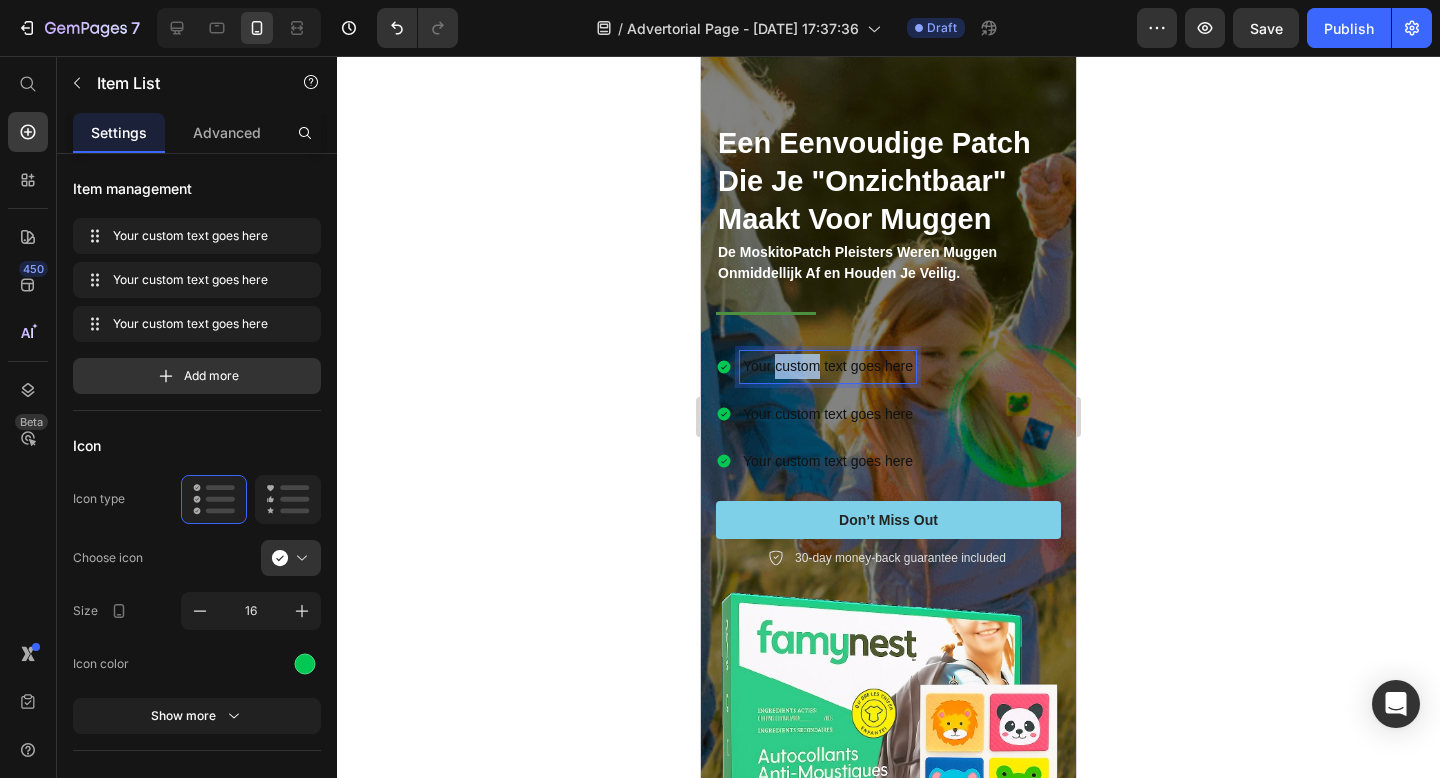 click on "Your custom text goes here" at bounding box center [828, 366] 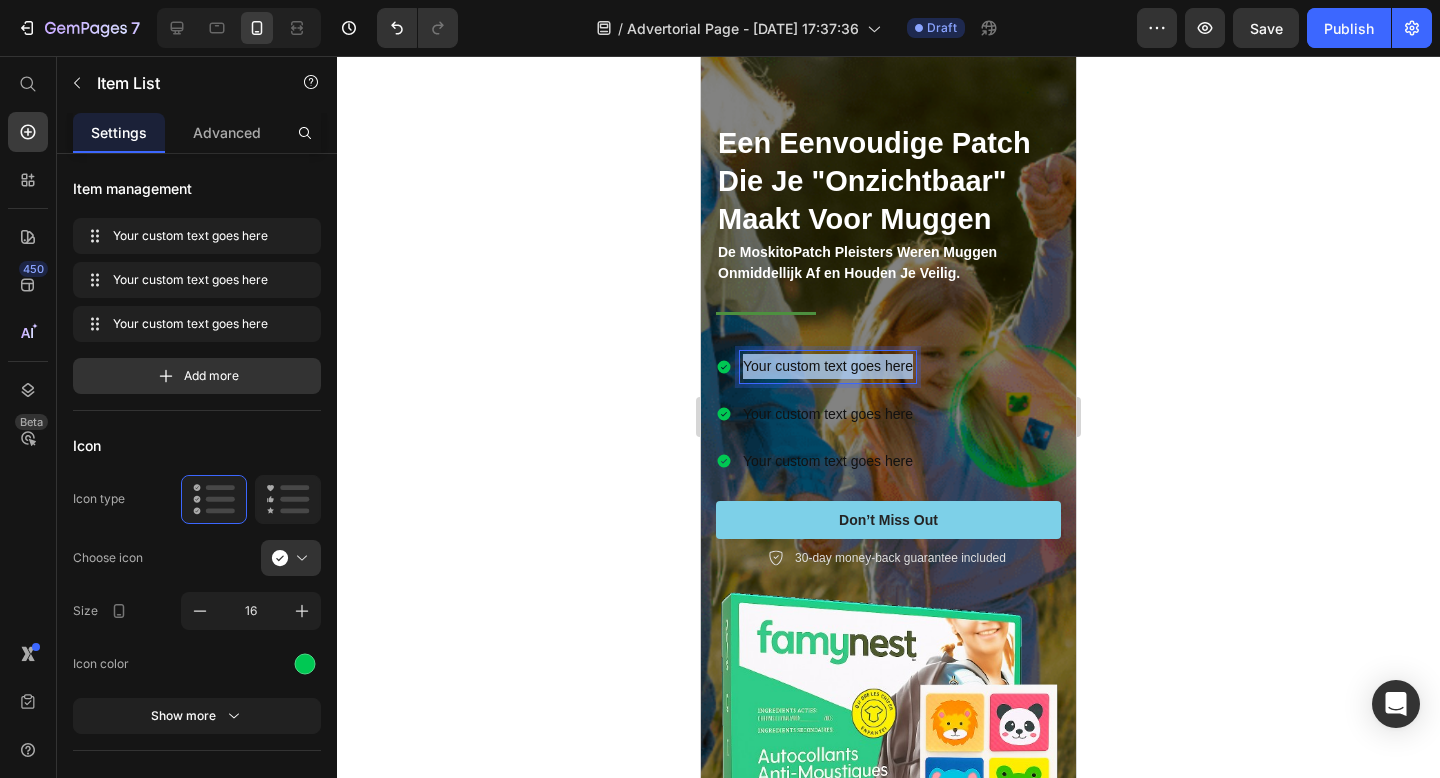 click on "Your custom text goes here" at bounding box center (828, 366) 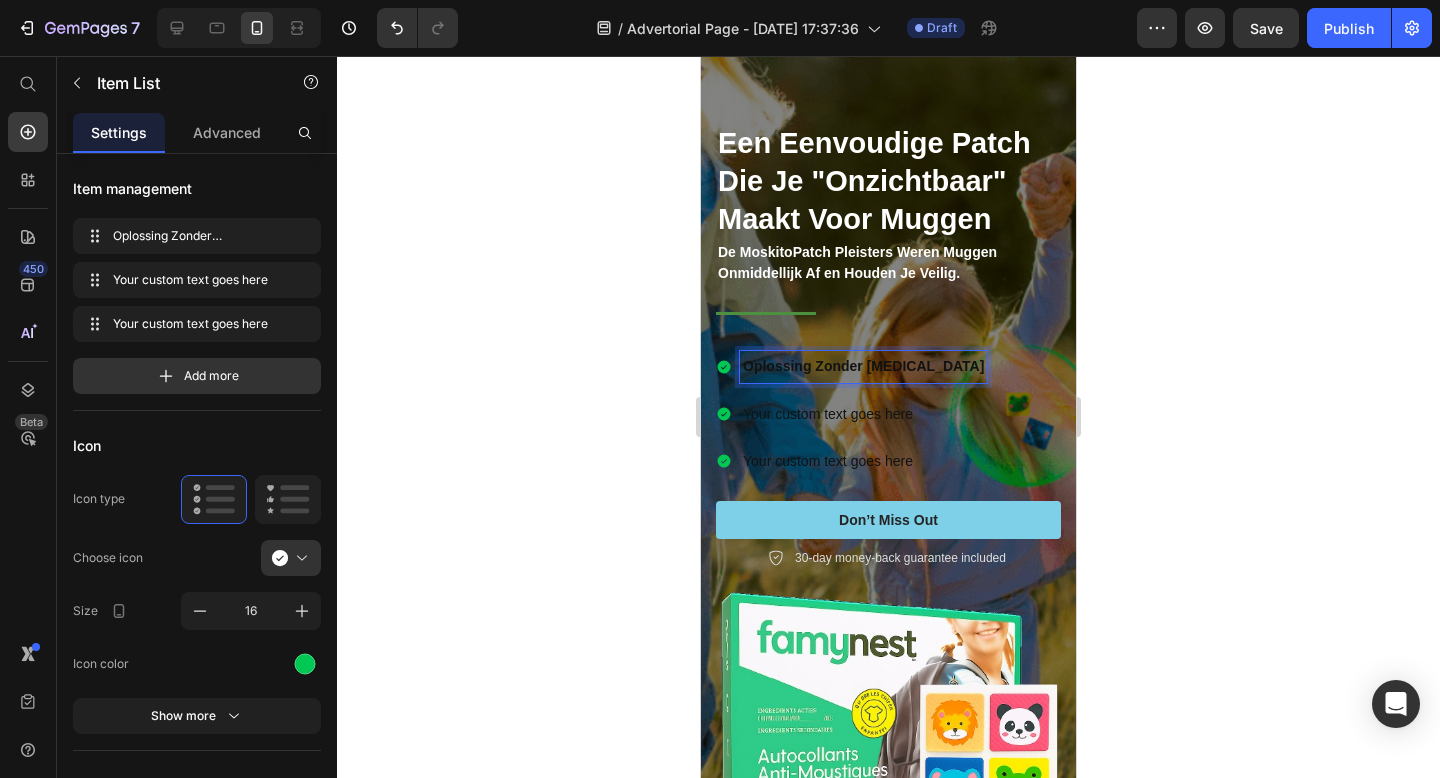 click on "Oplossing Zonder [MEDICAL_DATA]" at bounding box center (863, 366) 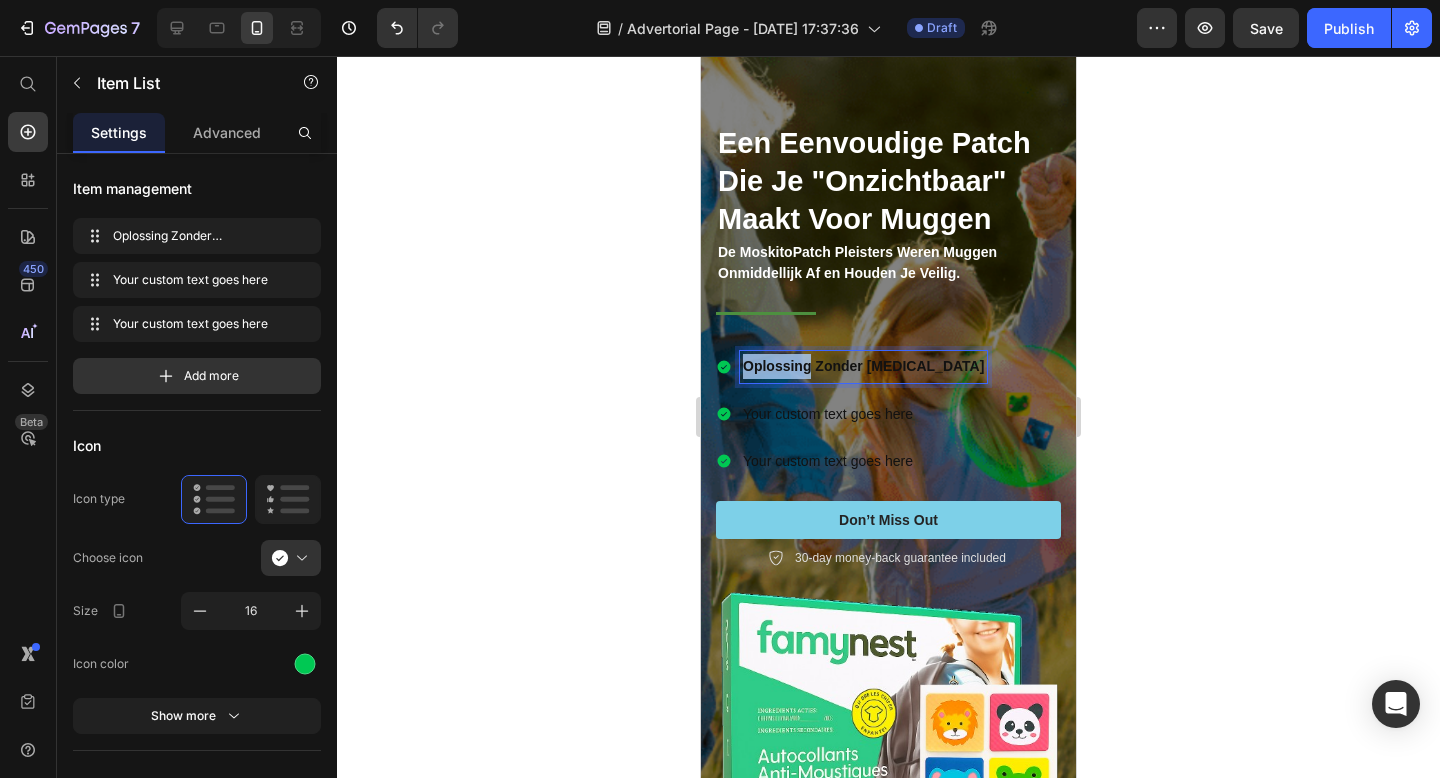 click on "Oplossing Zonder [MEDICAL_DATA]" at bounding box center (863, 366) 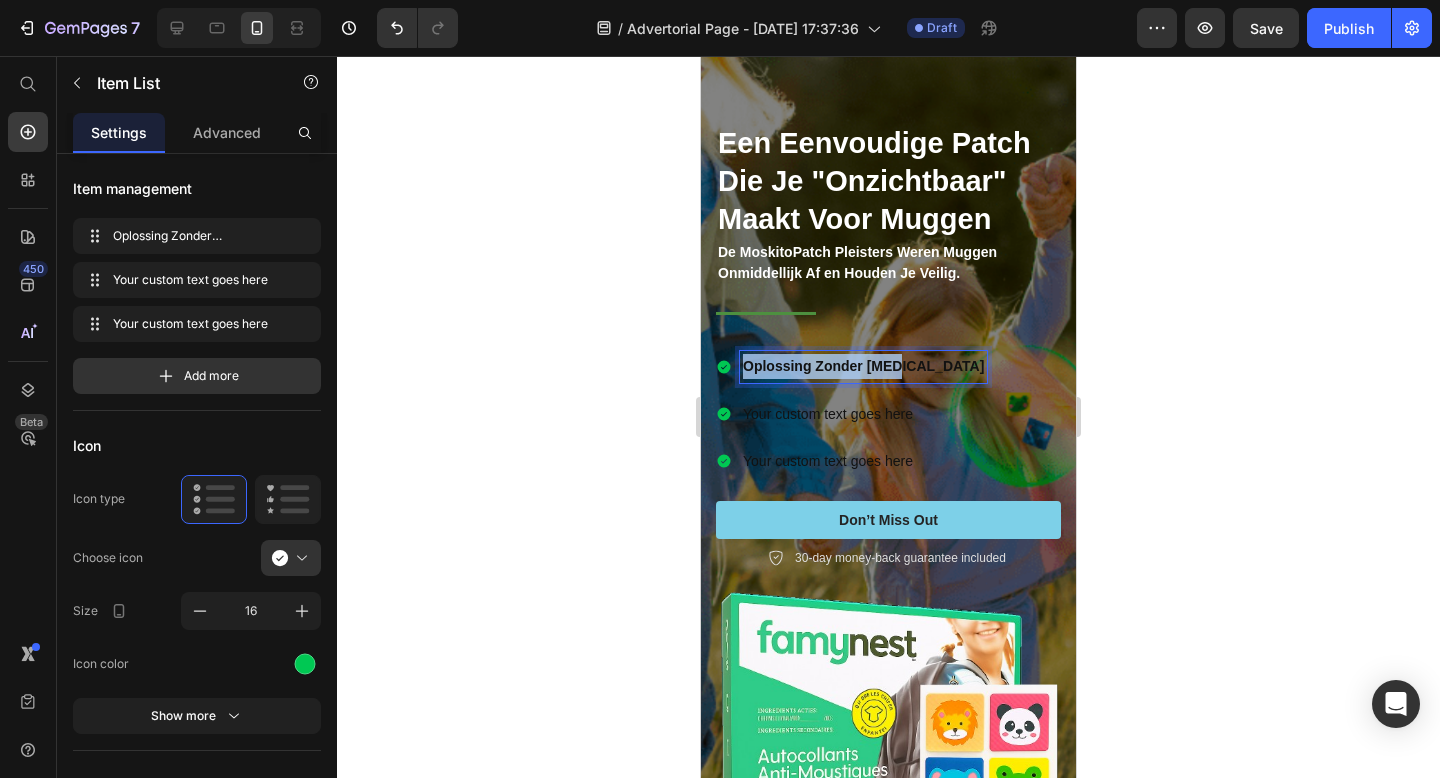 click on "Oplossing Zonder [MEDICAL_DATA]" at bounding box center [863, 366] 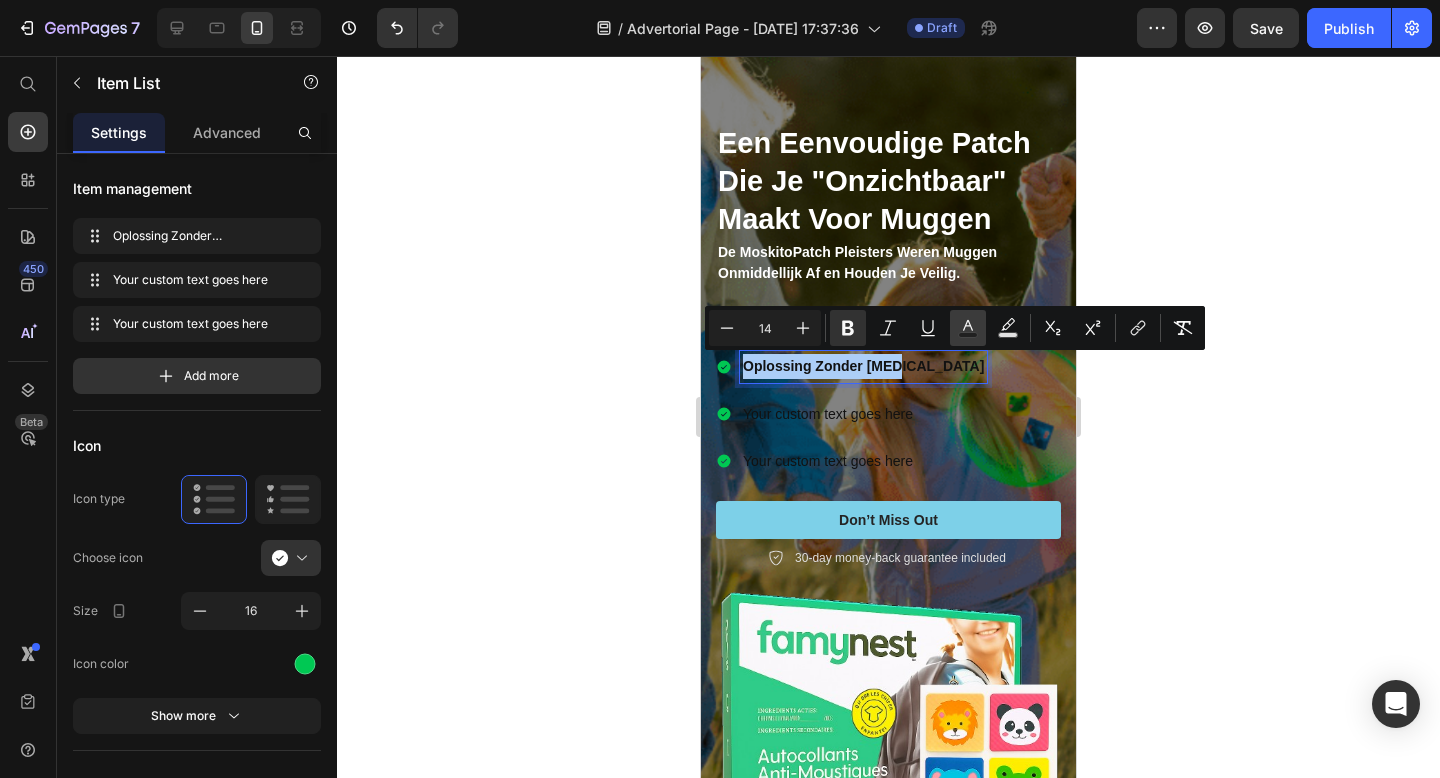 click 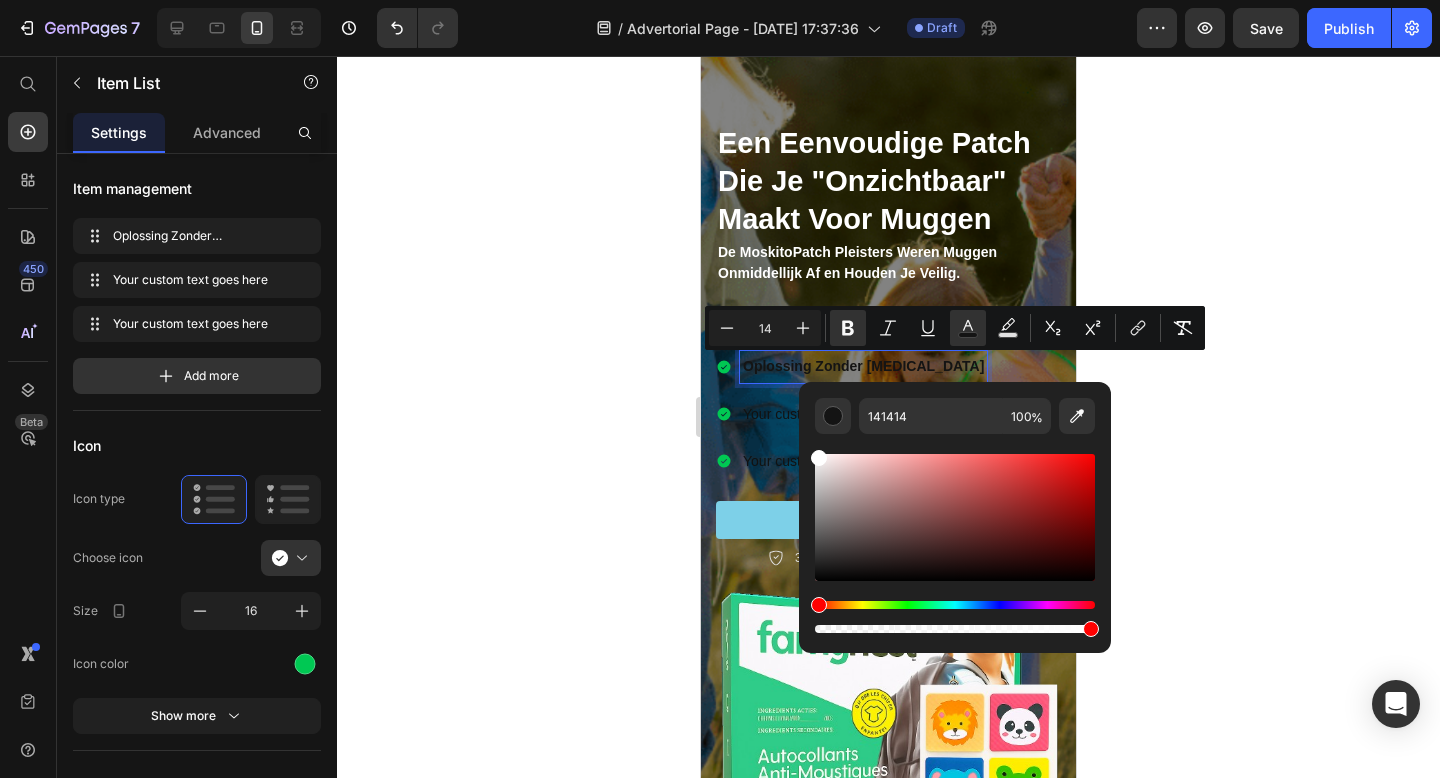 type on "FFFFFF" 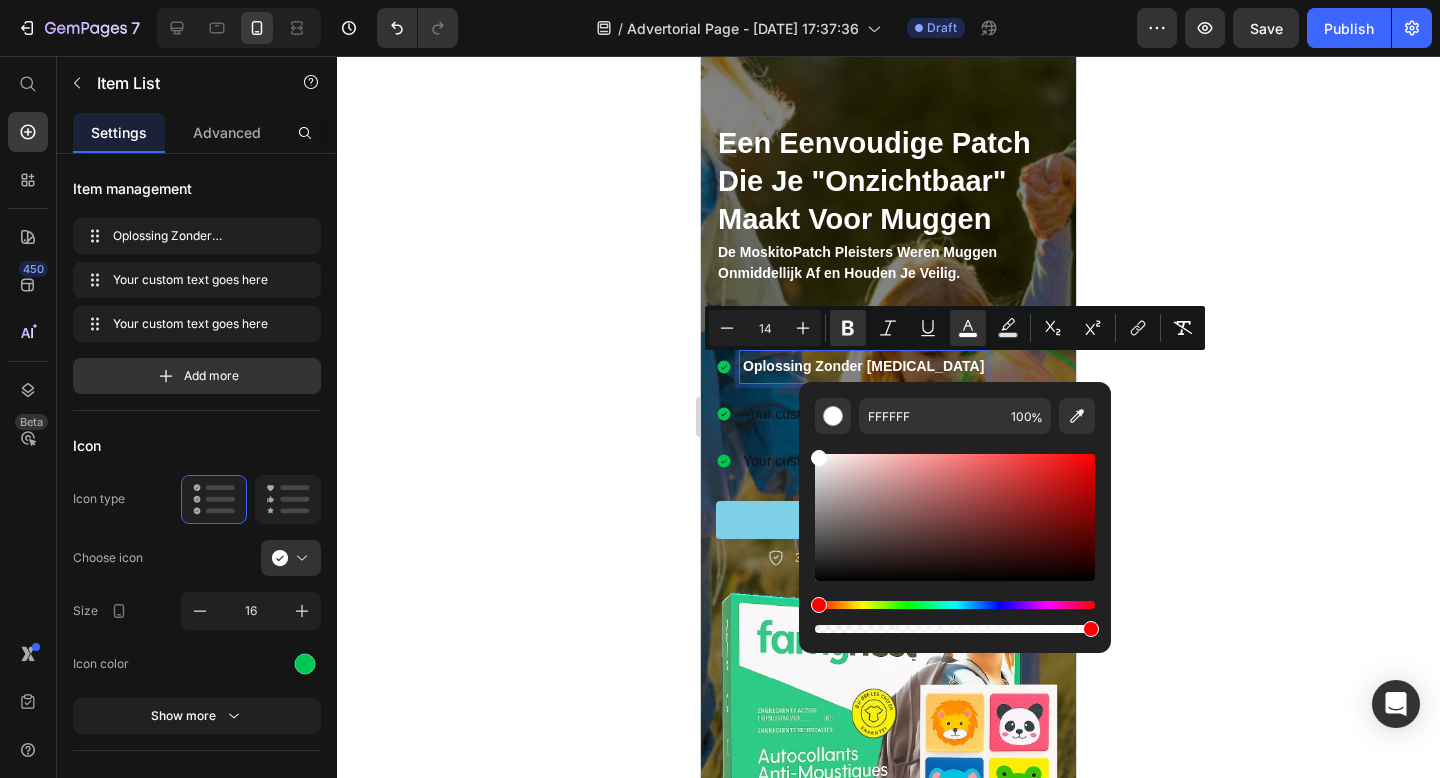 drag, startPoint x: 818, startPoint y: 570, endPoint x: 811, endPoint y: 443, distance: 127.192764 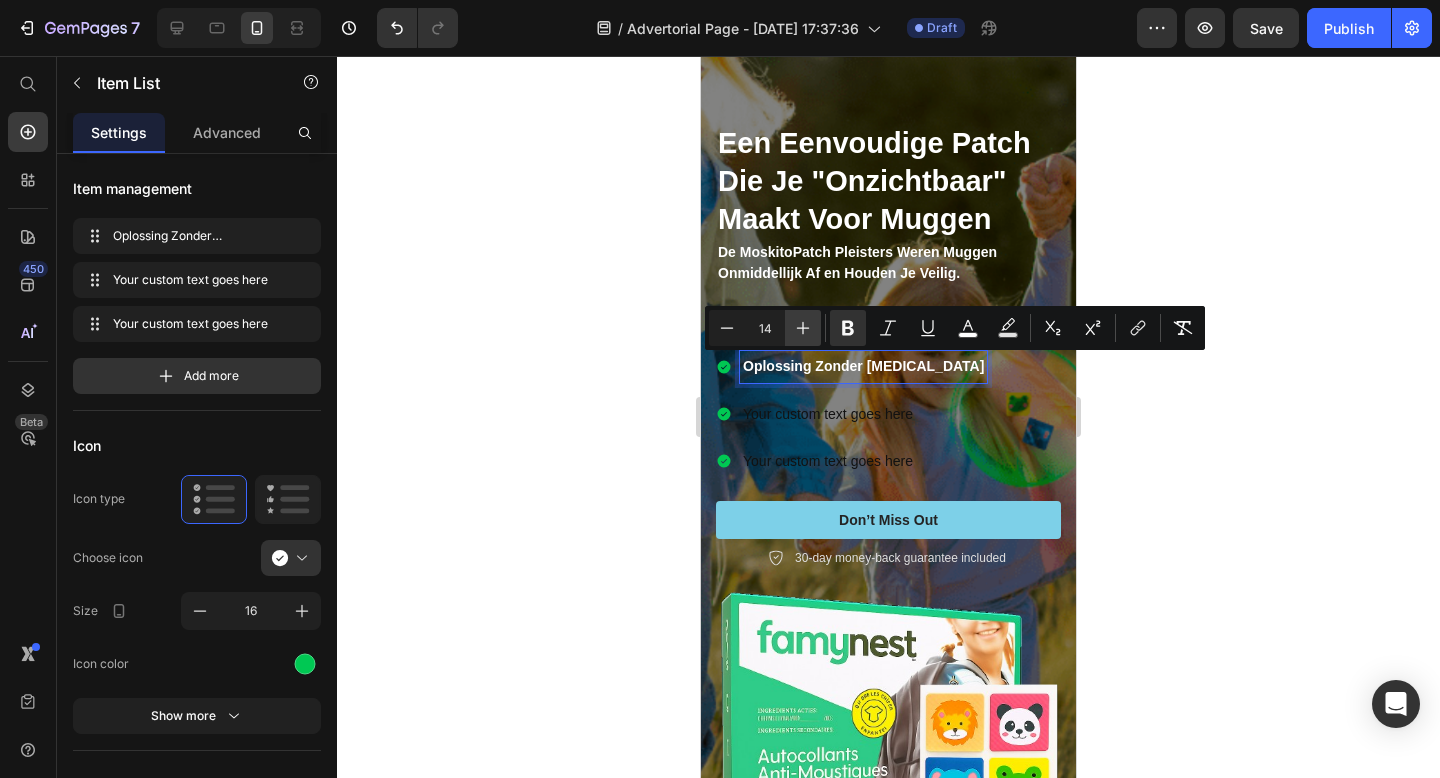 click 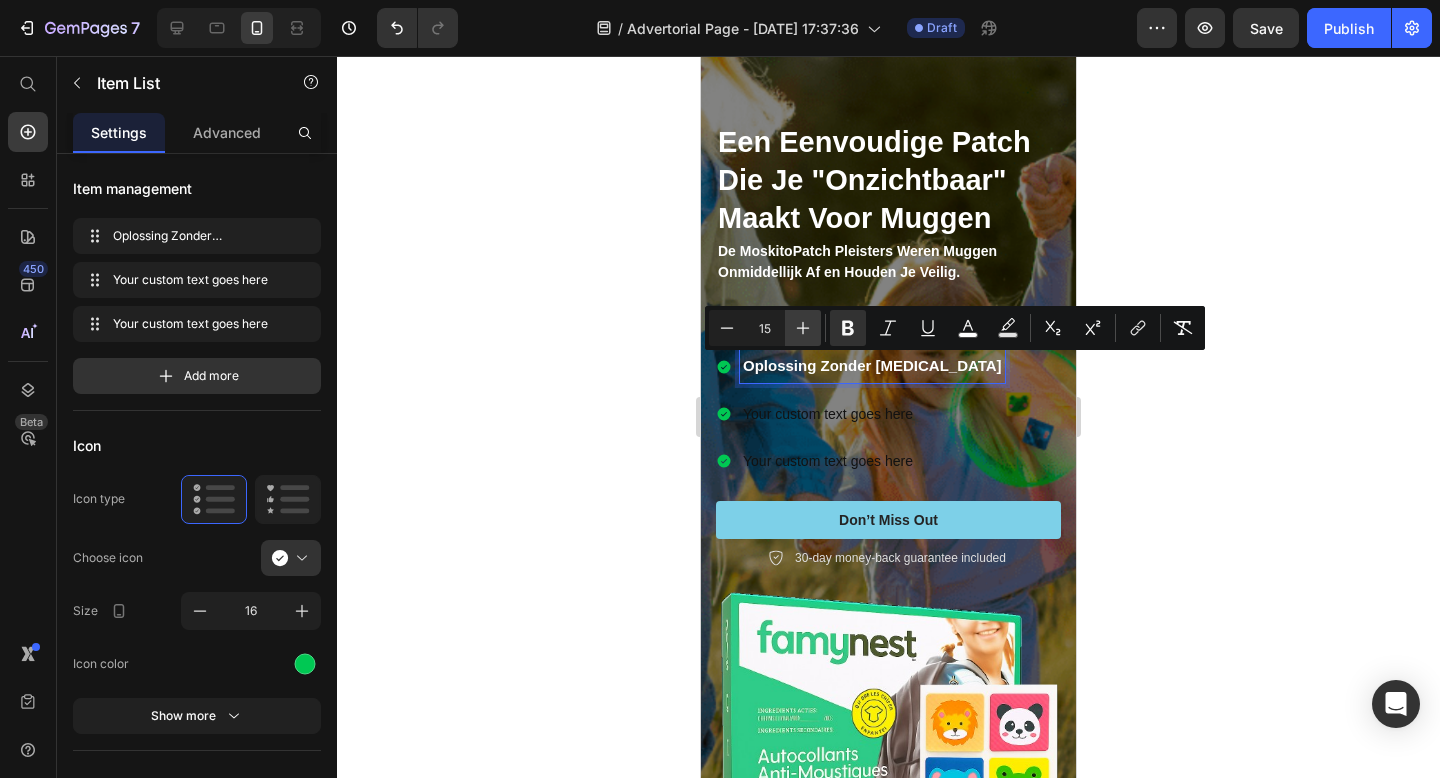 click 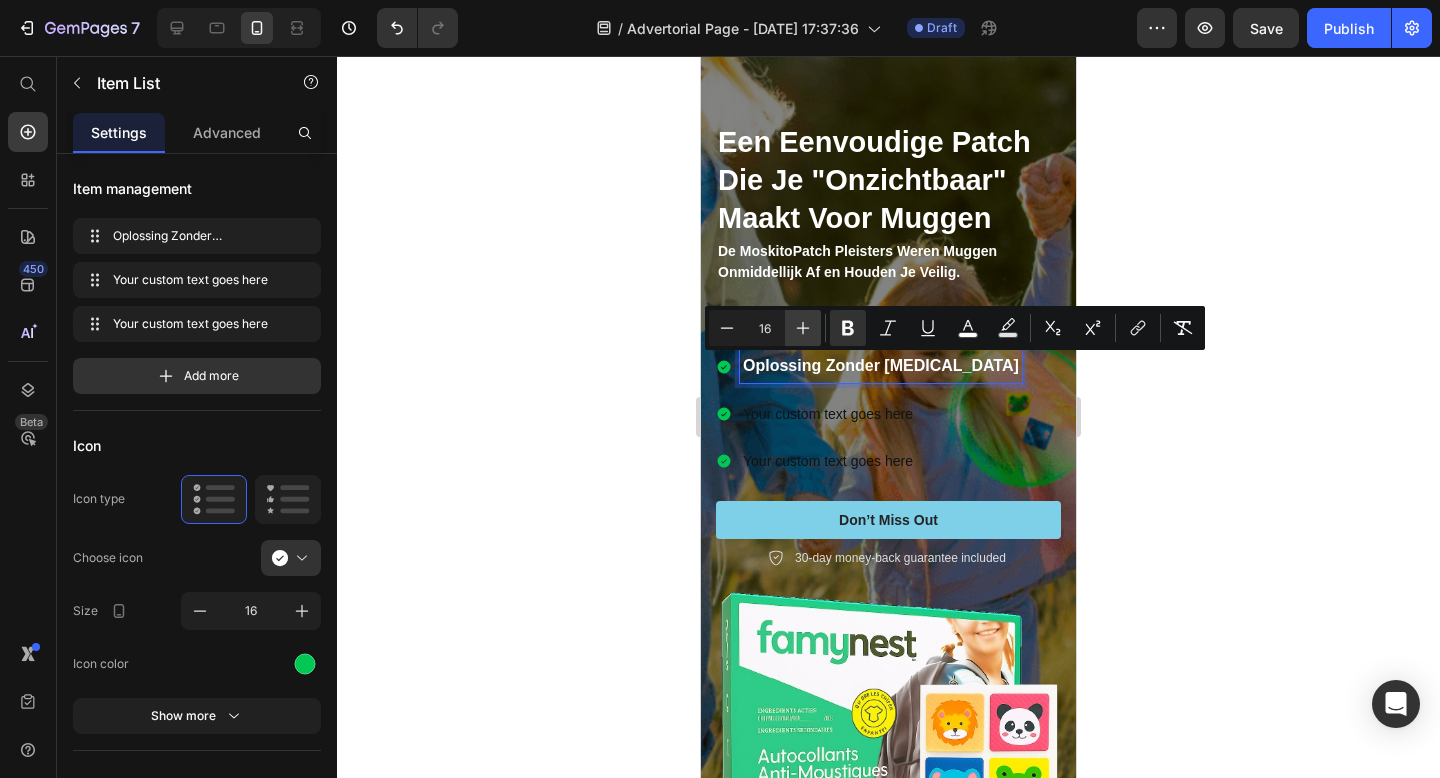 click 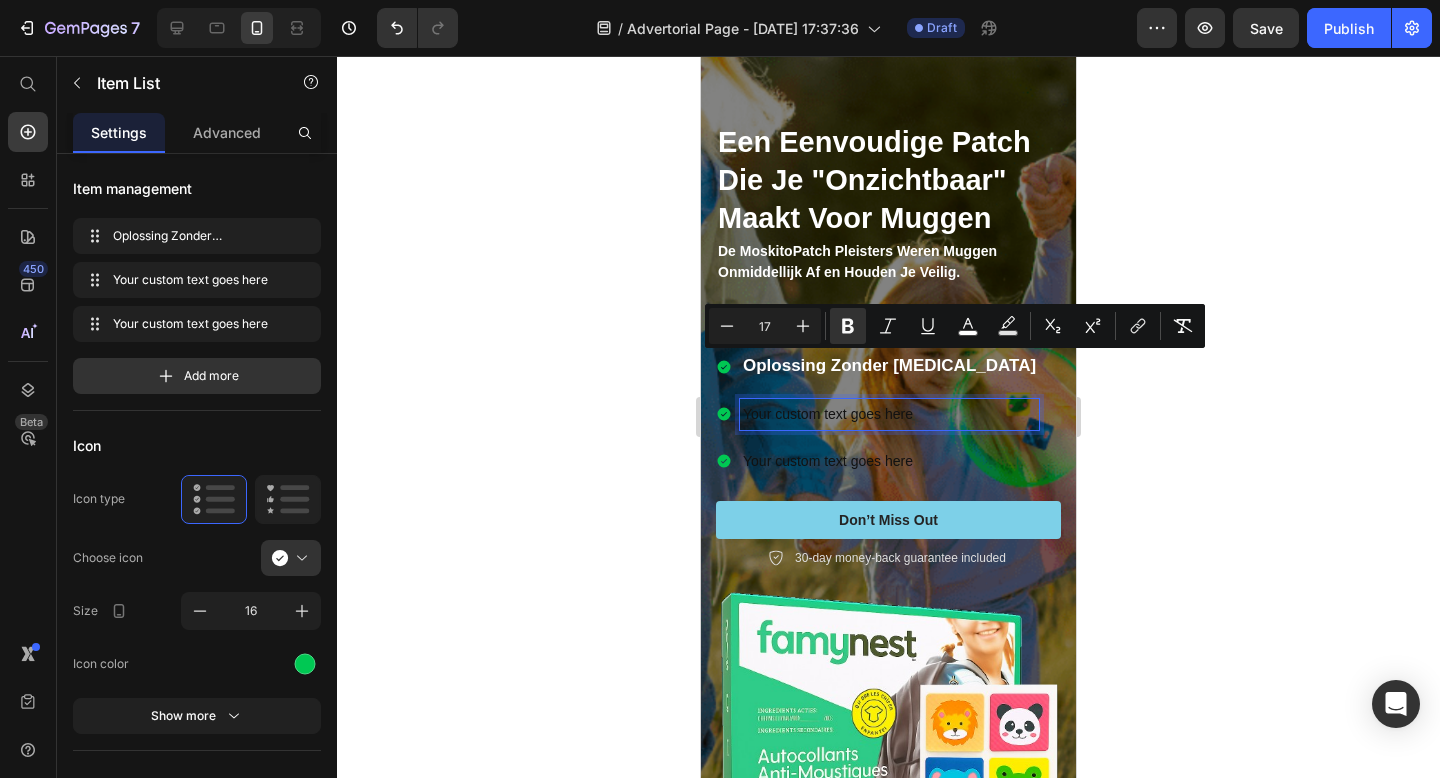 click on "Your custom text goes here" at bounding box center (889, 414) 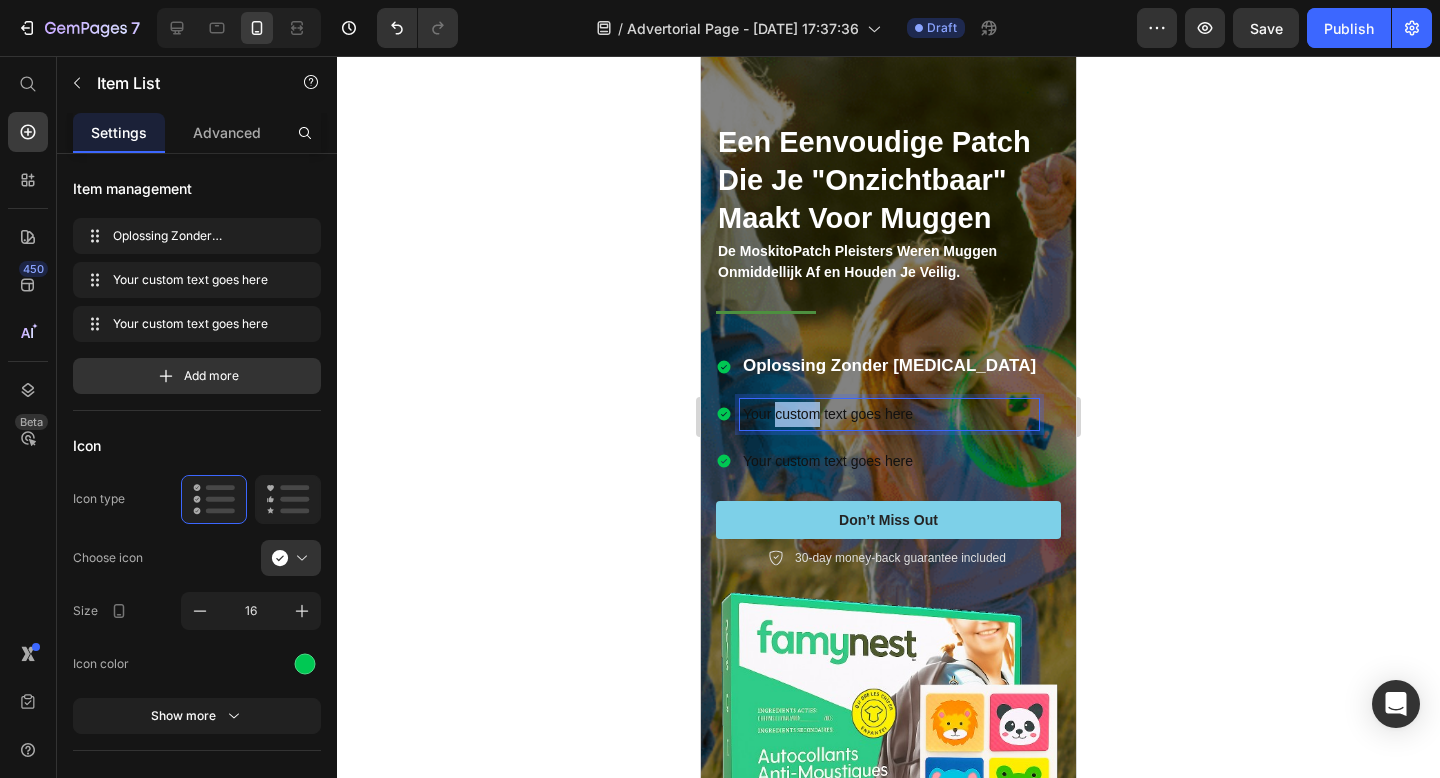 click on "Your custom text goes here" at bounding box center (889, 414) 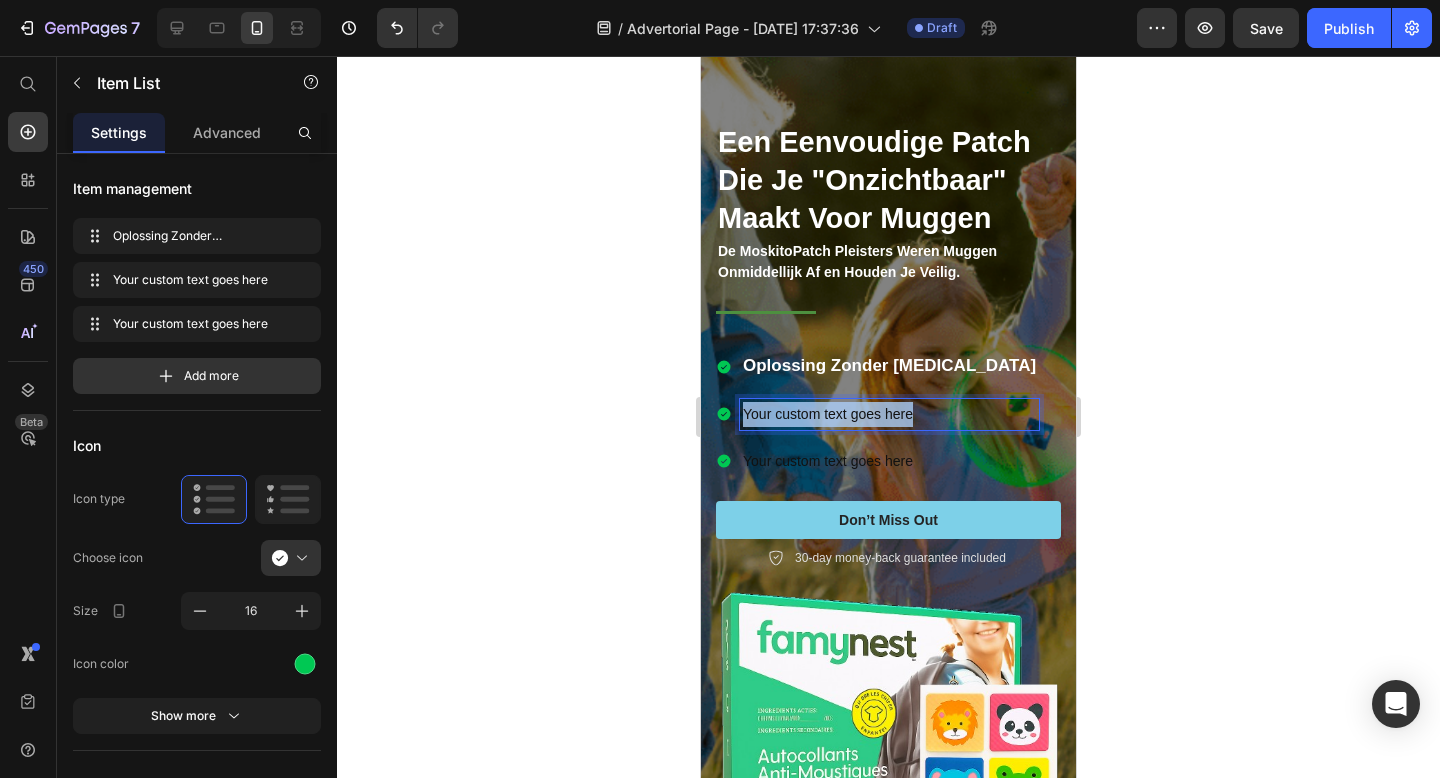 click on "Your custom text goes here" at bounding box center [889, 414] 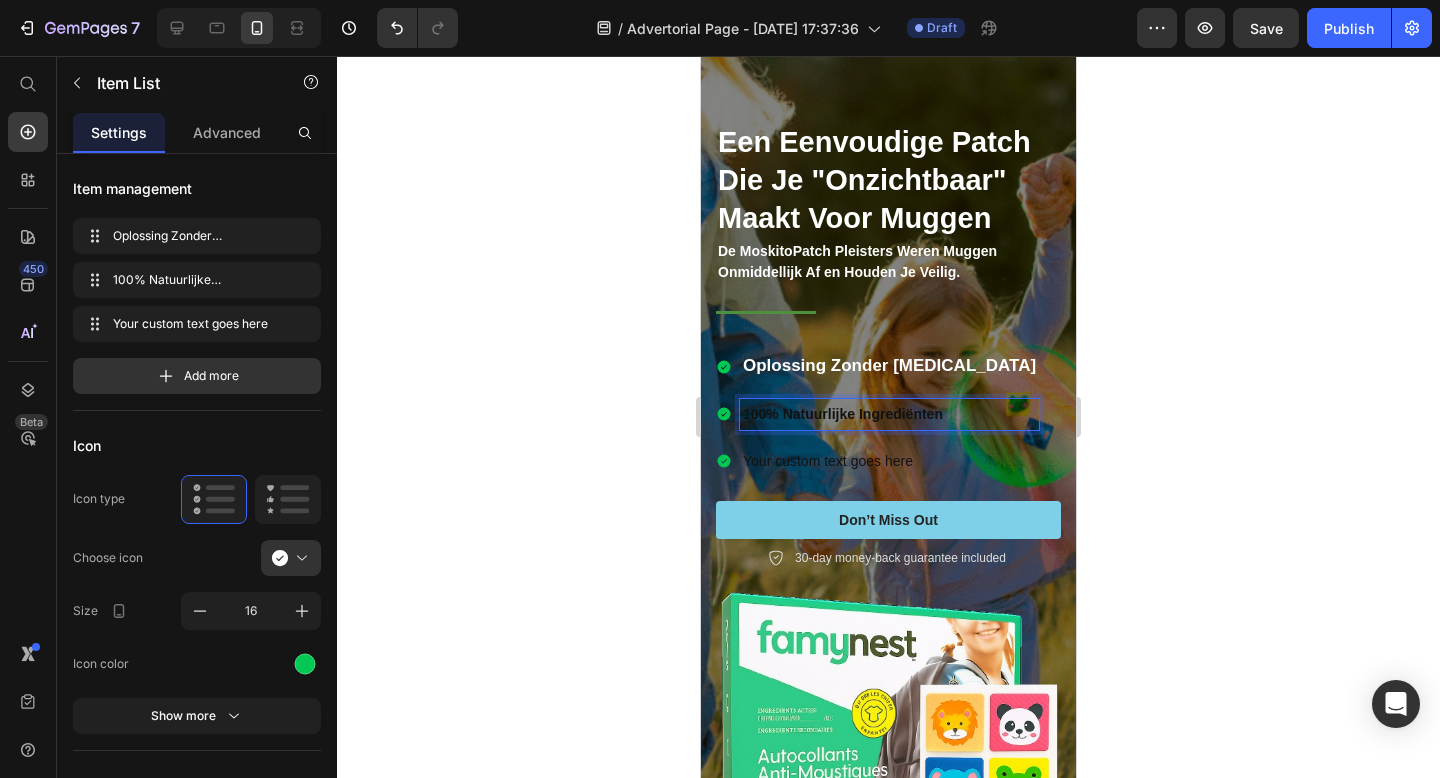 click on "100% Natuurlijke Ingrediënten" at bounding box center [843, 414] 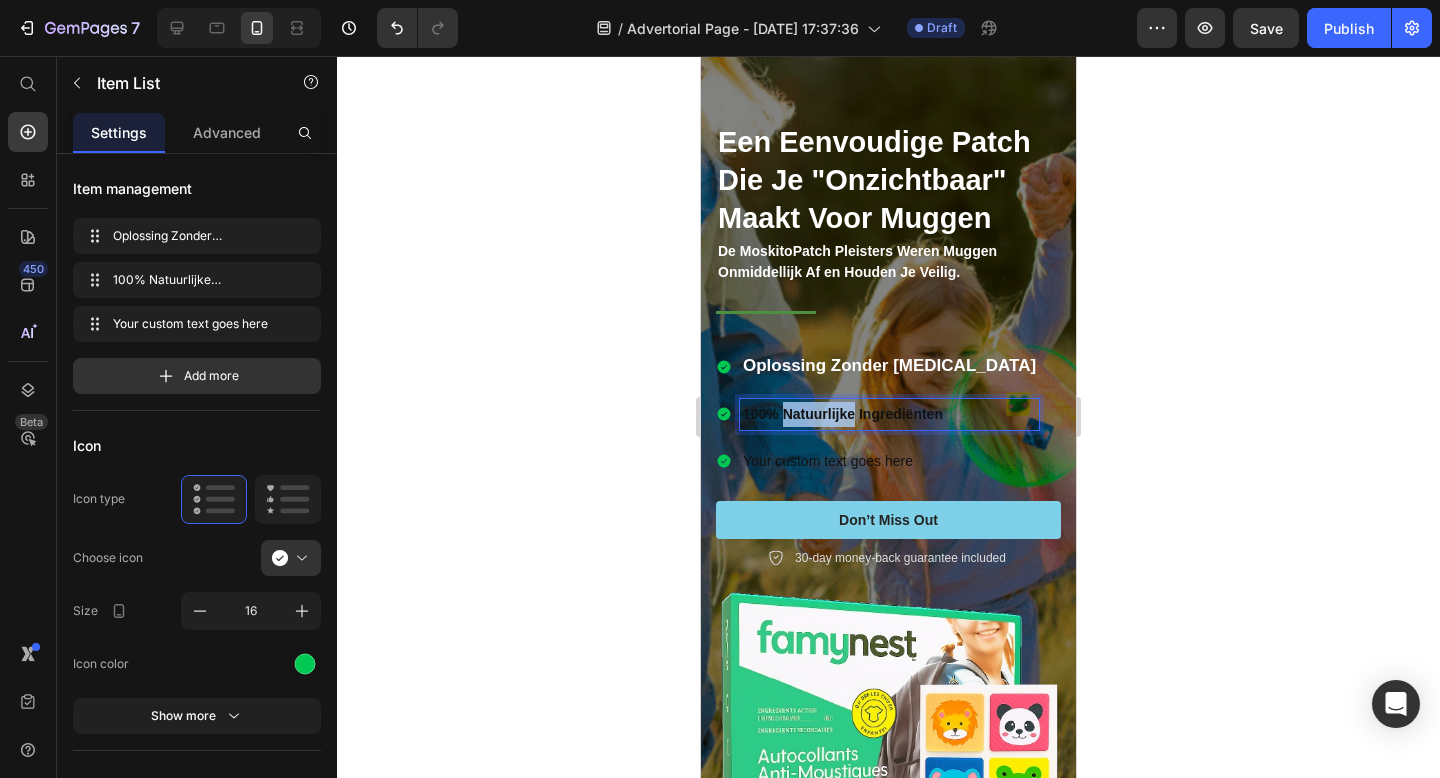 click on "100% Natuurlijke Ingrediënten" at bounding box center [843, 414] 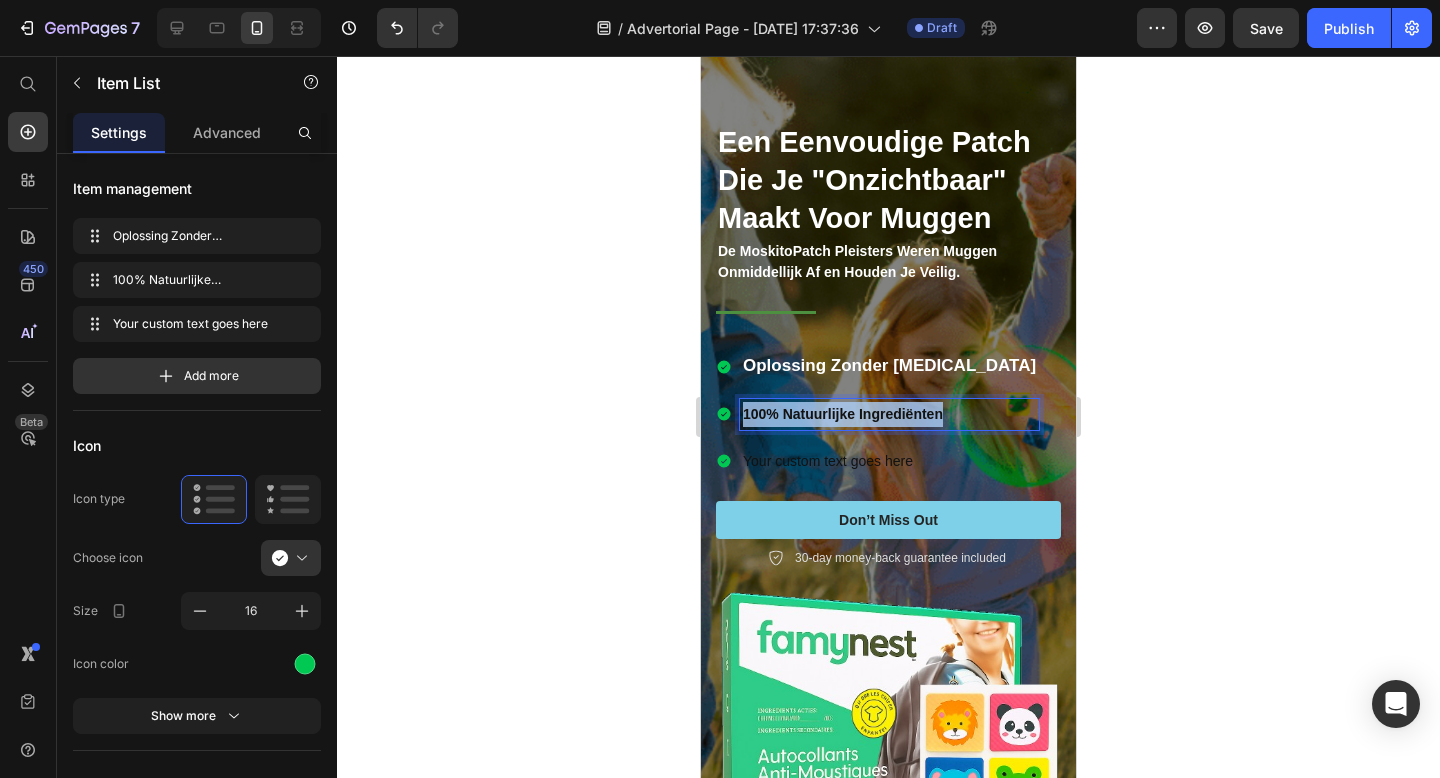 click on "100% Natuurlijke Ingrediënten" at bounding box center [843, 414] 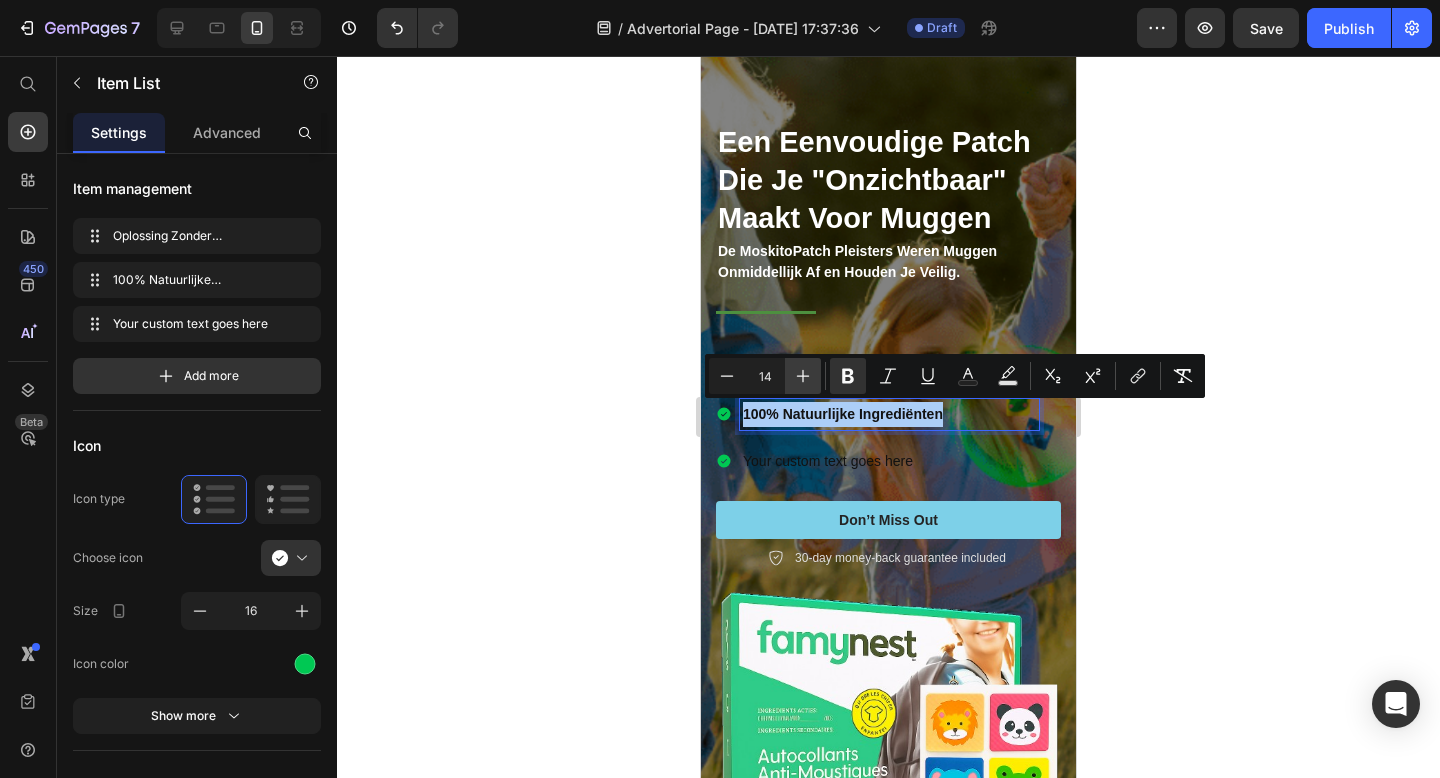 click 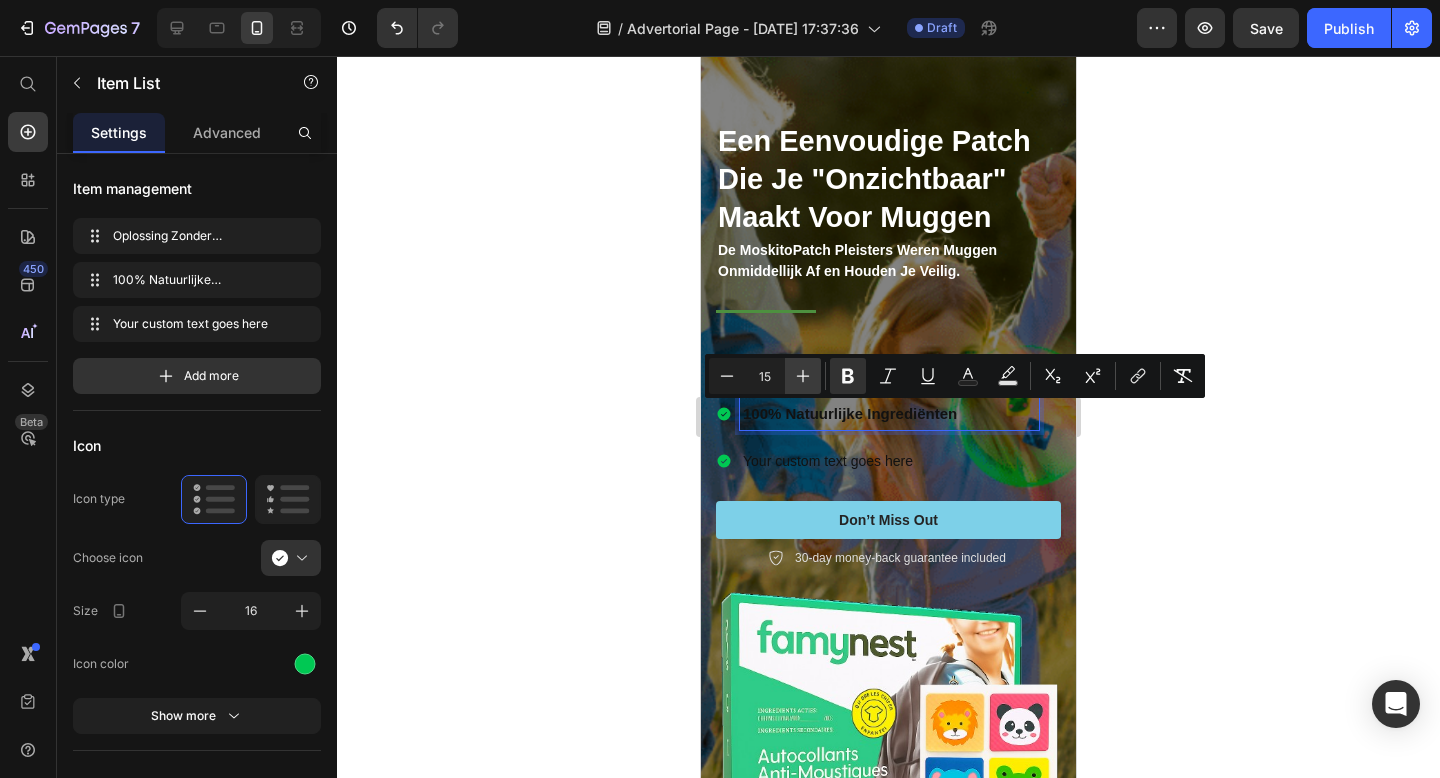 click 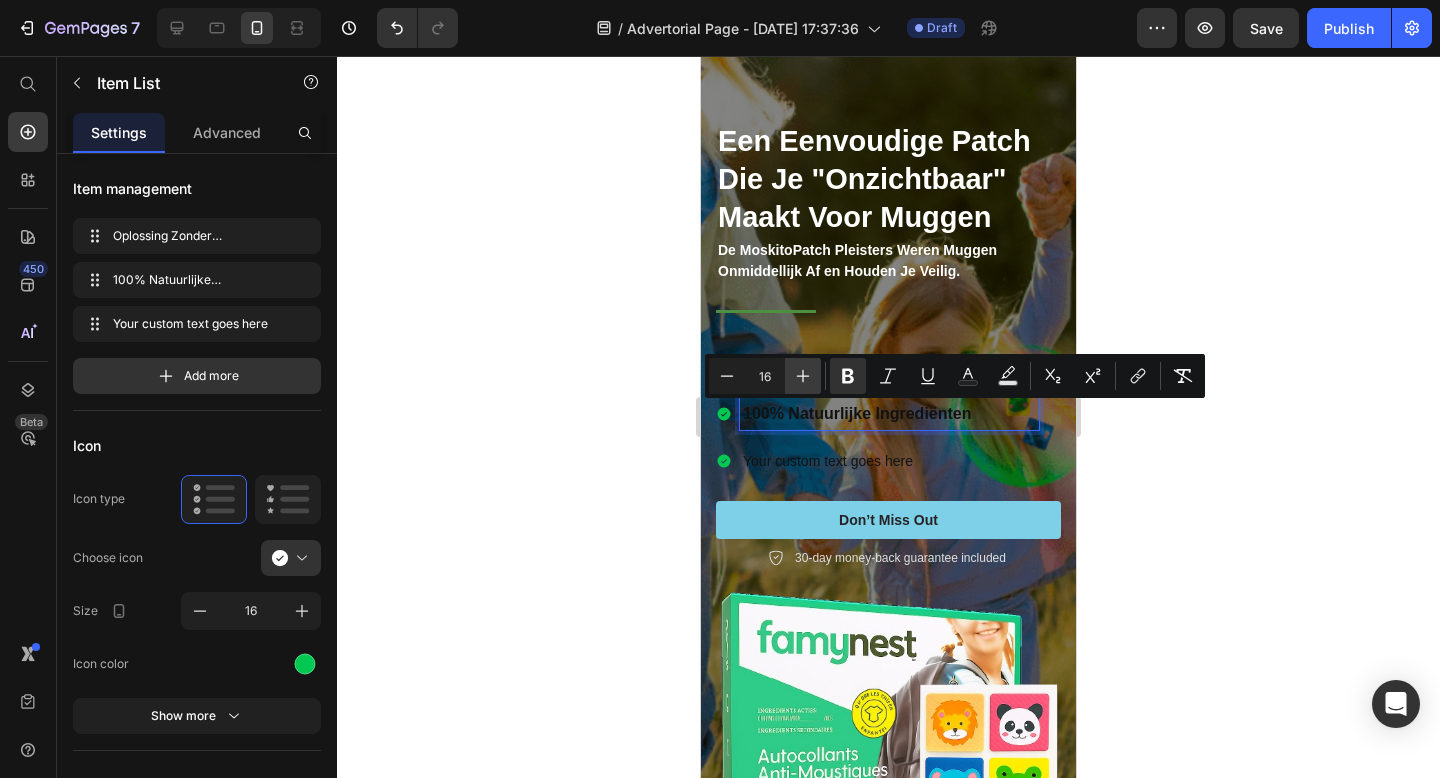 click 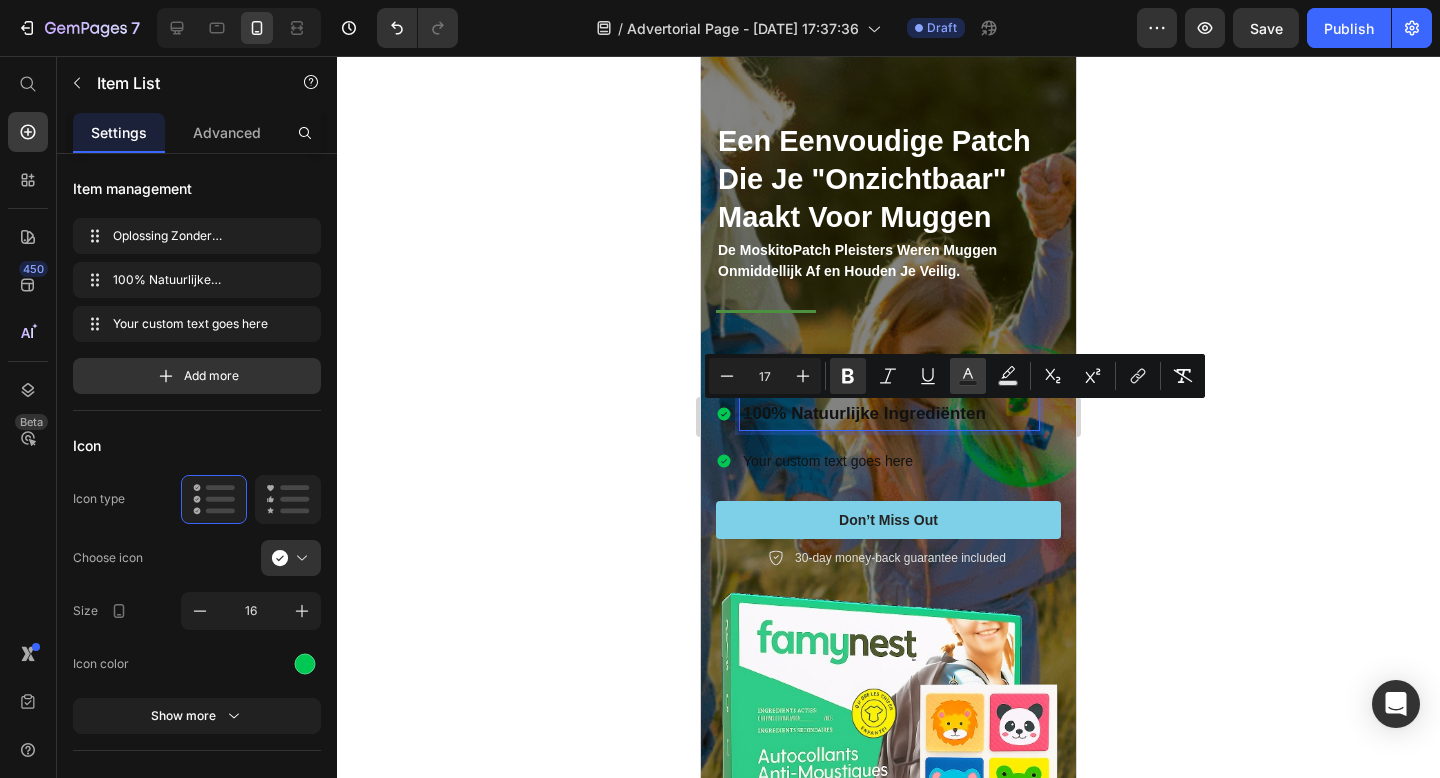 click 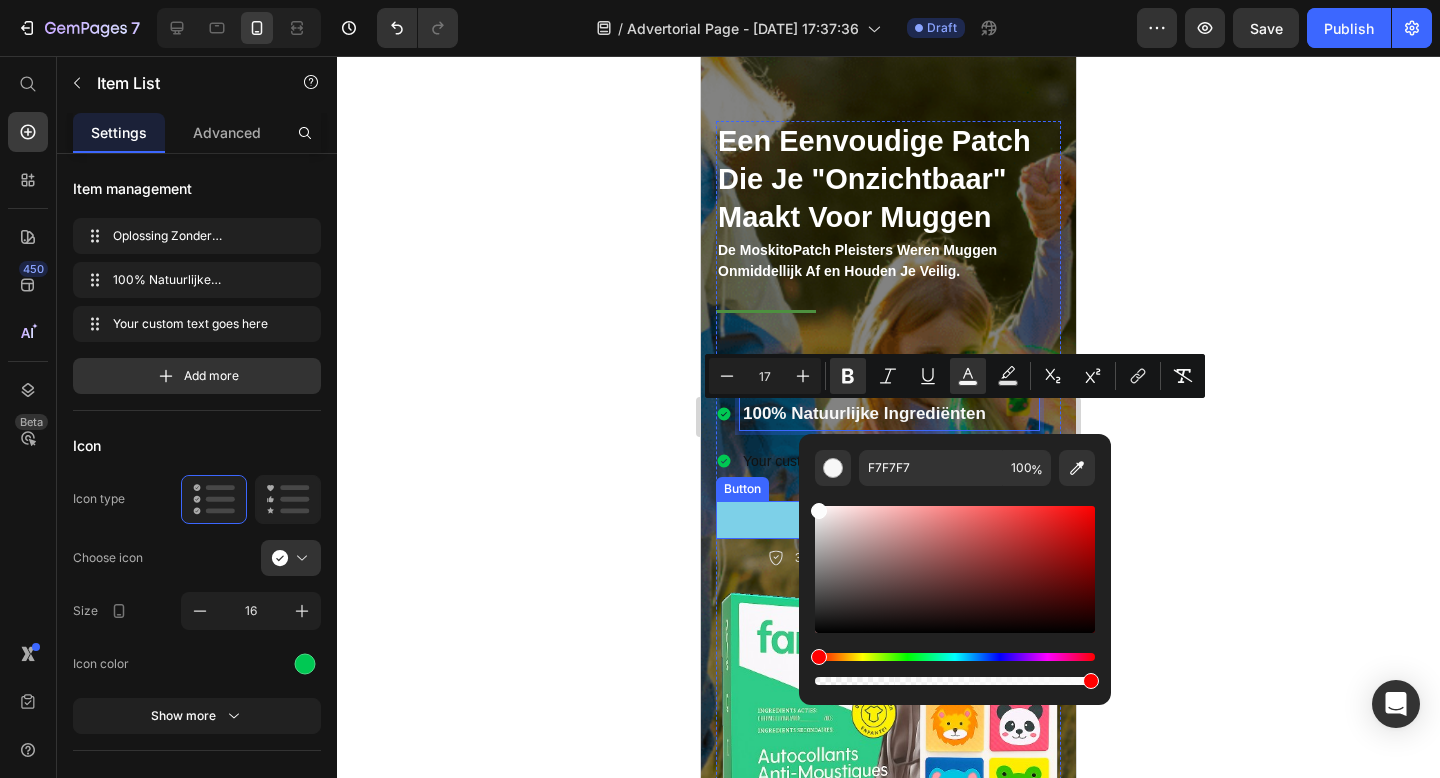 type on "FFFFFF" 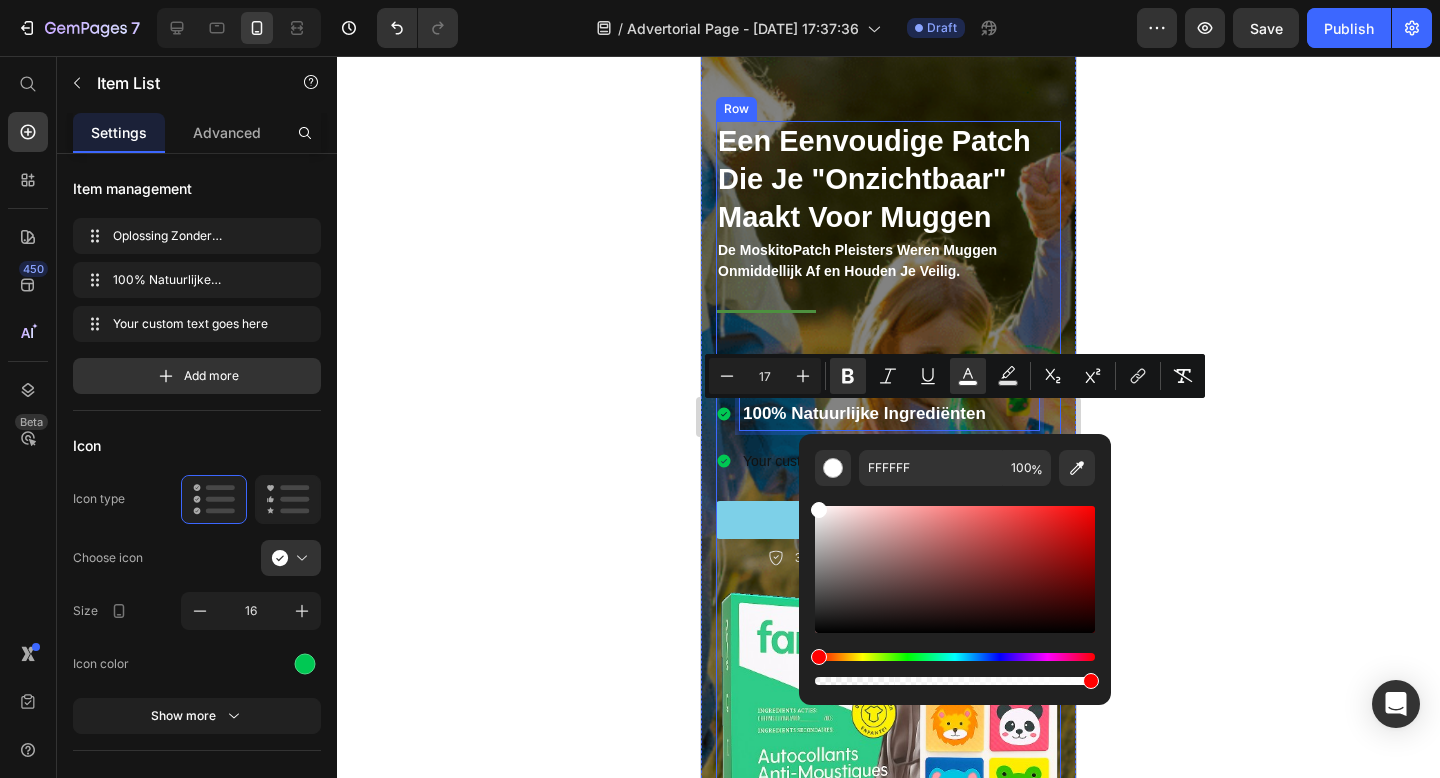 drag, startPoint x: 1523, startPoint y: 680, endPoint x: 793, endPoint y: 498, distance: 752.34564 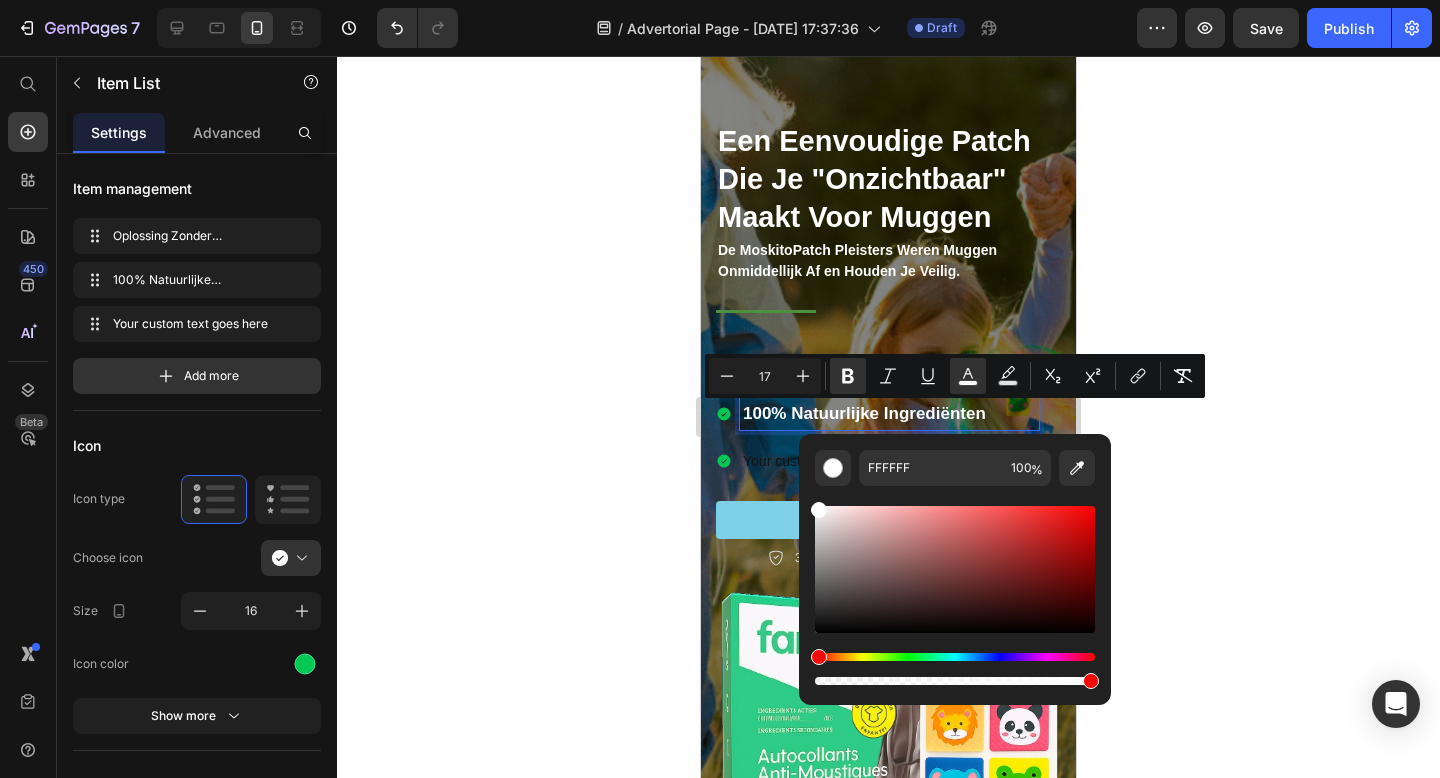 click 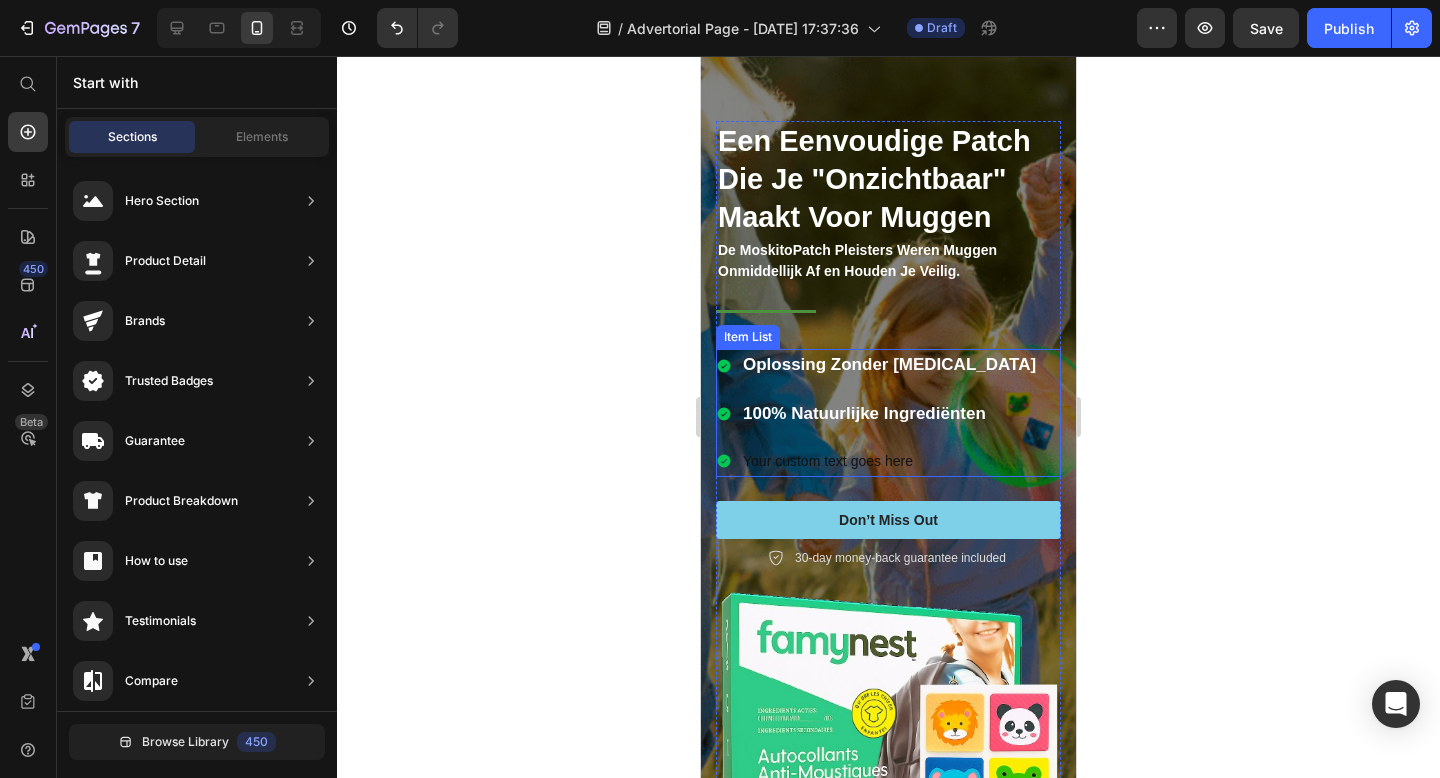 click on "Your custom text goes here" at bounding box center [889, 461] 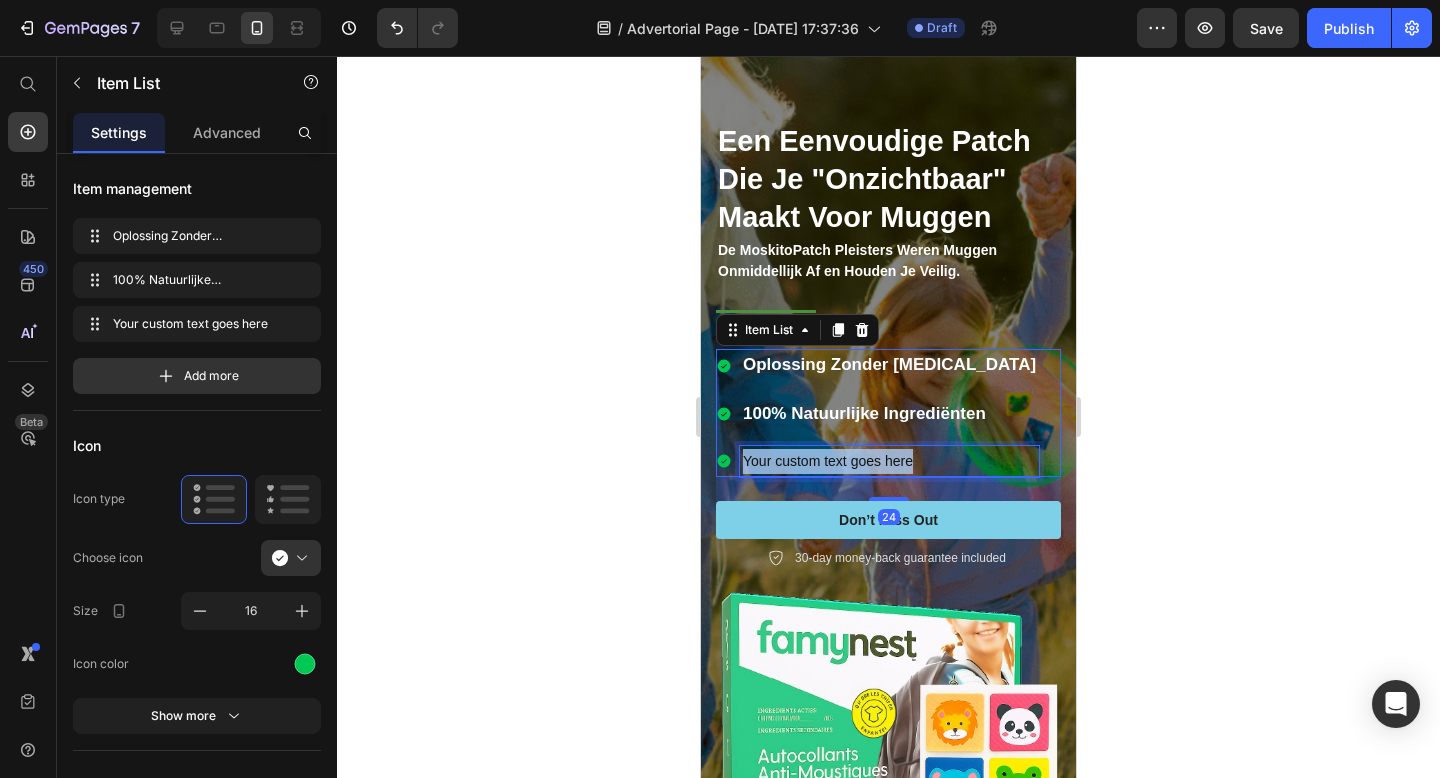 click on "Your custom text goes here" at bounding box center (889, 461) 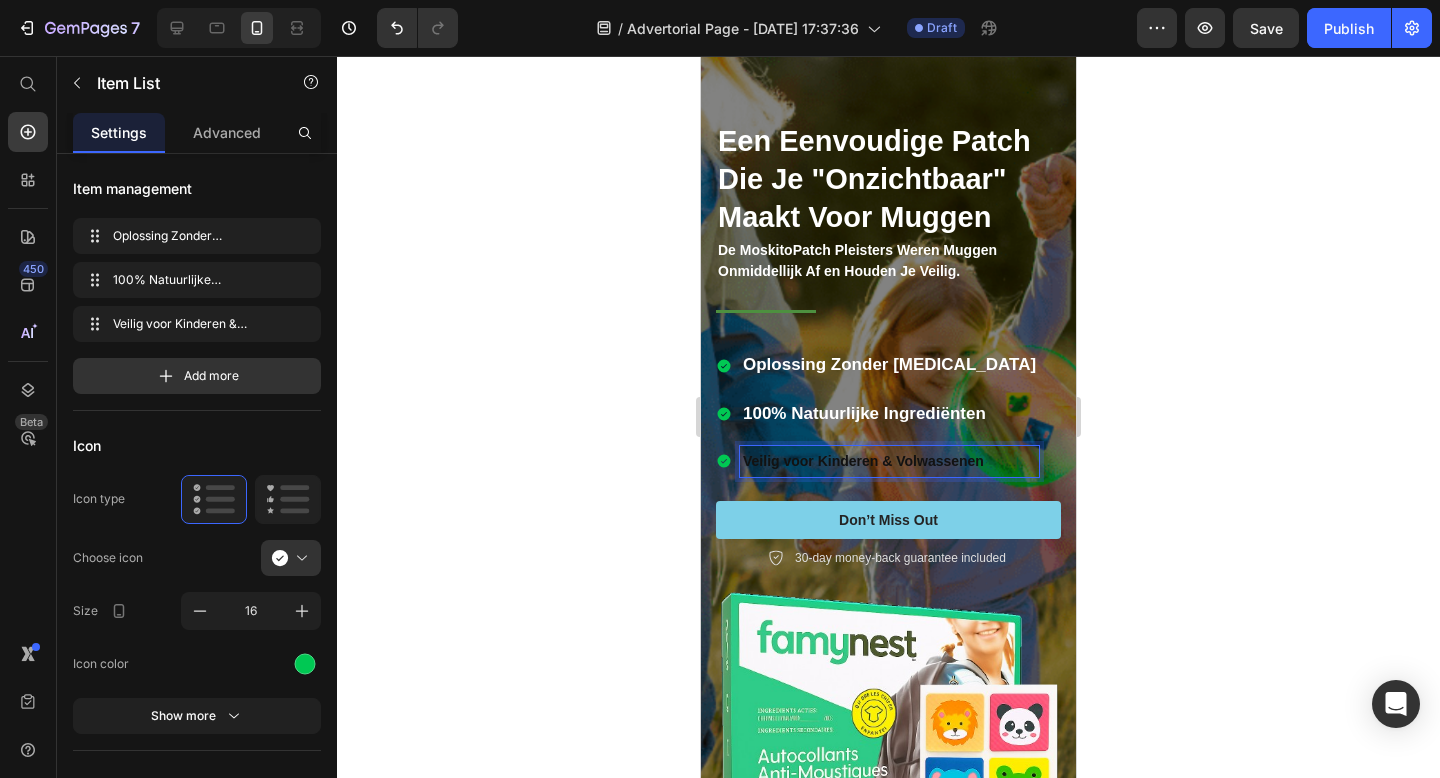 click on "Veilig voor Kinderen & Volwassenen" at bounding box center (863, 461) 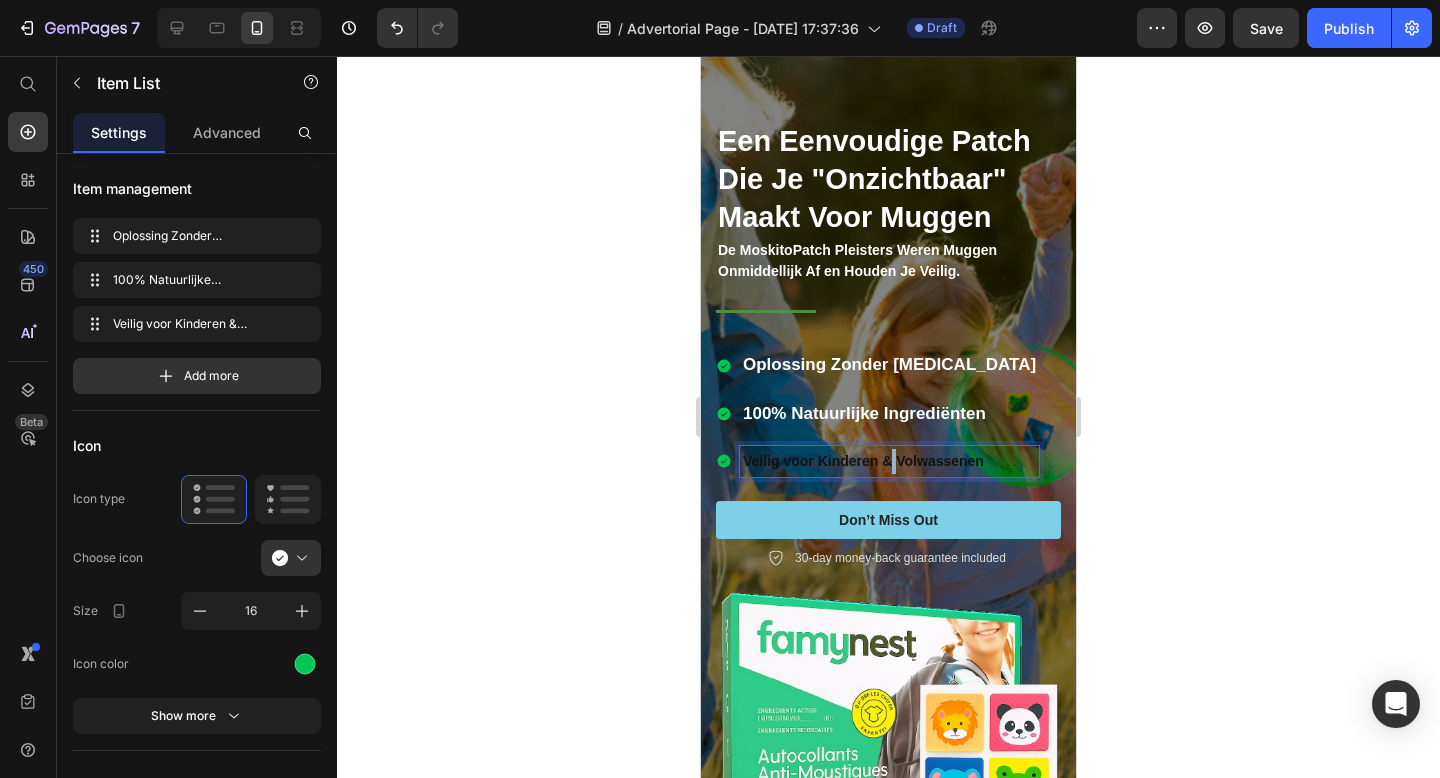 click on "Veilig voor Kinderen & Volwassenen" at bounding box center [863, 461] 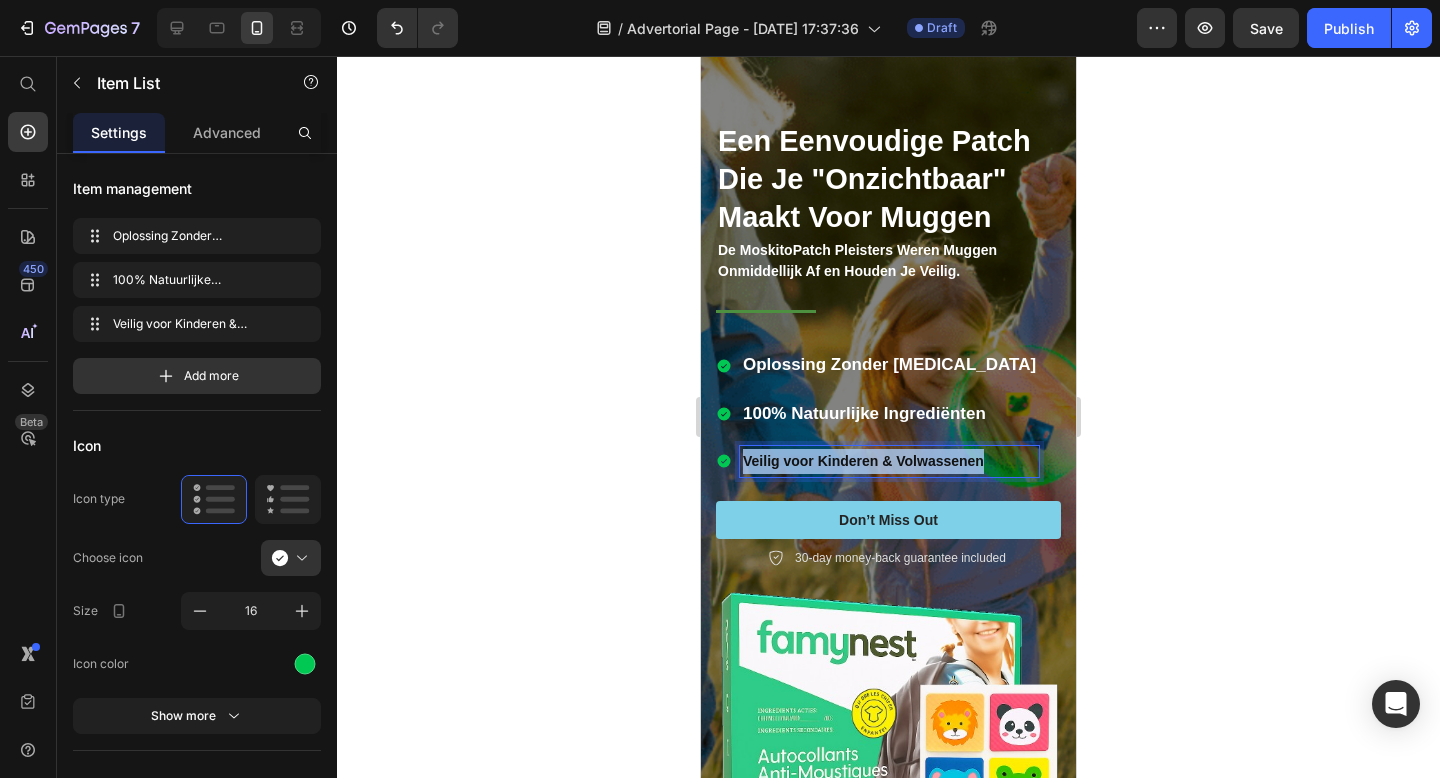 click on "Veilig voor Kinderen & Volwassenen" at bounding box center (863, 461) 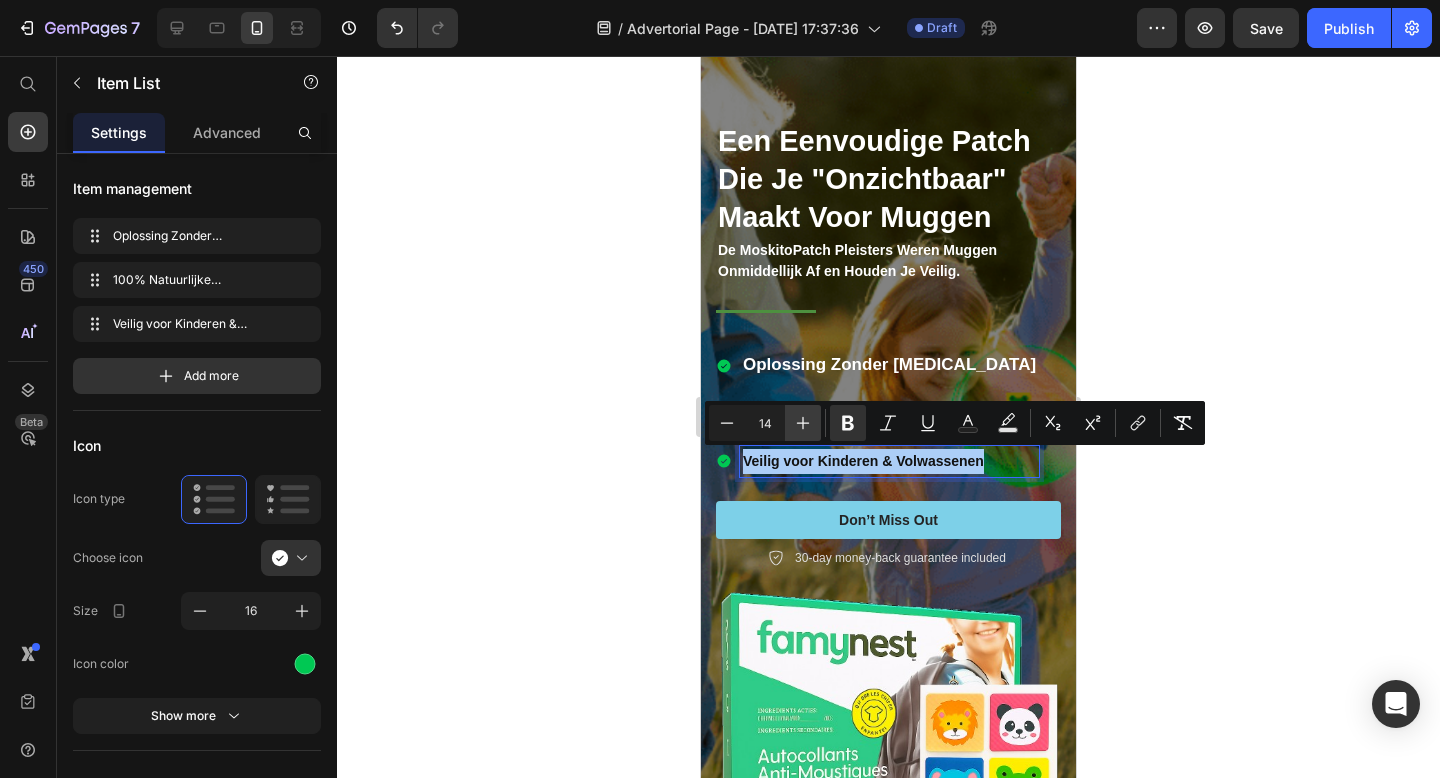 click 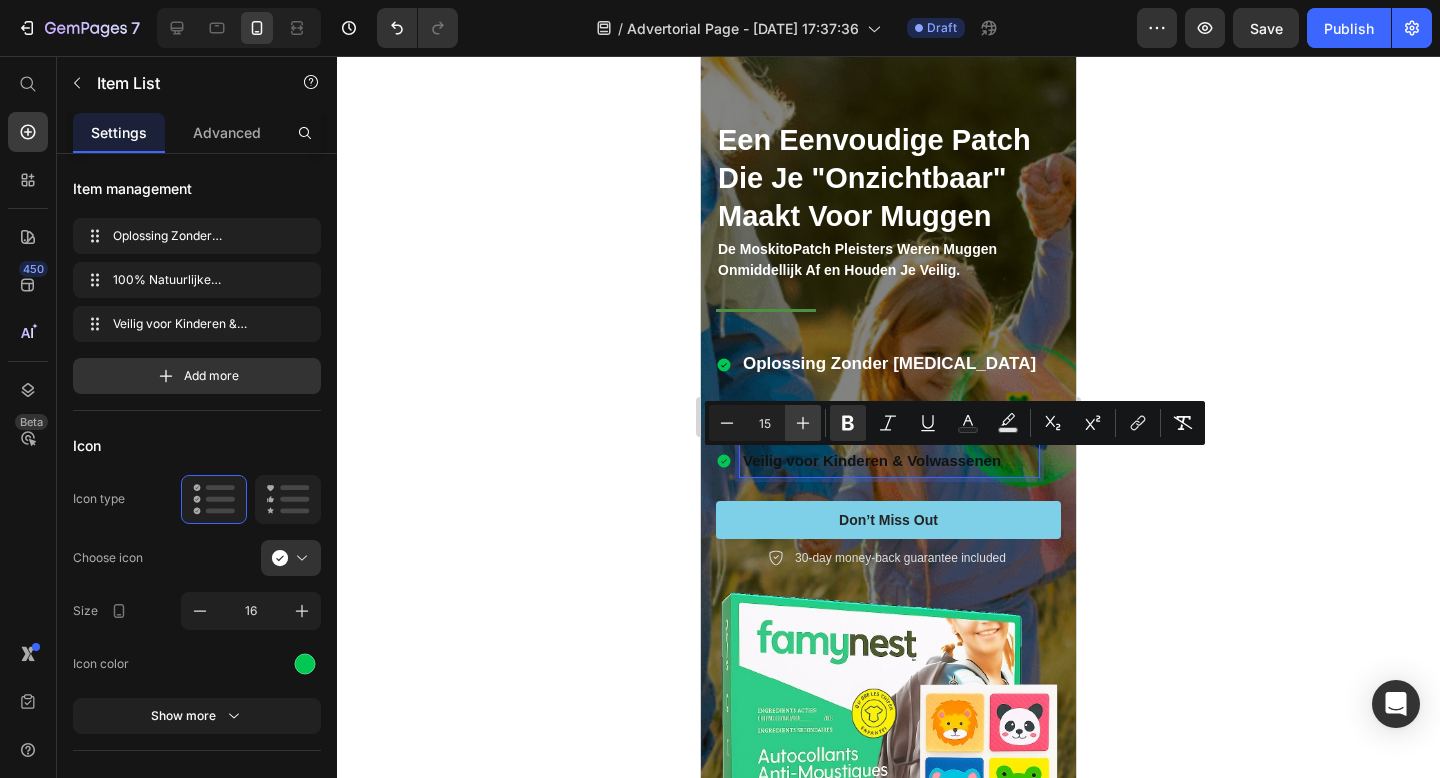 click 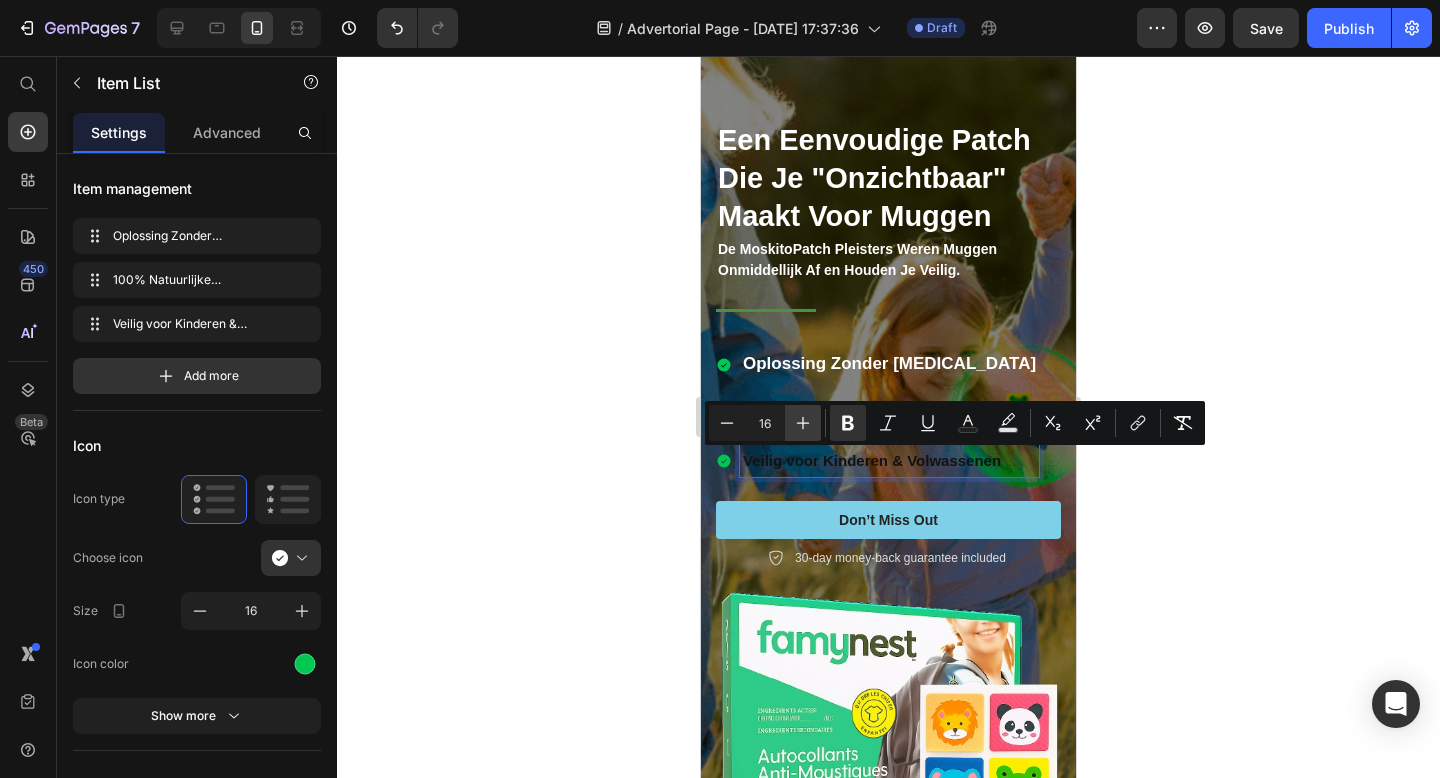 click 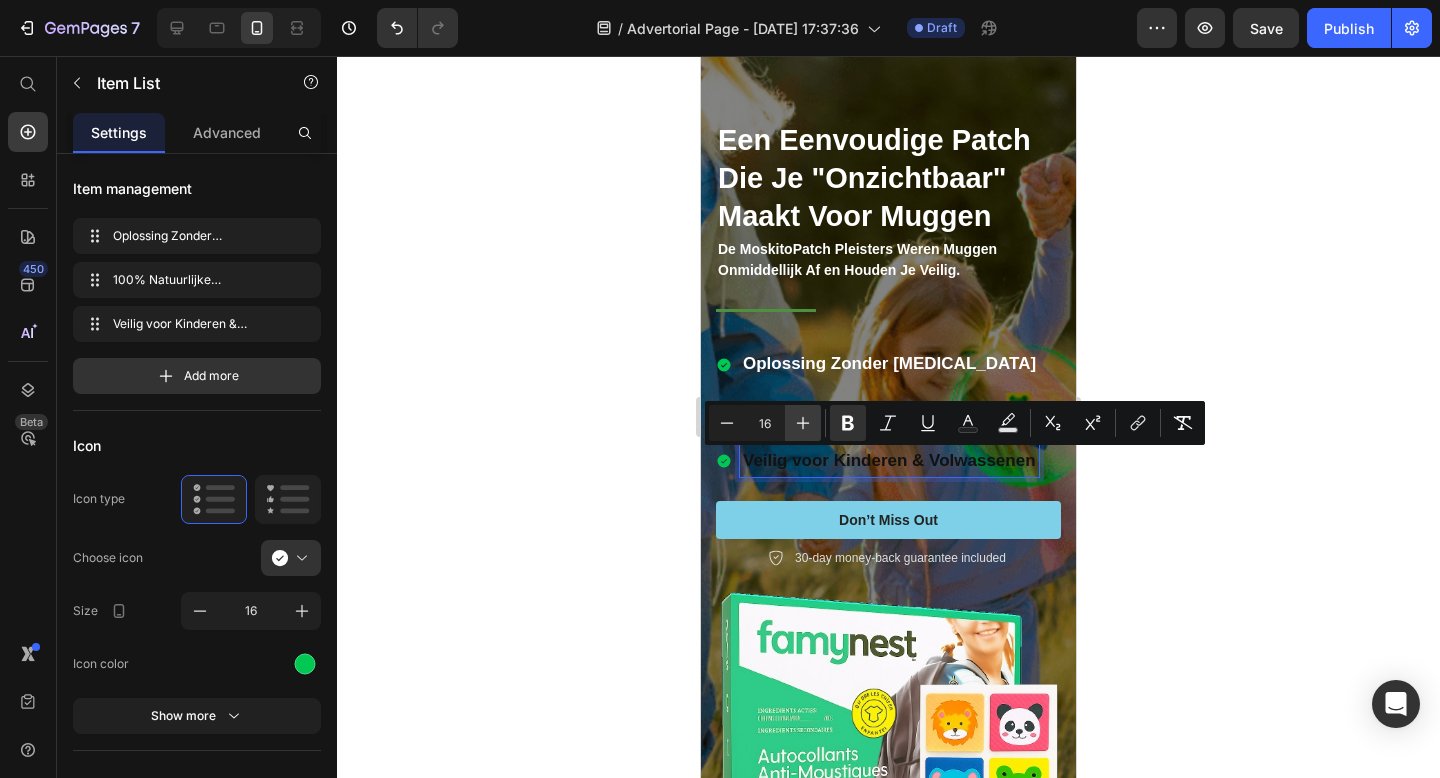 type on "17" 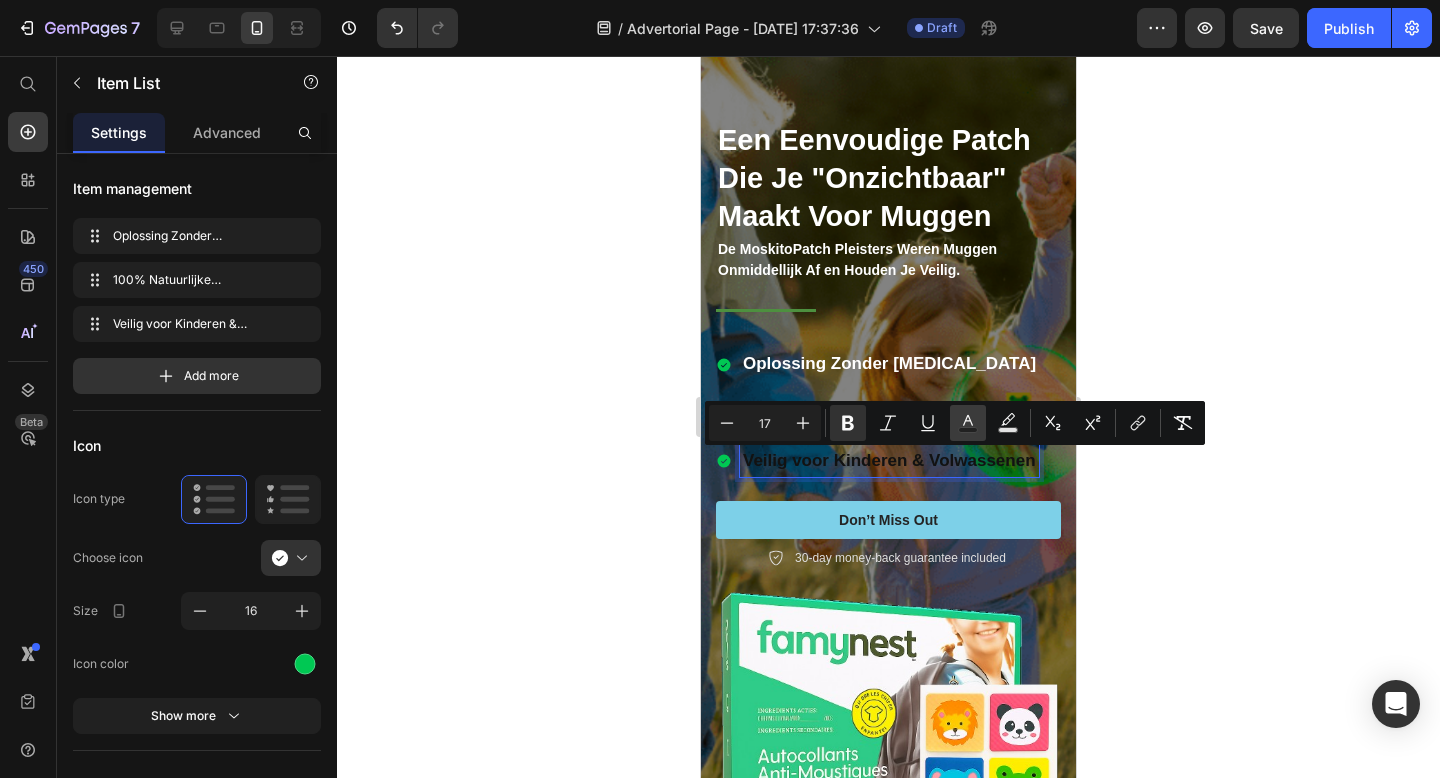 click on "Text Color" at bounding box center (968, 423) 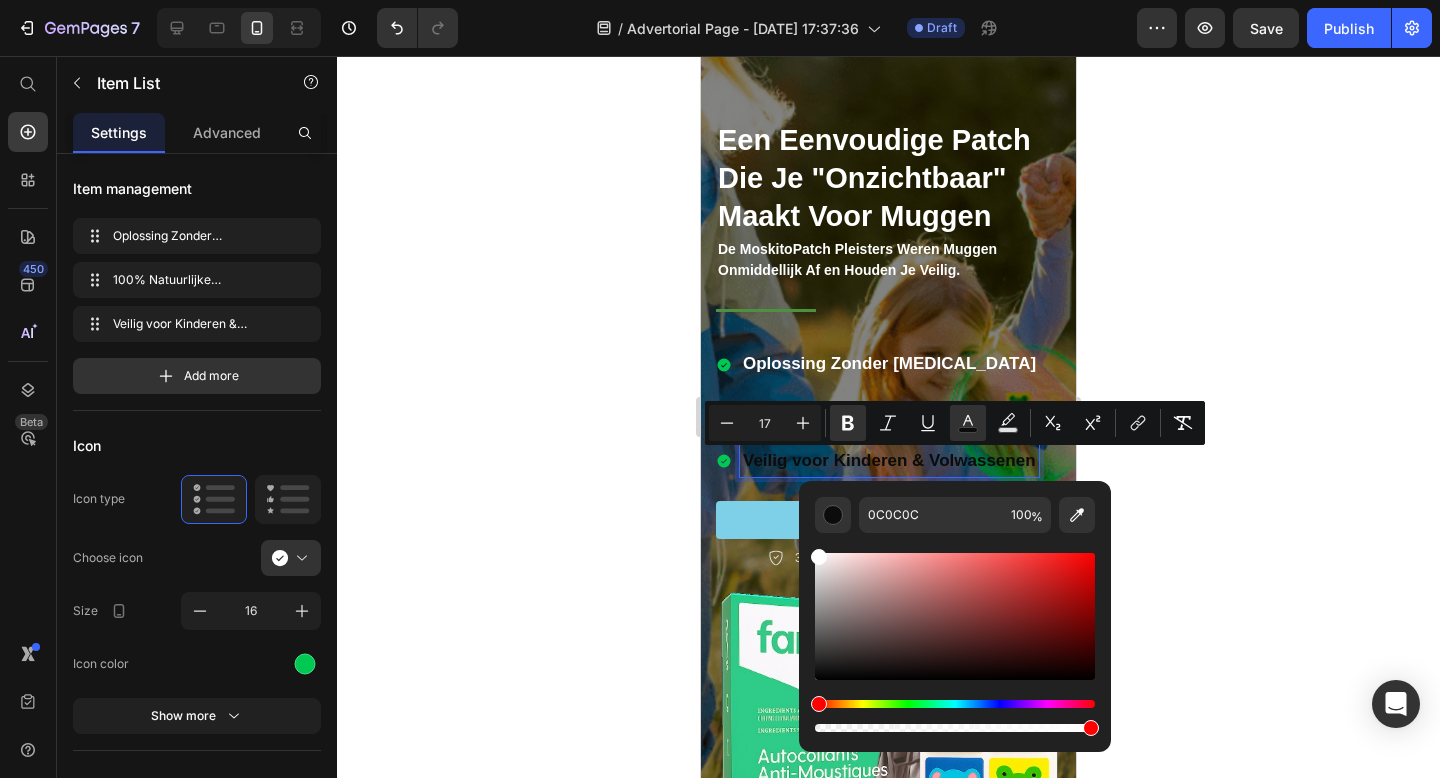 type on "FFFFFF" 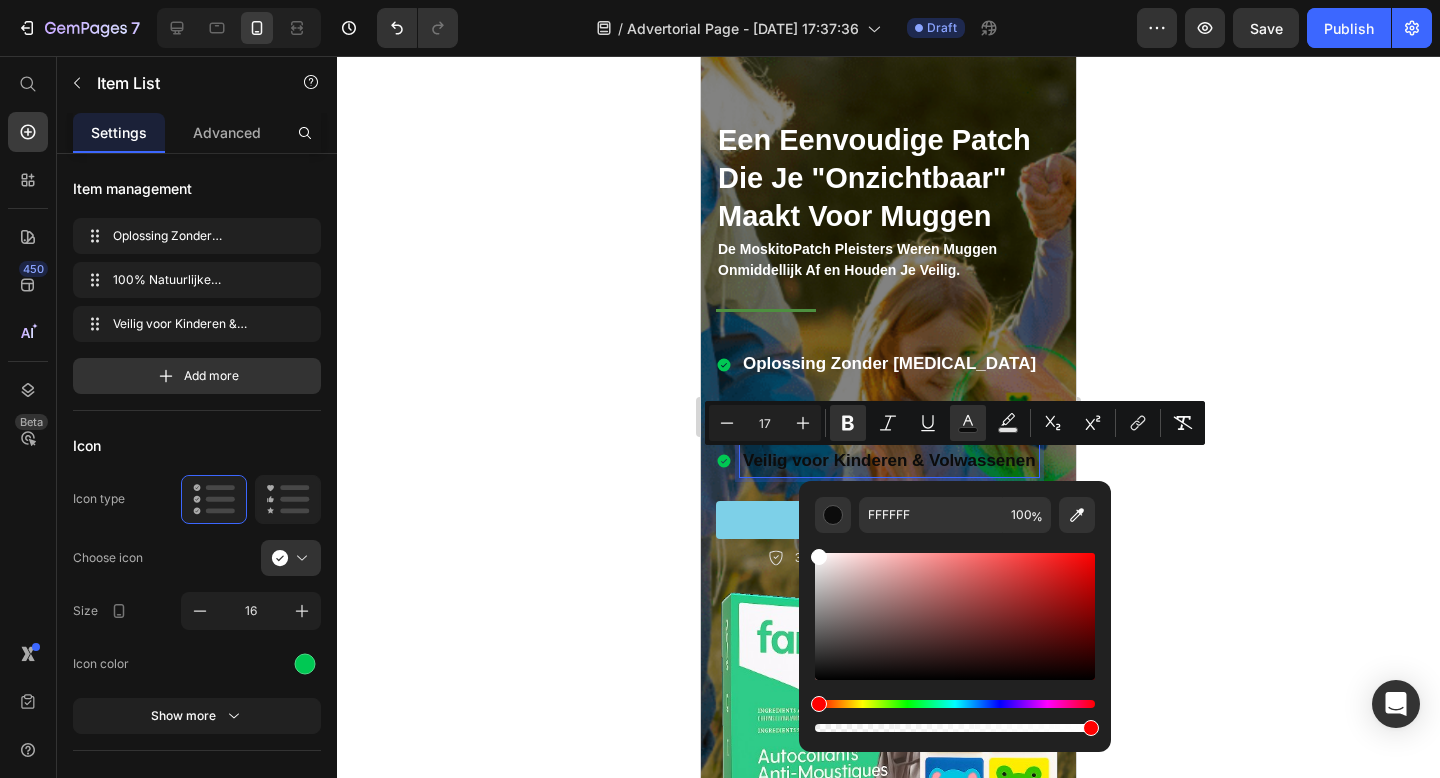 drag, startPoint x: 823, startPoint y: 672, endPoint x: 807, endPoint y: 545, distance: 128.0039 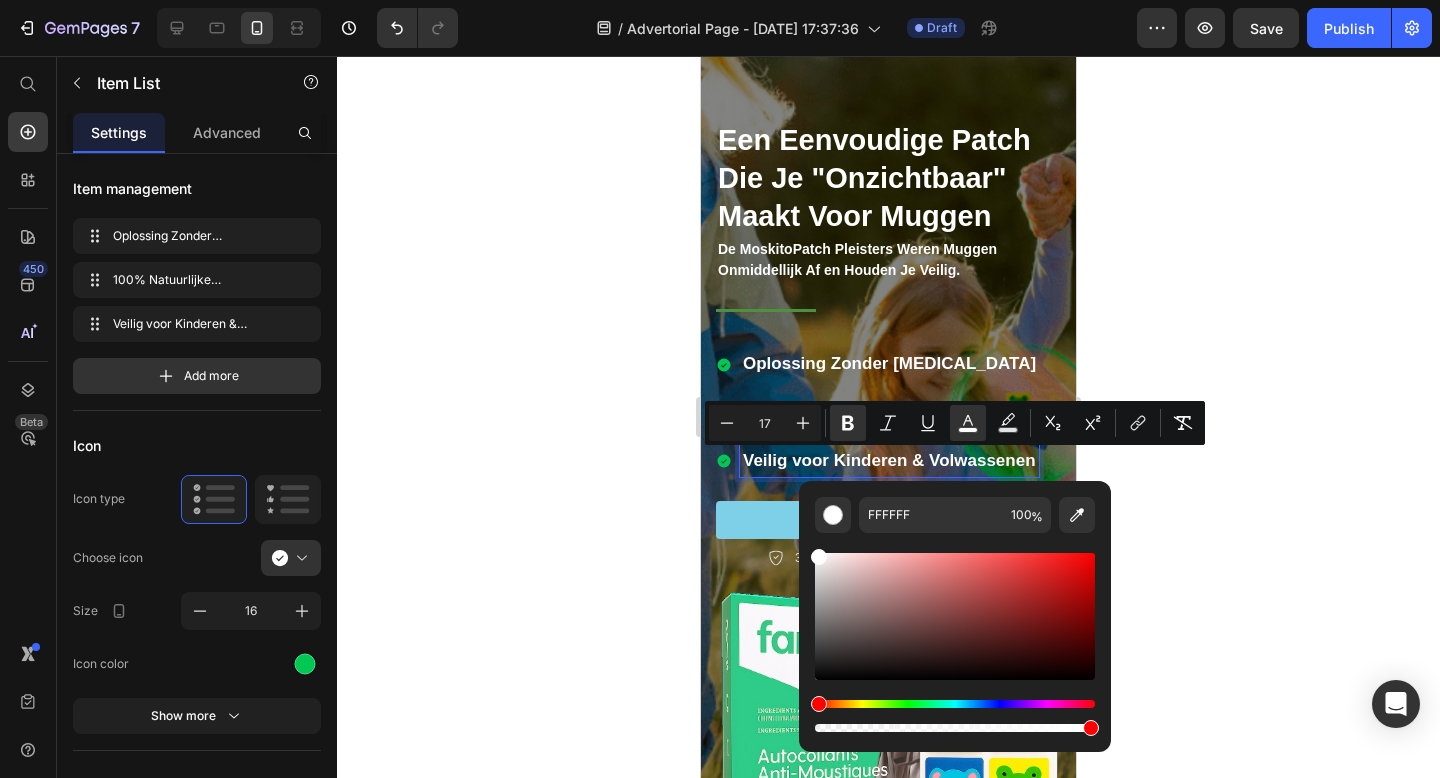 click 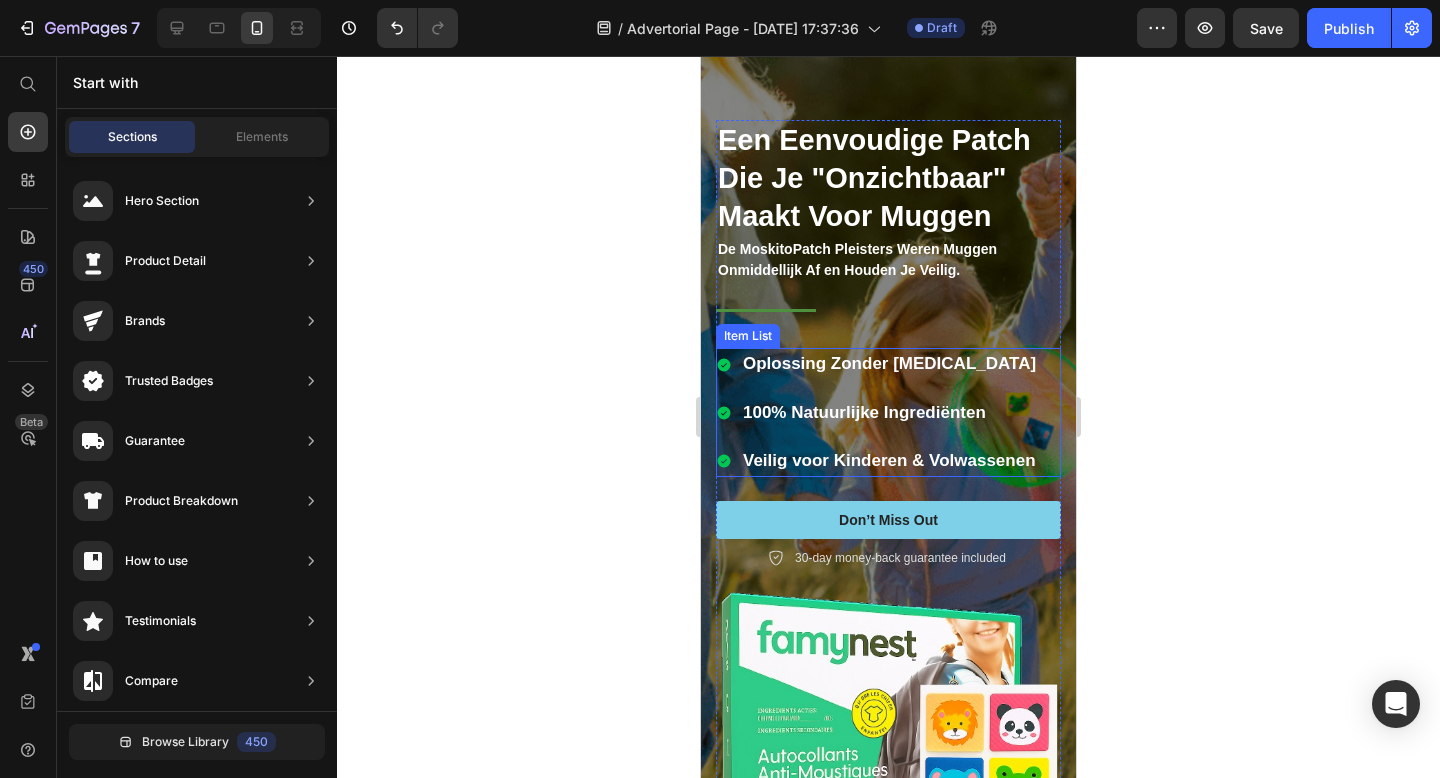 click on "Veilig voor Kinderen & Volwassenen" at bounding box center (889, 460) 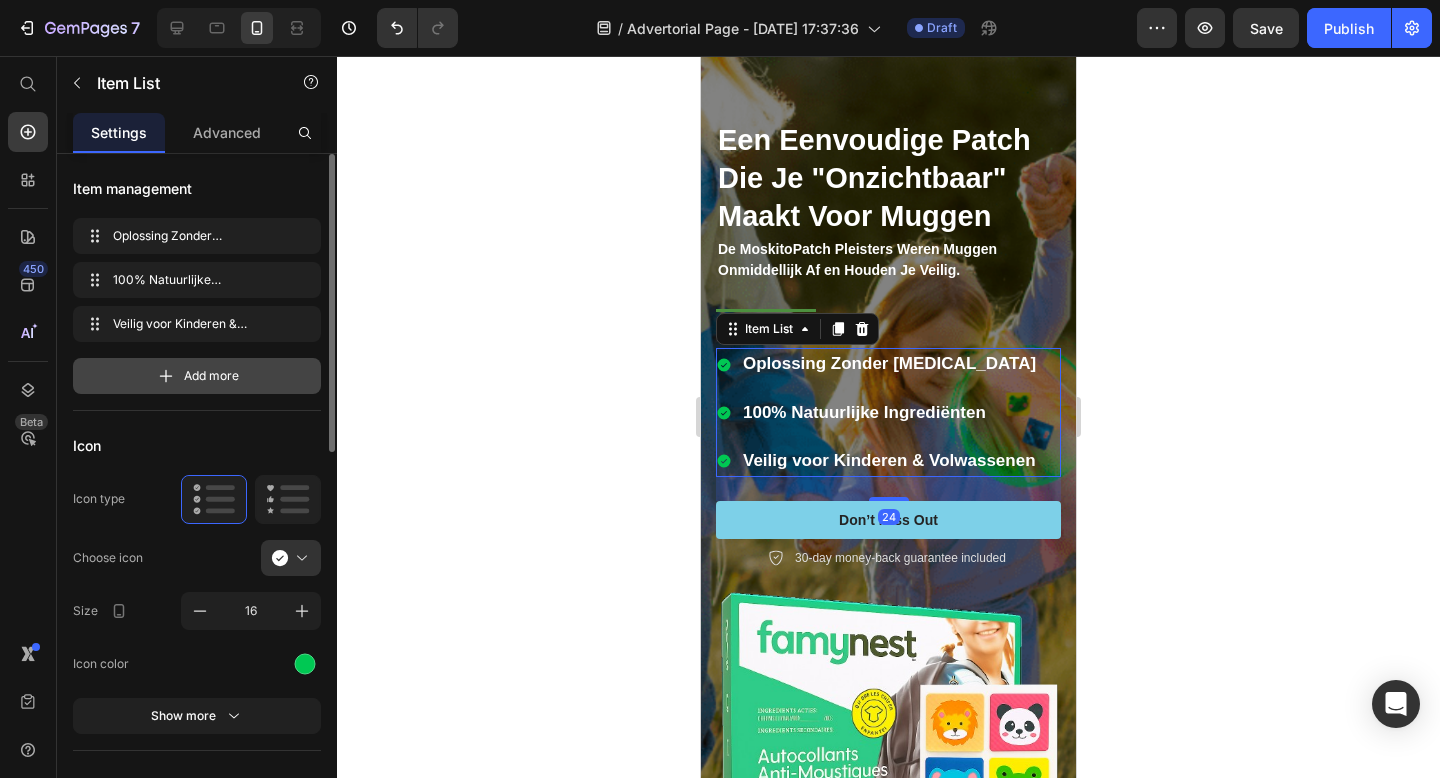 click on "Add more" at bounding box center [211, 376] 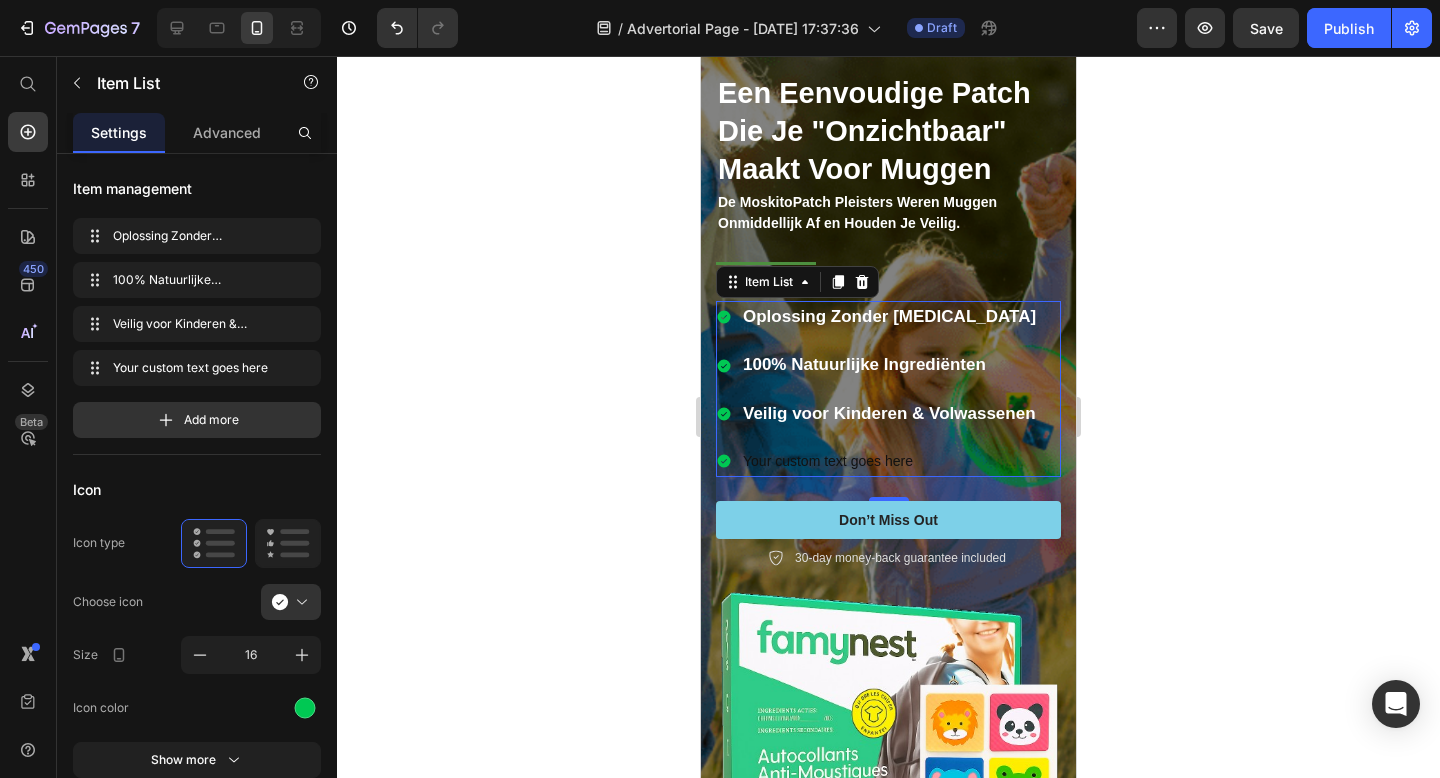 click on "Your custom text goes here" at bounding box center (889, 461) 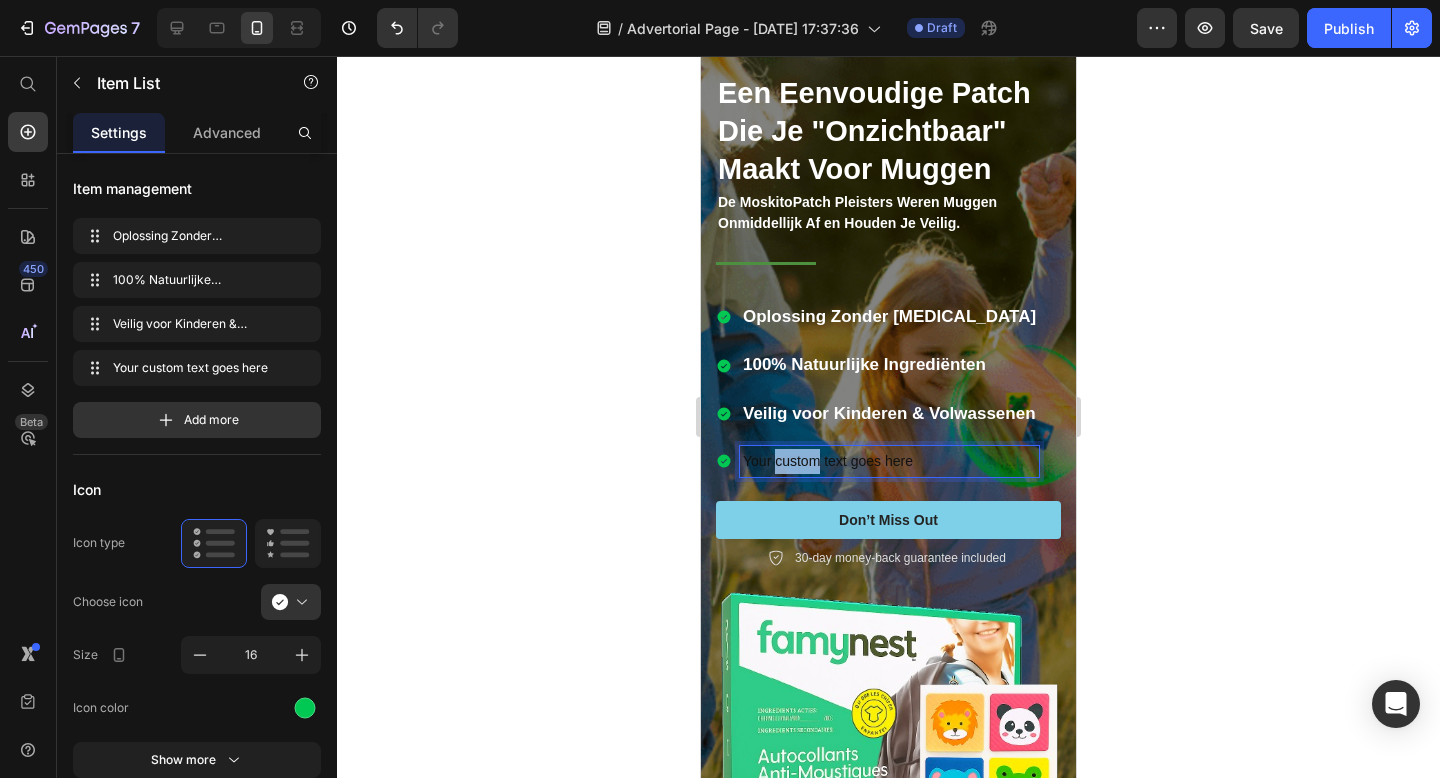click on "Your custom text goes here" at bounding box center (889, 461) 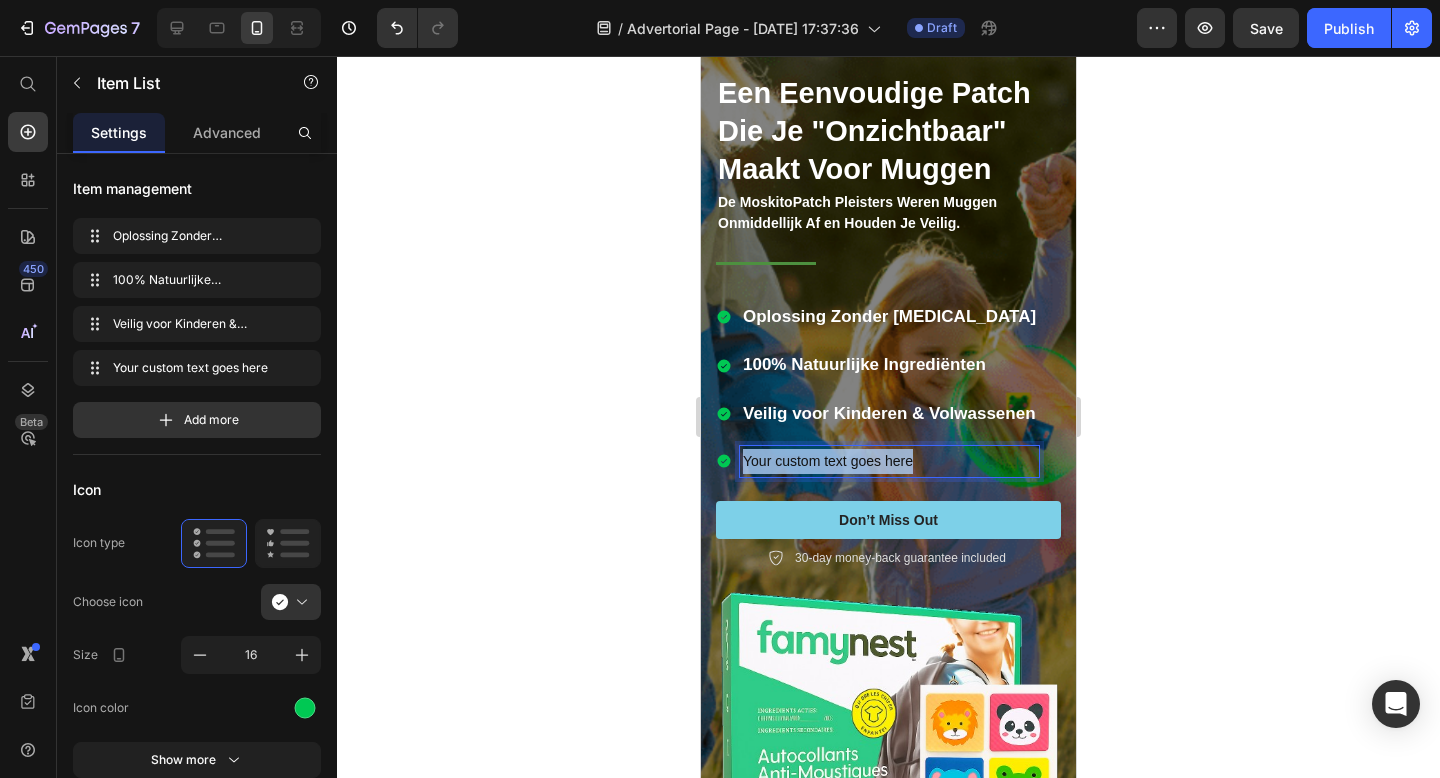 click on "Your custom text goes here" at bounding box center [889, 461] 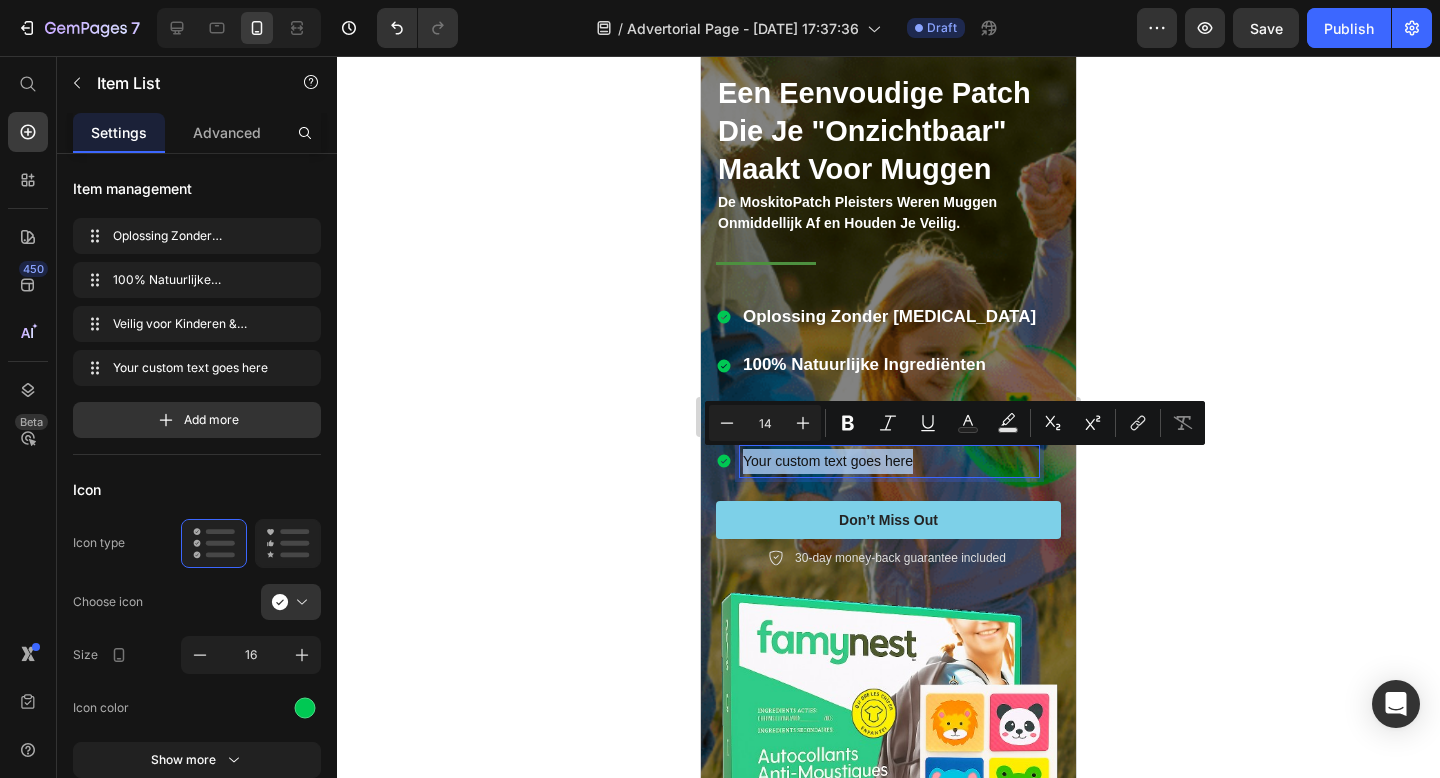 click on "Your custom text goes here" at bounding box center [889, 461] 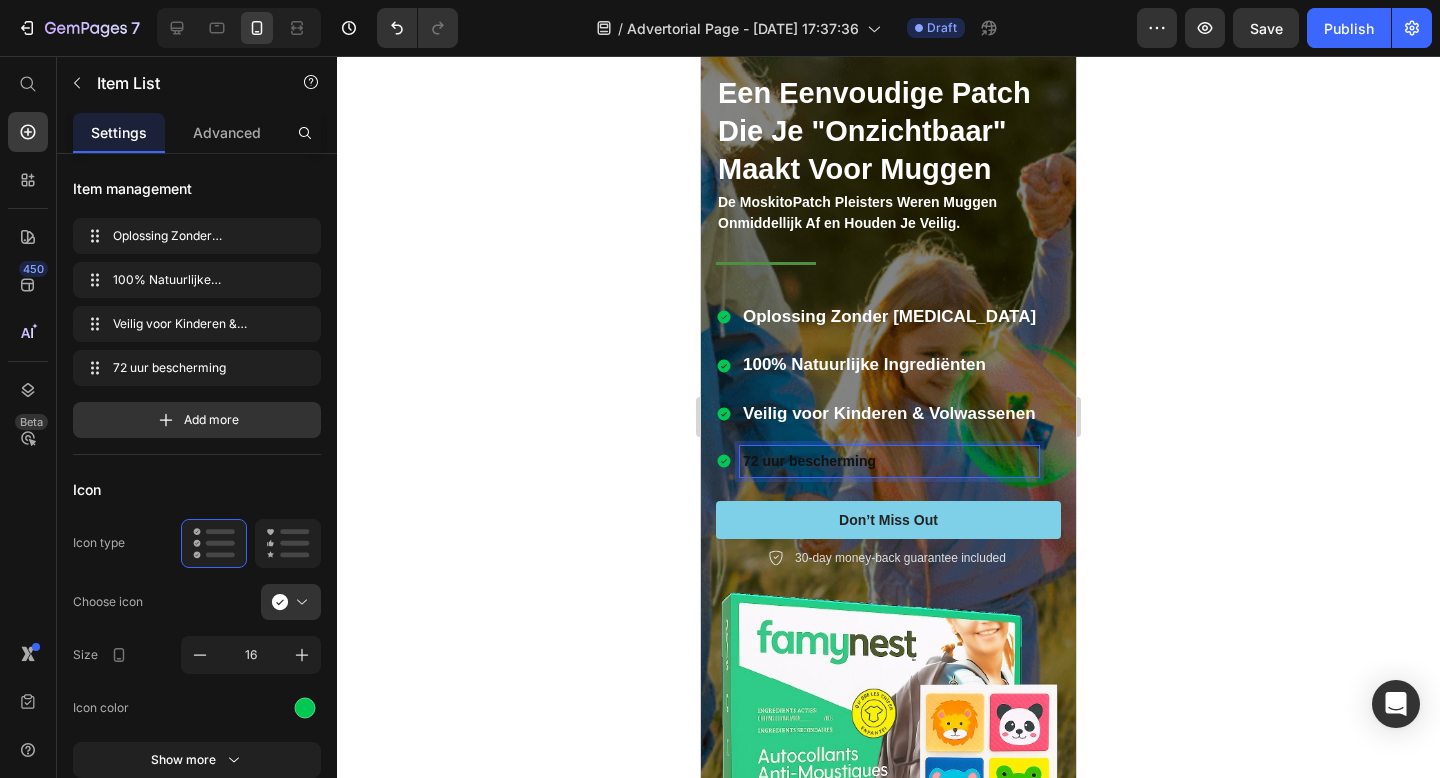 click on "72 uur bescherming" at bounding box center [809, 461] 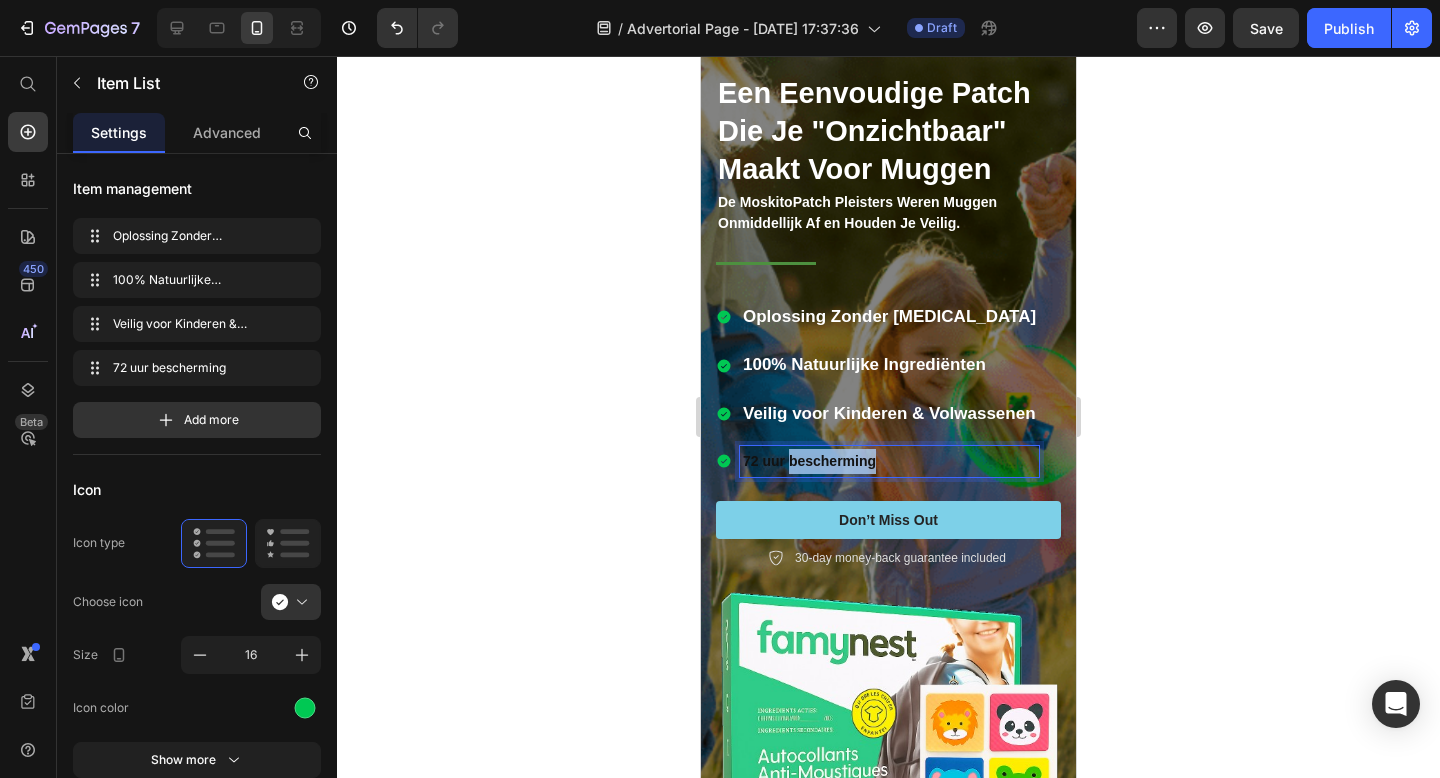 click on "72 uur bescherming" at bounding box center (809, 461) 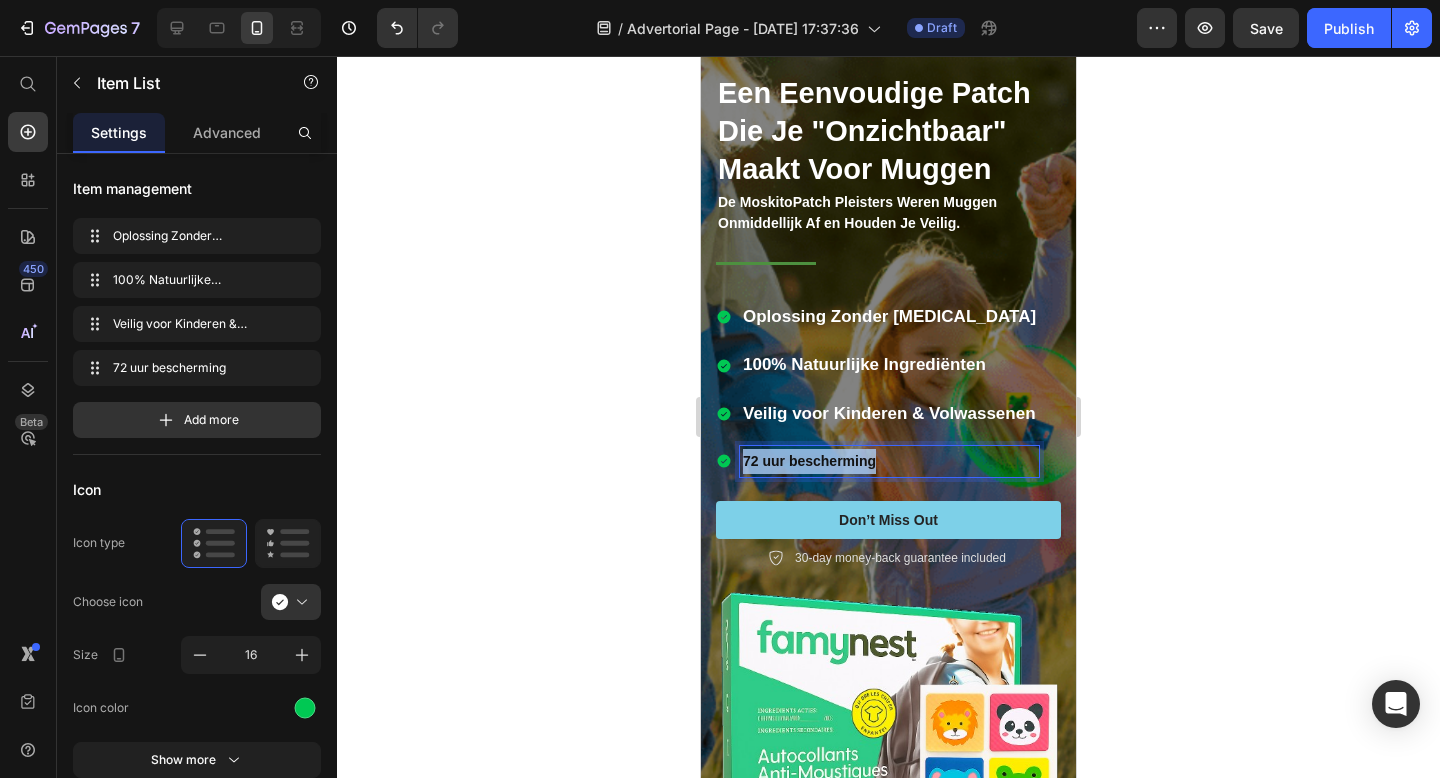 click on "72 uur bescherming" at bounding box center [809, 461] 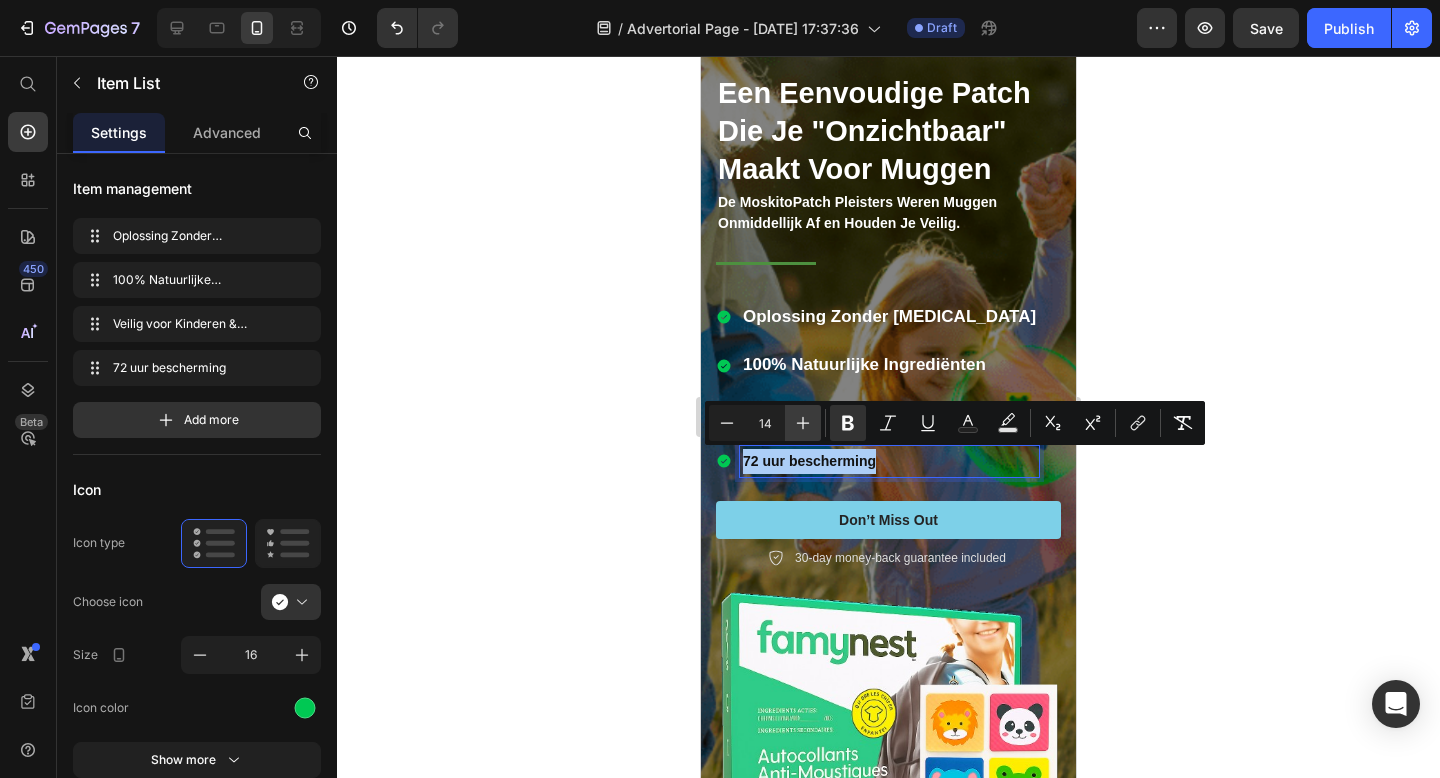 click 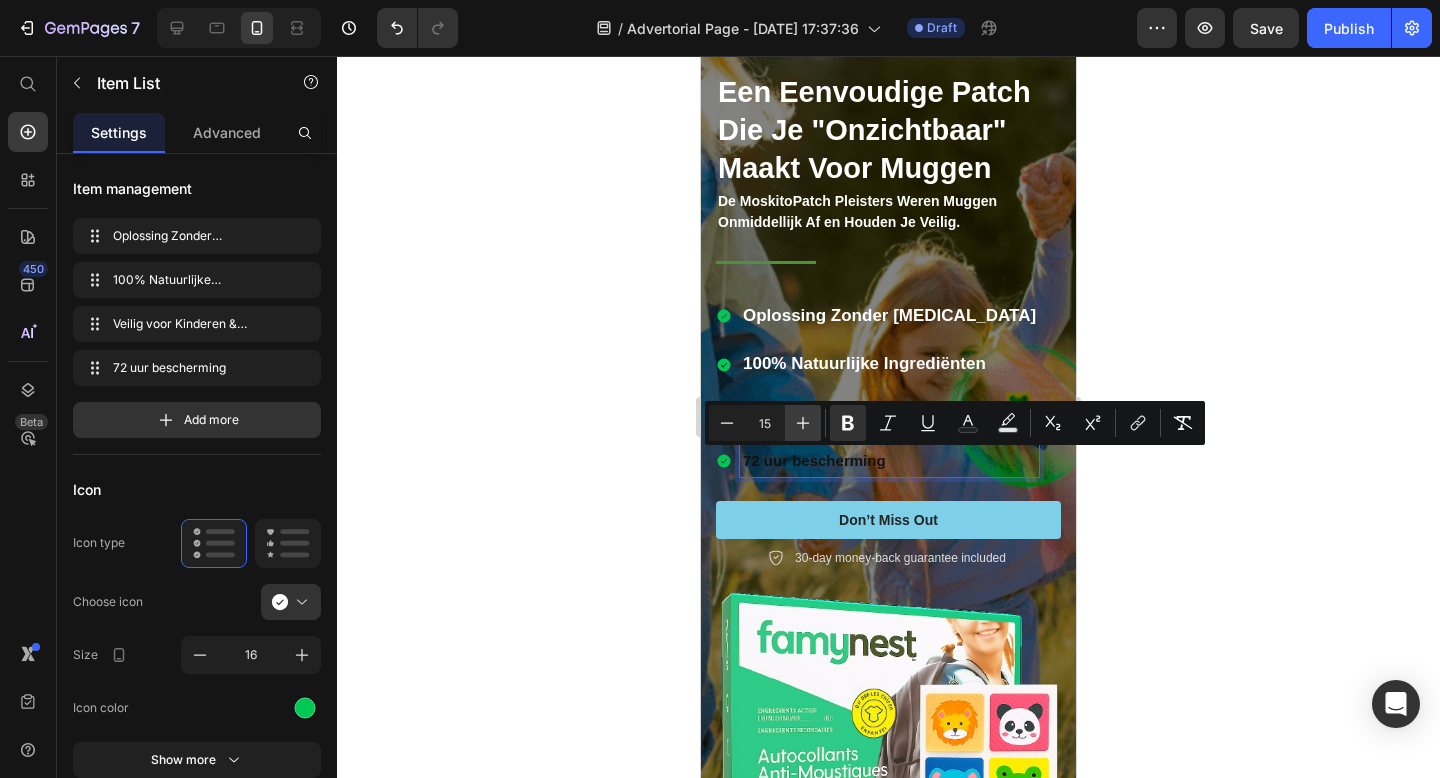 click 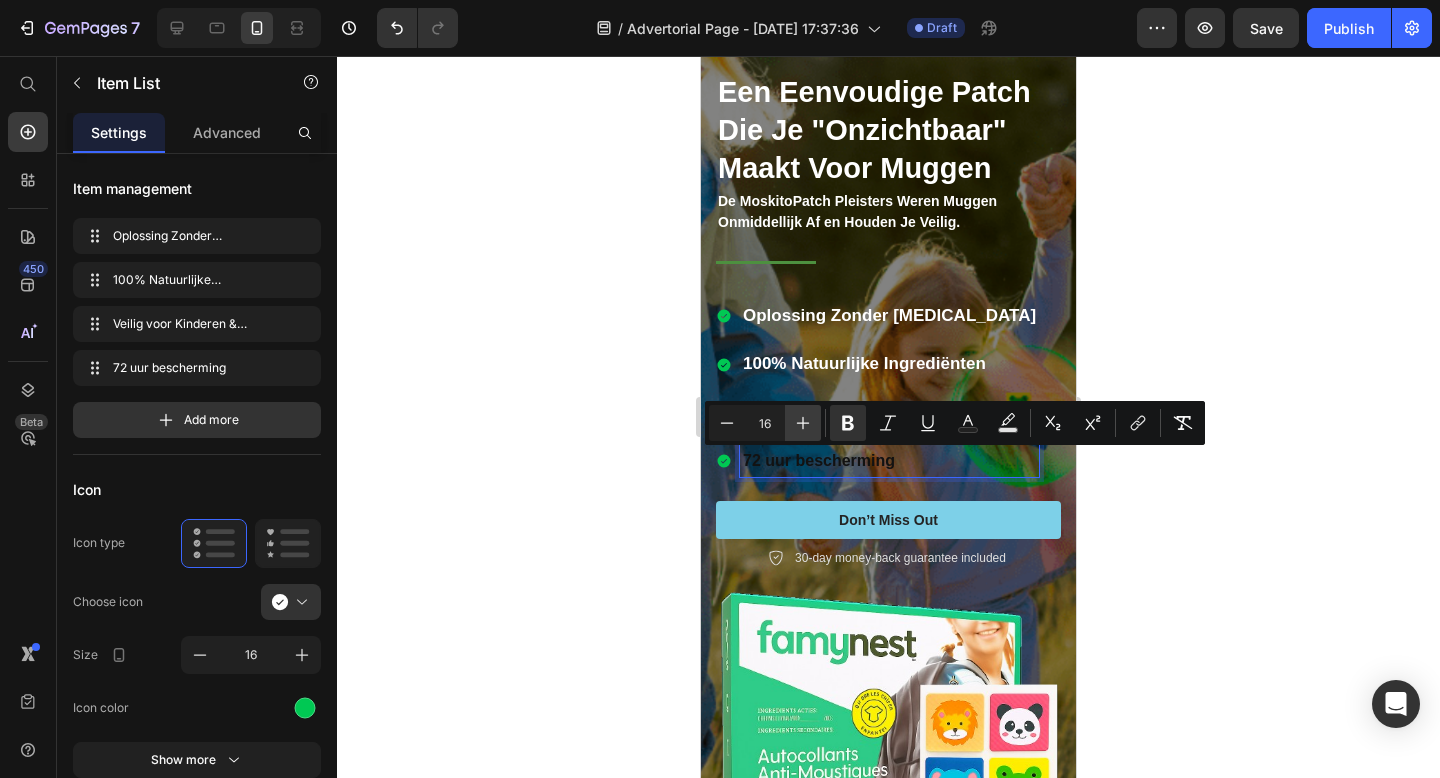 click 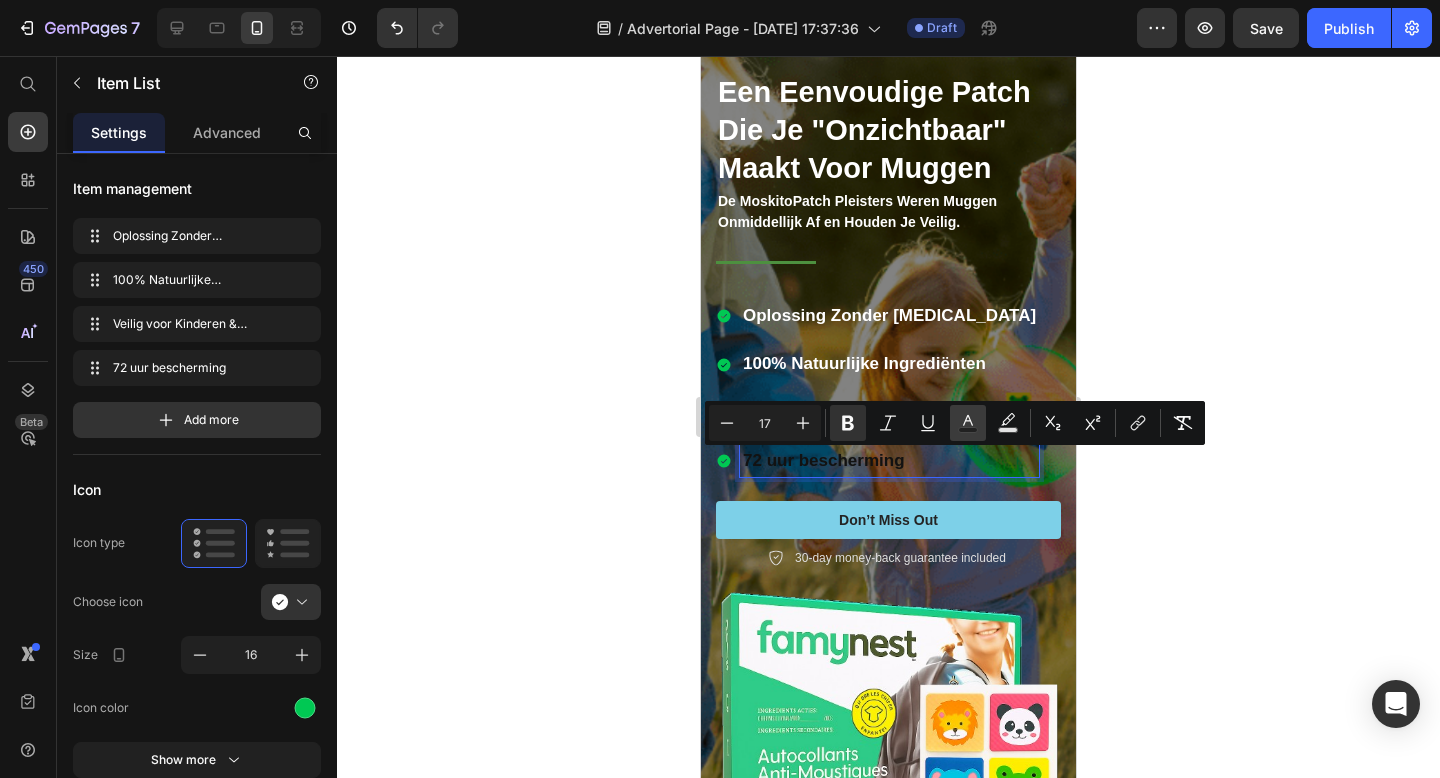 click 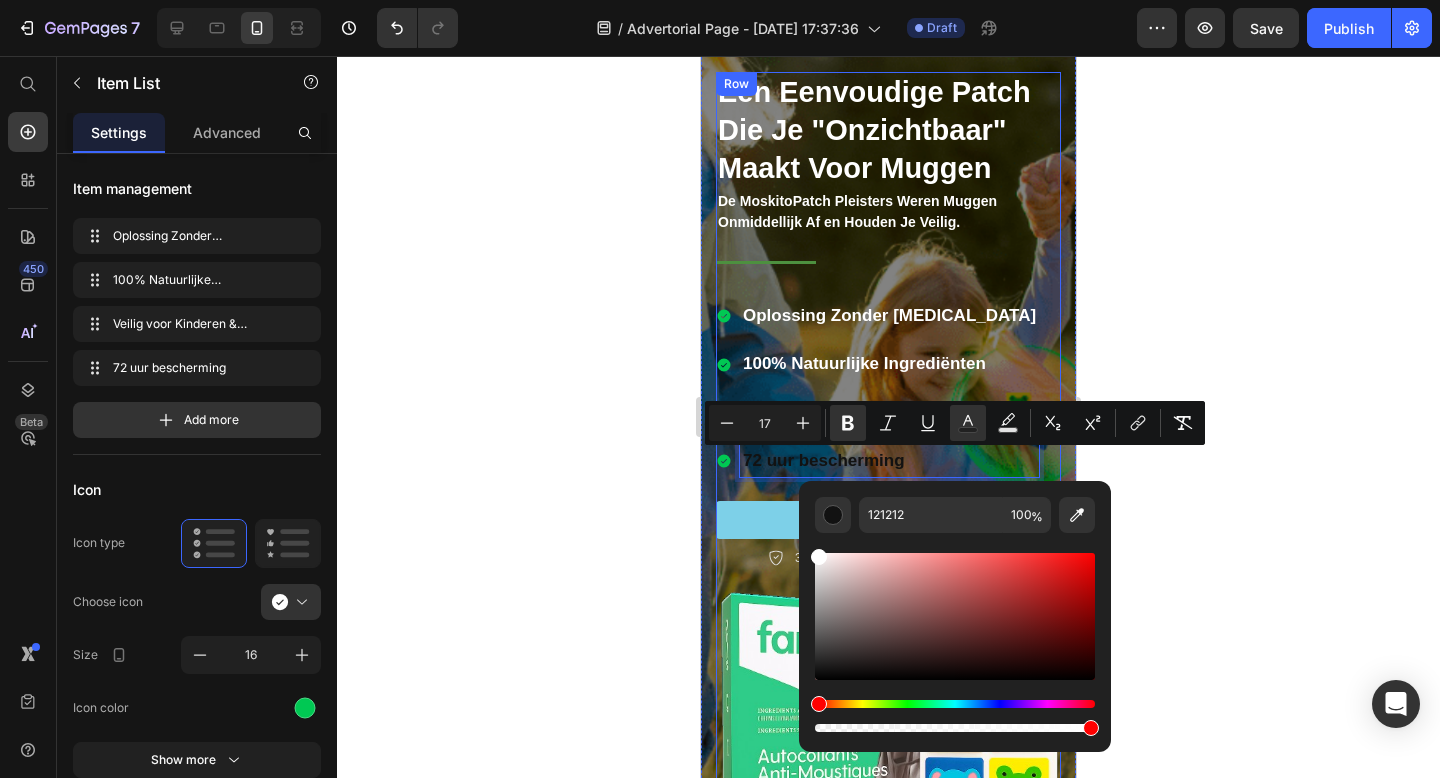 type on "FFFFFF" 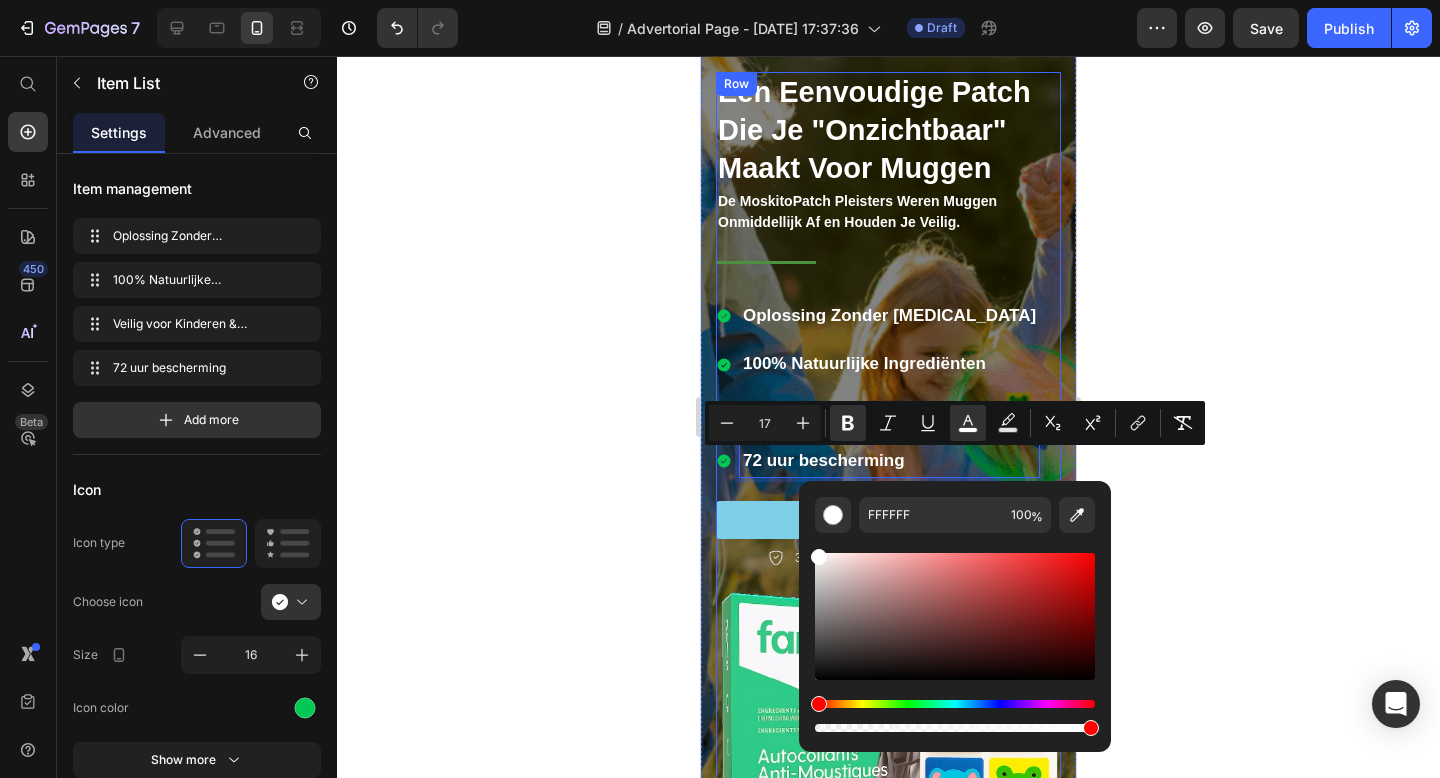 drag, startPoint x: 1520, startPoint y: 725, endPoint x: 794, endPoint y: 539, distance: 749.4478 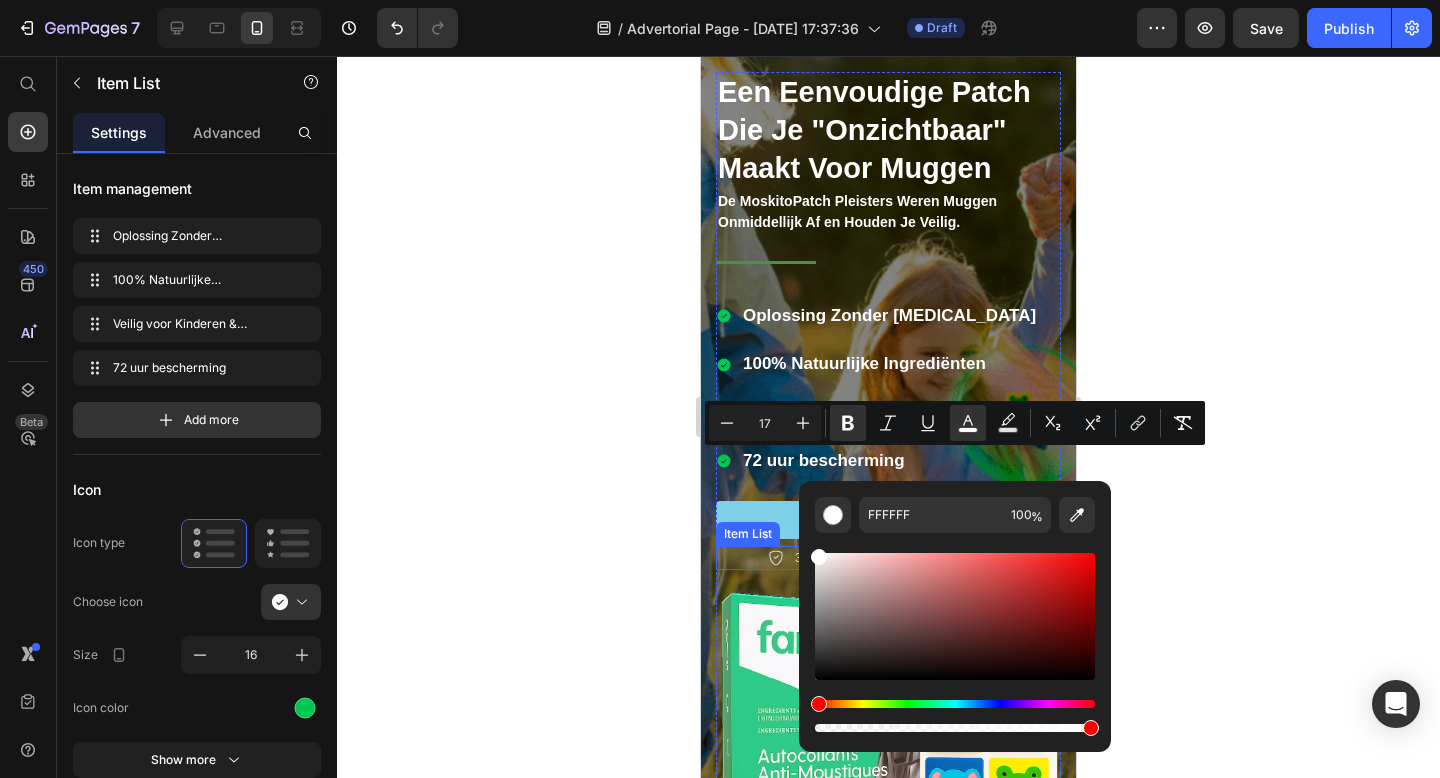 click 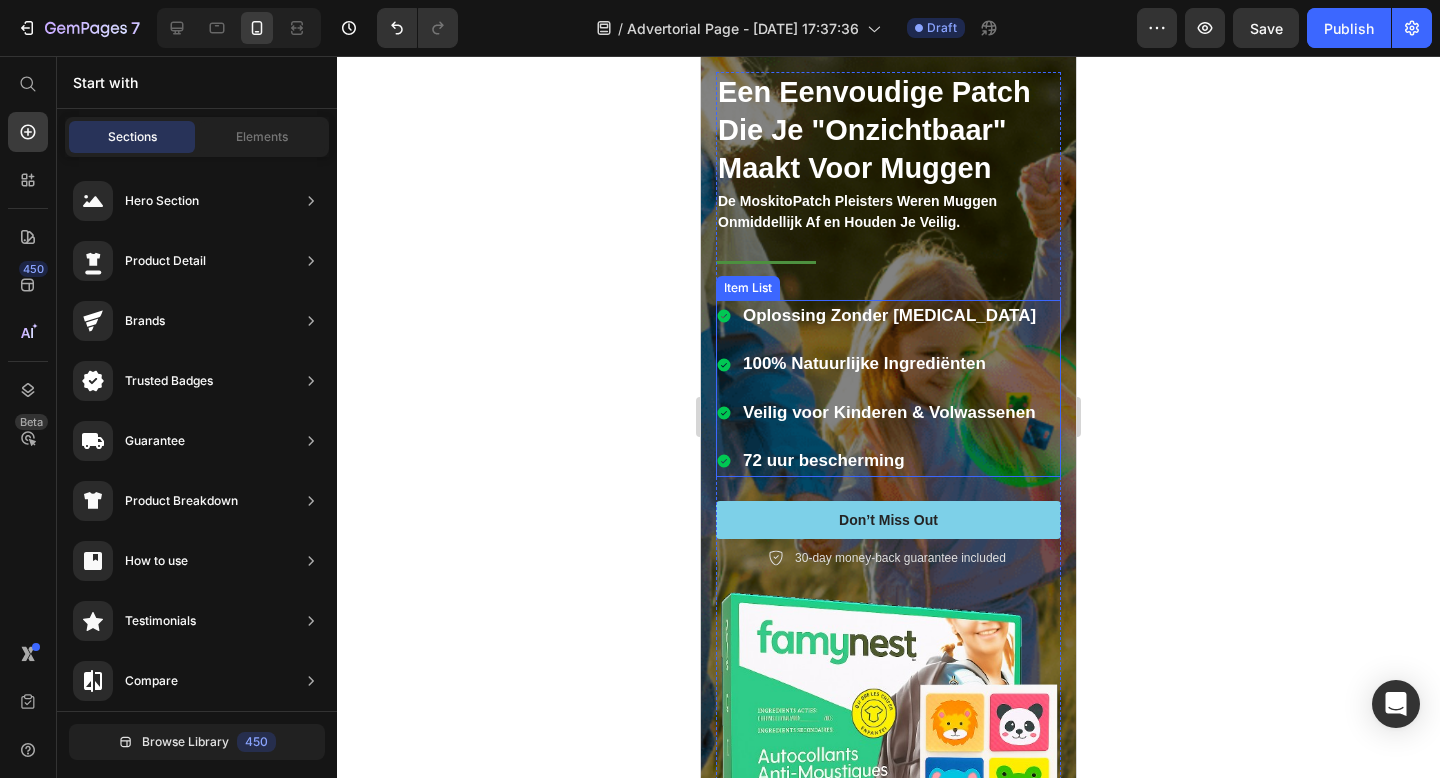 click on "72 uur bescherming" at bounding box center (824, 460) 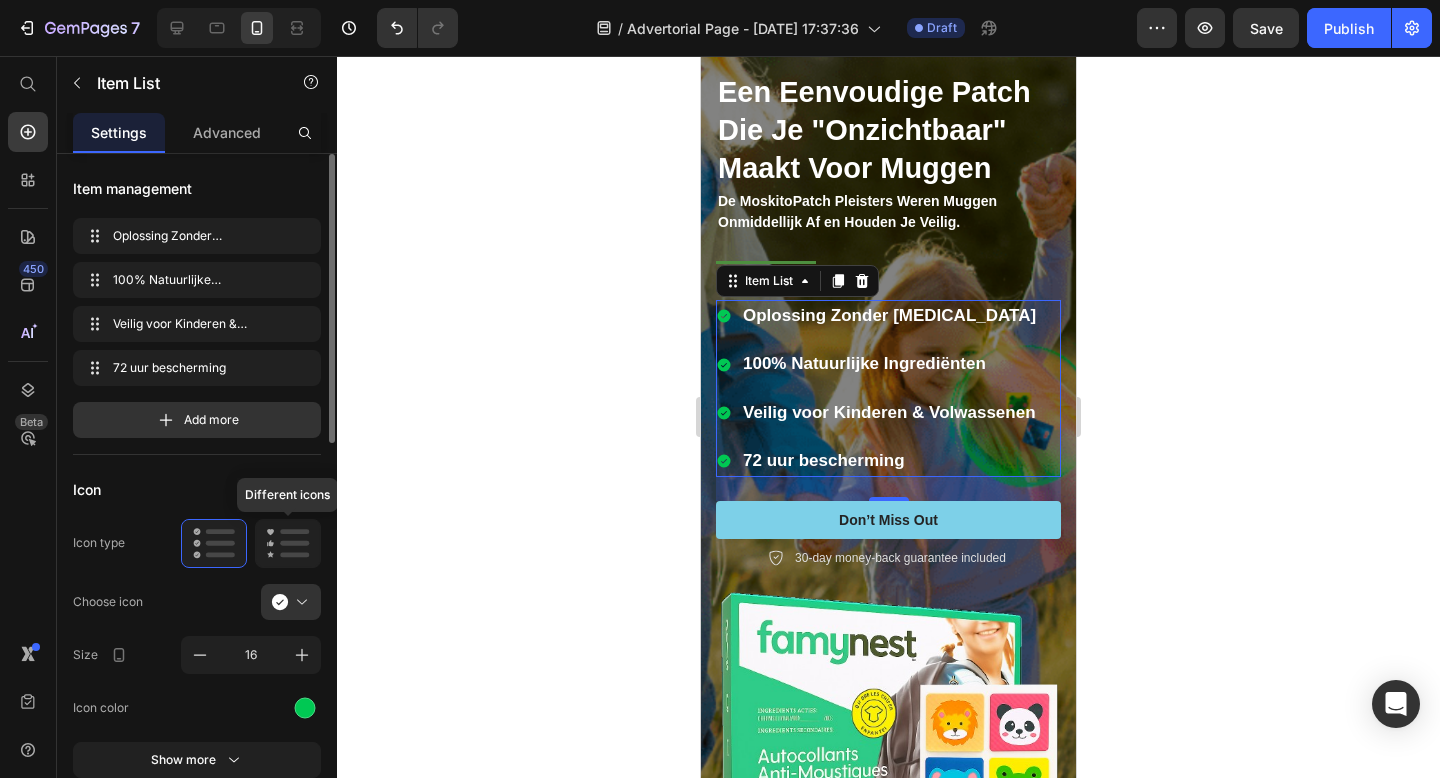click 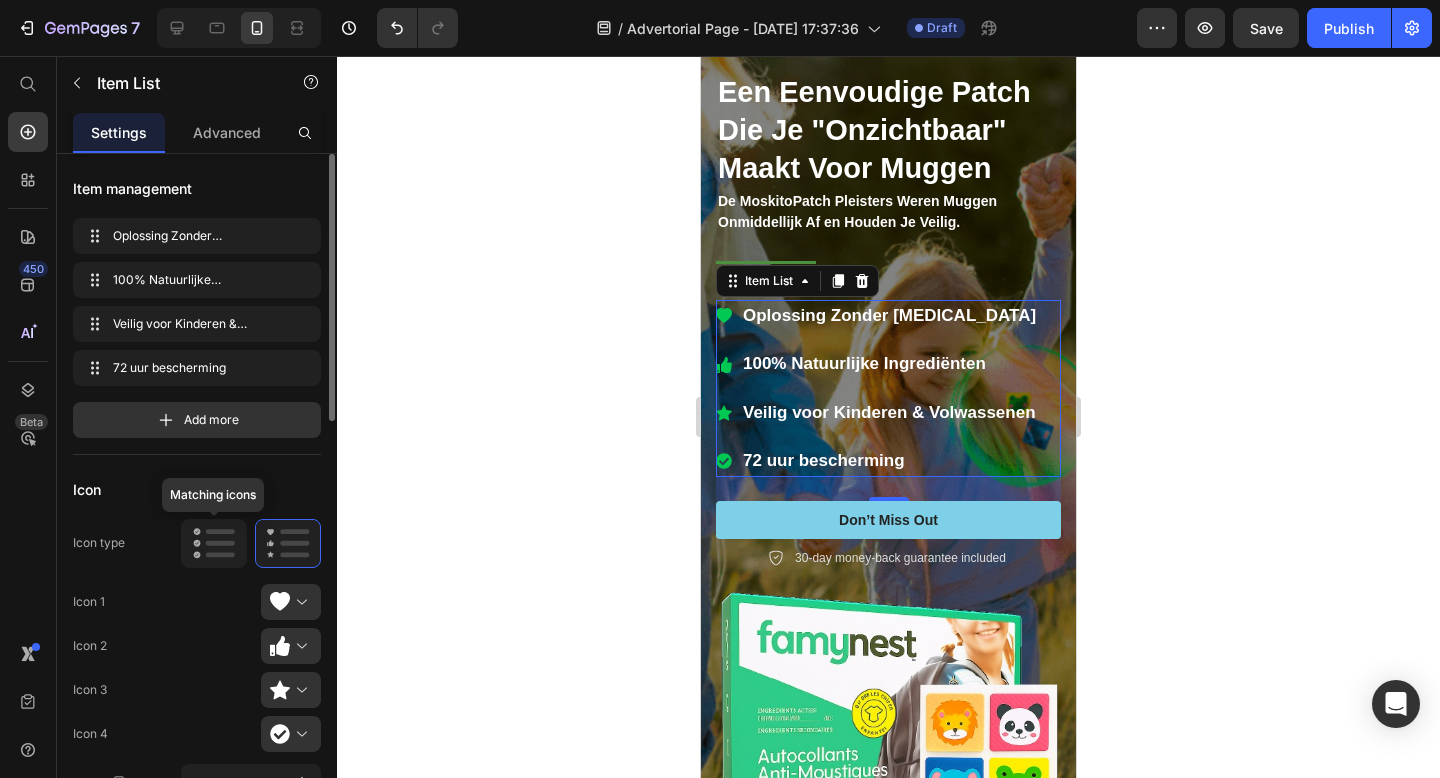 click 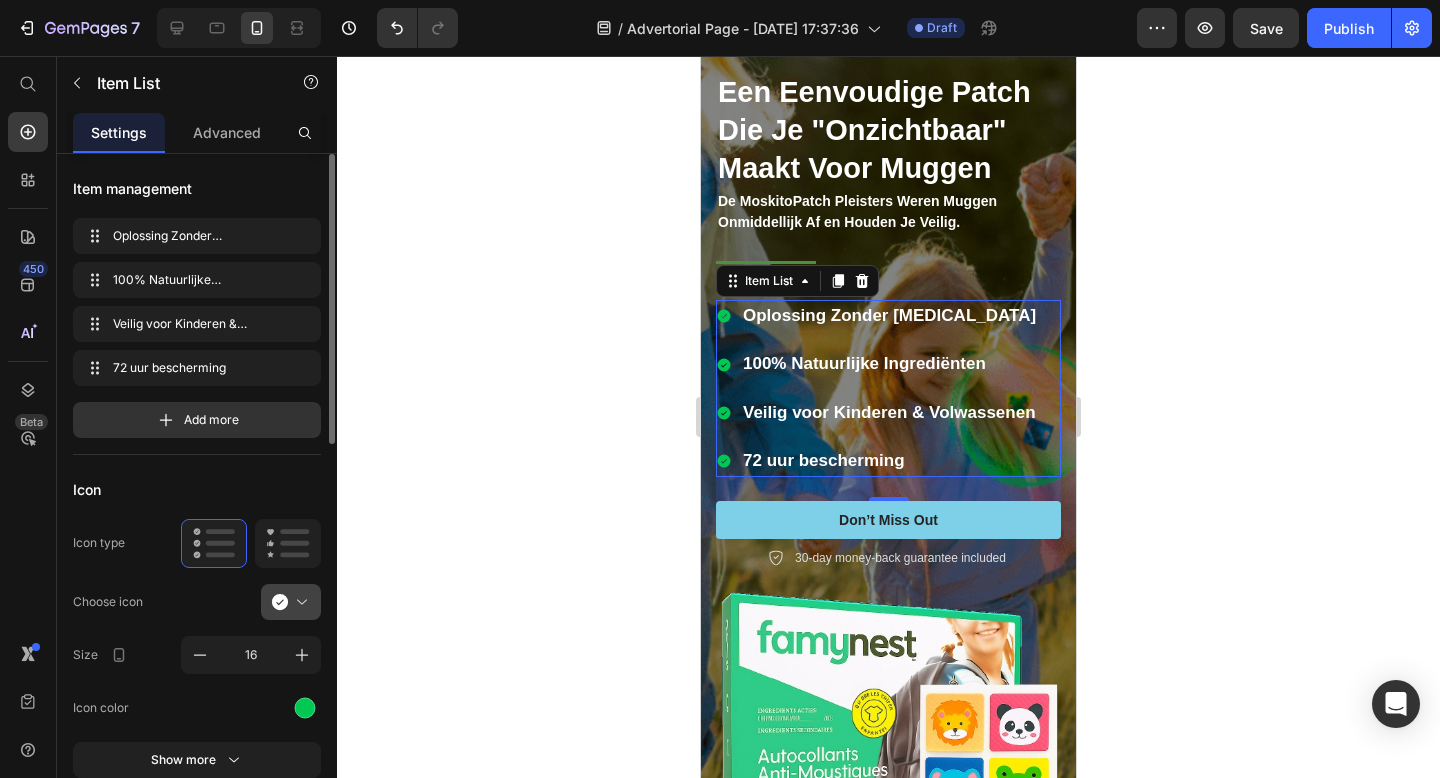 click at bounding box center [299, 602] 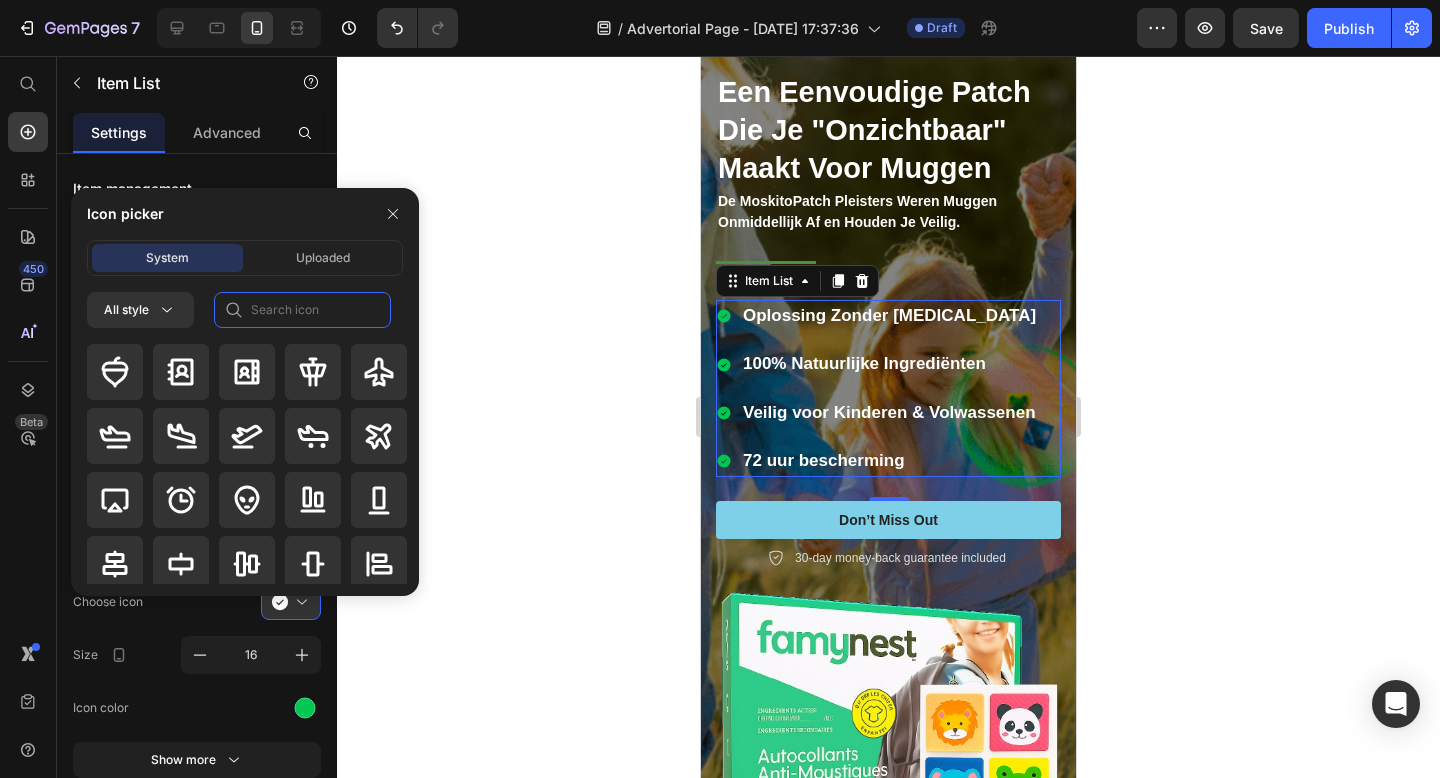 click 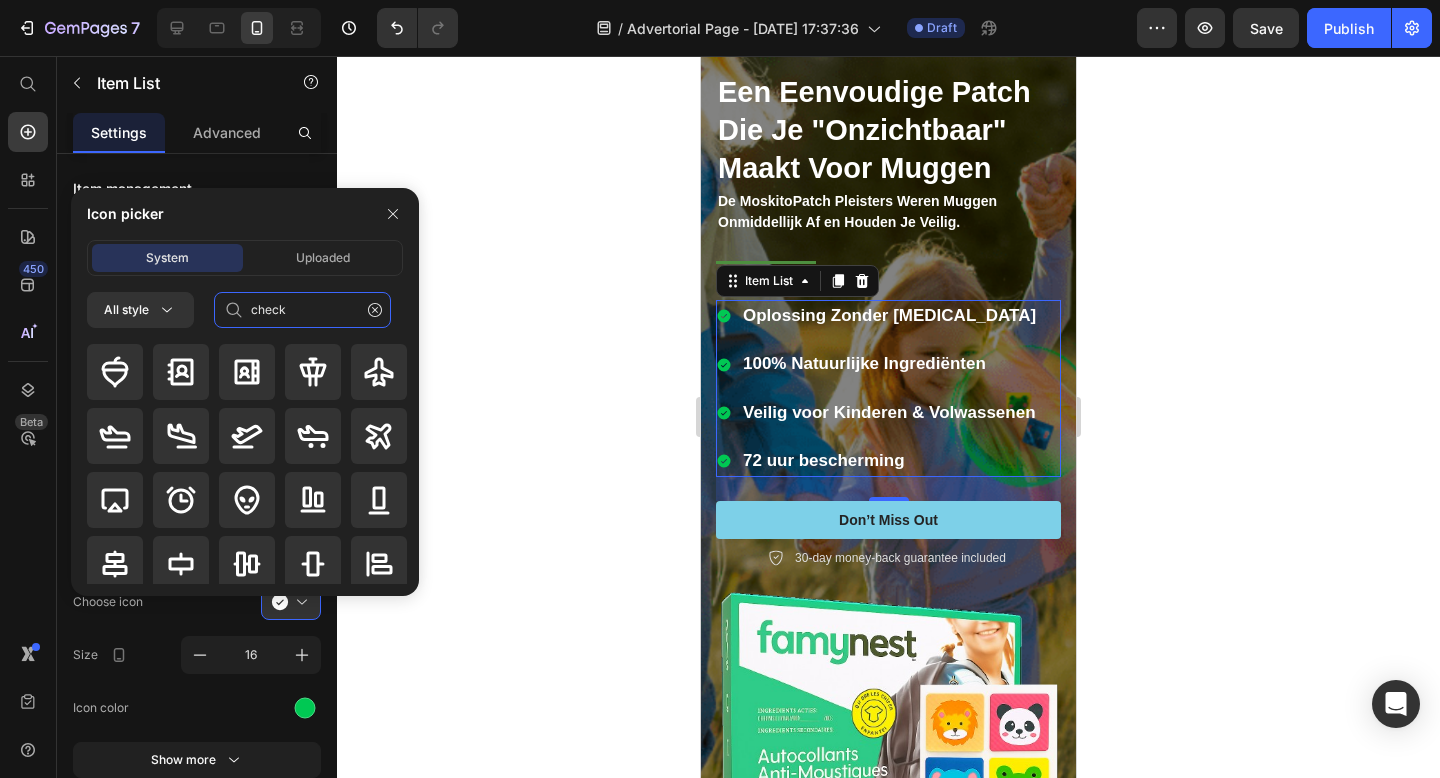 type on "check" 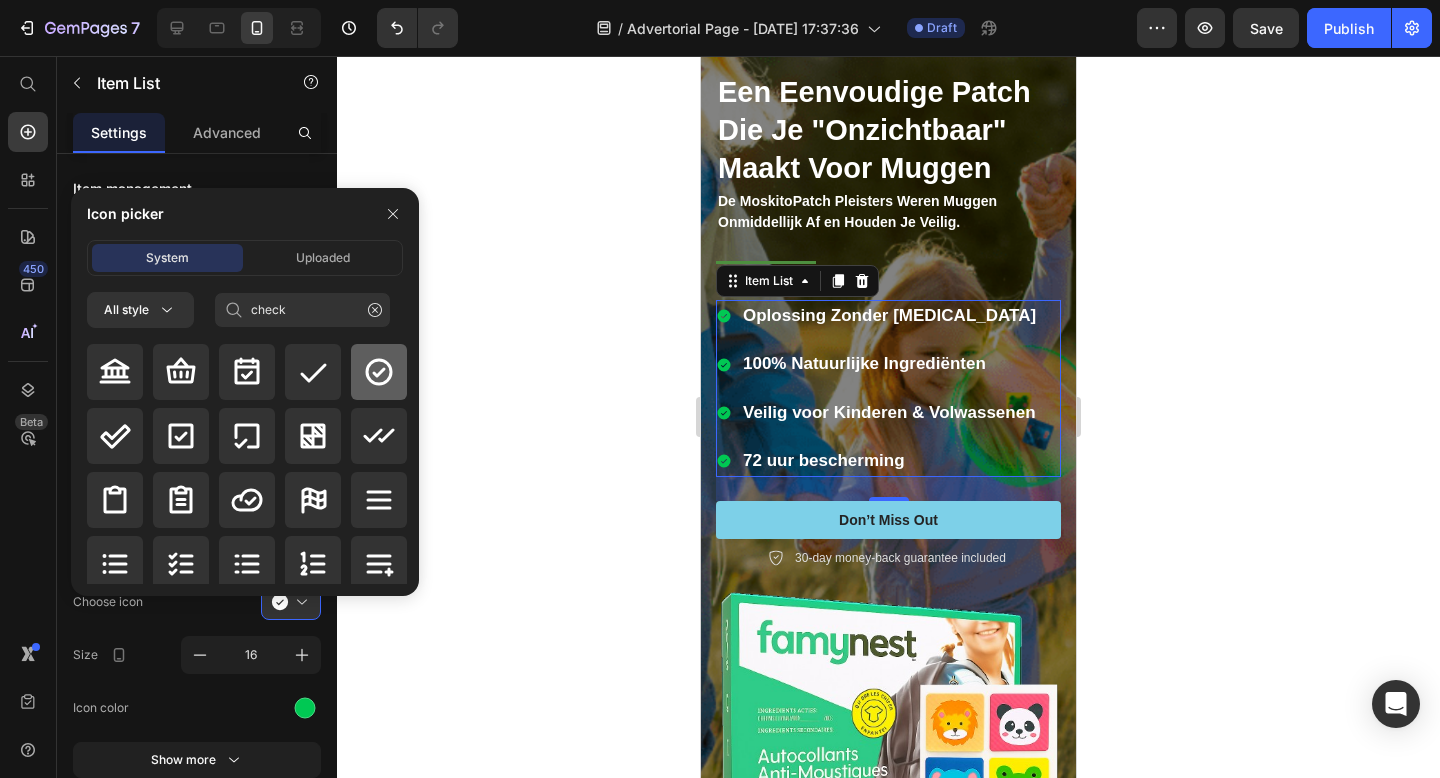 click 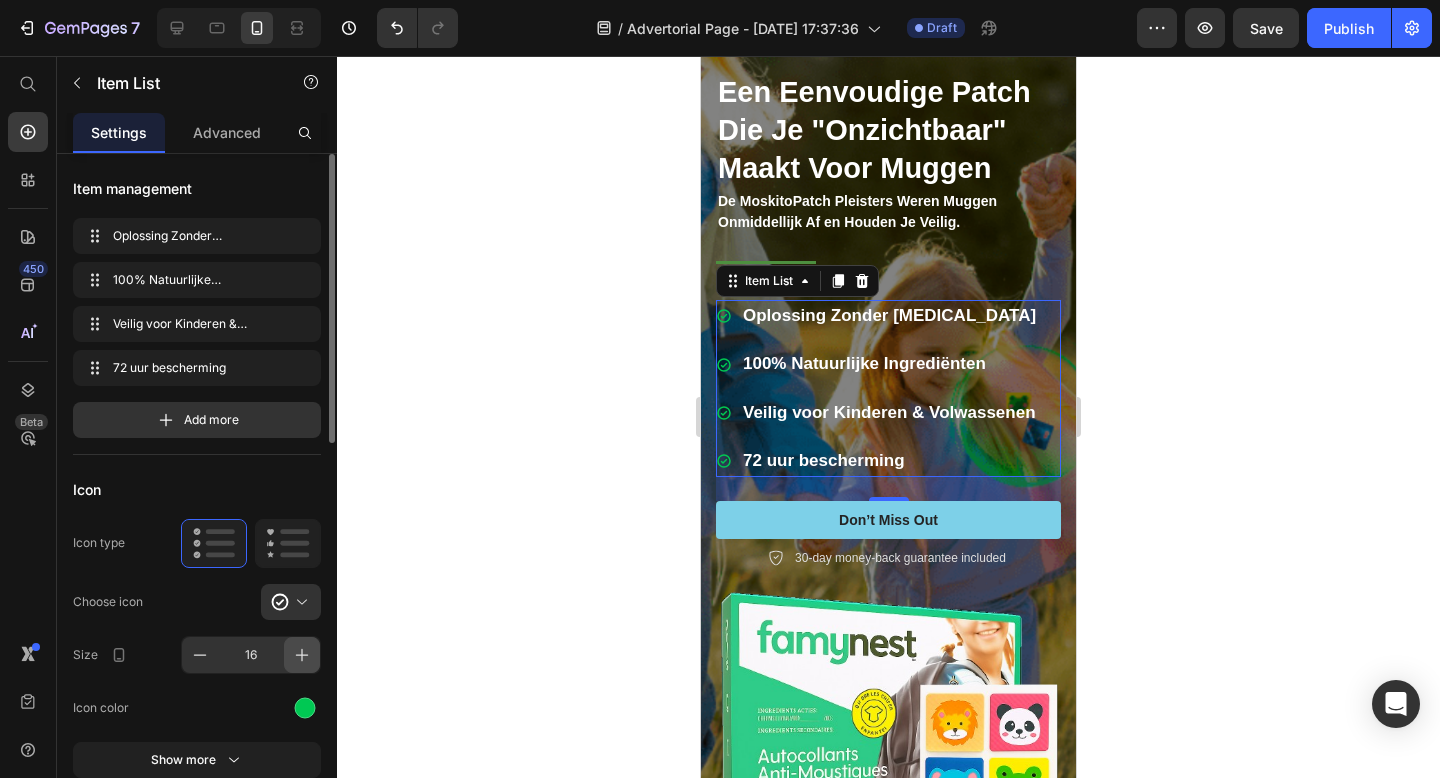 click 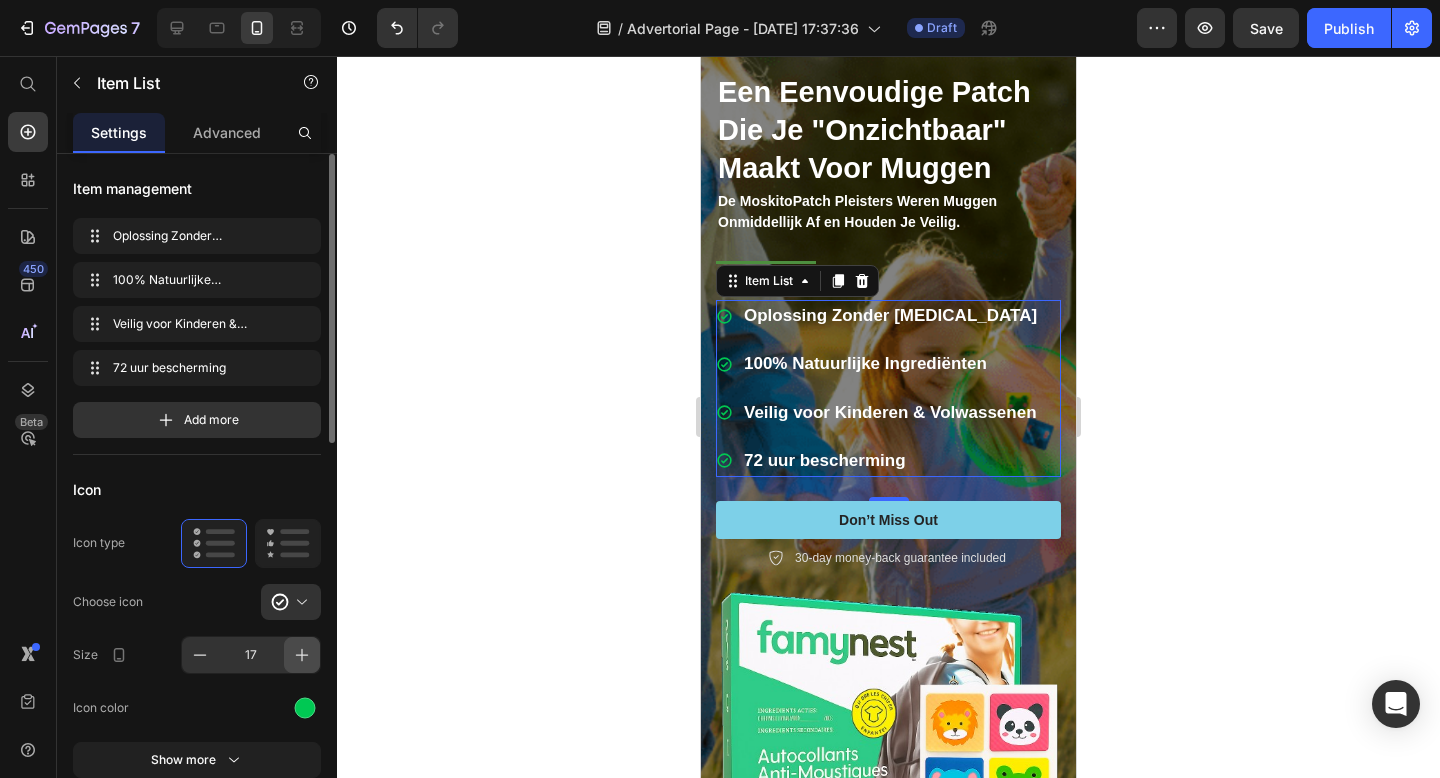 click 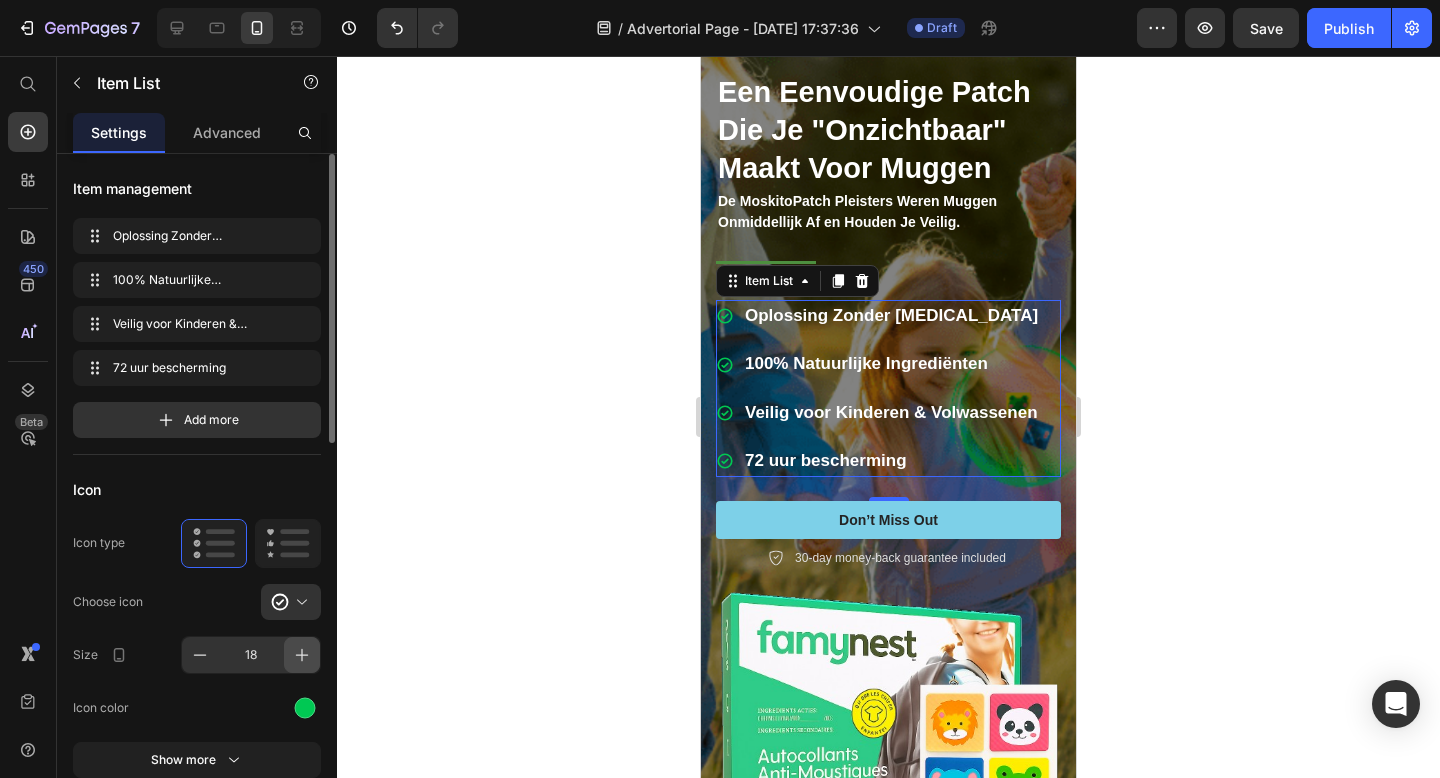 click 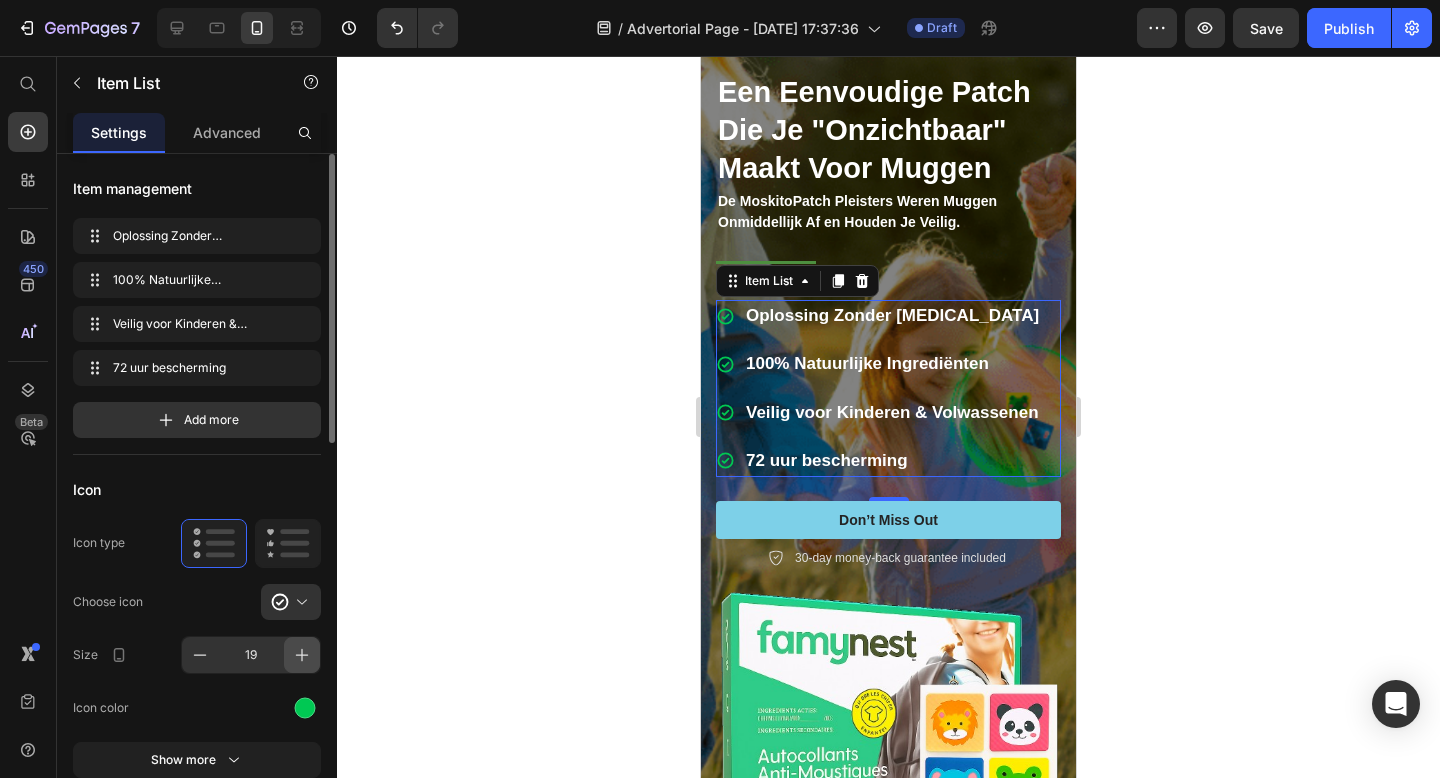 click 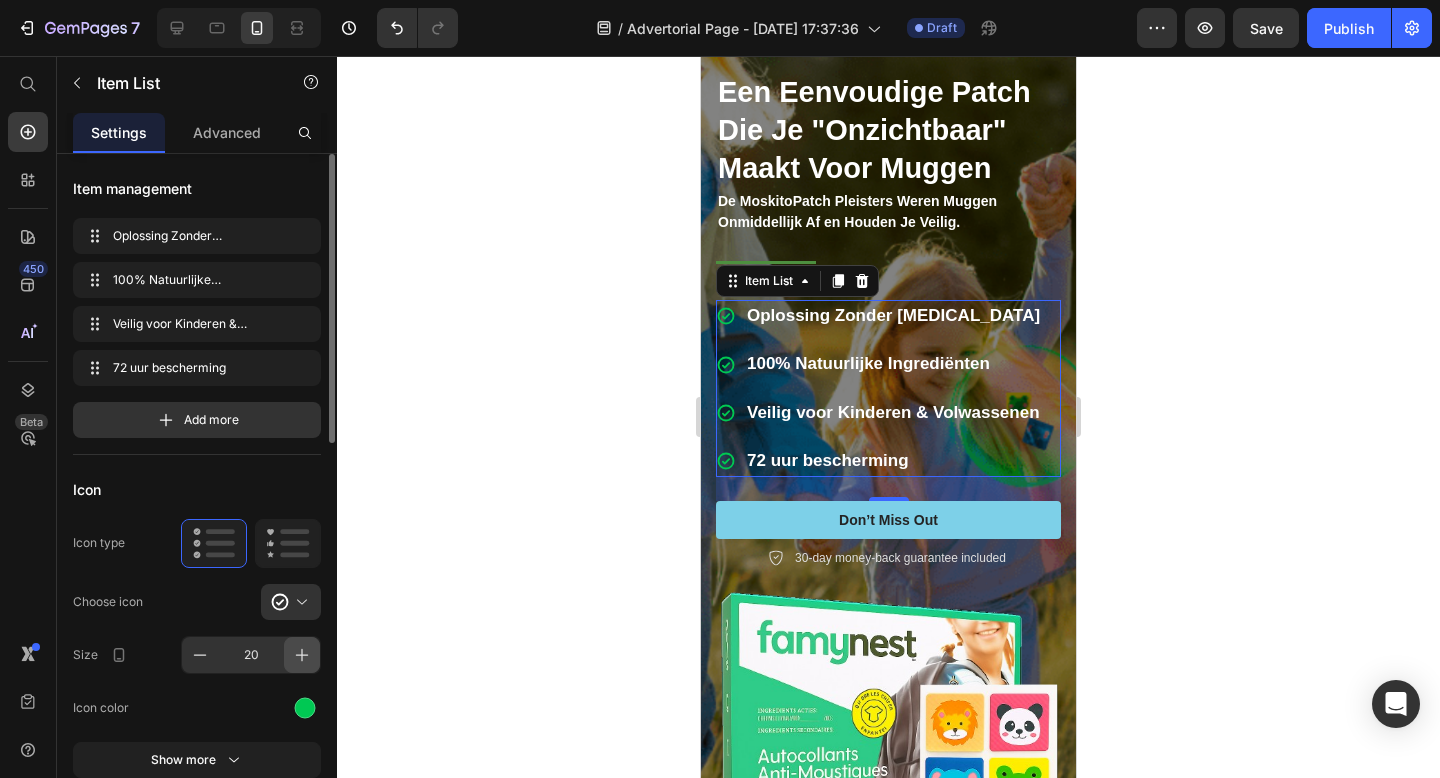 click 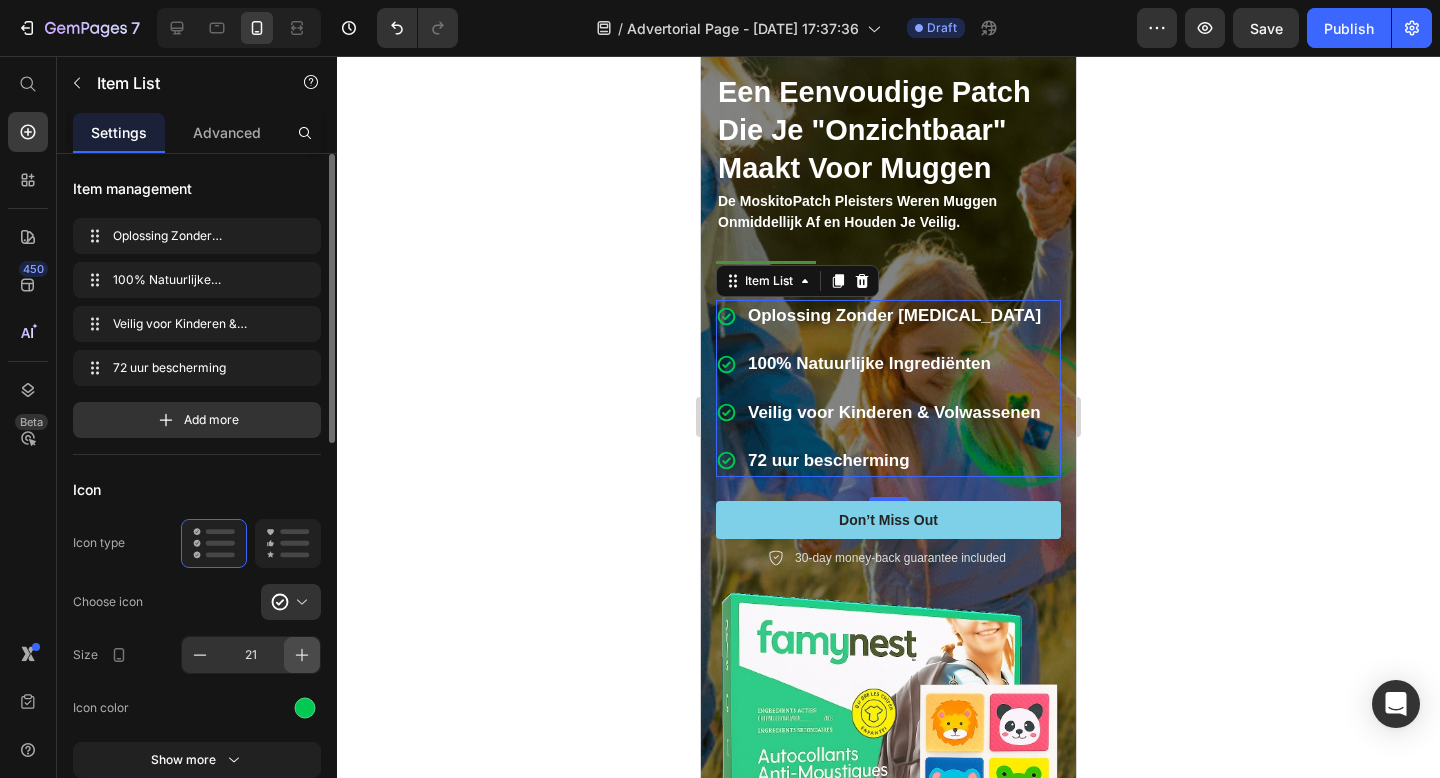 click 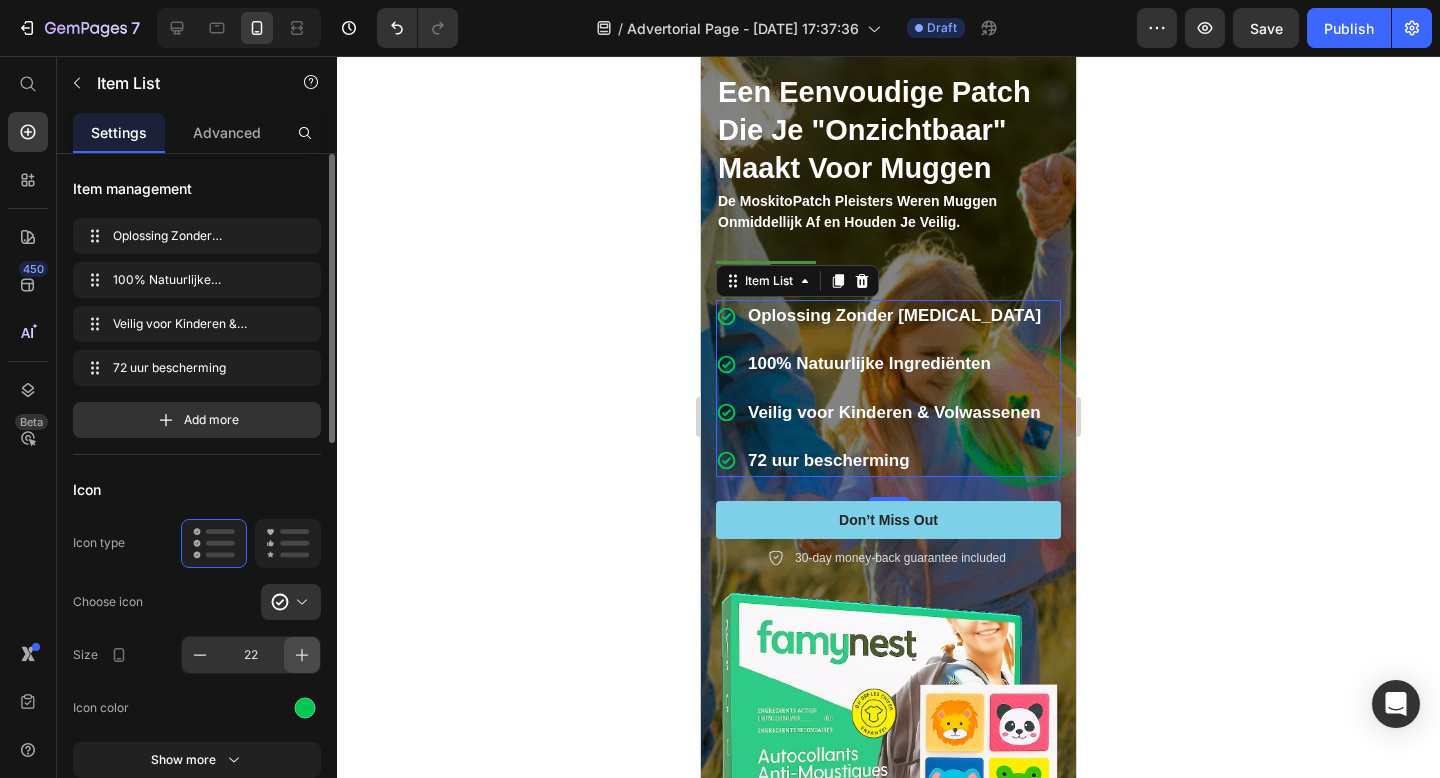 click 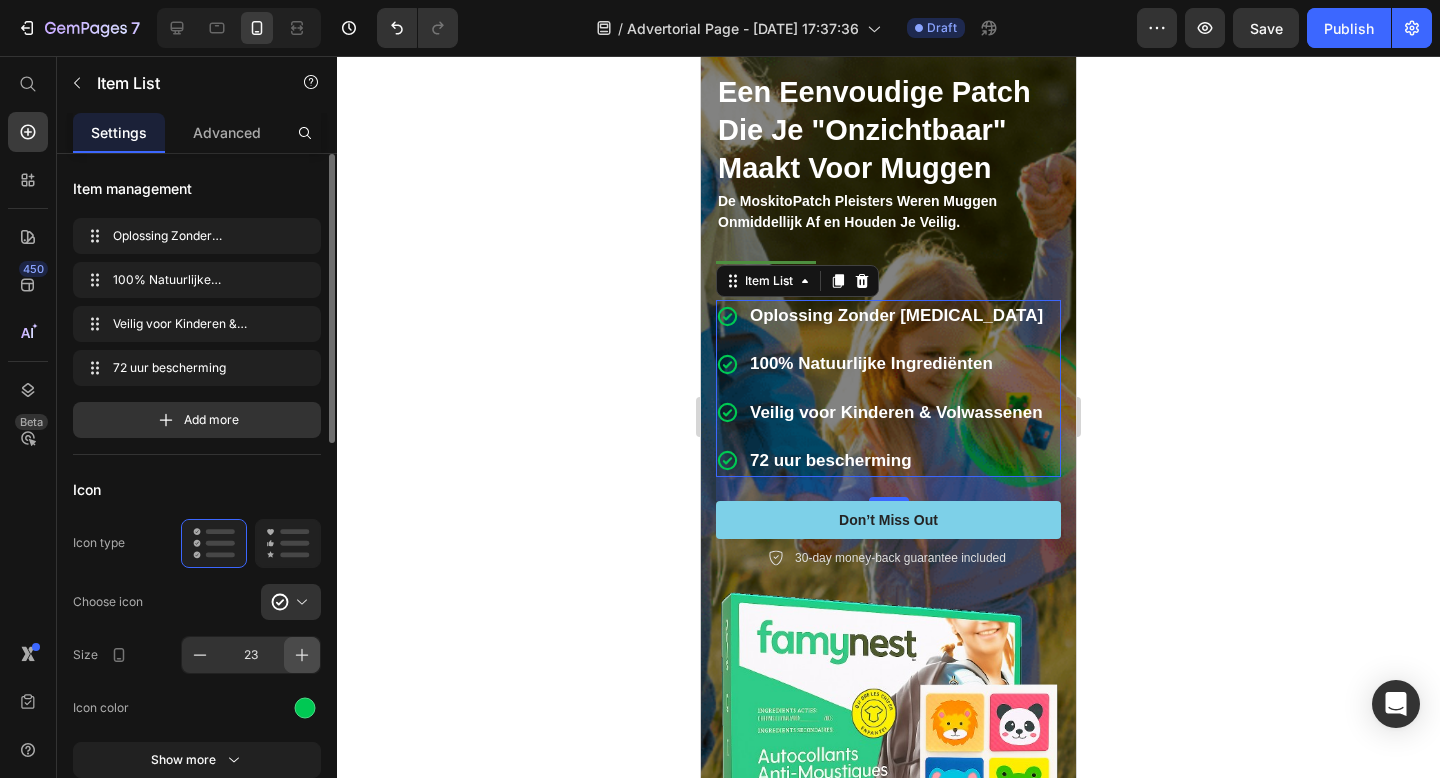 click 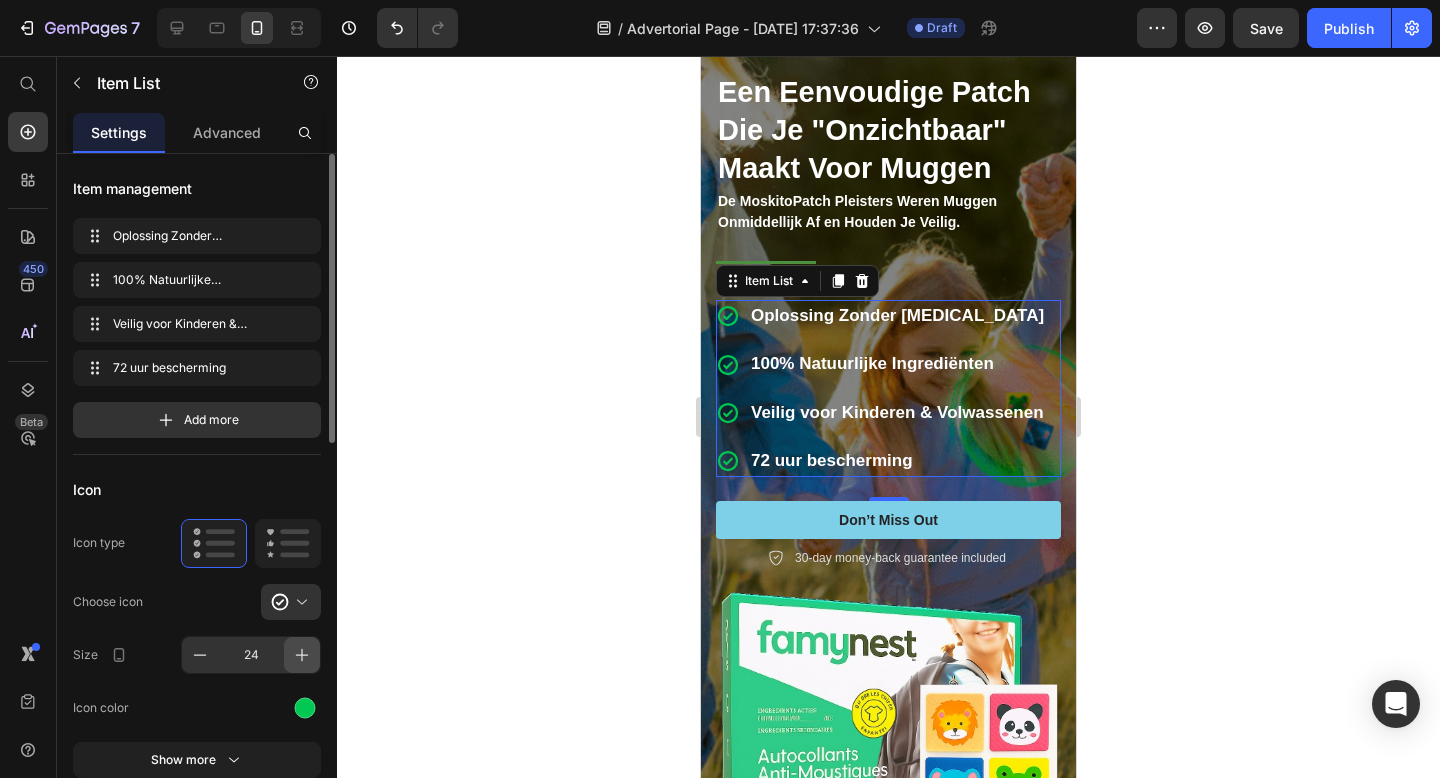 click 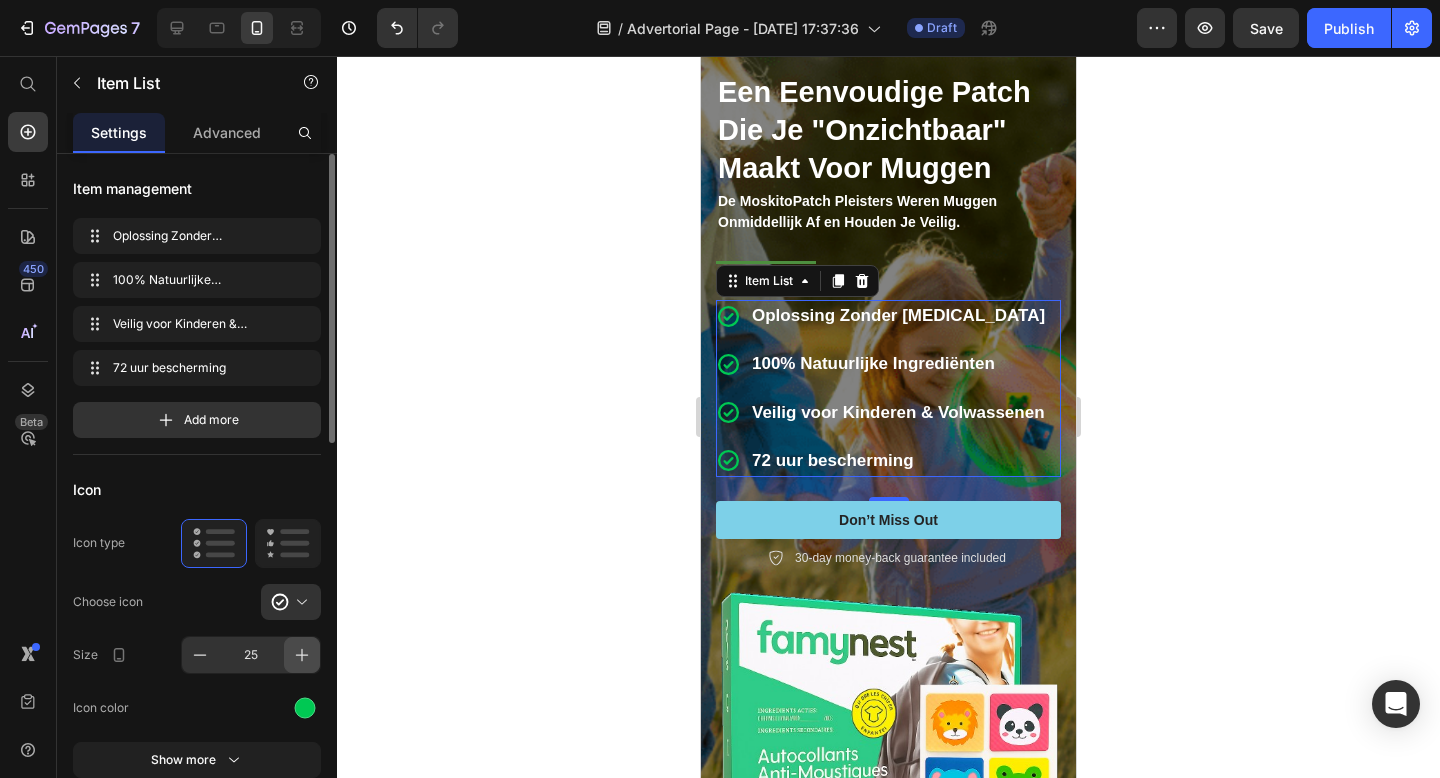 click 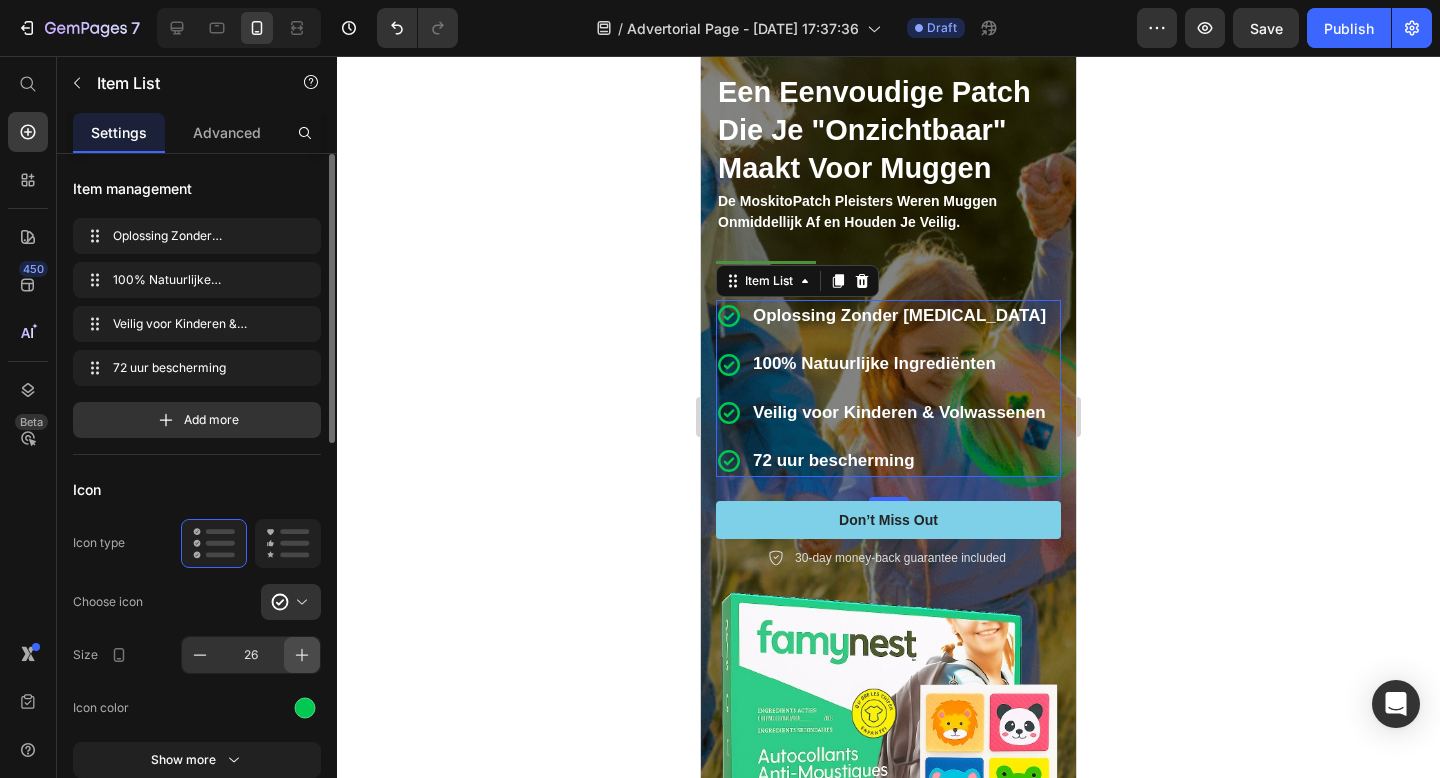 click 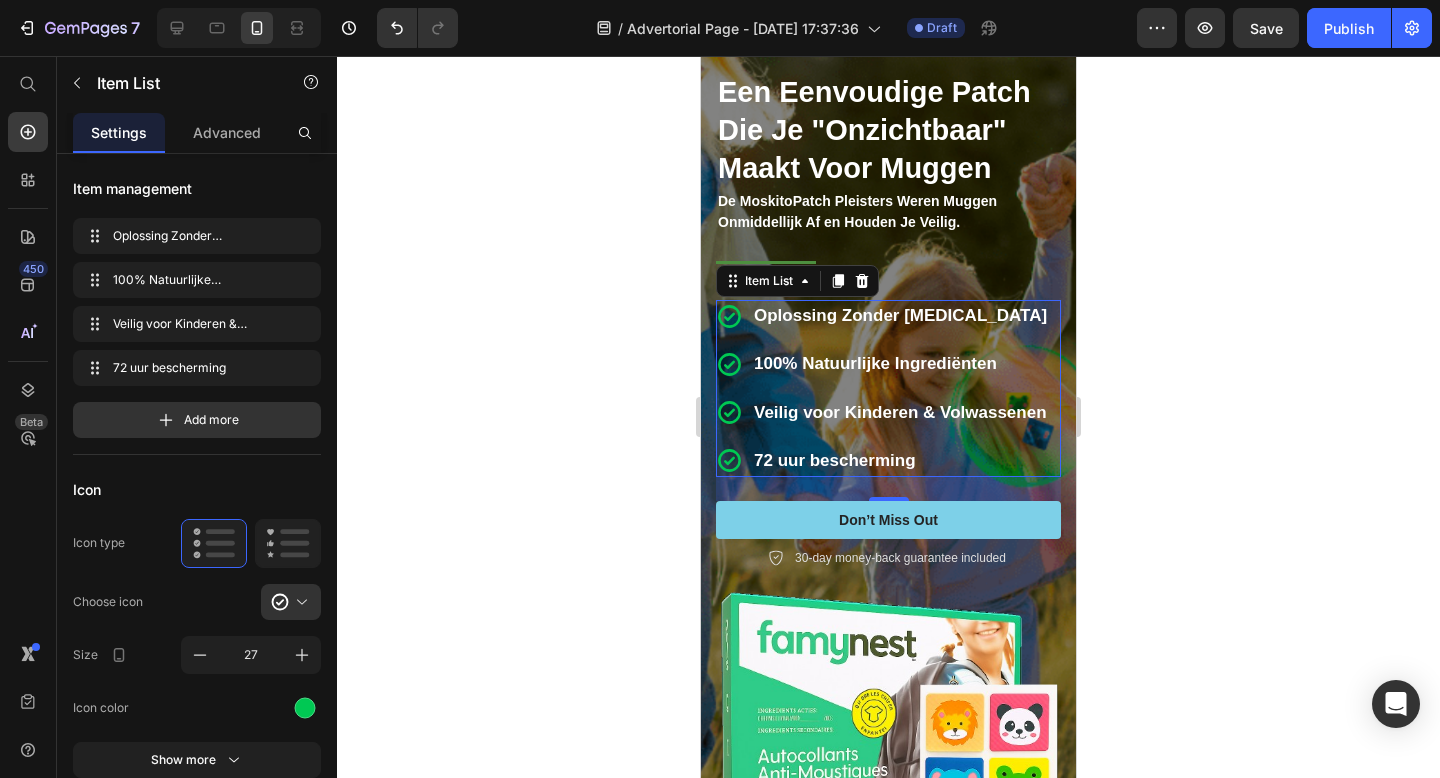 click on "24" at bounding box center [888, 489] 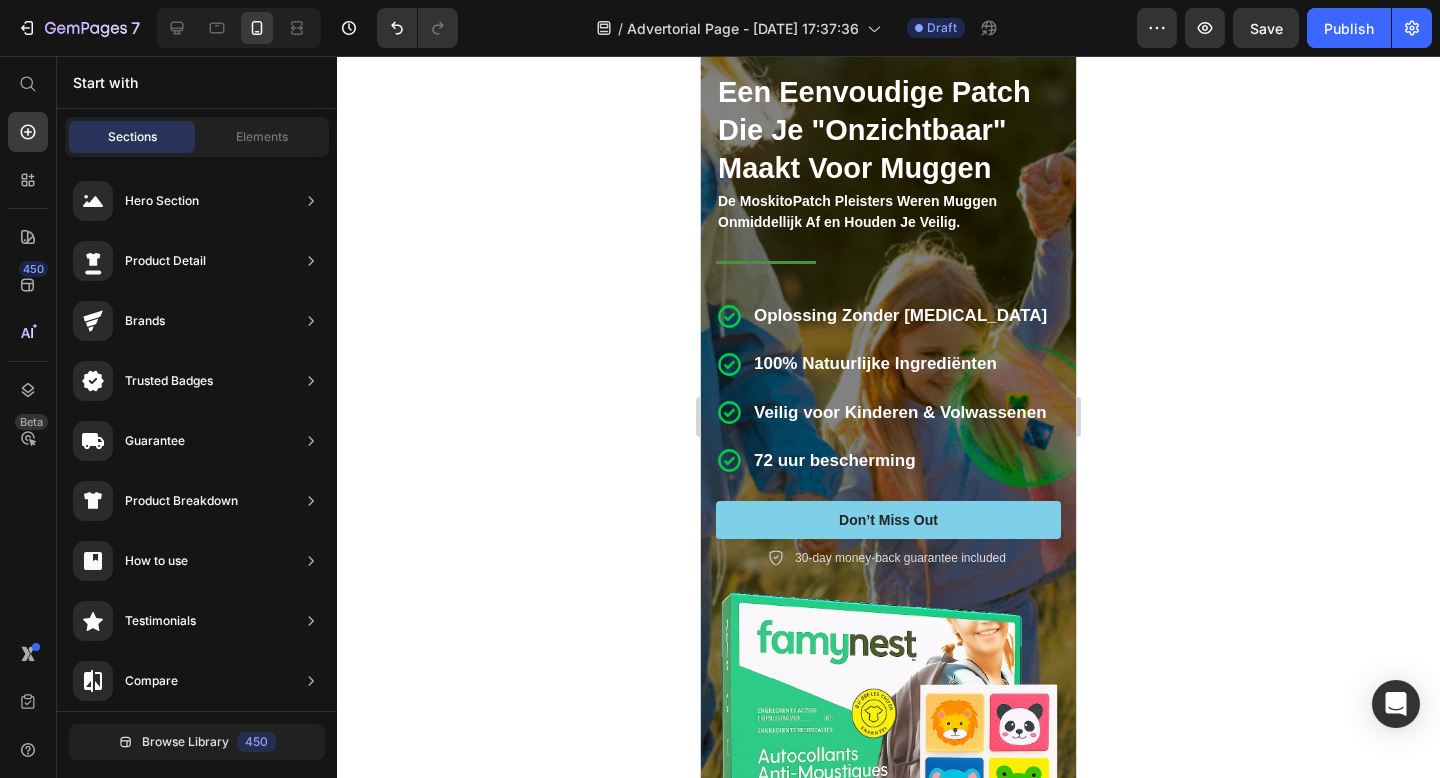 scroll, scrollTop: 0, scrollLeft: 0, axis: both 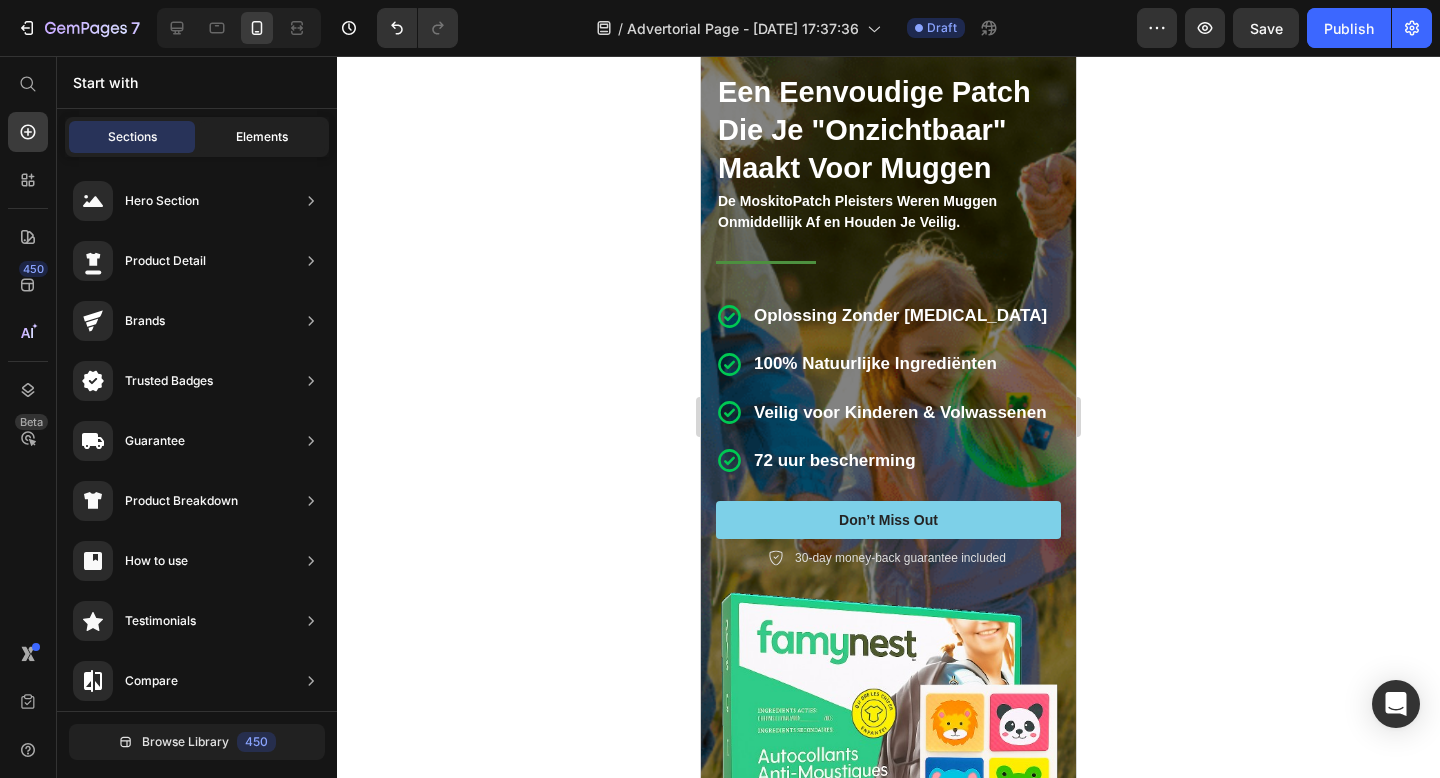 click on "Elements" at bounding box center [262, 137] 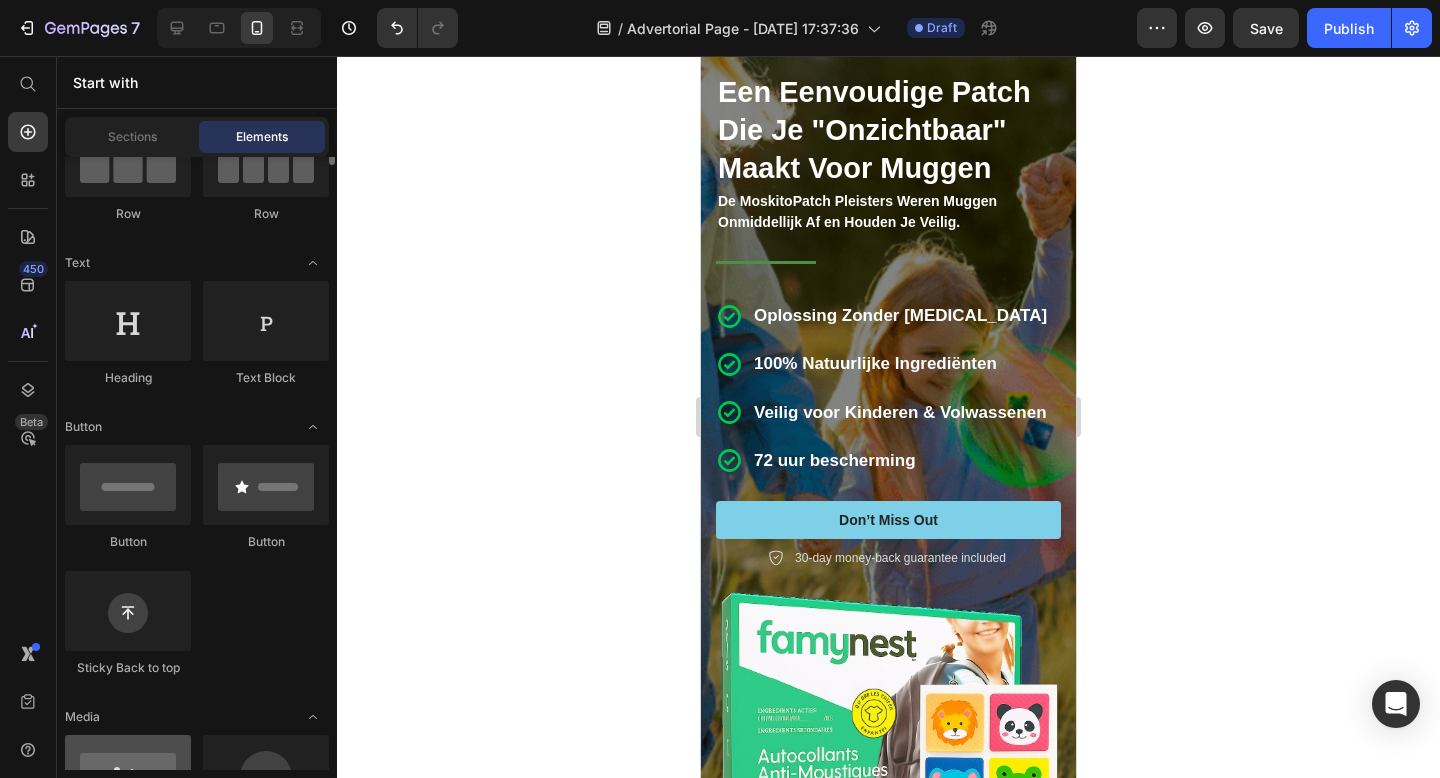 scroll, scrollTop: 144, scrollLeft: 0, axis: vertical 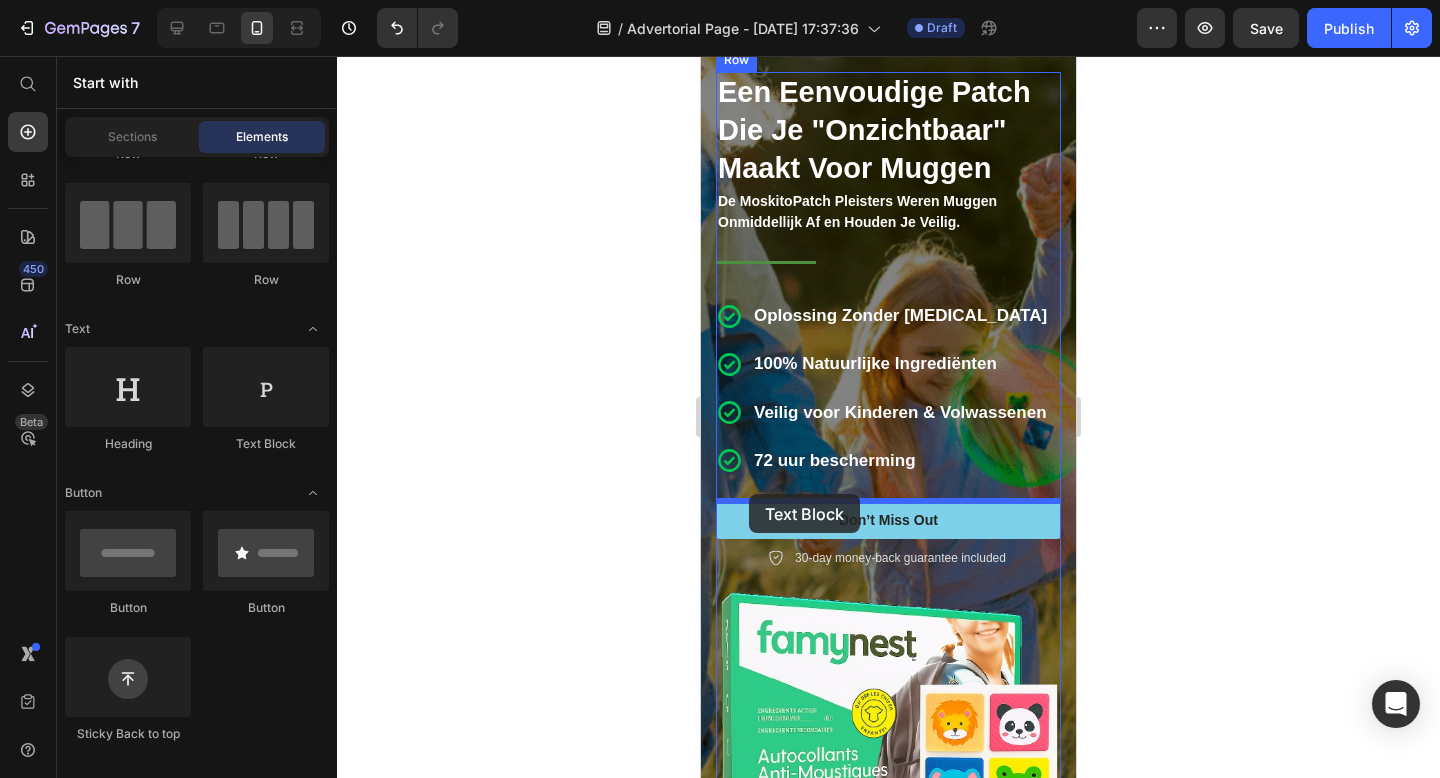 drag, startPoint x: 958, startPoint y: 461, endPoint x: 749, endPoint y: 491, distance: 211.14214 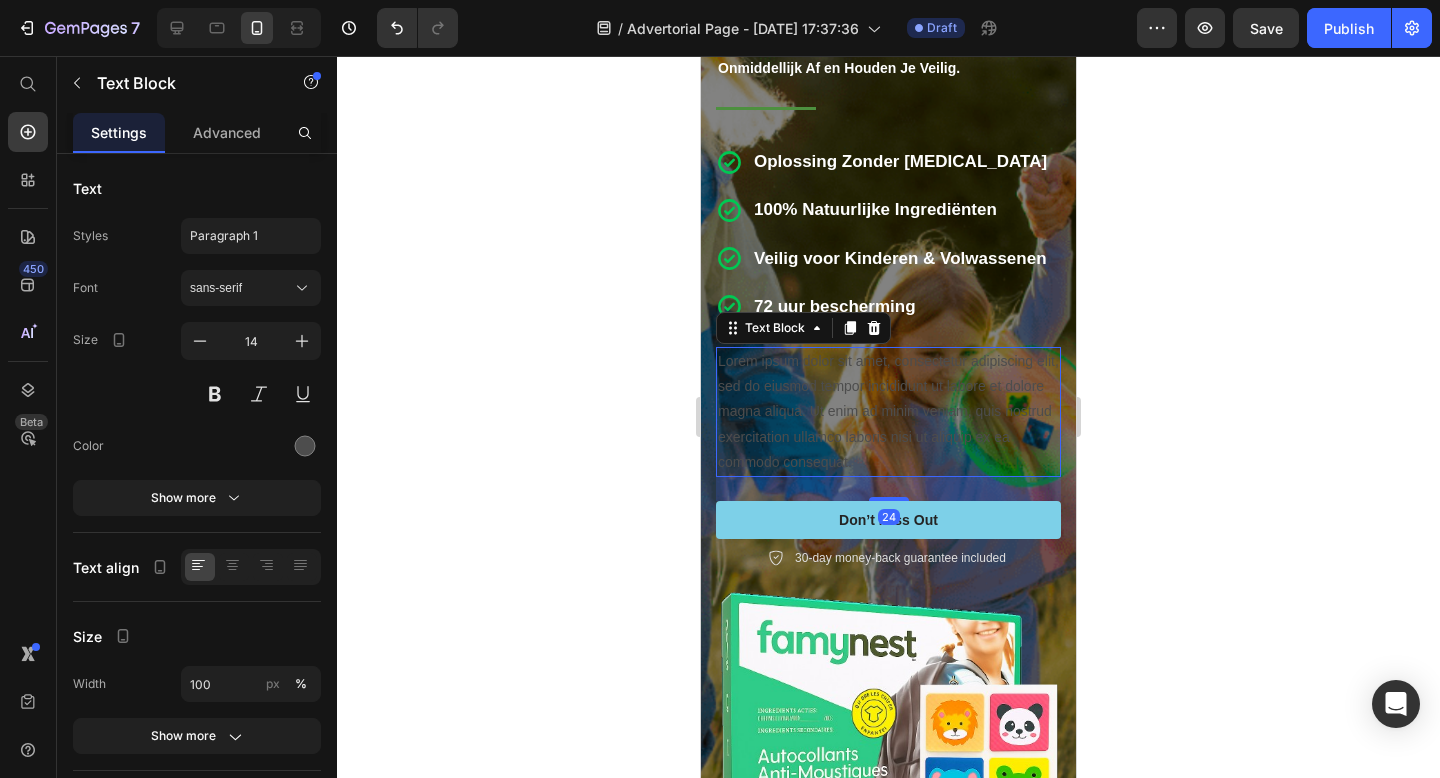 click on "Lorem ipsum dolor sit amet, consectetur adipiscing elit, sed do eiusmod tempor incididunt ut labore et dolore magna aliqua. Ut enim ad minim veniam, quis nostrud exercitation ullamco laboris nisi ut aliquip ex ea commodo consequat." at bounding box center (888, 412) 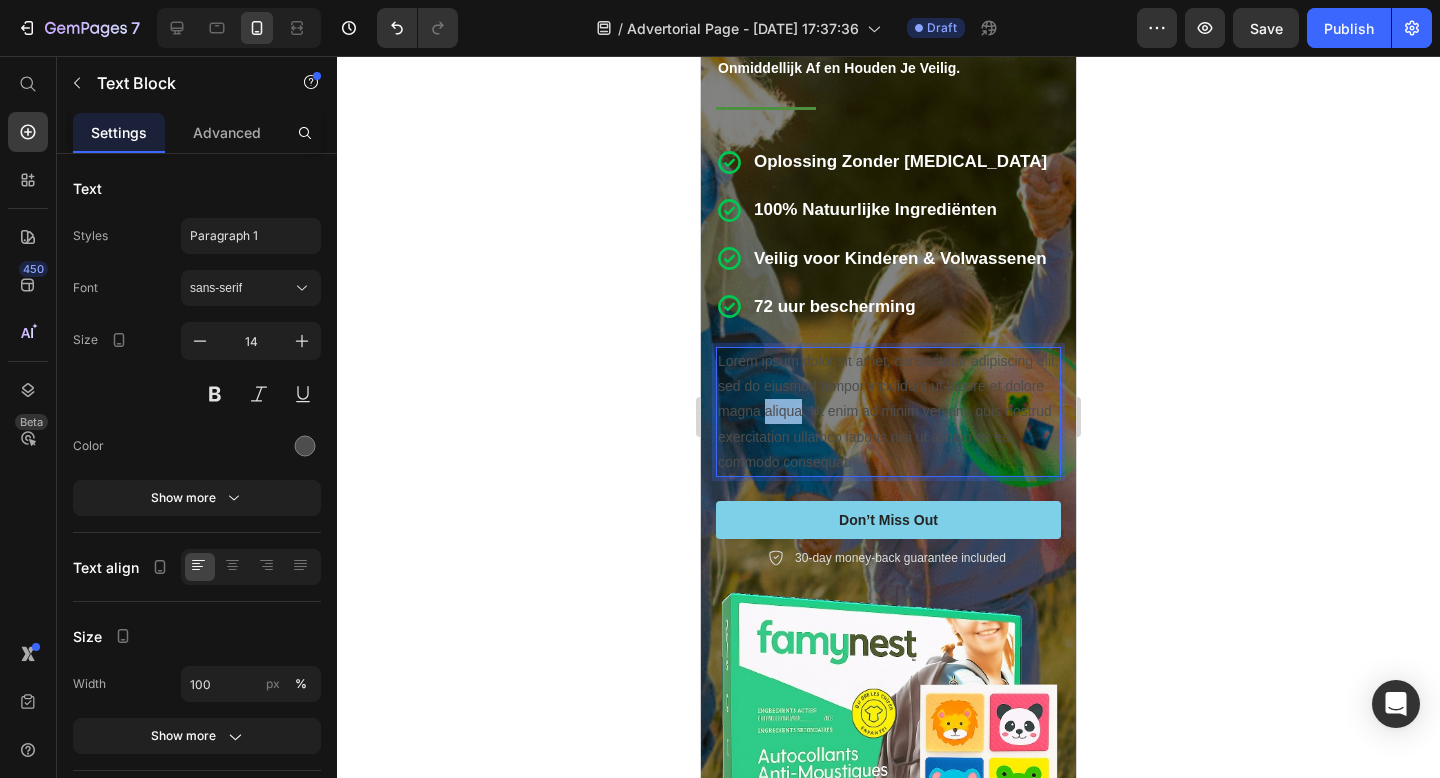click on "Lorem ipsum dolor sit amet, consectetur adipiscing elit, sed do eiusmod tempor incididunt ut labore et dolore magna aliqua. Ut enim ad minim veniam, quis nostrud exercitation ullamco laboris nisi ut aliquip ex ea commodo consequat." at bounding box center (888, 412) 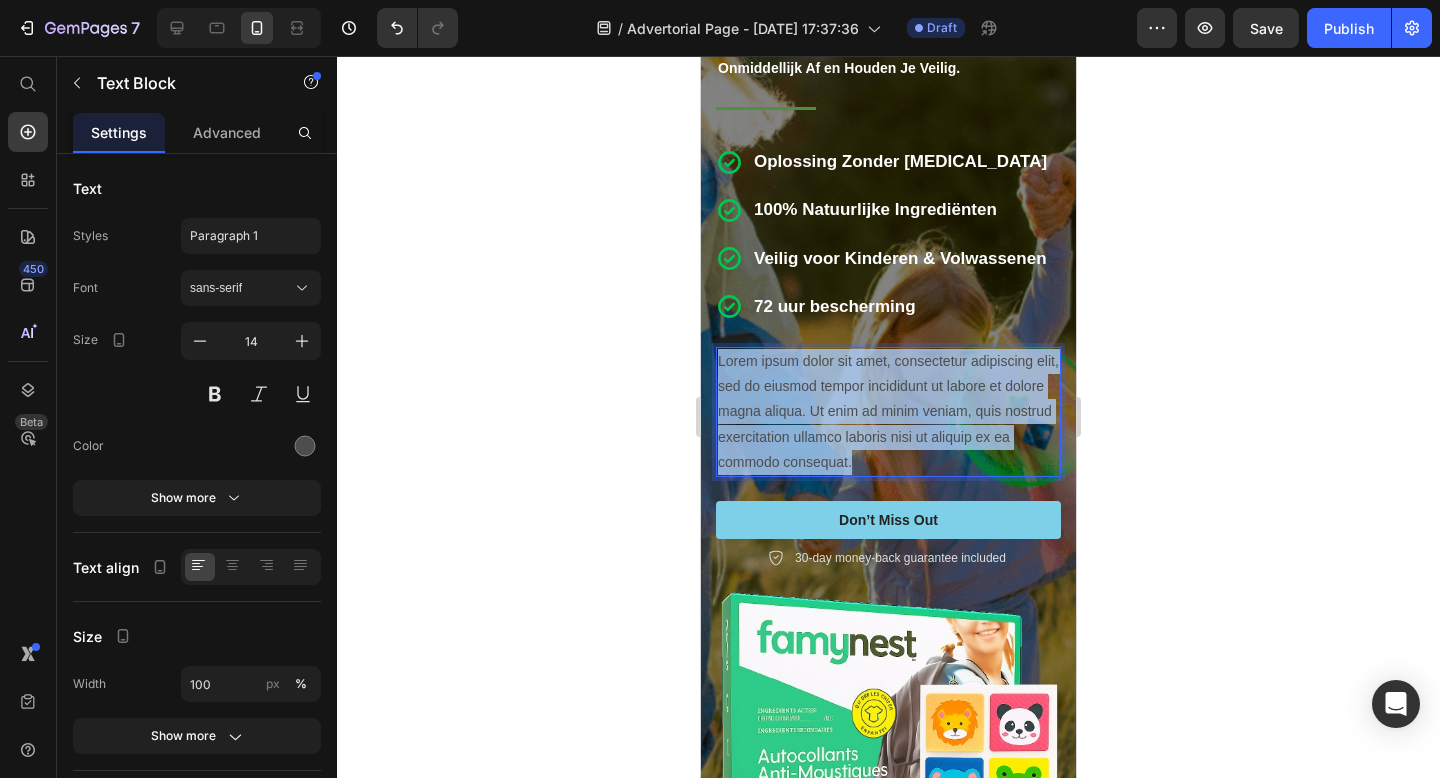 click on "Lorem ipsum dolor sit amet, consectetur adipiscing elit, sed do eiusmod tempor incididunt ut labore et dolore magna aliqua. Ut enim ad minim veniam, quis nostrud exercitation ullamco laboris nisi ut aliquip ex ea commodo consequat." at bounding box center [888, 412] 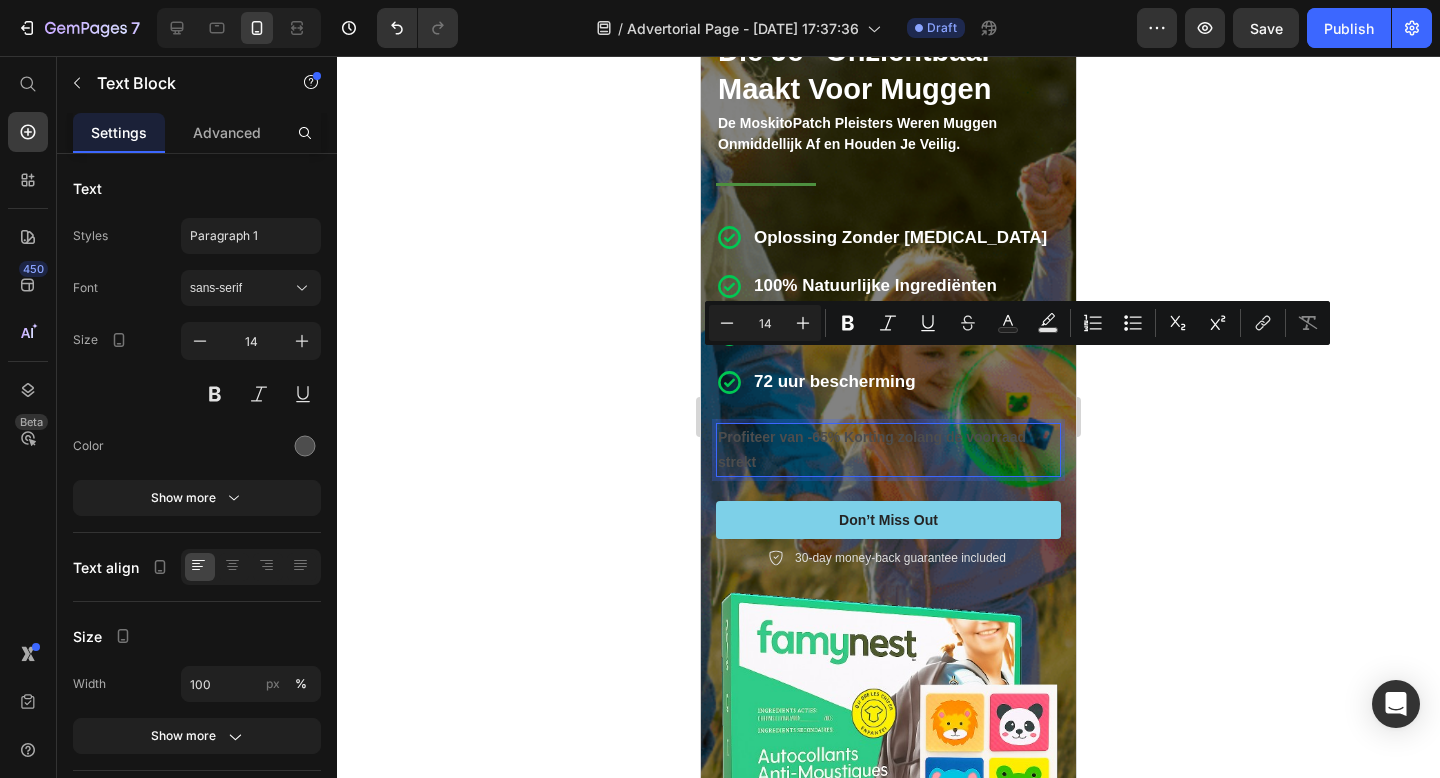 scroll, scrollTop: 260, scrollLeft: 0, axis: vertical 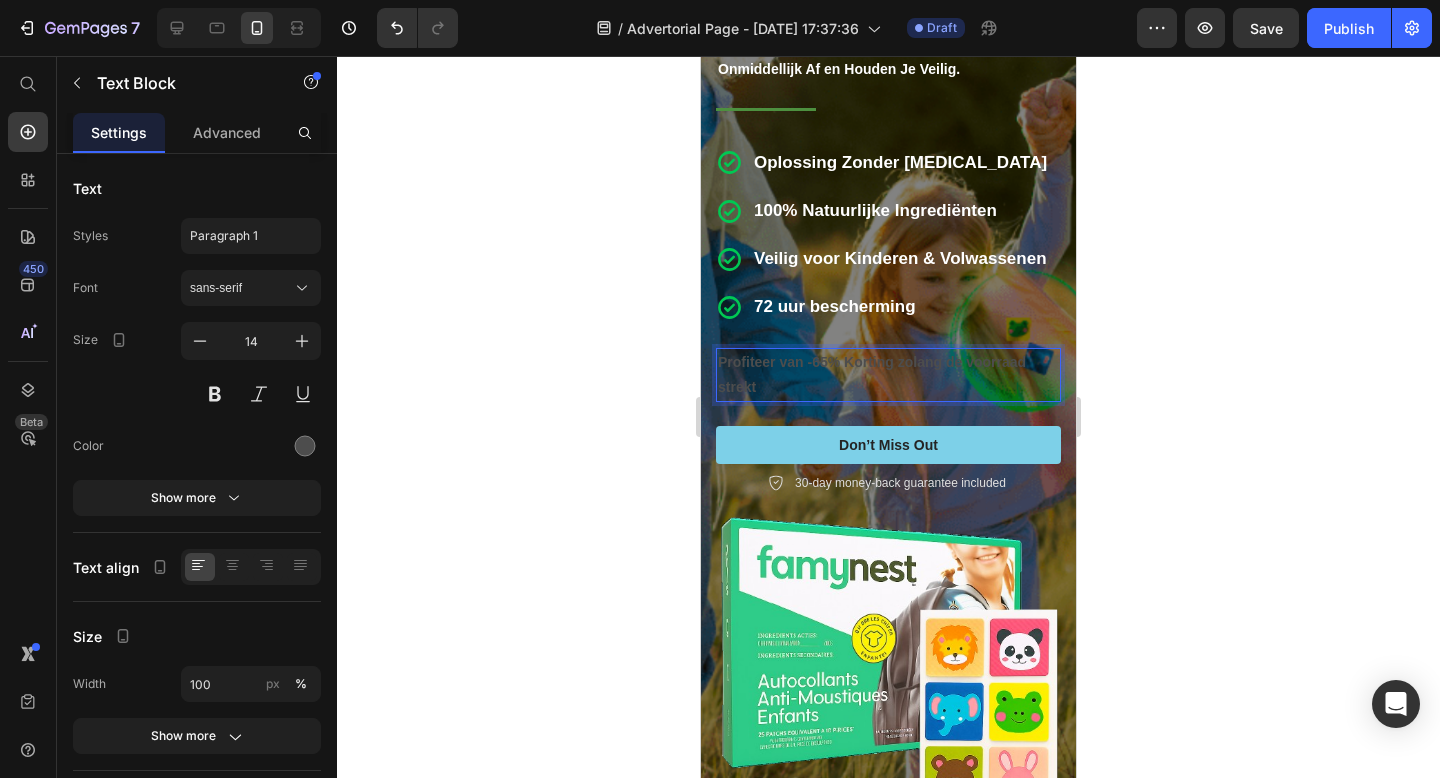 click on "Profiteer van -65% Korting zolang de voorraad strekt" at bounding box center [888, 375] 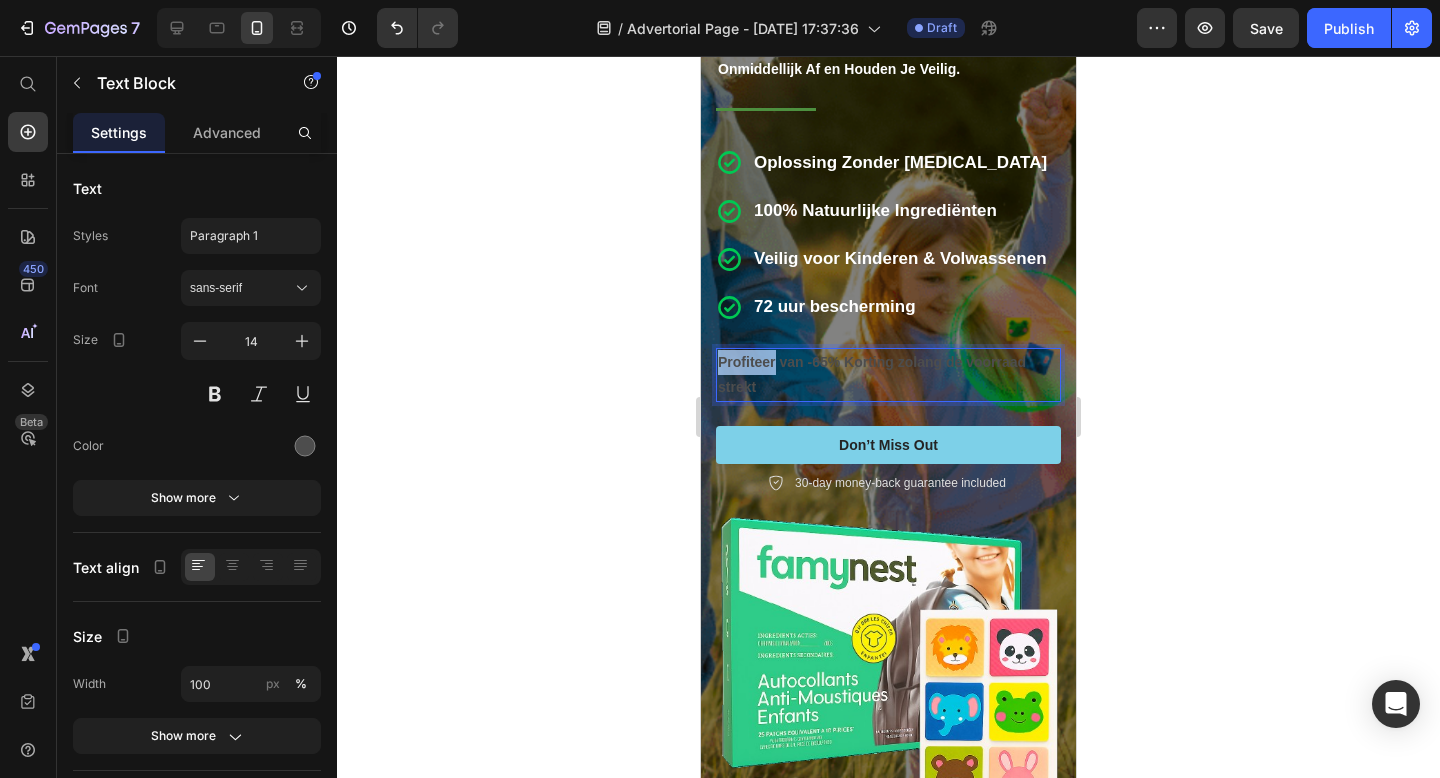 click on "Profiteer van -65% Korting zolang de voorraad strekt" at bounding box center [888, 375] 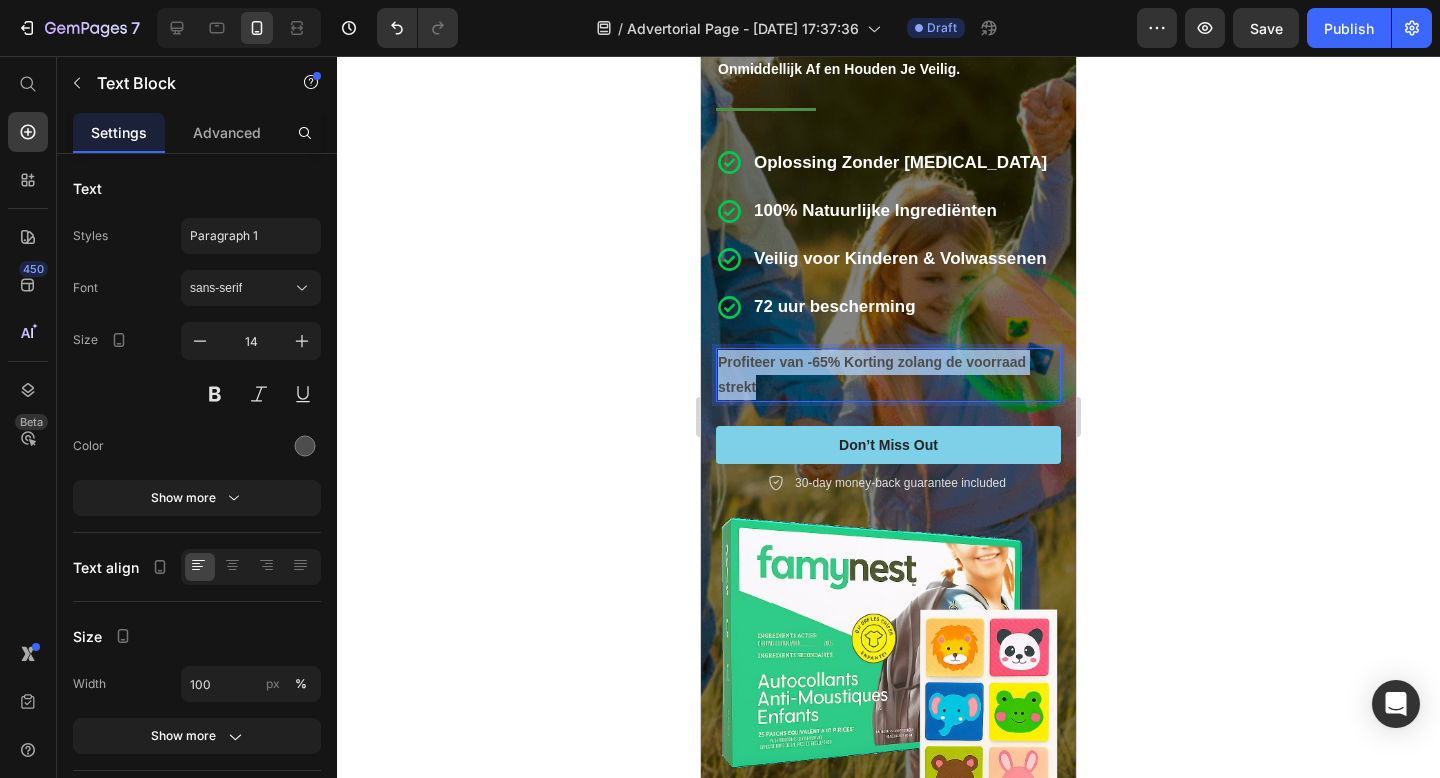 click on "Profiteer van -65% Korting zolang de voorraad strekt" at bounding box center (888, 375) 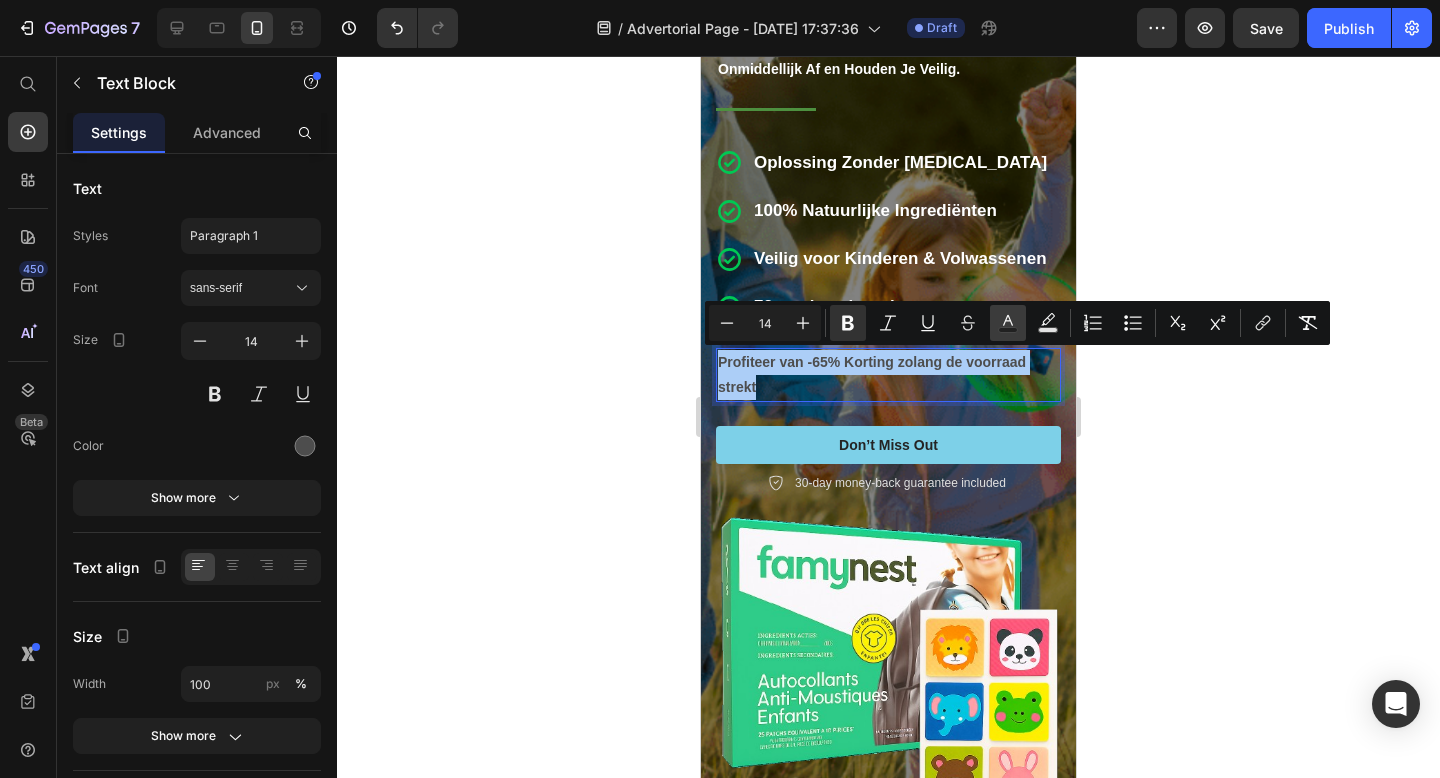 click on "Text Color" at bounding box center (1008, 323) 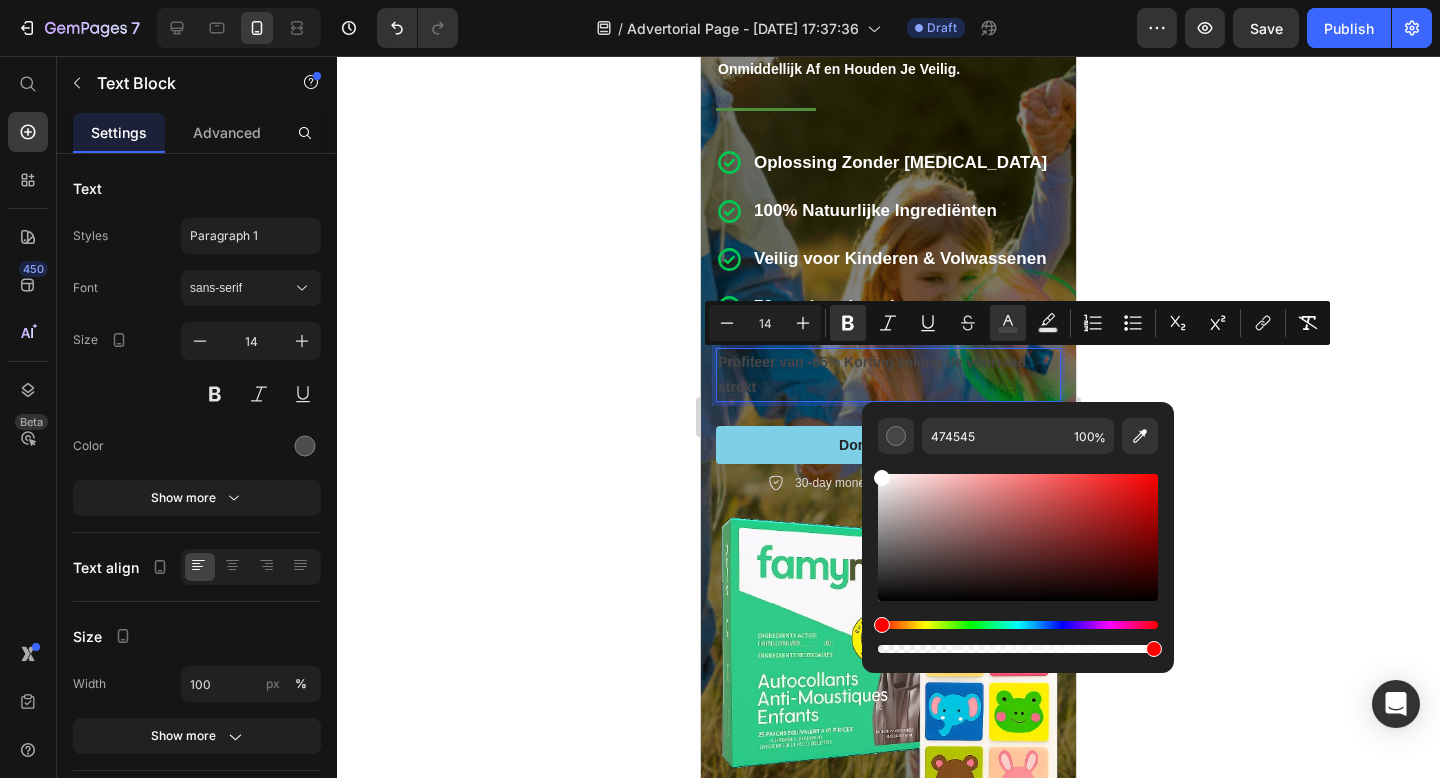 type on "FFFFFF" 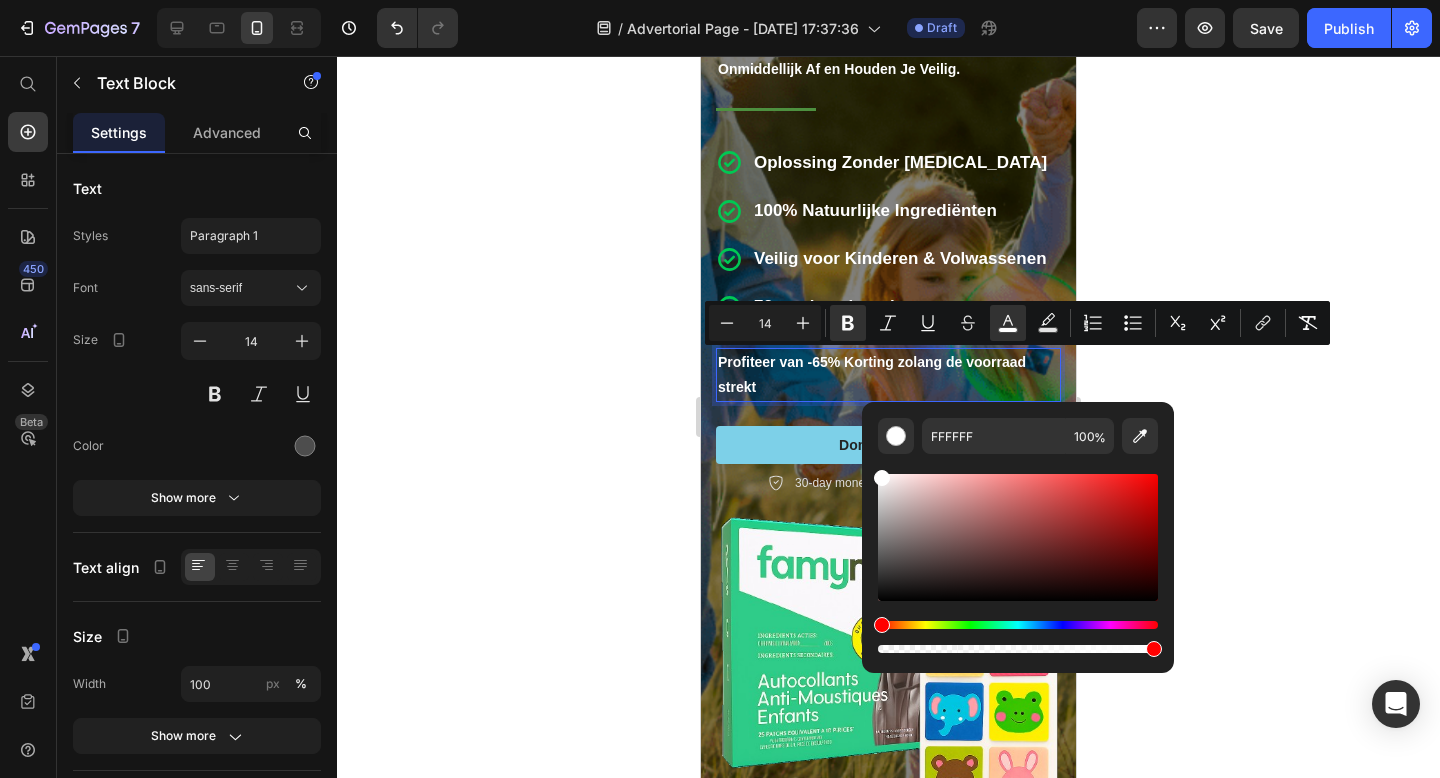 drag, startPoint x: 884, startPoint y: 565, endPoint x: 872, endPoint y: 458, distance: 107.67079 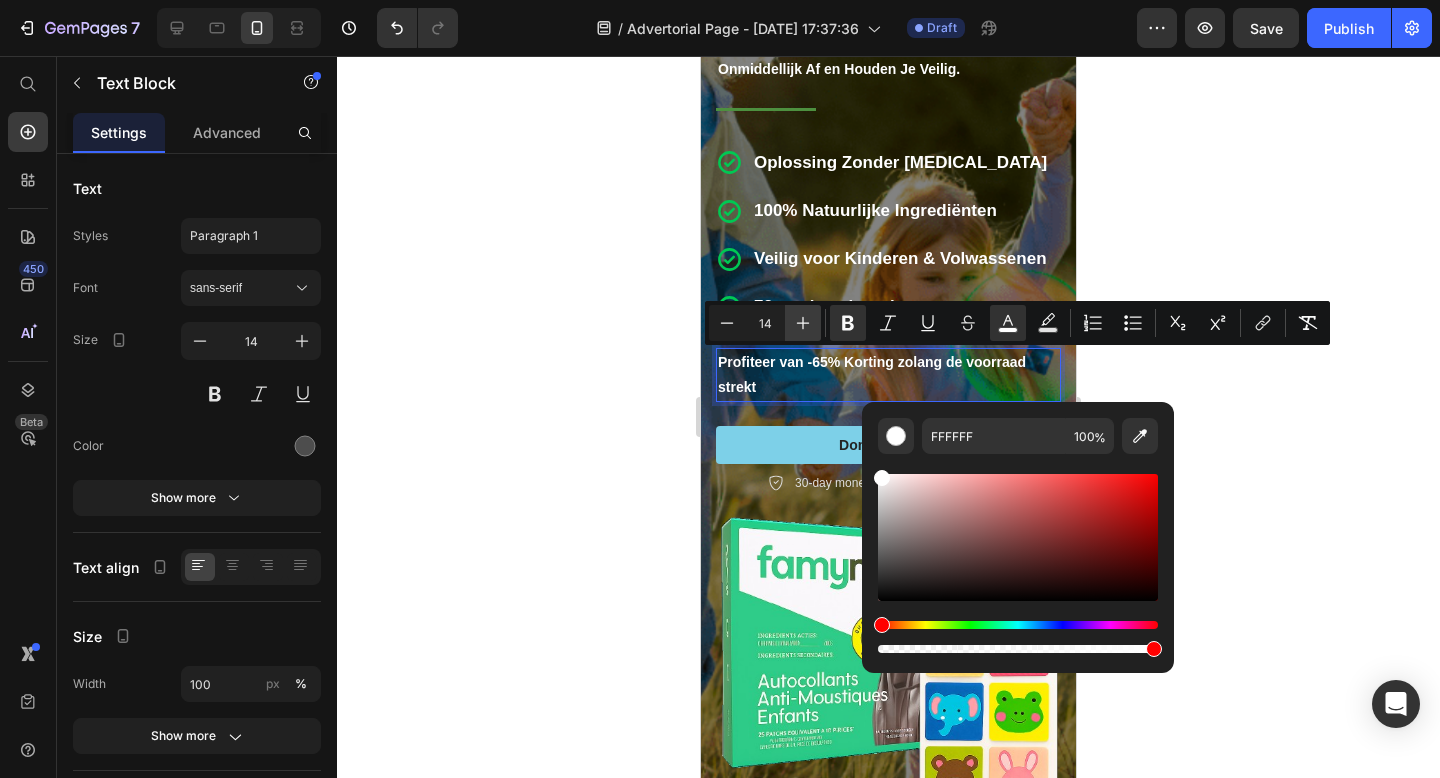 click 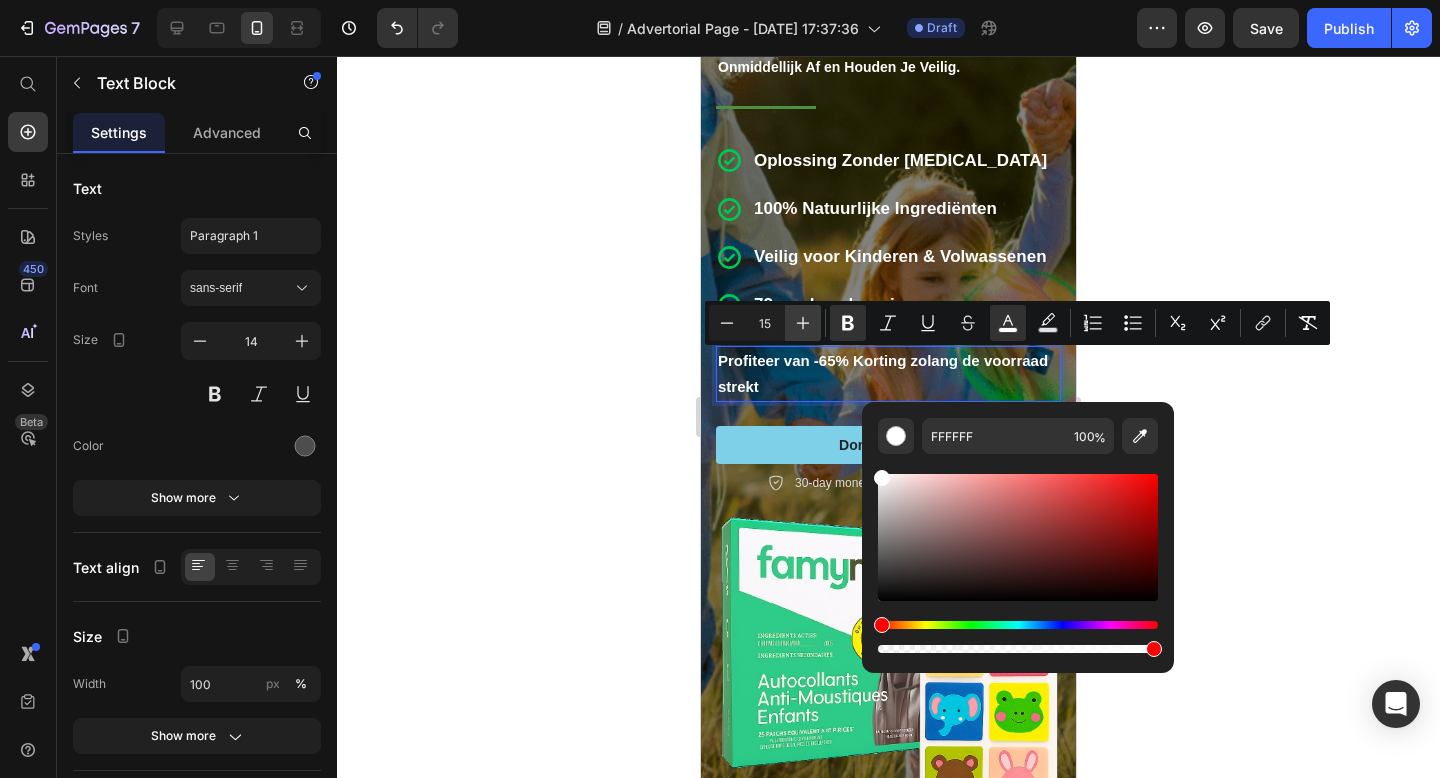 click 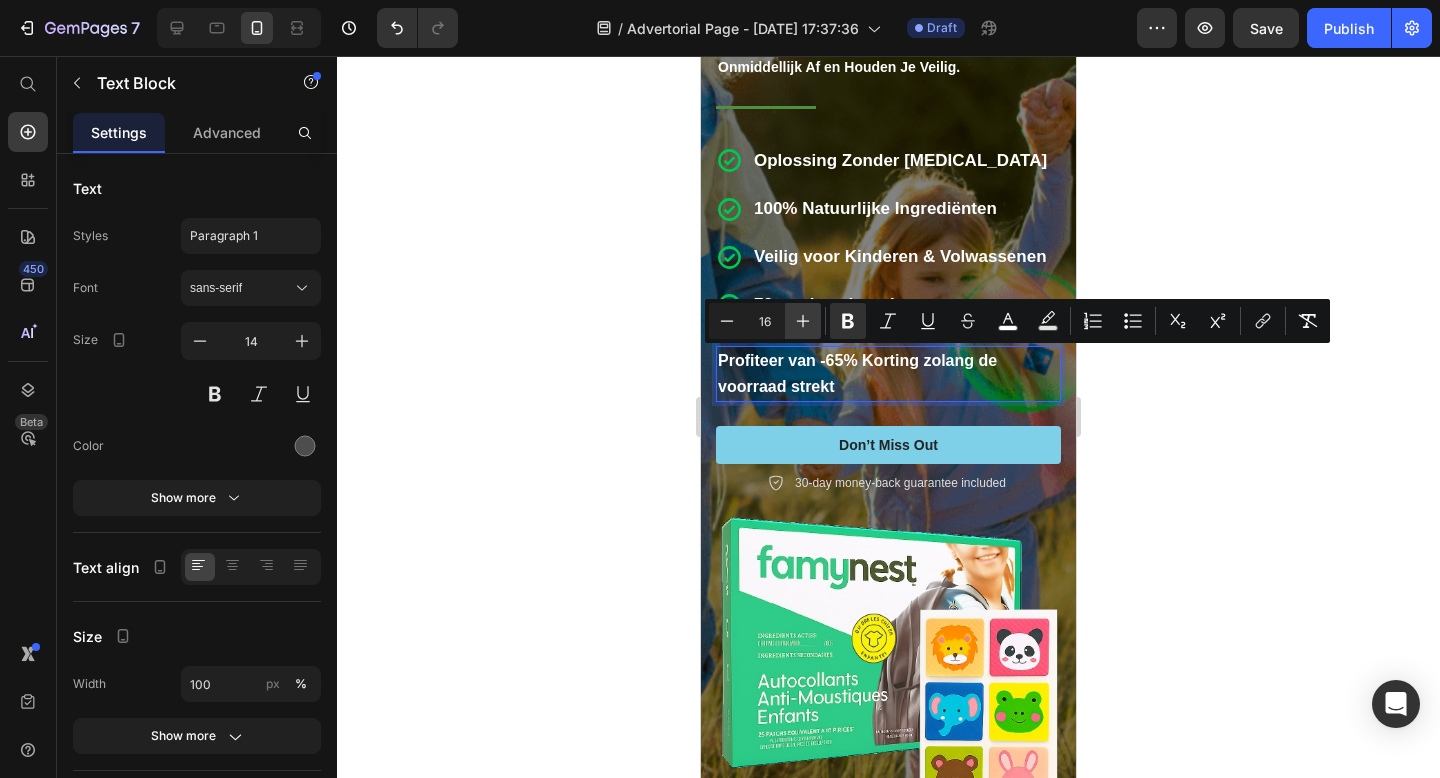 click 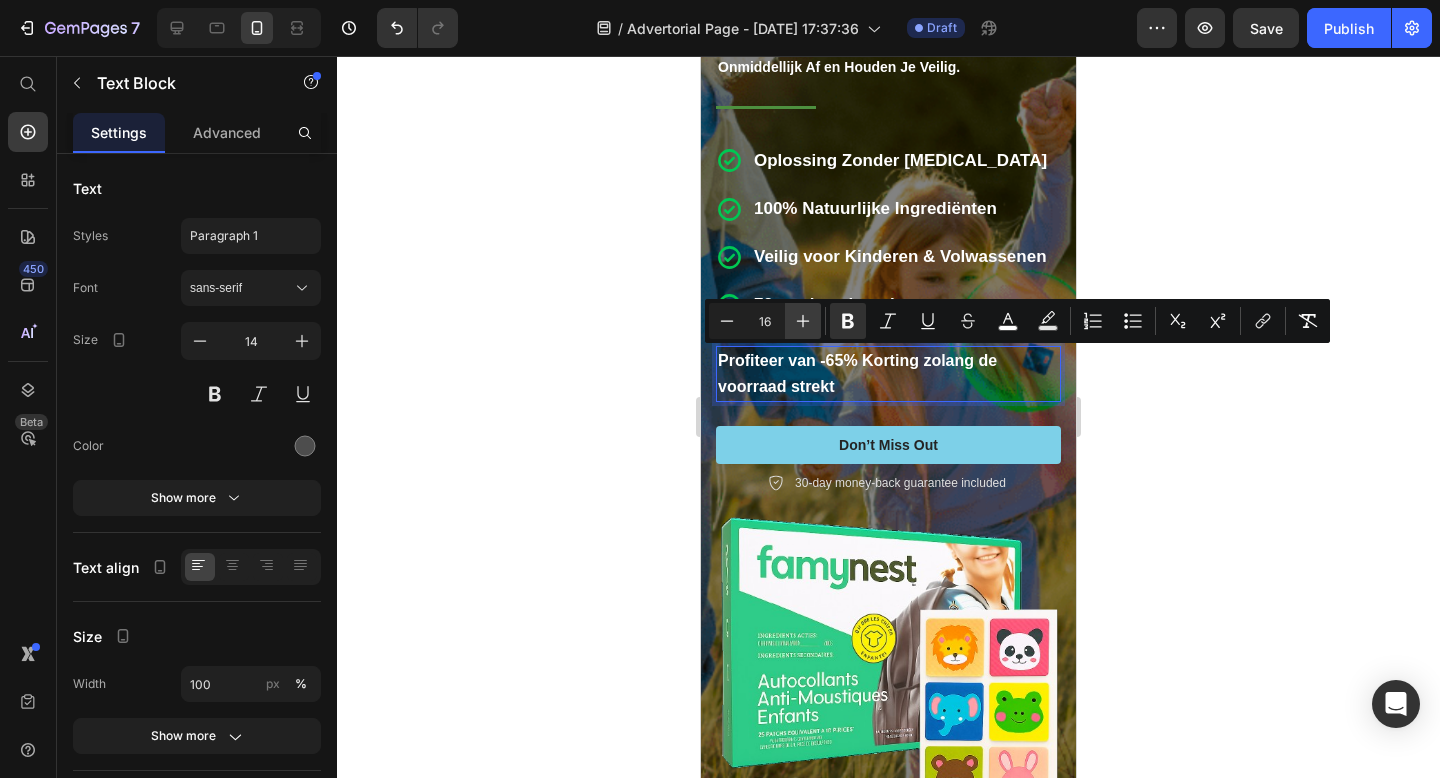 type on "17" 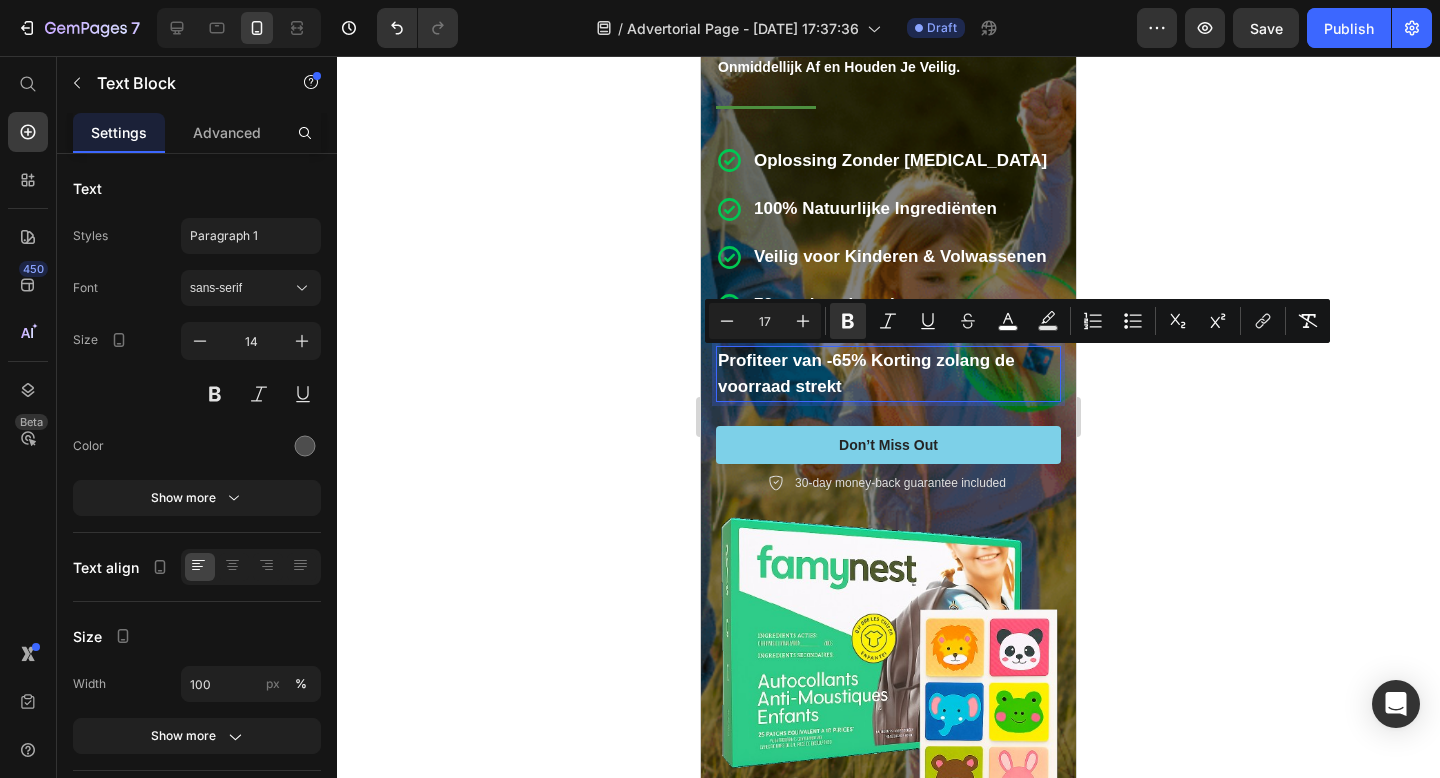 click on "Profiteer van -65% Korting zolang de voorraad strekt" at bounding box center [866, 373] 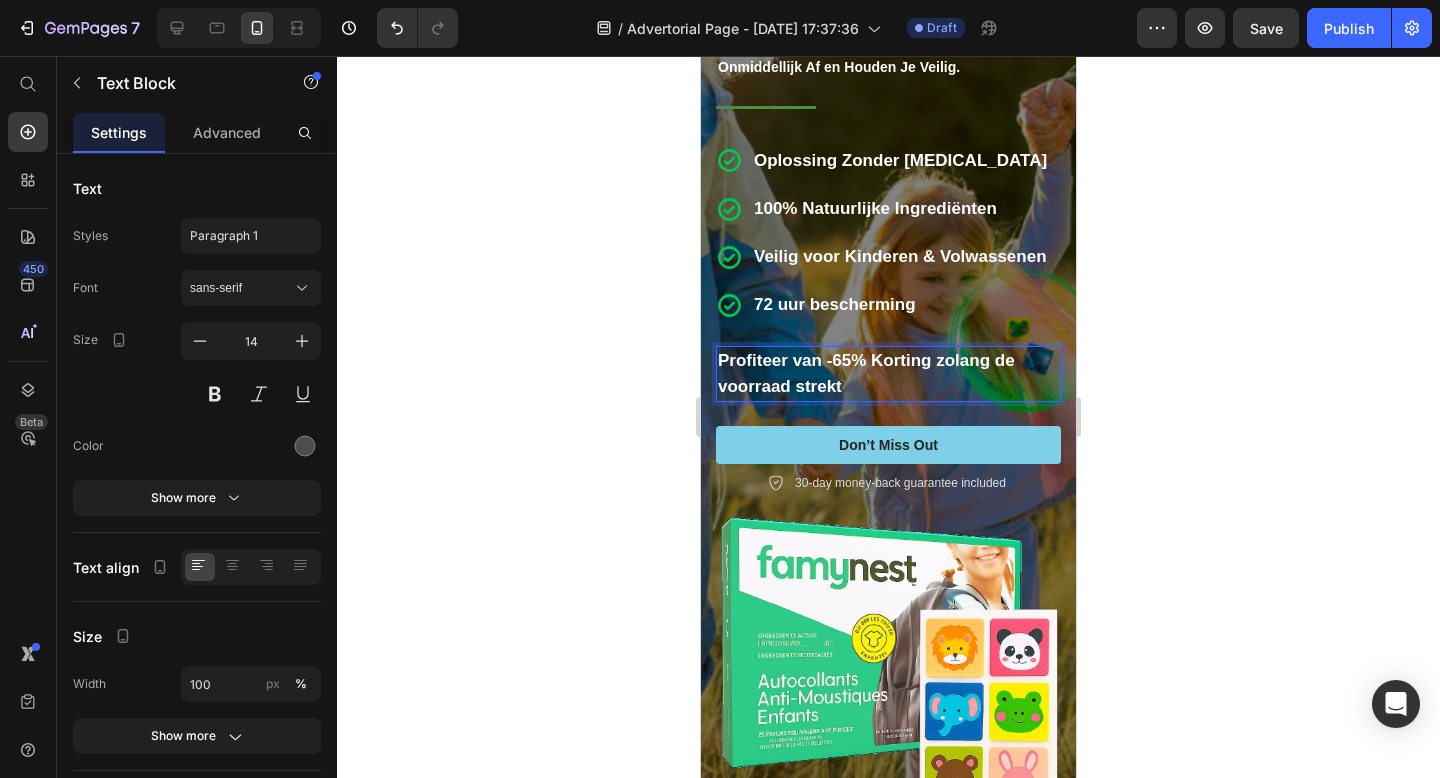 click on "Profiteer van -65% Korting zolang de voorraad strekt" at bounding box center (866, 373) 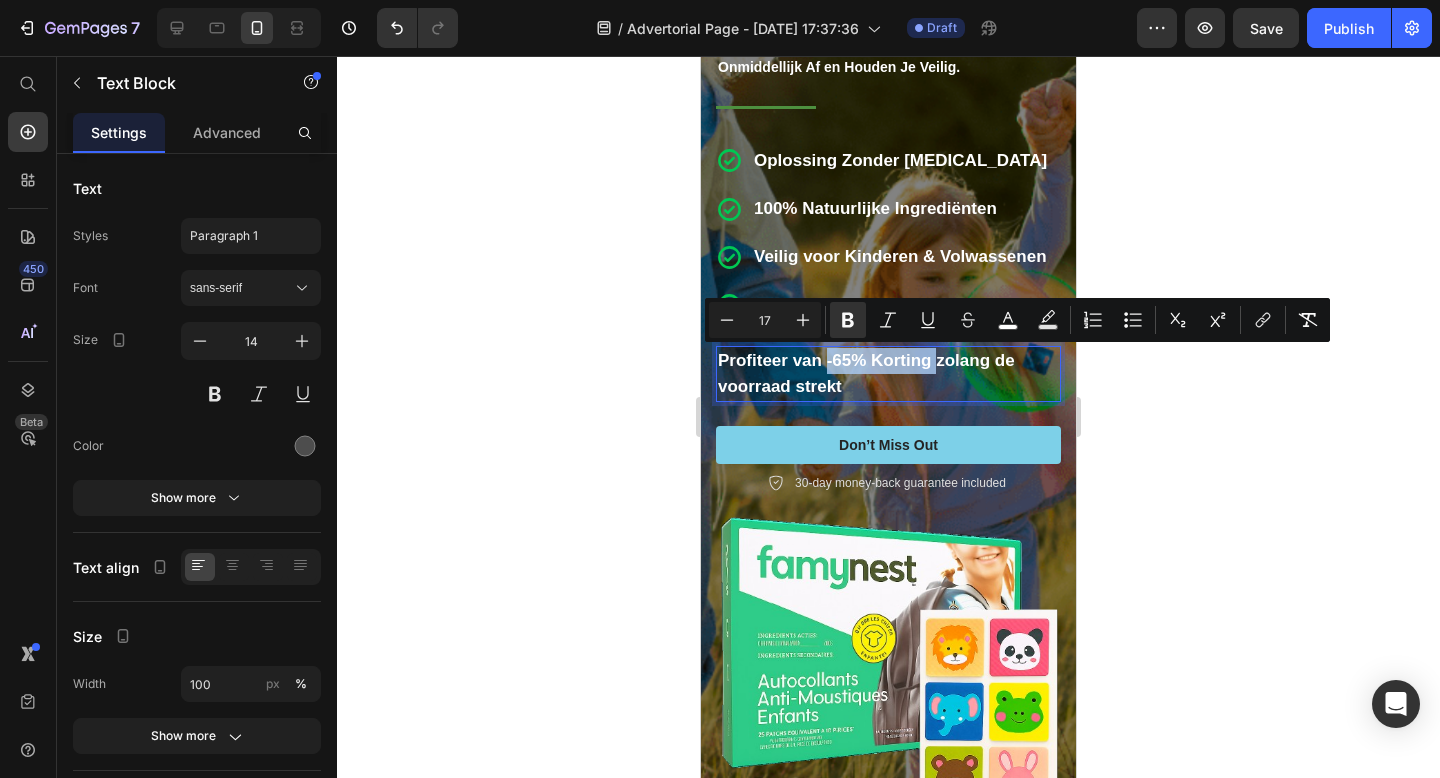 drag, startPoint x: 932, startPoint y: 366, endPoint x: 827, endPoint y: 364, distance: 105.01904 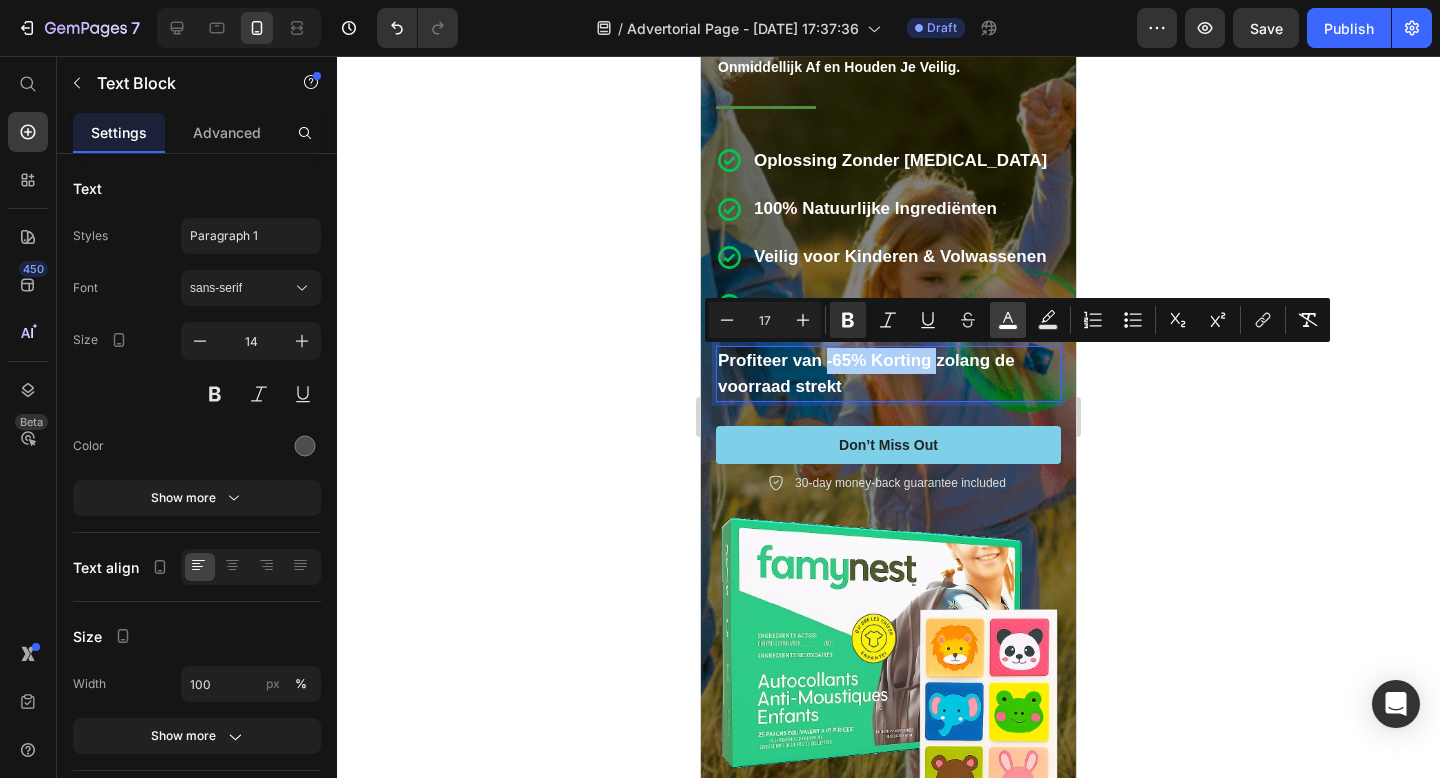 click 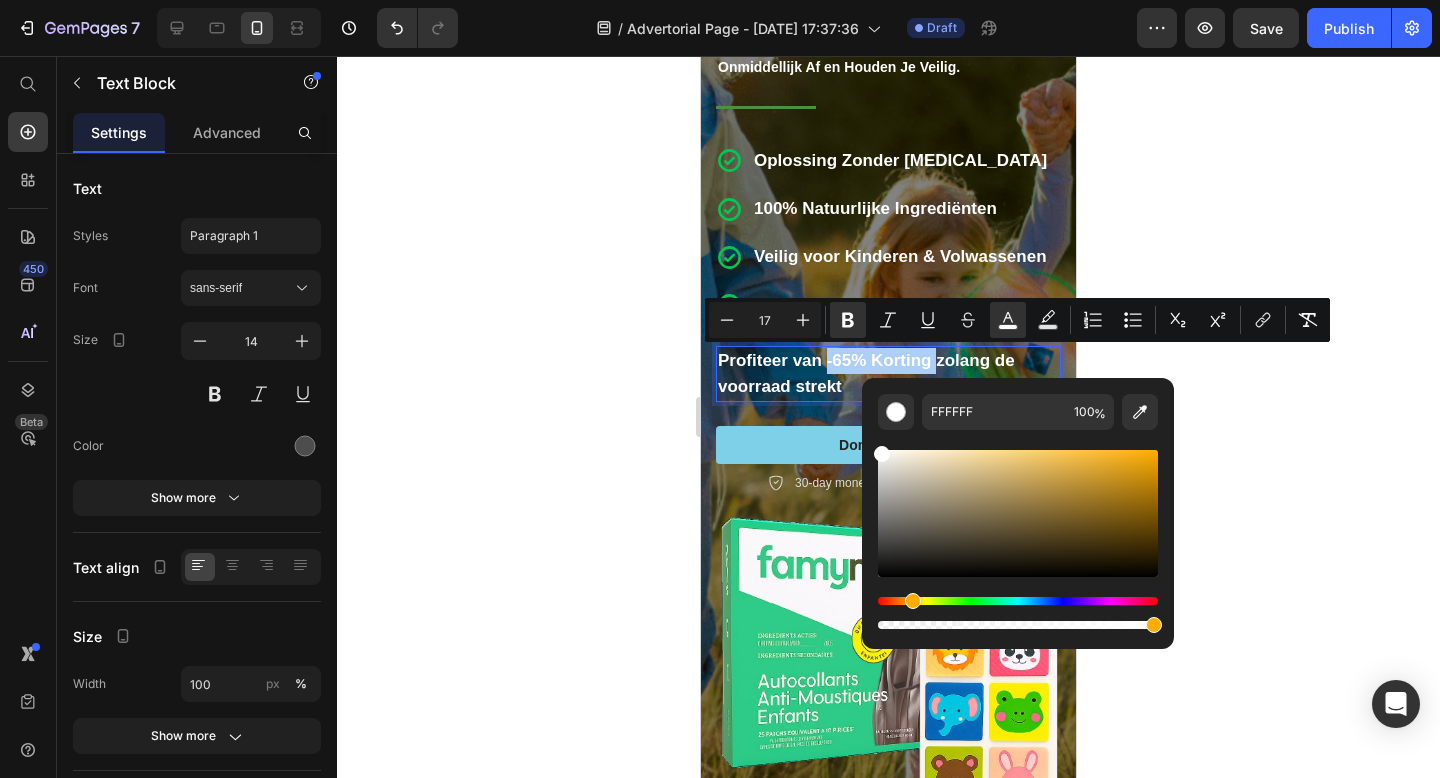 click at bounding box center [1018, 601] 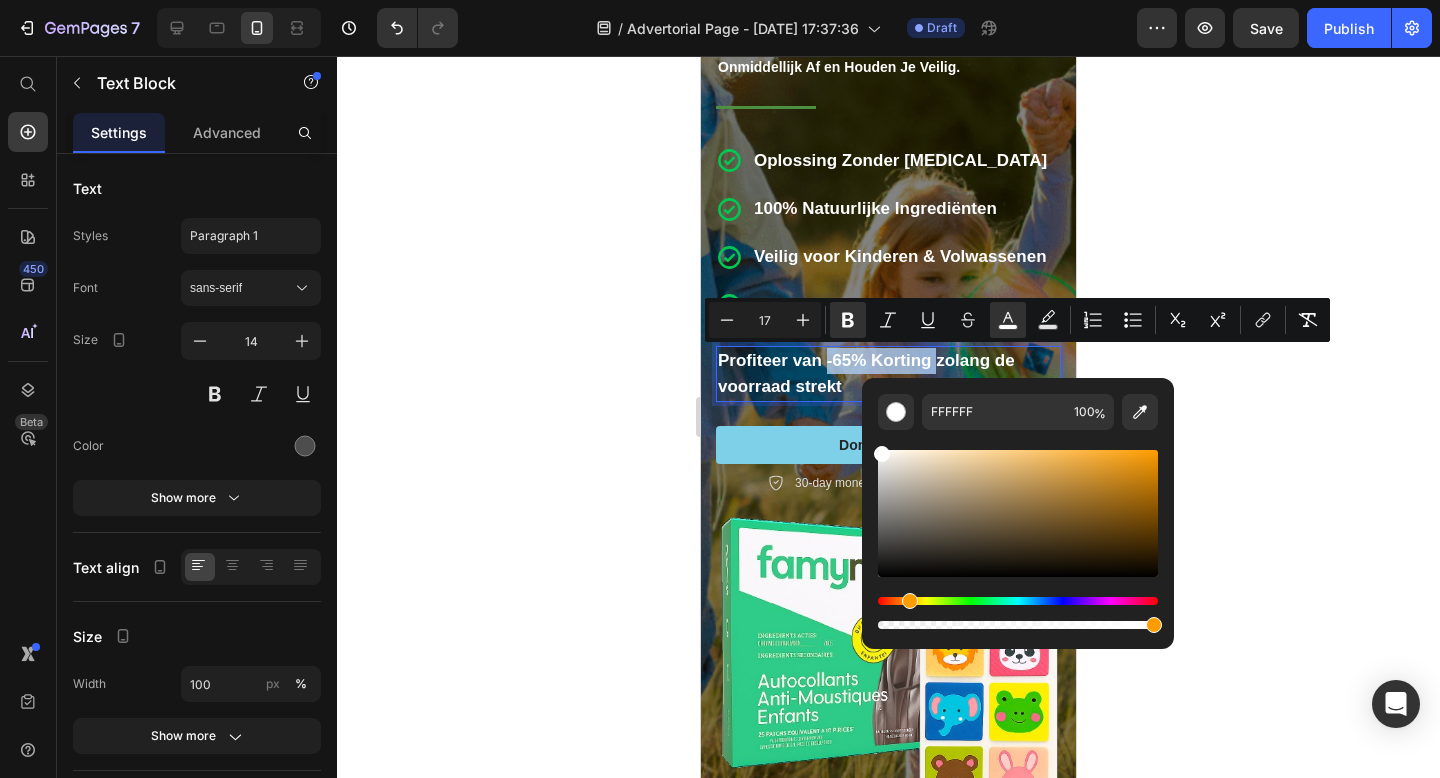 click at bounding box center [910, 601] 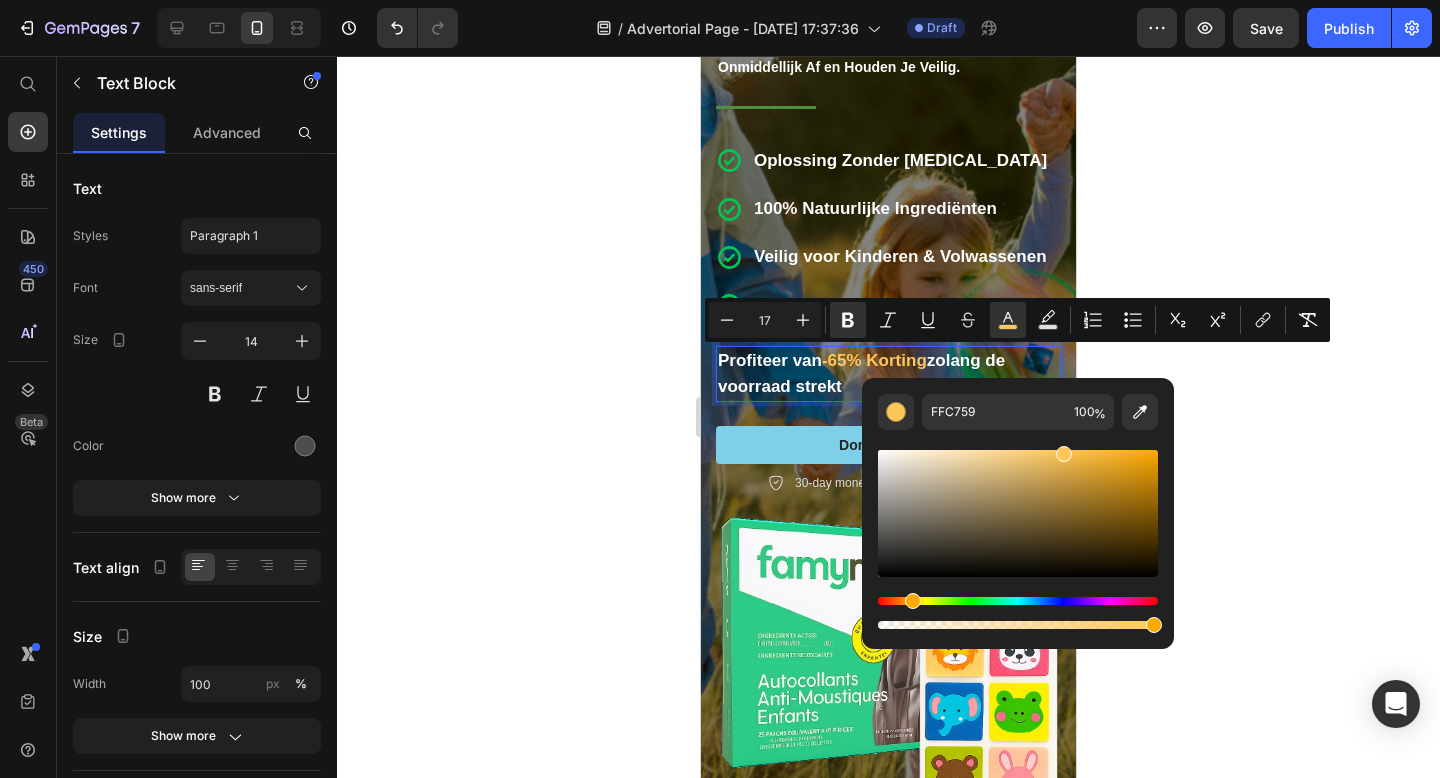 drag, startPoint x: 881, startPoint y: 455, endPoint x: 1062, endPoint y: 443, distance: 181.39735 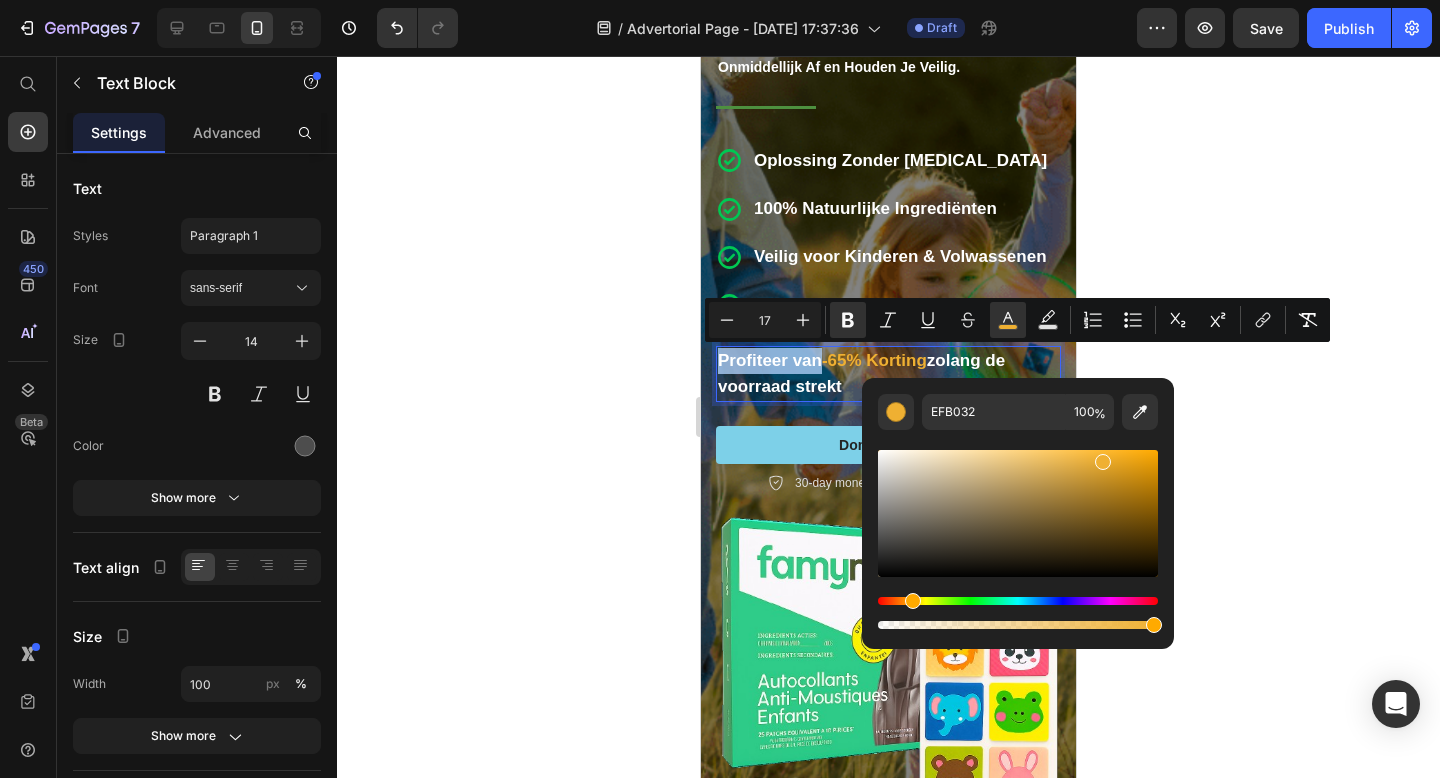 drag, startPoint x: 1065, startPoint y: 456, endPoint x: 1099, endPoint y: 457, distance: 34.0147 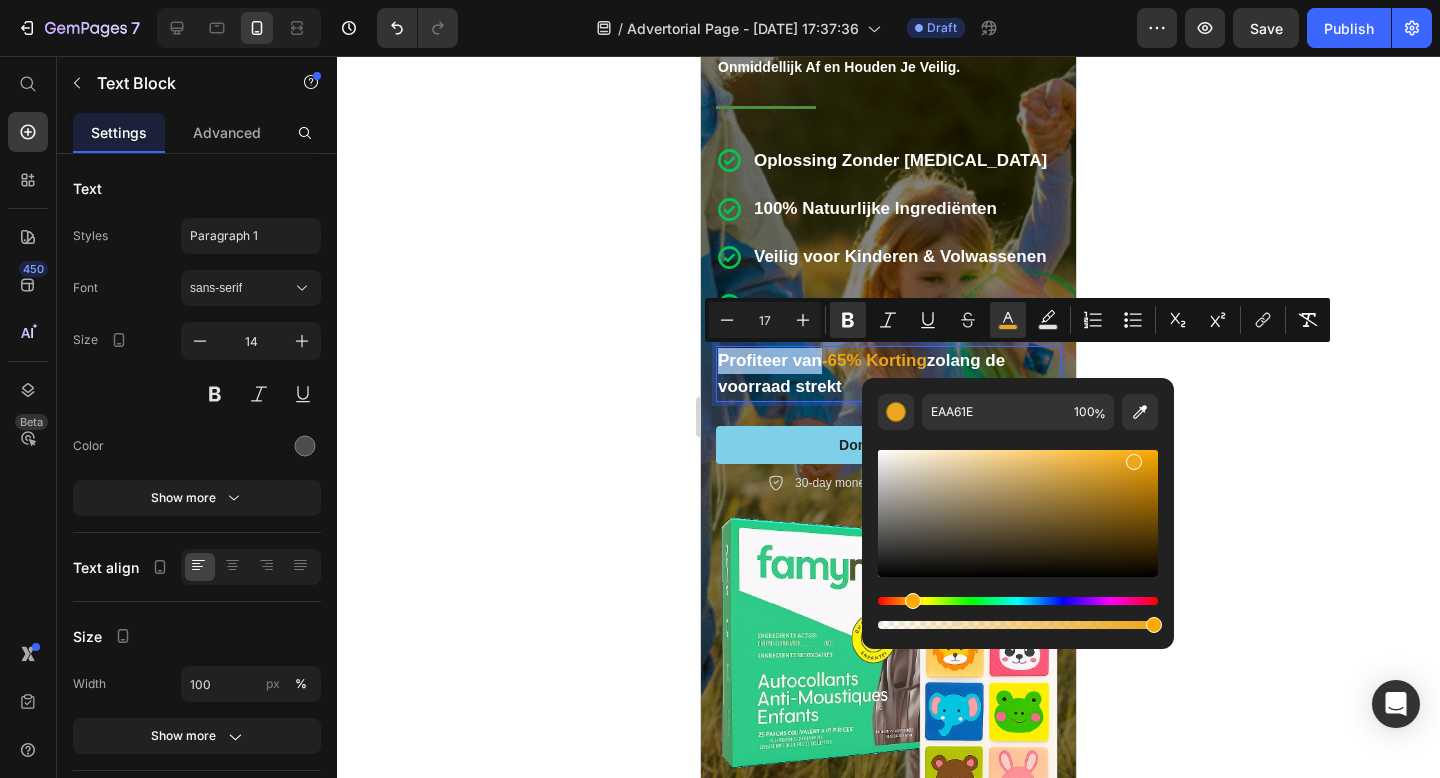 type on "EDA617" 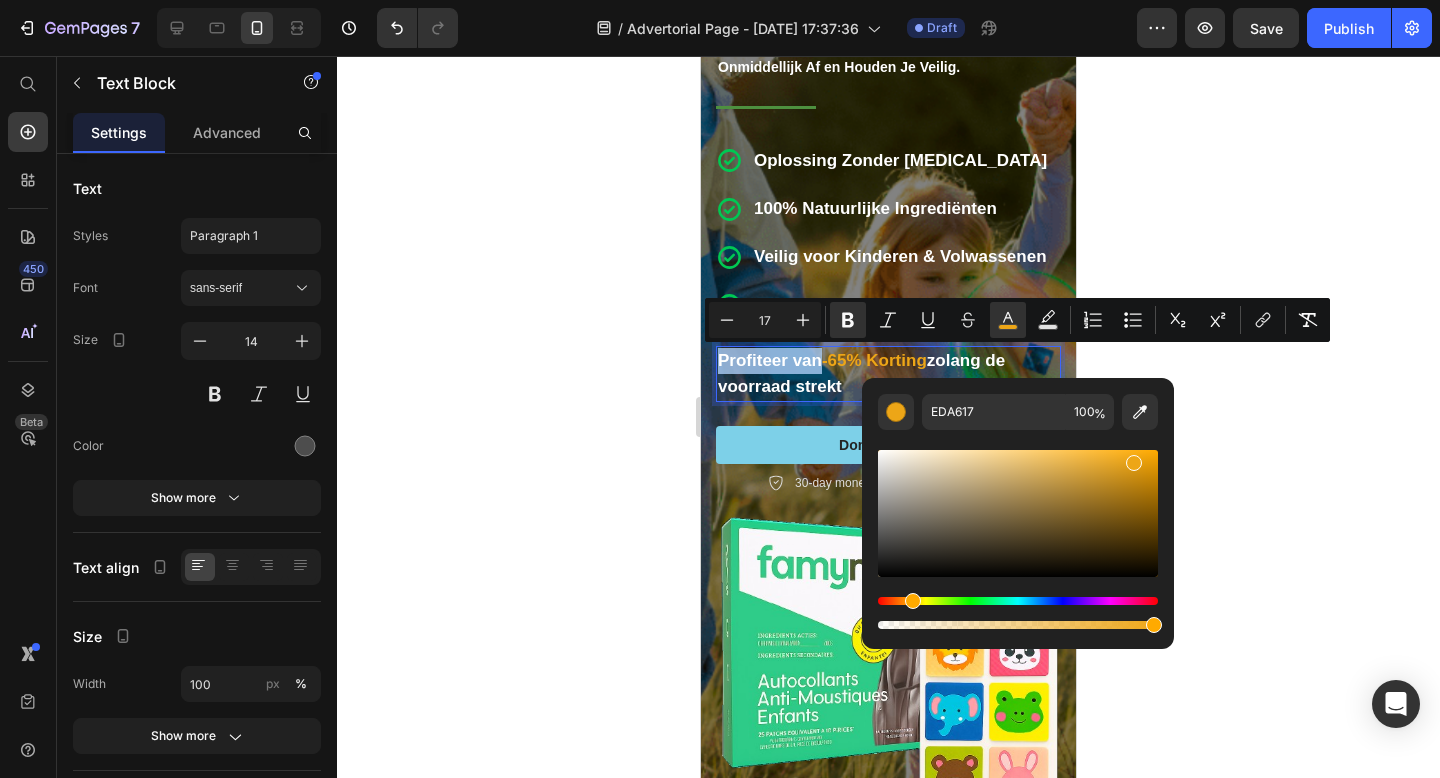 drag, startPoint x: 1101, startPoint y: 461, endPoint x: 1130, endPoint y: 458, distance: 29.15476 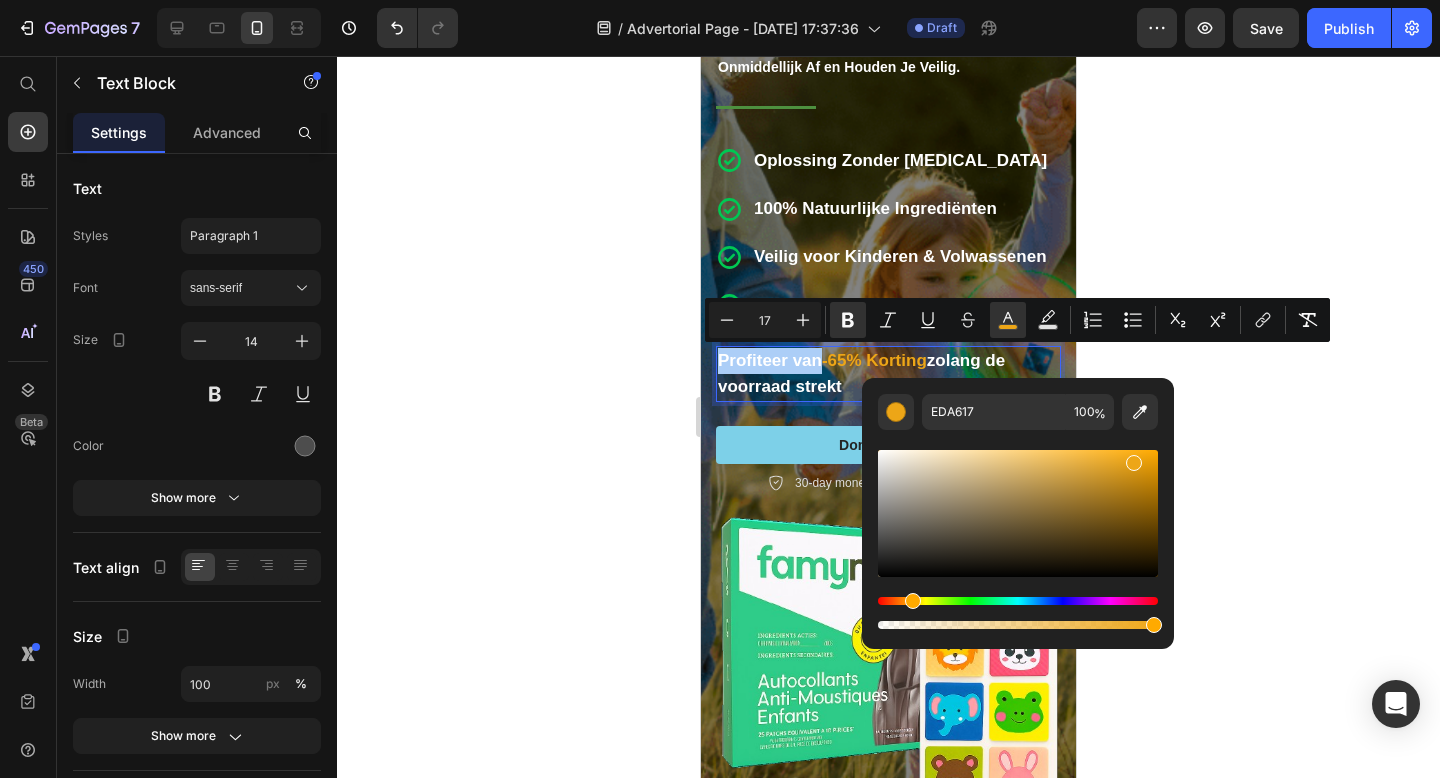 click 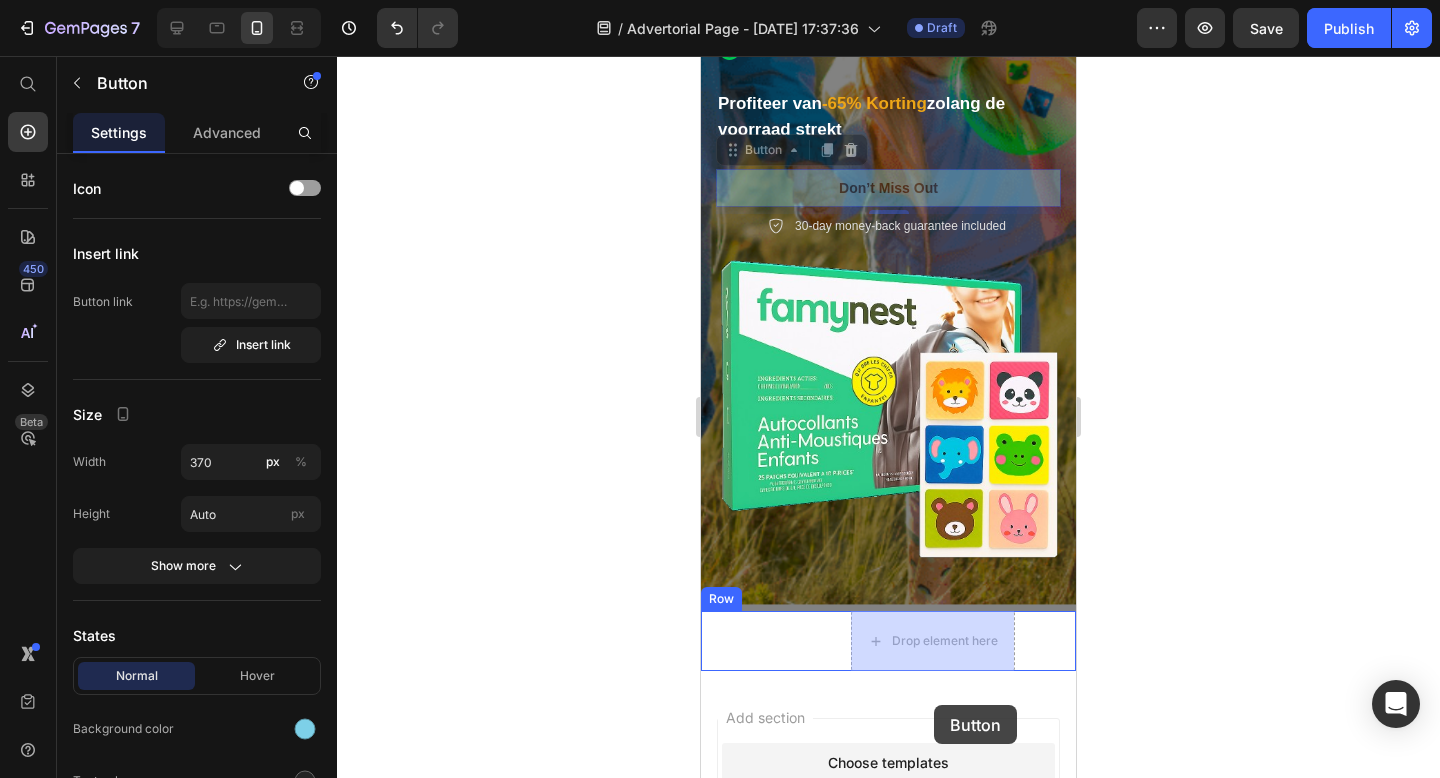 scroll, scrollTop: 530, scrollLeft: 0, axis: vertical 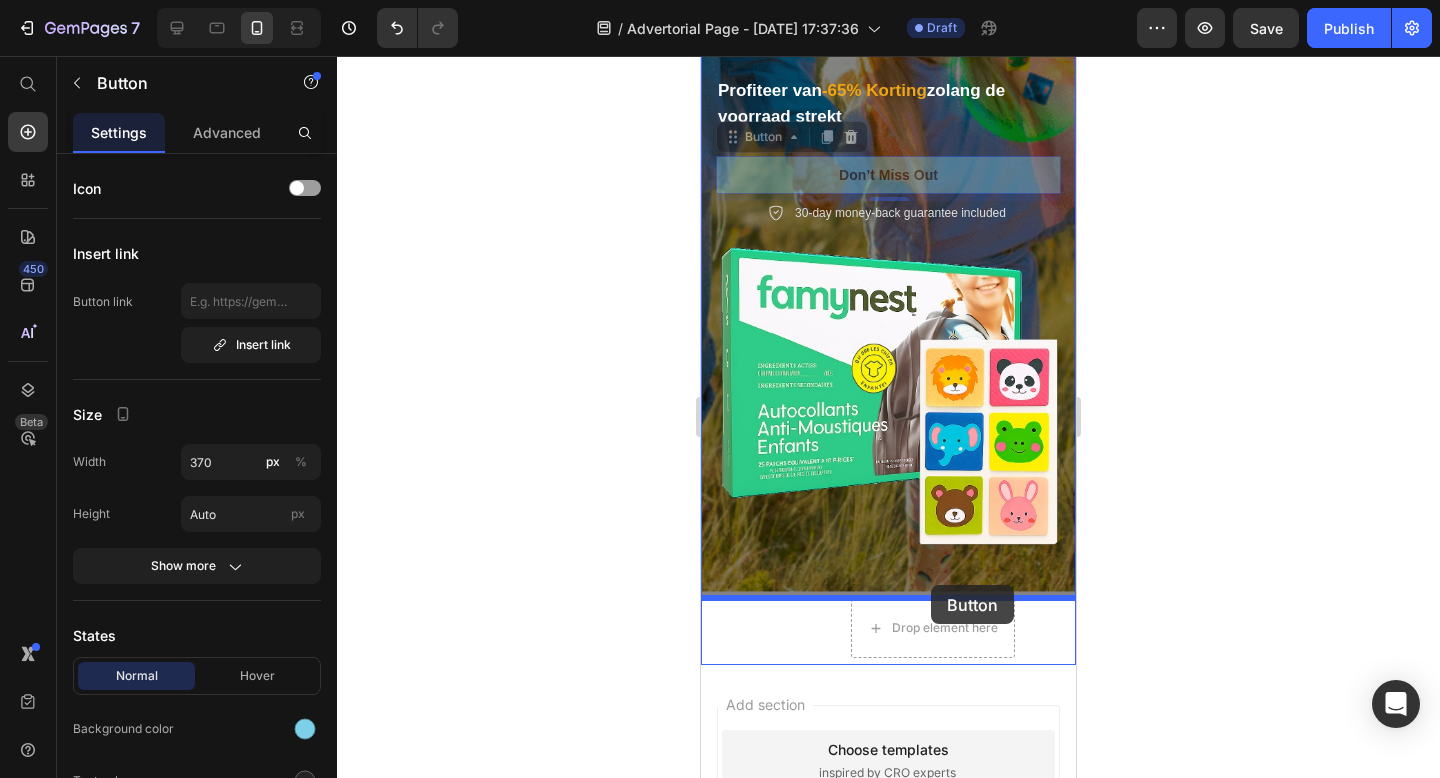 drag, startPoint x: 965, startPoint y: 443, endPoint x: 931, endPoint y: 585, distance: 146.0137 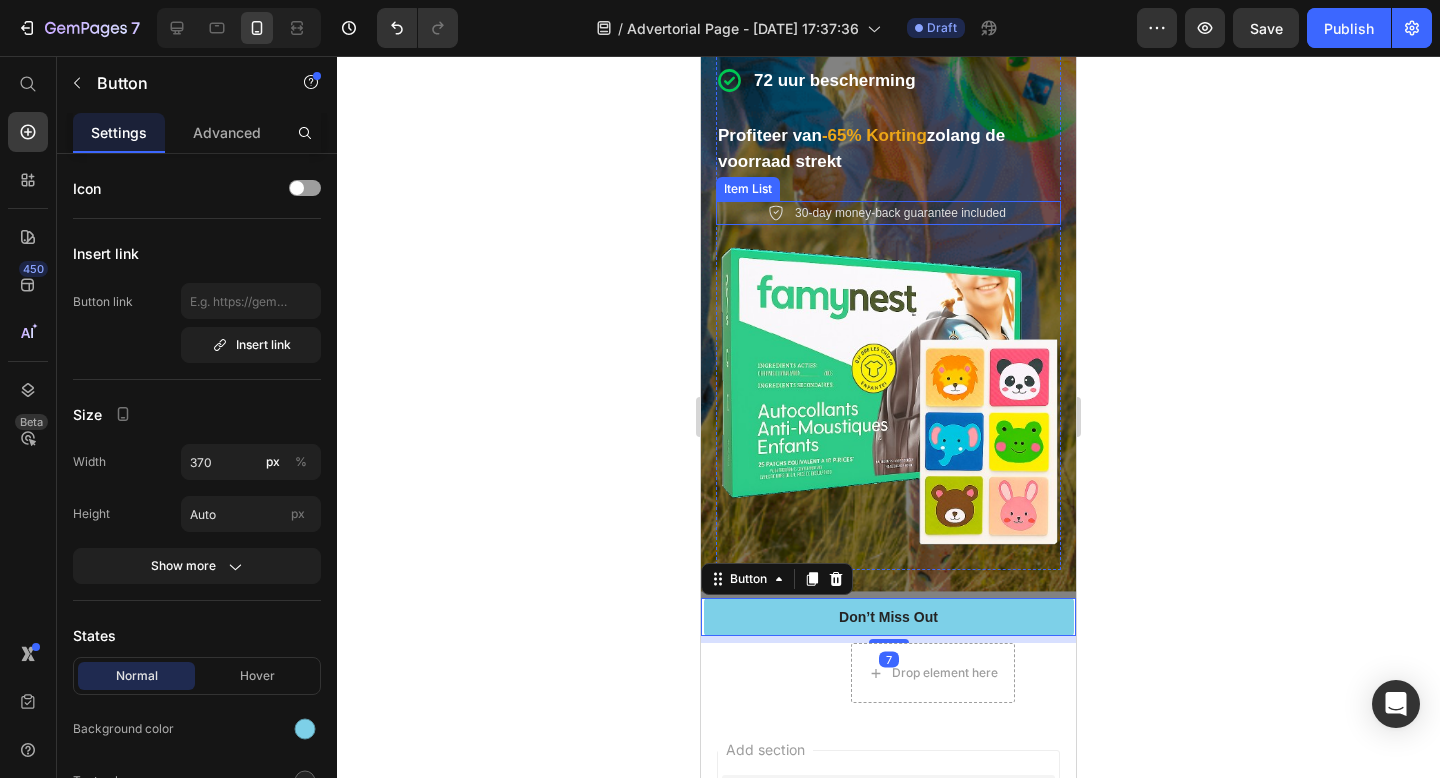 click on "30-day money-back guarantee included" at bounding box center [900, 213] 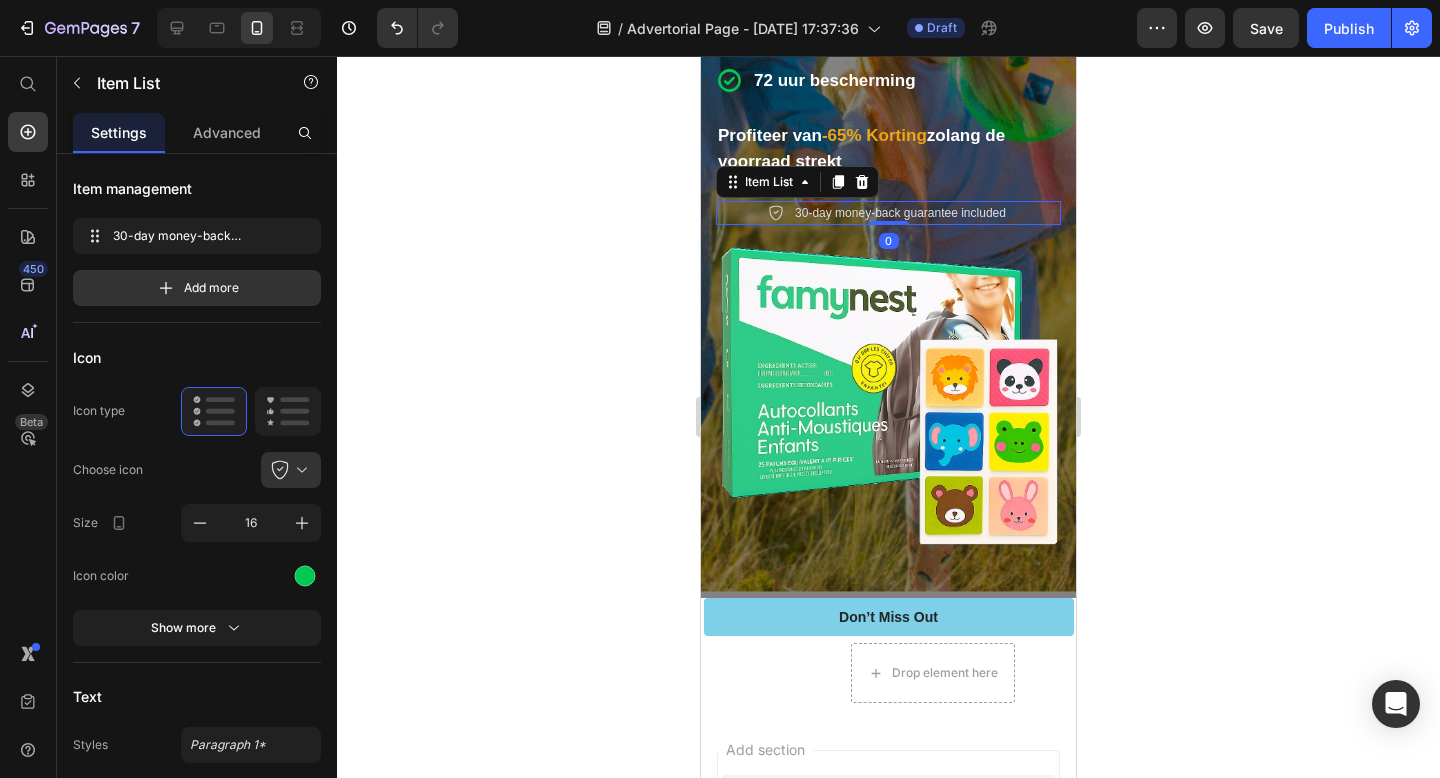 click on "30-day money-back guarantee included" at bounding box center [900, 213] 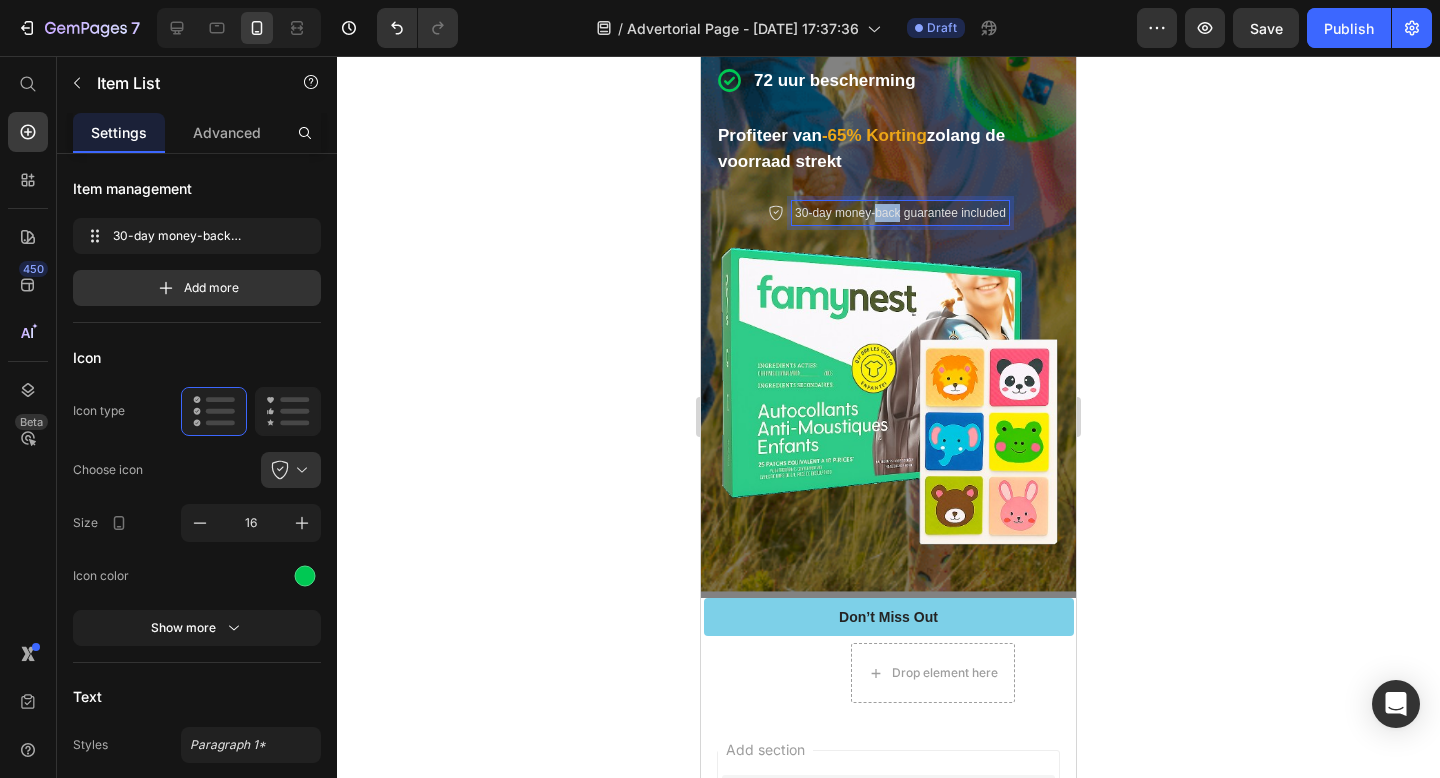 click on "30-day money-back guarantee included" at bounding box center (900, 213) 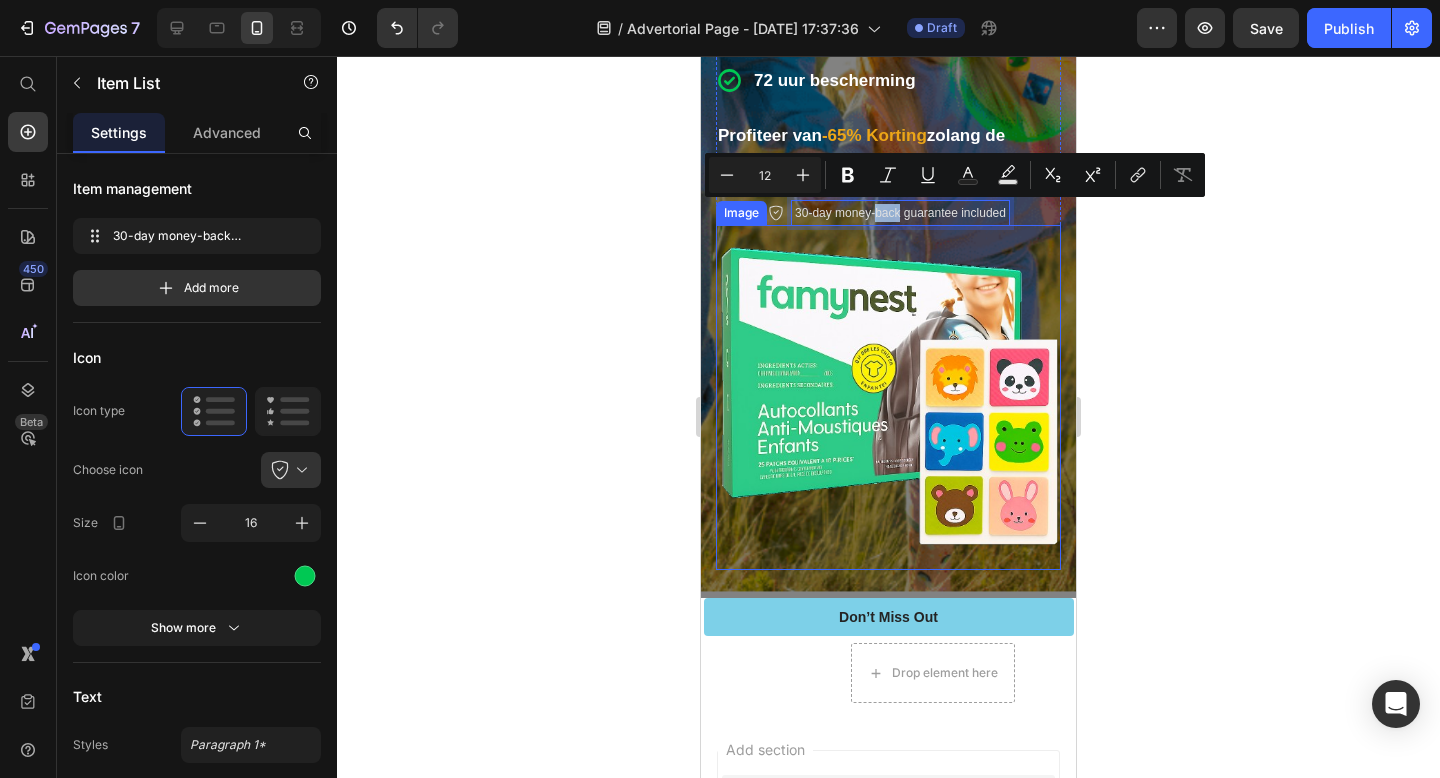 click on "Image" at bounding box center [741, 213] 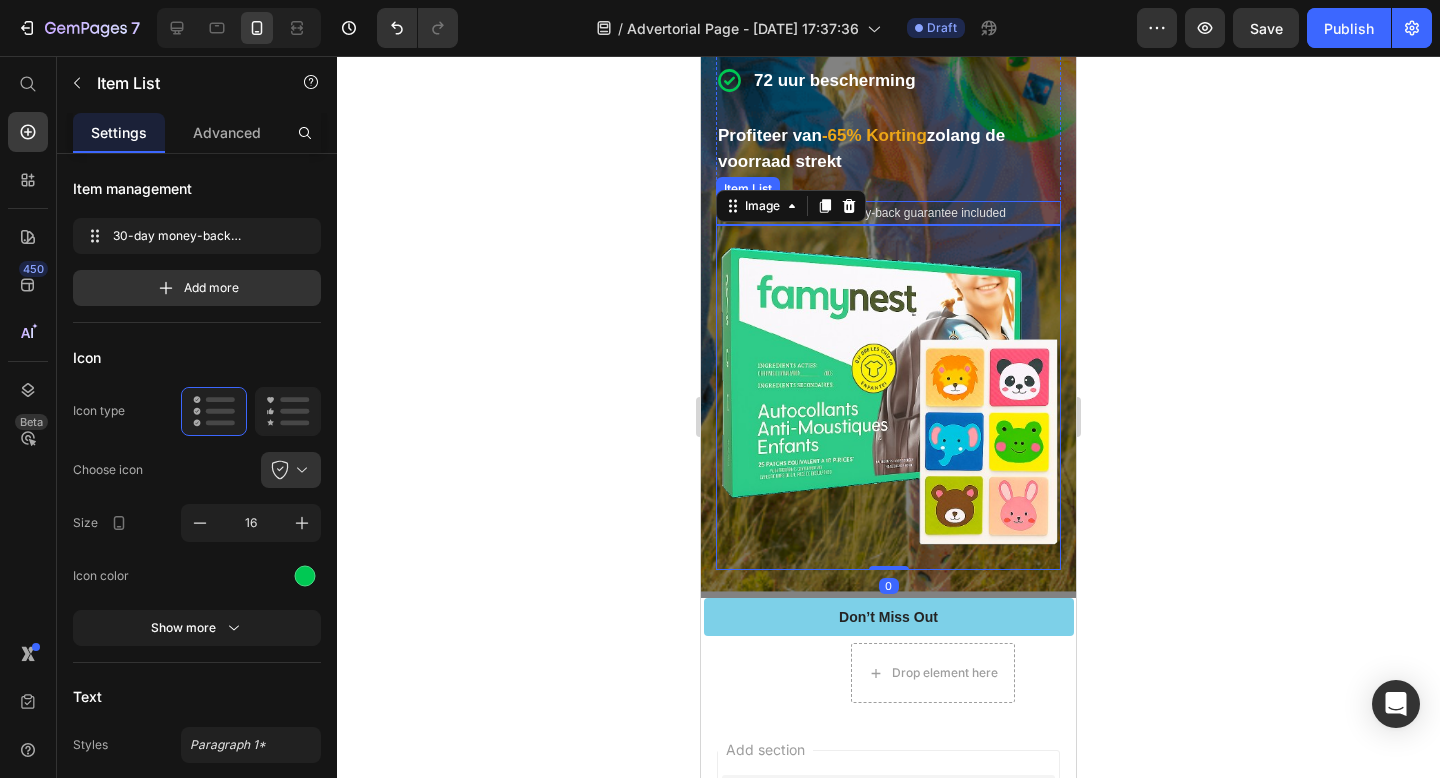 click on "30-day money-back guarantee included" at bounding box center (900, 213) 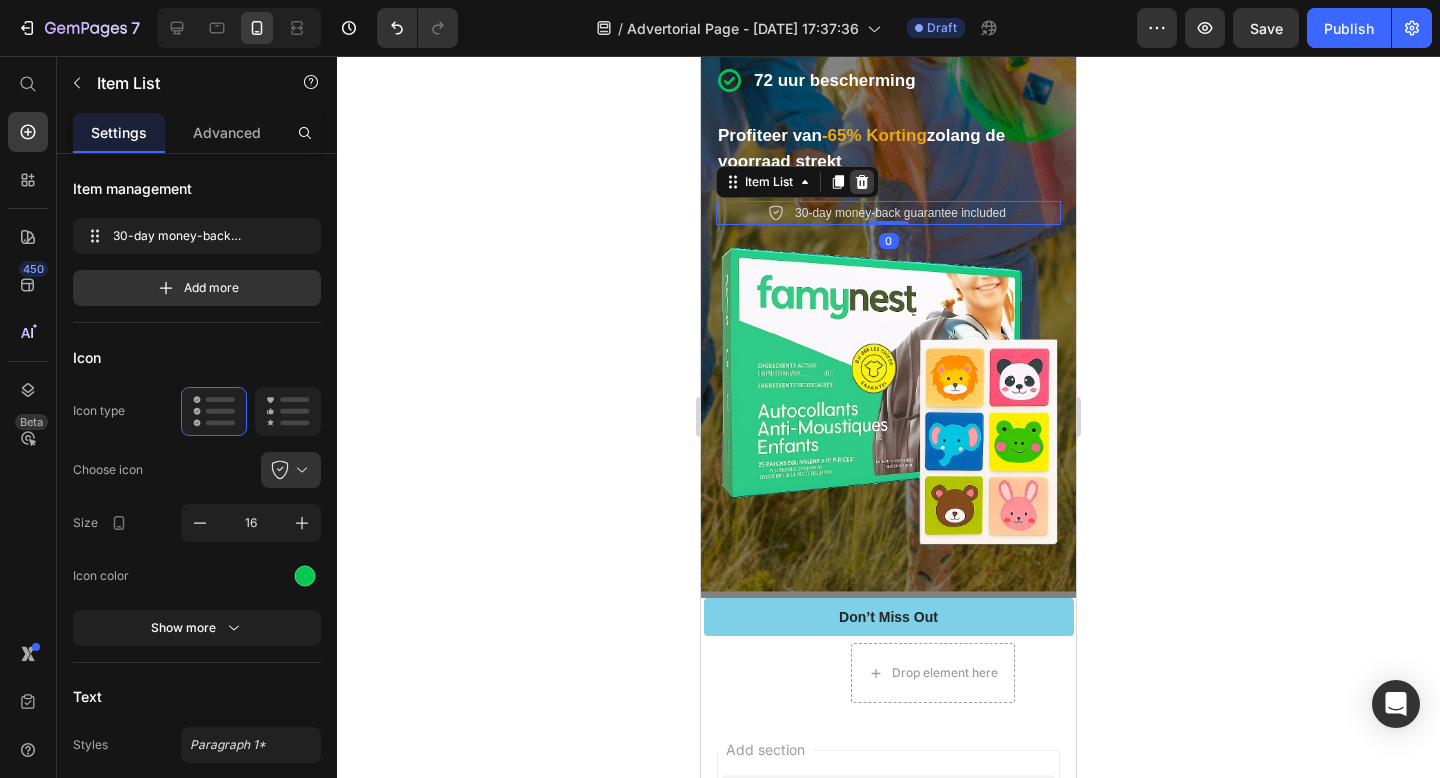 click 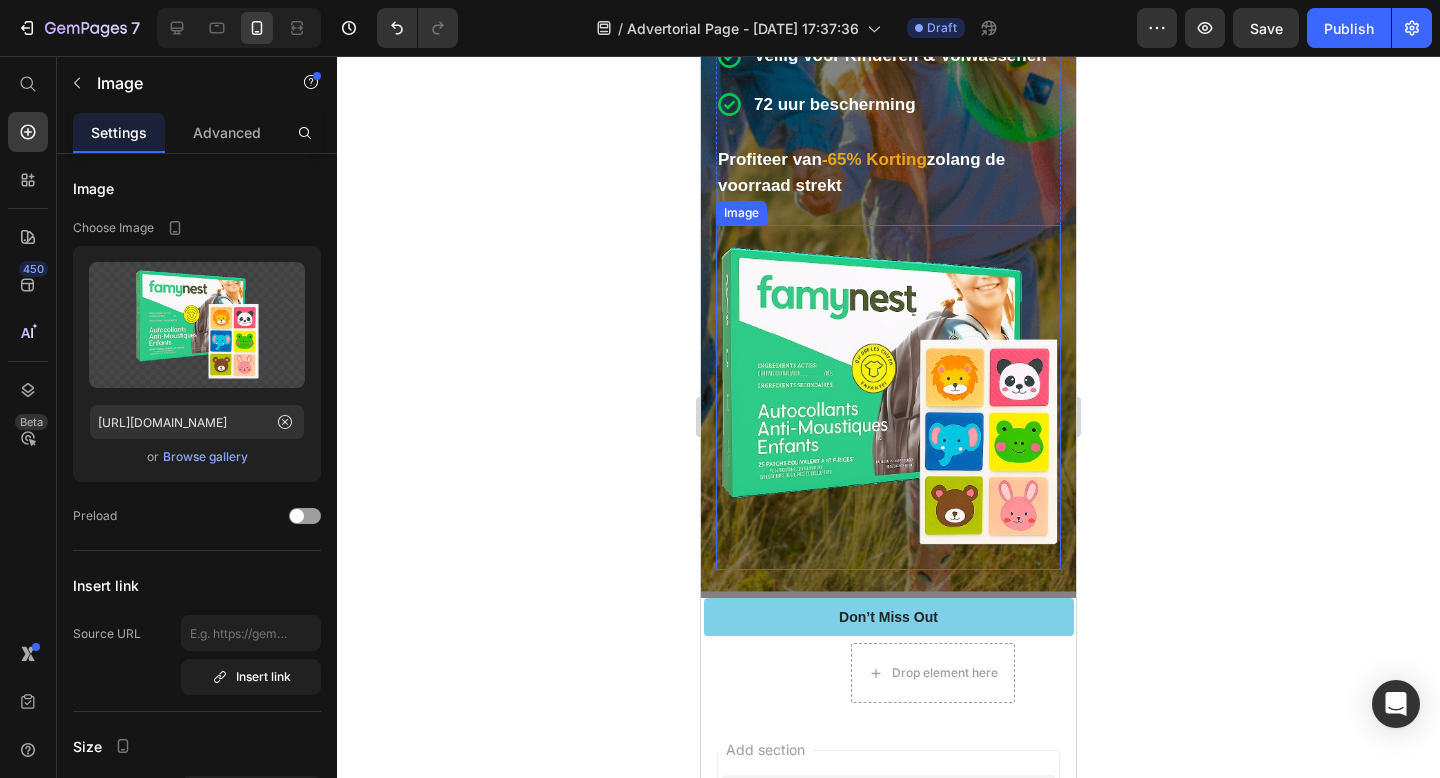 click at bounding box center [888, 397] 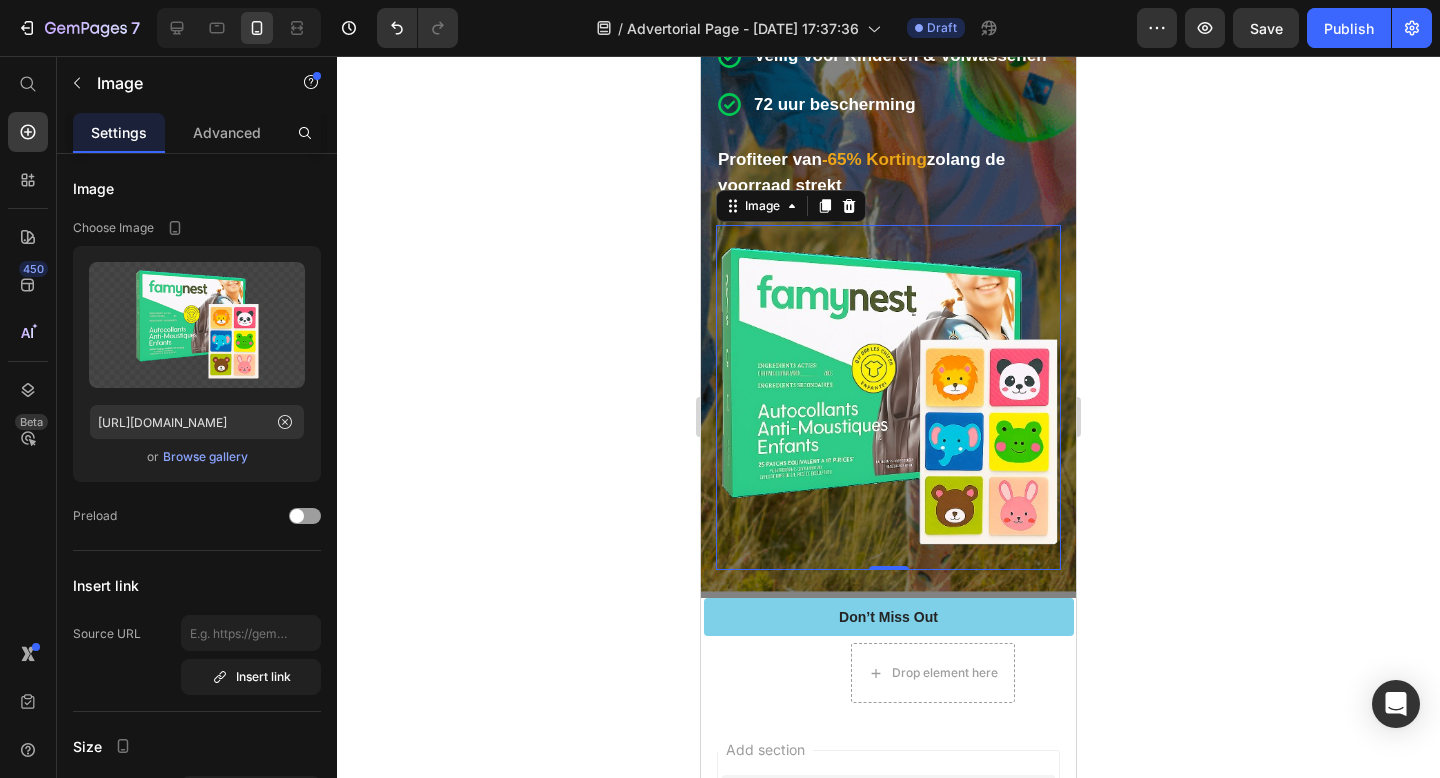 click 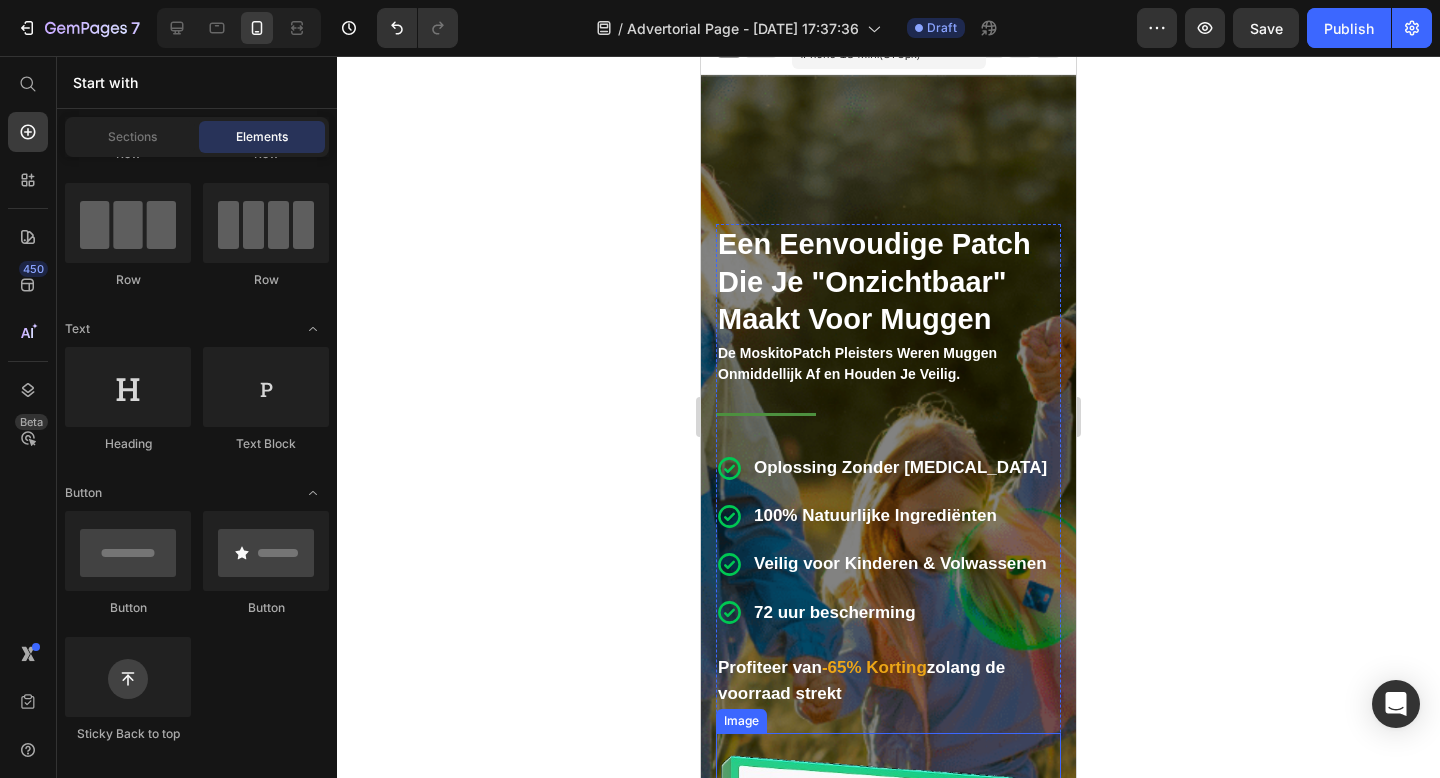 scroll, scrollTop: 0, scrollLeft: 0, axis: both 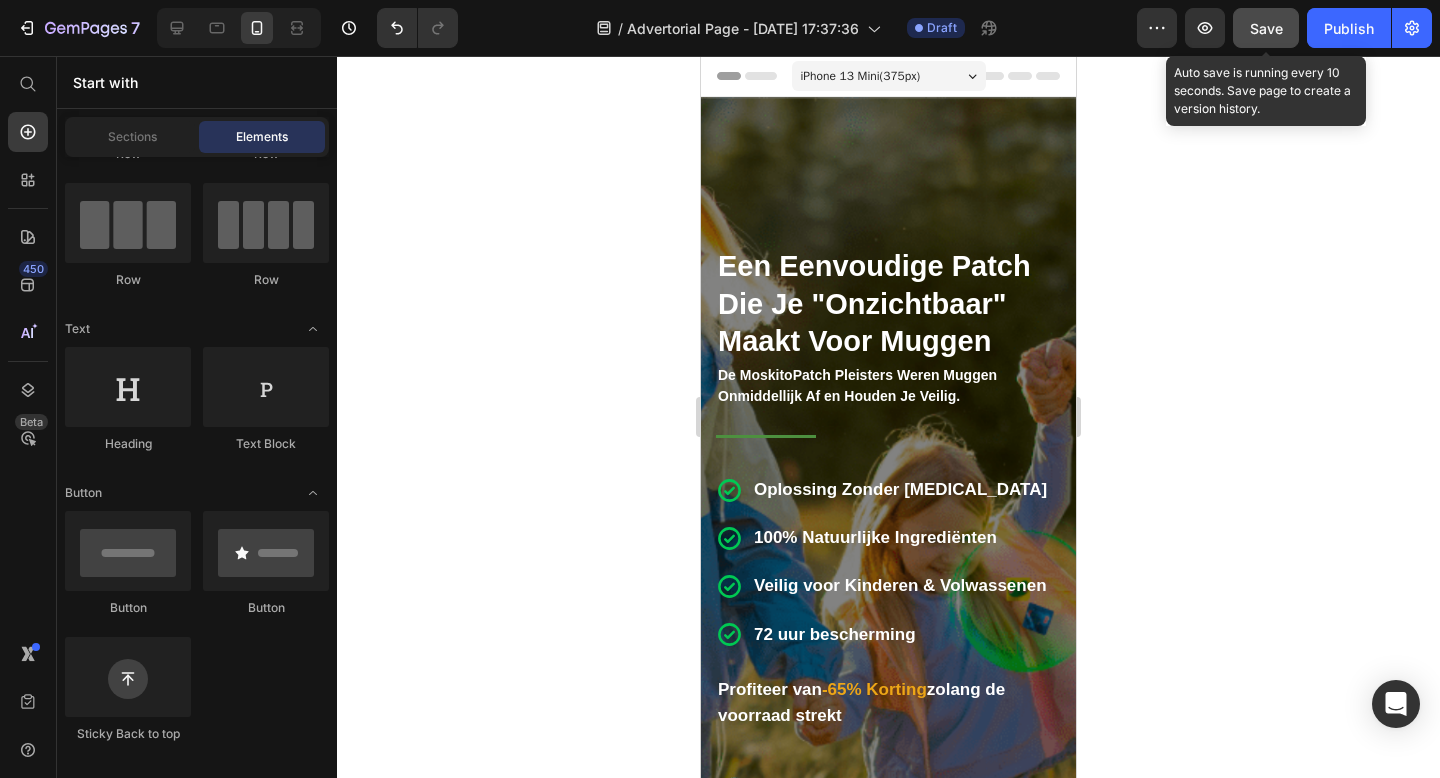 click on "Save" at bounding box center (1266, 28) 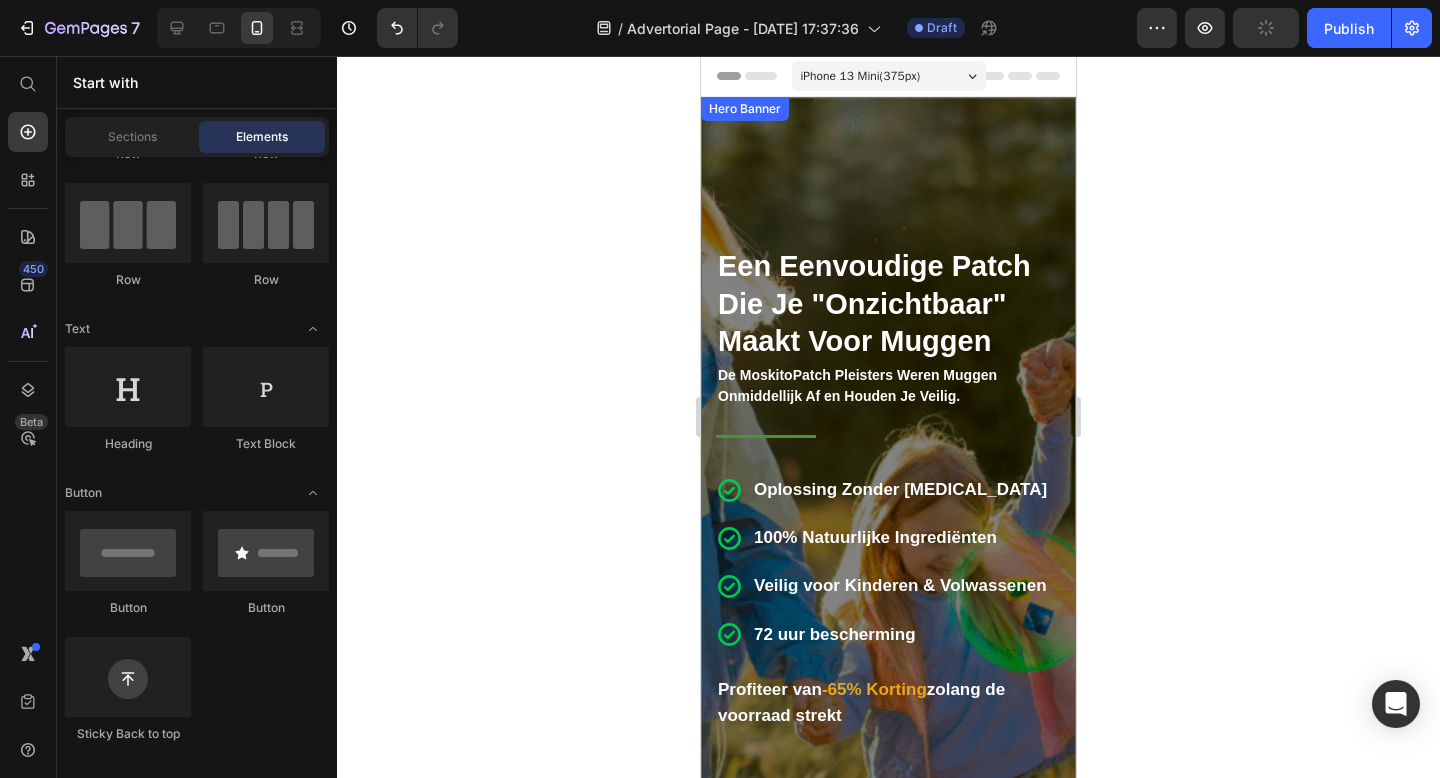 click on "⁠⁠⁠⁠⁠⁠⁠ Een Eenvoudige Patch Die Je "Onzichtbaar" Maakt Voor Muggen Heading De MoskitoPatch Pleisters Weren Muggen Onmiddellijk Af en [PERSON_NAME] Veilig. Text Block                Title Line
Oplossing Zonder [MEDICAL_DATA]
100% Natuurlijke Ingrediënten
Veilig voor Kinderen & Volwassenen
72 uur bescherming Item List Profiteer van  -65% Korting  zolang de voorraad strekt Text Block Image Row" at bounding box center (888, 673) 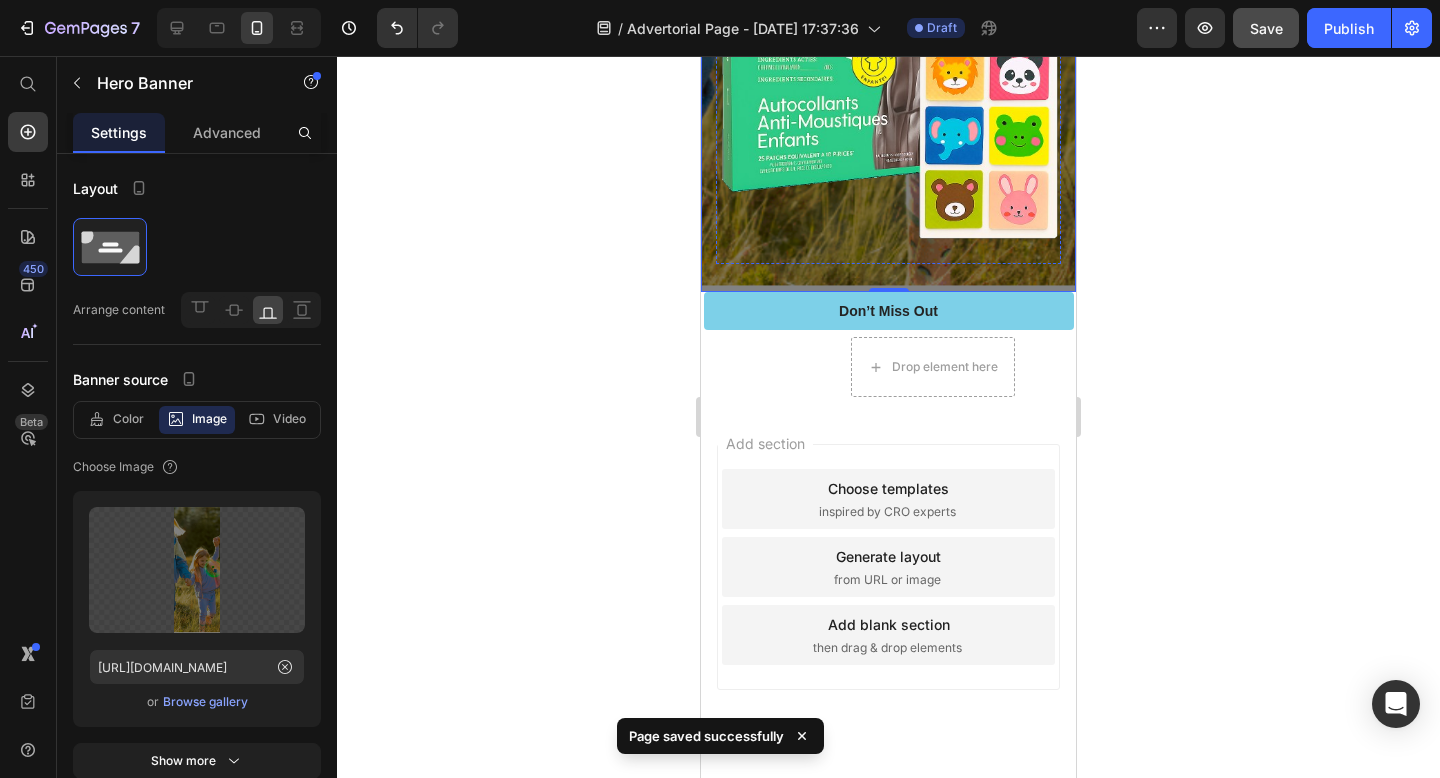 scroll, scrollTop: 838, scrollLeft: 0, axis: vertical 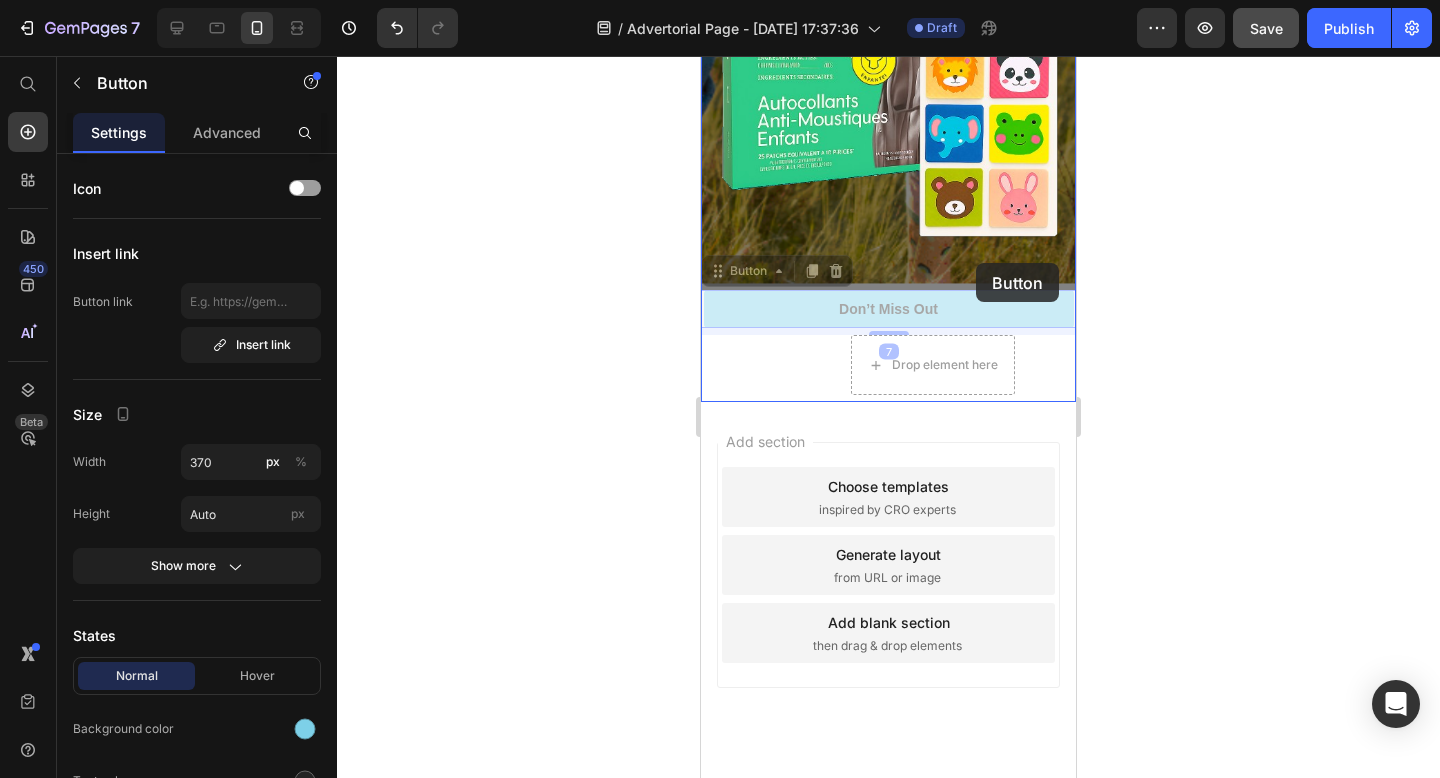 drag, startPoint x: 987, startPoint y: 308, endPoint x: 976, endPoint y: 263, distance: 46.32494 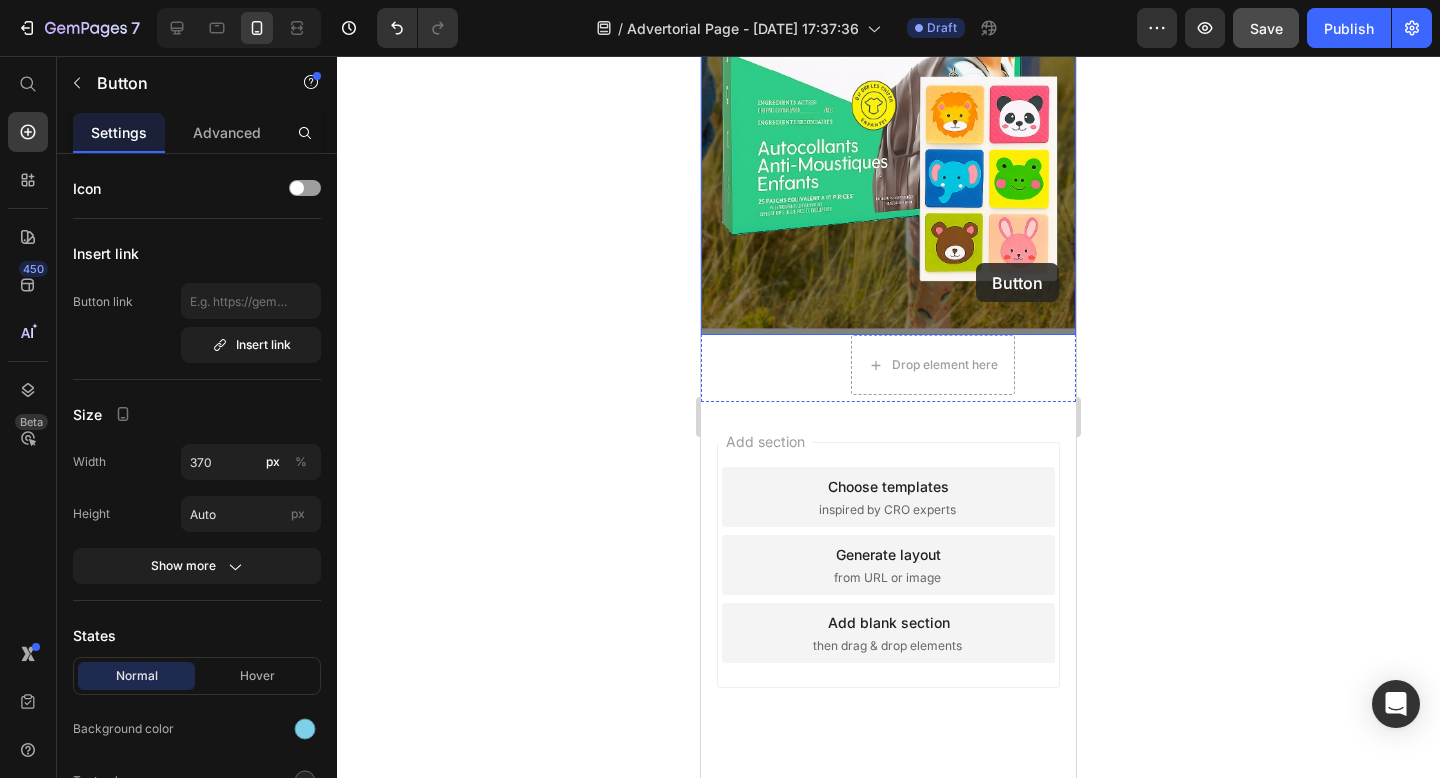 scroll, scrollTop: 0, scrollLeft: 0, axis: both 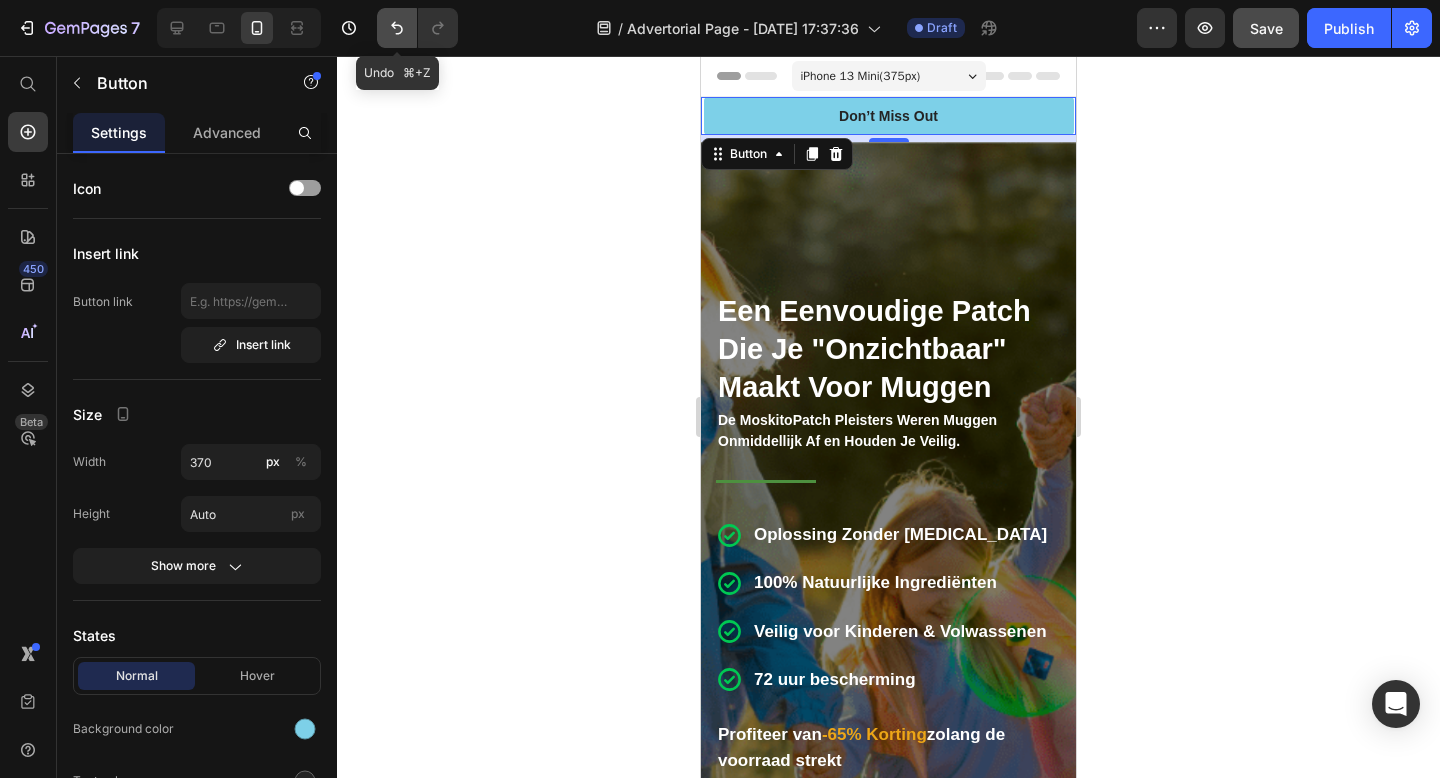 click 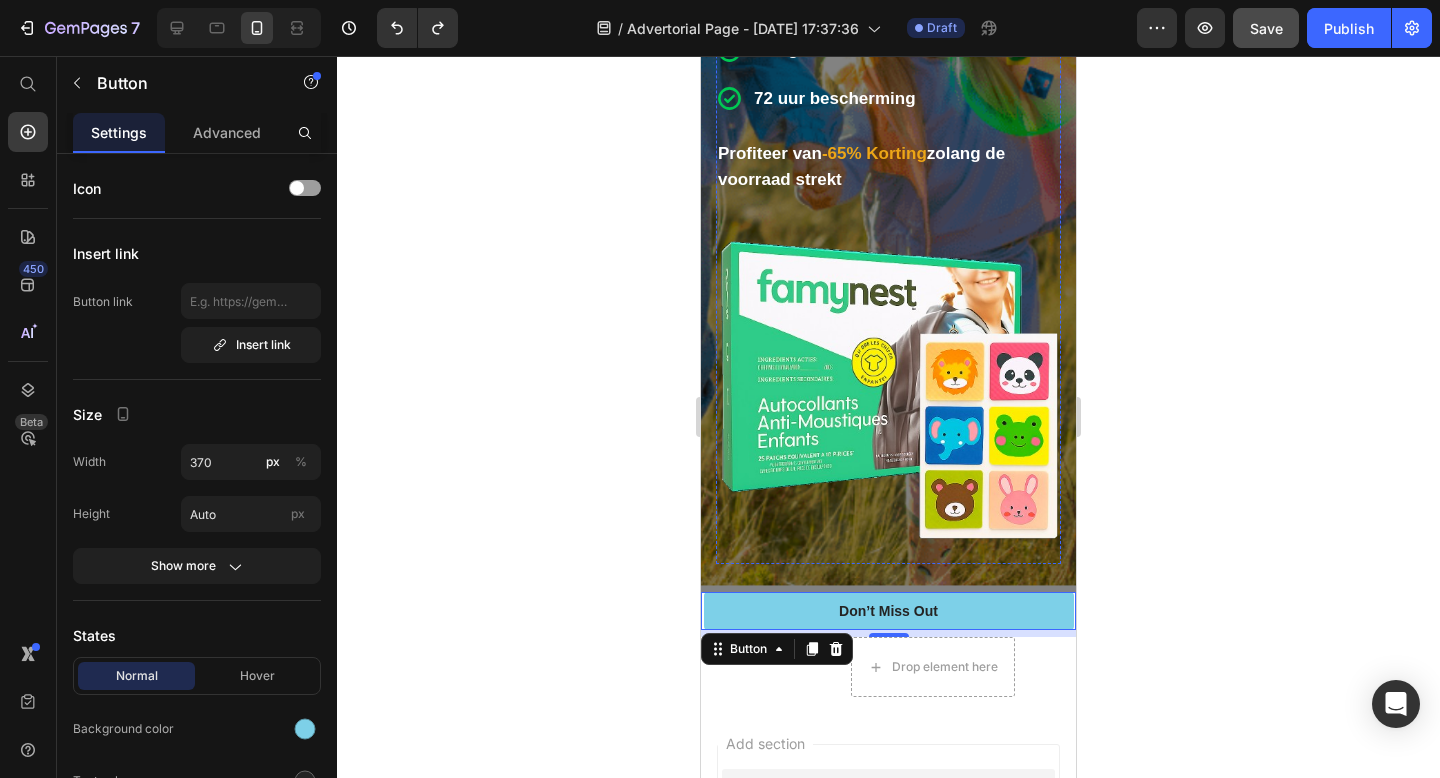 scroll, scrollTop: 596, scrollLeft: 0, axis: vertical 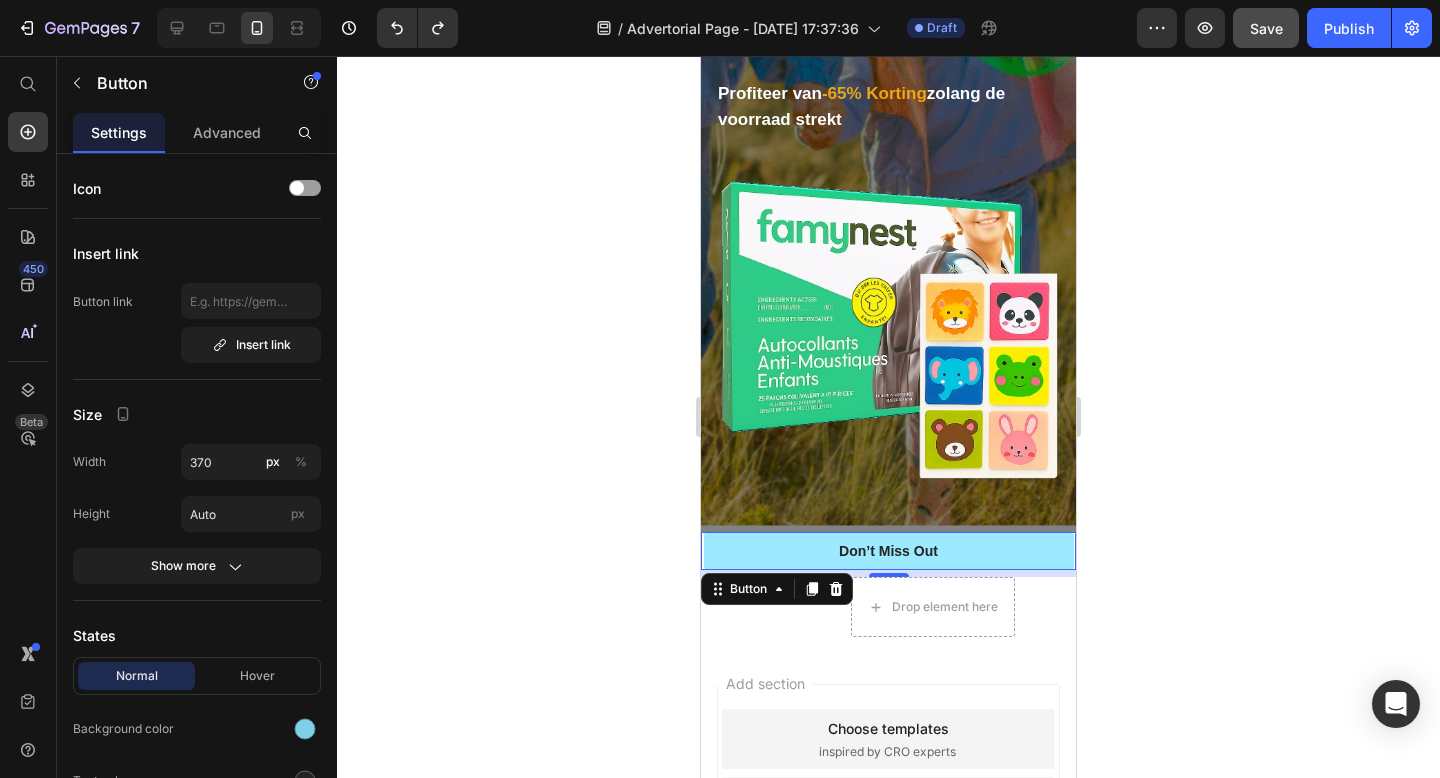 click on "Don’t Miss Out" at bounding box center [889, 551] 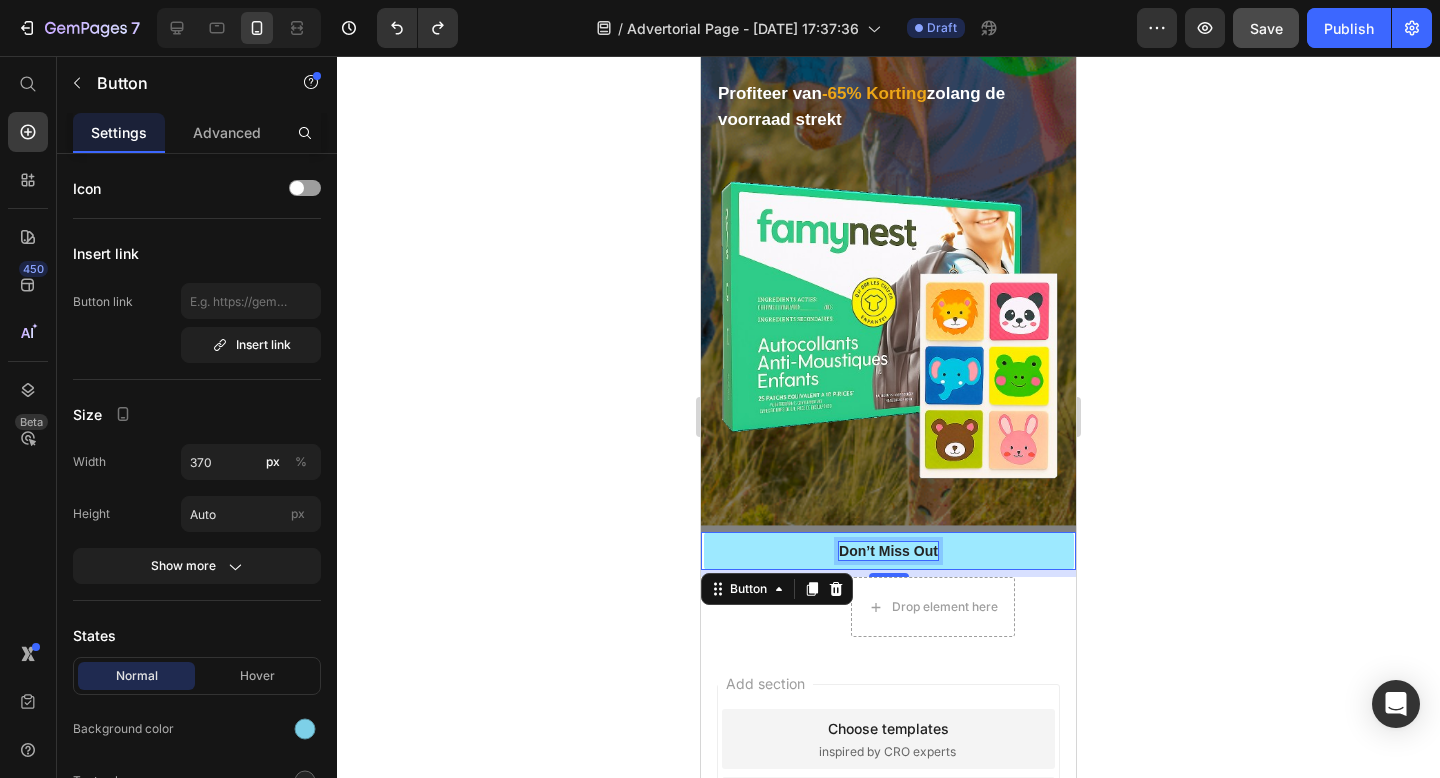 click on "Don’t Miss Out" at bounding box center [888, 551] 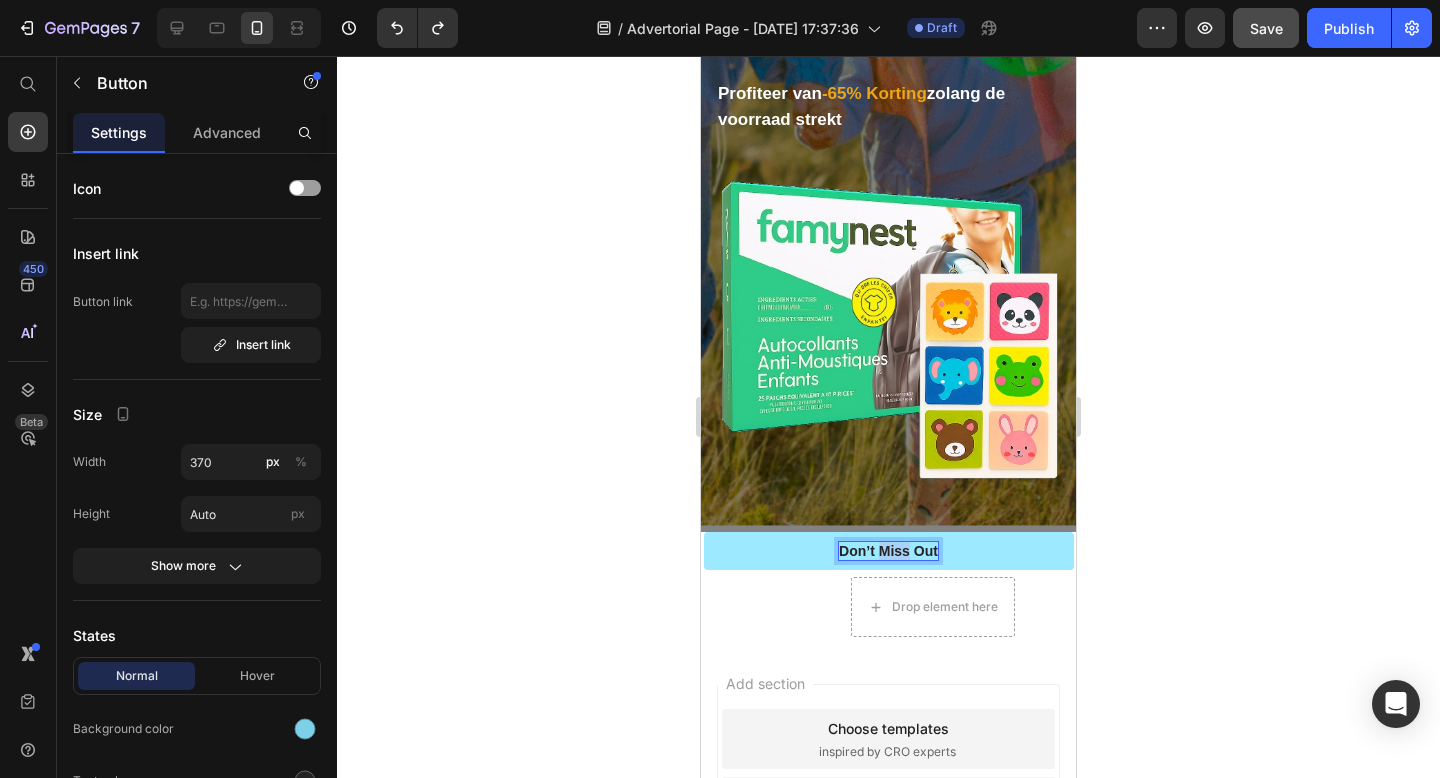 click on "Don’t Miss Out" at bounding box center (888, 551) 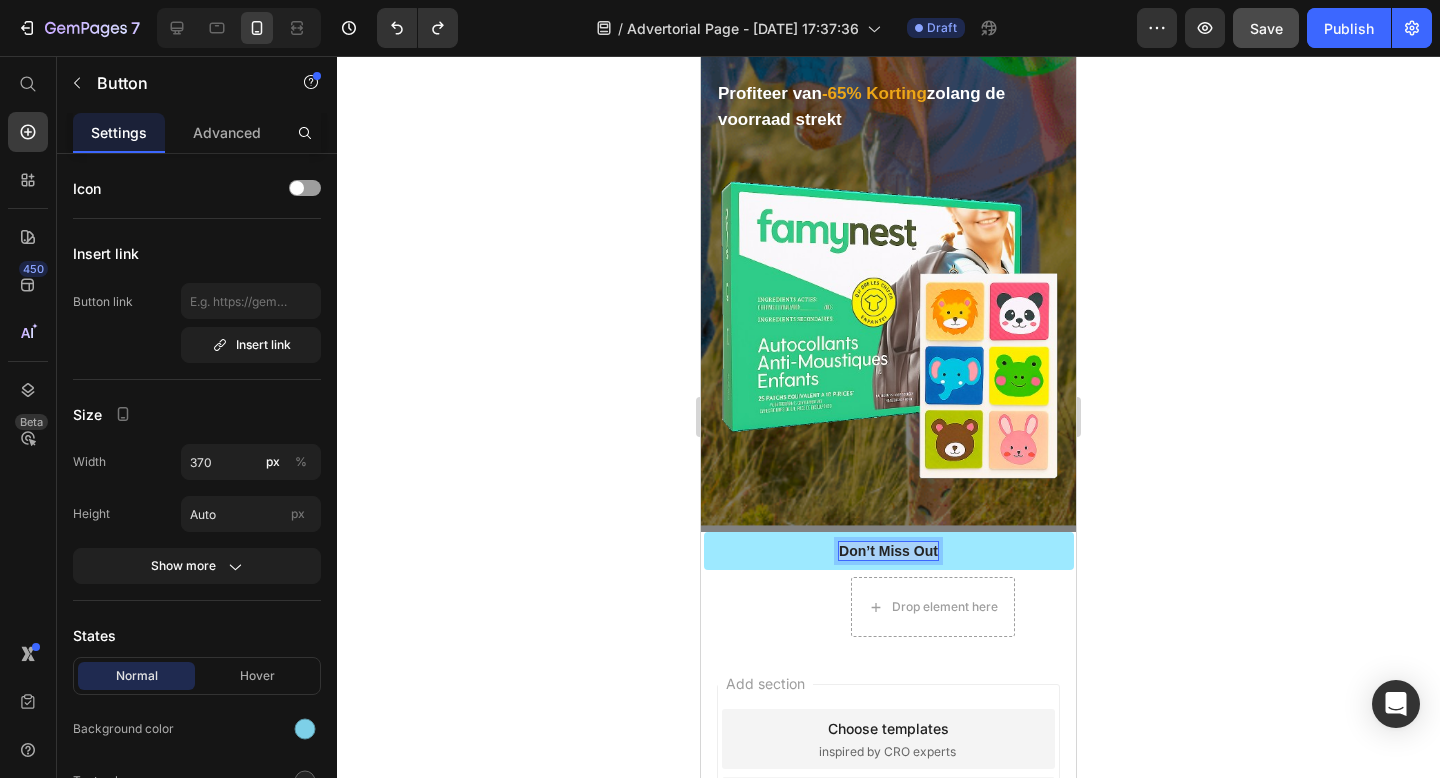 click on "Don’t Miss Out" at bounding box center (888, 551) 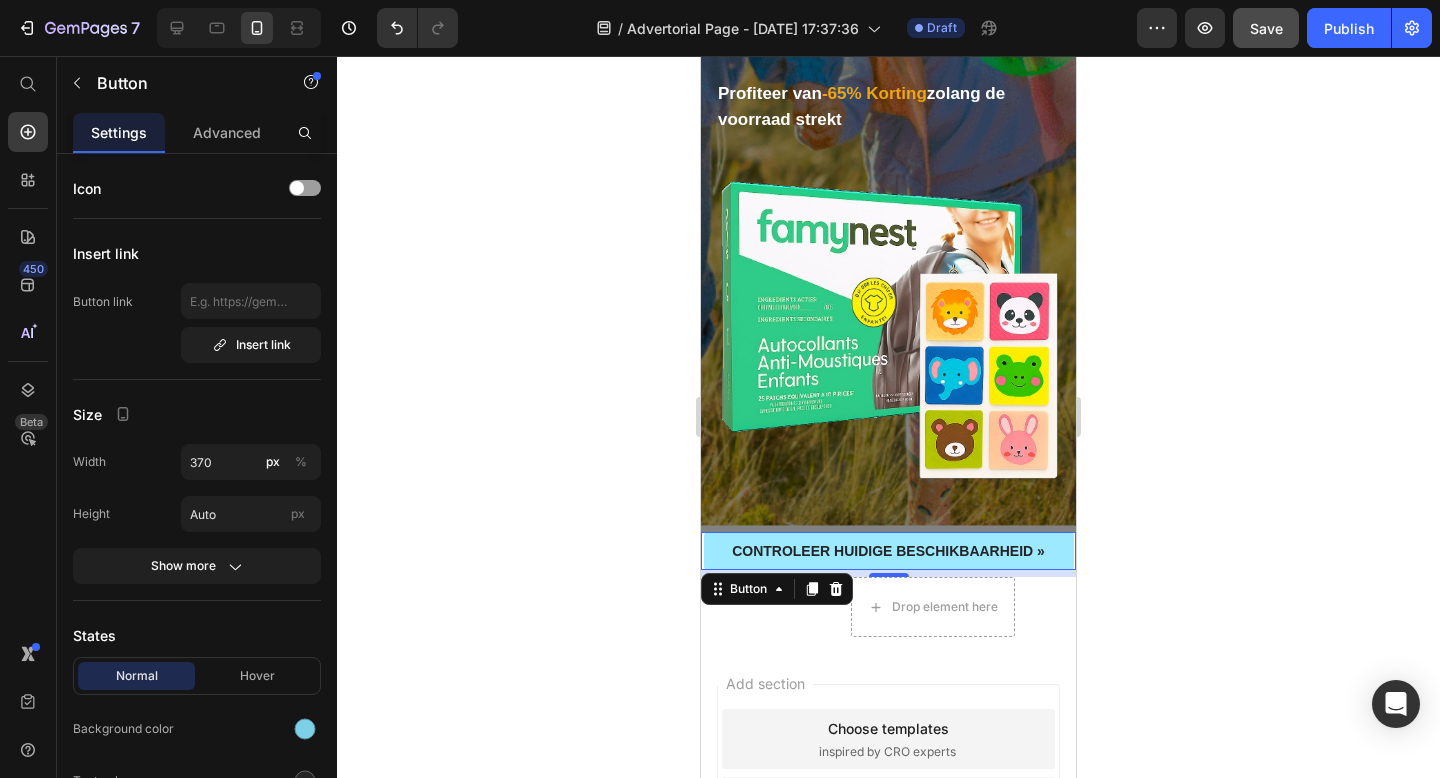 click on "CONTROLEER HUIDIGE BESCHIKBAARHEID »" at bounding box center (889, 551) 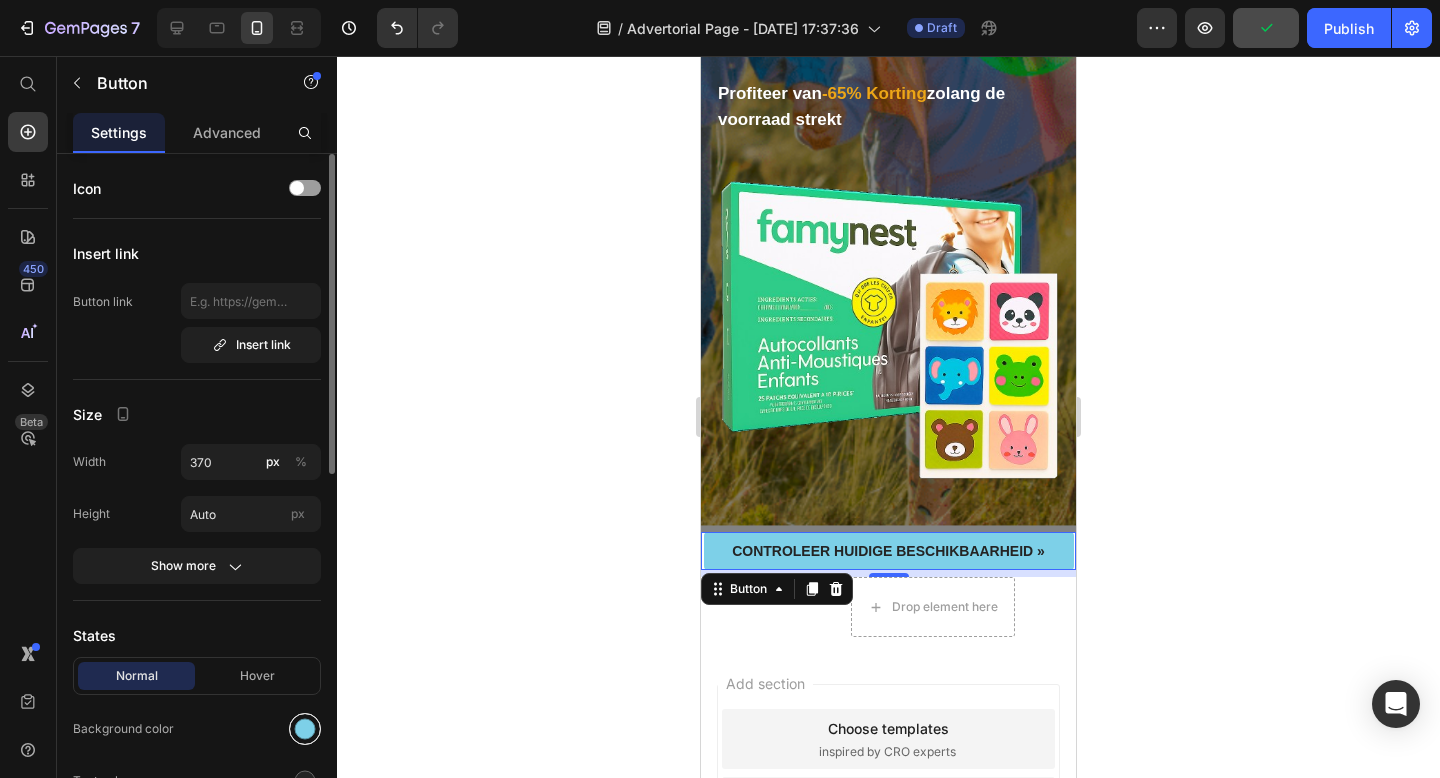 click at bounding box center (305, 729) 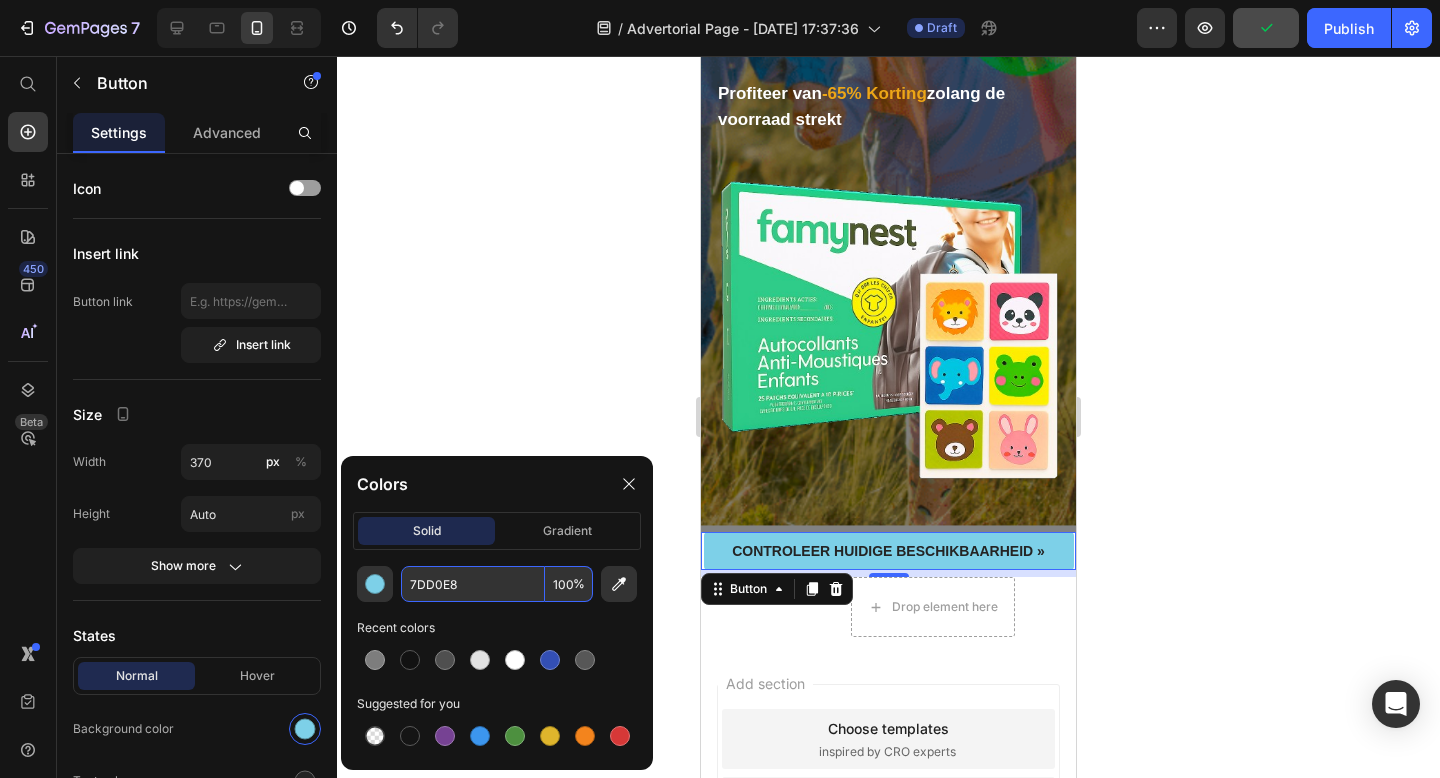 click on "7DD0E8" at bounding box center [473, 584] 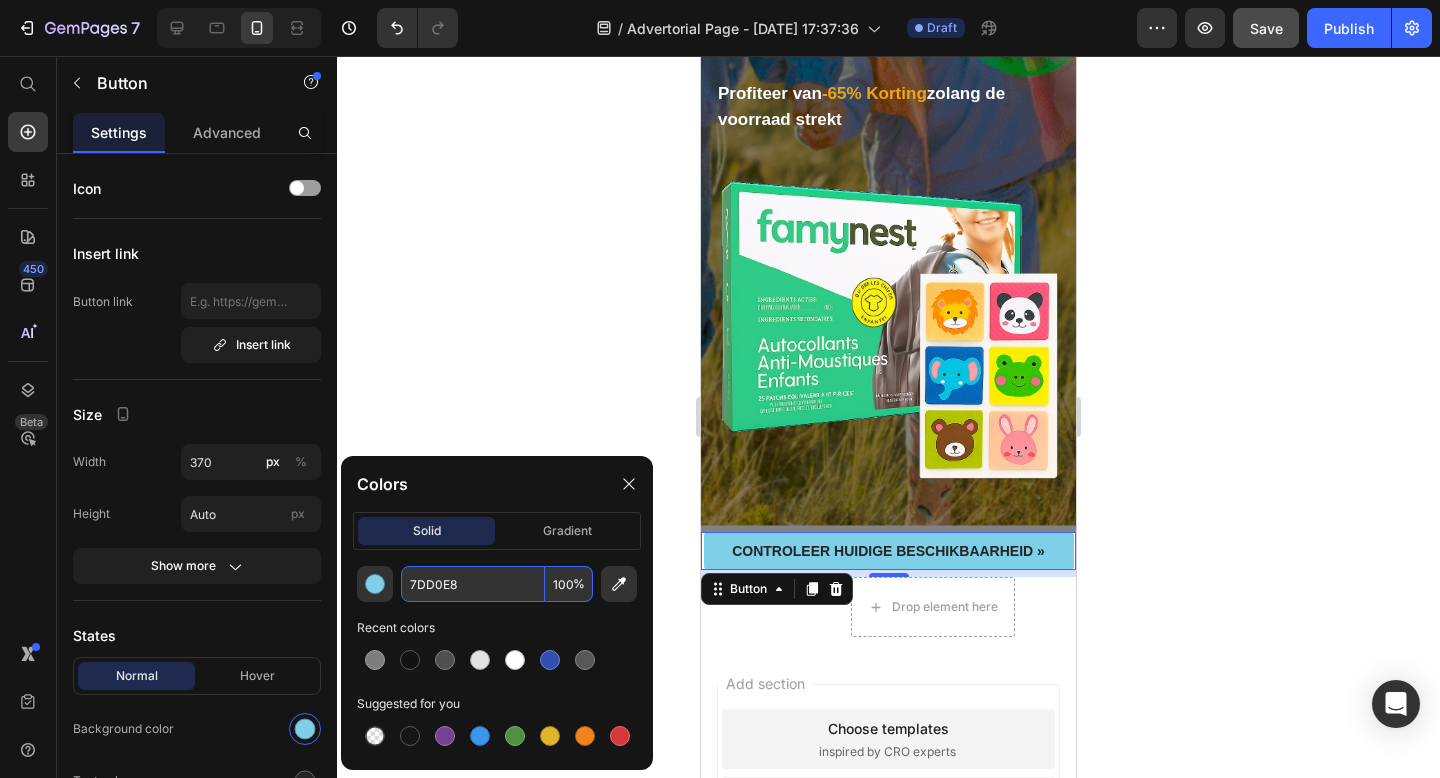 paste on "F99035" 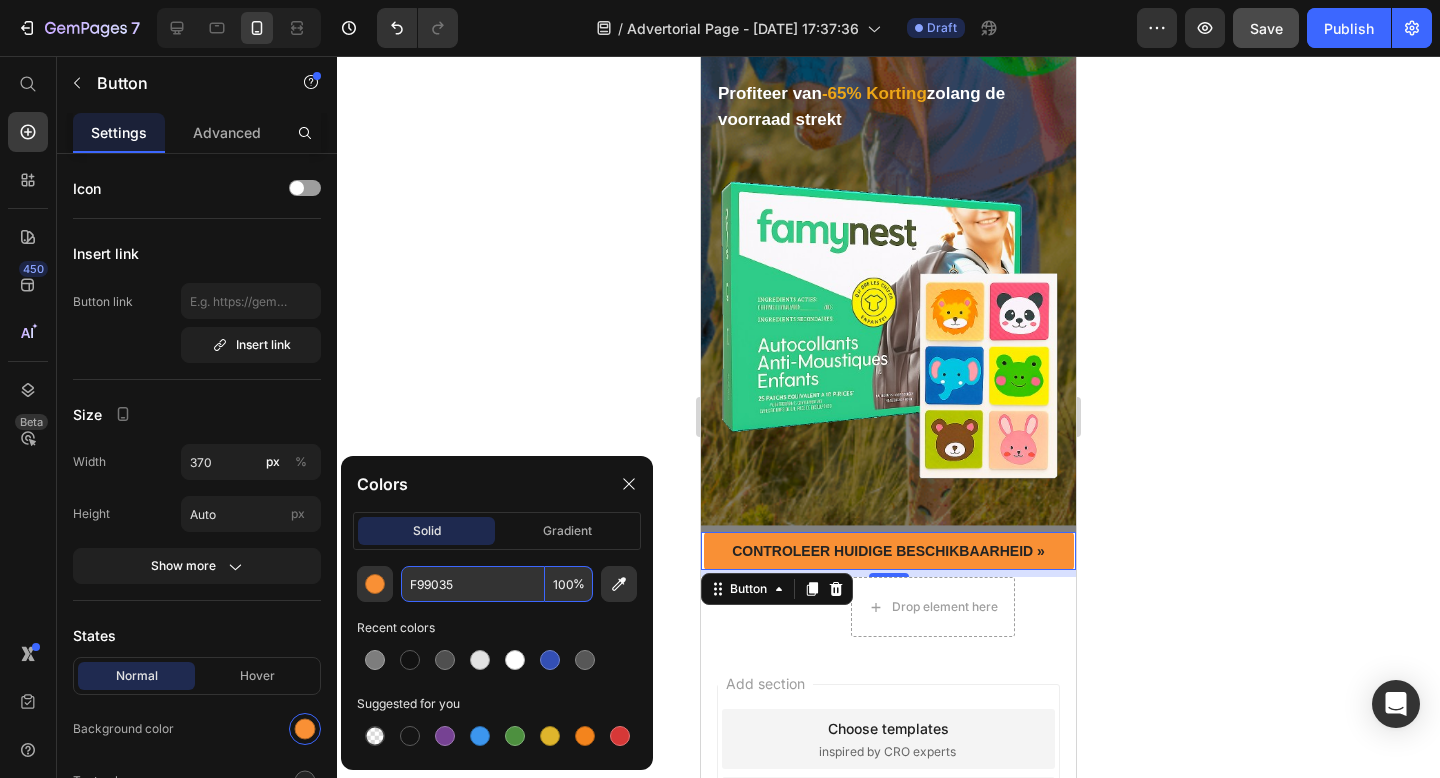 type on "F99035" 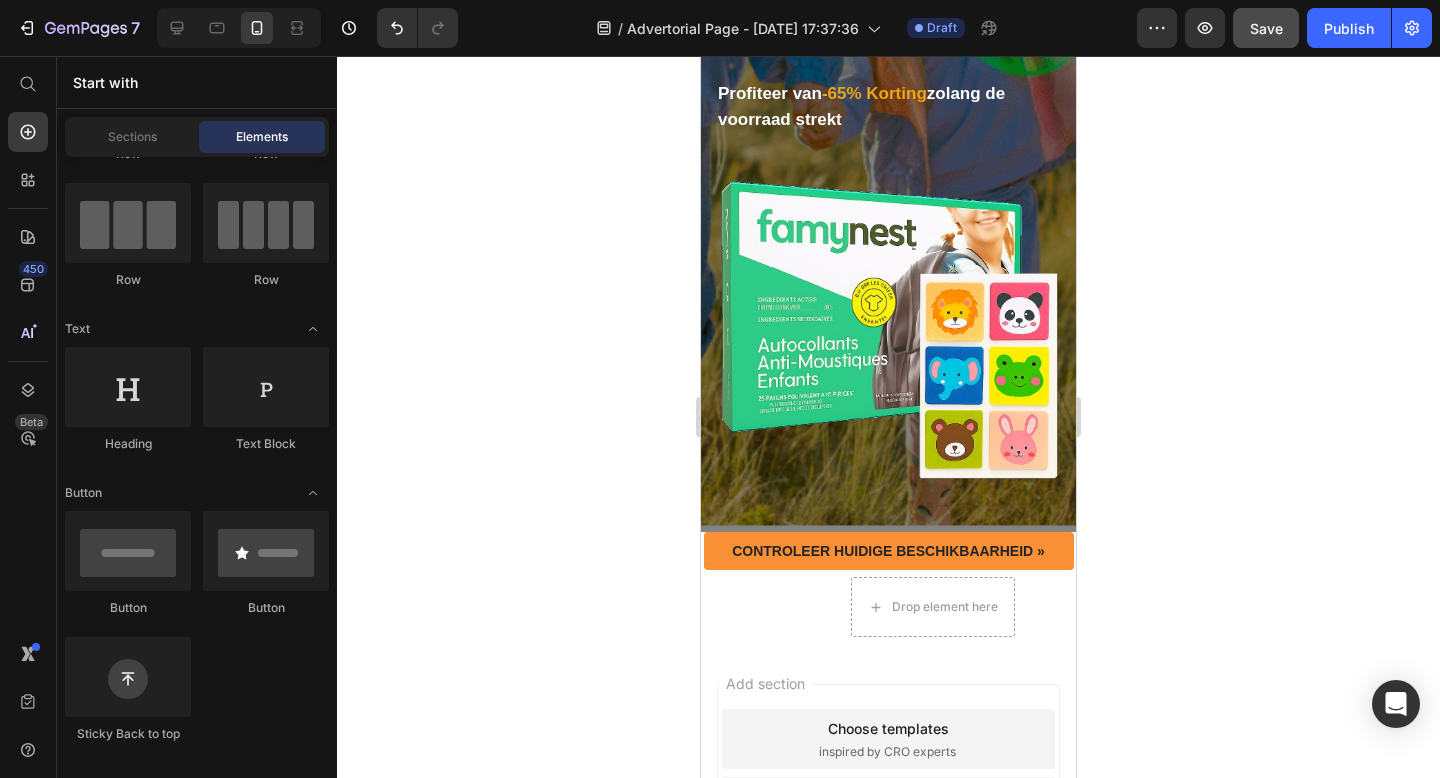 click 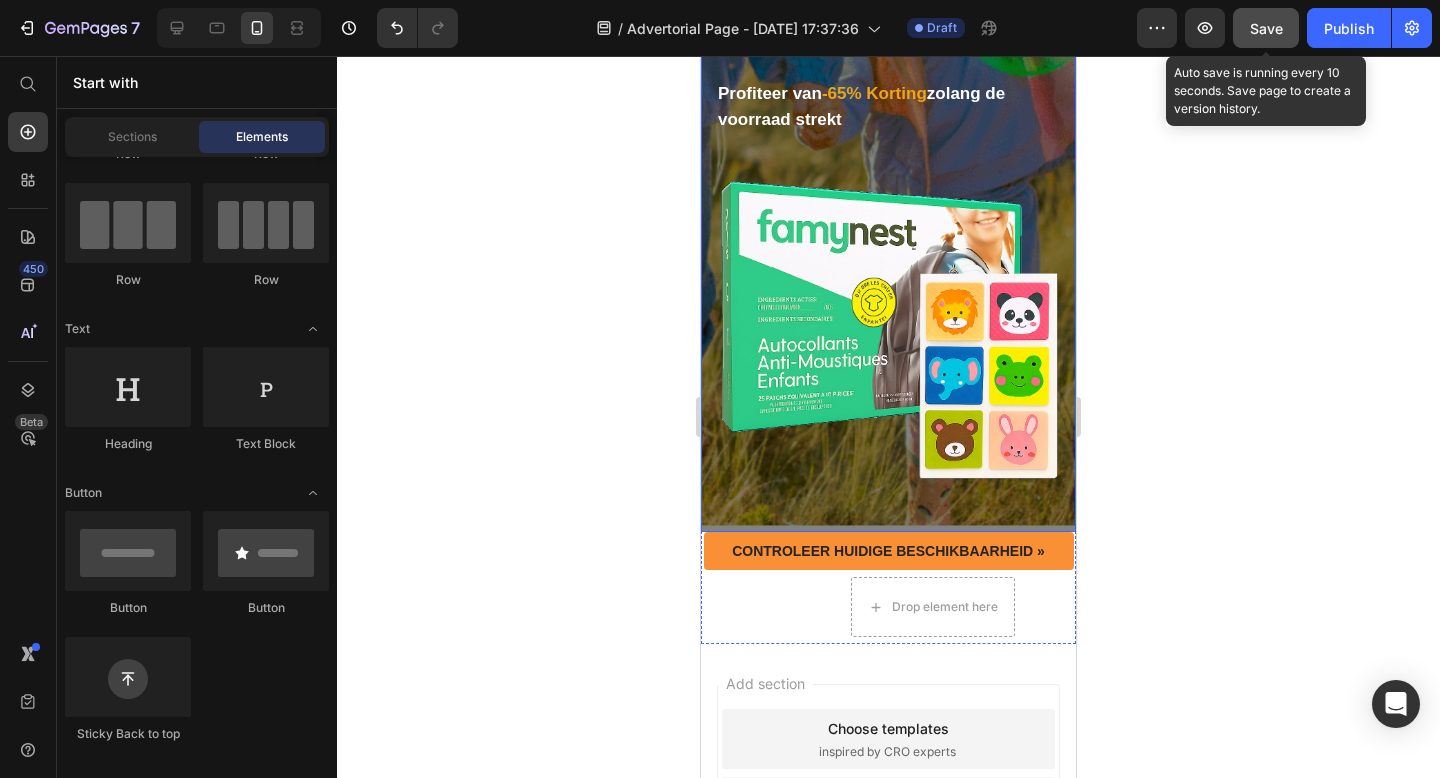 click on "Save" 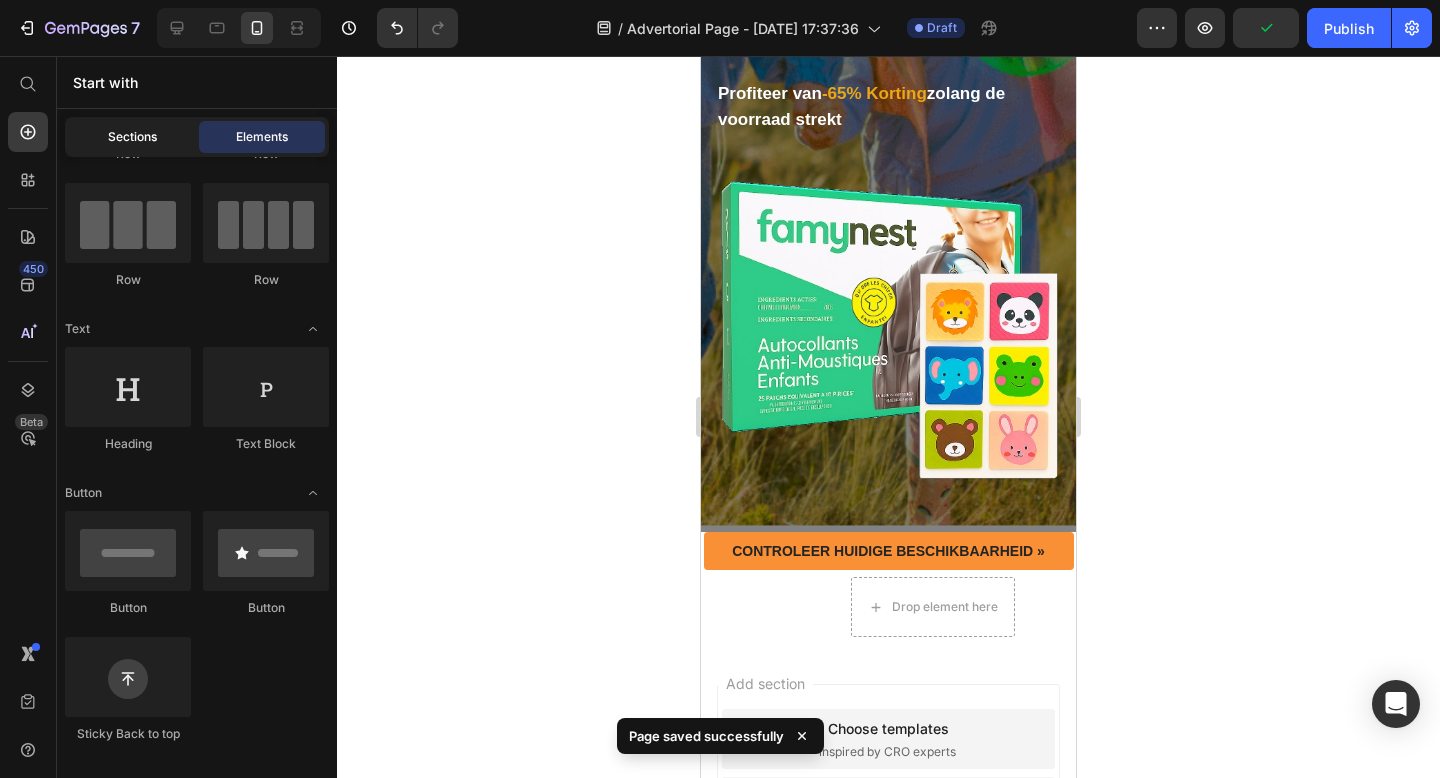 click on "Sections" 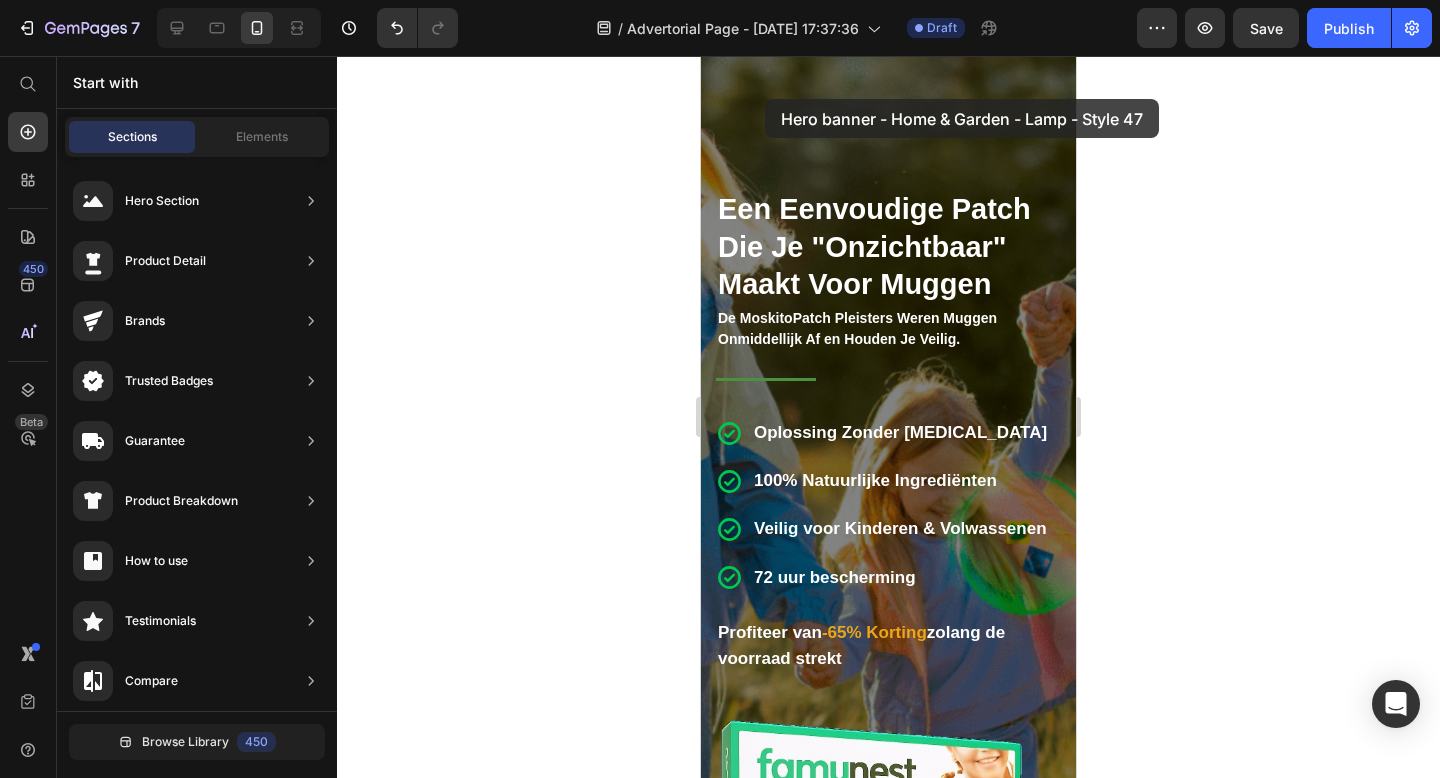 scroll, scrollTop: 0, scrollLeft: 0, axis: both 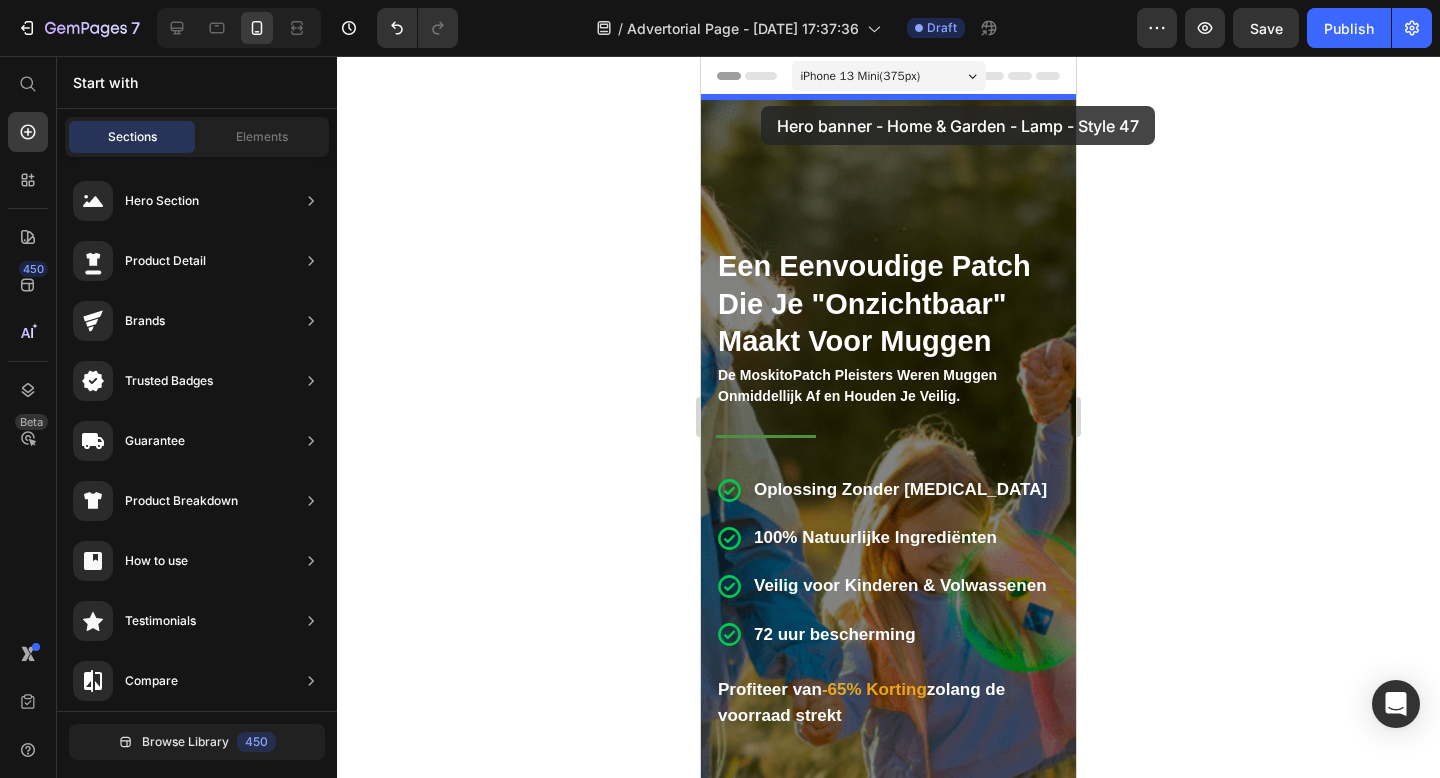 drag, startPoint x: 1152, startPoint y: 578, endPoint x: 761, endPoint y: 106, distance: 612.91516 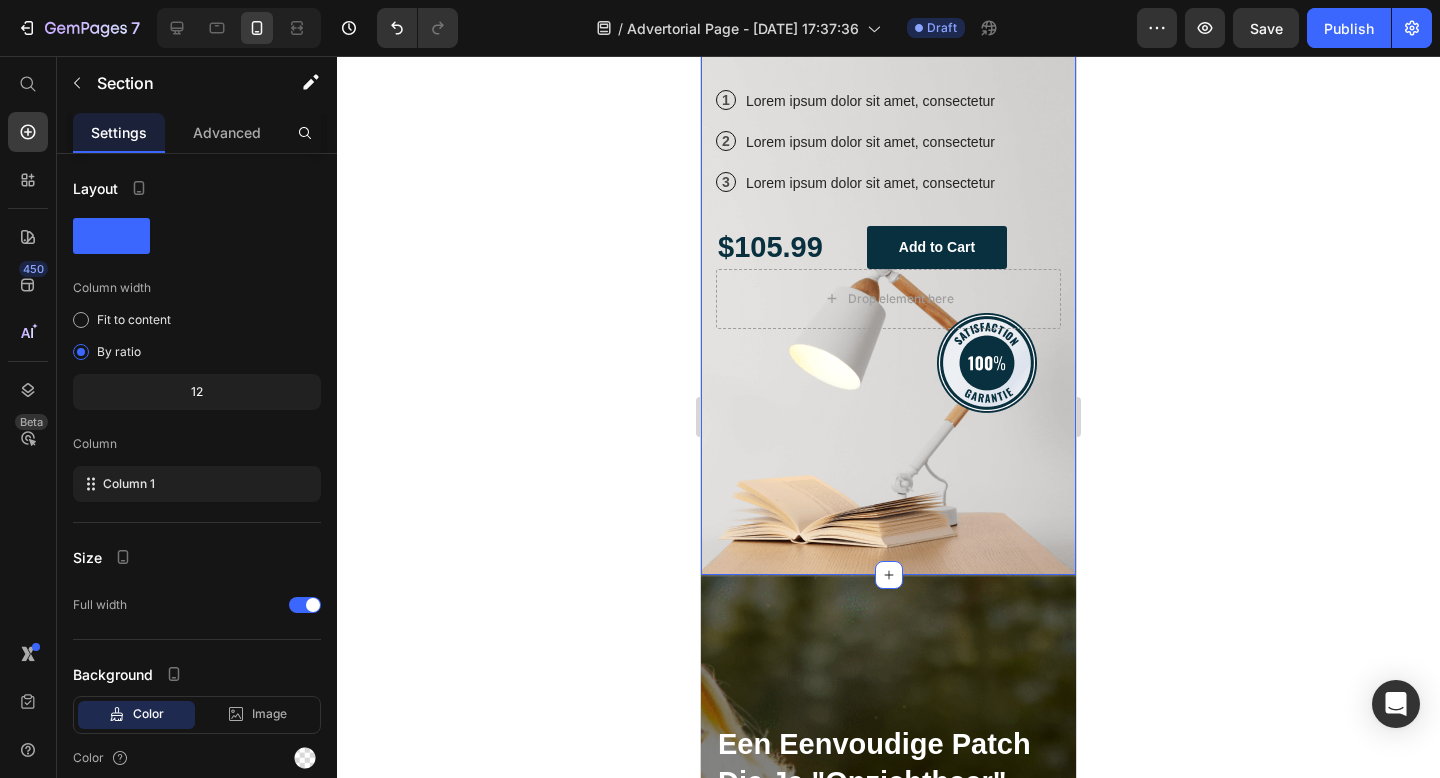 scroll, scrollTop: 164, scrollLeft: 0, axis: vertical 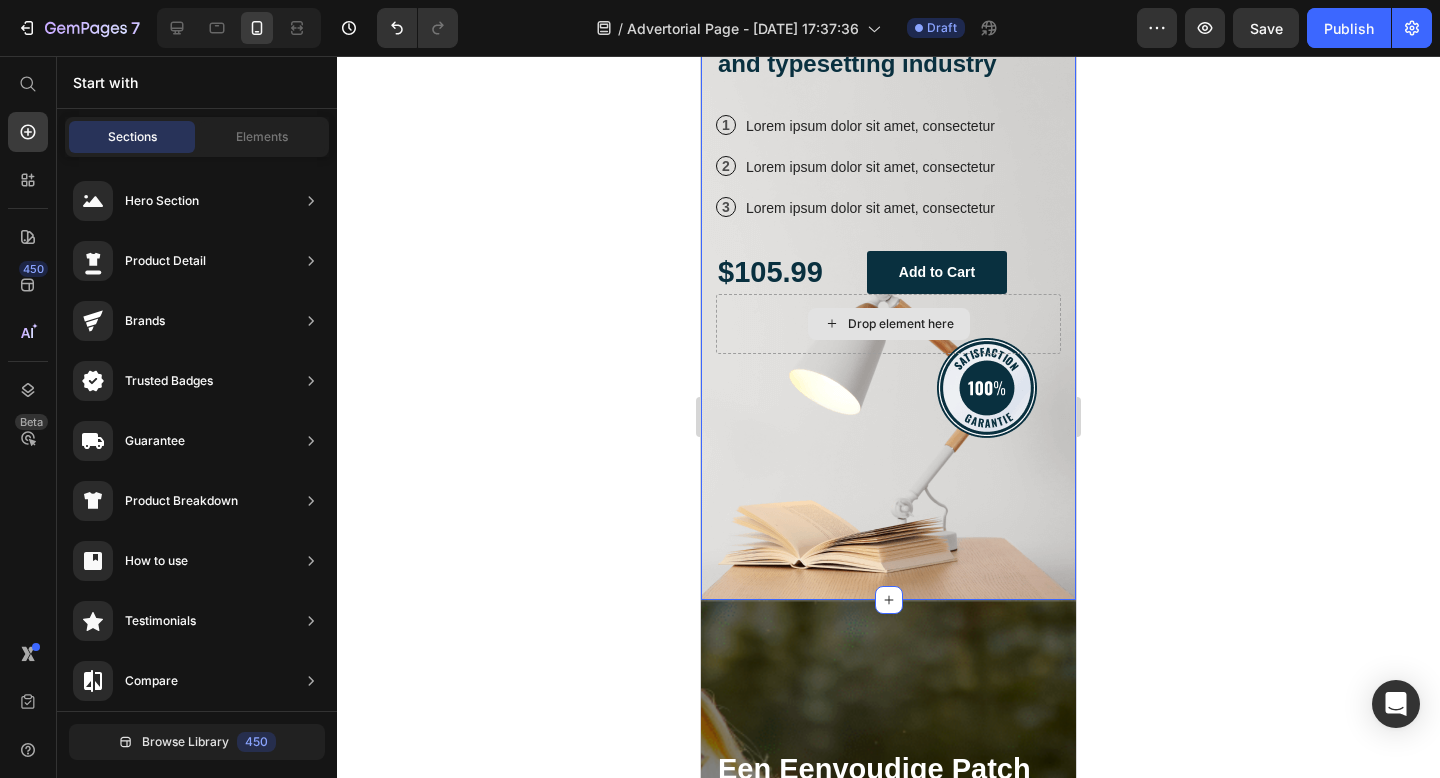 click on "Drop element here" at bounding box center [901, 324] 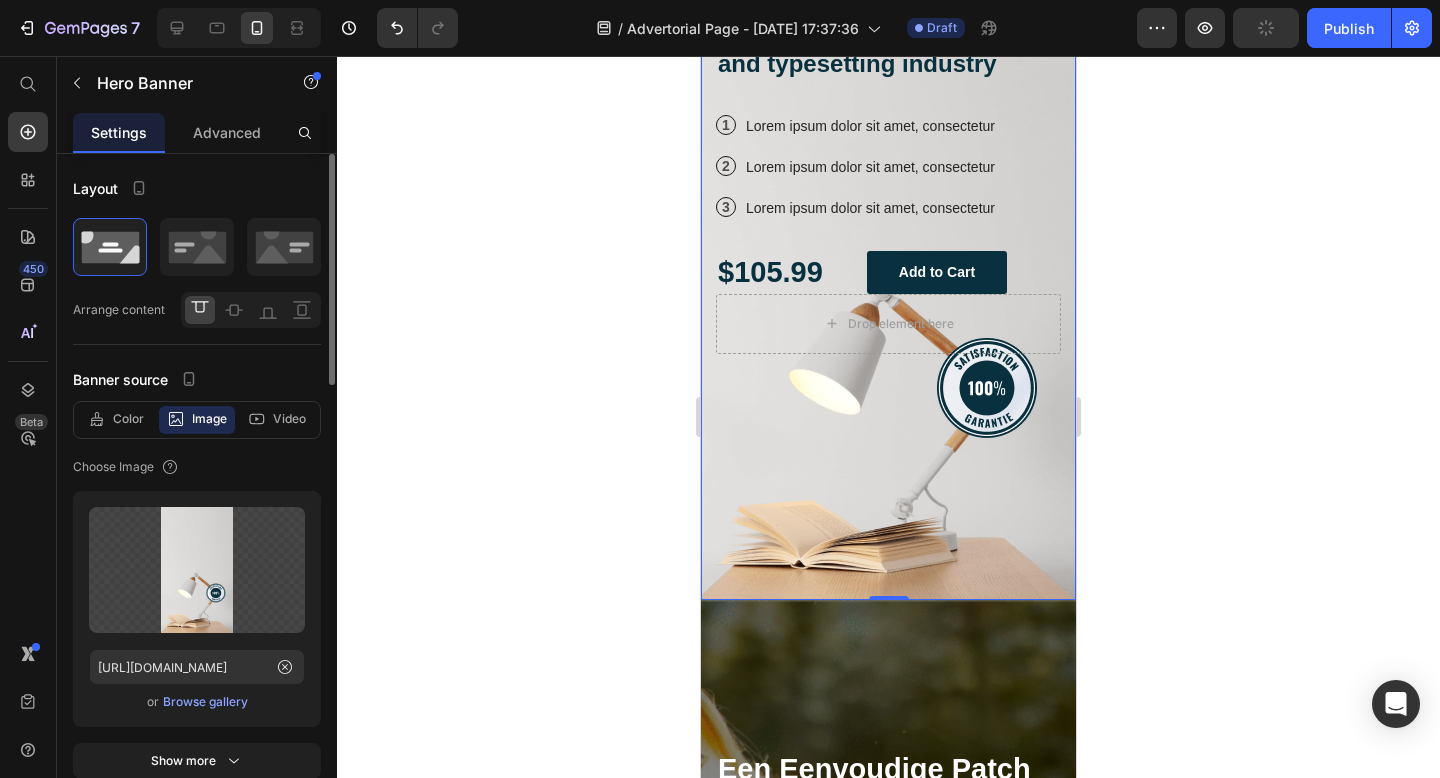 click on "Browse gallery" at bounding box center (205, 702) 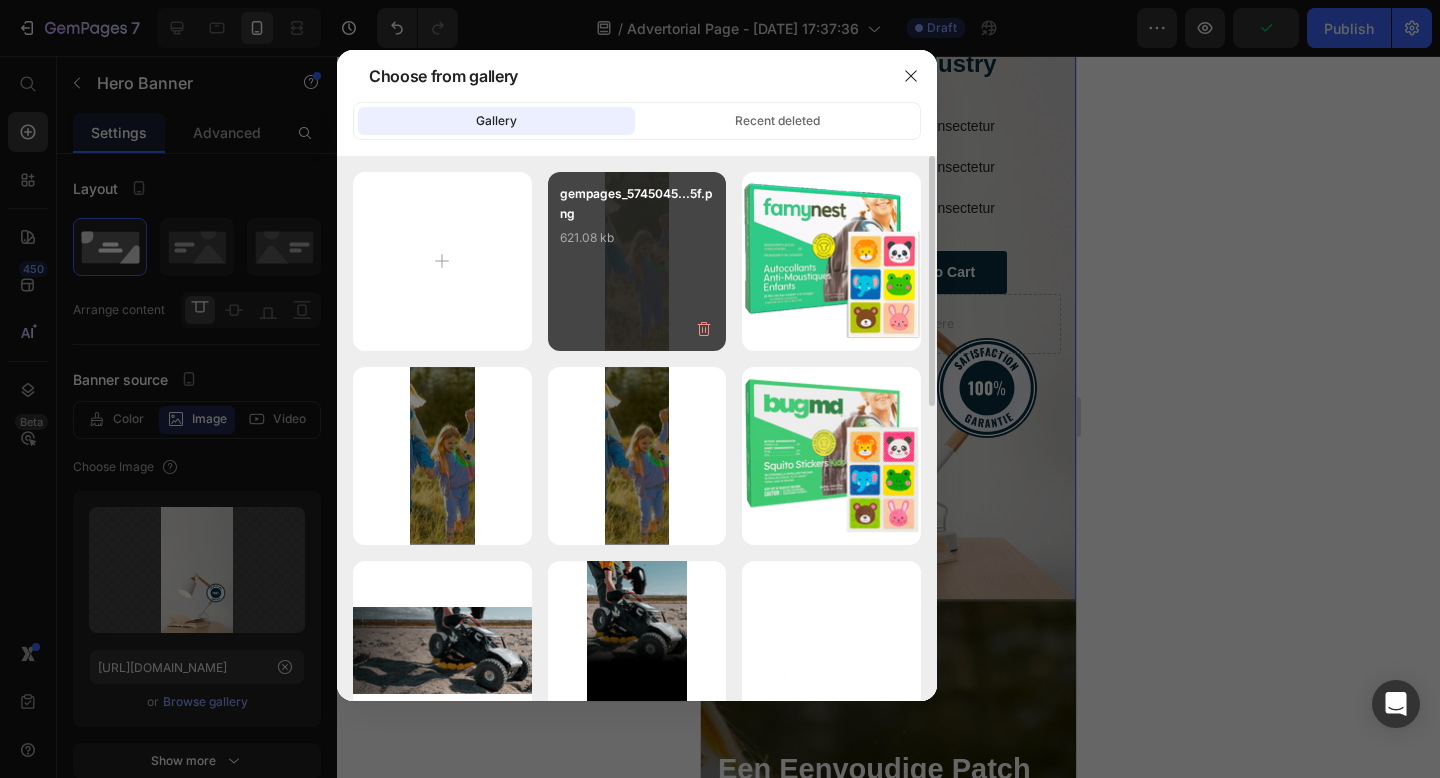 click on "gempages_5745045...5f.png 621.08 kb" at bounding box center [637, 224] 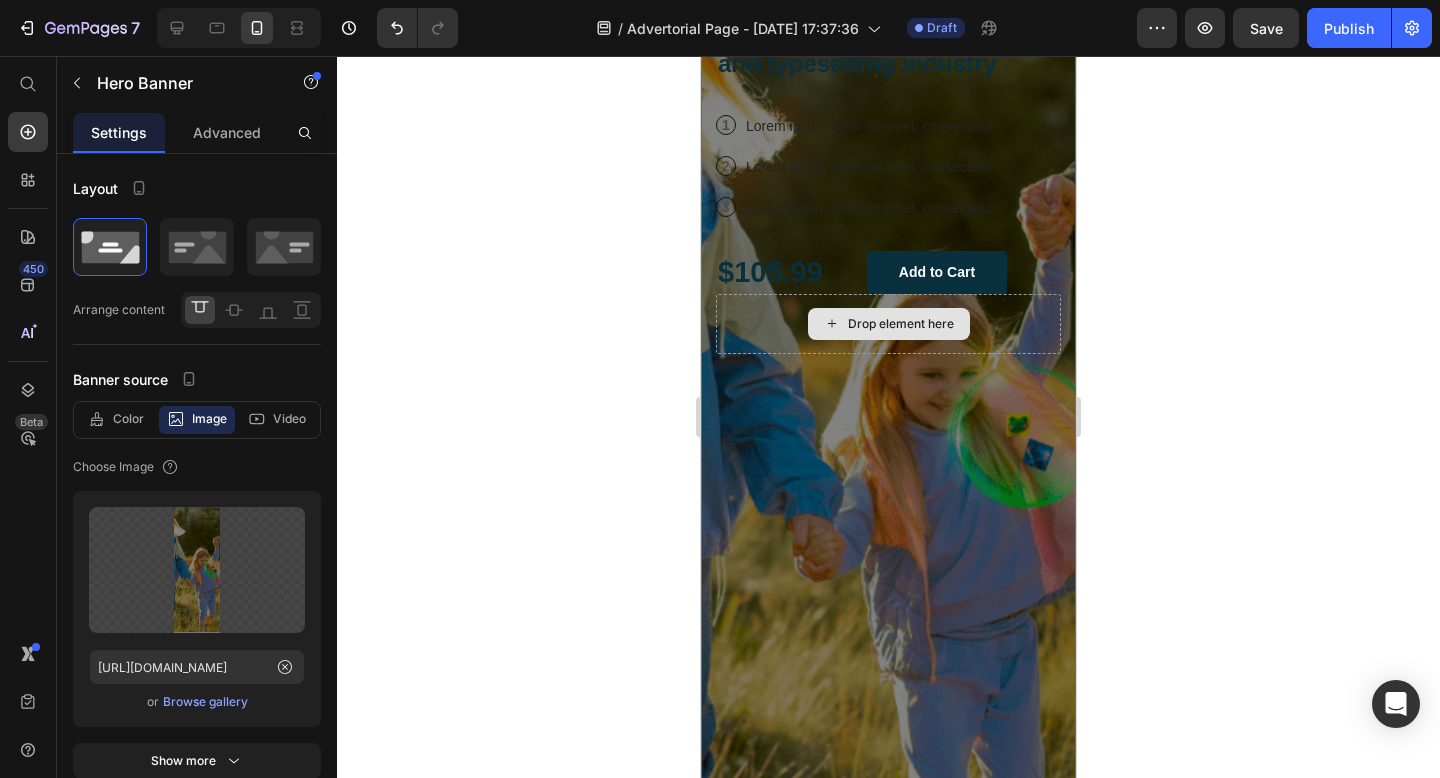 click on "Drop element here" at bounding box center [901, 324] 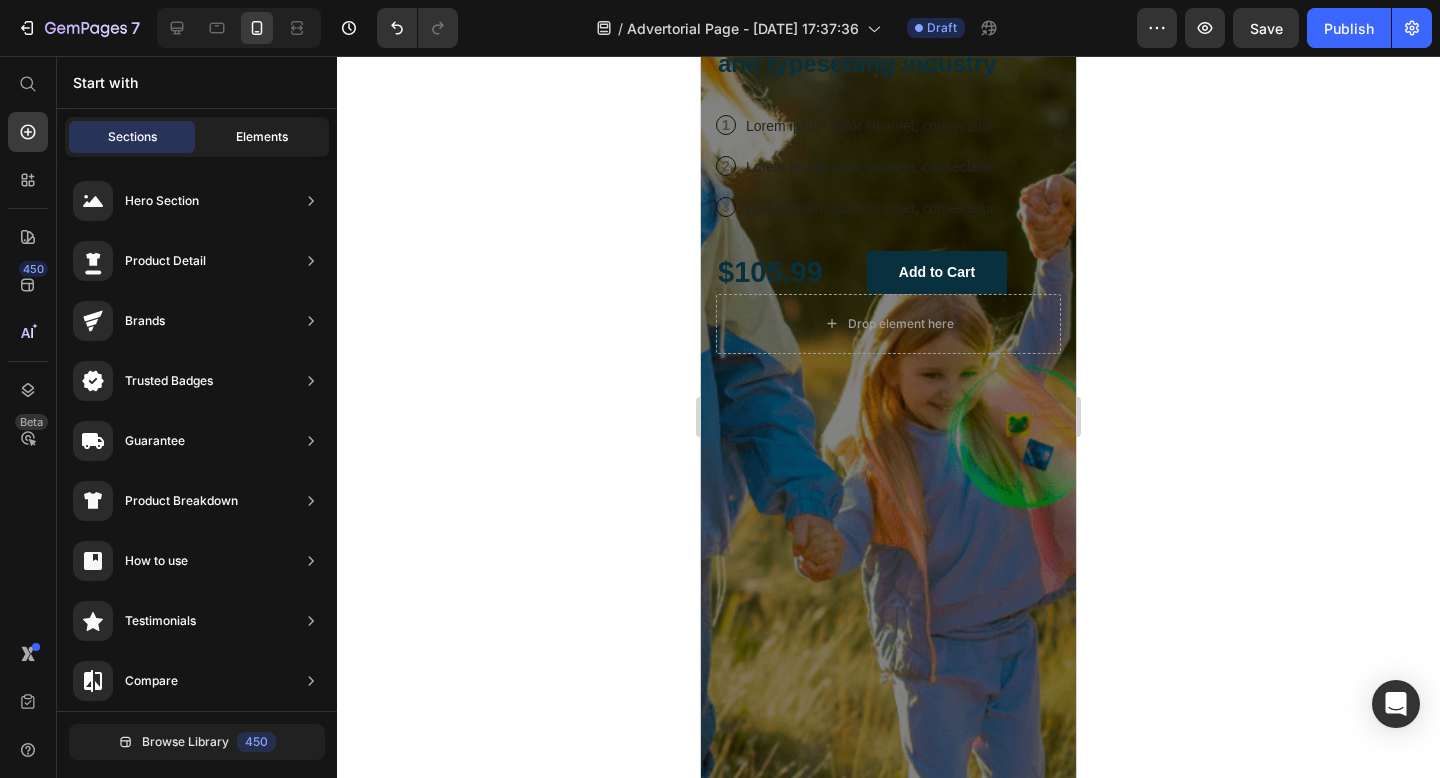 click on "Elements" at bounding box center [262, 137] 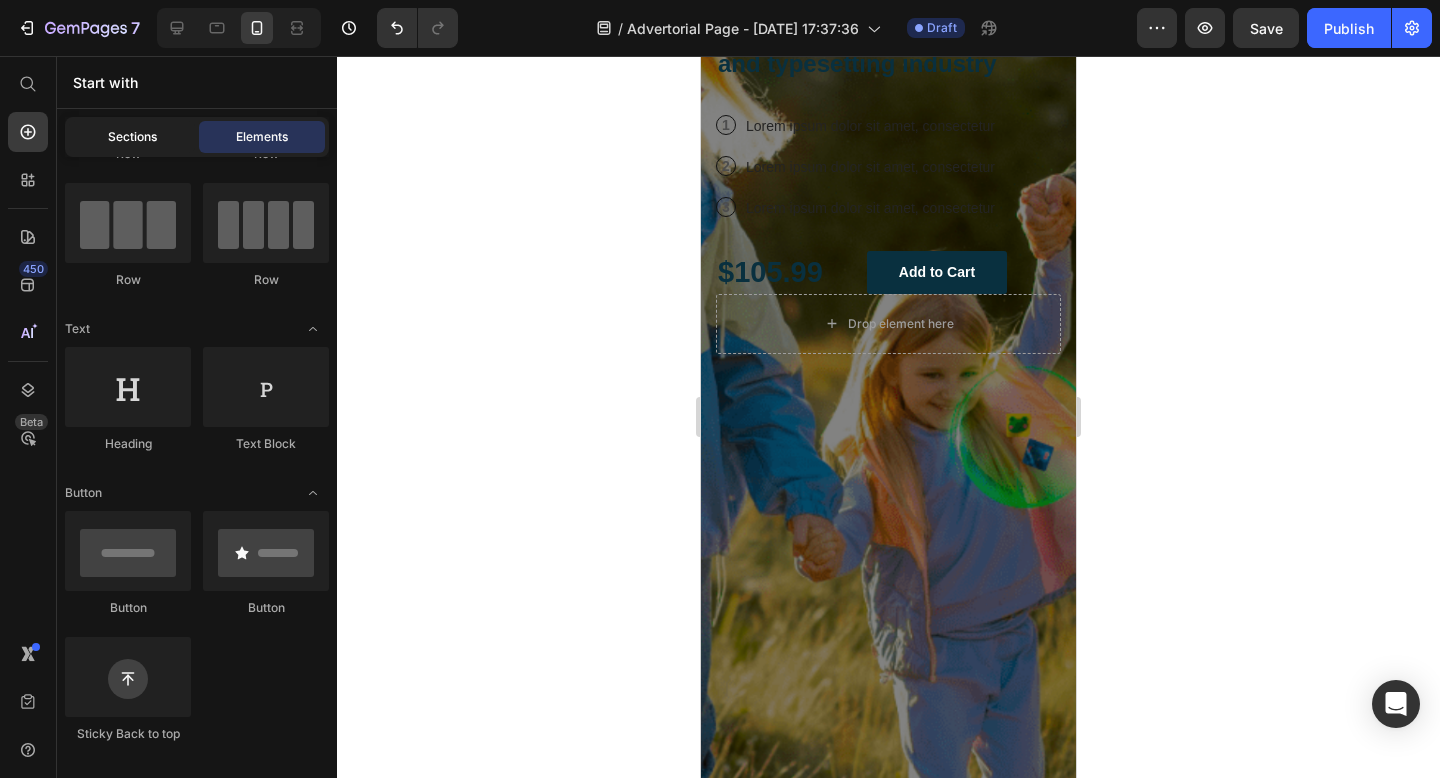 click on "Sections" at bounding box center (132, 137) 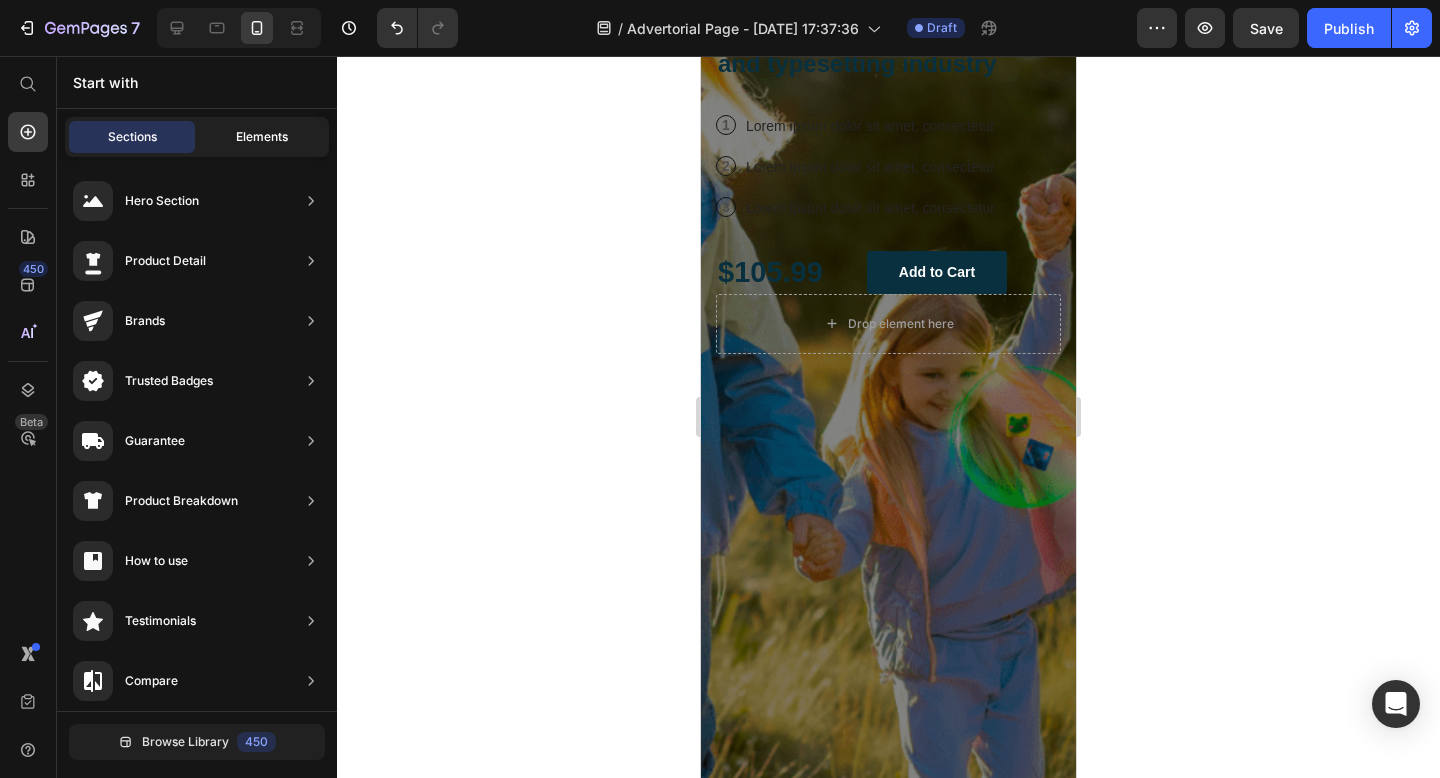 click on "Elements" at bounding box center [262, 137] 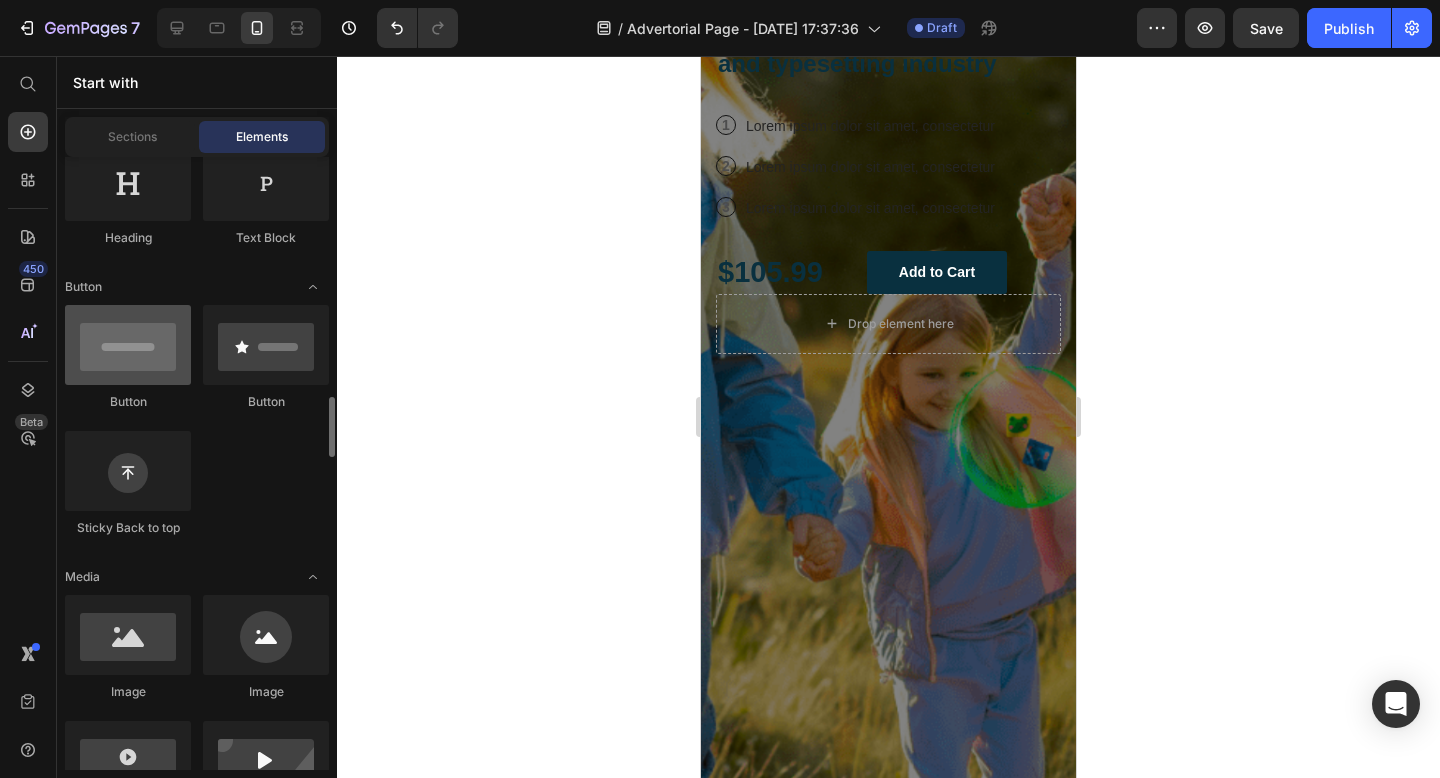 scroll, scrollTop: 640, scrollLeft: 0, axis: vertical 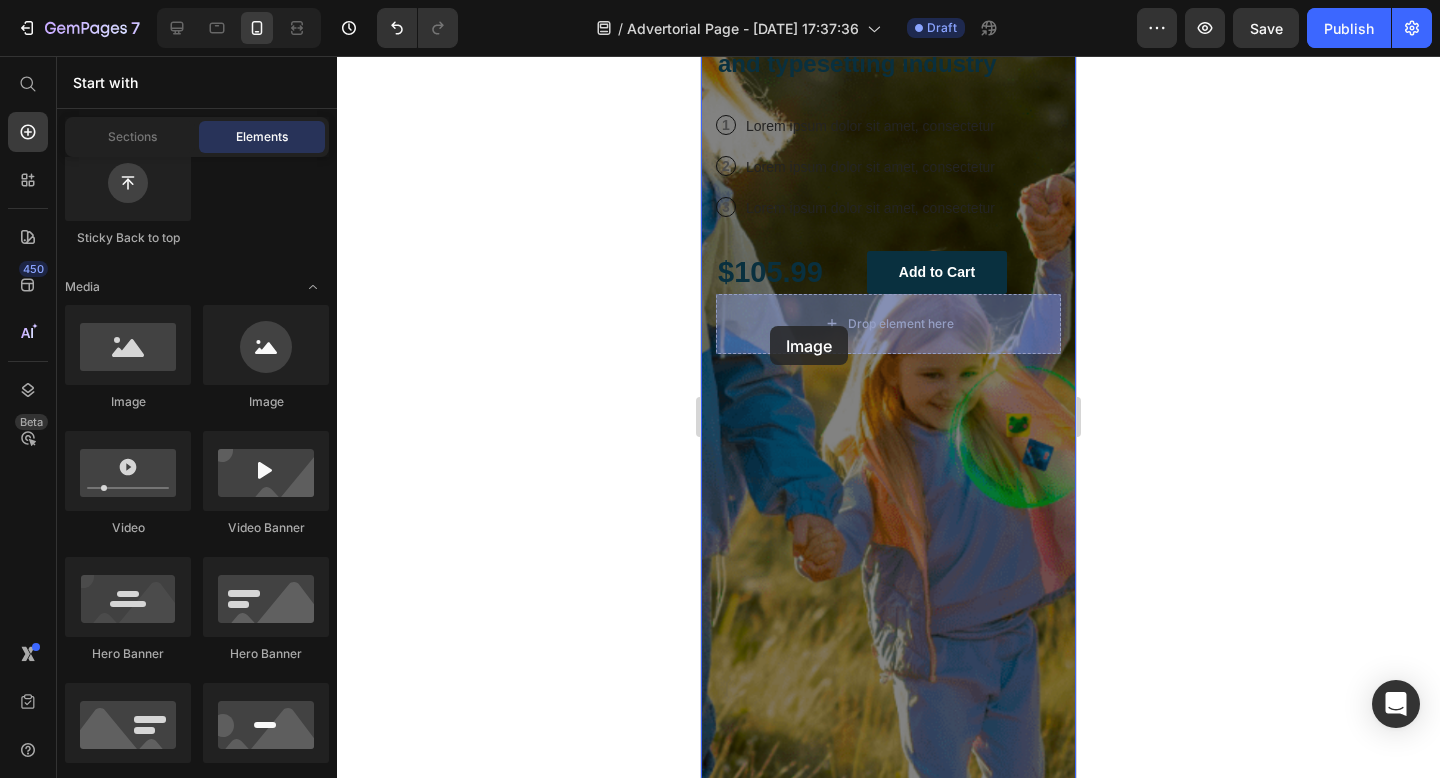drag, startPoint x: 801, startPoint y: 422, endPoint x: 766, endPoint y: 325, distance: 103.121284 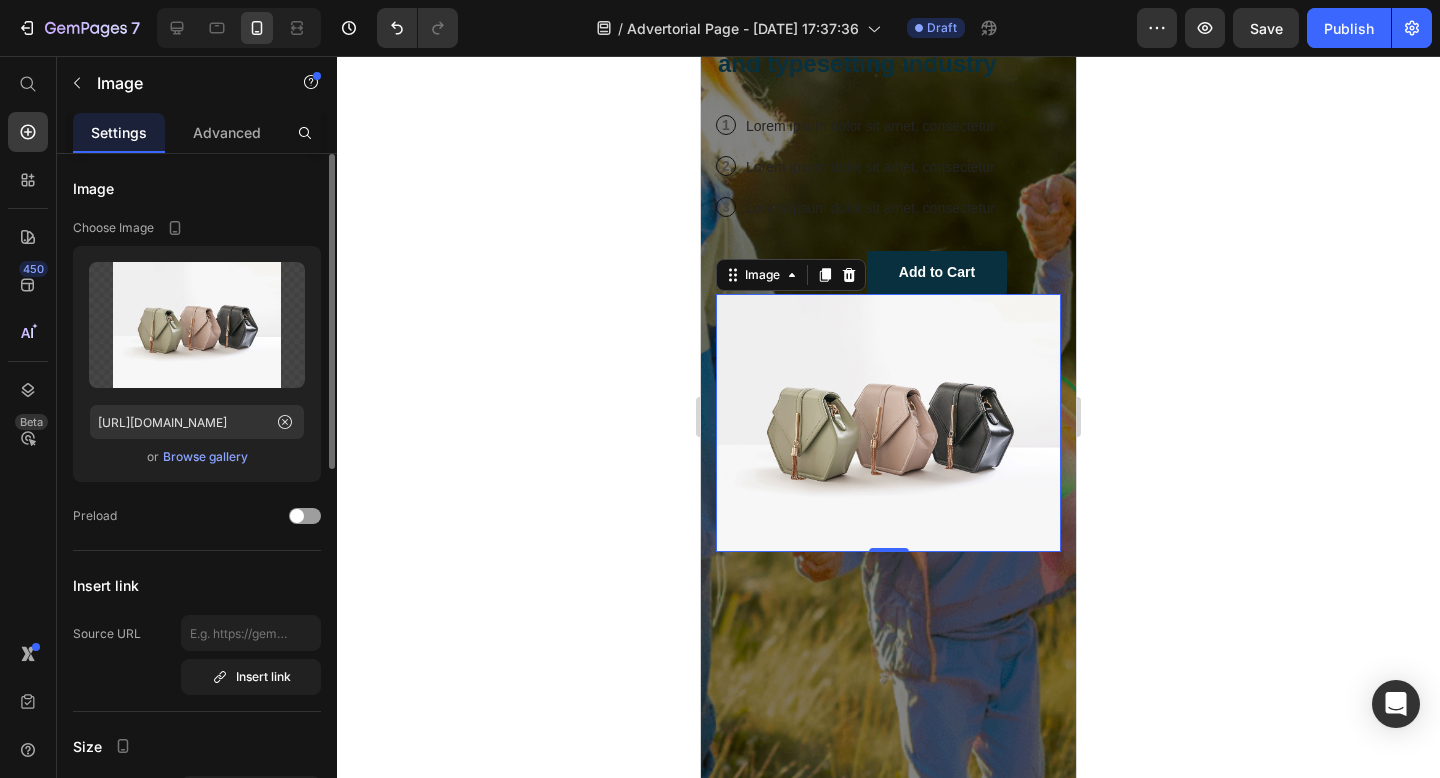 click on "Browse gallery" at bounding box center (205, 457) 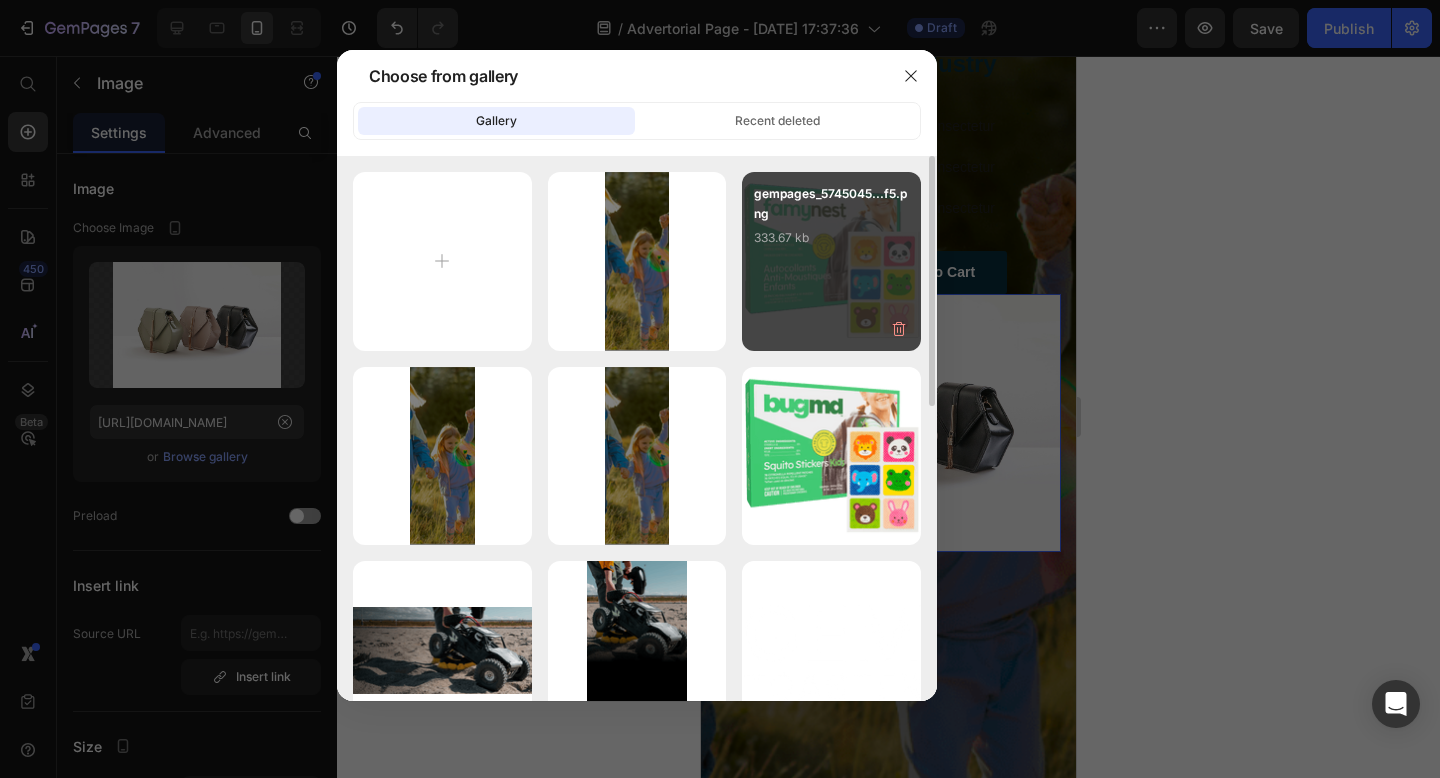 click on "gempages_5745045...f5.png 333.67 kb" at bounding box center (831, 261) 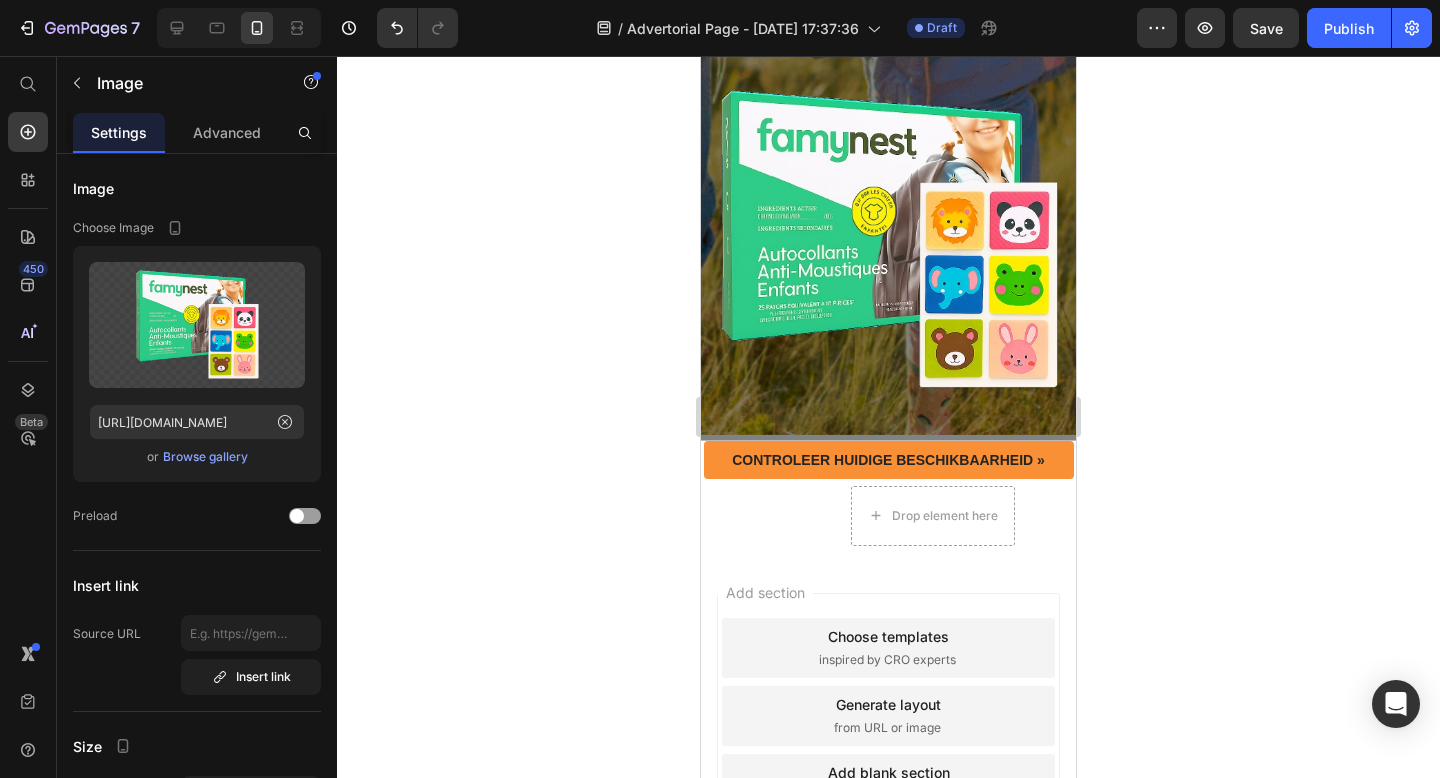 scroll, scrollTop: 1733, scrollLeft: 0, axis: vertical 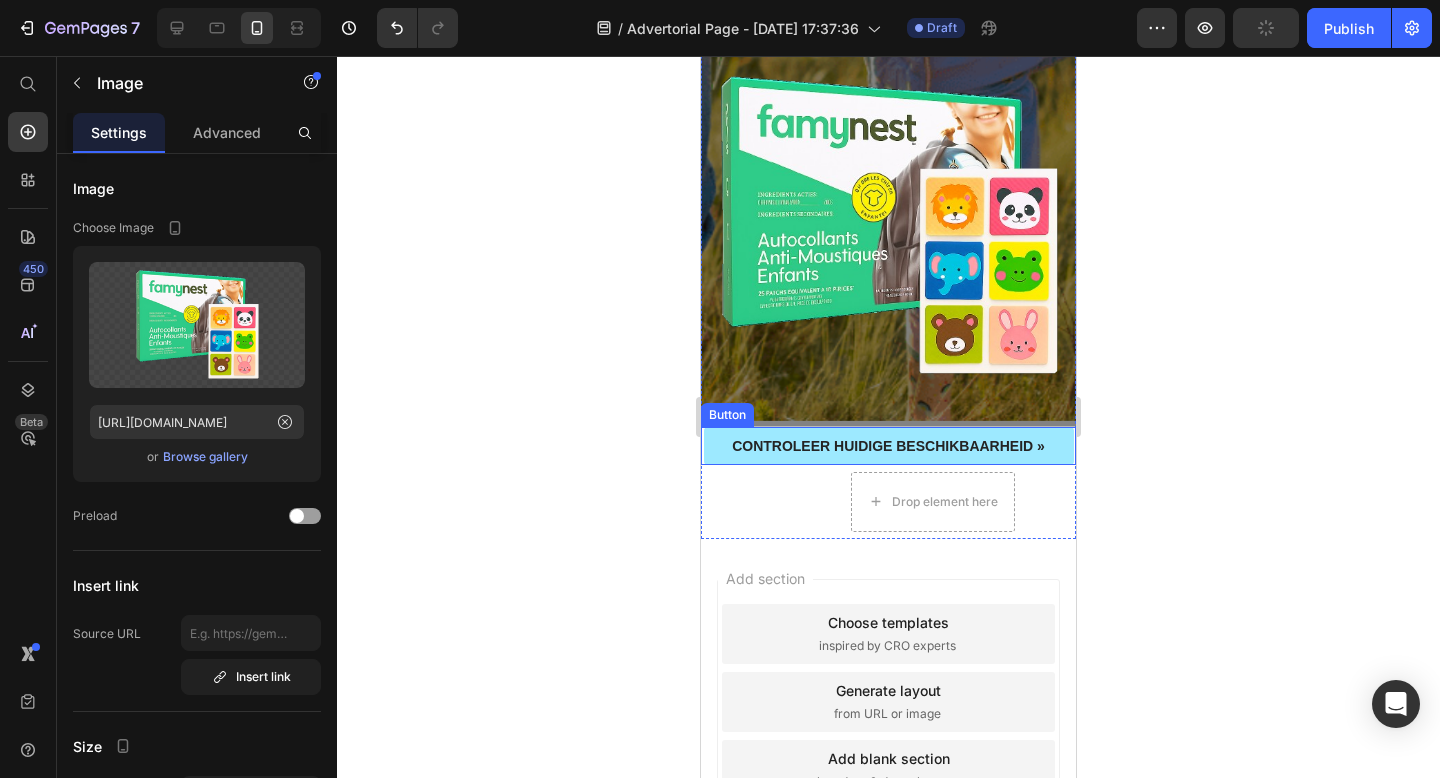 click on "CONTROLEER HUIDIGE BESCHIKBAARHEID »" at bounding box center (889, 446) 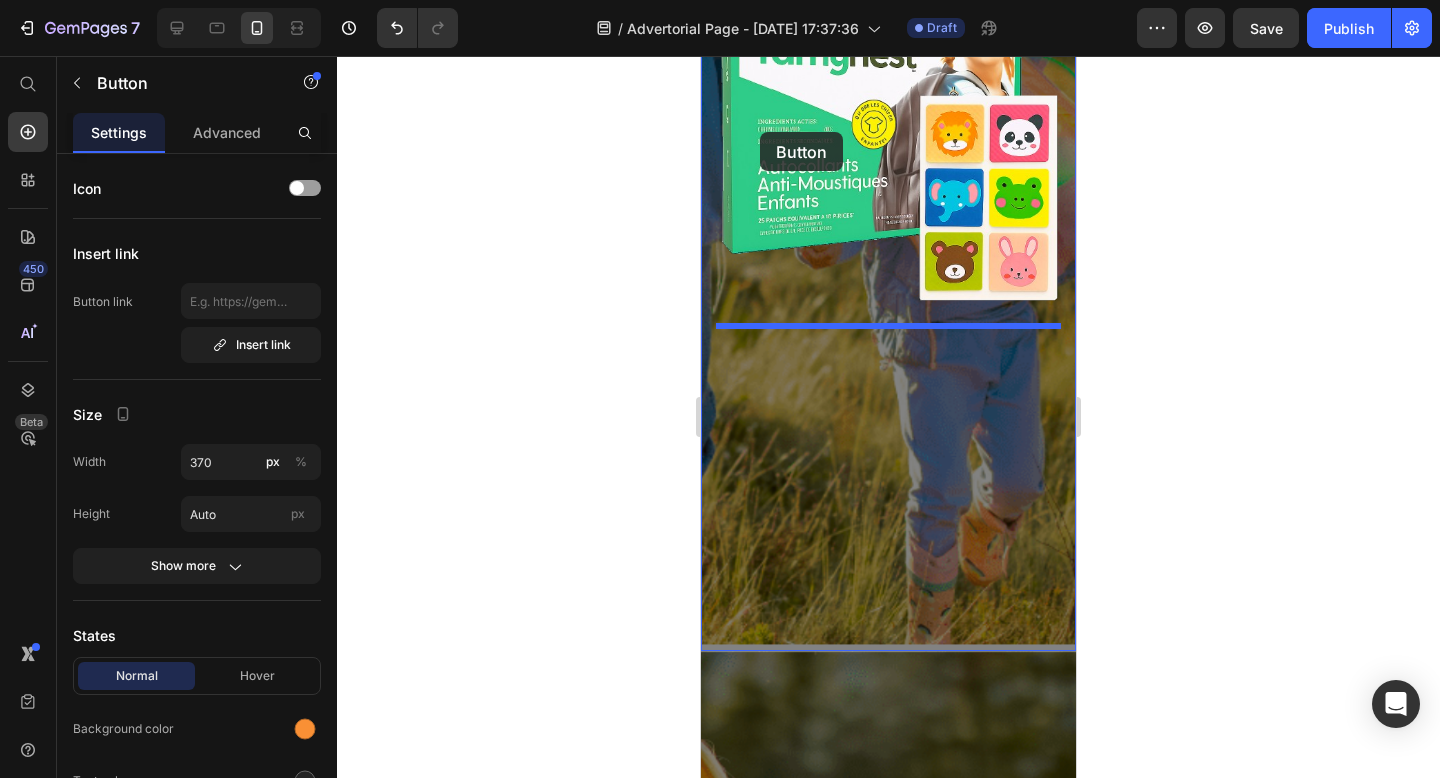 scroll, scrollTop: 462, scrollLeft: 0, axis: vertical 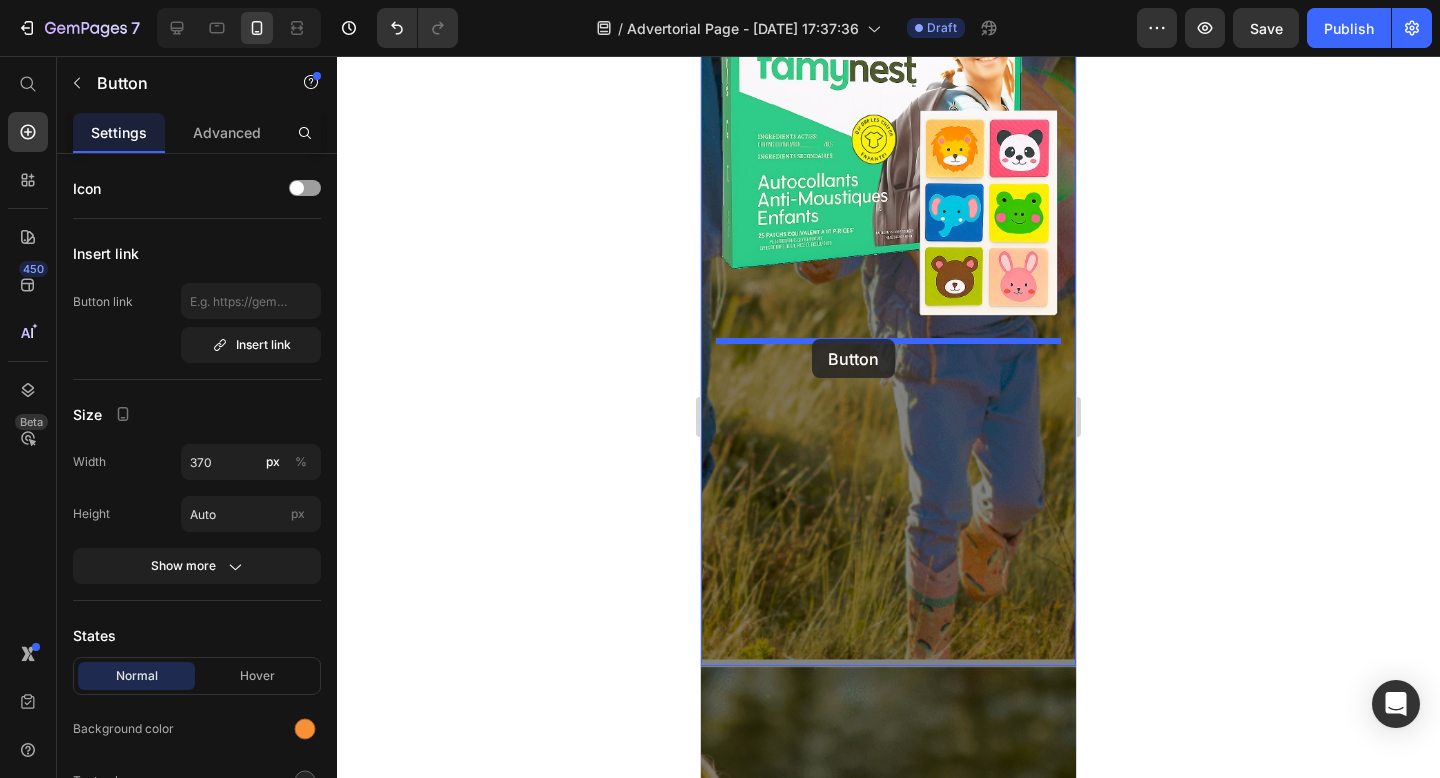 drag, startPoint x: 722, startPoint y: 449, endPoint x: 812, endPoint y: 339, distance: 142.12671 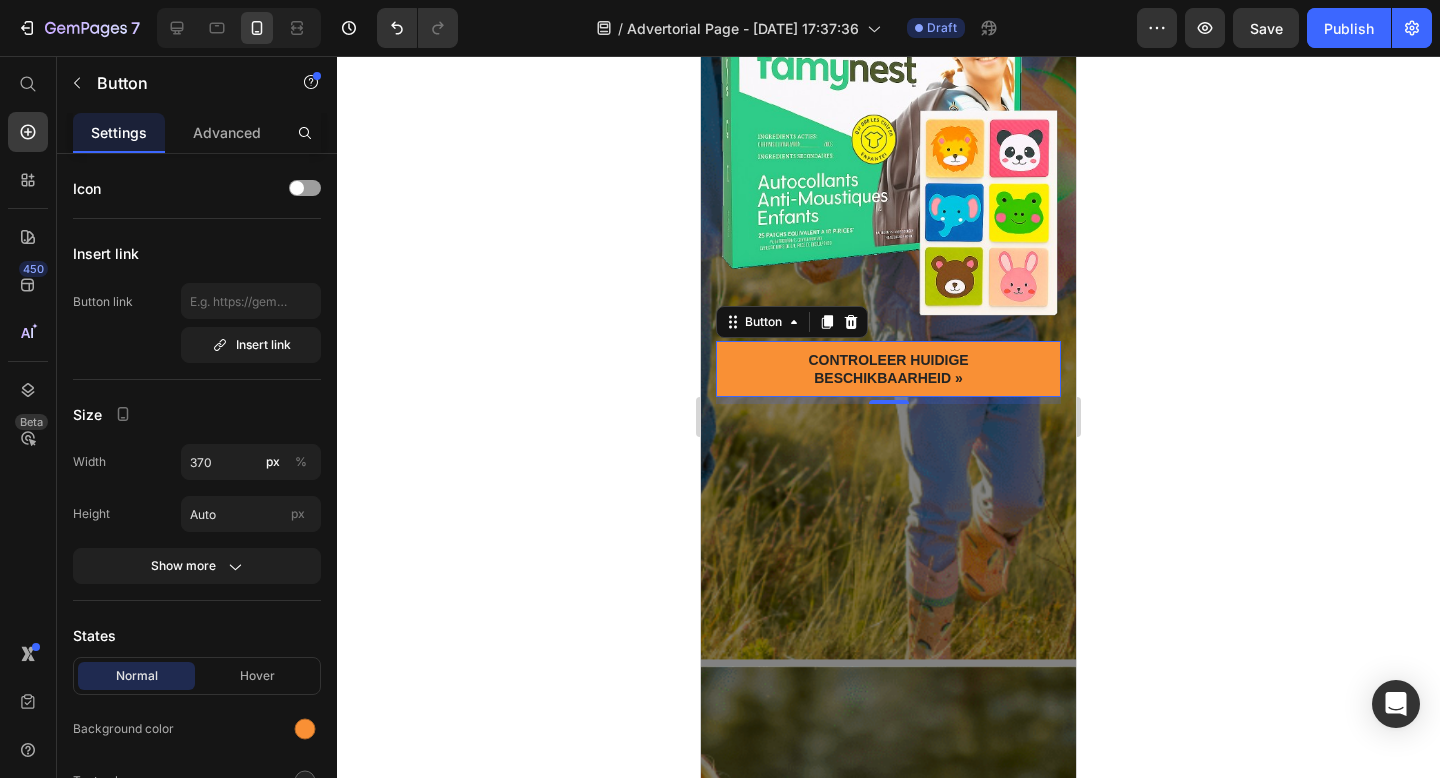 click 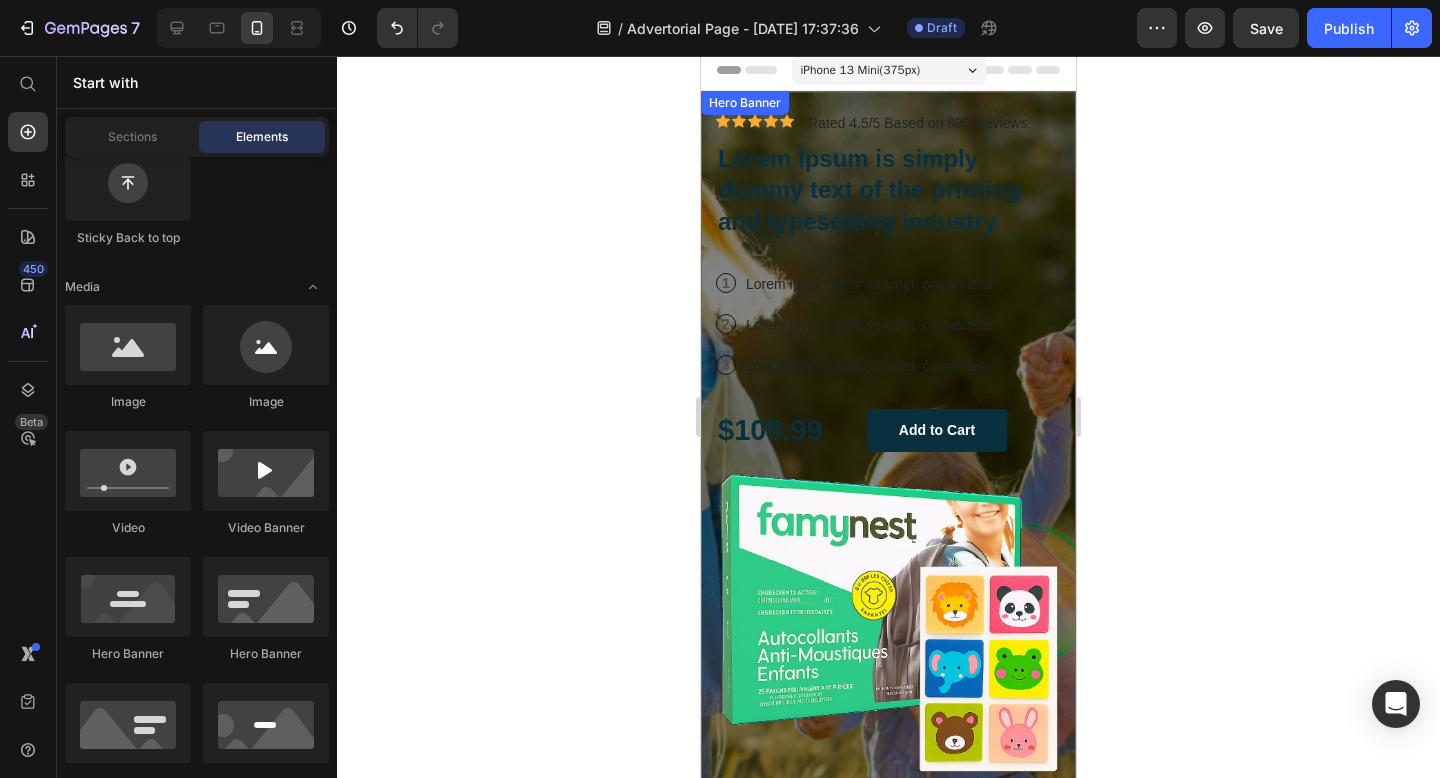 scroll, scrollTop: 0, scrollLeft: 0, axis: both 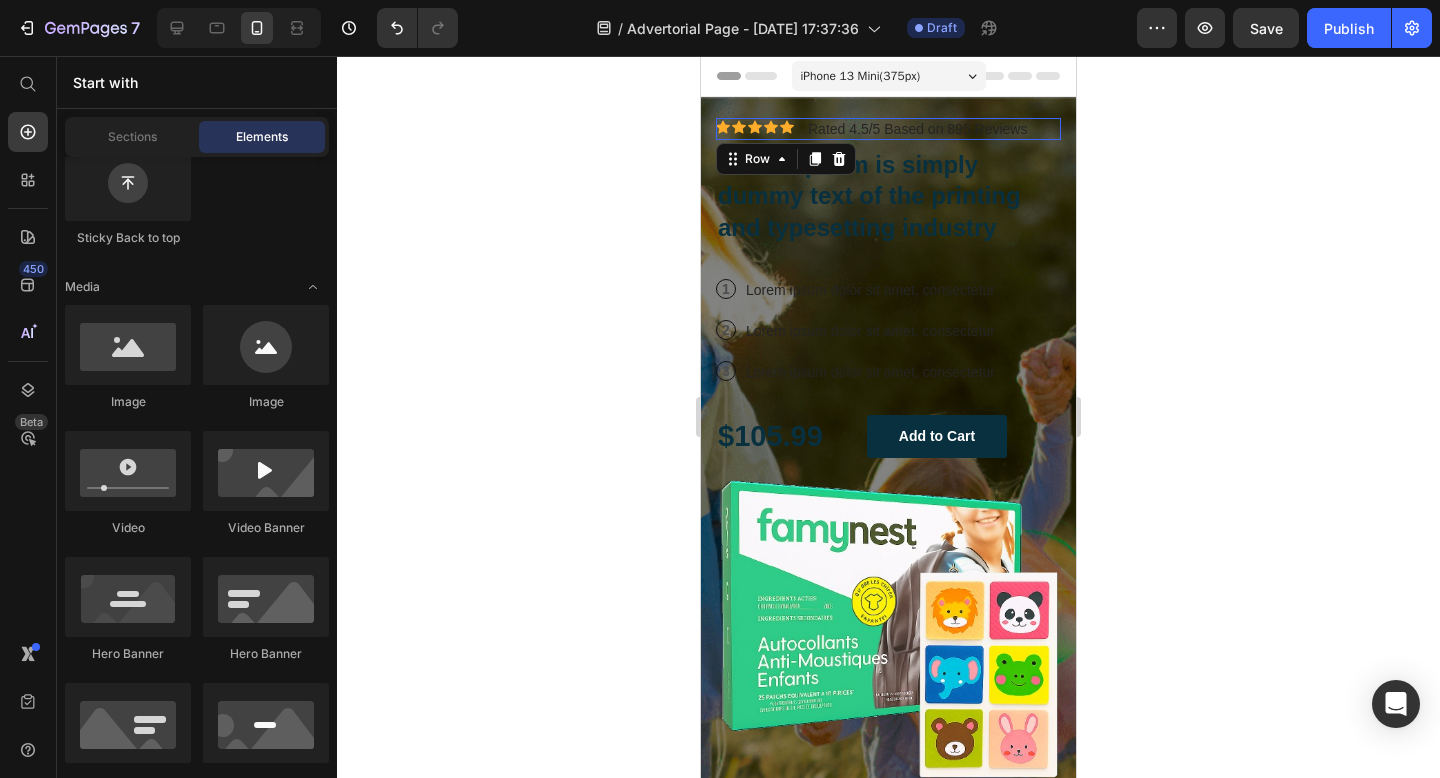click on "Icon Icon Icon Icon Icon Icon List Rated 4.5/5 Based on 895 Reviews Text Block Row   0" at bounding box center (888, 129) 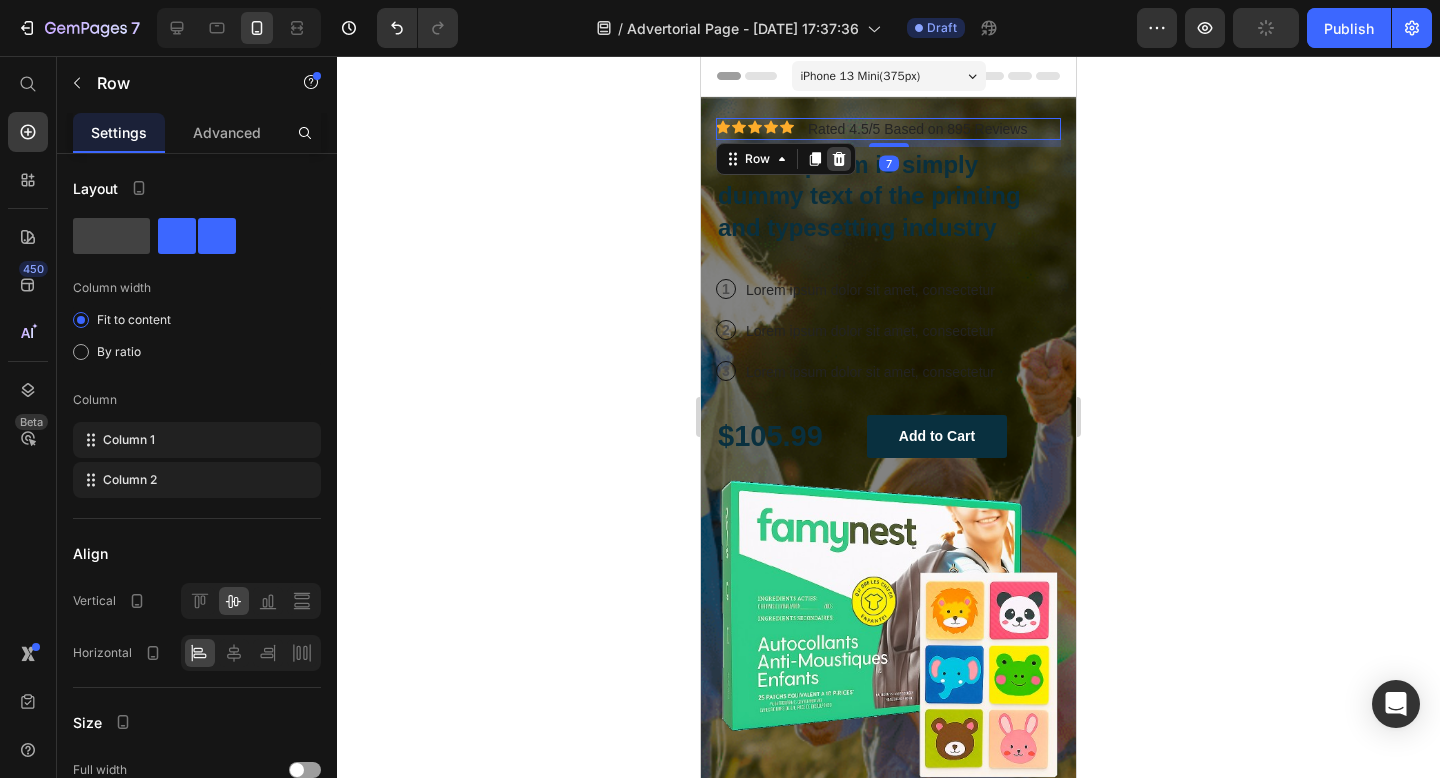 click 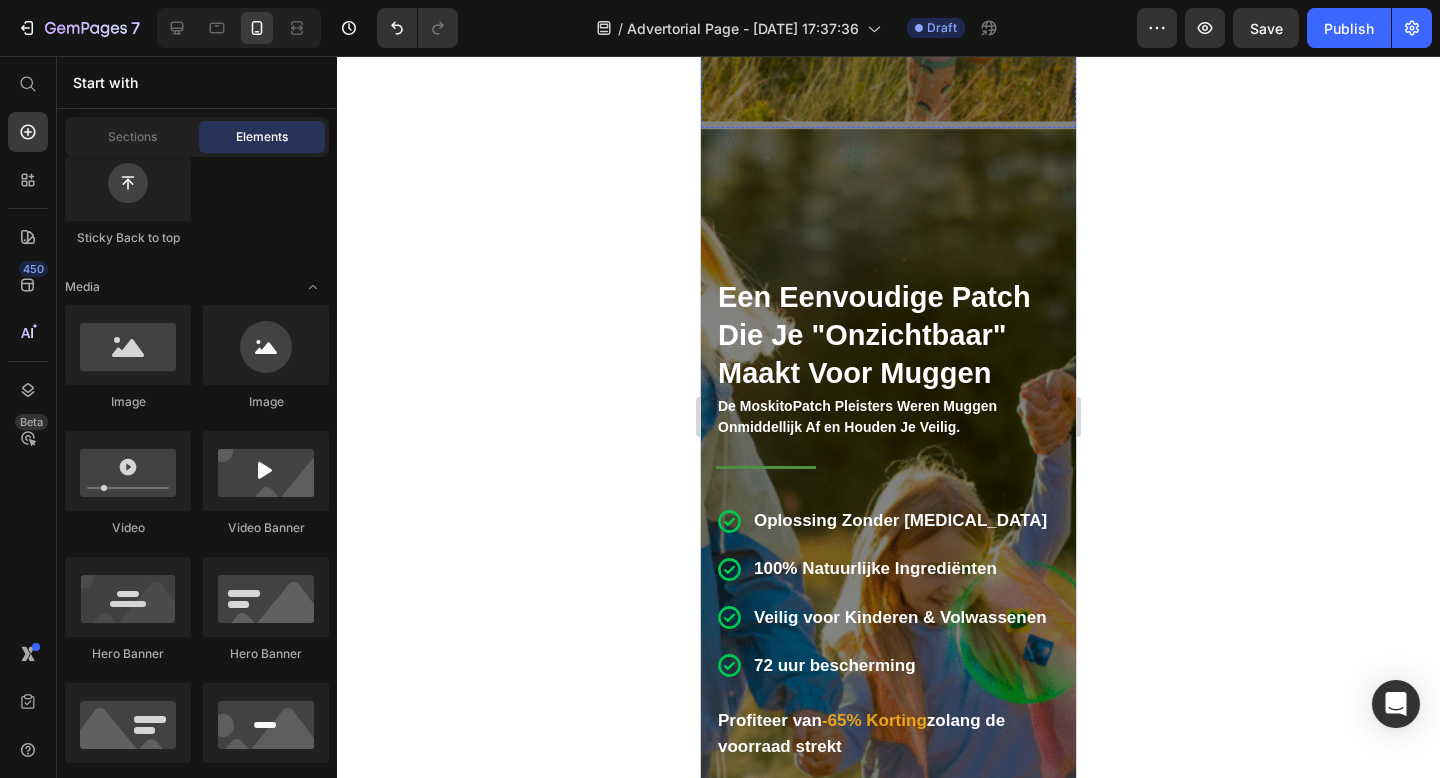 scroll, scrollTop: 1010, scrollLeft: 0, axis: vertical 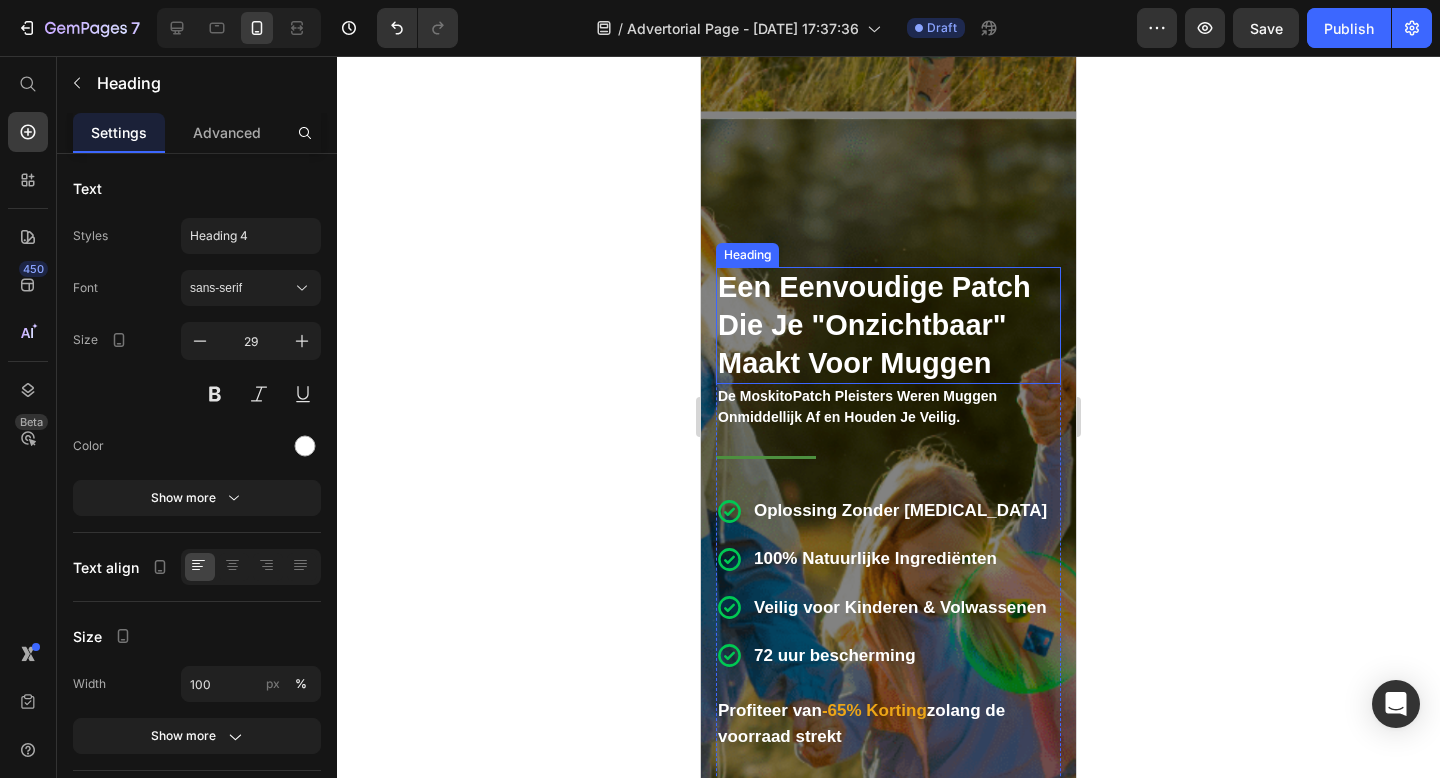click on "Een Eenvoudige Patch Die Je "Onzichtbaar" Maakt Voor Muggen" at bounding box center (874, 324) 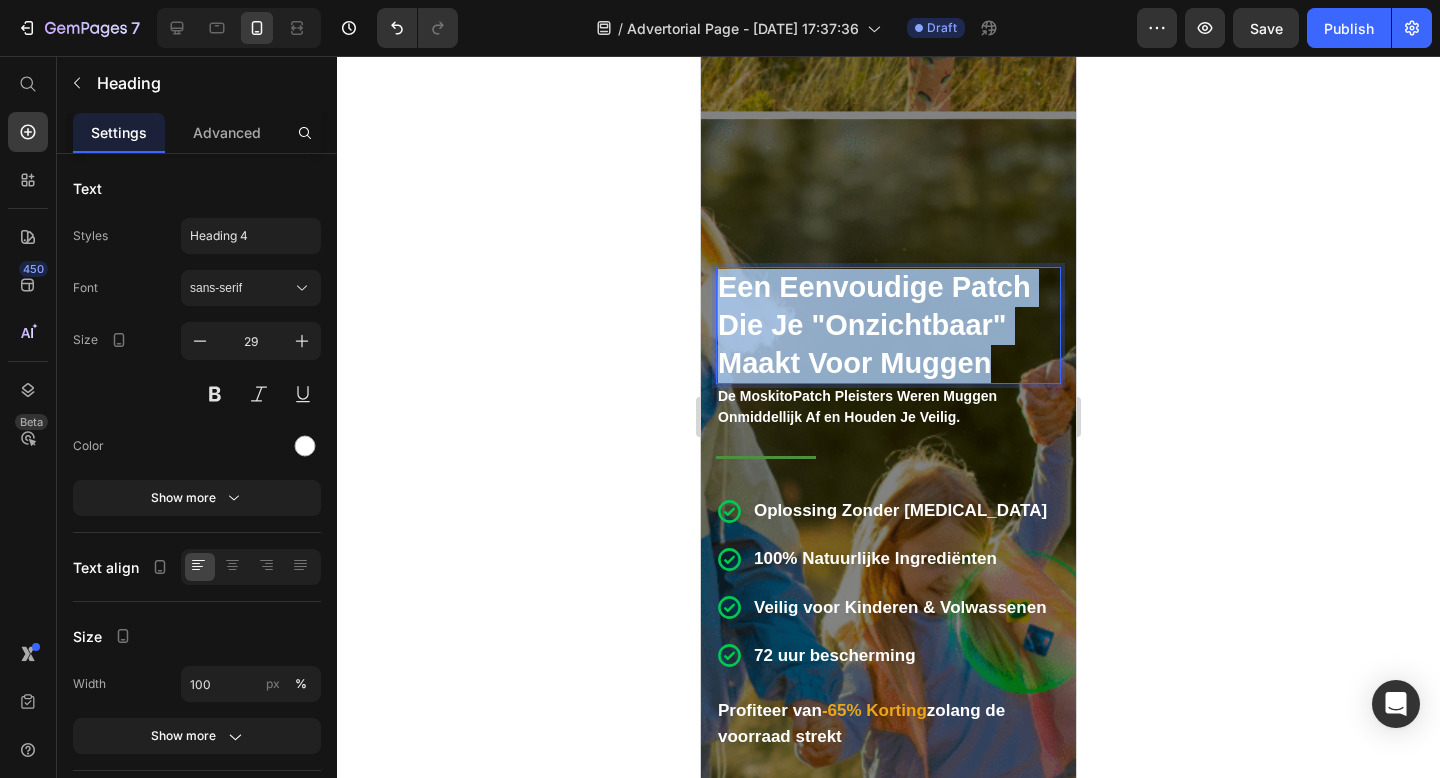 click on "Een Eenvoudige Patch Die Je "Onzichtbaar" Maakt Voor Muggen" at bounding box center [874, 324] 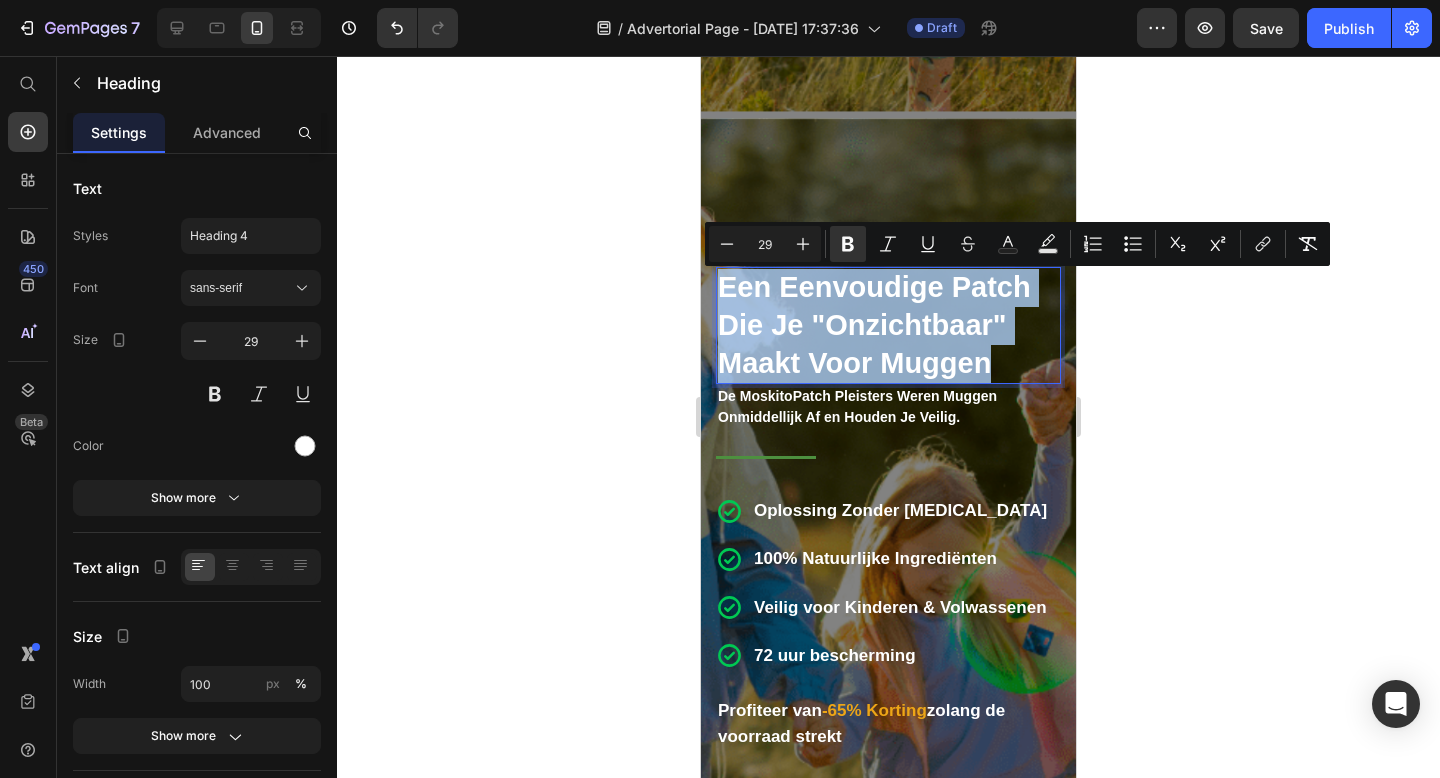 copy on "Een Eenvoudige Patch Die Je "Onzichtbaar" Maakt Voor Muggen" 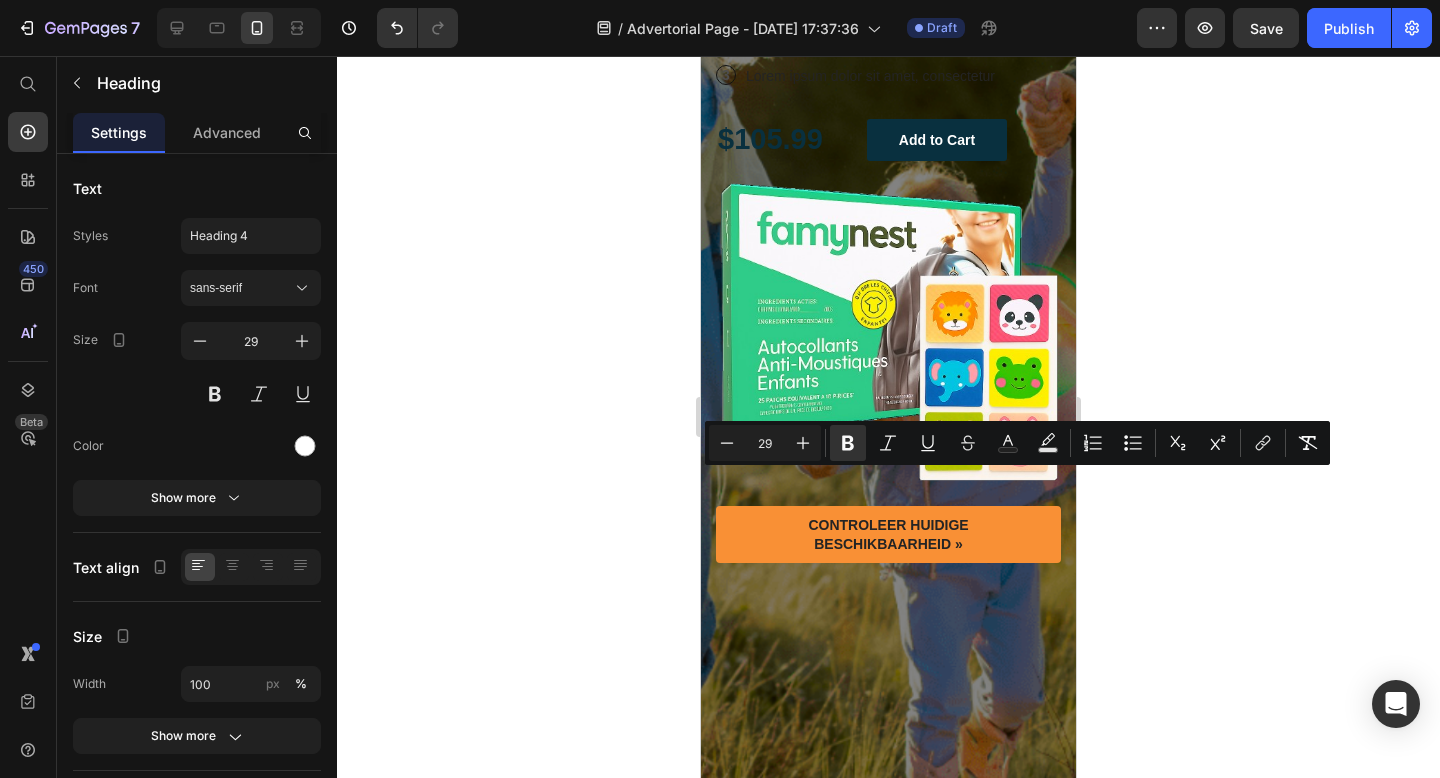 scroll, scrollTop: 0, scrollLeft: 0, axis: both 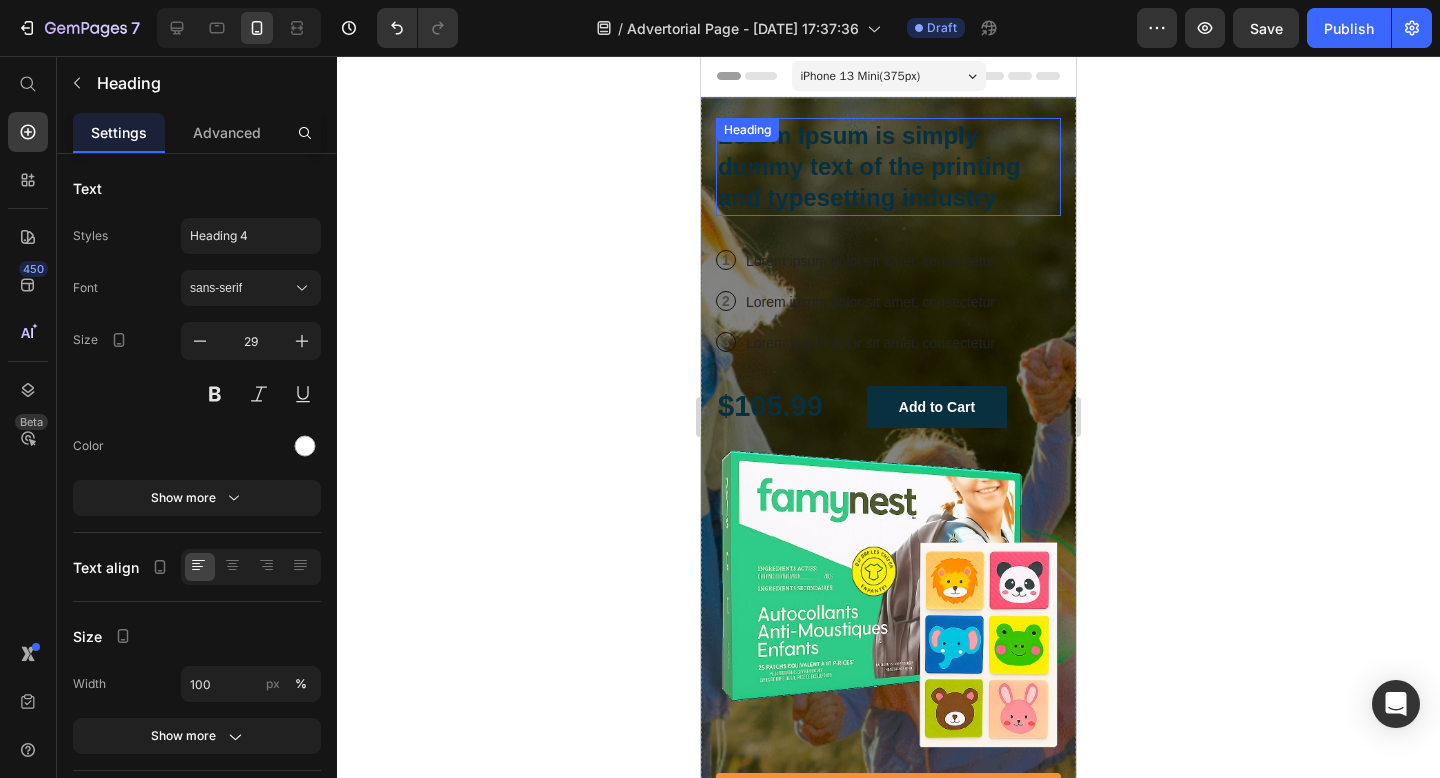 click on "Lorem Ipsum is simply dummy text of the printing and typesetting industry" at bounding box center [888, 167] 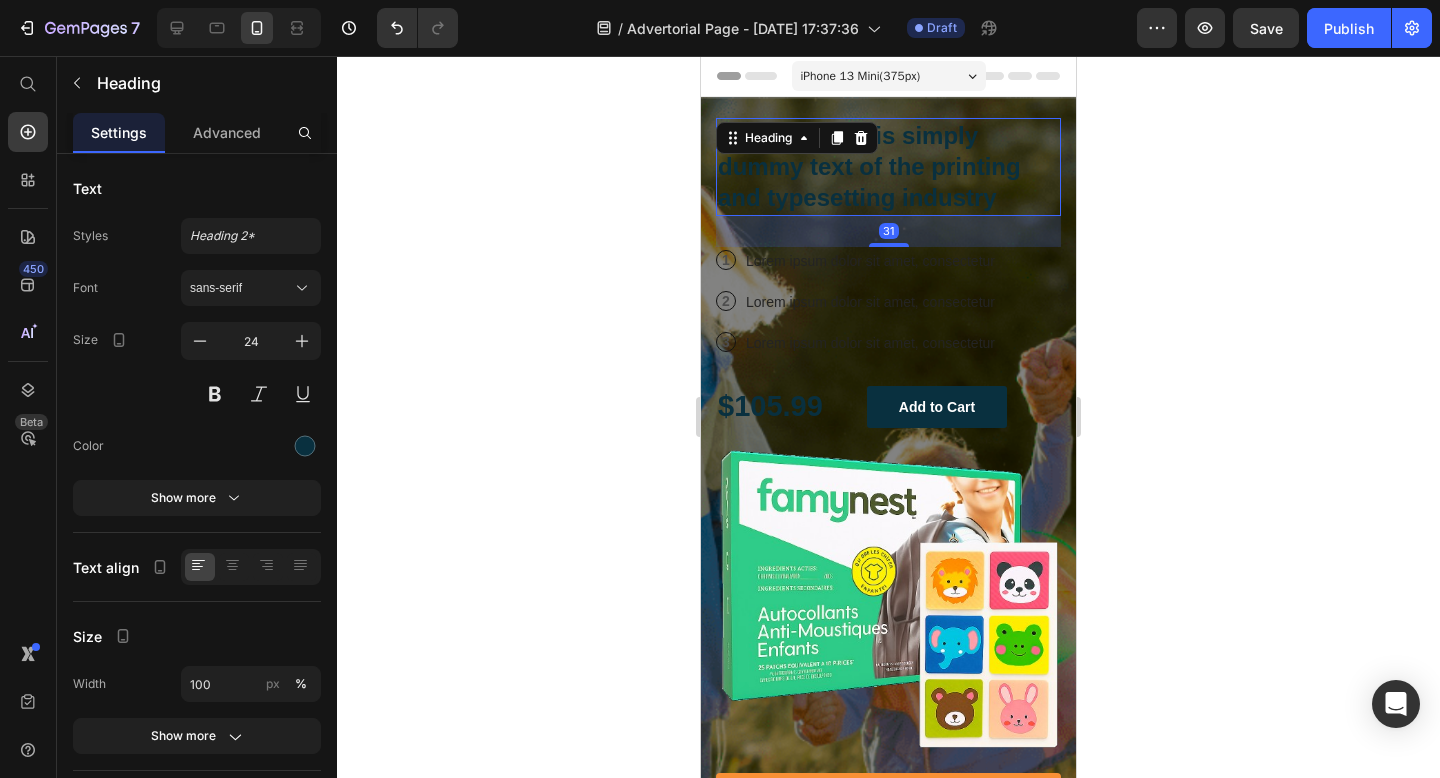 click on "Lorem Ipsum is simply dummy text of the printing and typesetting industry" at bounding box center [888, 167] 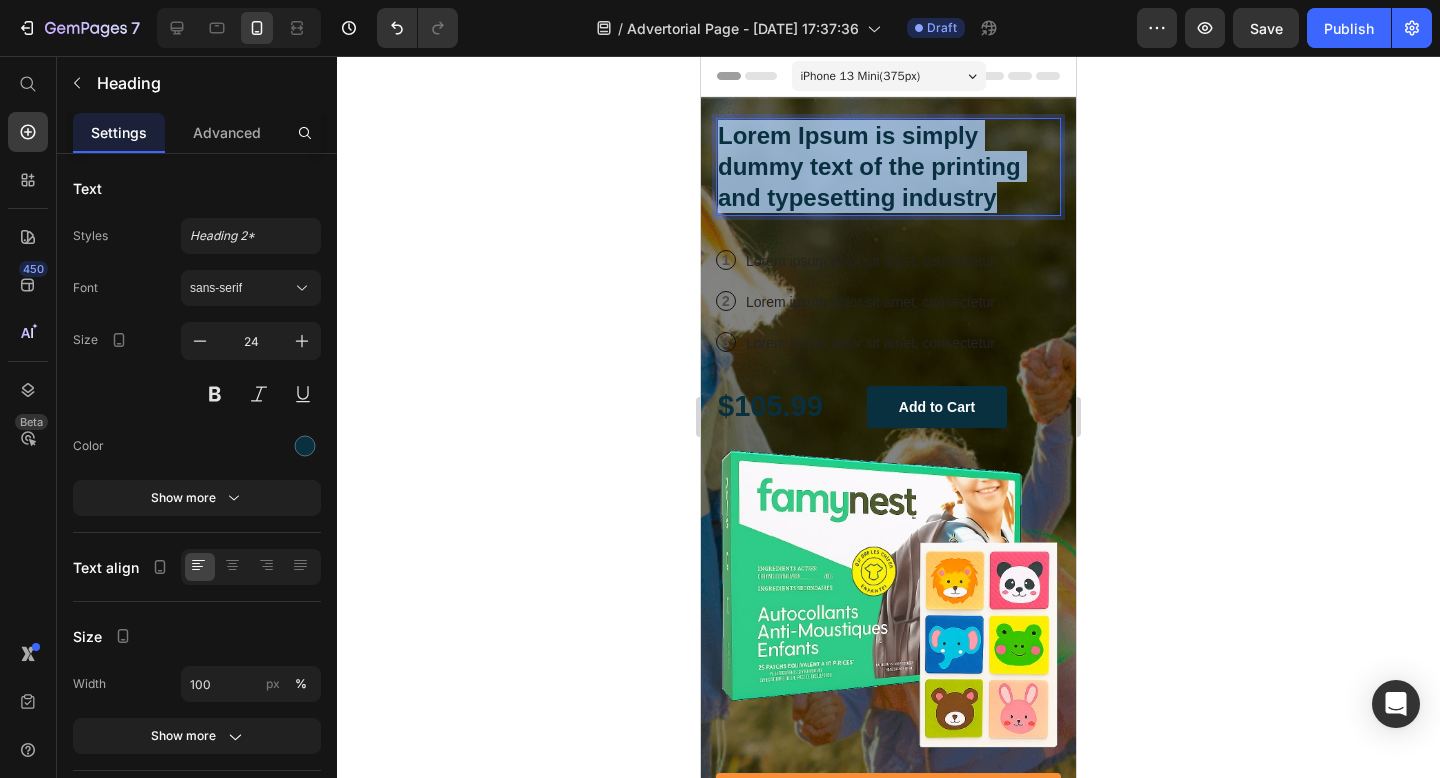 click on "Lorem Ipsum is simply dummy text of the printing and typesetting industry" at bounding box center [888, 167] 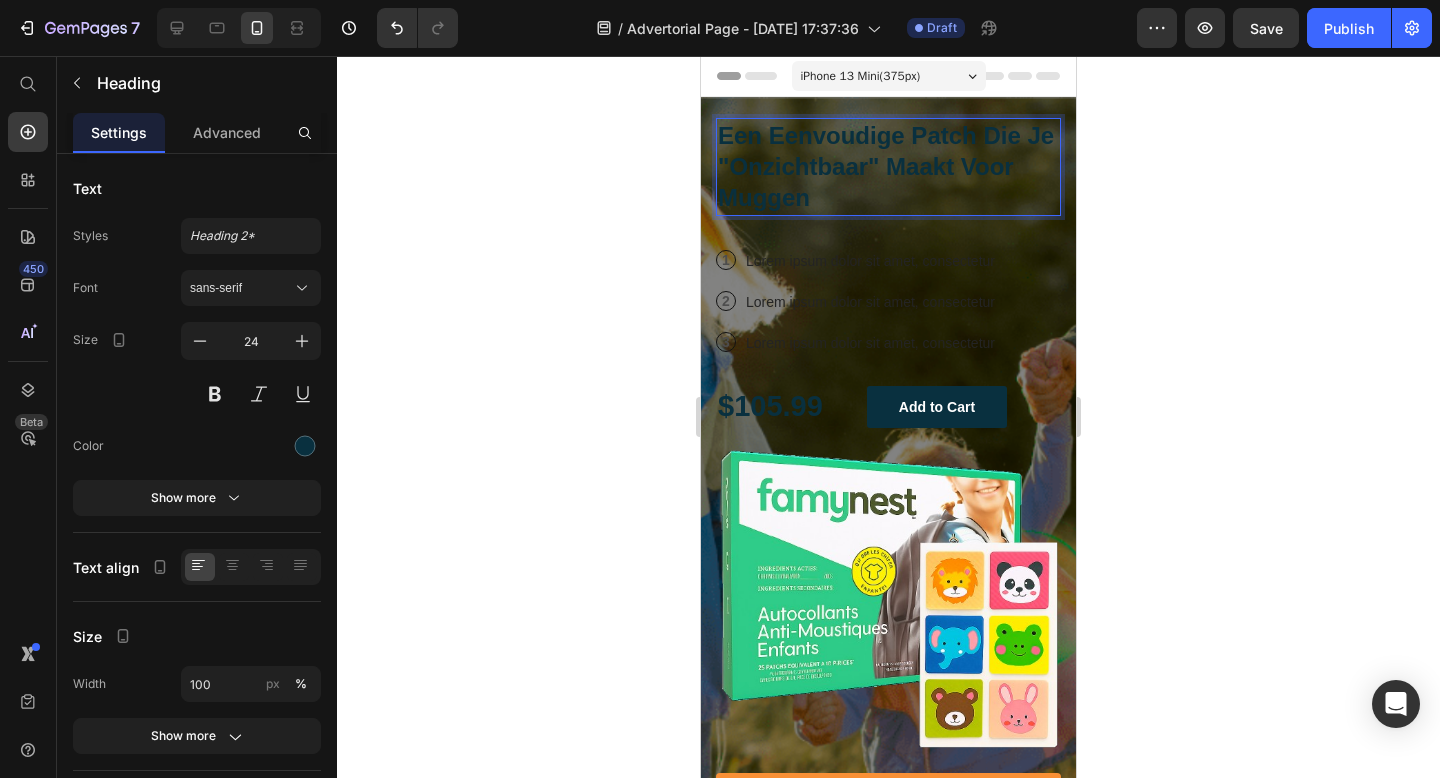 click on "Een Eenvoudige Patch Die Je "Onzichtbaar" Maakt Voor Muggen" at bounding box center [886, 166] 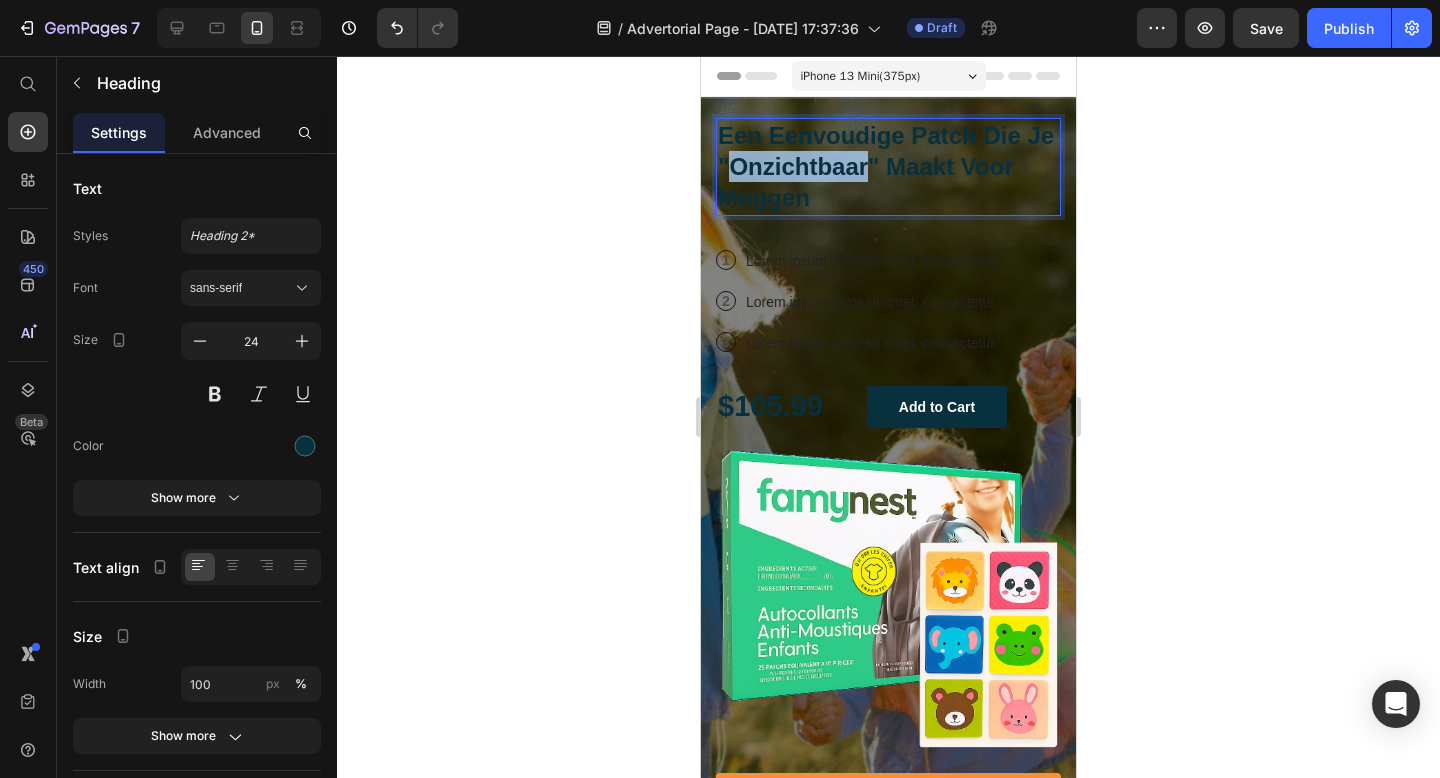 click on "Een Eenvoudige Patch Die Je "Onzichtbaar" Maakt Voor Muggen" at bounding box center (886, 166) 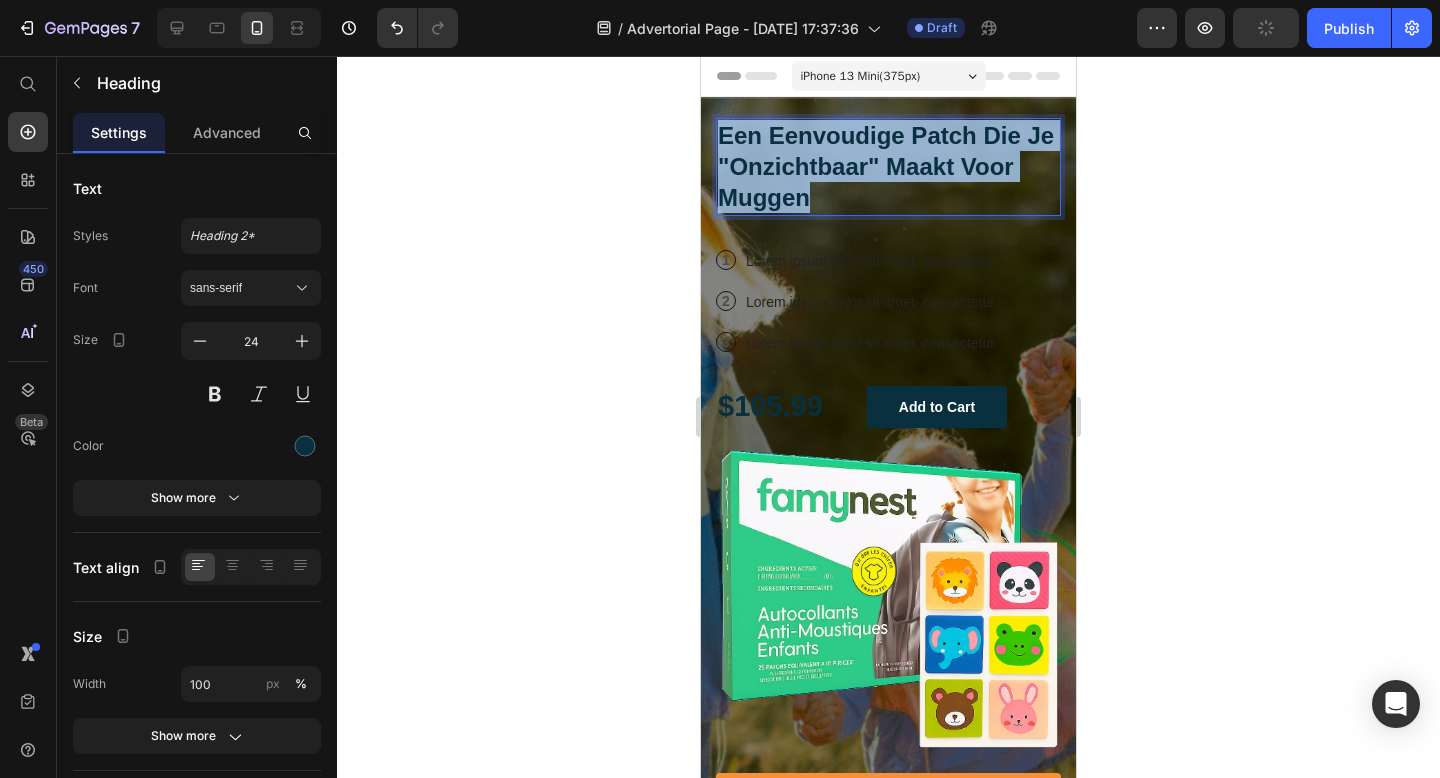 click on "Een Eenvoudige Patch Die Je "Onzichtbaar" Maakt Voor Muggen" at bounding box center (886, 166) 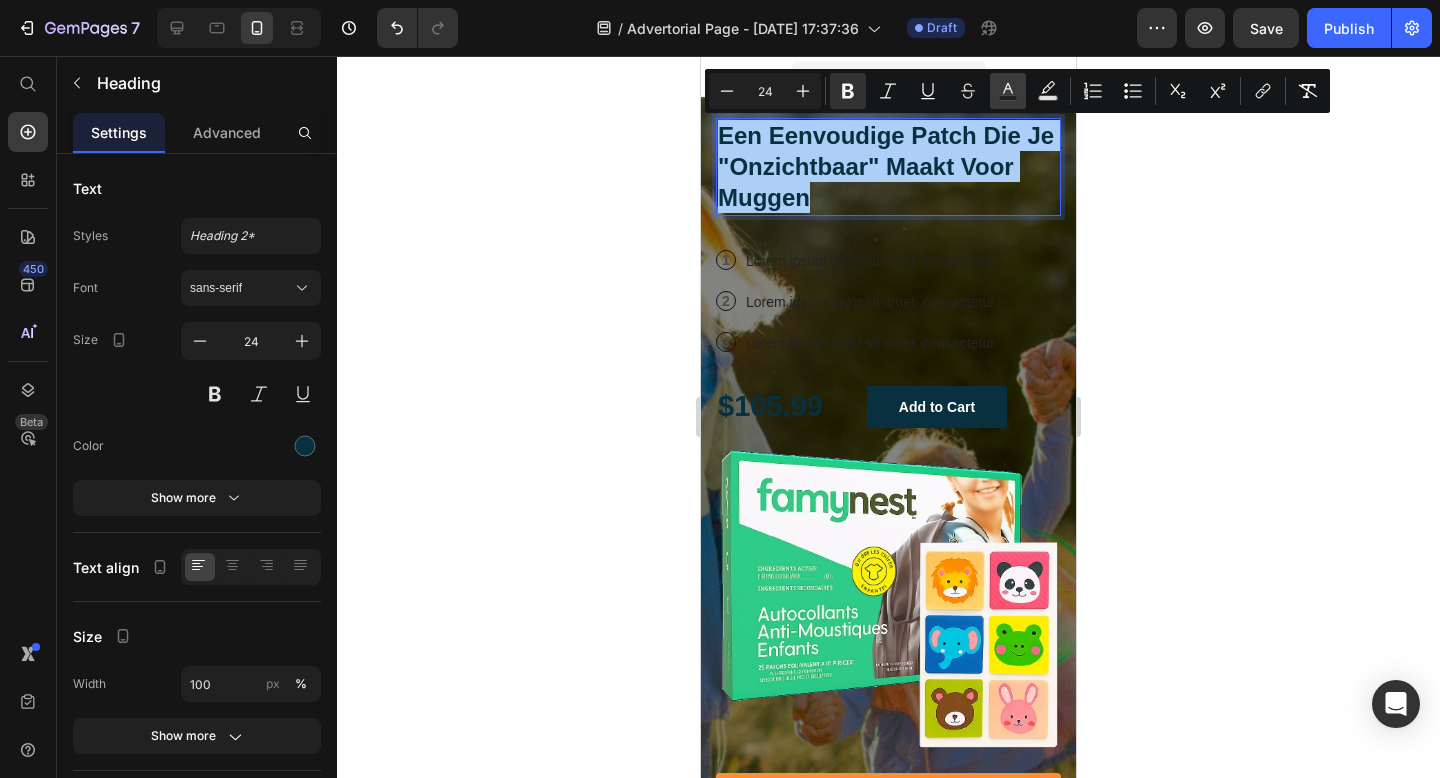 click 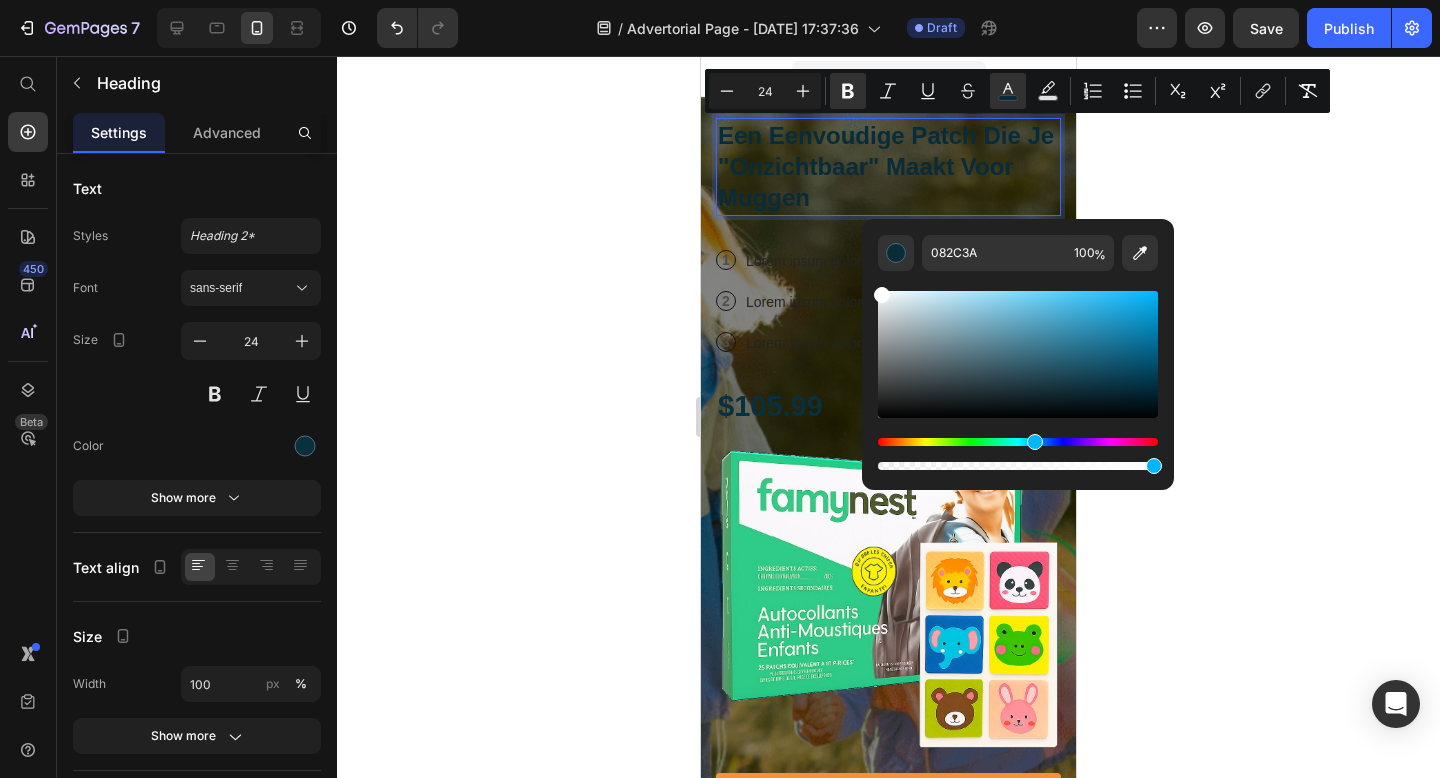 type on "FFFFFF" 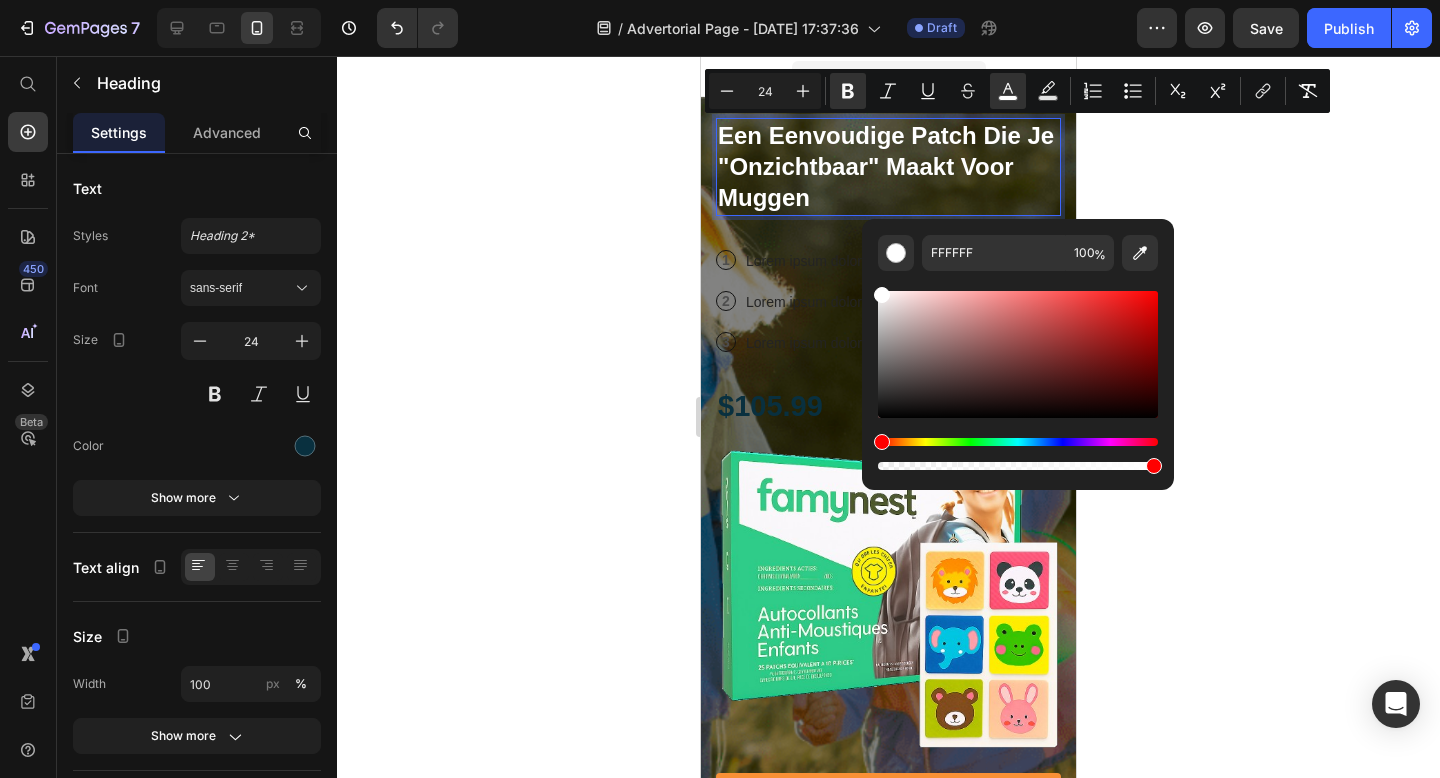 drag, startPoint x: 1121, startPoint y: 388, endPoint x: 865, endPoint y: 285, distance: 275.94385 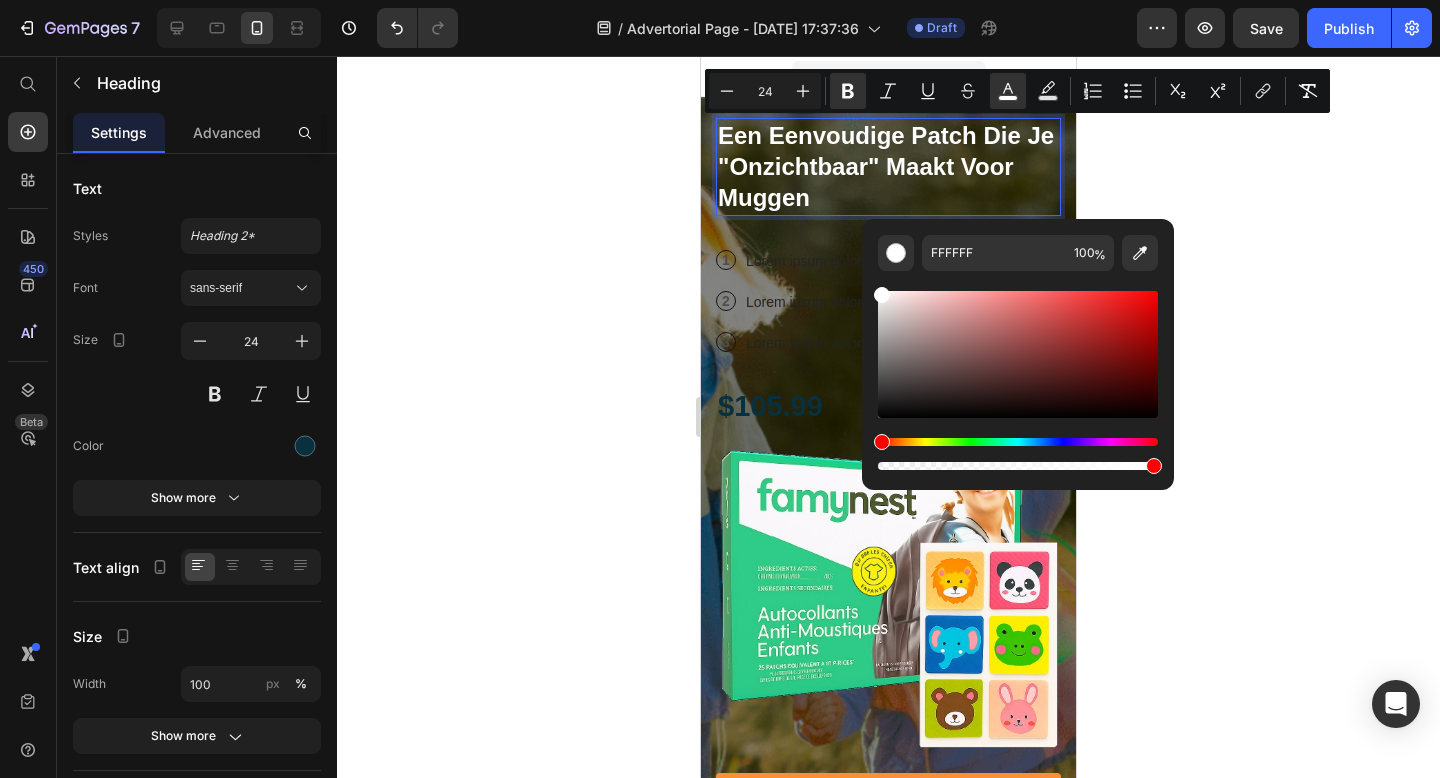 click 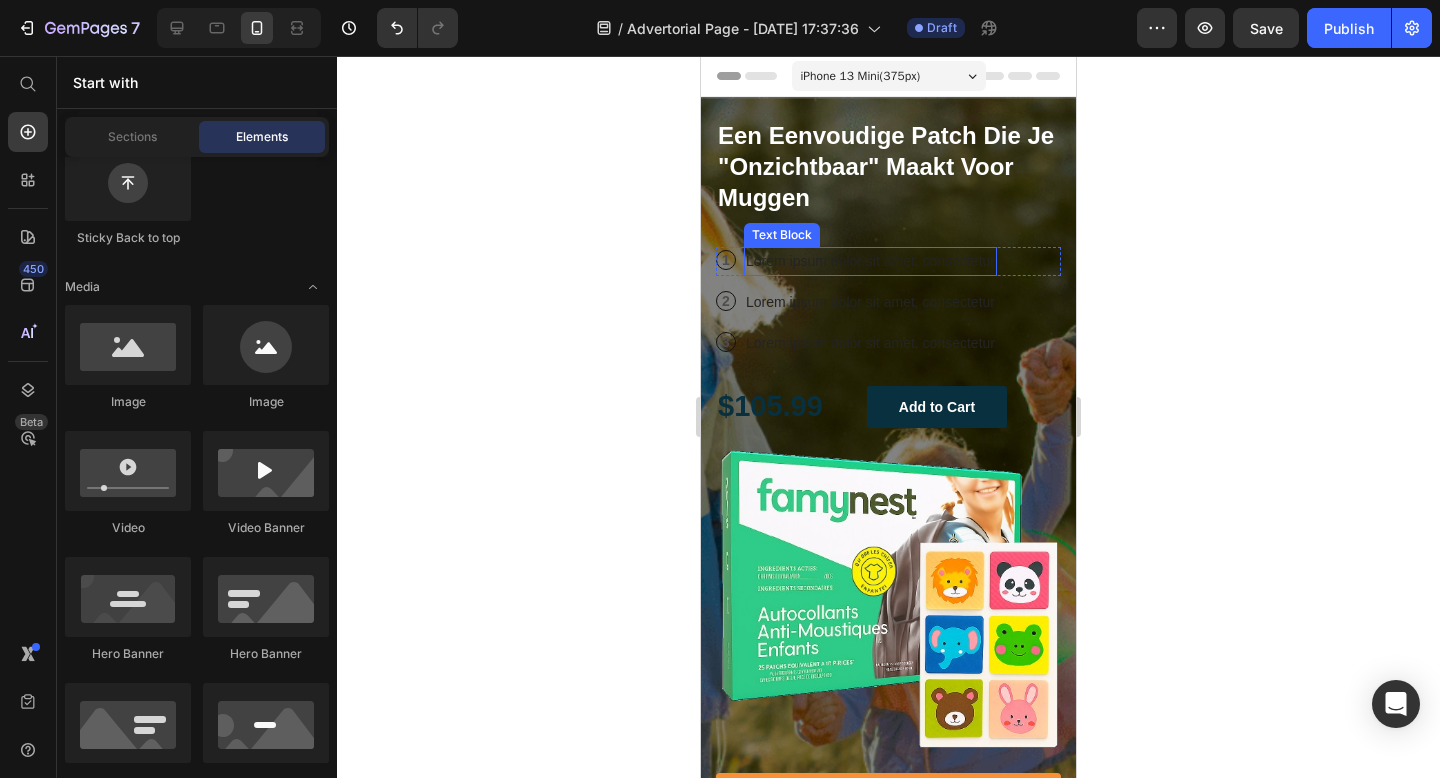 click on "Lorem ipsum dolor sit amet, consectetur" at bounding box center [870, 261] 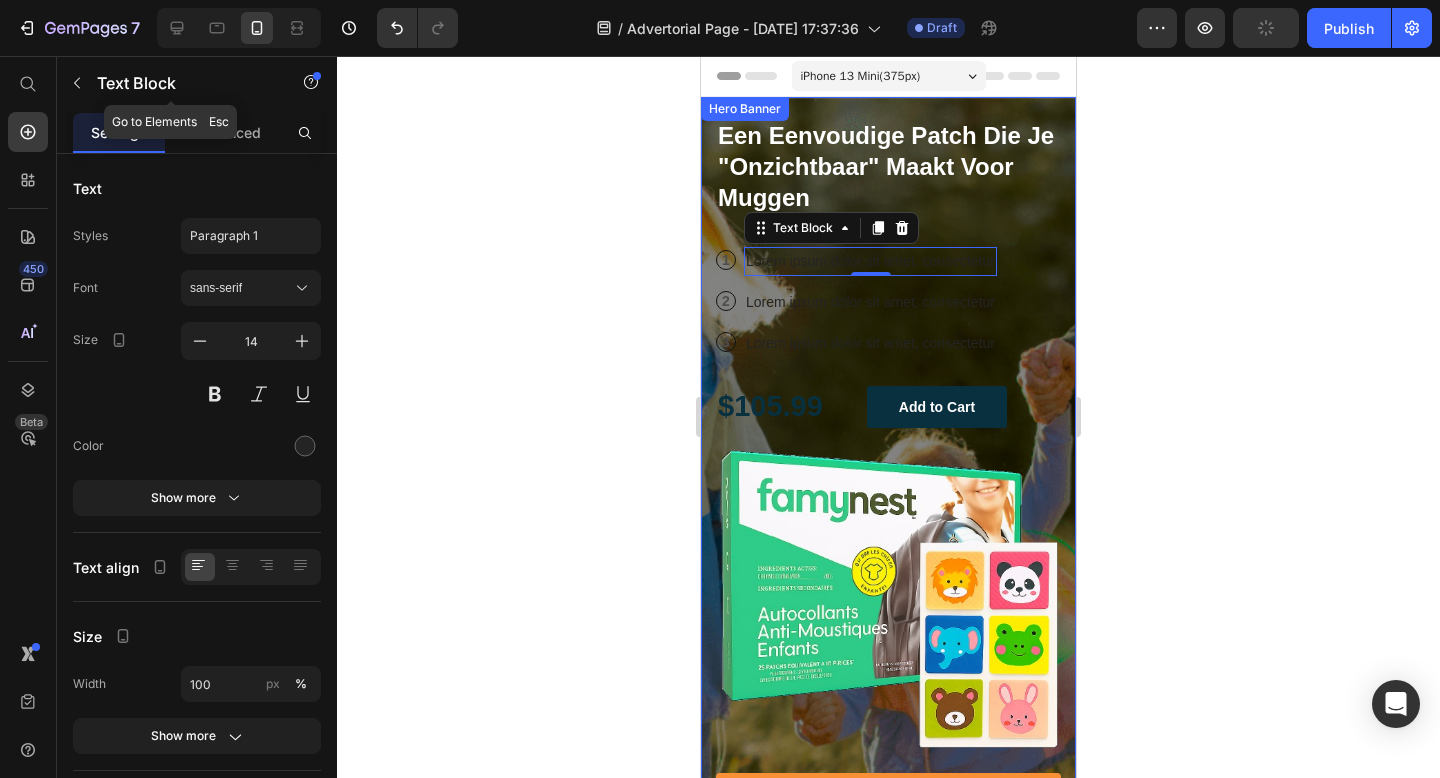 click 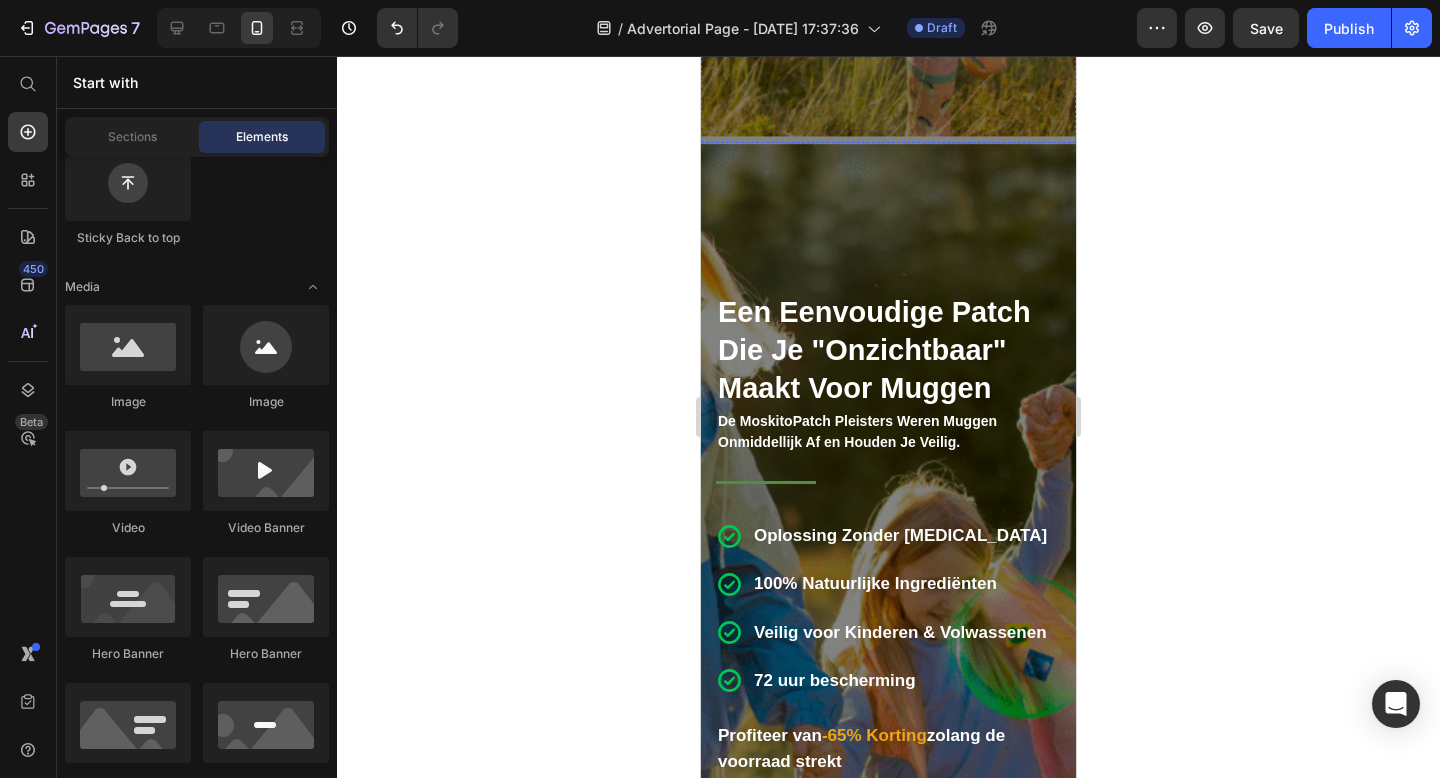 scroll, scrollTop: 1008, scrollLeft: 0, axis: vertical 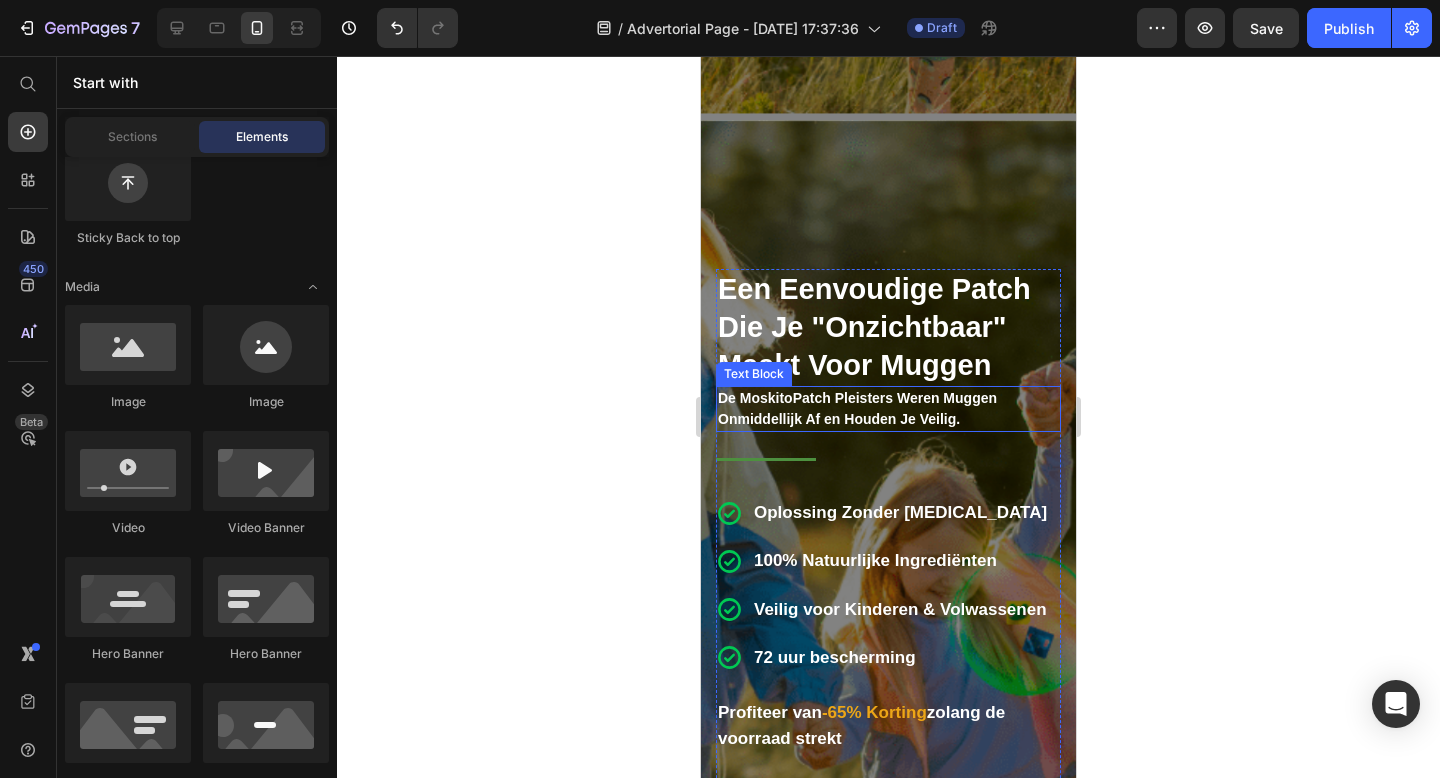 click on "De MoskitoPatch Pleisters Weren Muggen Onmiddellijk Af en Houden Je Veilig." at bounding box center (857, 408) 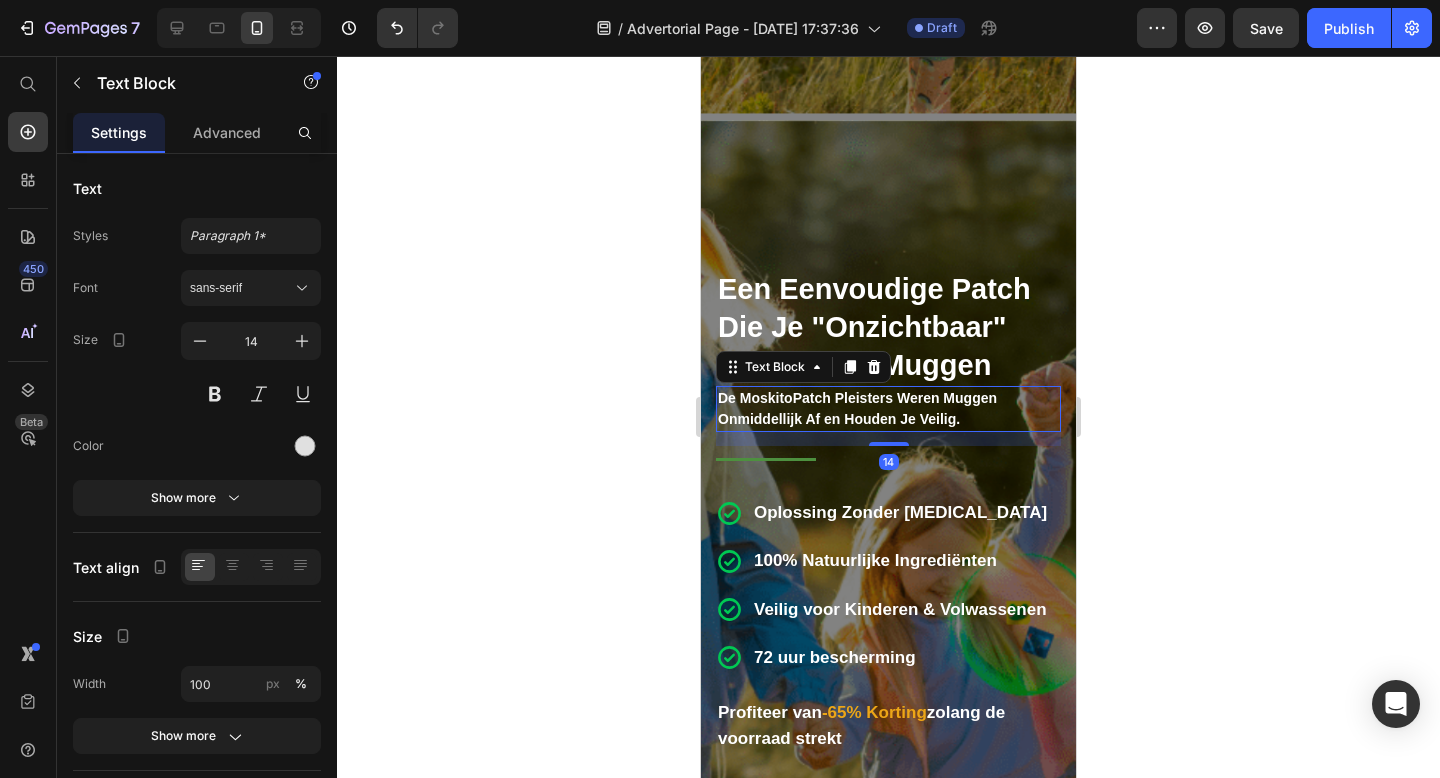 click on "De MoskitoPatch Pleisters Weren Muggen Onmiddellijk Af en Houden Je Veilig." at bounding box center (857, 408) 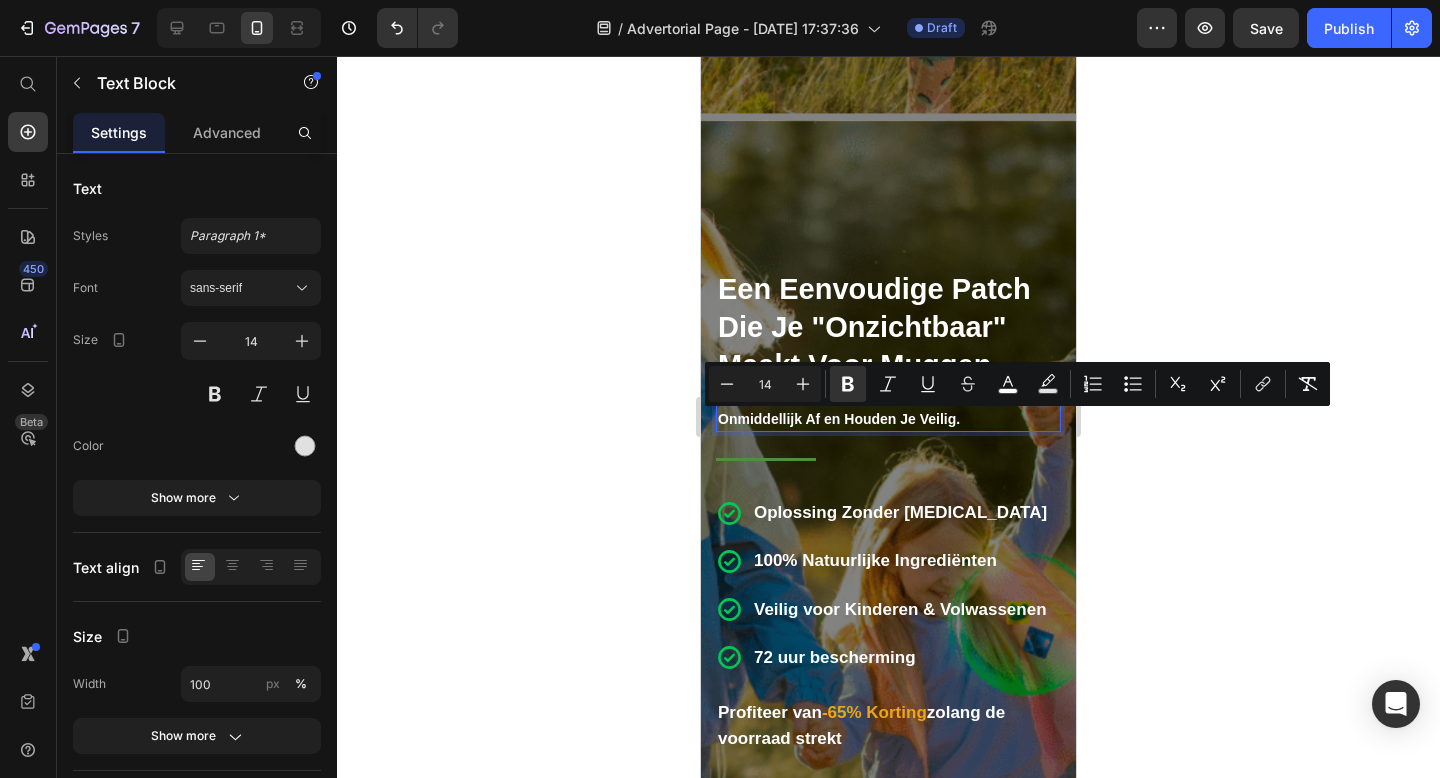 click on "De MoskitoPatch Pleisters Weren Muggen Onmiddellijk Af en Houden Je Veilig." at bounding box center [857, 408] 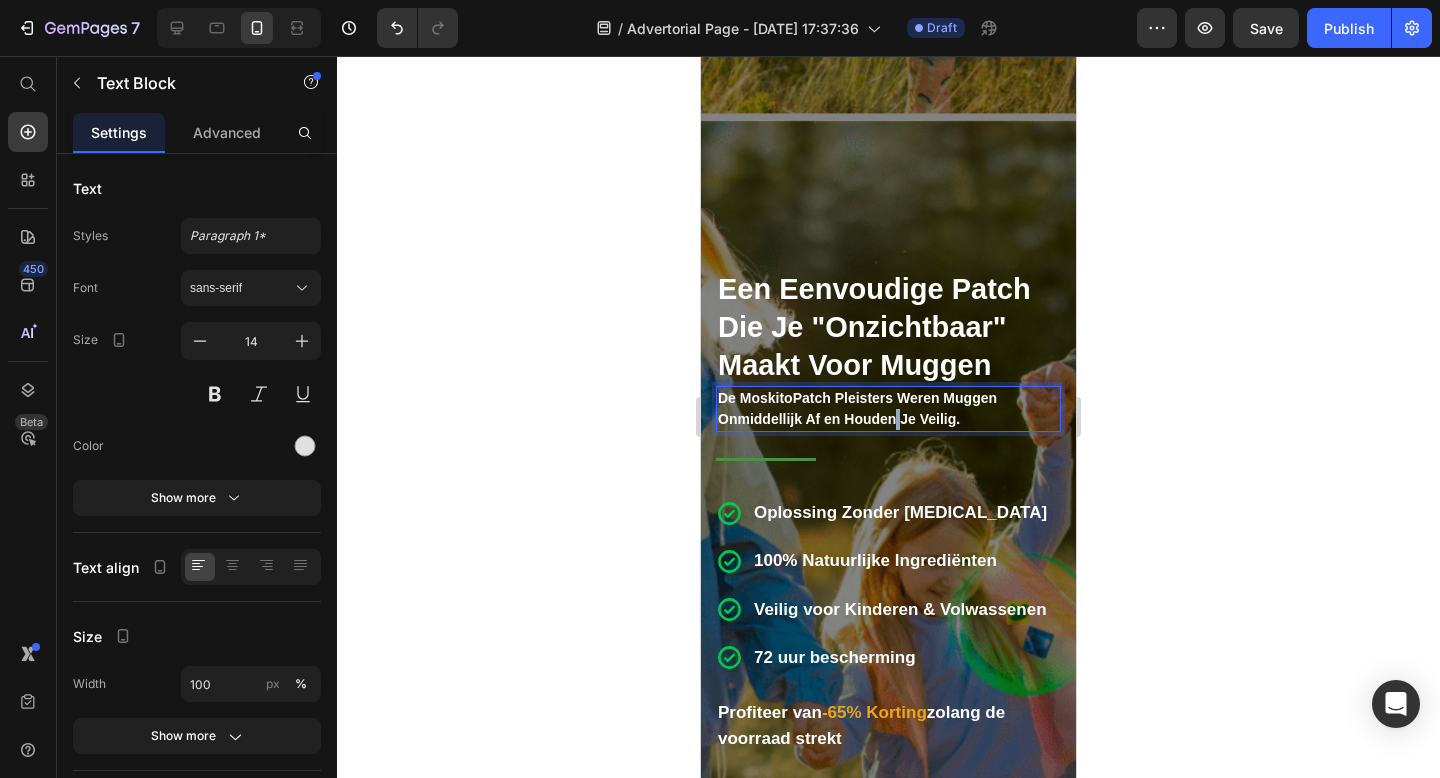 click on "De MoskitoPatch Pleisters Weren Muggen Onmiddellijk Af en Houden Je Veilig." at bounding box center [857, 408] 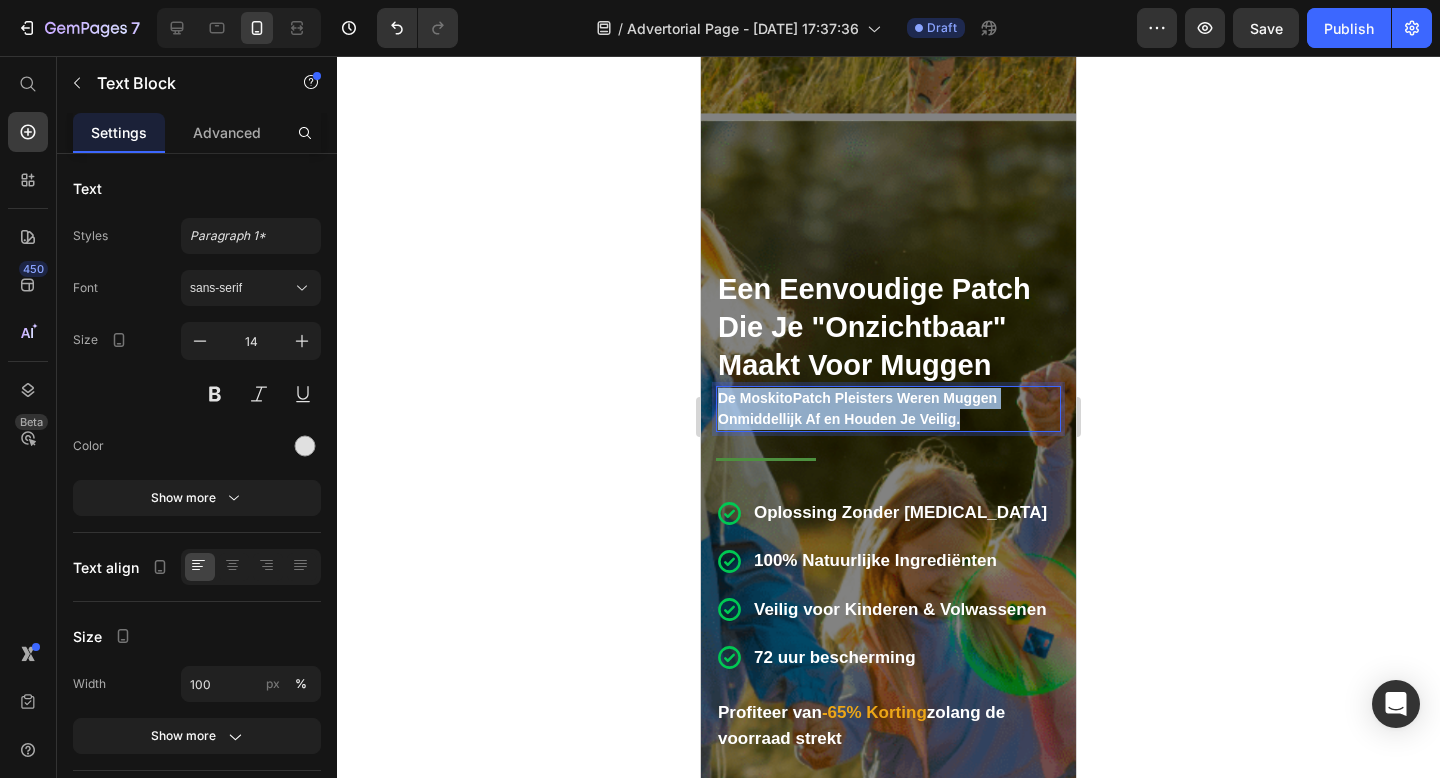 click on "De MoskitoPatch Pleisters Weren Muggen Onmiddellijk Af en Houden Je Veilig." at bounding box center [857, 408] 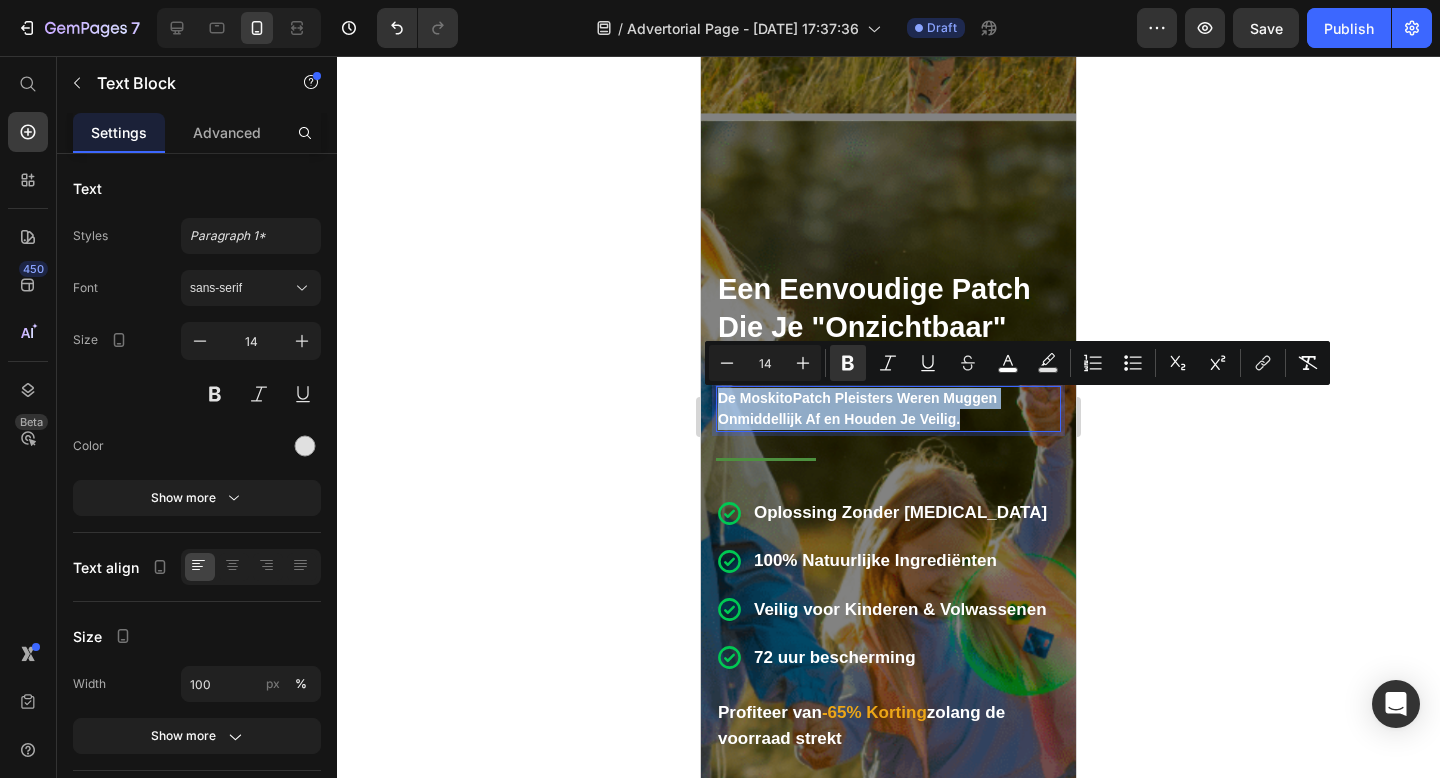 copy on "De MoskitoPatch Pleisters Weren Muggen Onmiddellijk Af en Houden Je Veilig." 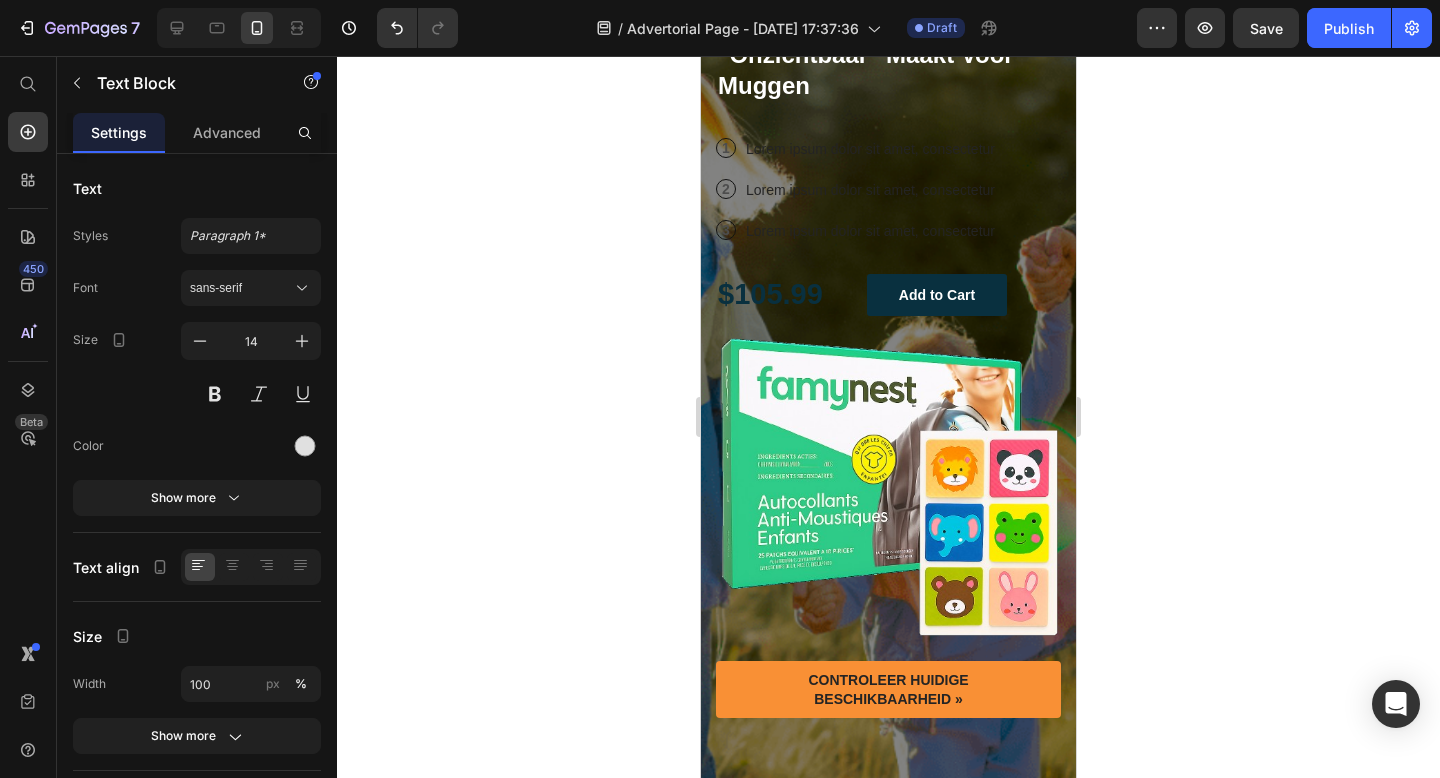 scroll, scrollTop: 0, scrollLeft: 0, axis: both 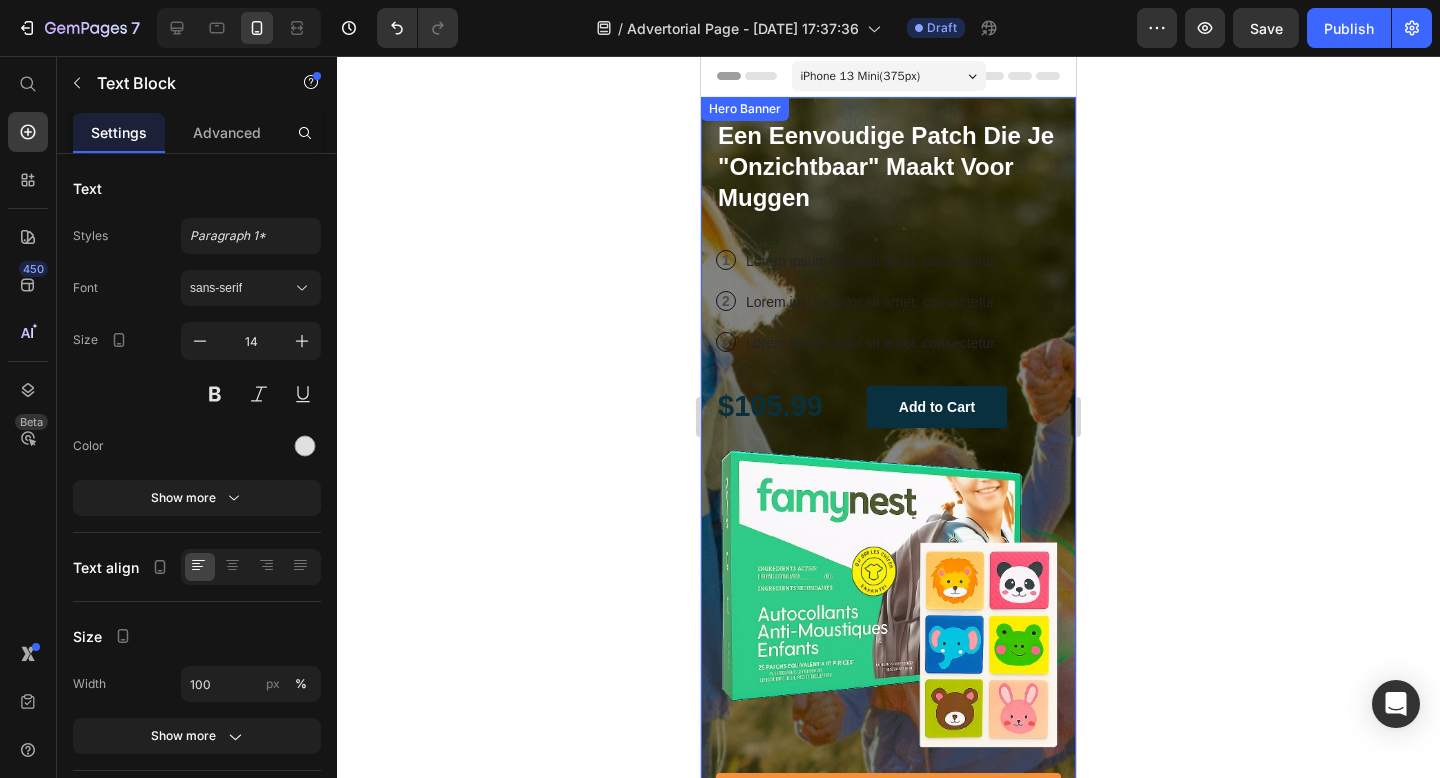 click on "Icon Icon Icon Icon Icon Icon List ⁠⁠⁠⁠⁠⁠⁠ Een Eenvoudige Patch Die Je "Onzichtbaar" Maakt Voor Muggen Heading 1 Text Block Row Lorem ipsum dolor sit amet, consectetur Text Block Row 2 Text Block Row Lorem ipsum dolor sit amet, consectetur Text Block Row 3 Text Block Row Lorem ipsum dolor sit amet, consectetur Text Block Row $105.99 Text Block Add to Cart Button Row" at bounding box center (888, 273) 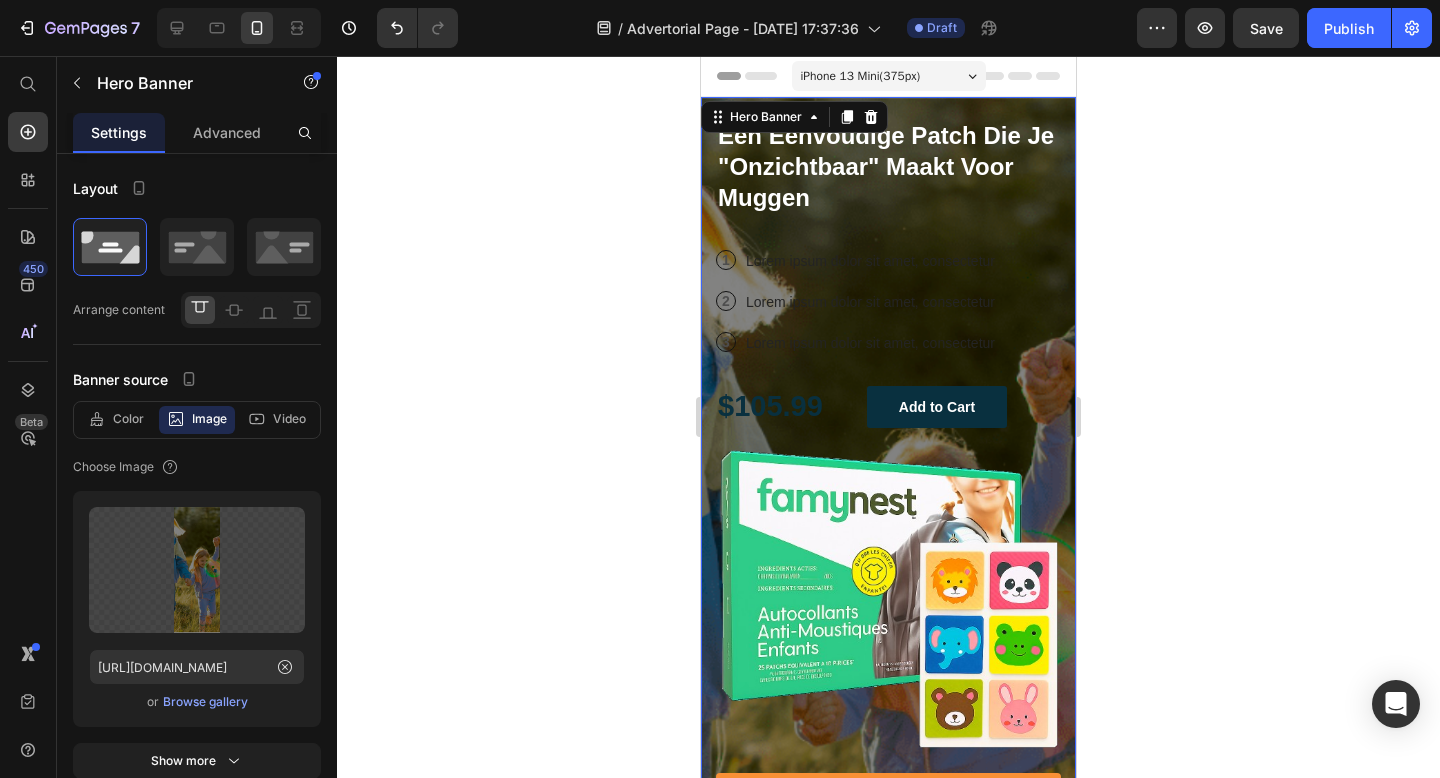 click on "Icon Icon Icon Icon Icon Icon List ⁠⁠⁠⁠⁠⁠⁠ Een Eenvoudige Patch Die Je "Onzichtbaar" Maakt Voor Muggen Heading 1 Text Block Row Lorem ipsum dolor sit amet, consectetur Text Block Row 2 Text Block Row Lorem ipsum dolor sit amet, consectetur Text Block Row 3 Text Block Row Lorem ipsum dolor sit amet, consectetur Text Block Row $105.99 Text Block Add to Cart Button Row" at bounding box center (888, 273) 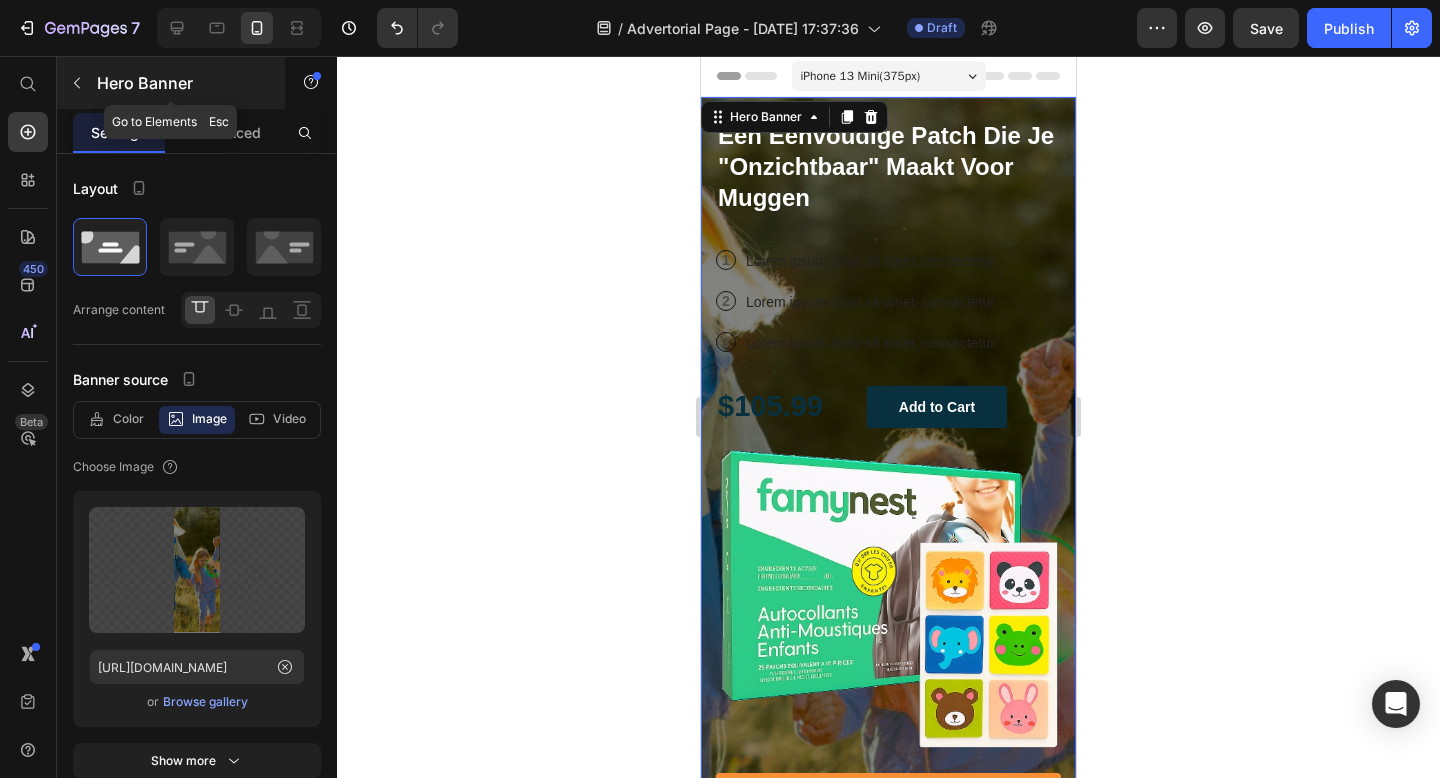 click 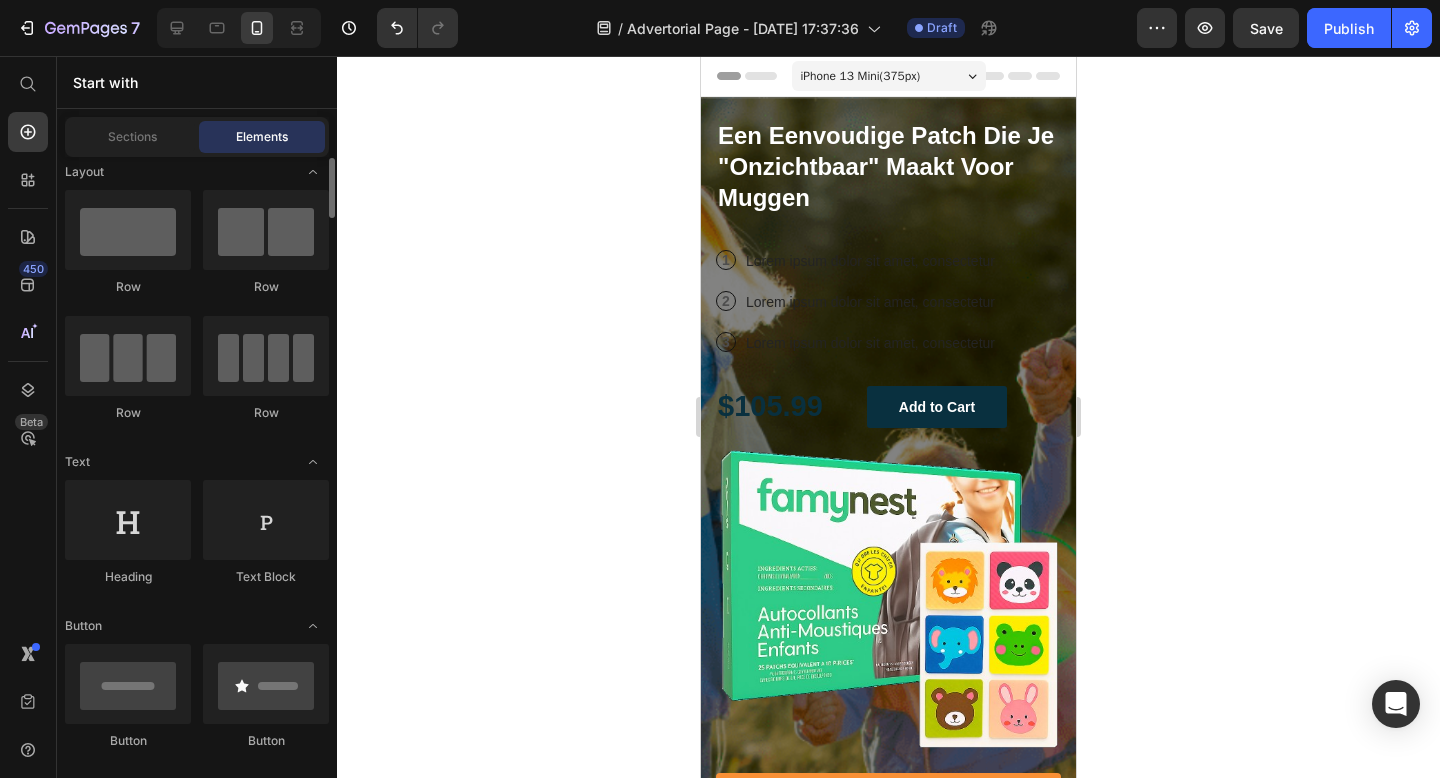 scroll, scrollTop: 7, scrollLeft: 0, axis: vertical 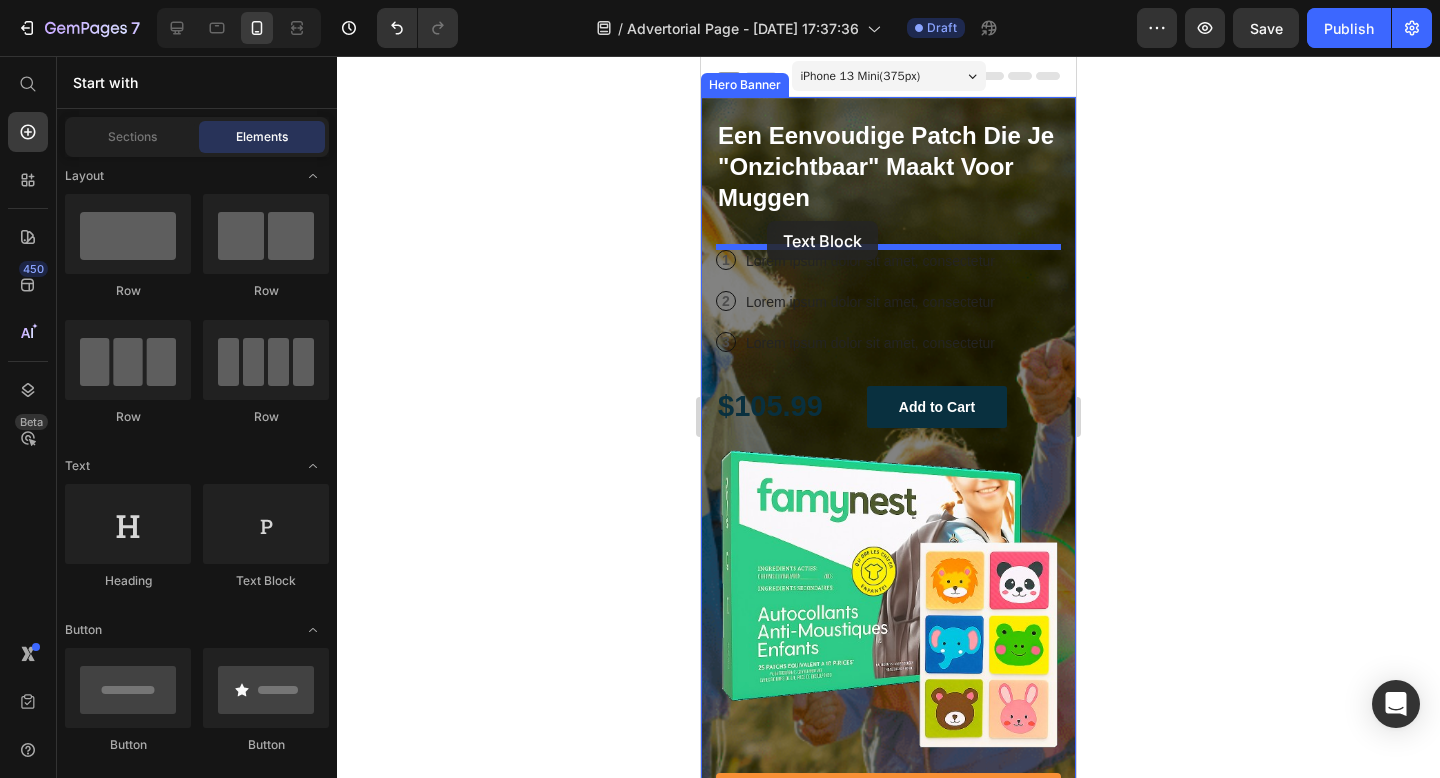 drag, startPoint x: 954, startPoint y: 577, endPoint x: 767, endPoint y: 221, distance: 402.1256 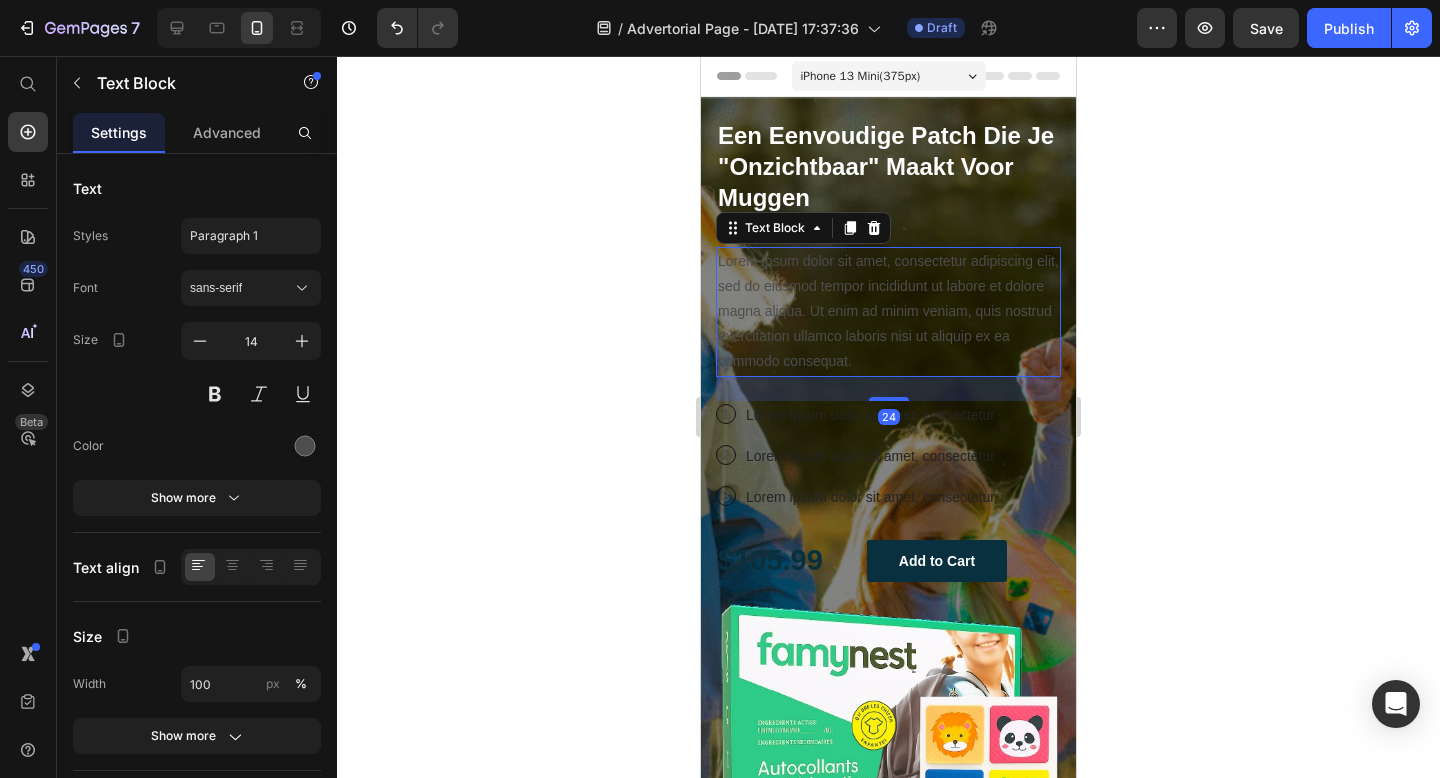 click on "Lorem ipsum dolor sit amet, consectetur adipiscing elit, sed do eiusmod tempor incididunt ut labore et dolore magna aliqua. Ut enim ad minim veniam, quis nostrud exercitation ullamco laboris nisi ut aliquip ex ea commodo consequat." at bounding box center [888, 312] 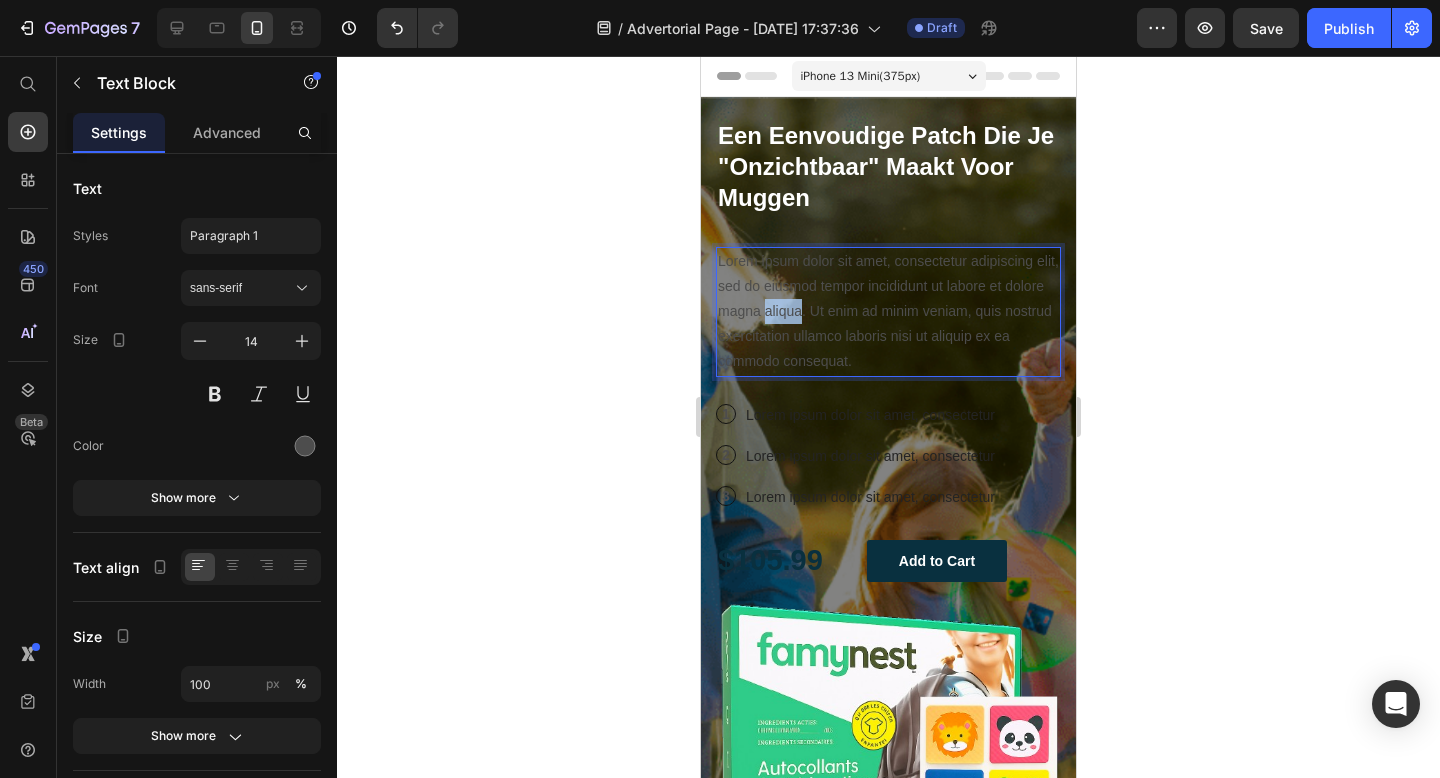 click on "Lorem ipsum dolor sit amet, consectetur adipiscing elit, sed do eiusmod tempor incididunt ut labore et dolore magna aliqua. Ut enim ad minim veniam, quis nostrud exercitation ullamco laboris nisi ut aliquip ex ea commodo consequat." at bounding box center [888, 312] 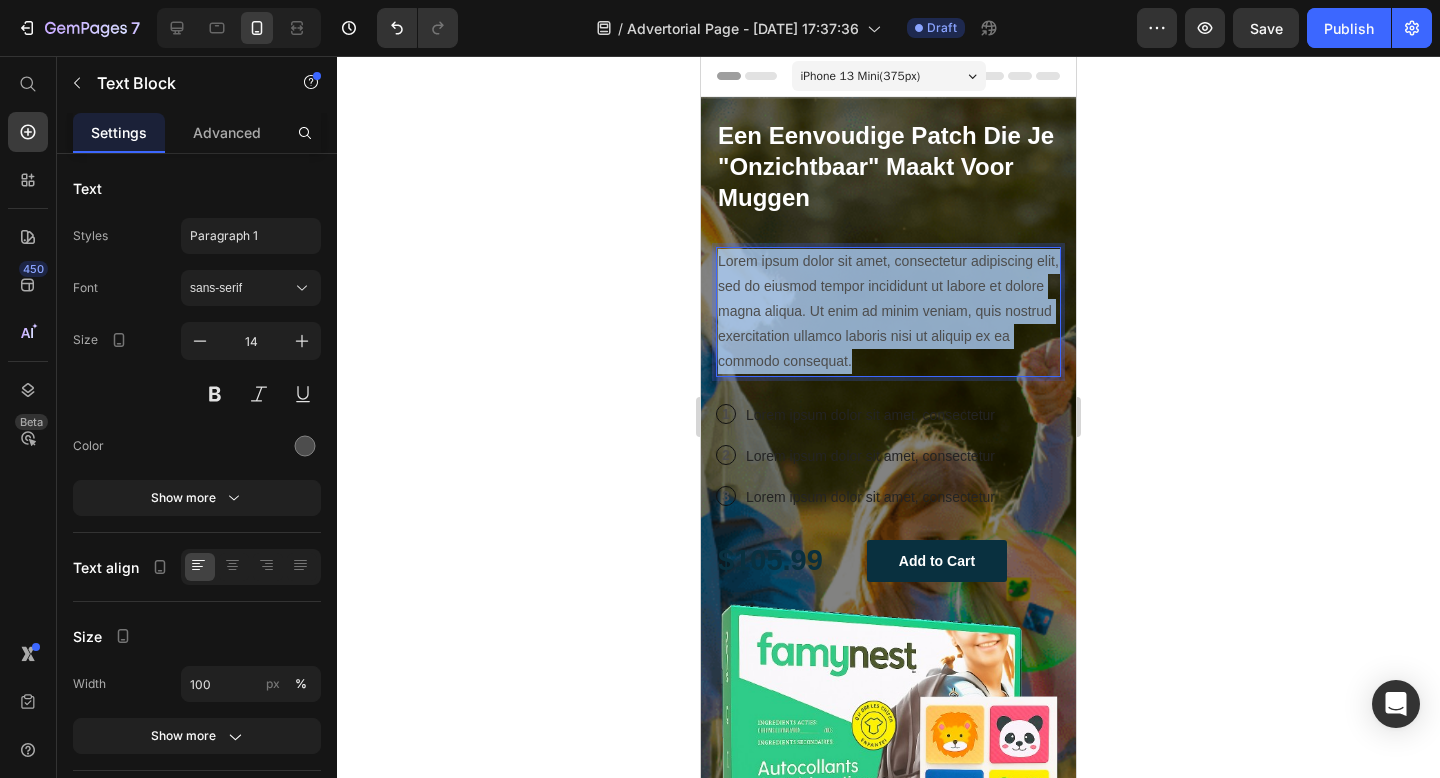 click on "Lorem ipsum dolor sit amet, consectetur adipiscing elit, sed do eiusmod tempor incididunt ut labore et dolore magna aliqua. Ut enim ad minim veniam, quis nostrud exercitation ullamco laboris nisi ut aliquip ex ea commodo consequat." at bounding box center (888, 312) 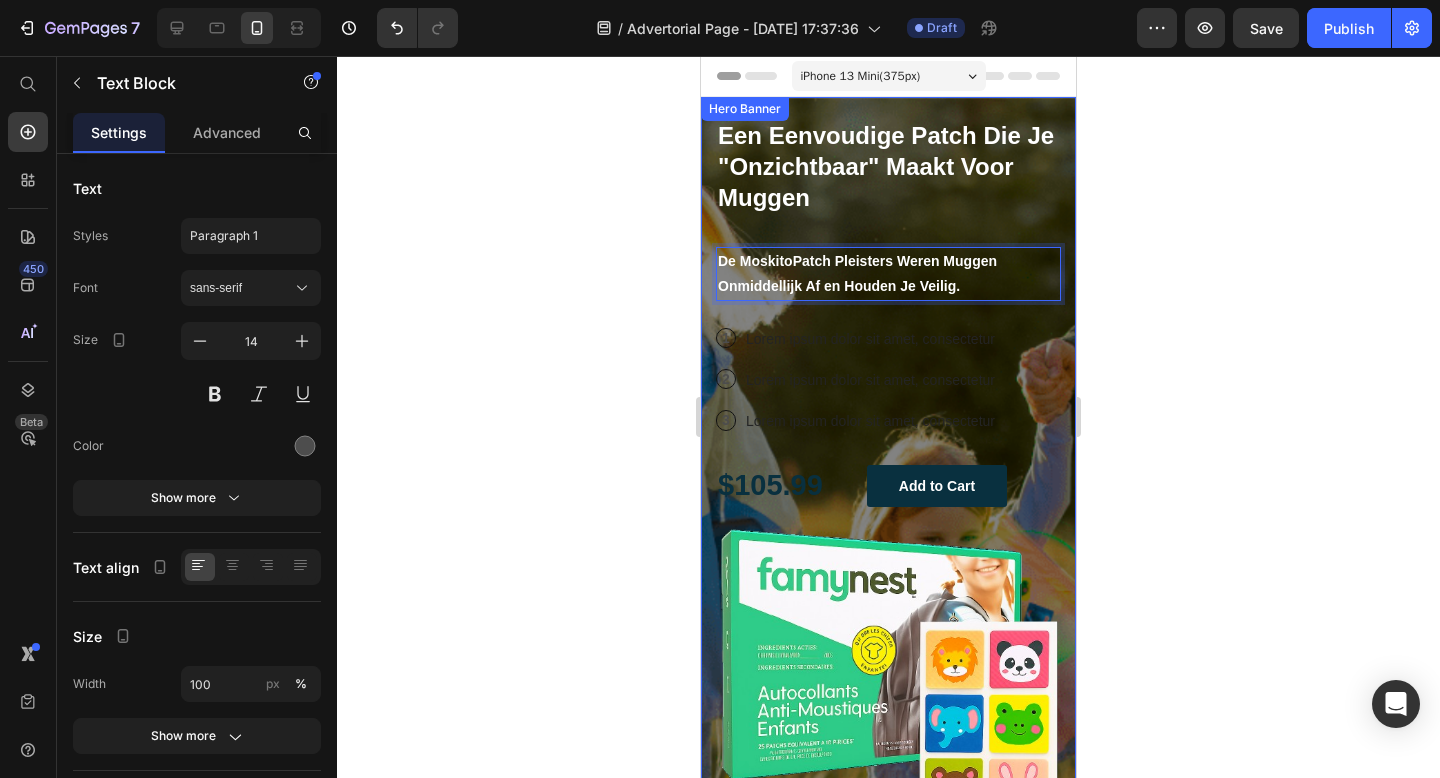 click on "Icon Icon Icon Icon Icon Icon List ⁠⁠⁠⁠⁠⁠⁠ Een Eenvoudige Patch Die Je "Onzichtbaar" Maakt Voor Muggen Heading De MoskitoPatch Pleisters Weren Muggen Onmiddellijk Af en [PERSON_NAME] Veilig. Text Block   24 1 Text Block Row Lorem ipsum dolor sit amet, consectetur Text Block Row 2 Text Block Row Lorem ipsum dolor sit amet, consectetur Text Block Row 3 Text Block Row Lorem ipsum dolor sit amet, consectetur Text Block Row $105.99 Text Block Add to Cart Button Row" at bounding box center [888, 312] 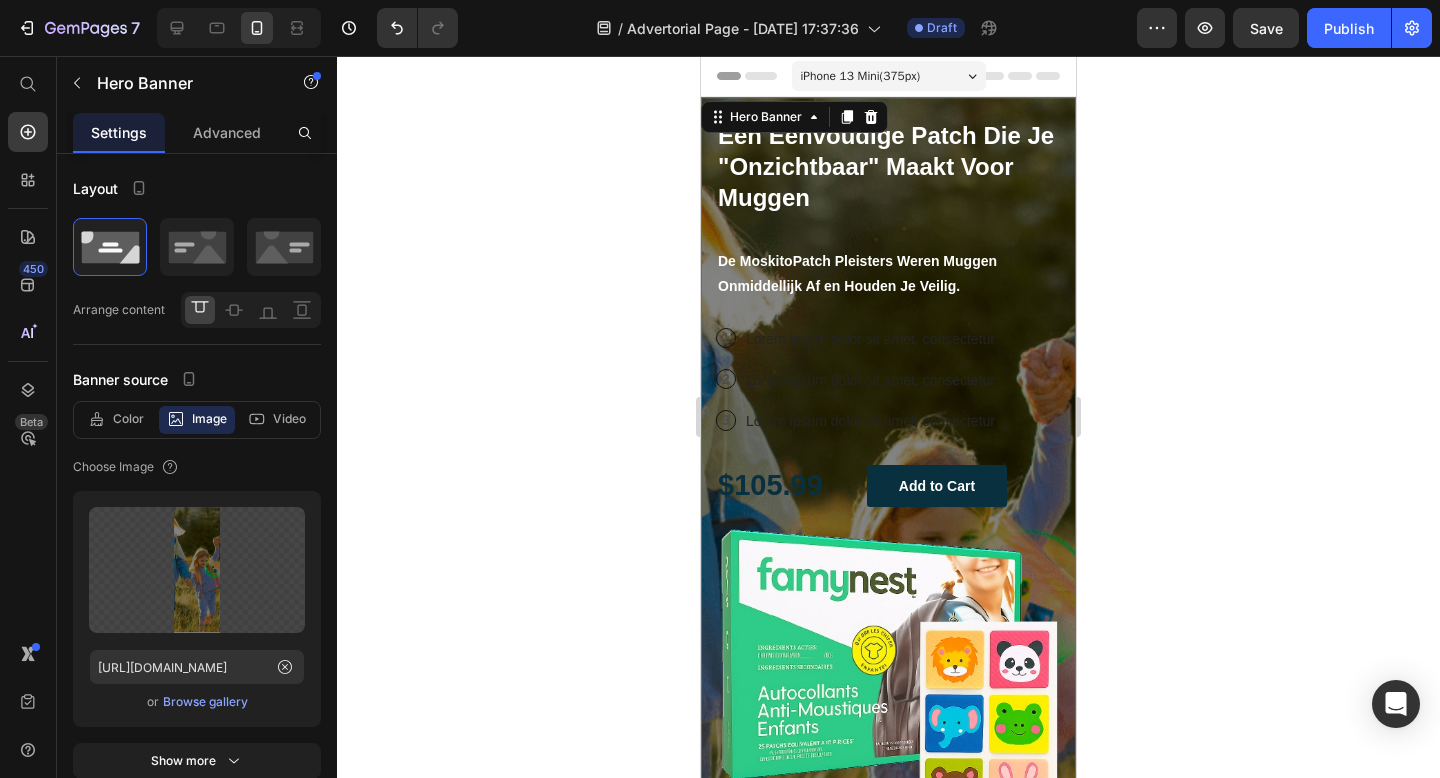 click on "Icon Icon Icon Icon Icon Icon List ⁠⁠⁠⁠⁠⁠⁠ Een Eenvoudige Patch Die Je "Onzichtbaar" Maakt Voor Muggen Heading De MoskitoPatch Pleisters Weren Muggen Onmiddellijk Af en [PERSON_NAME] Veilig. Text Block 1 Text Block Row Lorem ipsum dolor sit amet, consectetur Text Block Row 2 Text Block Row Lorem ipsum dolor sit amet, consectetur Text Block Row 3 Text Block Row Lorem ipsum dolor sit amet, consectetur Text Block Row $105.99 Text Block Add to Cart Button Row" at bounding box center (888, 312) 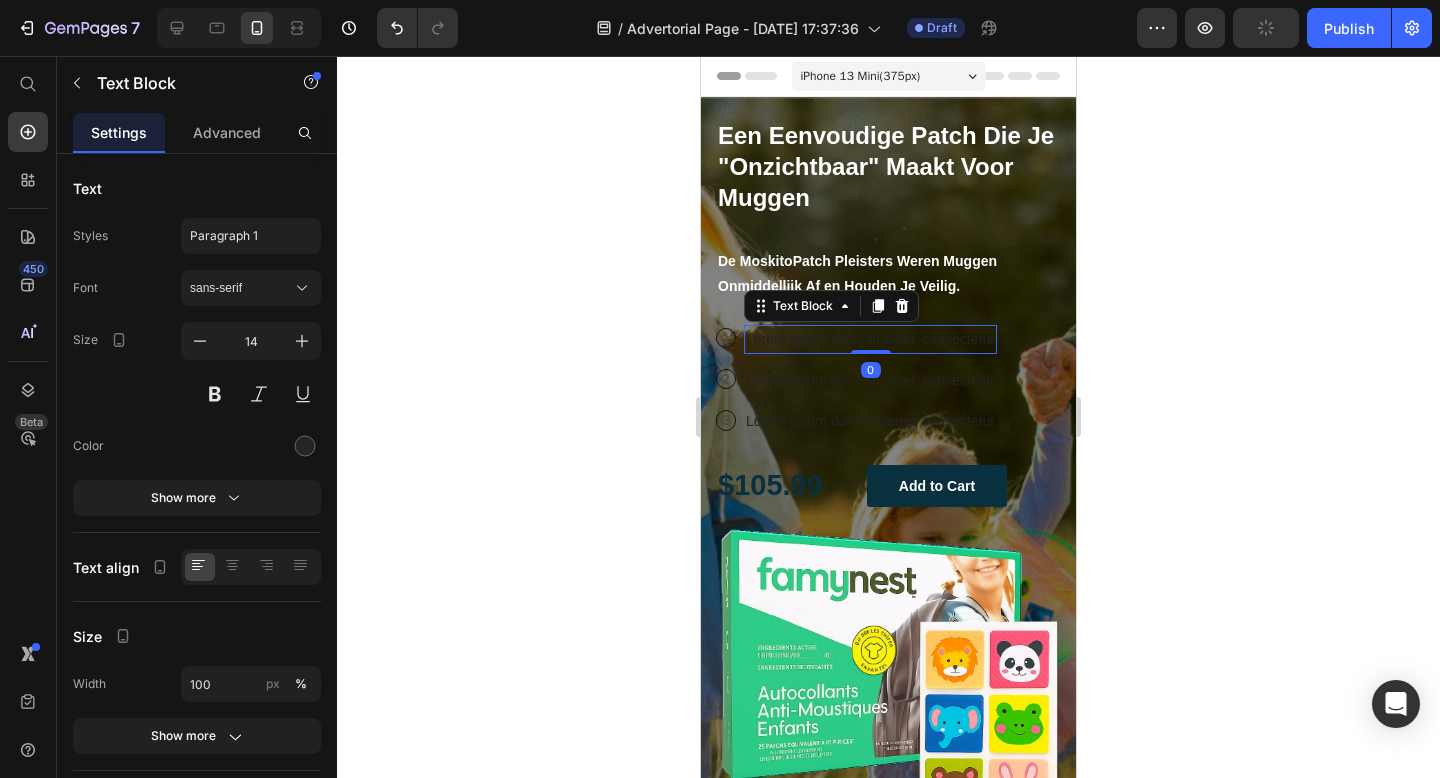 click on "Lorem ipsum dolor sit amet, consectetur" at bounding box center (870, 339) 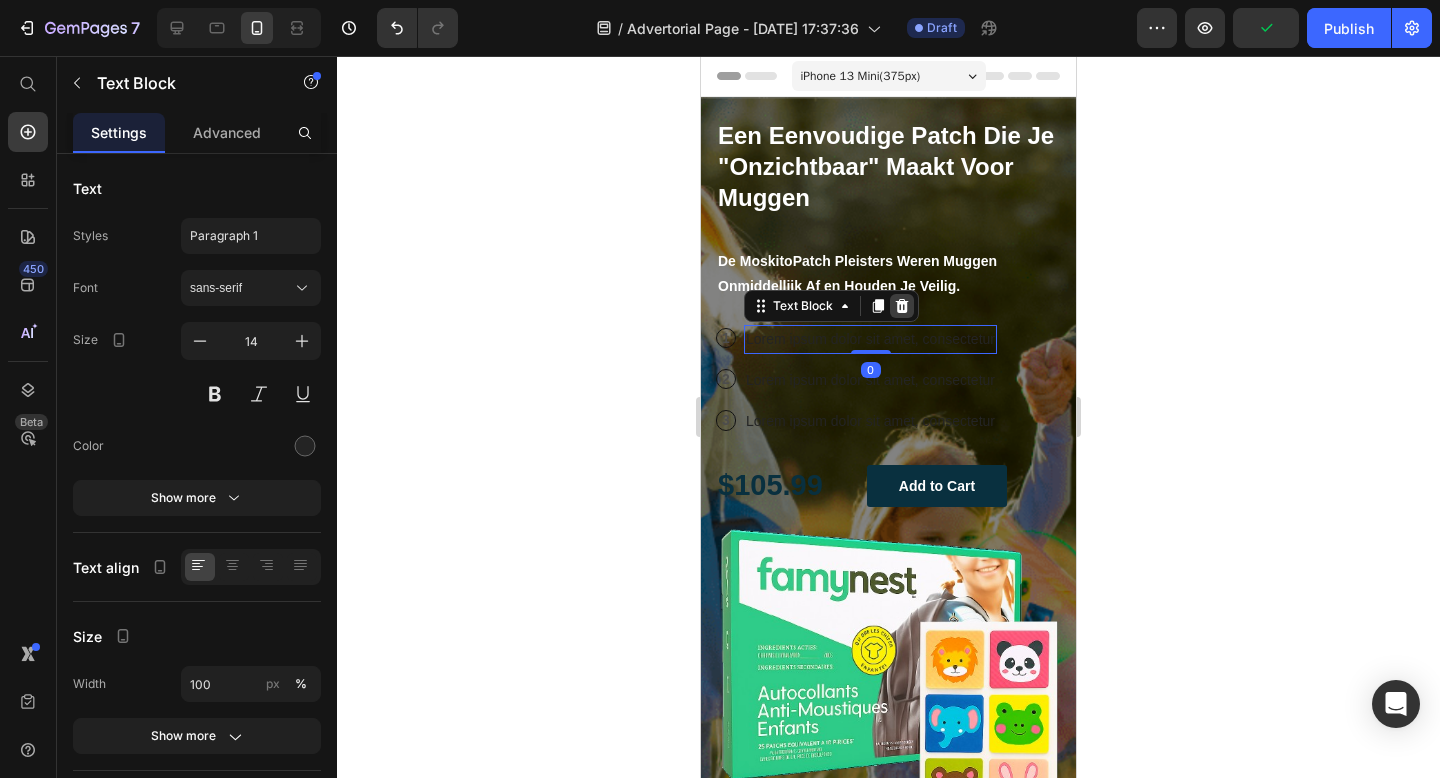 click 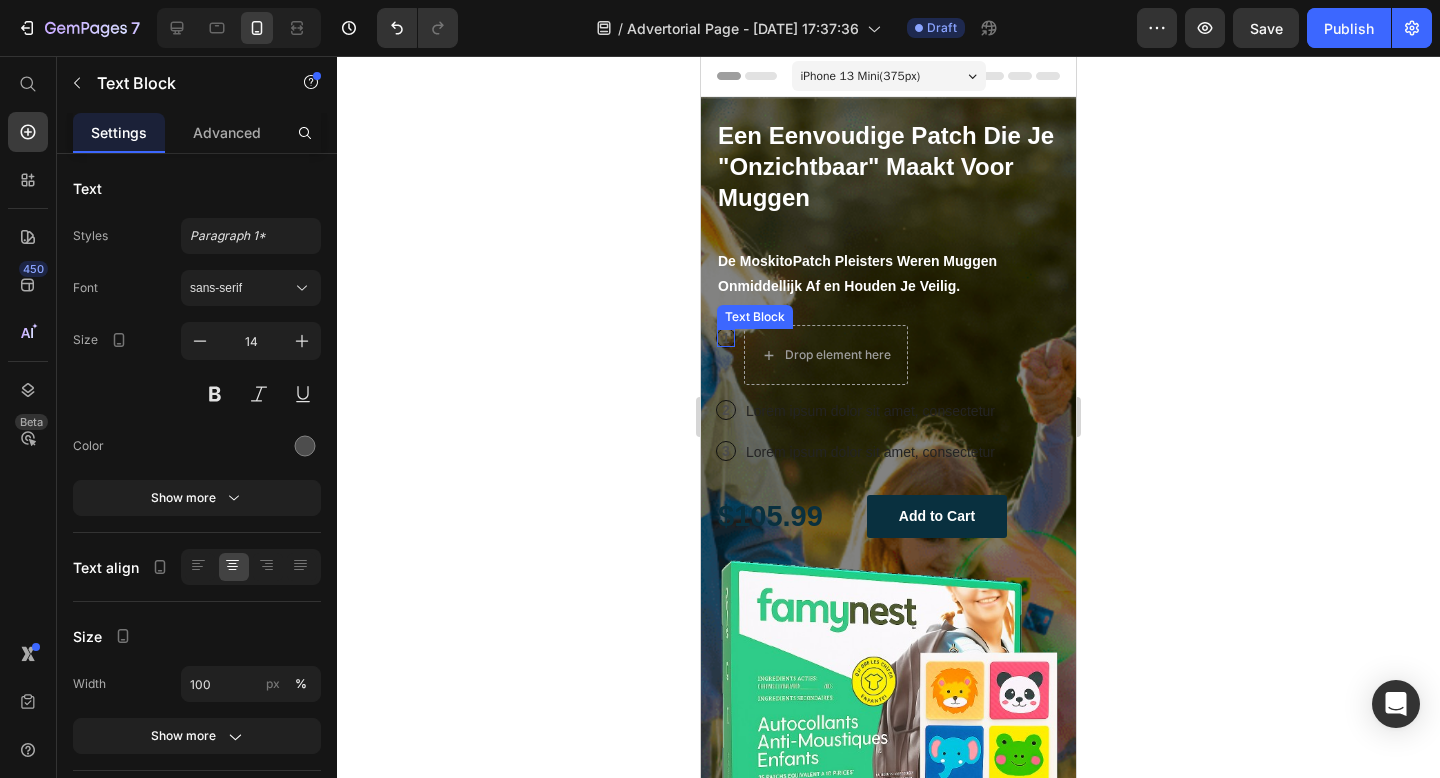 click on "1" at bounding box center (726, 338) 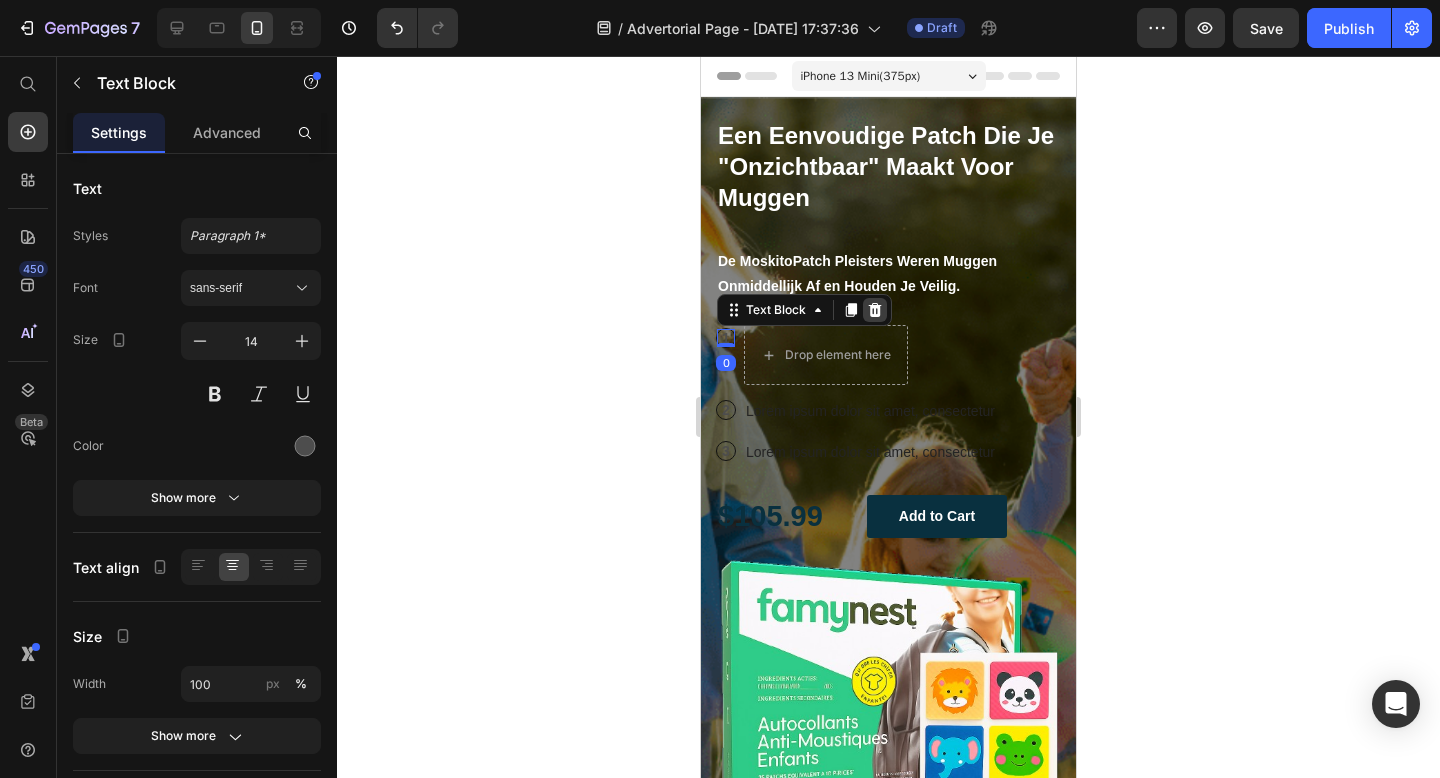 click 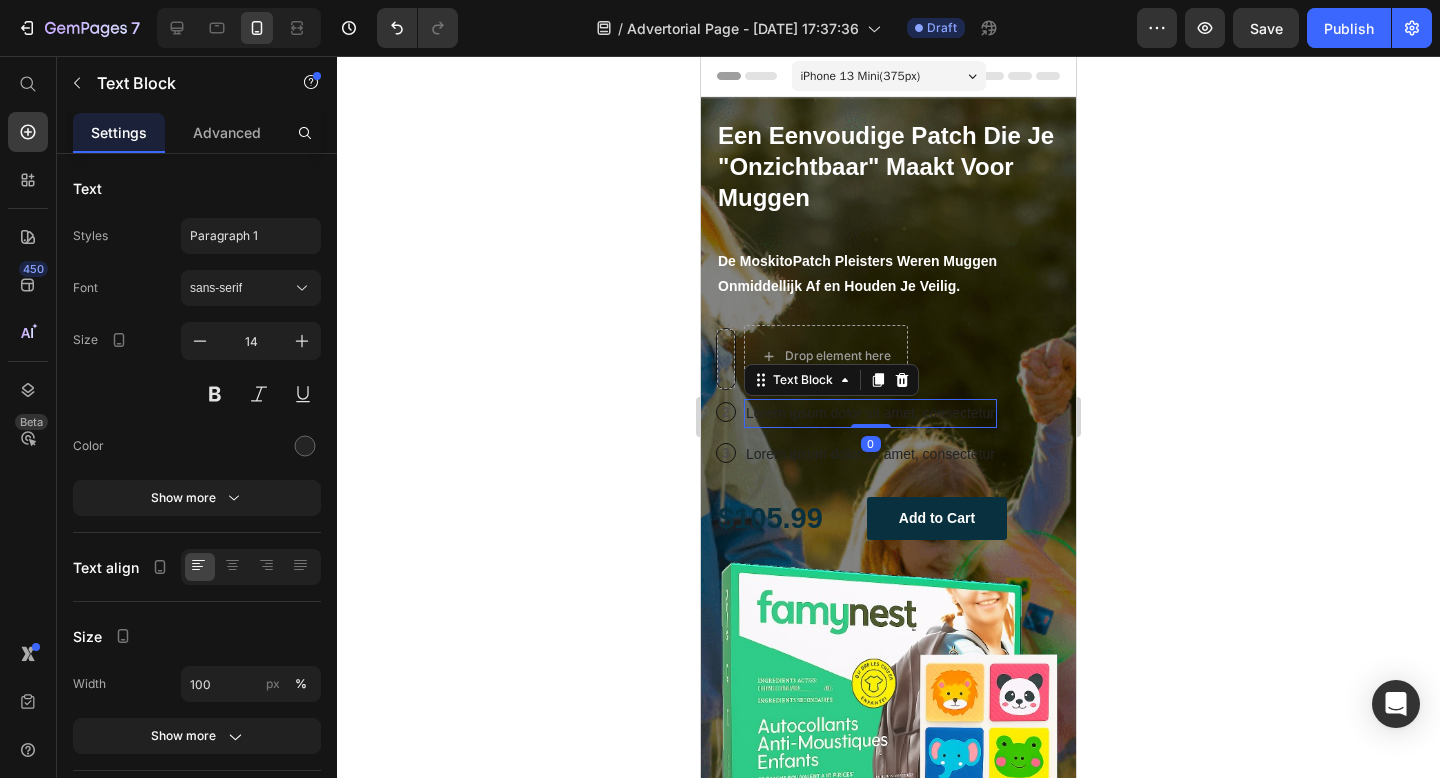 click on "Lorem ipsum dolor sit amet, consectetur" at bounding box center [870, 413] 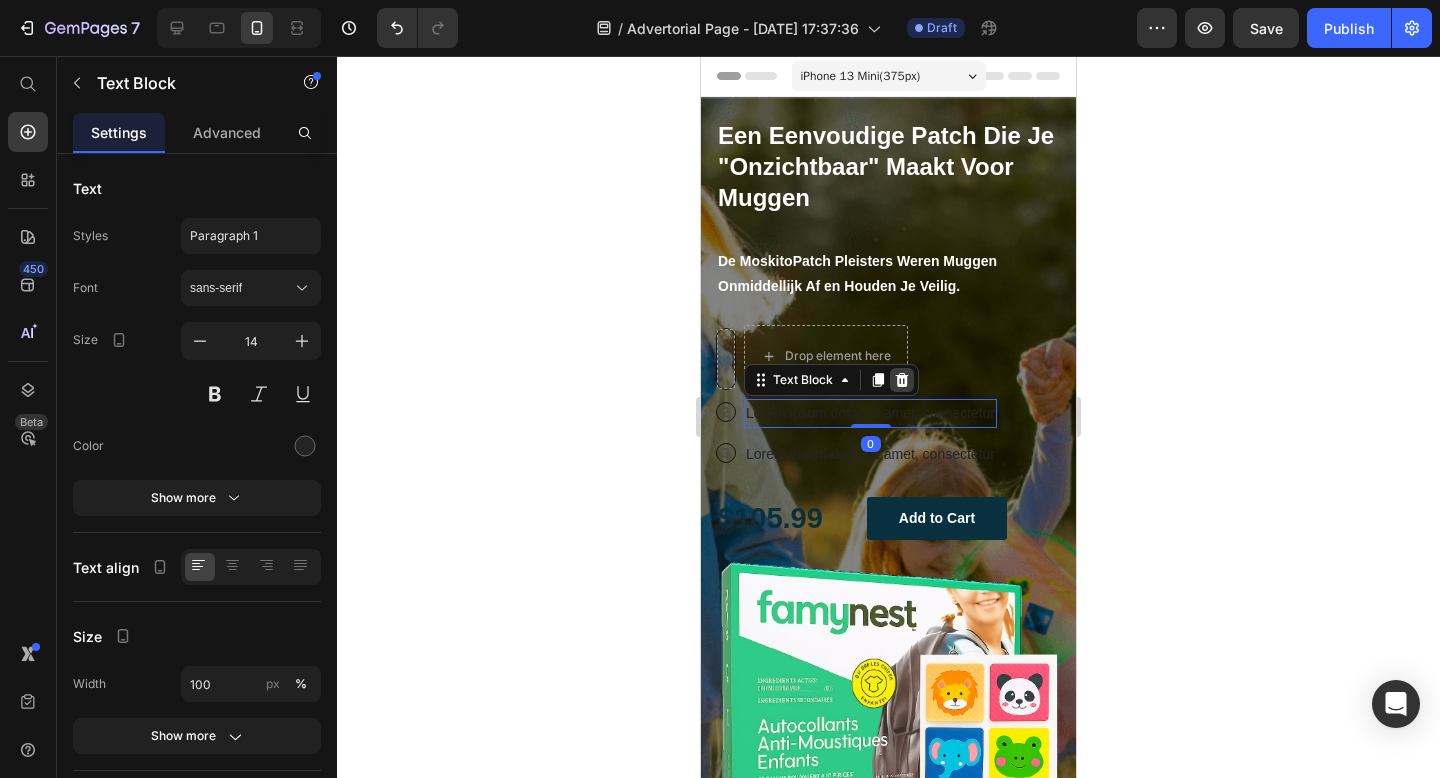 click 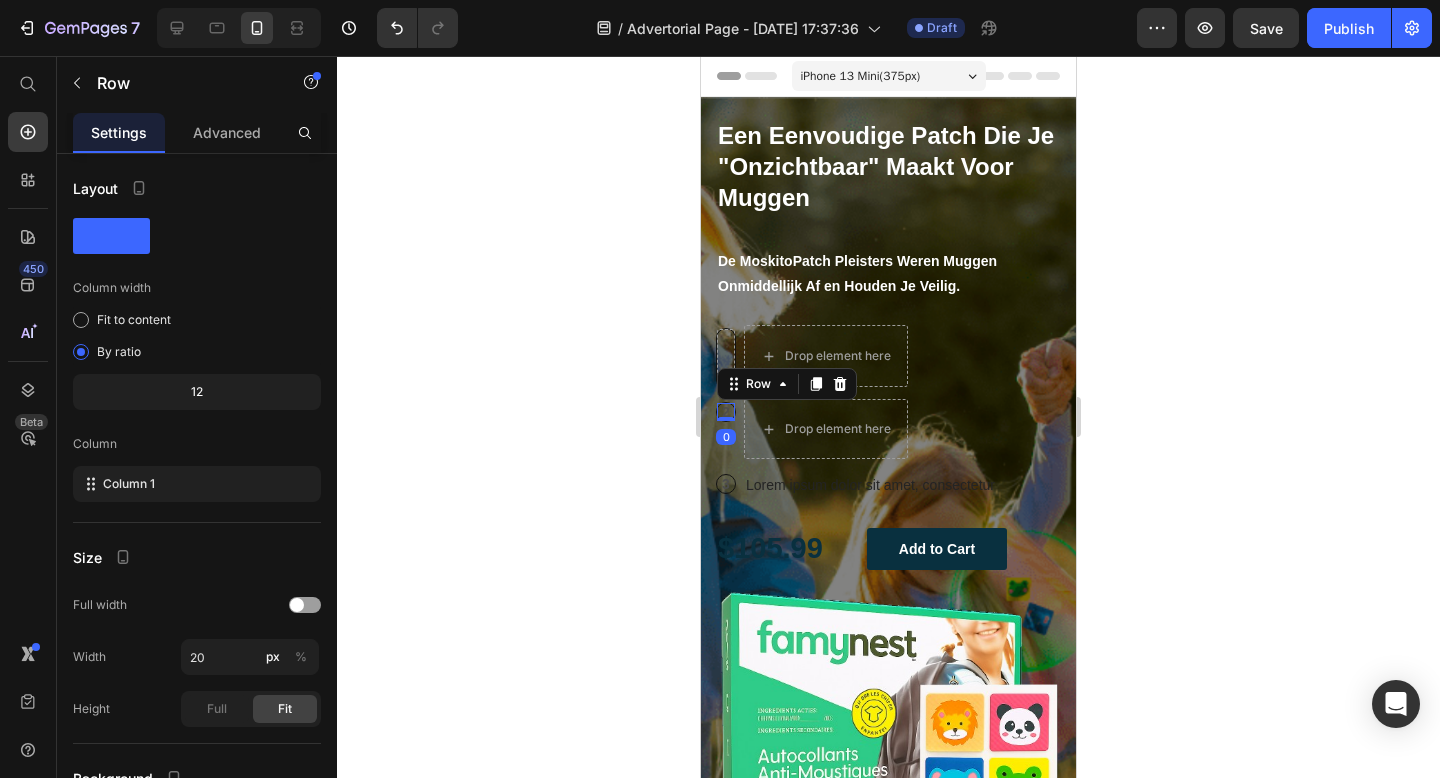 click on "2 Text Block Row   0" at bounding box center (726, 412) 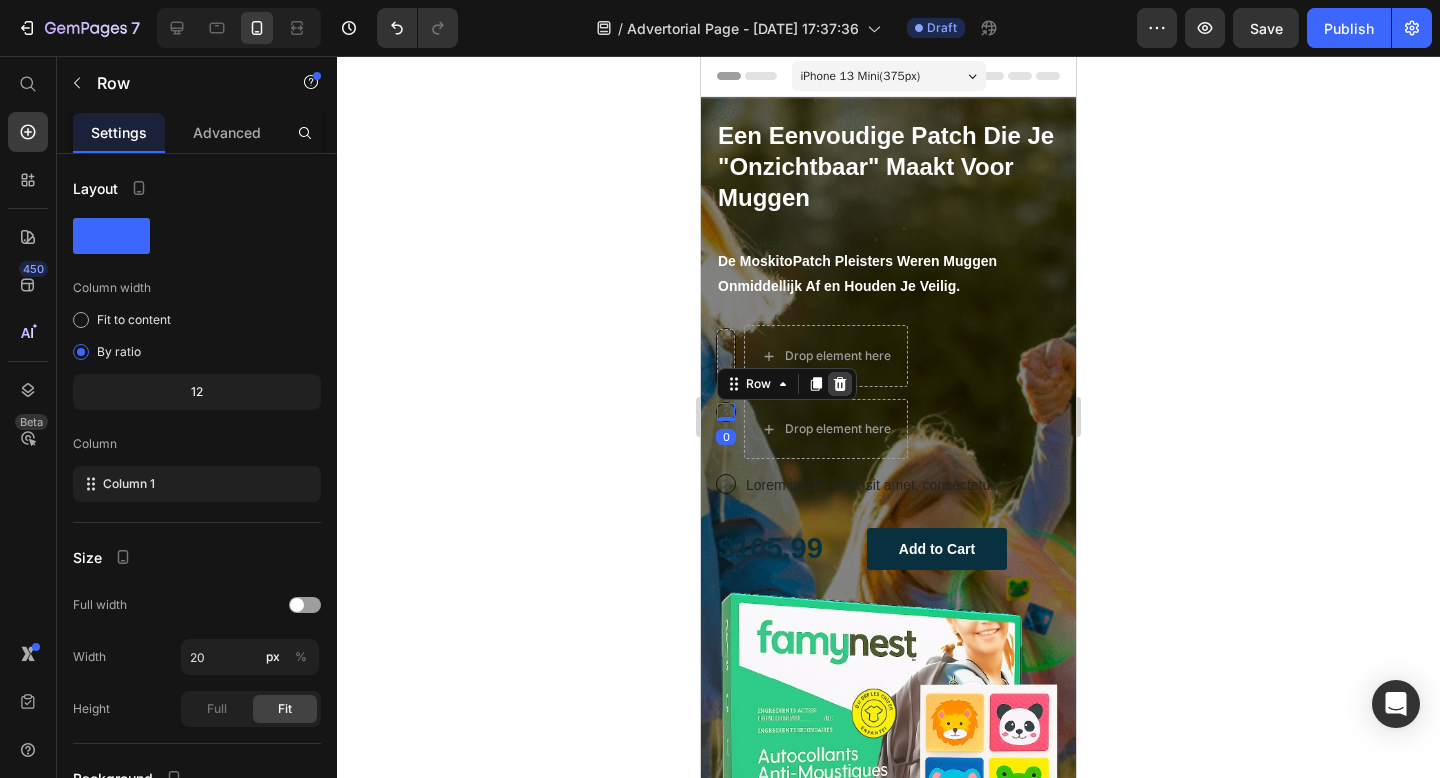 click 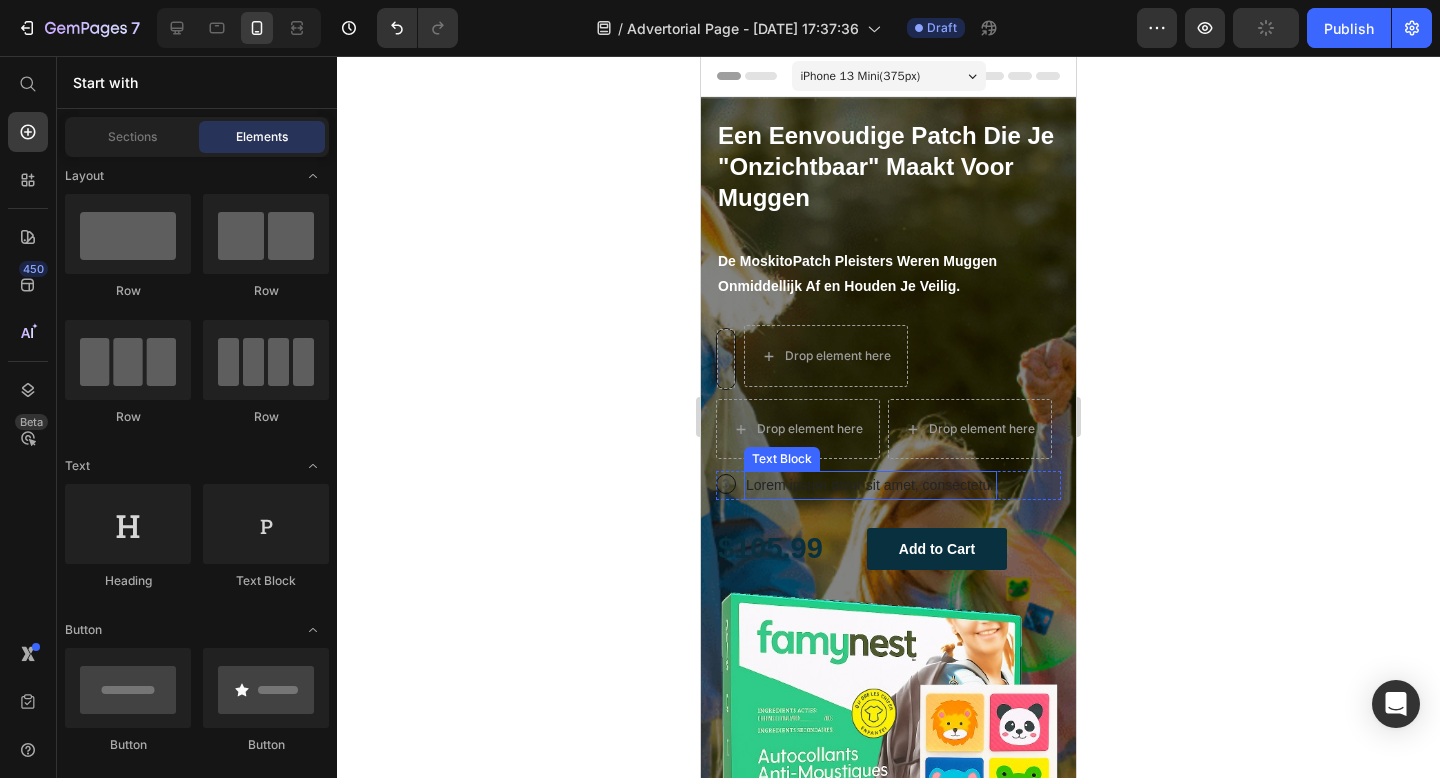 click on "Lorem ipsum dolor sit amet, consectetur" at bounding box center (870, 485) 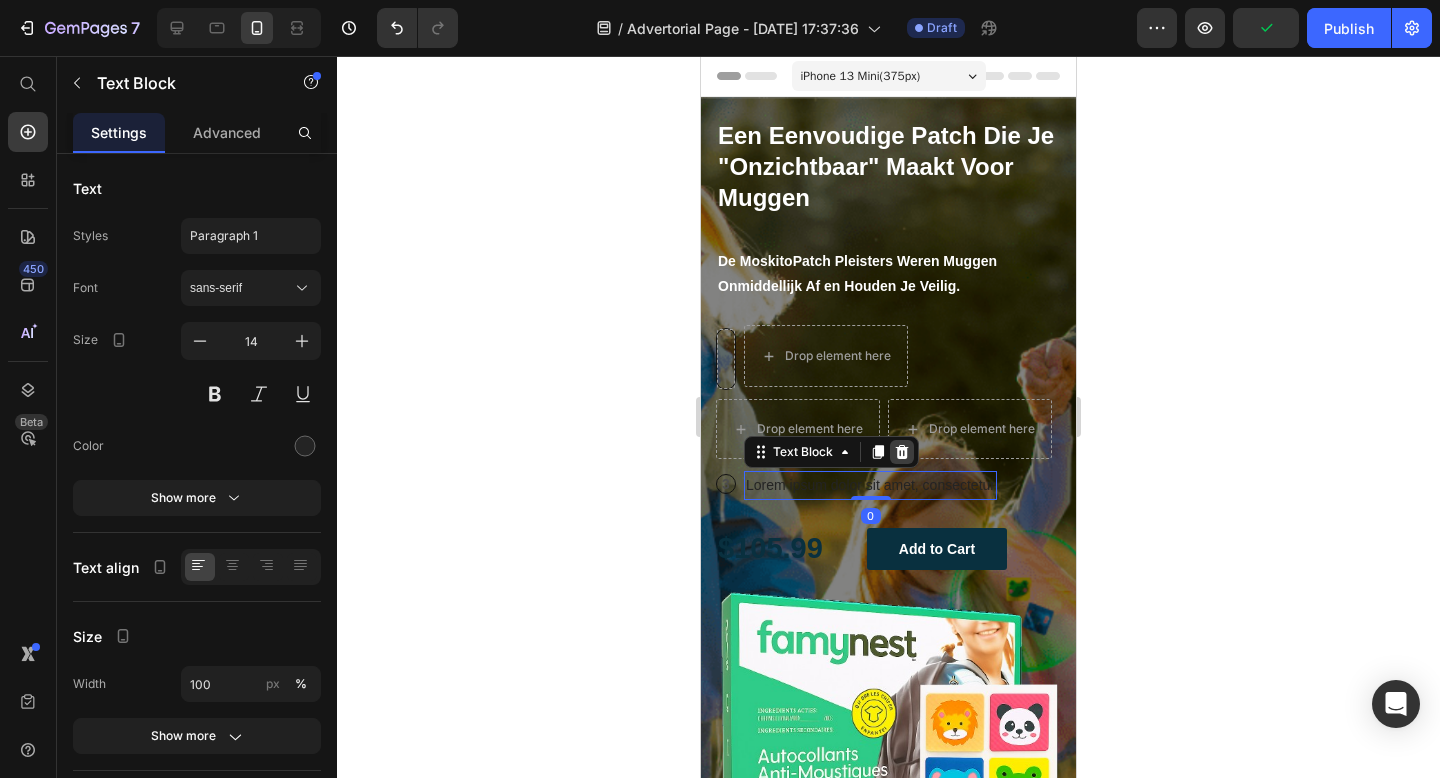 click 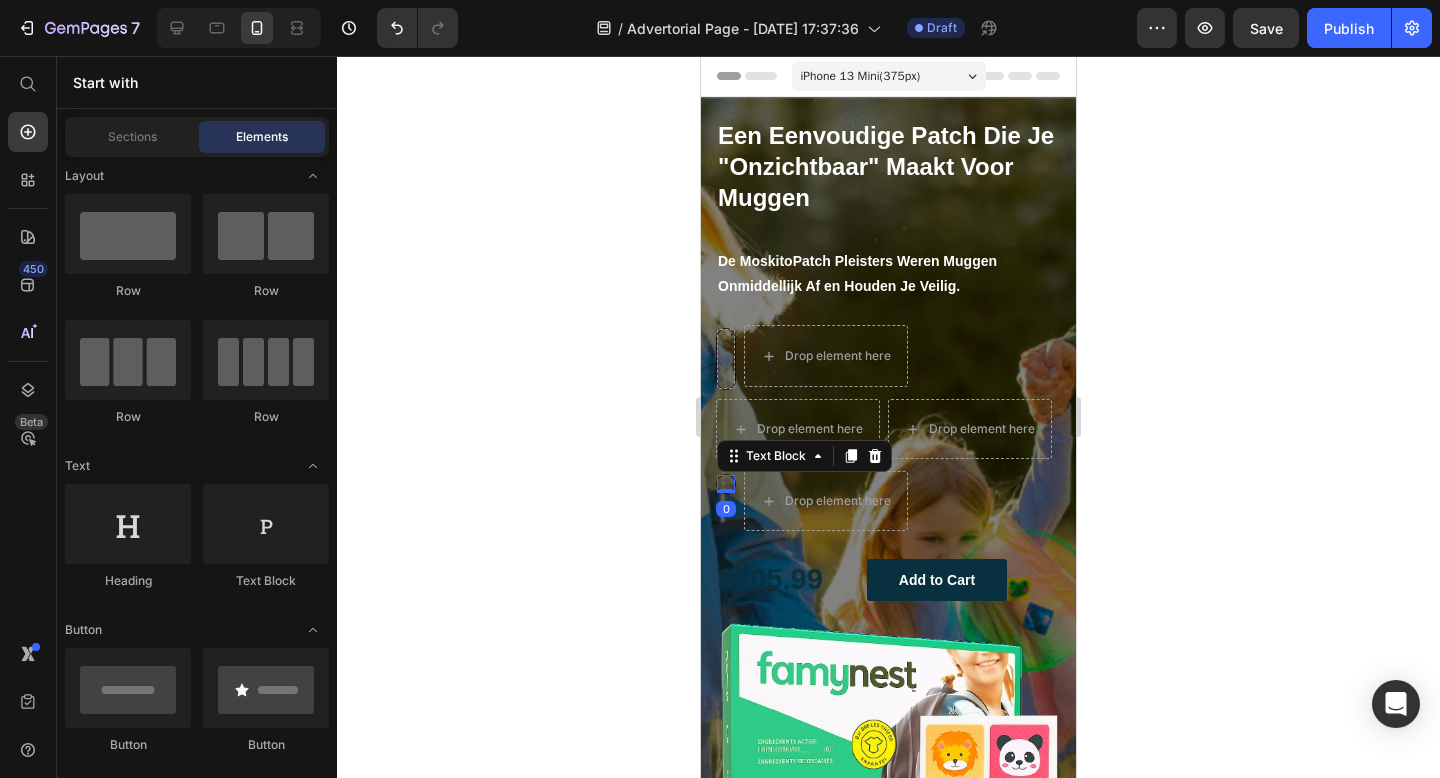 click on "3 Text Block   0" at bounding box center (726, 484) 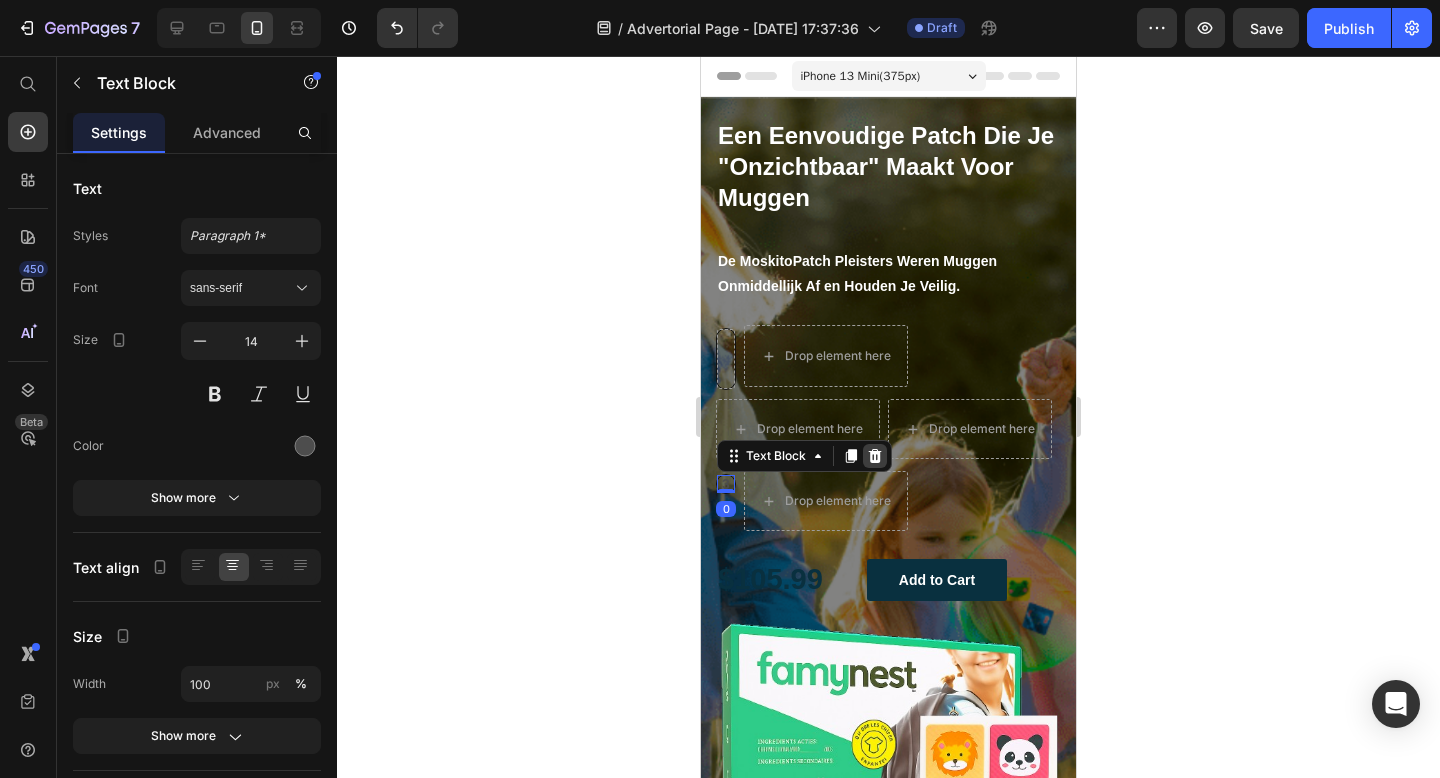 click 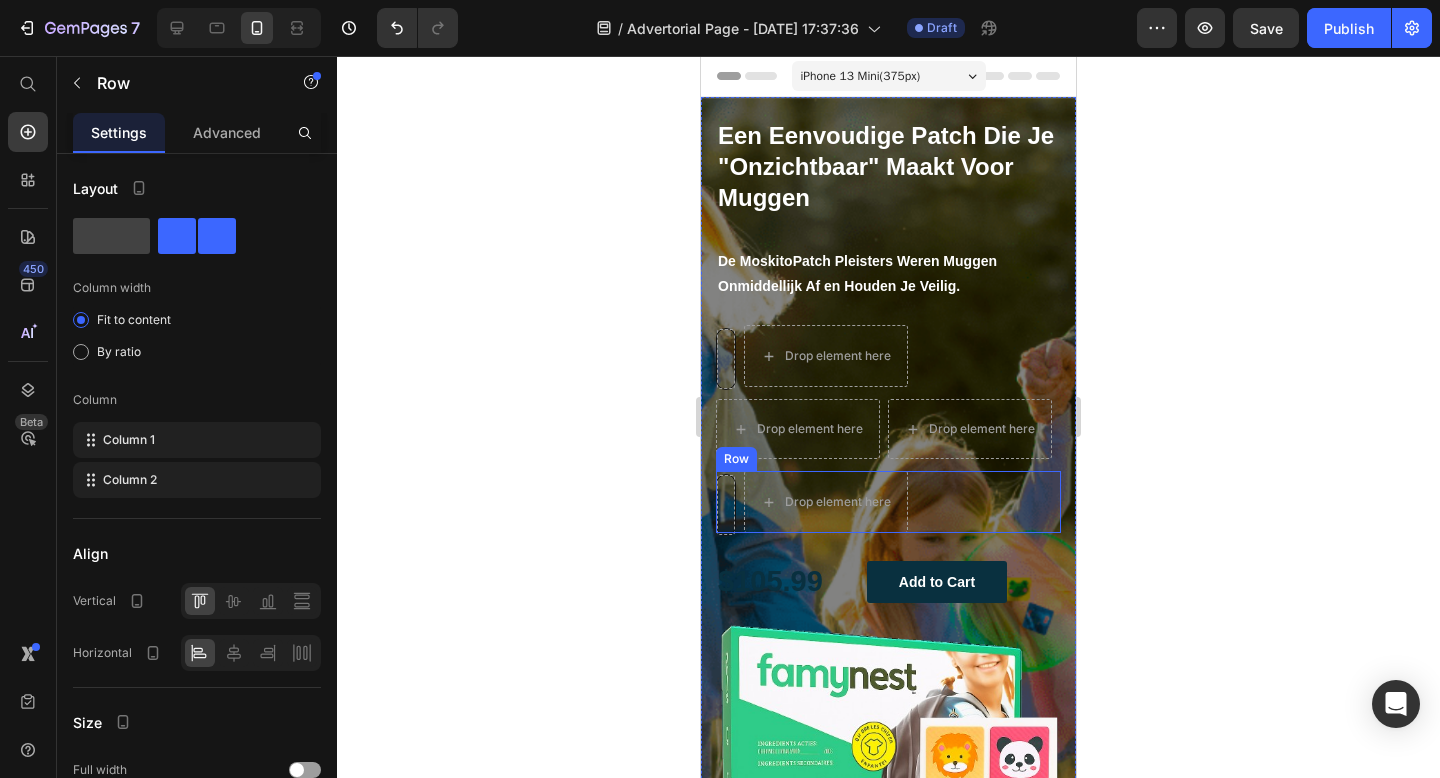 click on "Row
Drop element here Row" at bounding box center [888, 502] 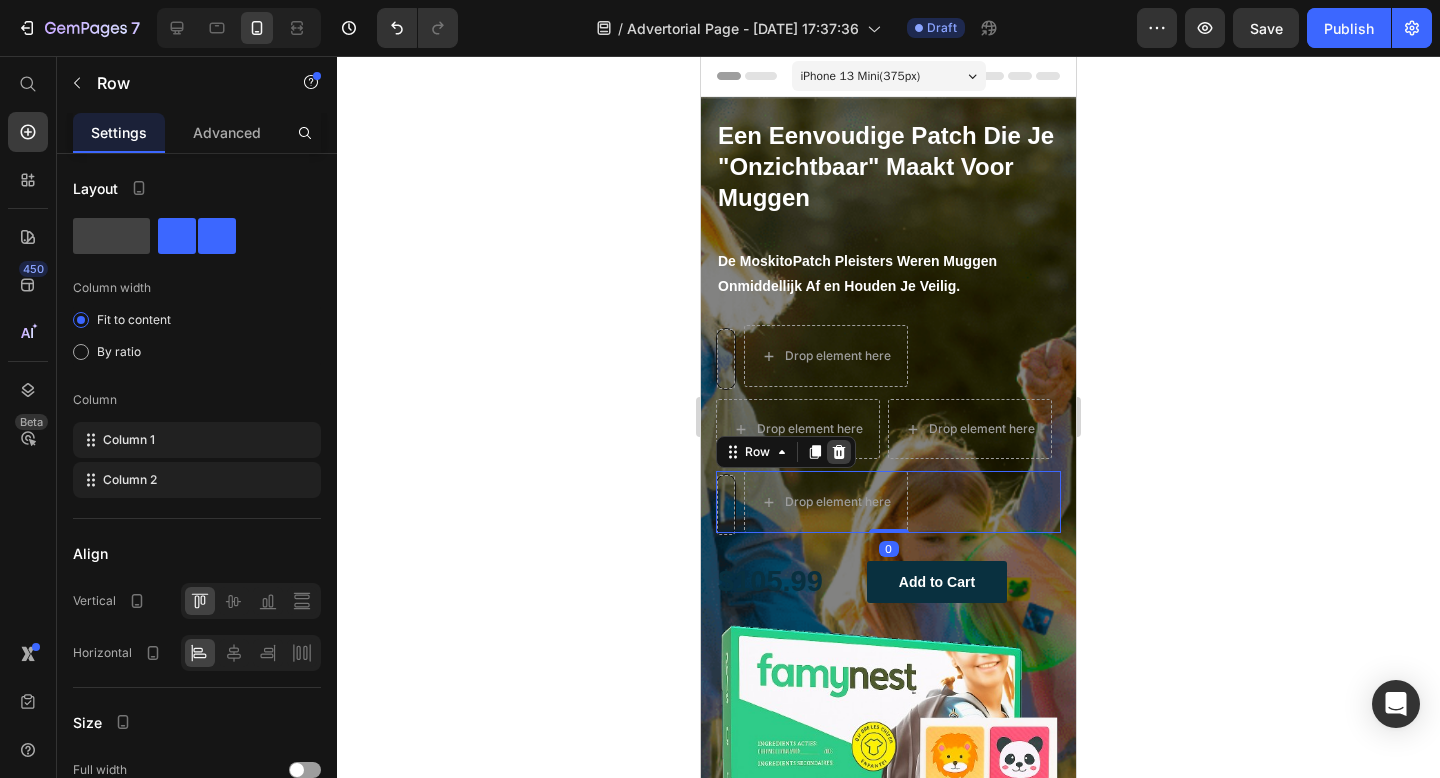 click 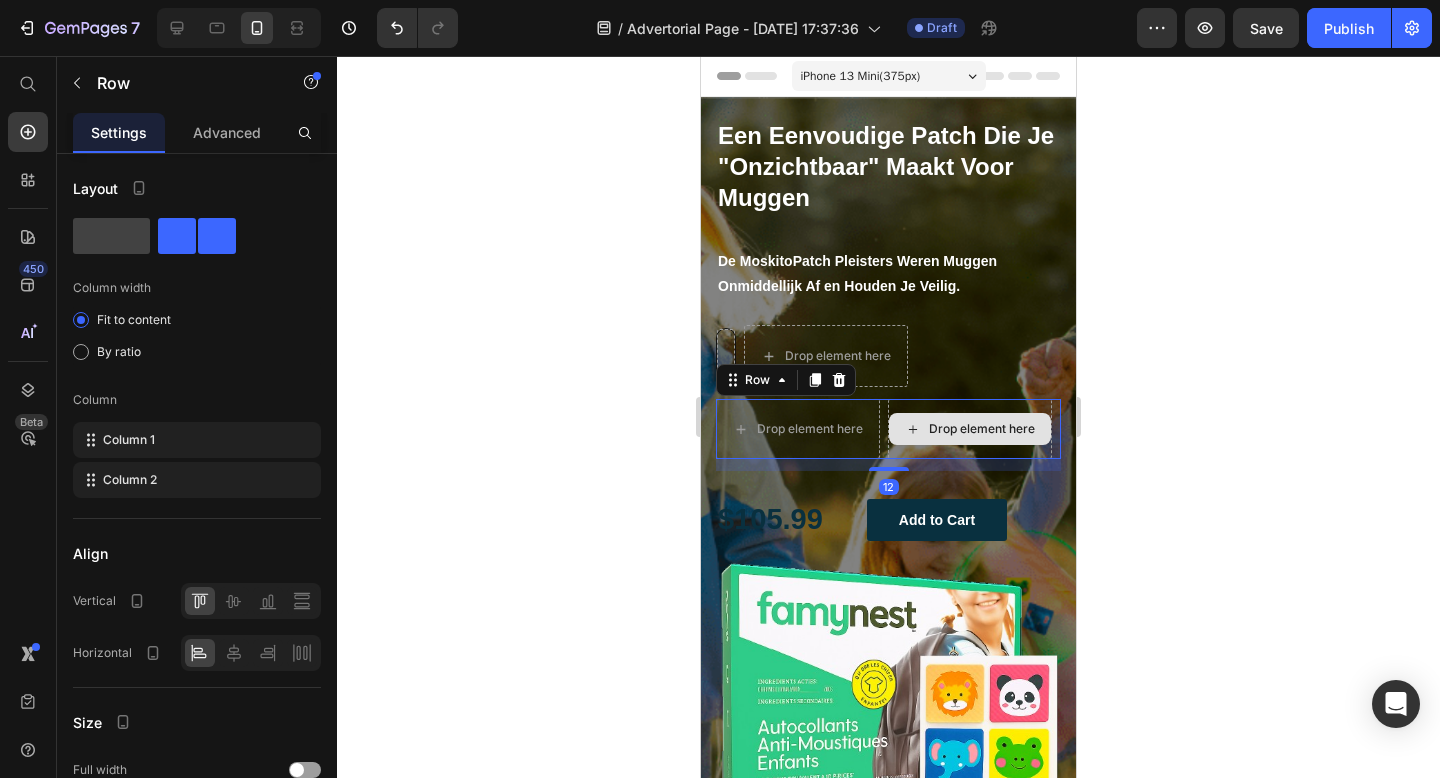 click on "Drop element here" at bounding box center (970, 429) 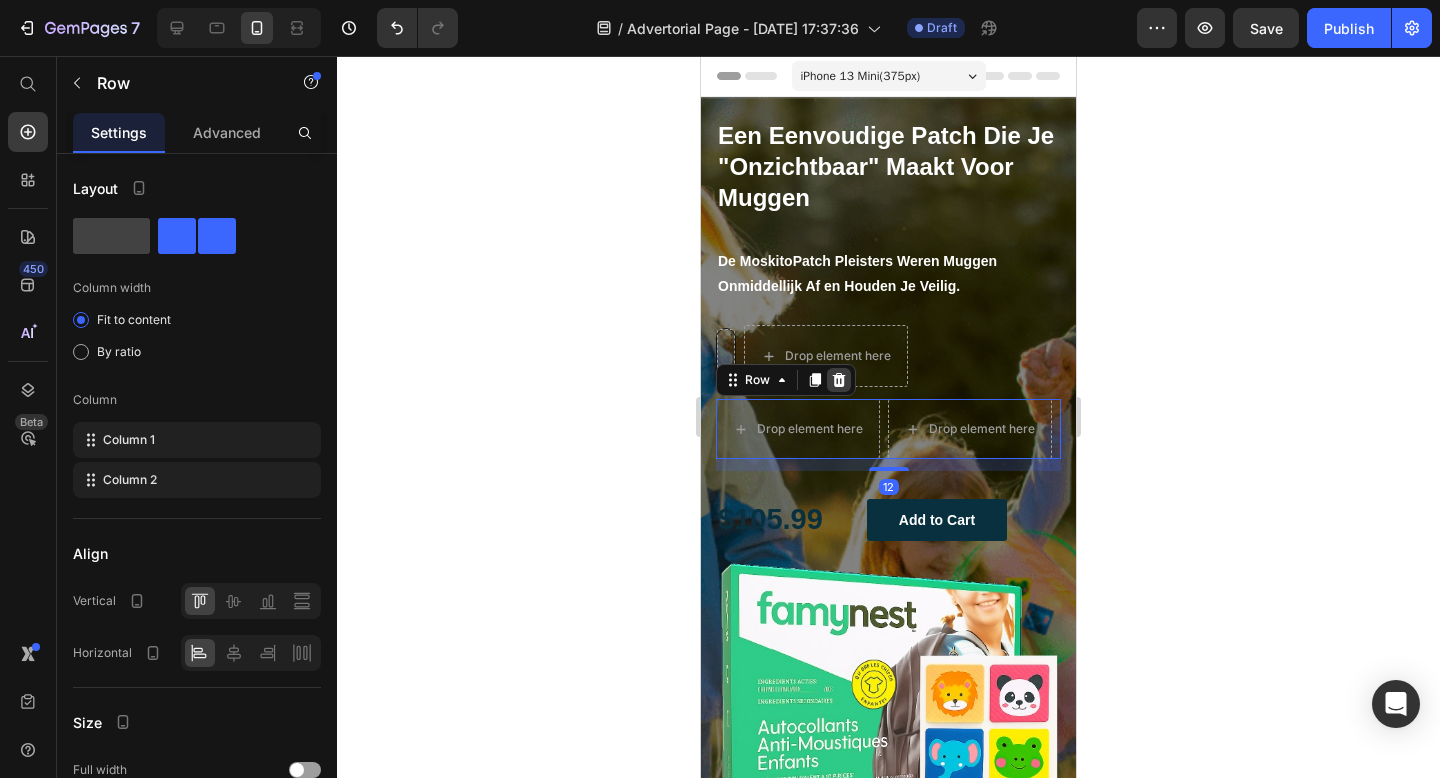 click 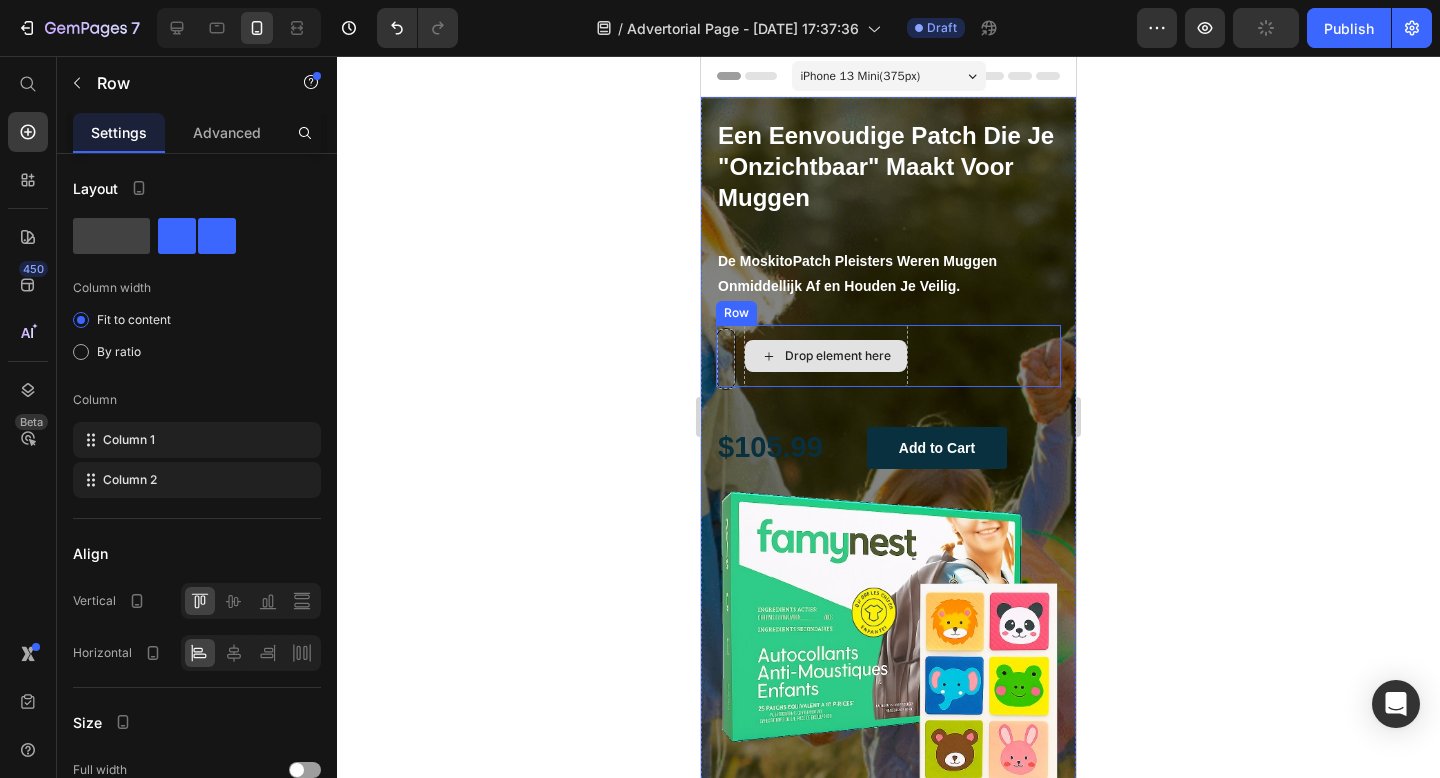 click on "Drop element here" at bounding box center [826, 356] 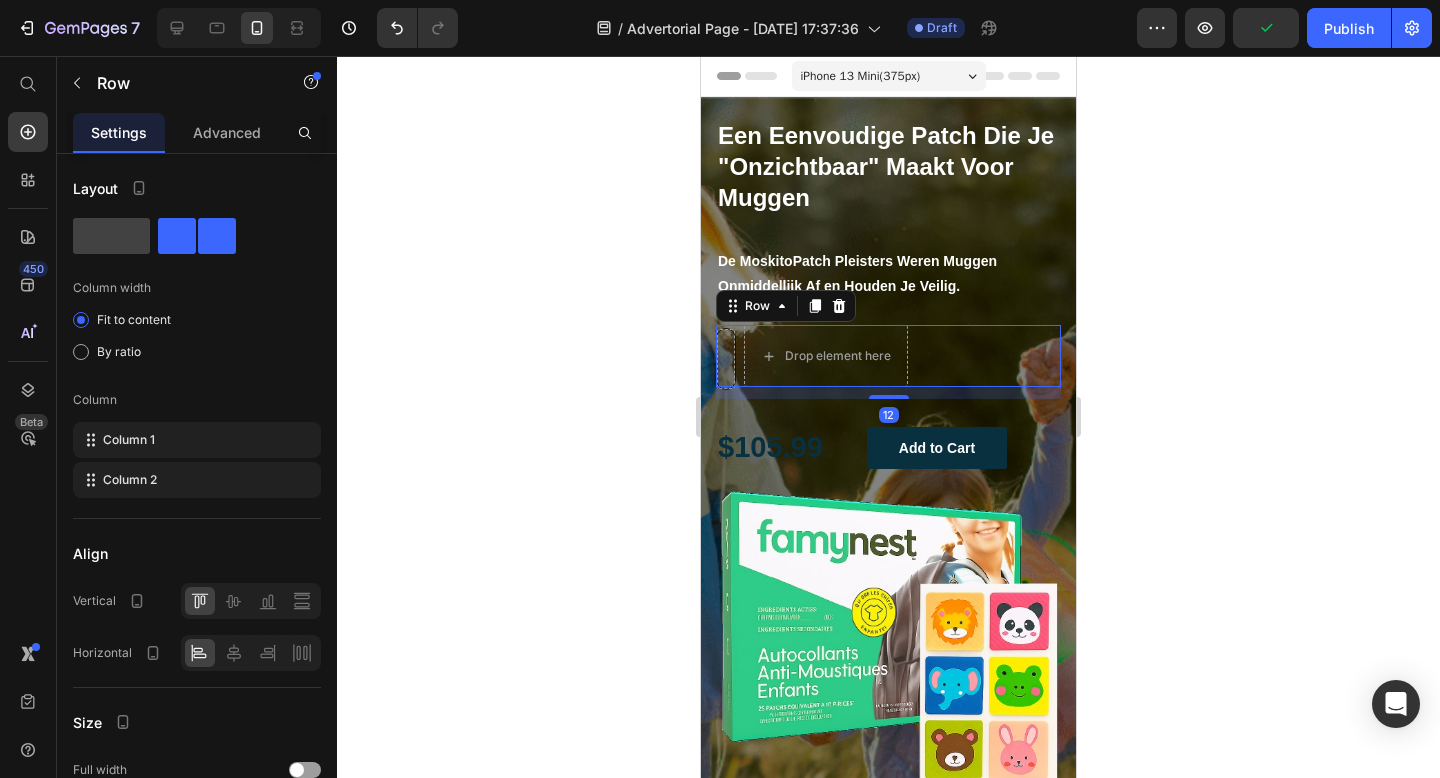 click 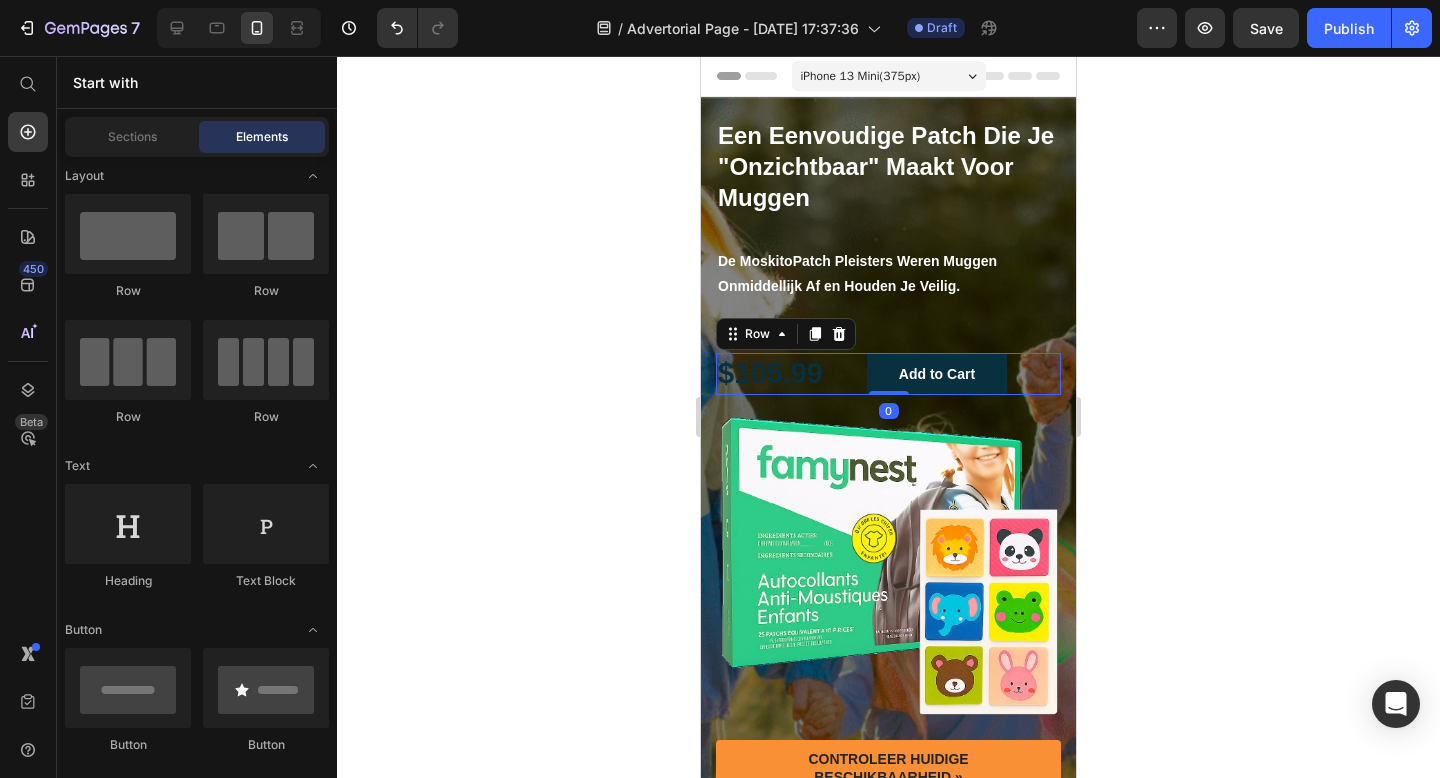 click on "$105.99 Text Block Add to Cart Button Row   0" at bounding box center (888, 374) 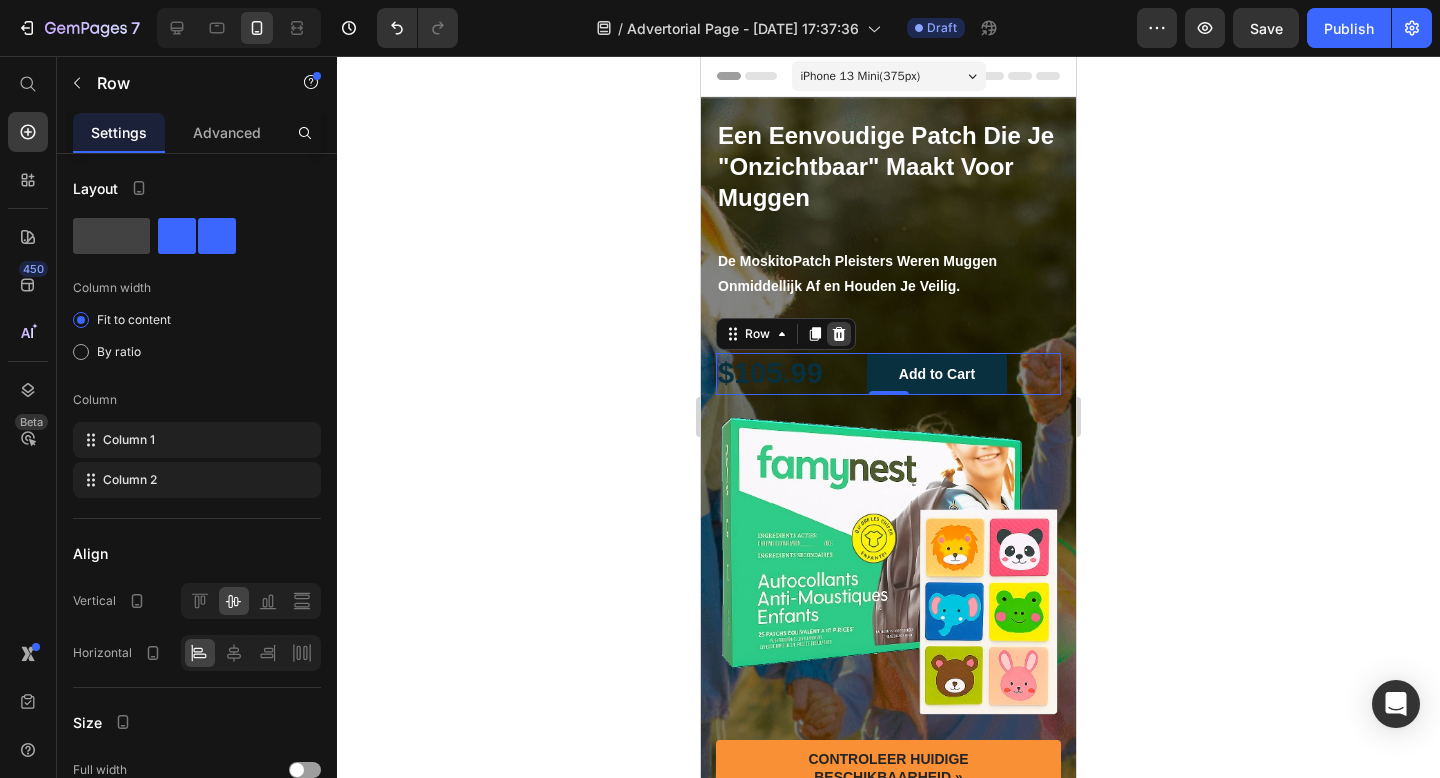 click 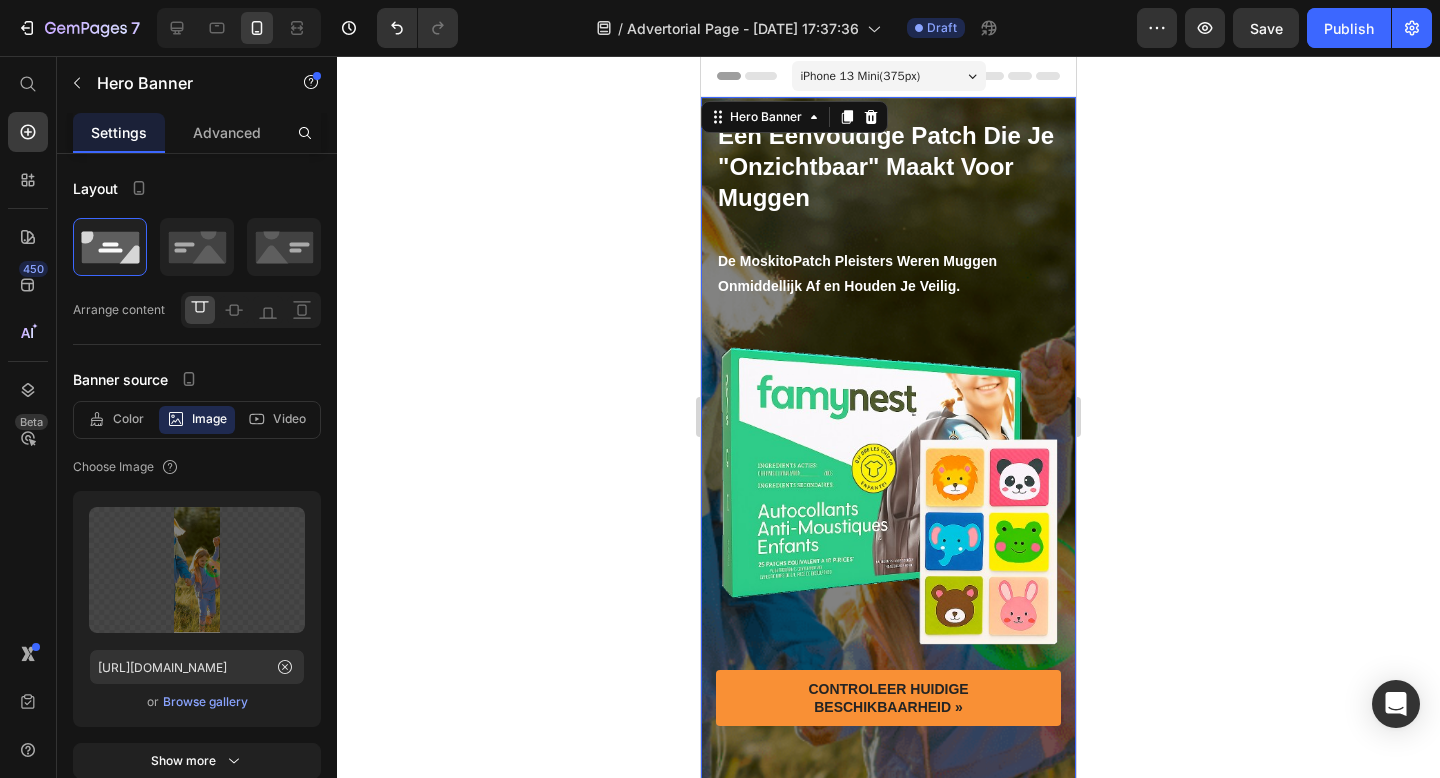 click on "Icon Icon Icon Icon Icon Icon List ⁠⁠⁠⁠⁠⁠⁠ Een Eenvoudige Patch Die Je "Onzichtbaar" Maakt Voor Muggen Heading De MoskitoPatch Pleisters Weren Muggen Onmiddellijk Af en [PERSON_NAME] Veilig. Text Block" at bounding box center (888, 221) 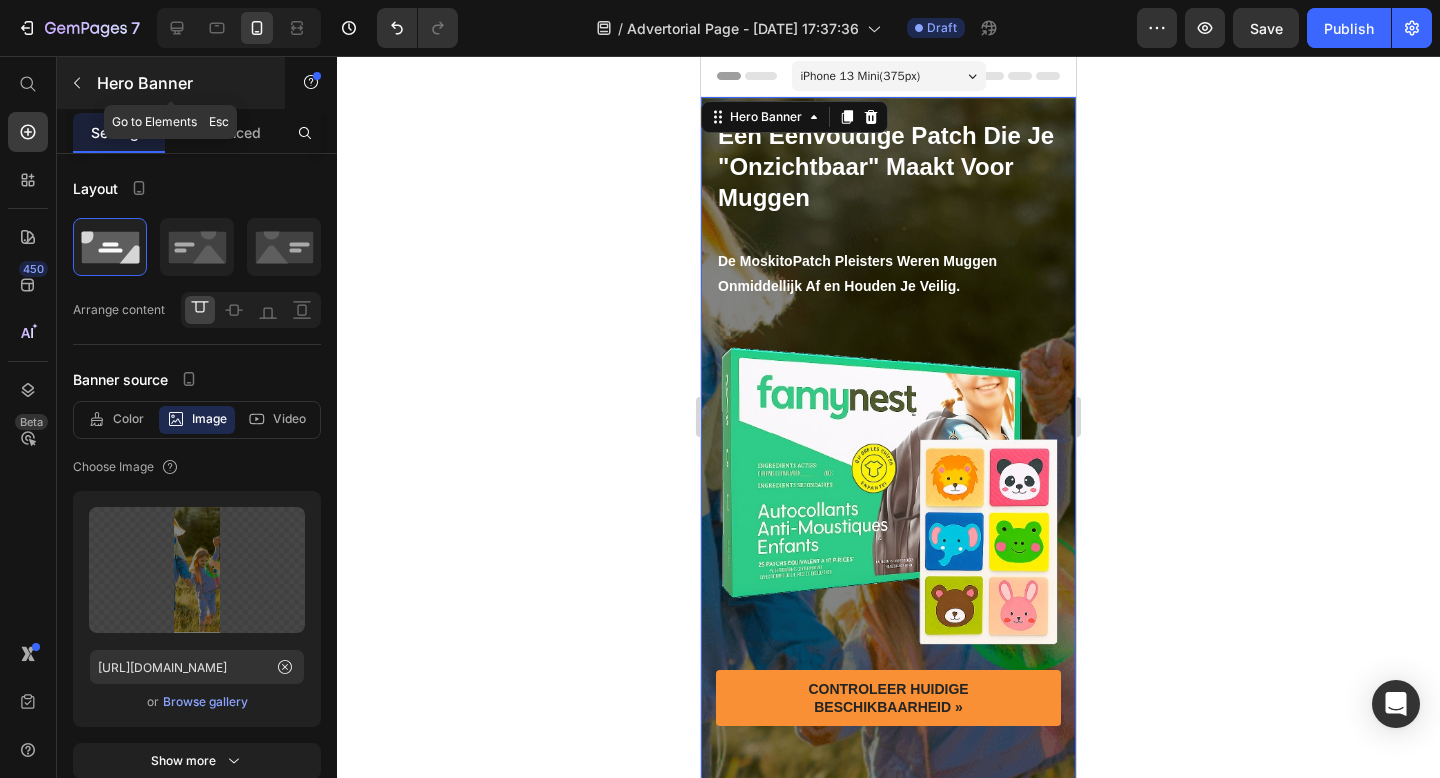 click 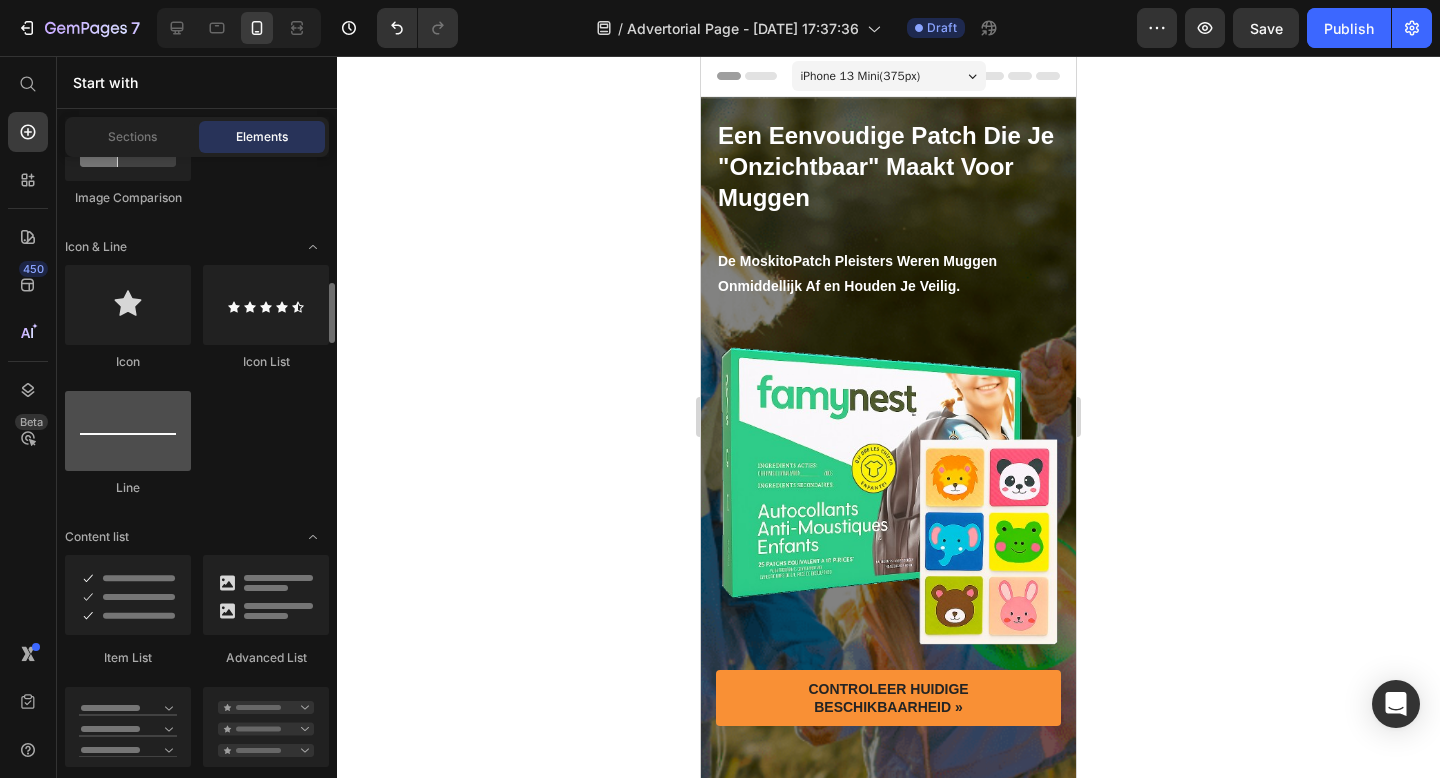 scroll, scrollTop: 1382, scrollLeft: 0, axis: vertical 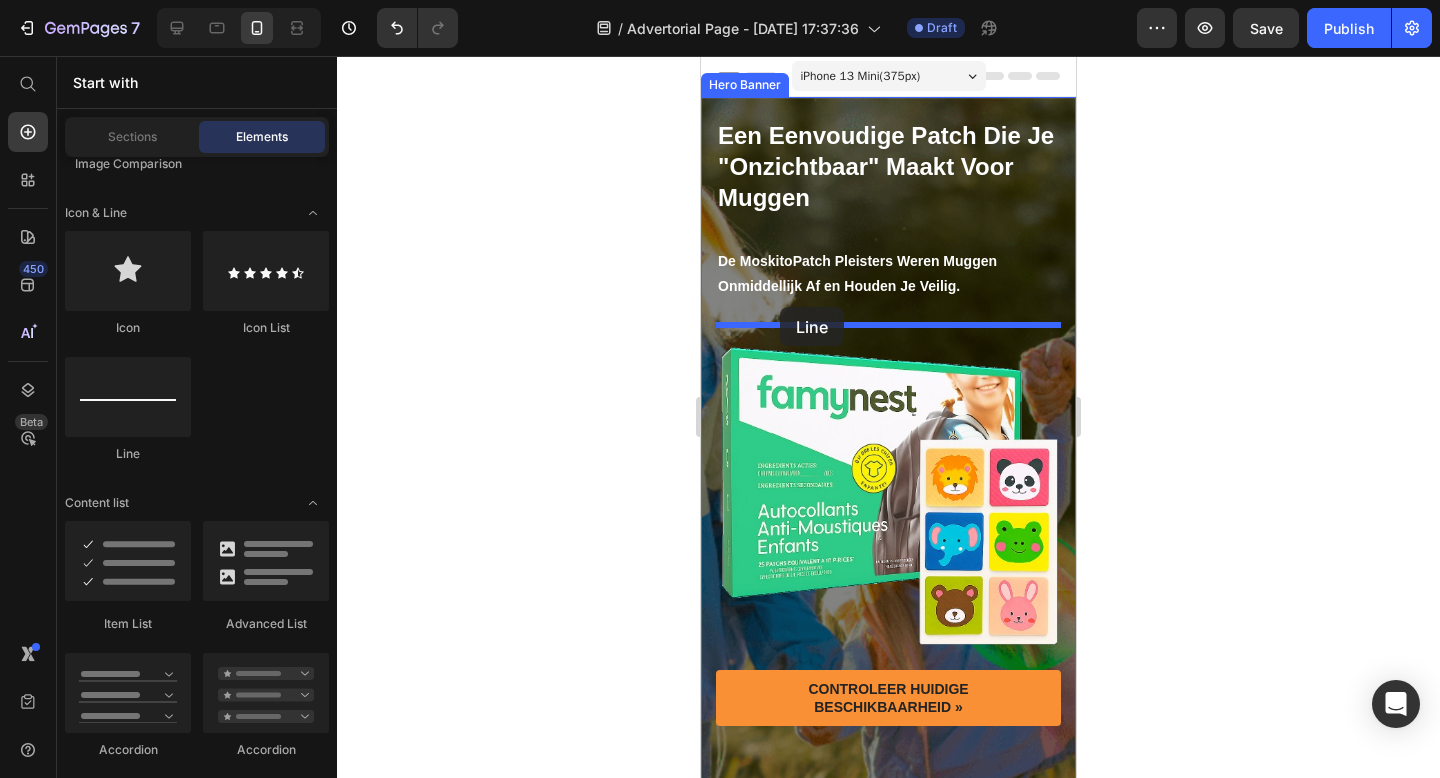 drag, startPoint x: 840, startPoint y: 457, endPoint x: 780, endPoint y: 307, distance: 161.55495 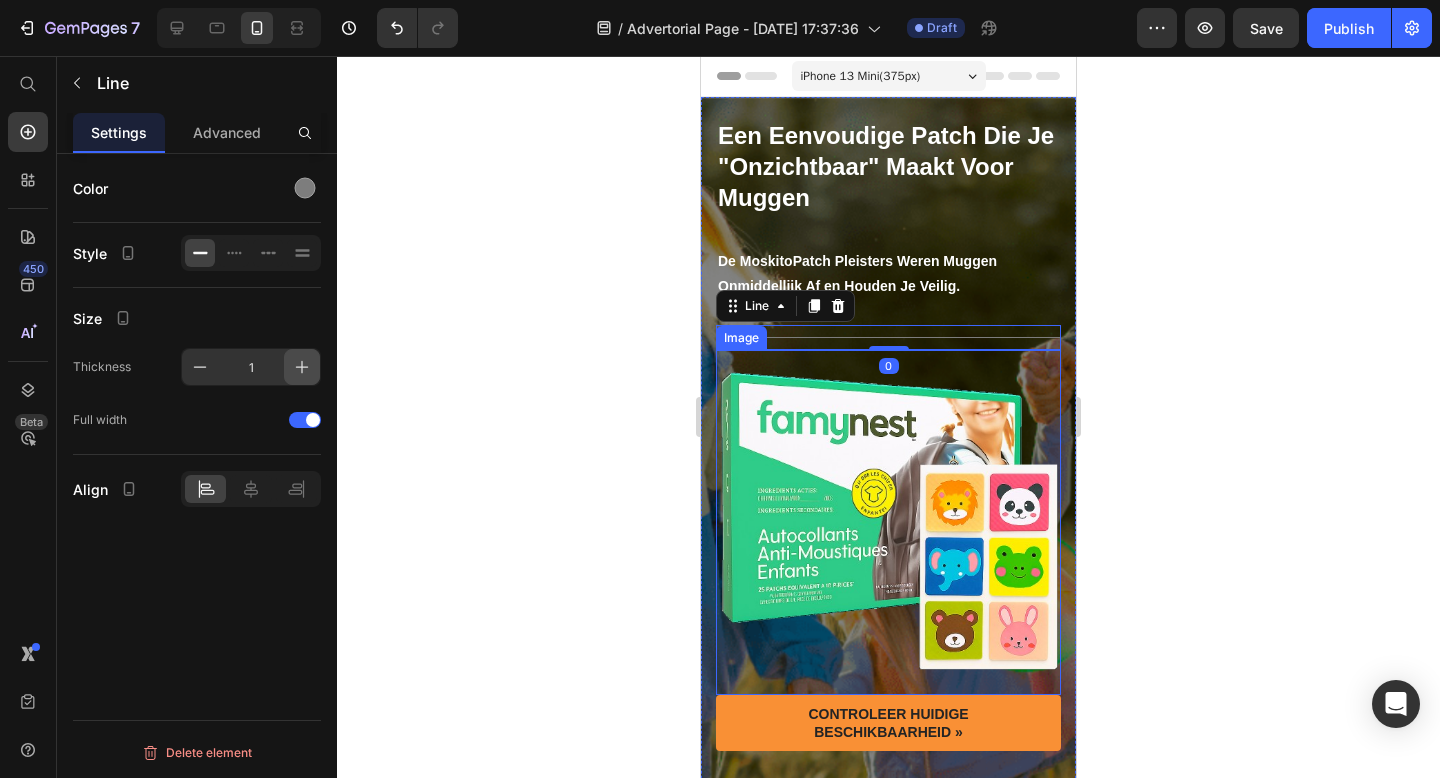 click 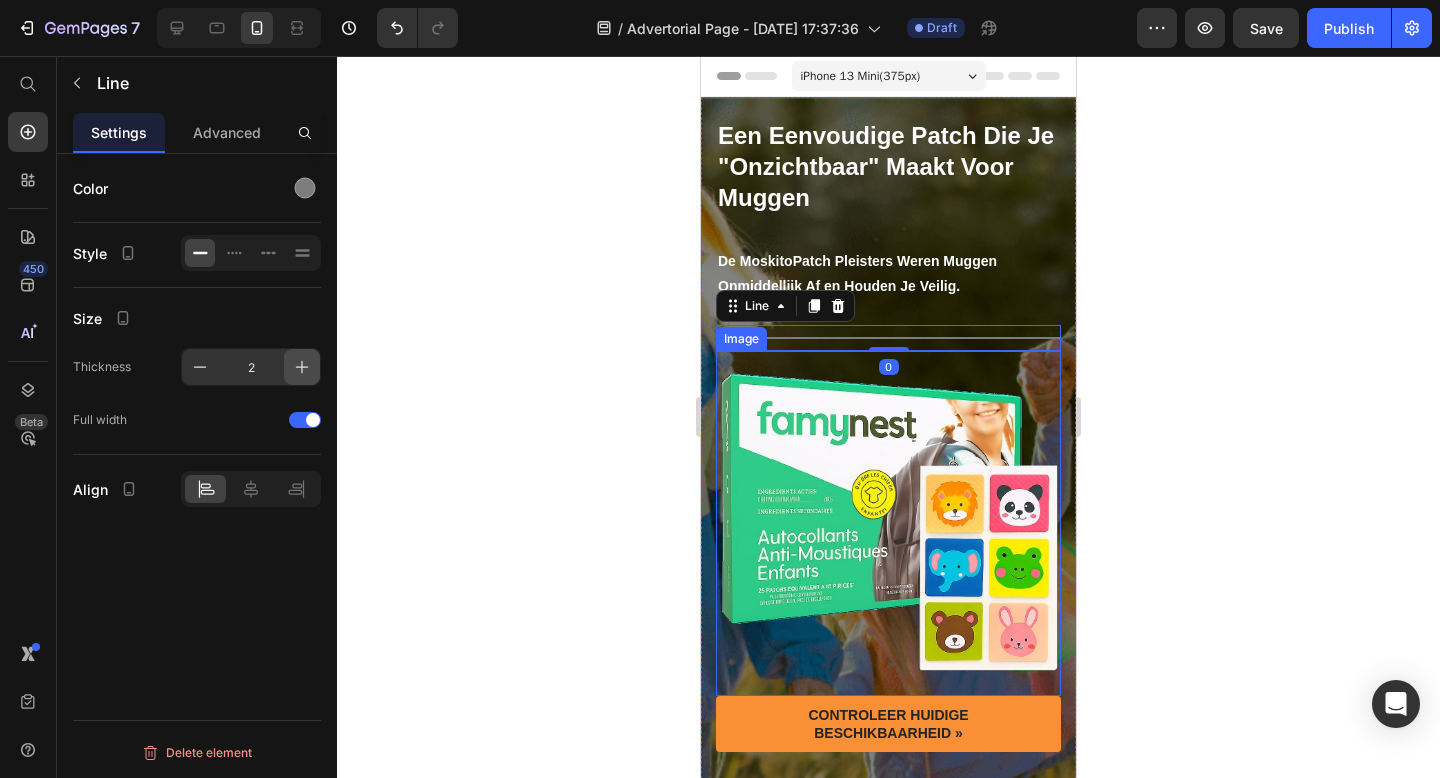 click 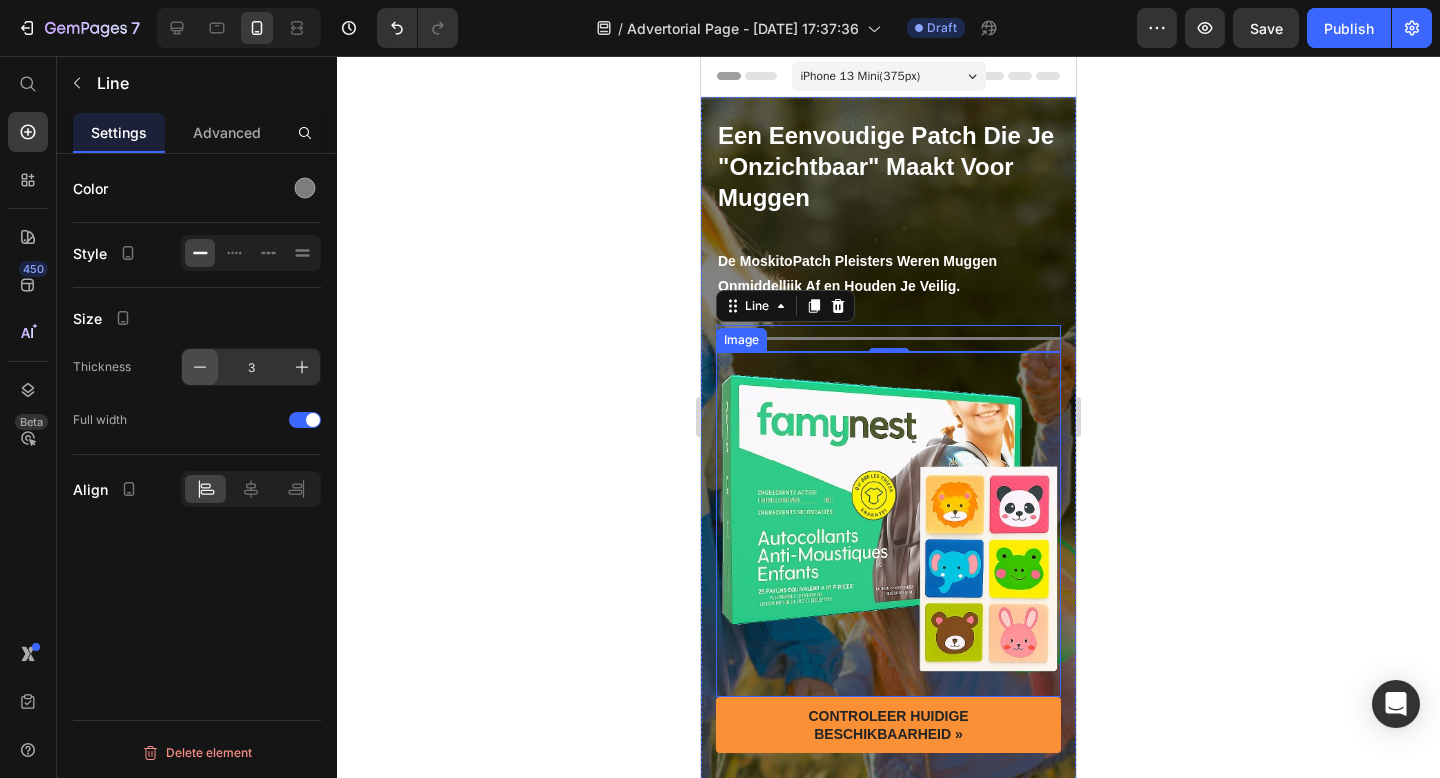 click 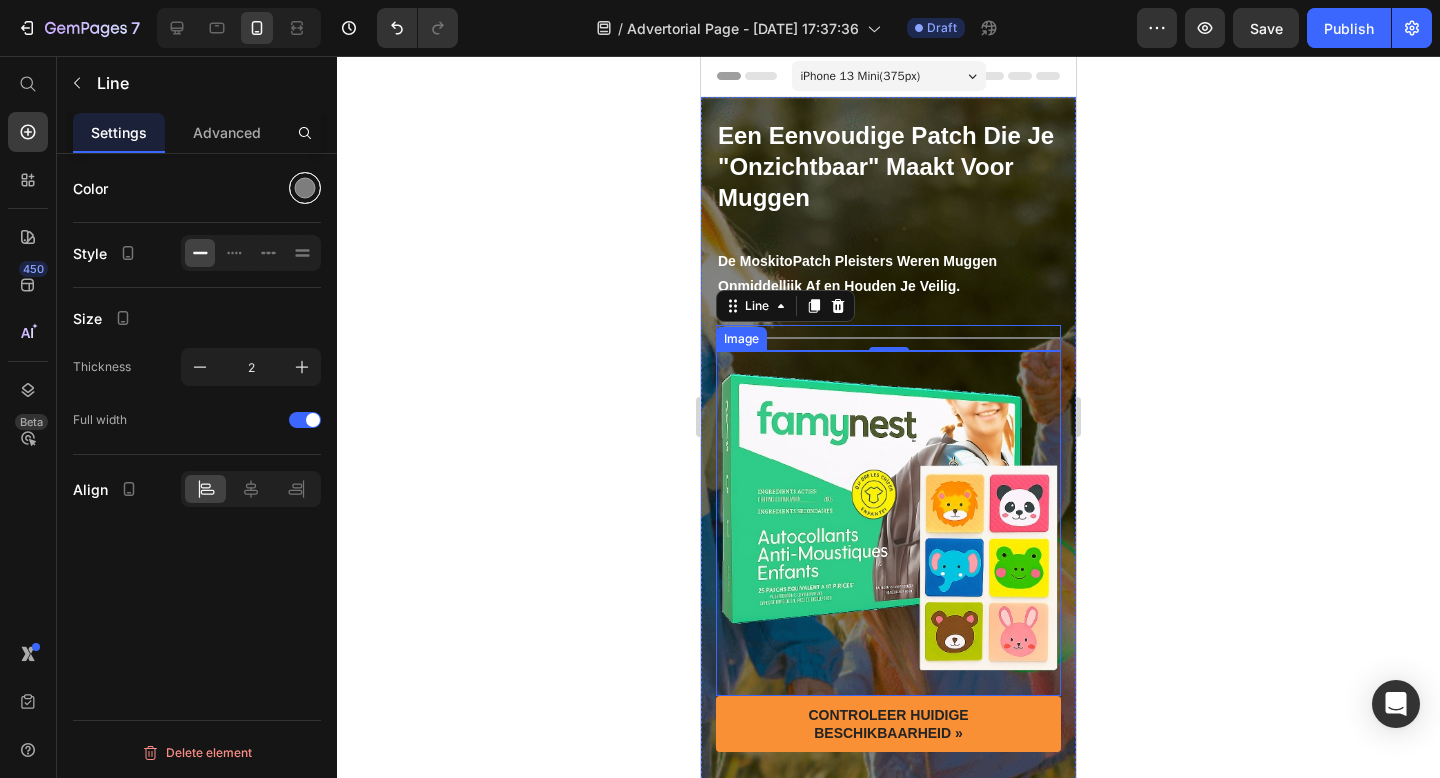 click at bounding box center (305, 188) 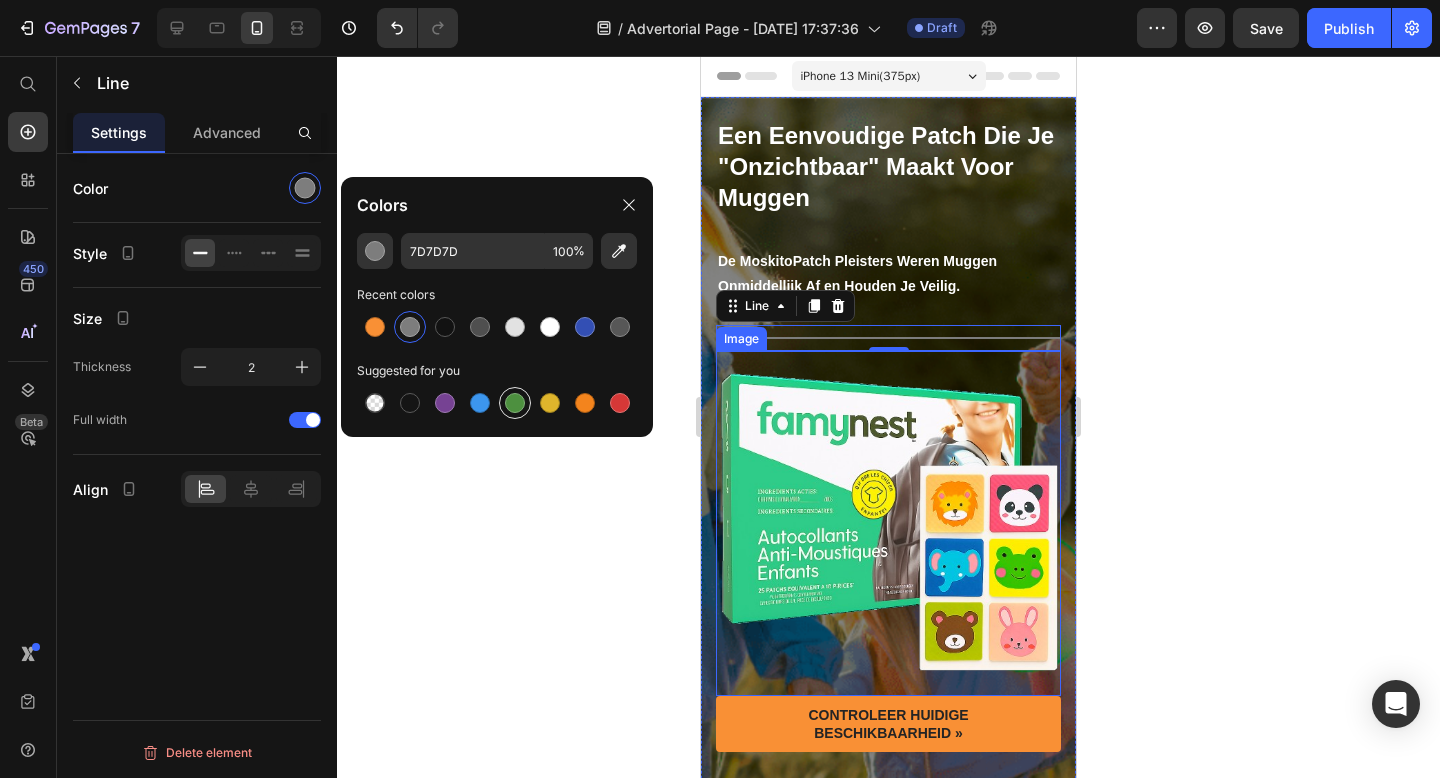 click at bounding box center [515, 403] 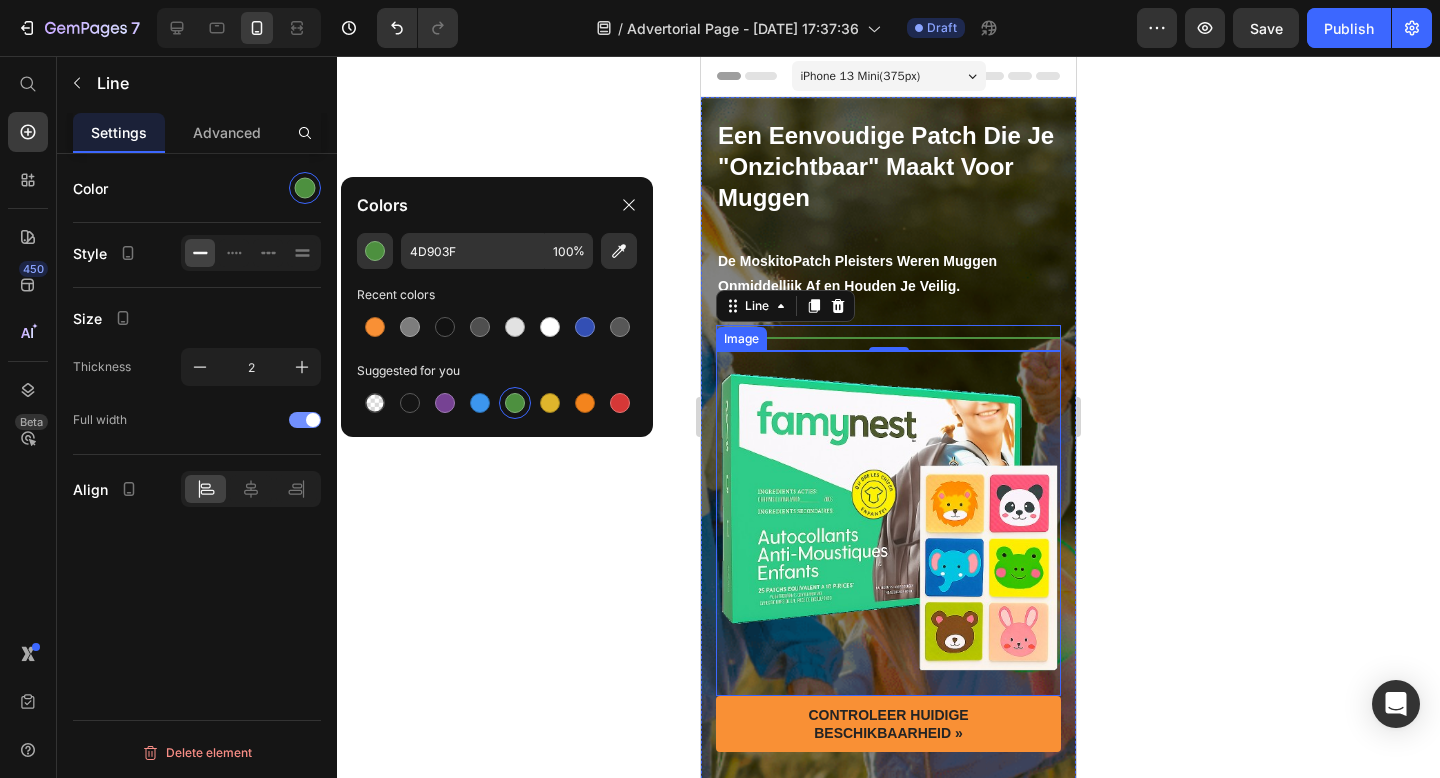 click at bounding box center [313, 420] 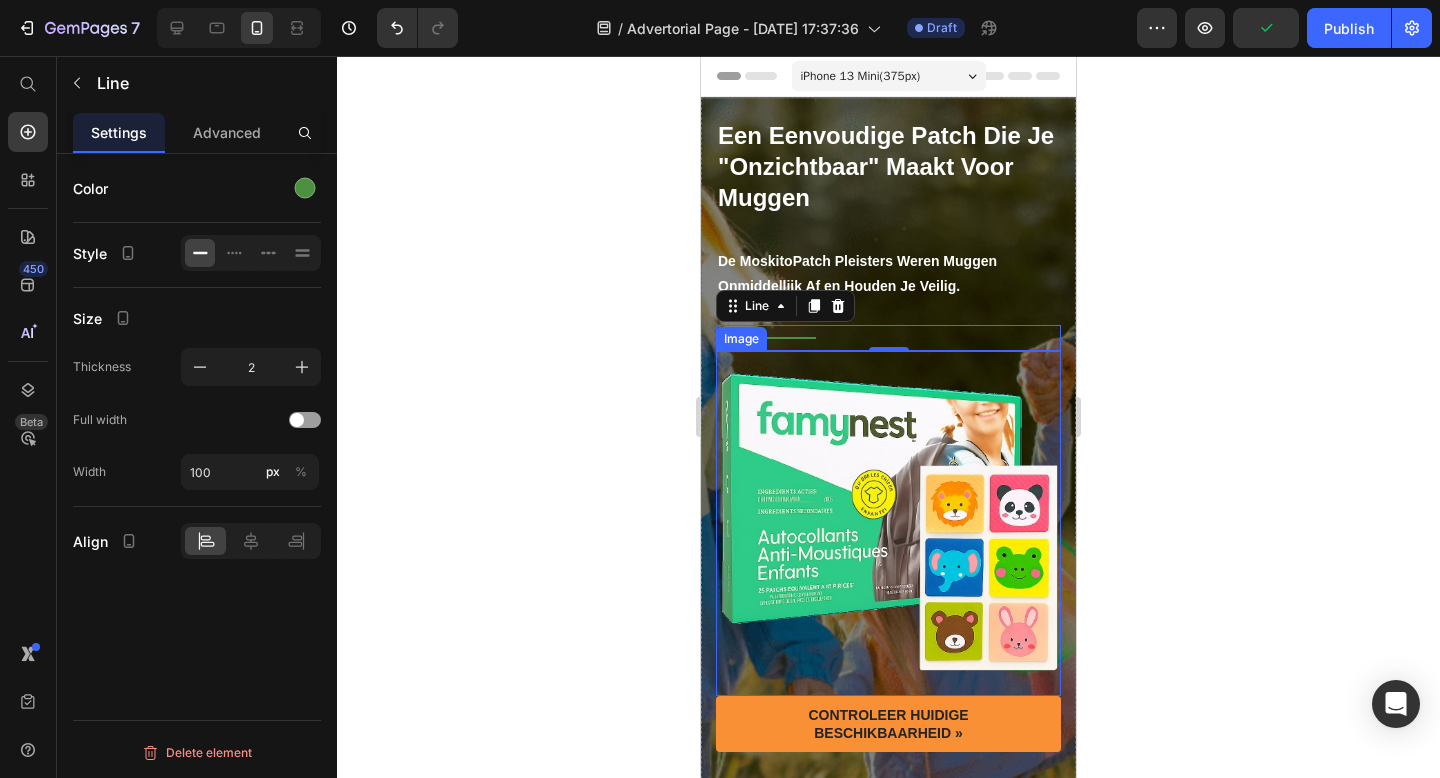 click 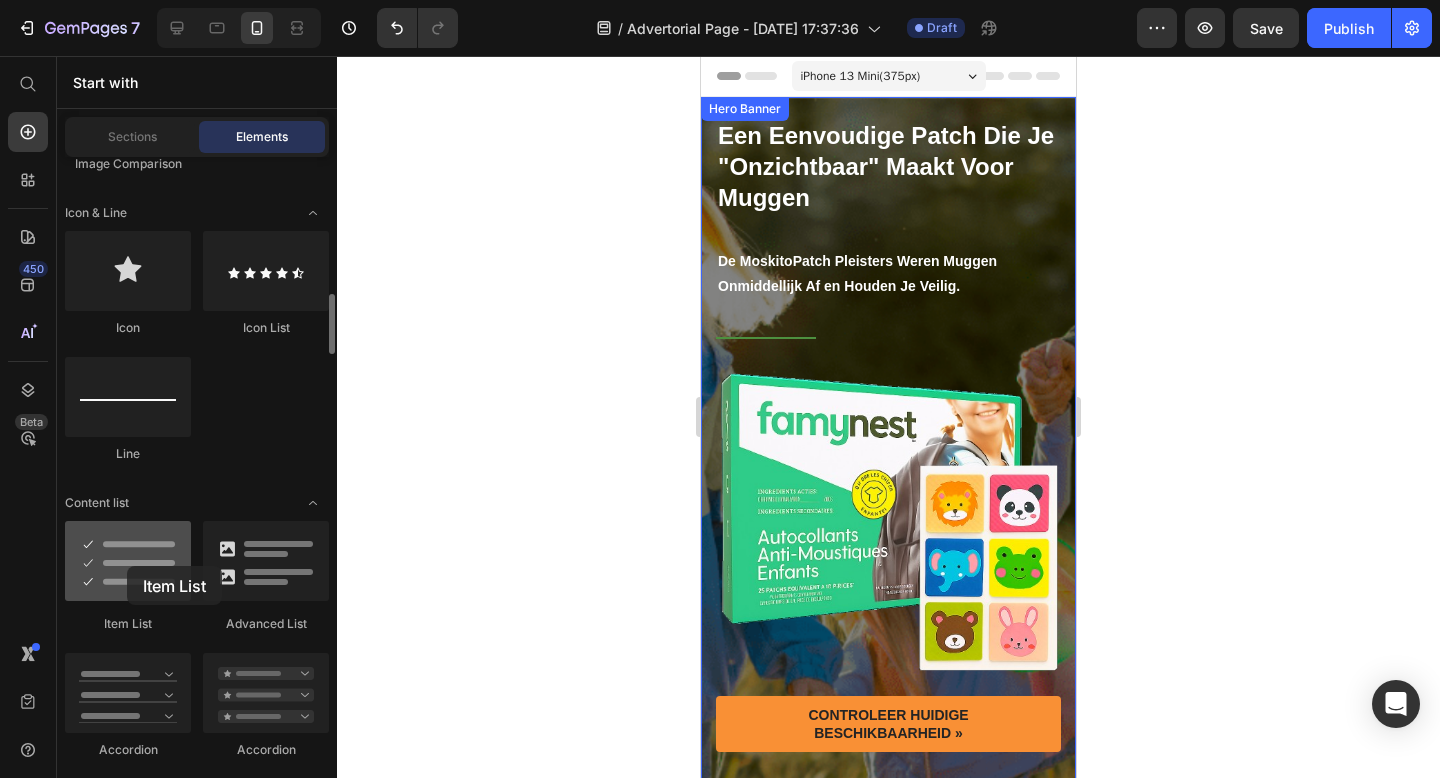 click at bounding box center (128, 561) 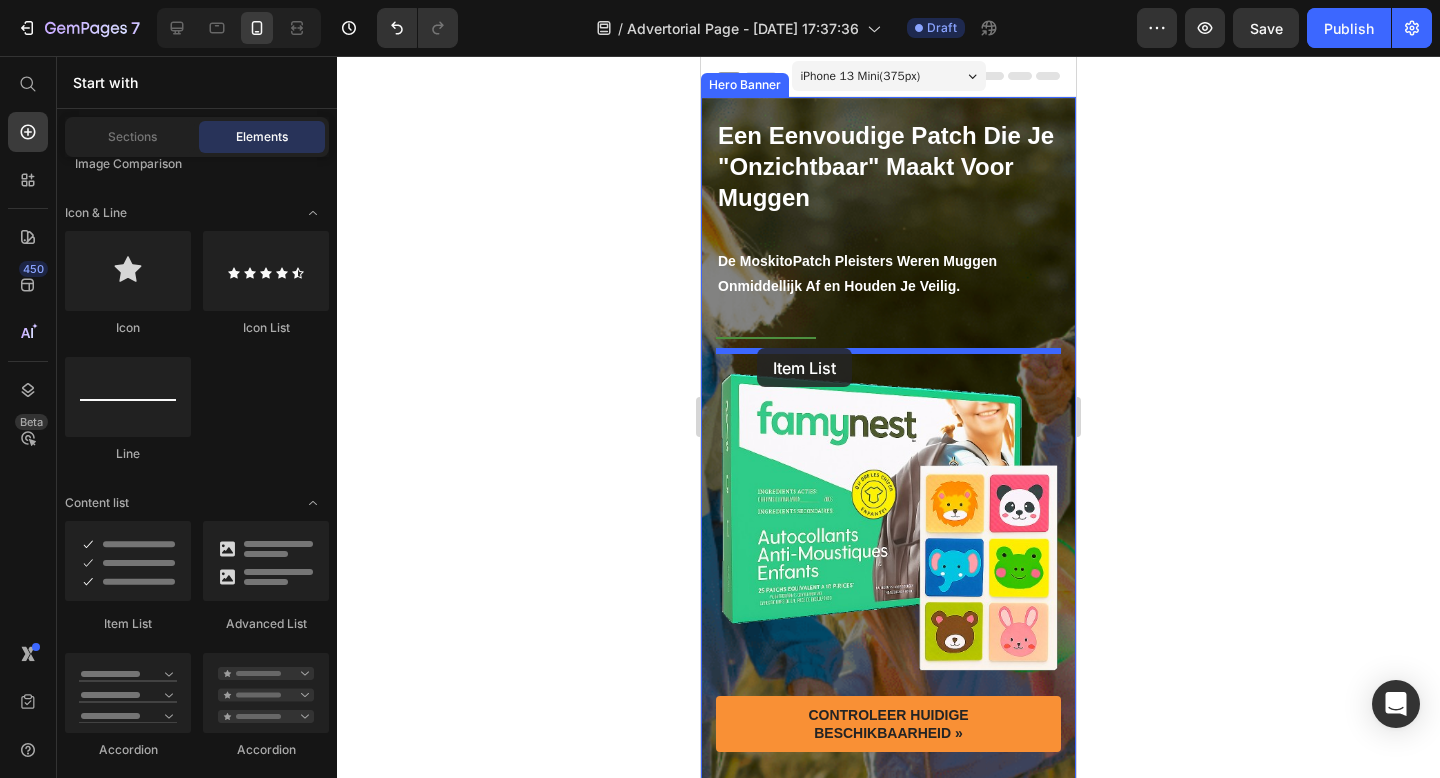 drag, startPoint x: 828, startPoint y: 622, endPoint x: 757, endPoint y: 348, distance: 283.04947 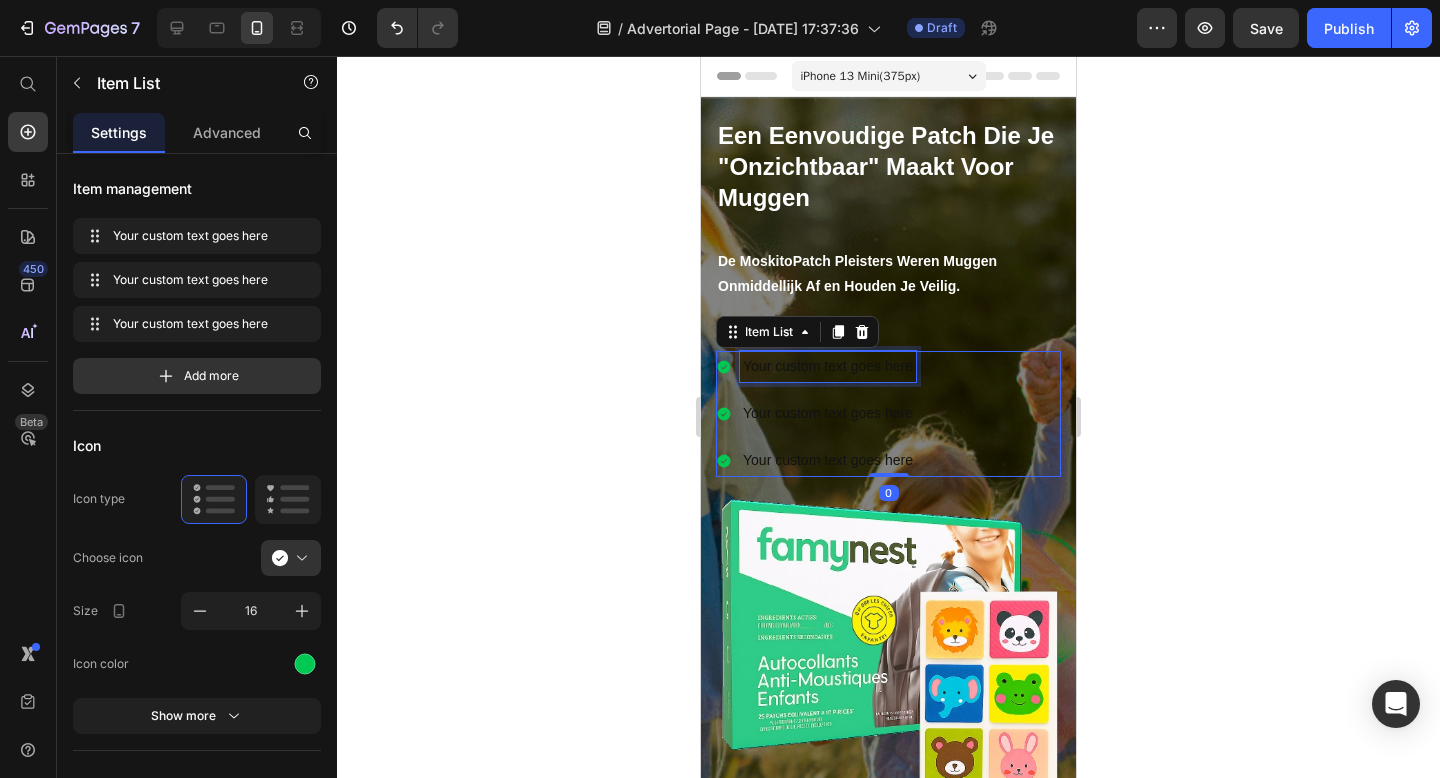 click on "Your custom text goes here" at bounding box center (828, 366) 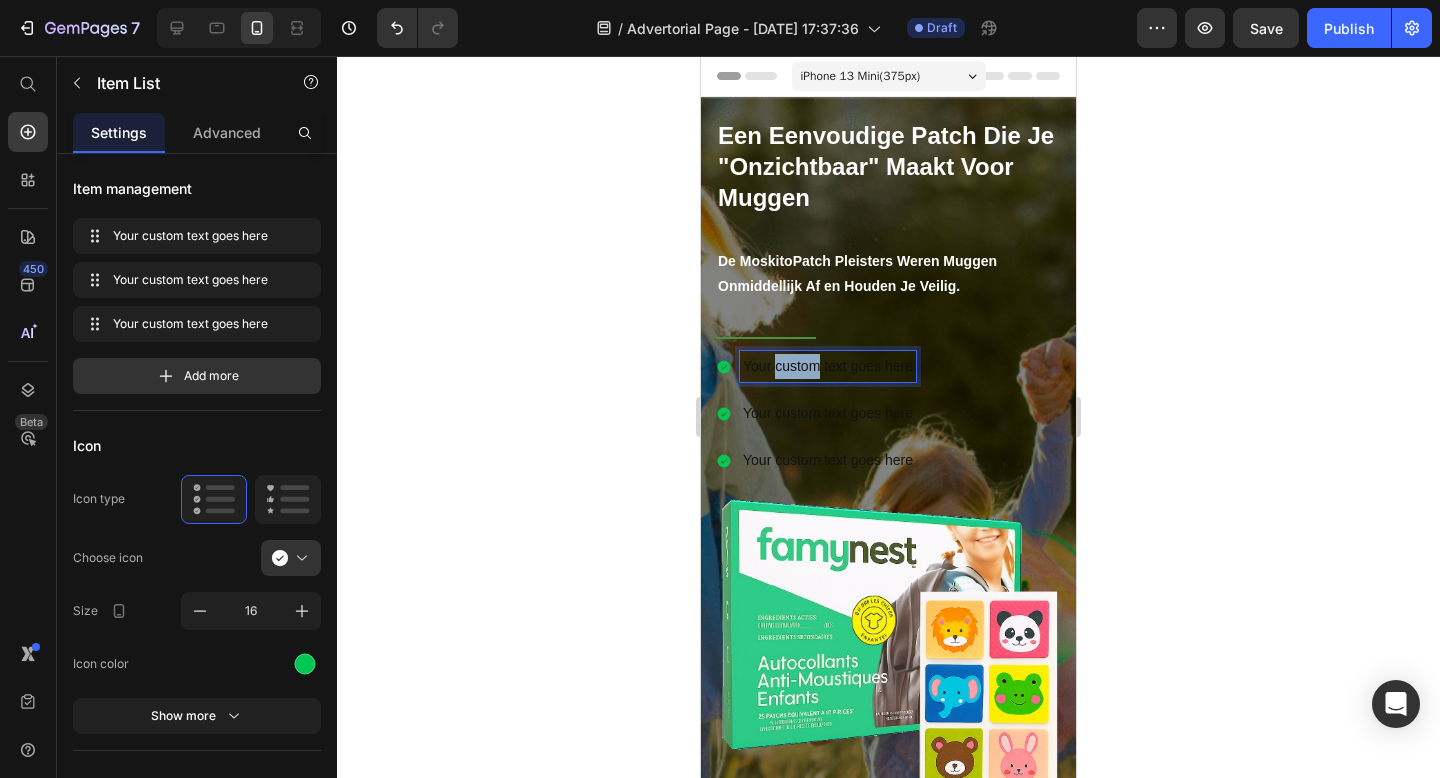 click on "Your custom text goes here" at bounding box center [828, 366] 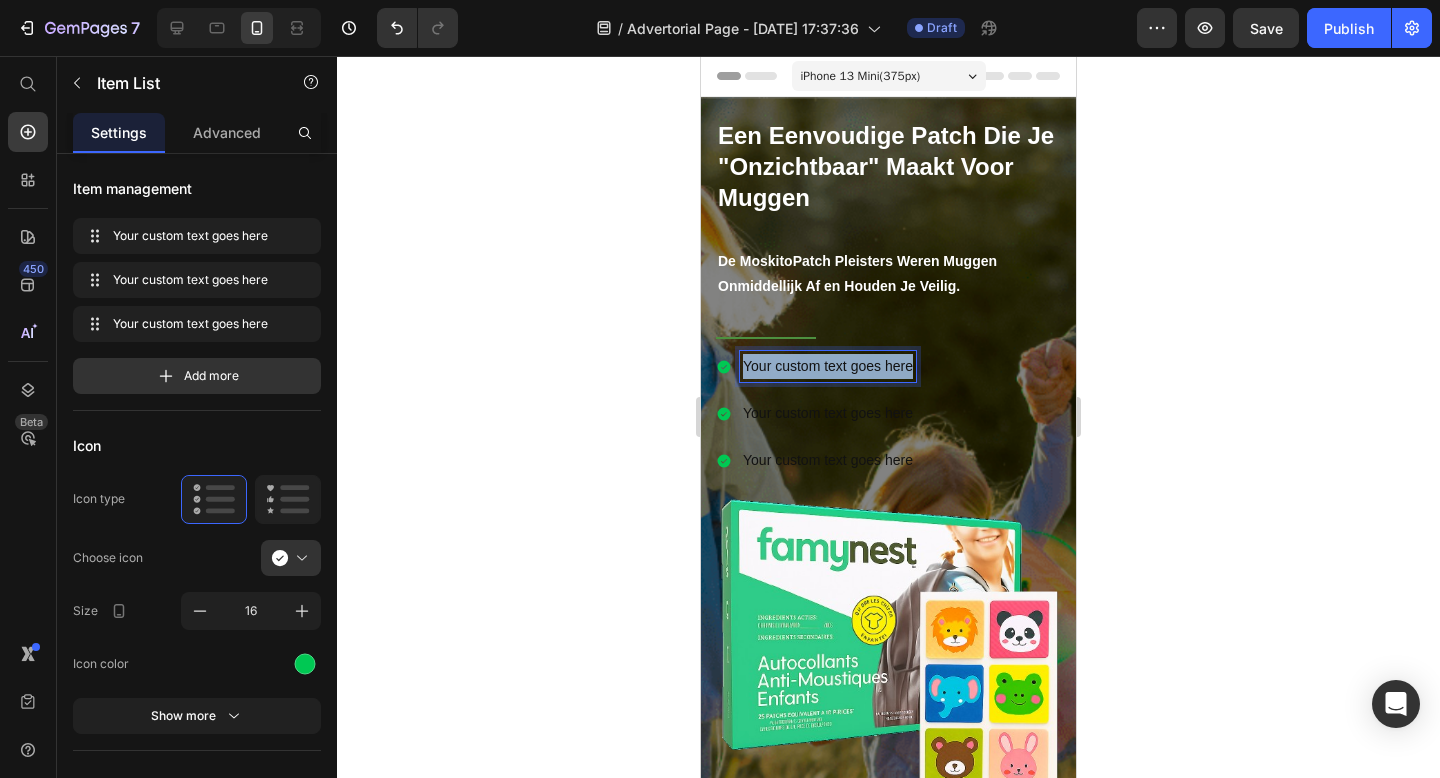 click on "Your custom text goes here" at bounding box center (828, 366) 